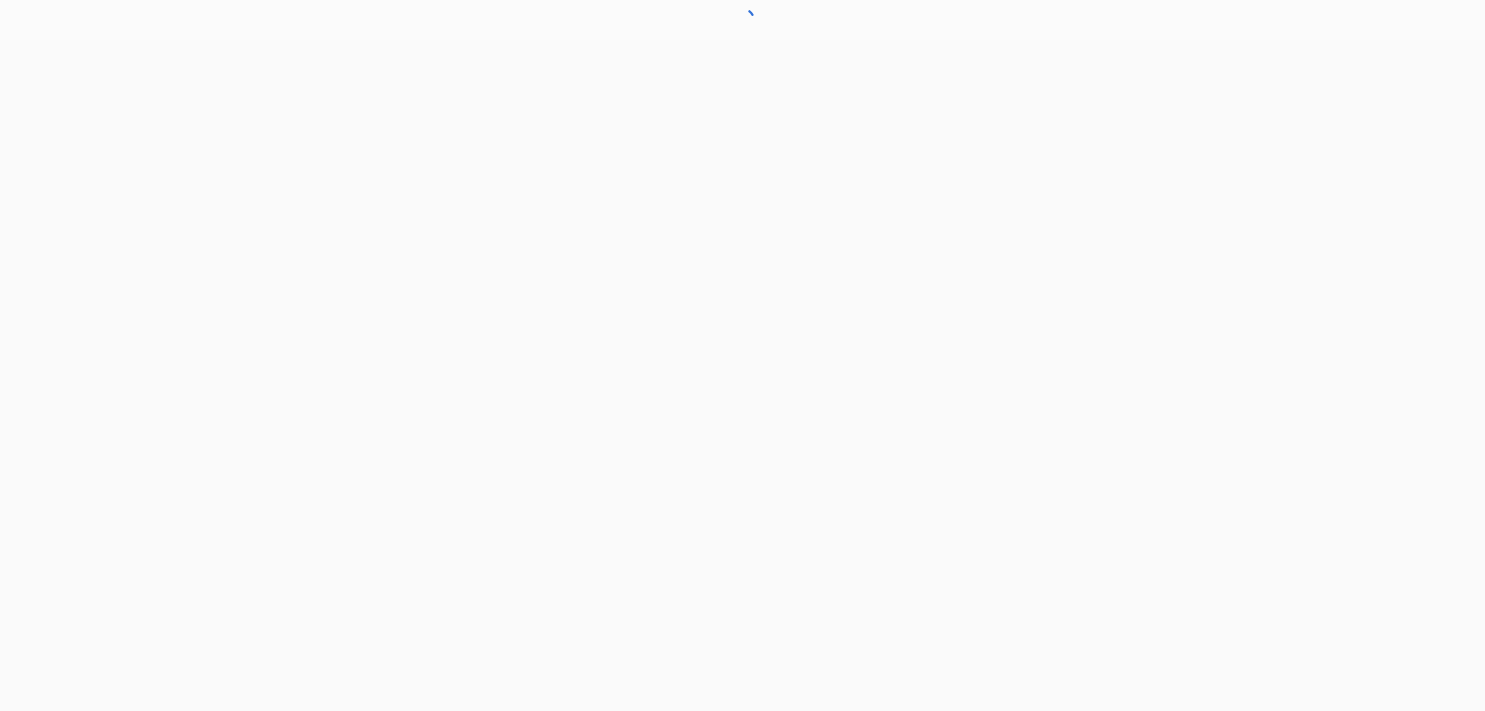 scroll, scrollTop: 0, scrollLeft: 0, axis: both 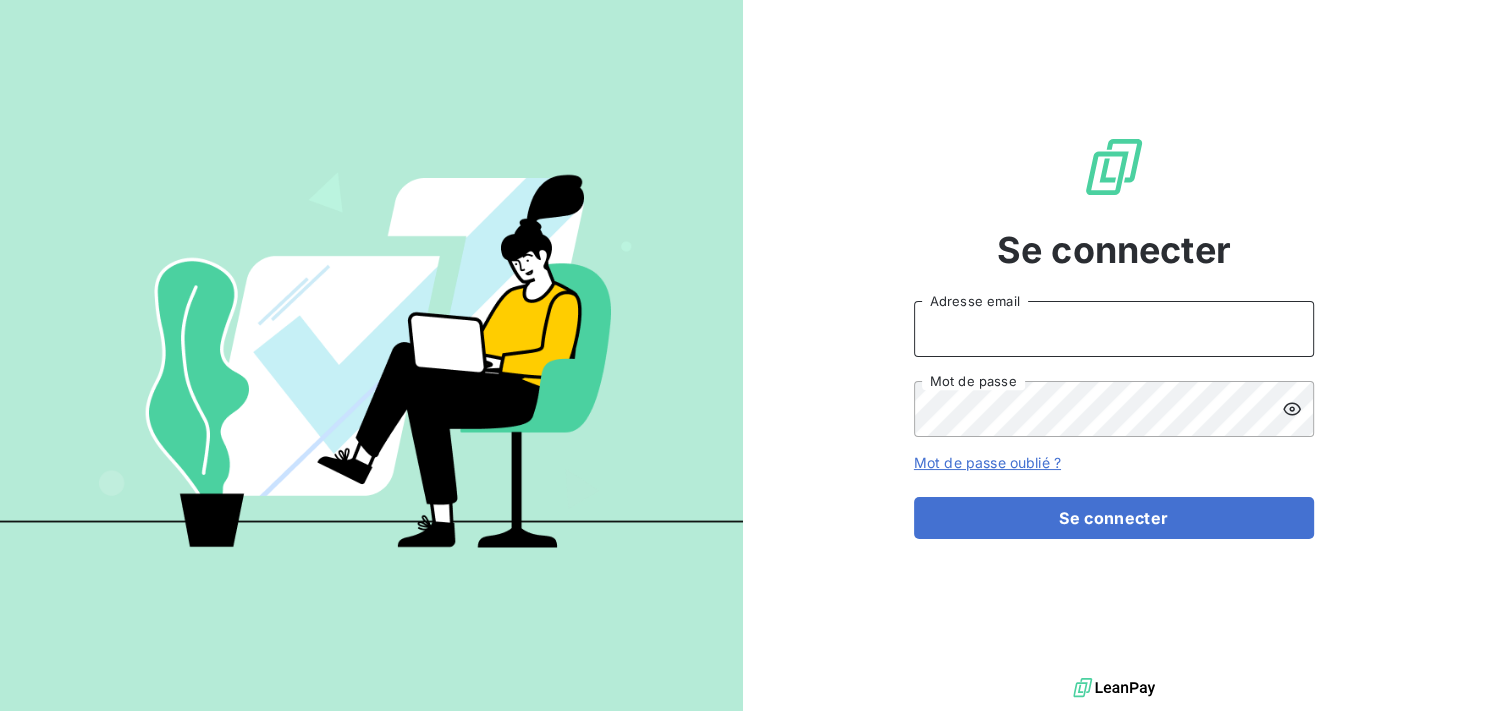 click on "Adresse email" at bounding box center (1114, 329) 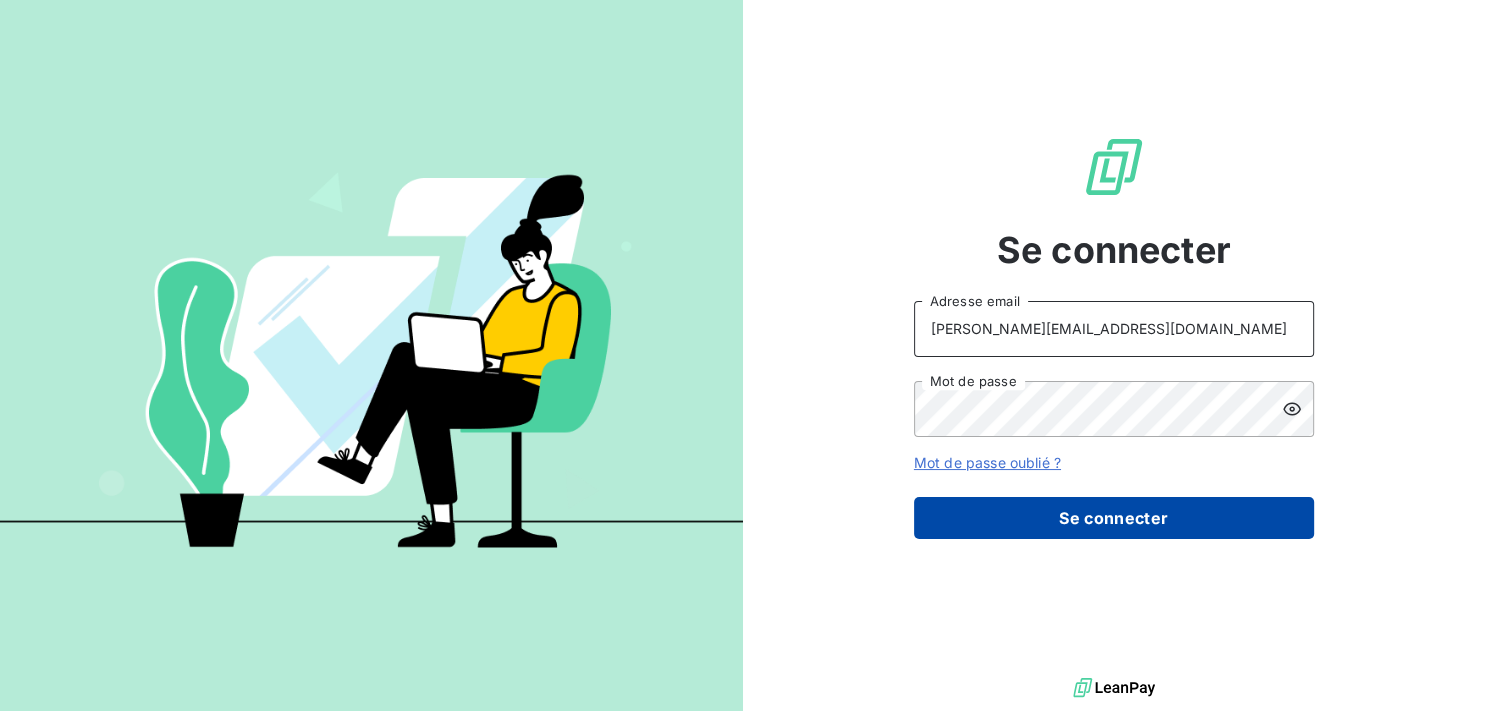 type on "[PERSON_NAME][EMAIL_ADDRESS][DOMAIN_NAME]" 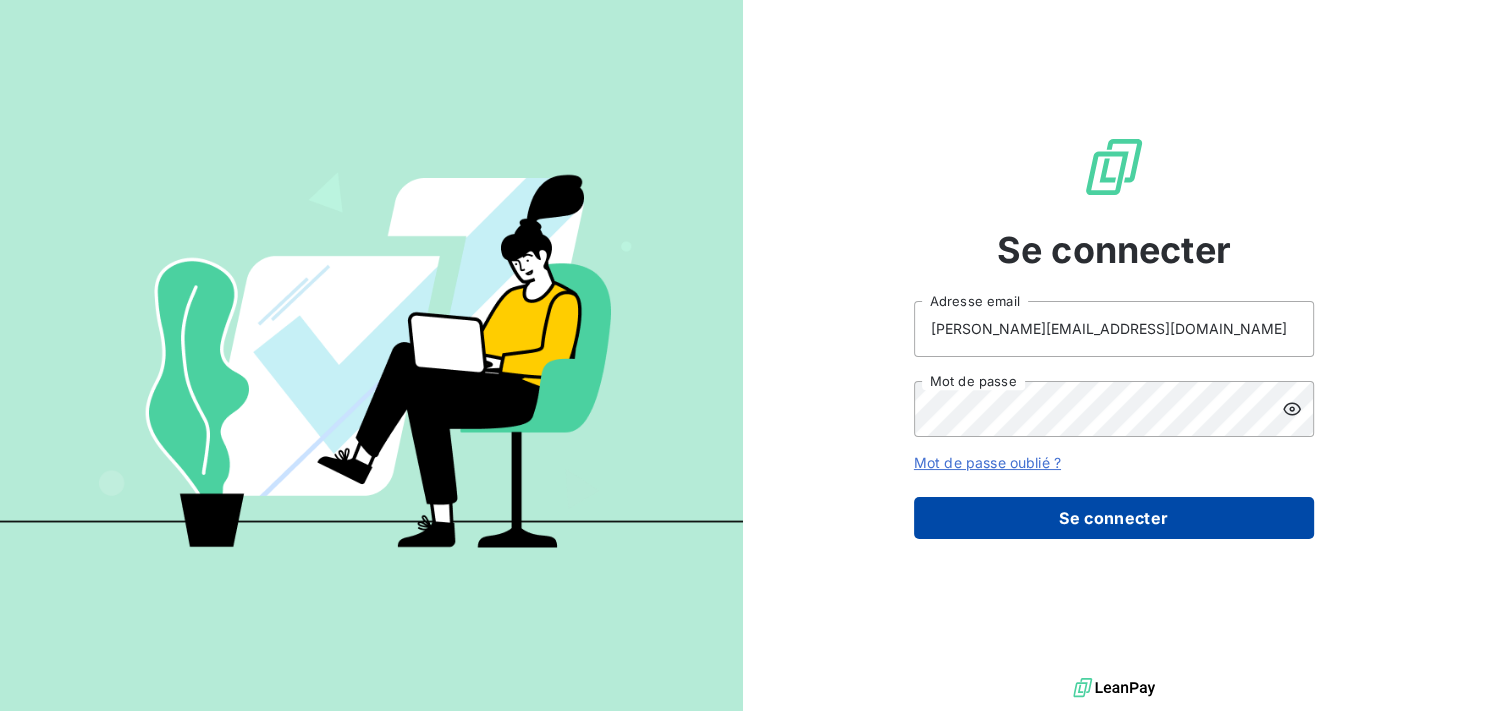 click on "Se connecter" at bounding box center (1114, 518) 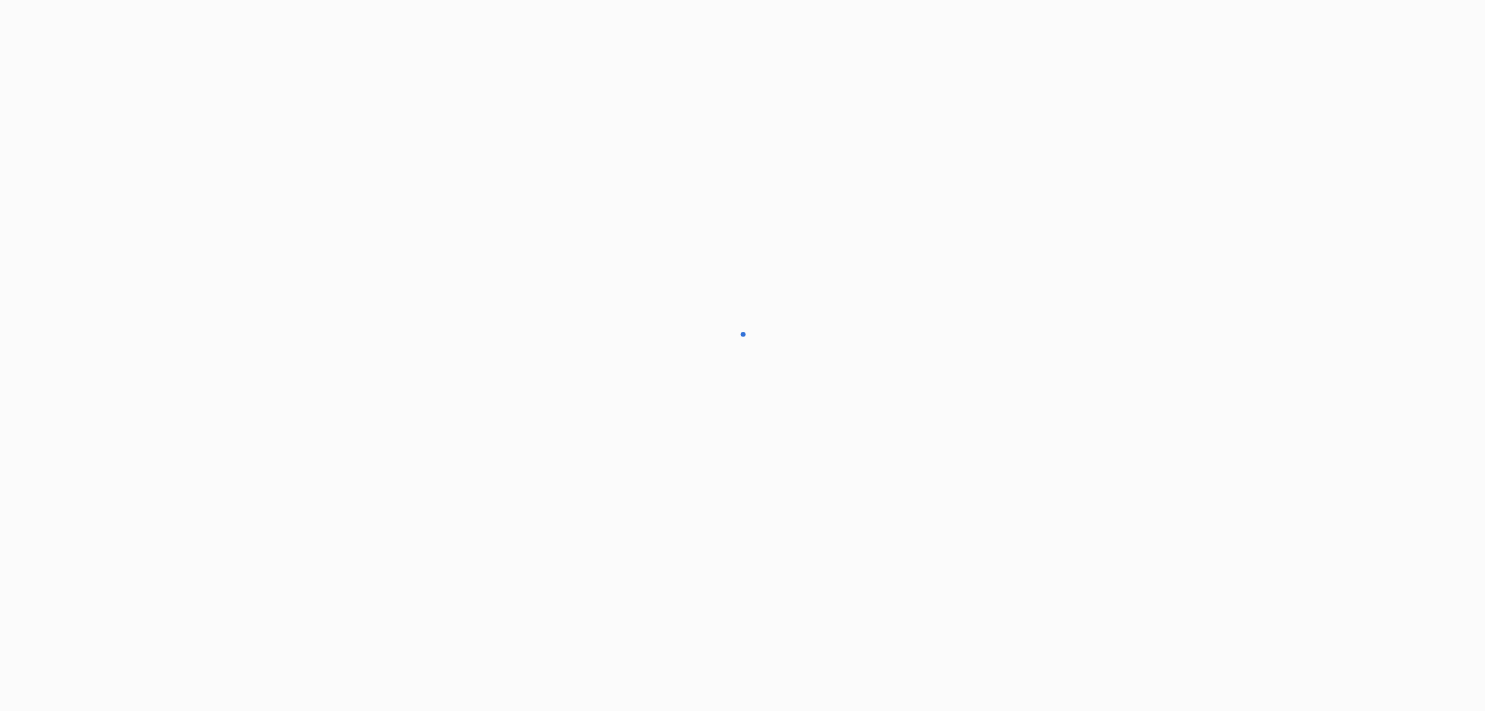 scroll, scrollTop: 0, scrollLeft: 0, axis: both 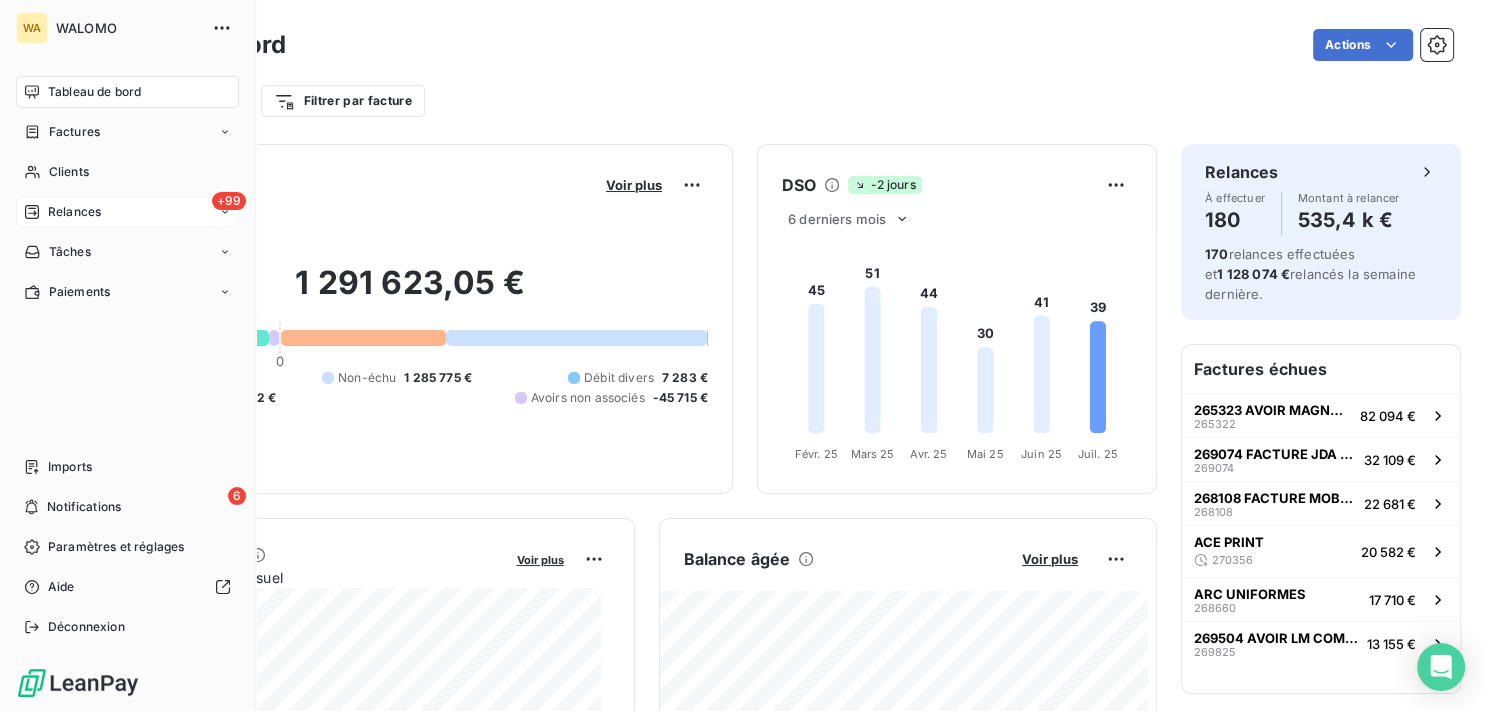 click on "+99 Relances" at bounding box center [127, 212] 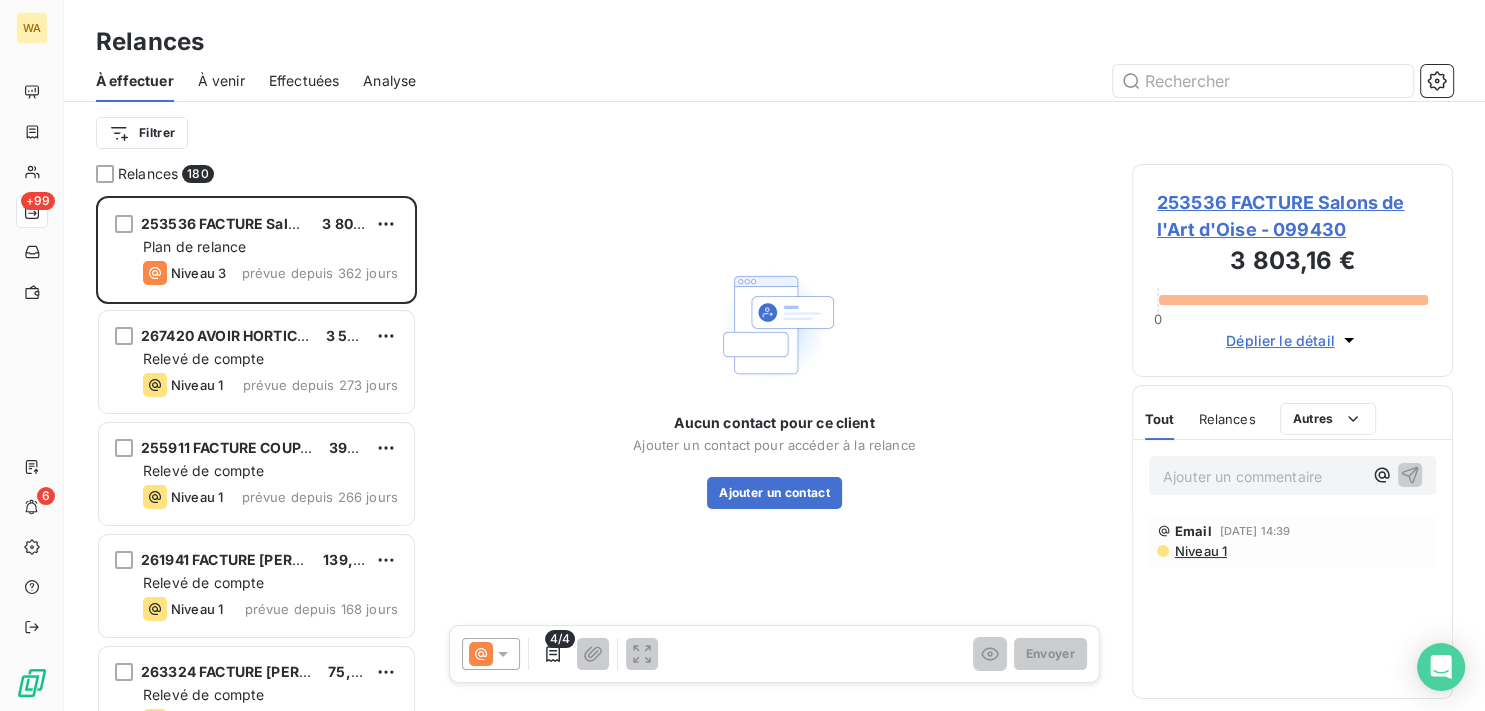 scroll, scrollTop: 18, scrollLeft: 18, axis: both 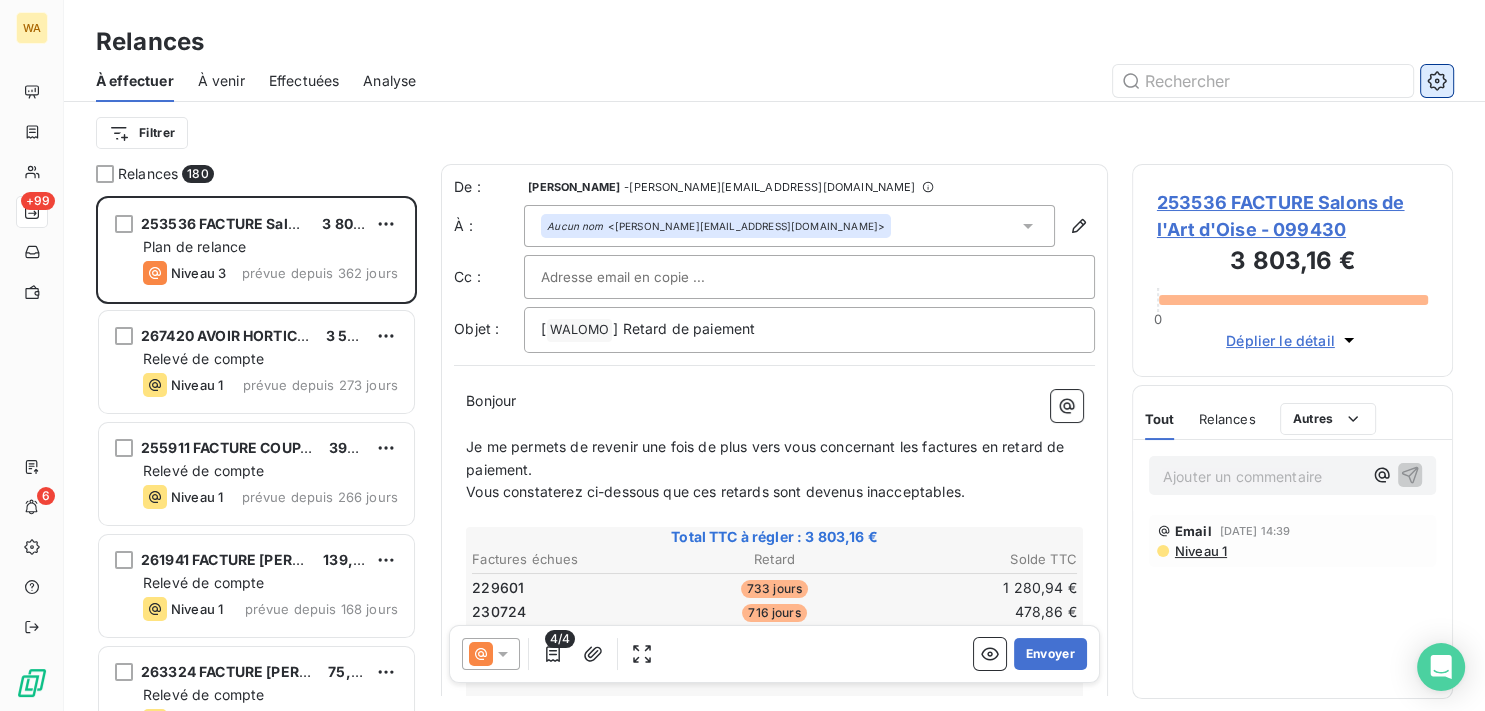 click 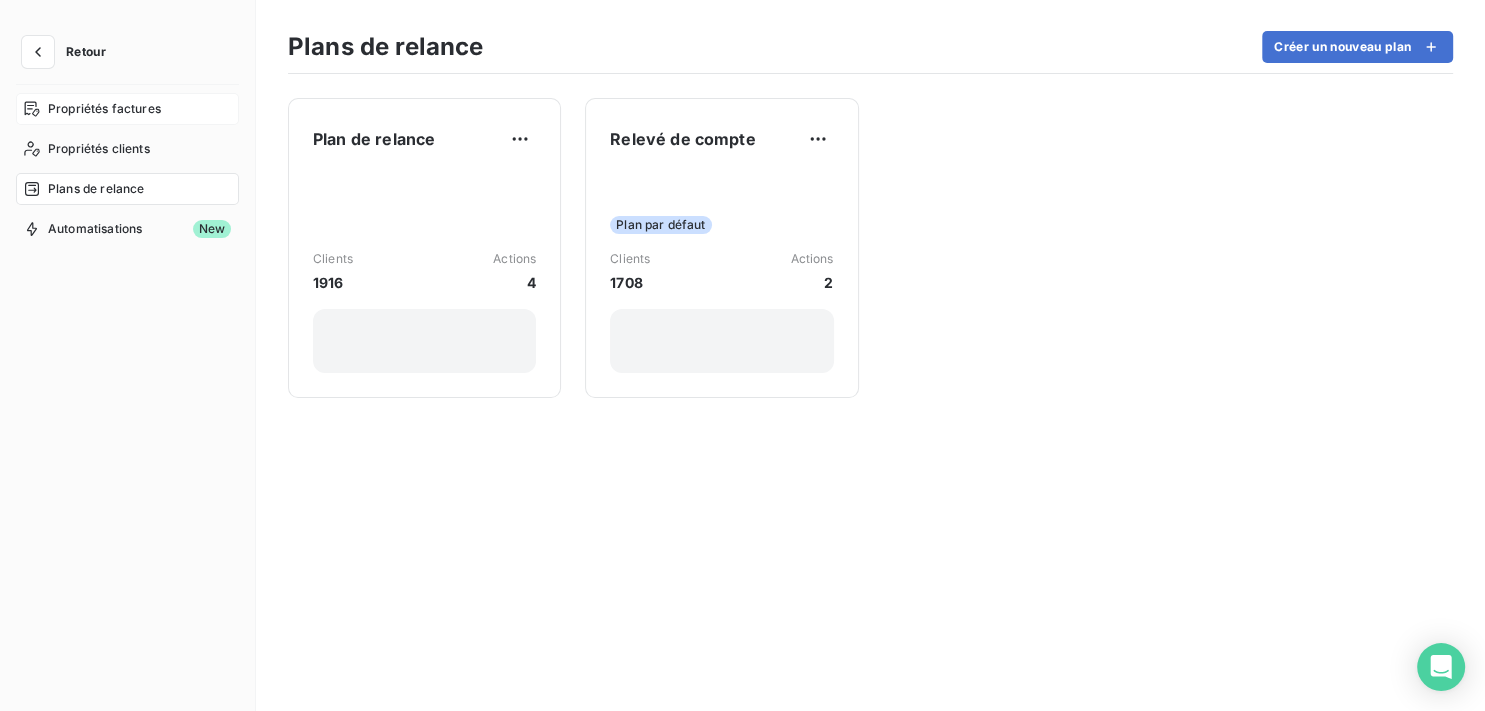 click on "Propriétés factures" at bounding box center (104, 109) 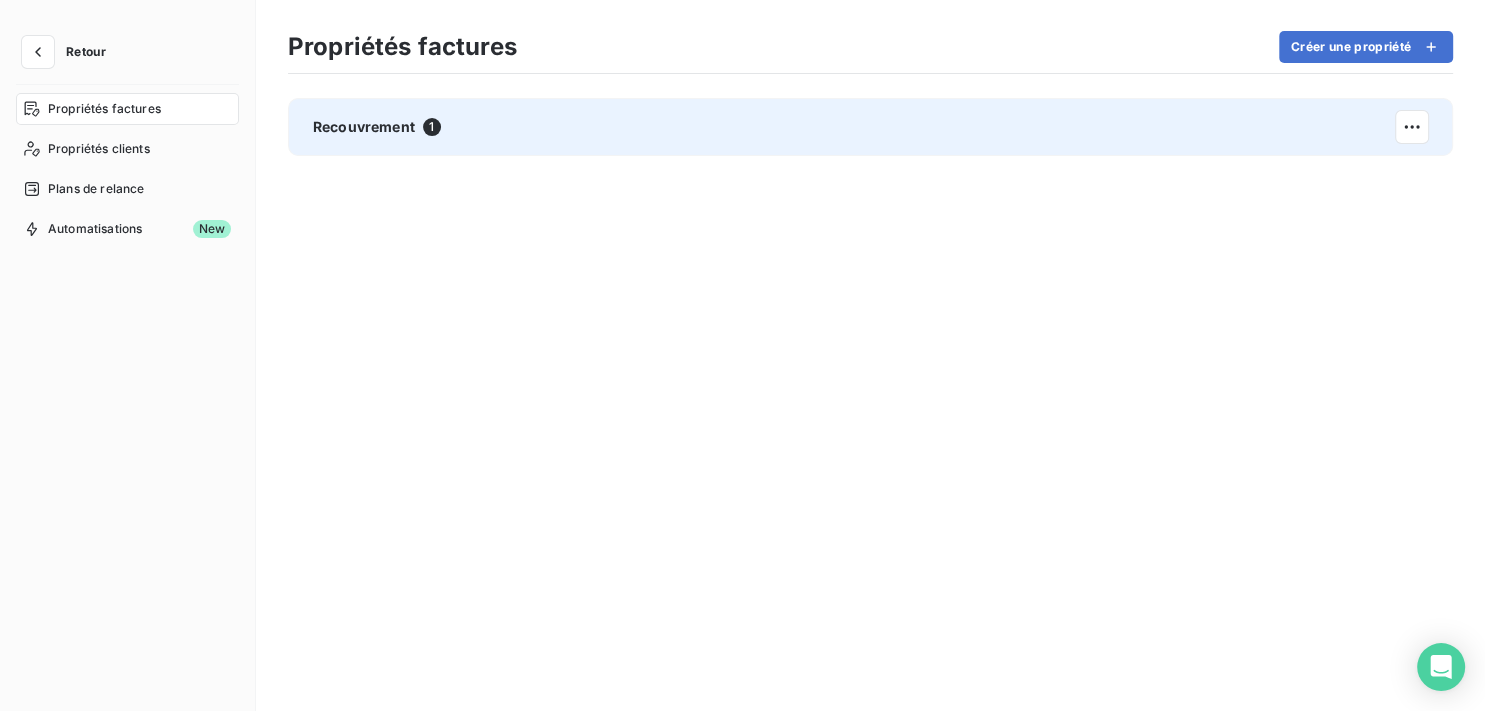 click on "Recouvrement 1" at bounding box center [870, 127] 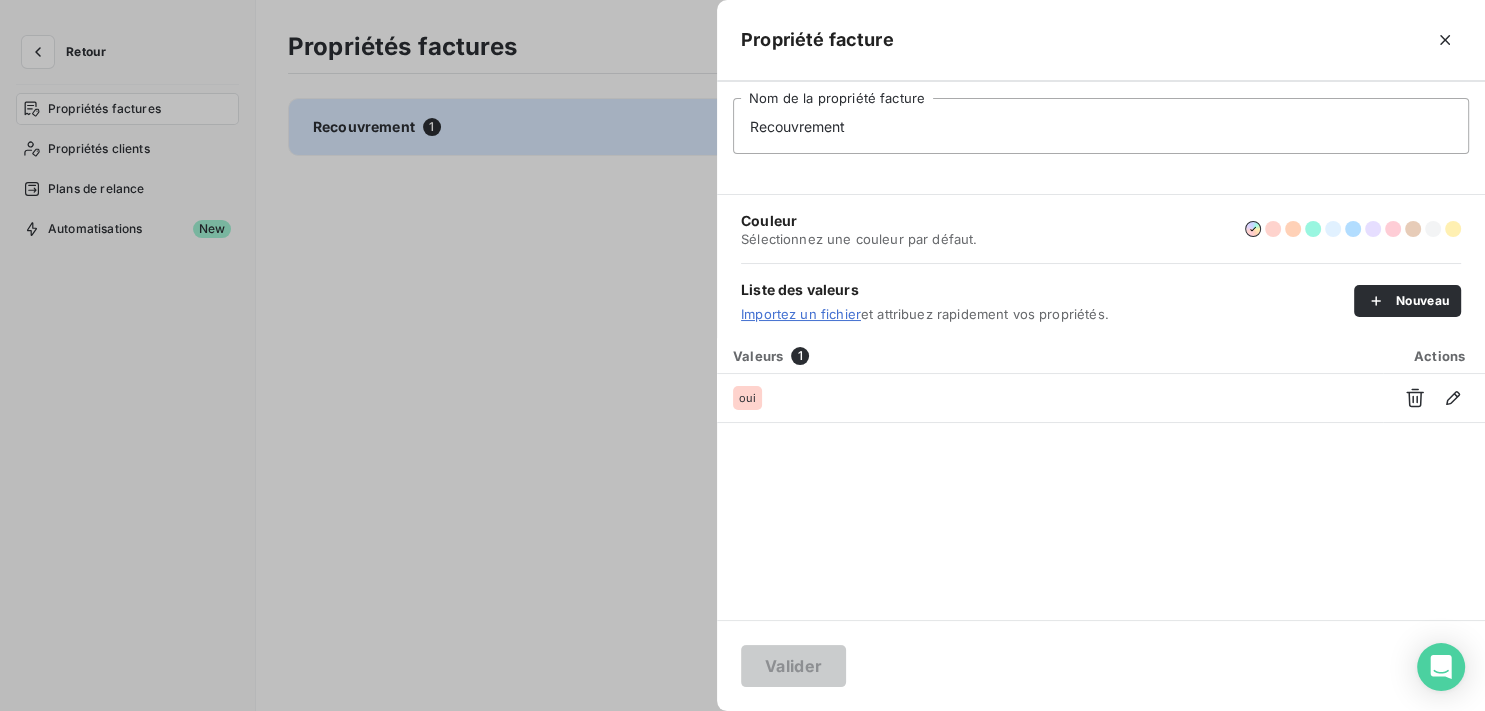click at bounding box center [742, 355] 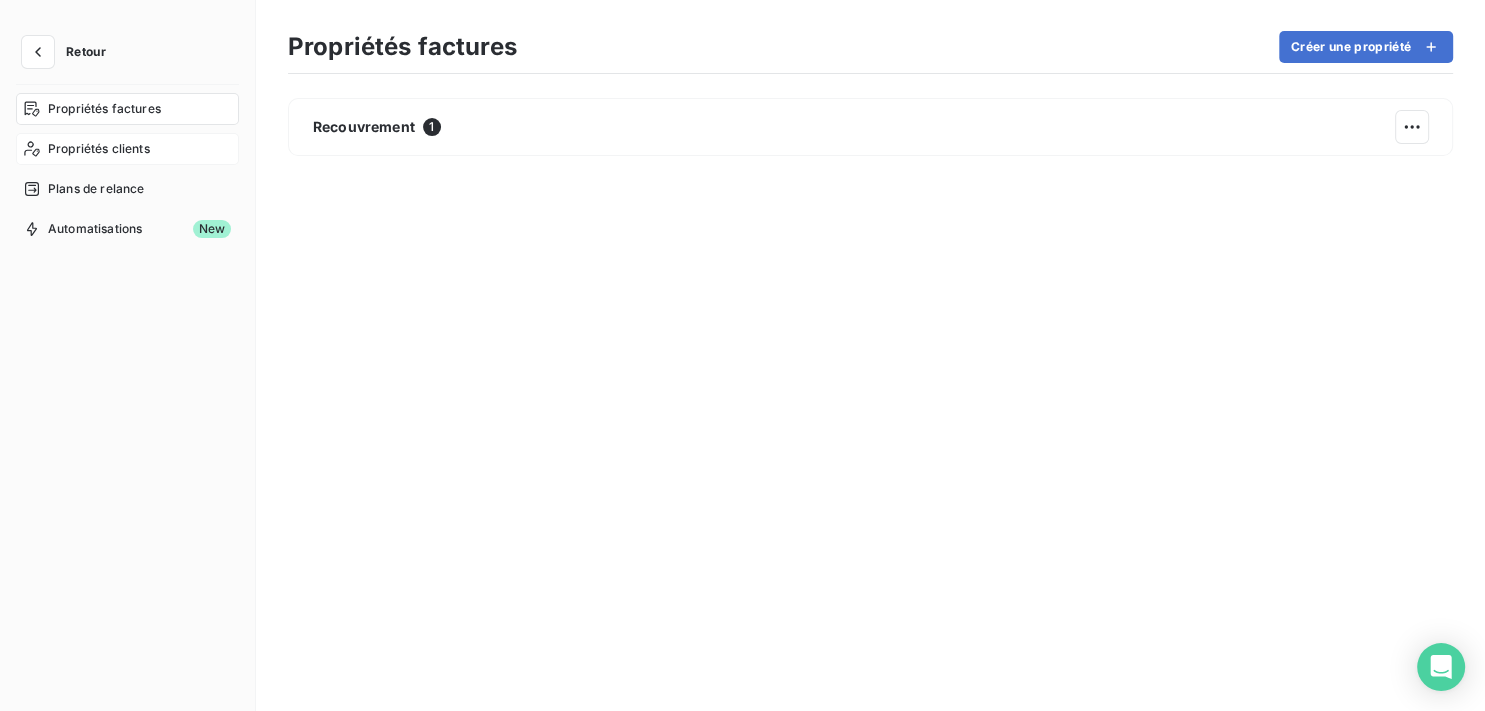 click on "Propriétés clients" at bounding box center (127, 149) 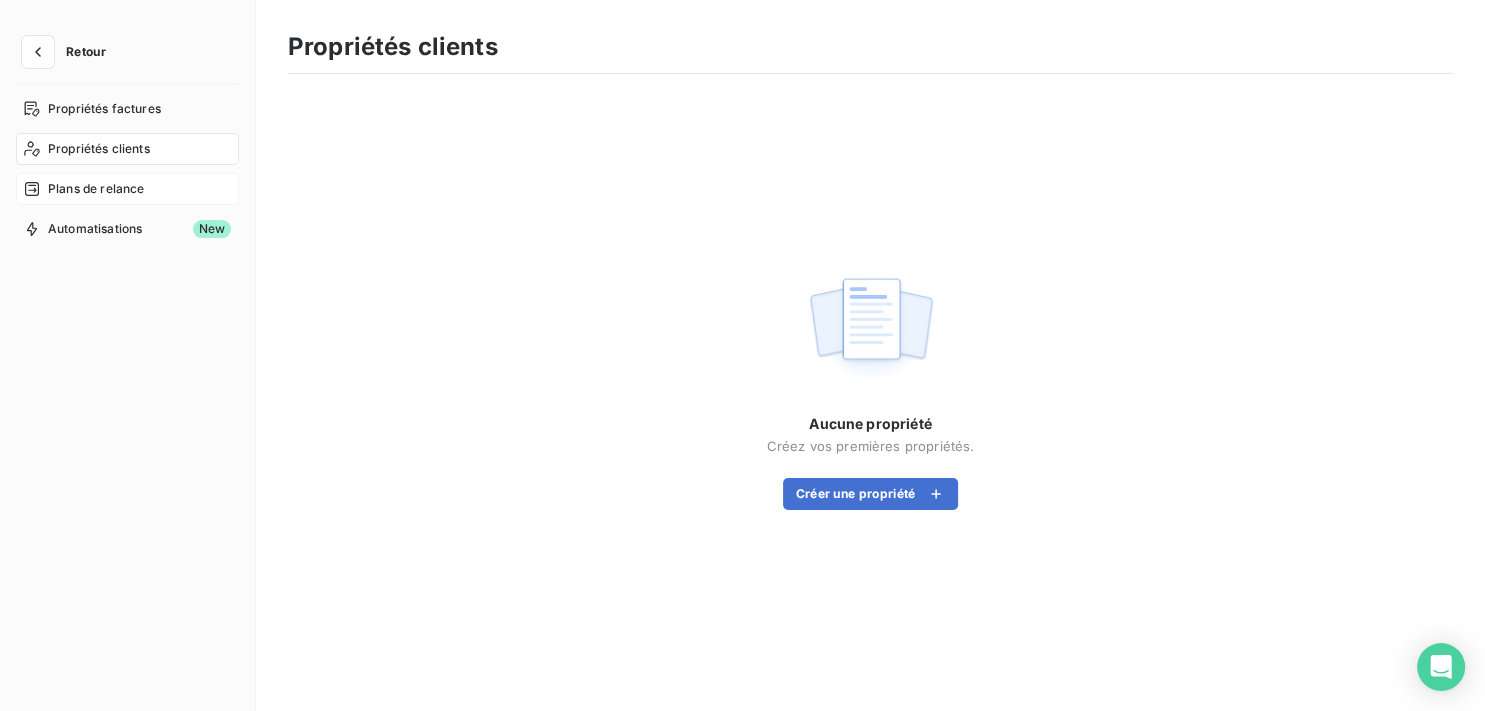 click on "Plans de relance" at bounding box center (127, 189) 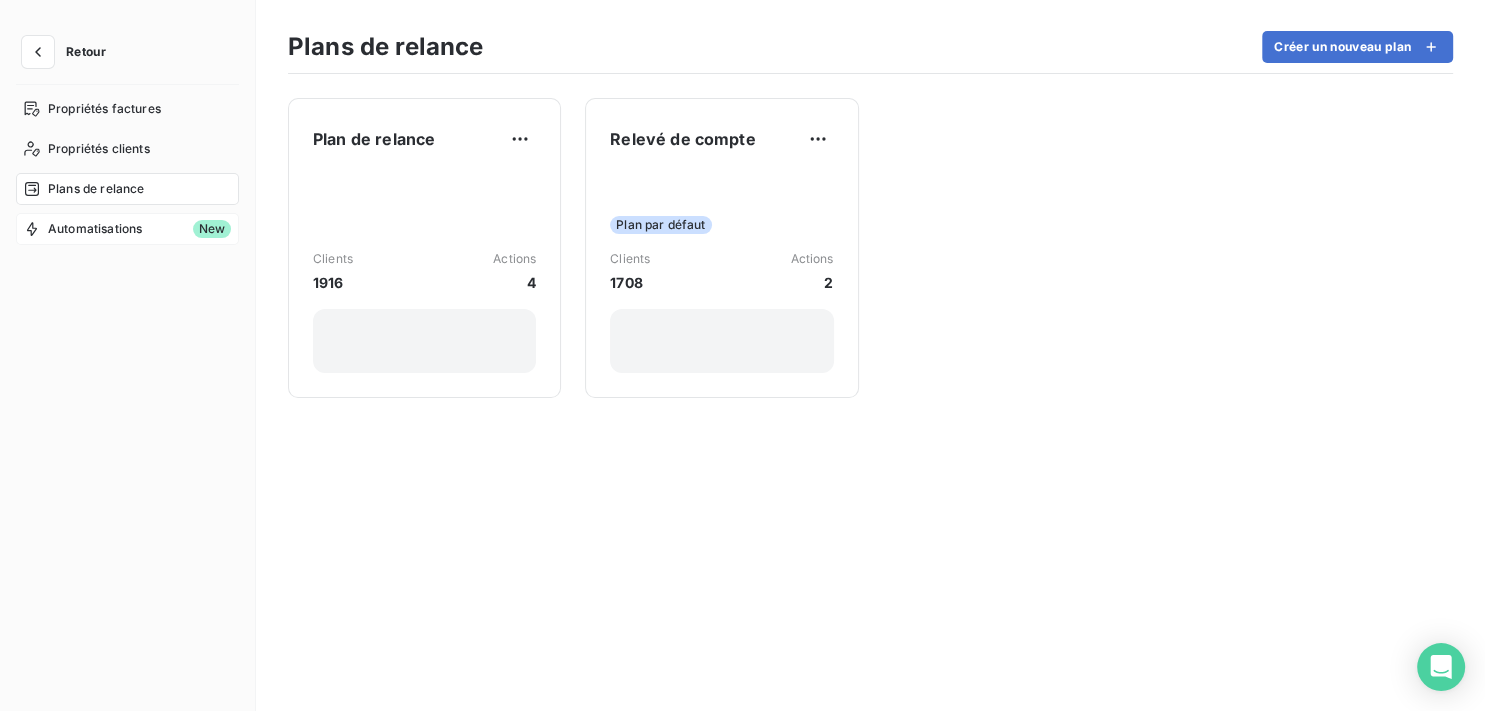 click on "Automatisations" at bounding box center (95, 229) 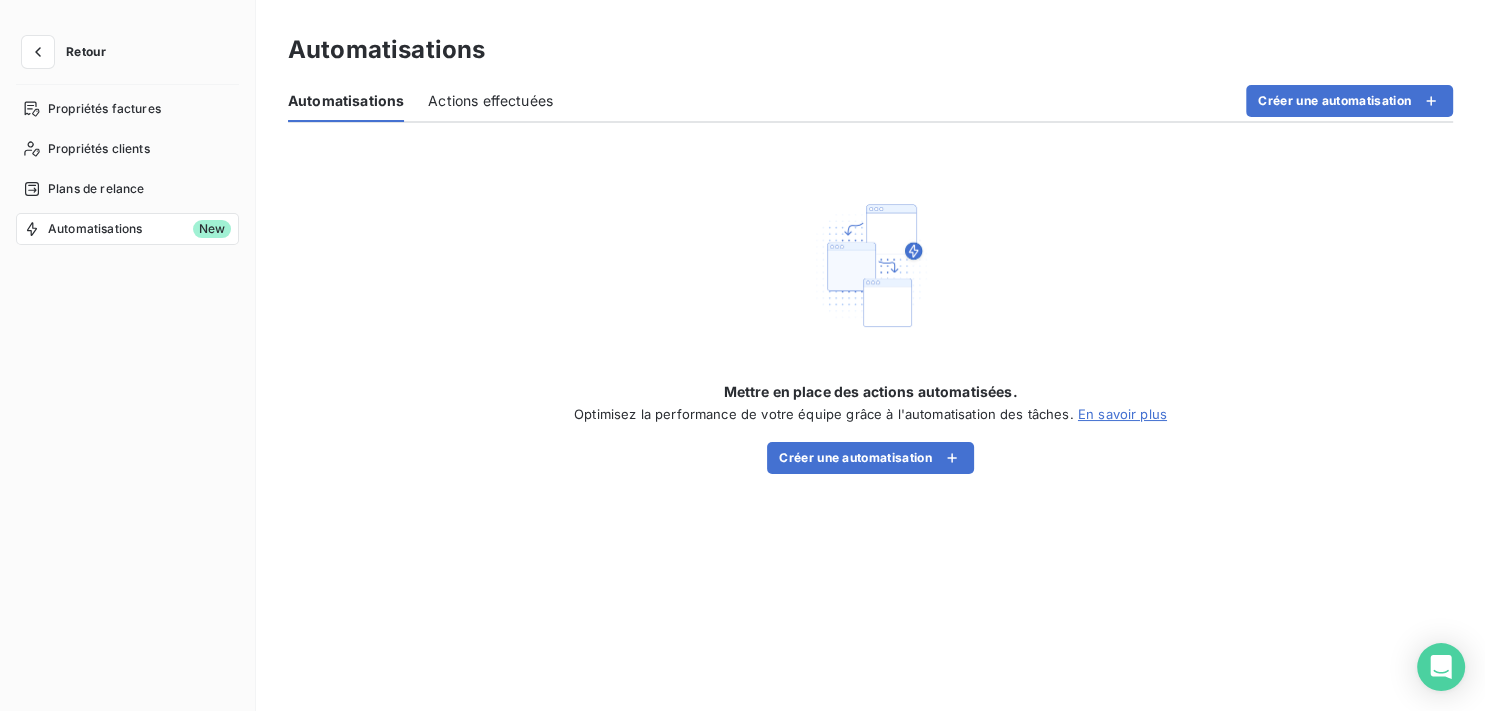 click on "Actions effectuées" at bounding box center [490, 101] 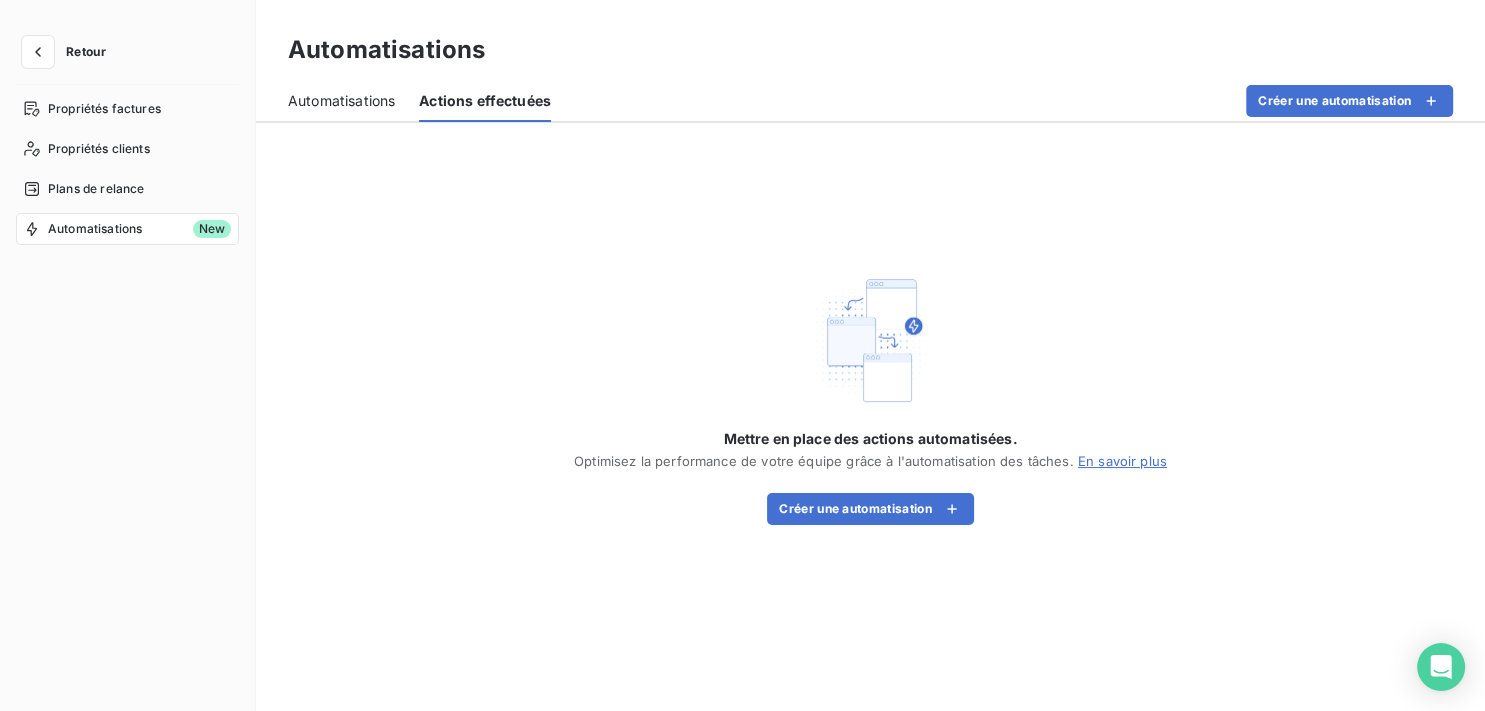 click on "Automatisations" at bounding box center [341, 101] 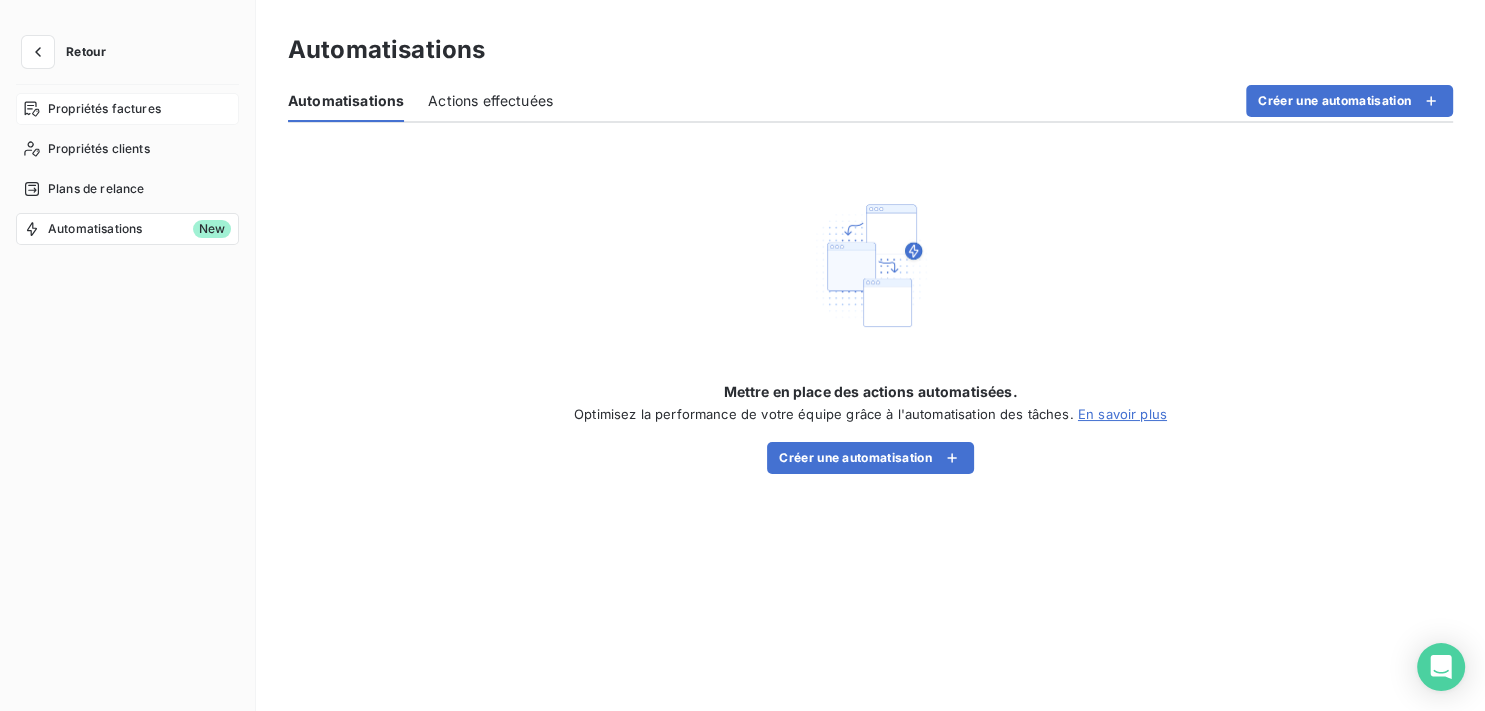 click on "Propriétés factures" at bounding box center [104, 109] 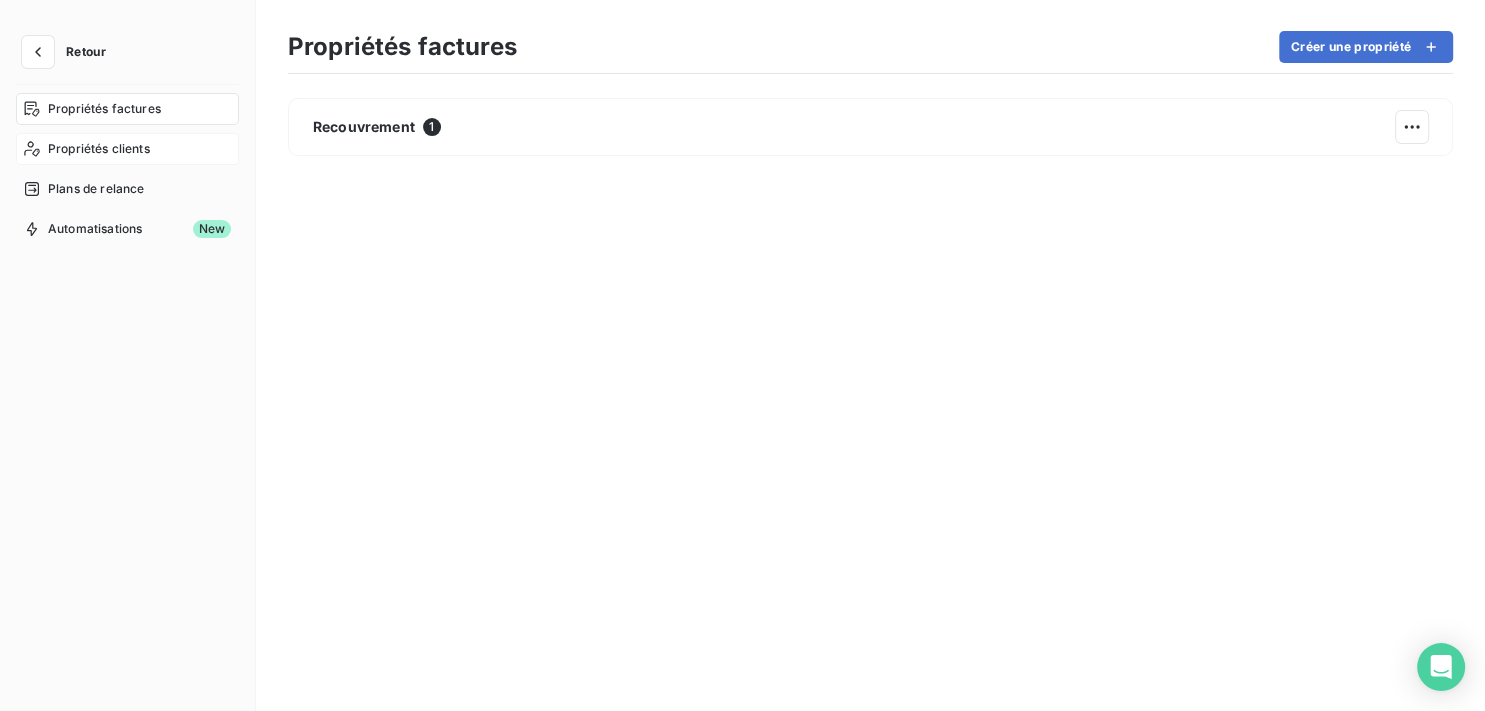click on "Propriétés clients" at bounding box center (99, 149) 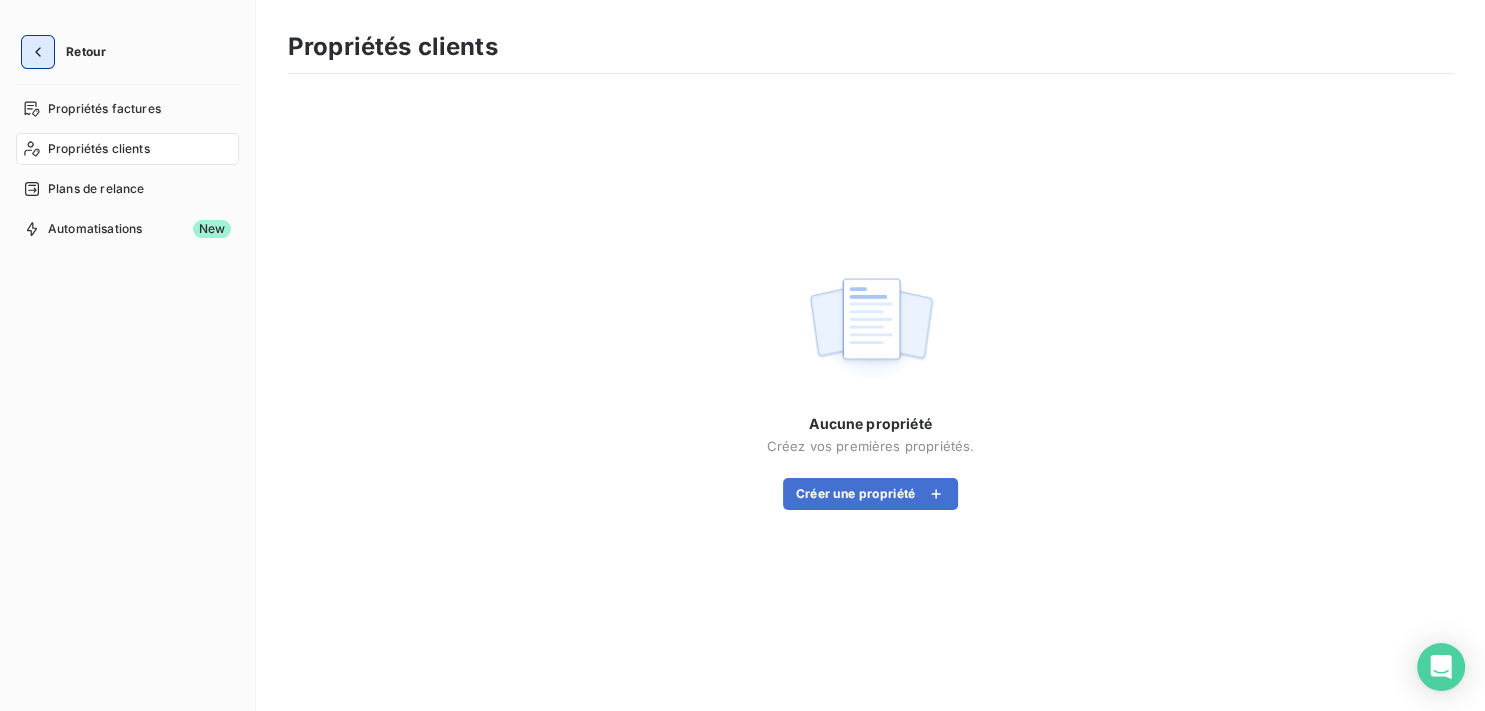 click 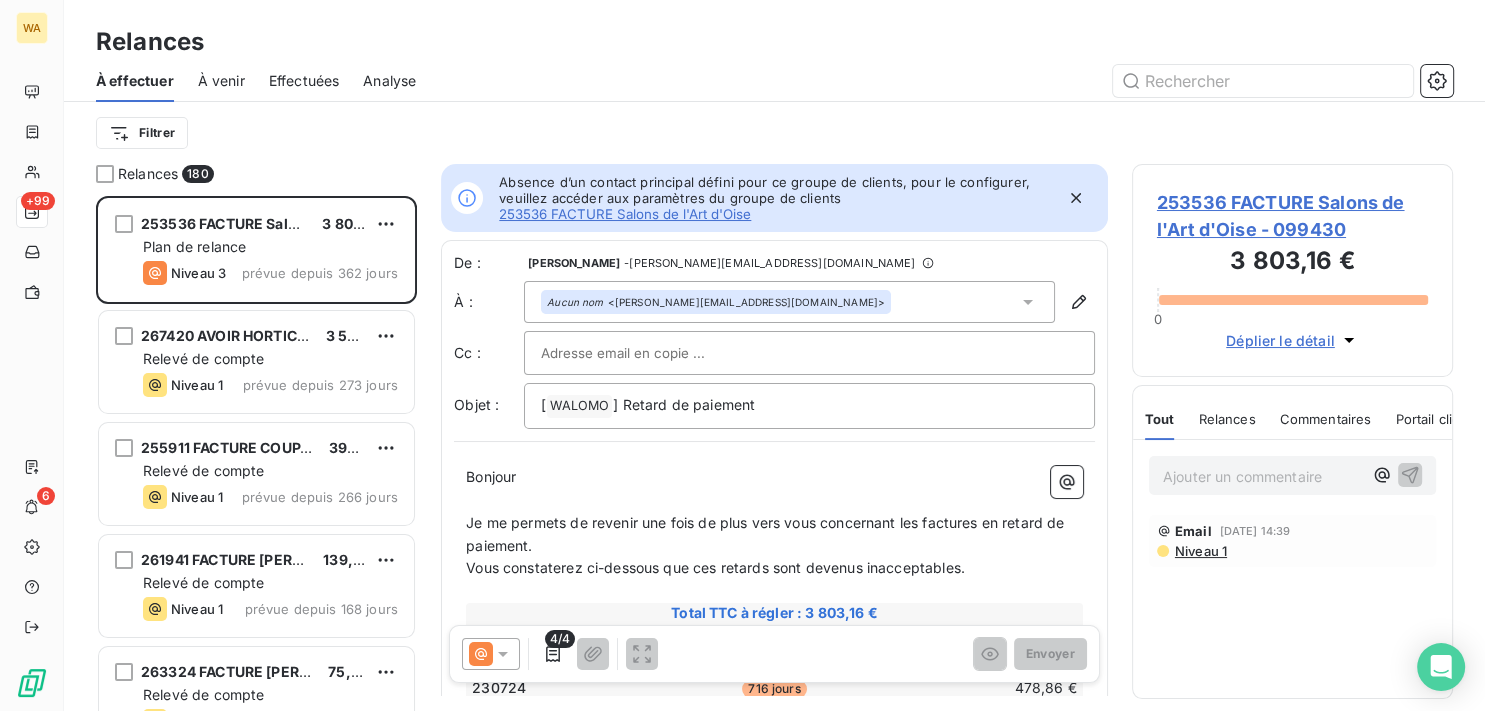 scroll, scrollTop: 18, scrollLeft: 18, axis: both 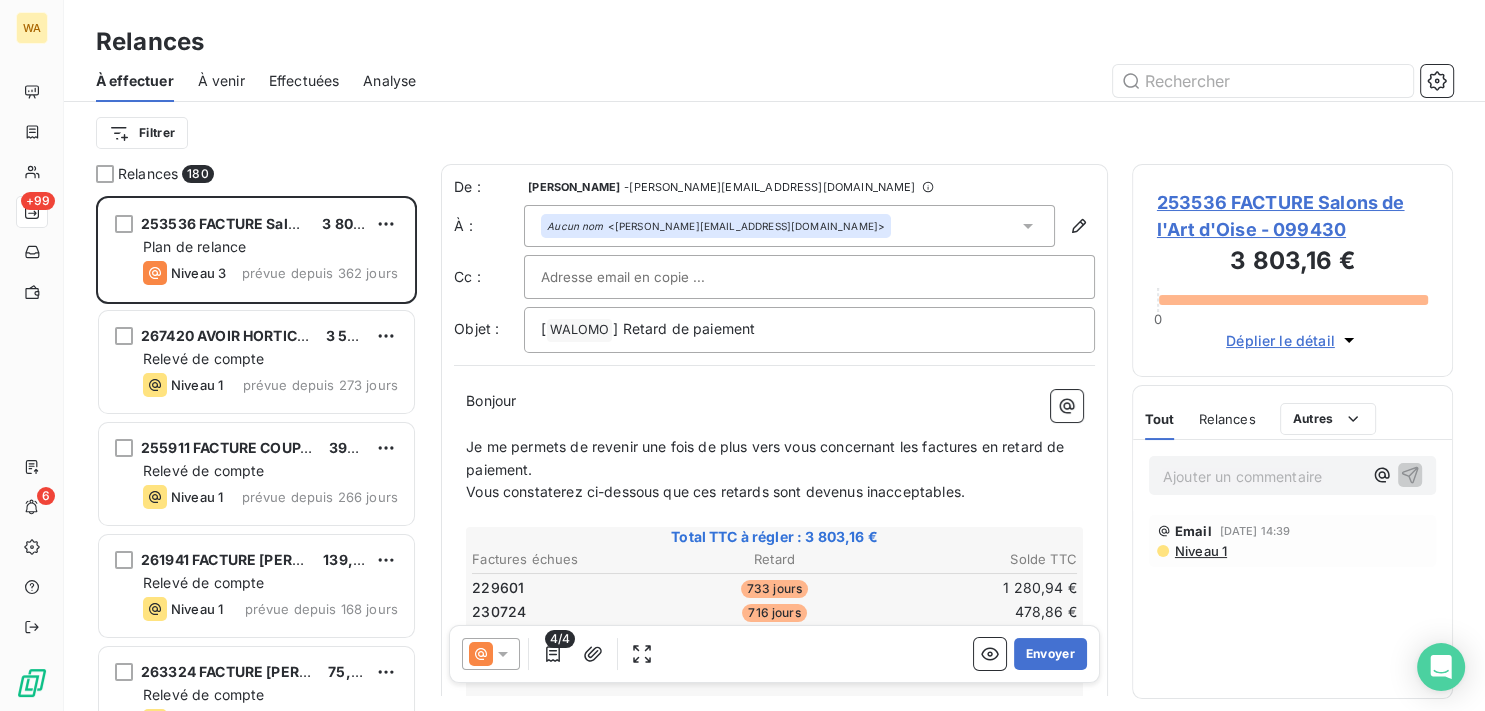 click on "À venir" at bounding box center [221, 81] 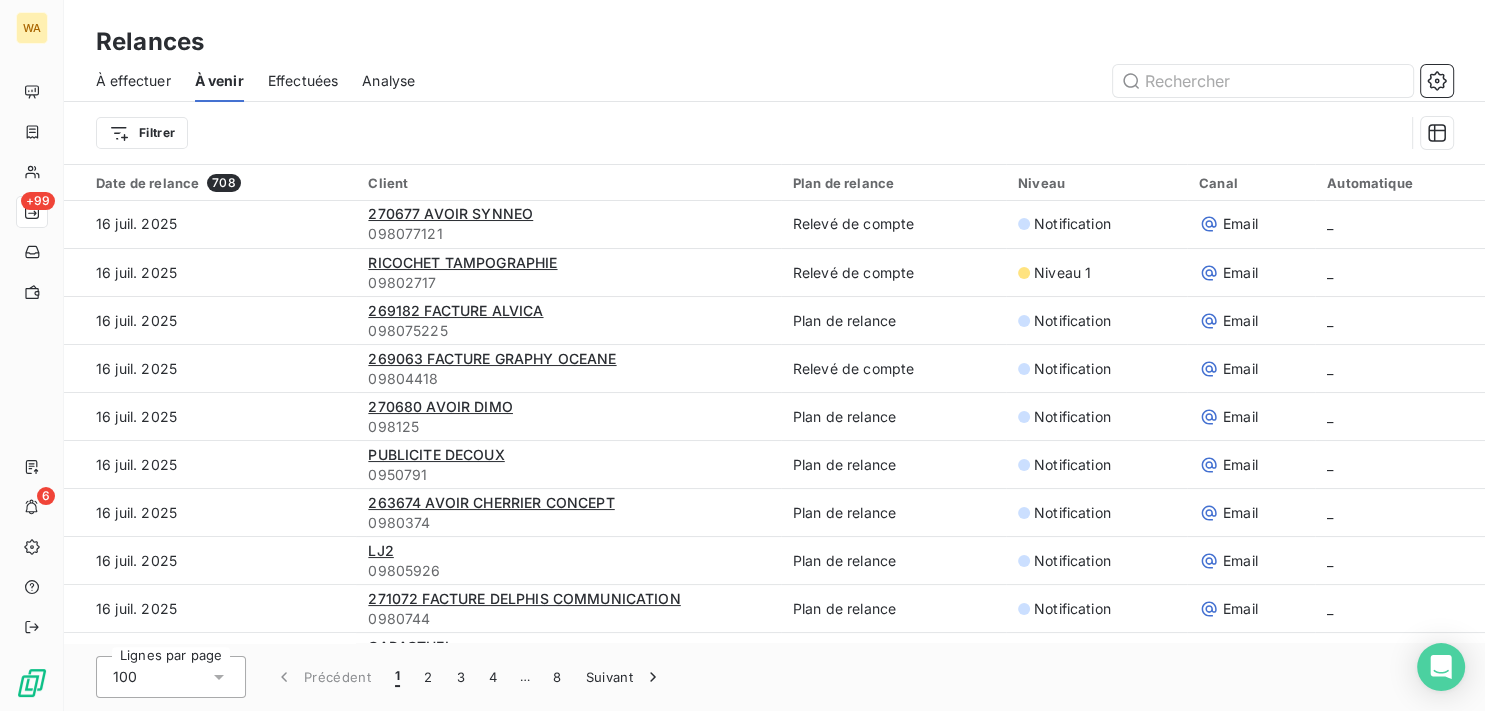 click on "Effectuées" at bounding box center [303, 81] 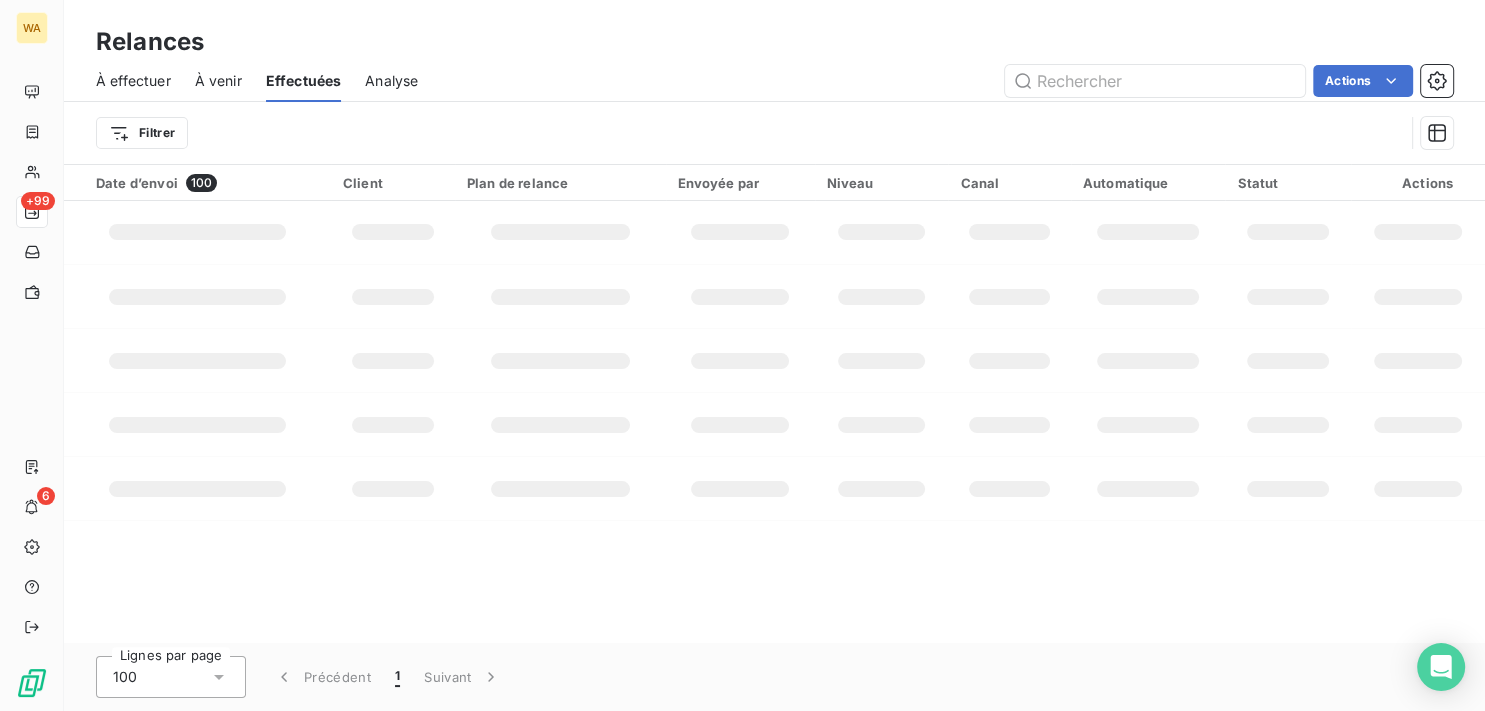 click on "Analyse" at bounding box center [391, 81] 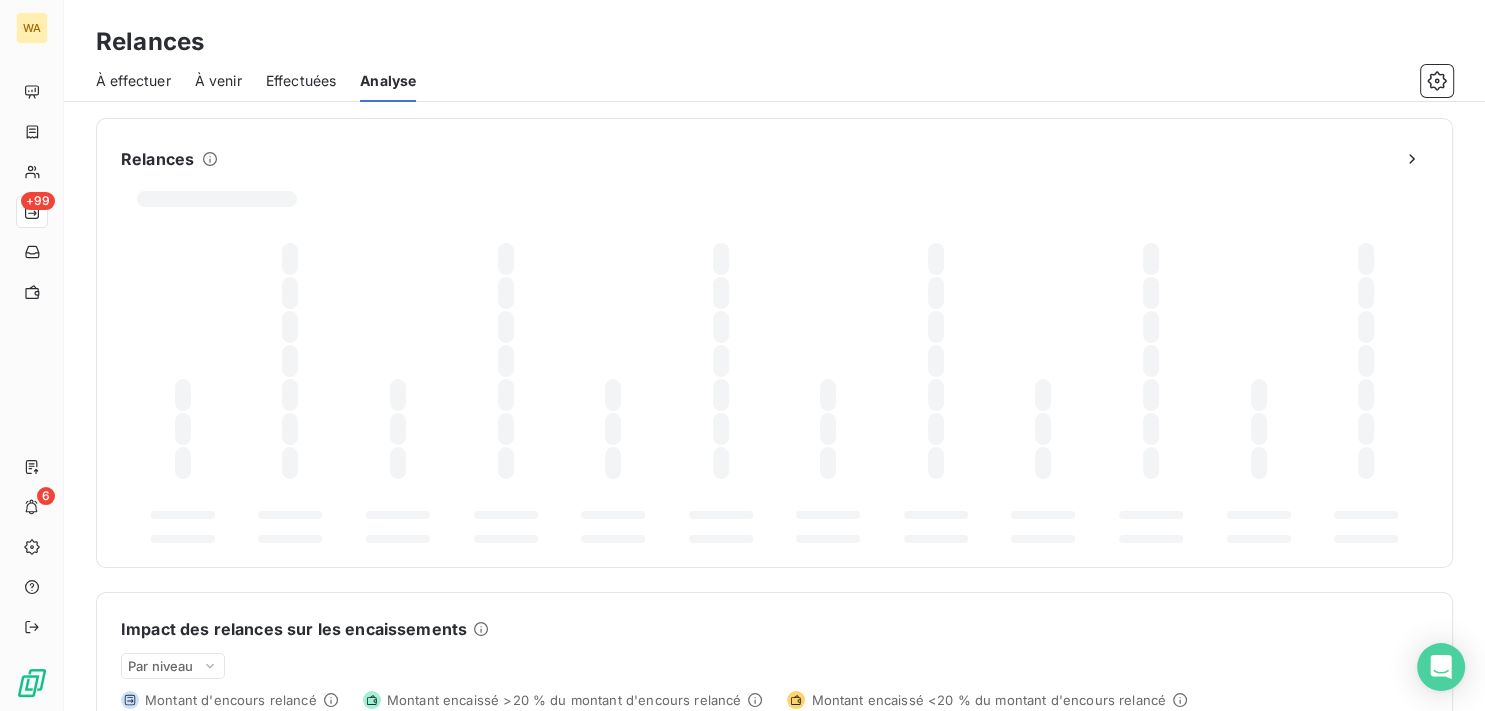 click on "À effectuer" at bounding box center [133, 81] 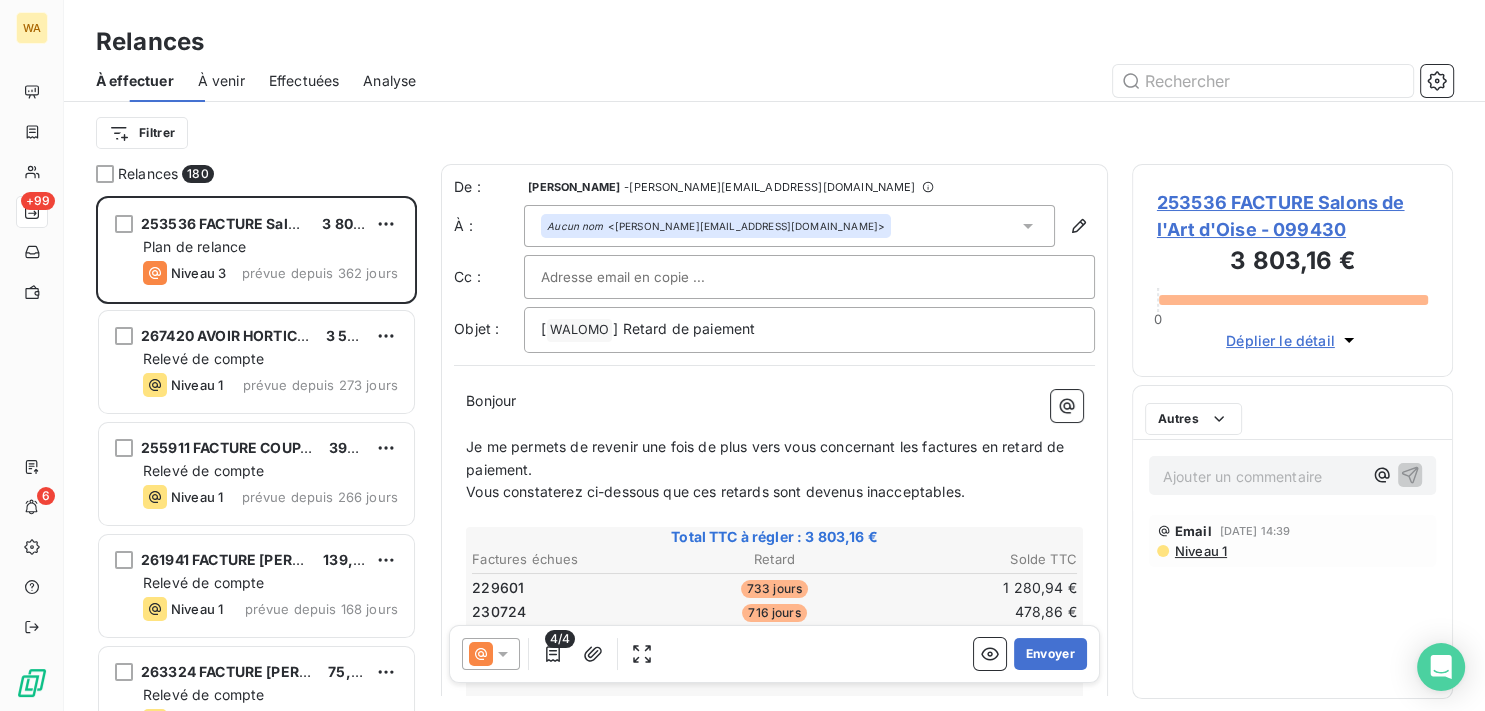 scroll, scrollTop: 18, scrollLeft: 18, axis: both 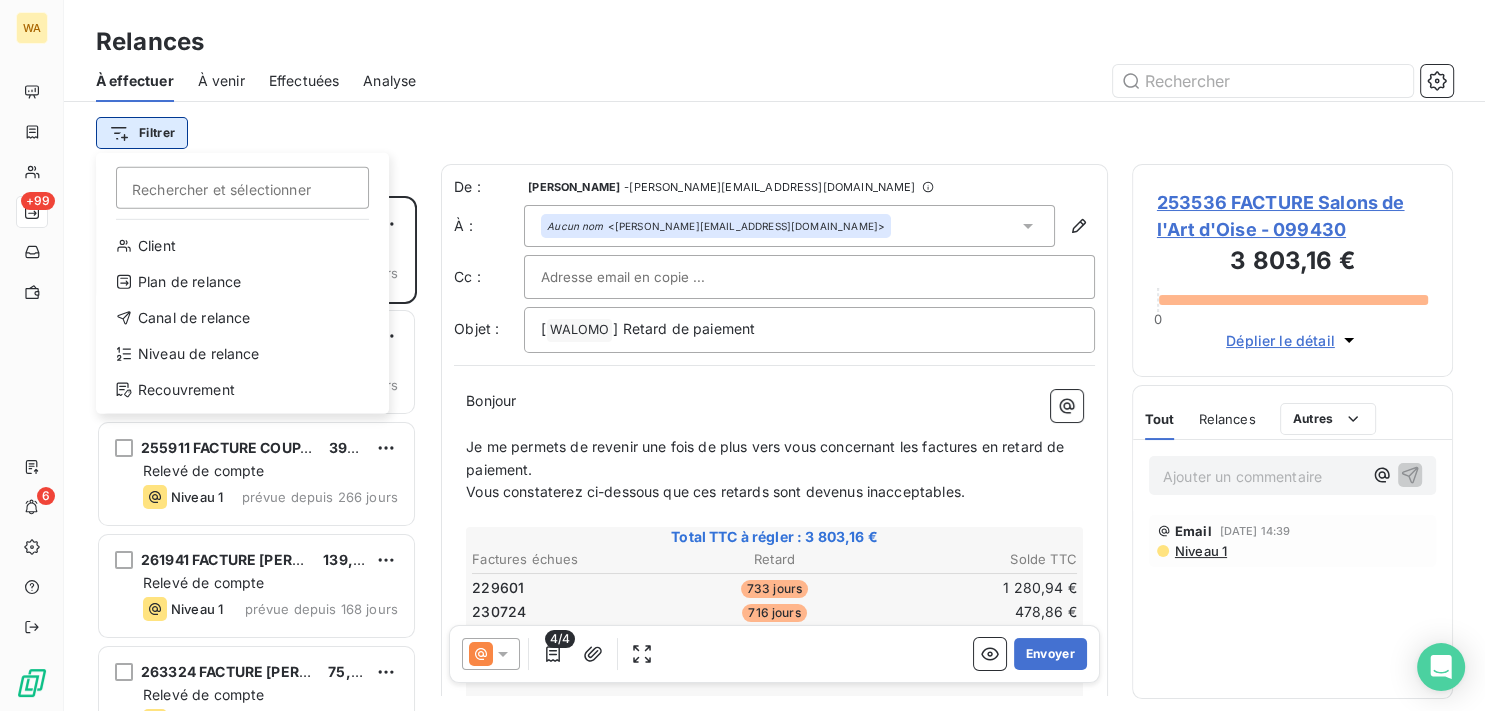 click on "WA +99 6 Relances À effectuer À venir Effectuées Analyse Filtrer Rechercher et sélectionner Client Plan de relance Canal de relance Niveau de relance Recouvrement Relances 180 253536 FACTURE Salons de l'Art d'Oise 3 803,16 € Plan de relance Niveau 3 prévue depuis 362 jours 267420 AVOIR HORTICA [PERSON_NAME] 3 537,14 € Relevé de compte Niveau 1 prévue depuis 273 jours 255911 FACTURE COUPA GADONNA Trifina 399,60 € Relevé de compte Niveau 1 prévue depuis 266 jours 261941 FACTURE [PERSON_NAME] 139,68 € Relevé de compte Niveau 1 prévue depuis 168 jours 263324 FACTURE [PERSON_NAME] 75,00 € Relevé de compte Niveau 1 prévue depuis 146 jours 266480 FACTURE AIST Béziers Cour d'Hérault 79,32 € Relevé de compte Niveau 1 prévue depuis 78 jours 266130 FACTURE BPGO Comité Social Economiq 98,28 € Relevé de compte Niveau 1 prévue depuis 76 jours 267984 FACTURE Mr [PERSON_NAME] 124,92 € Relevé de compte Niveau 1 prévue depuis 76 jours HLP STUDIO 54,48 € Relevé de compte" at bounding box center (742, 355) 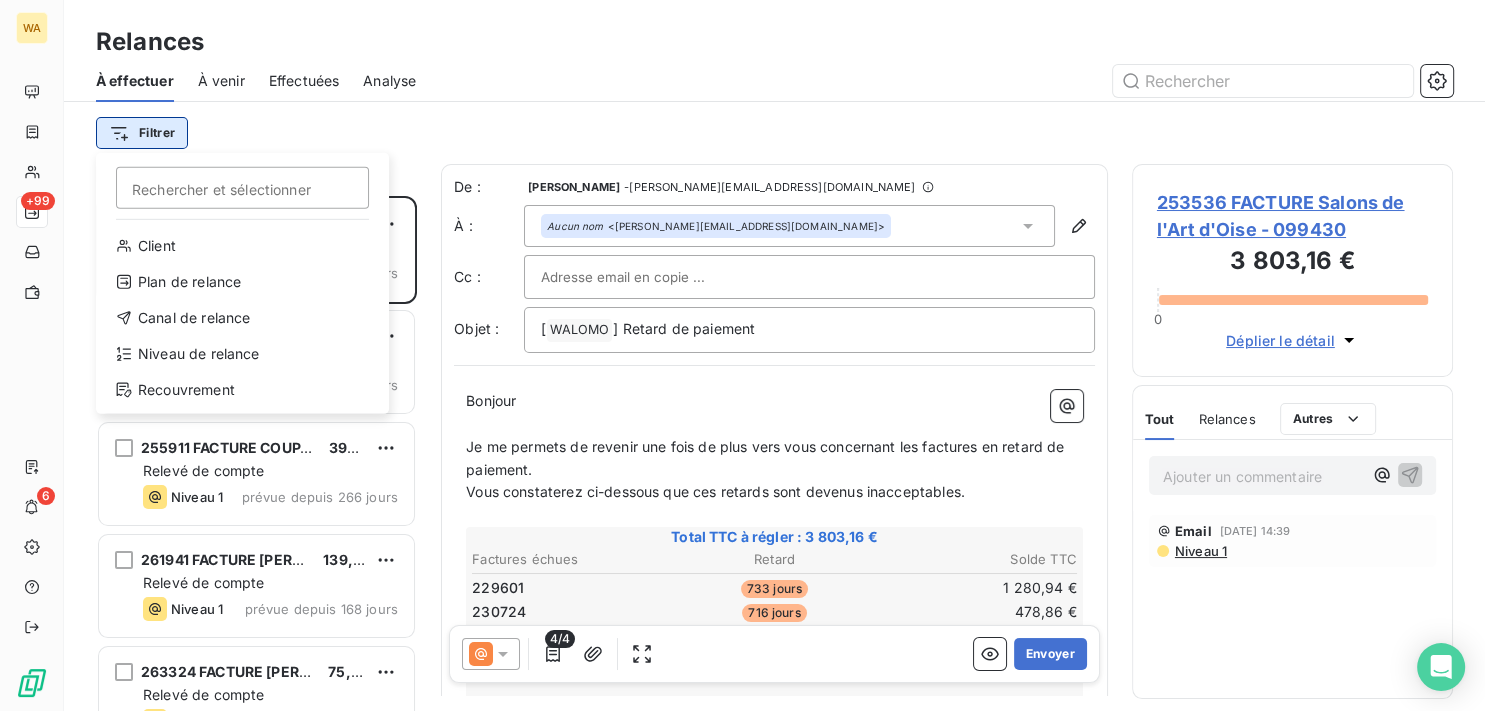 scroll, scrollTop: 18, scrollLeft: 18, axis: both 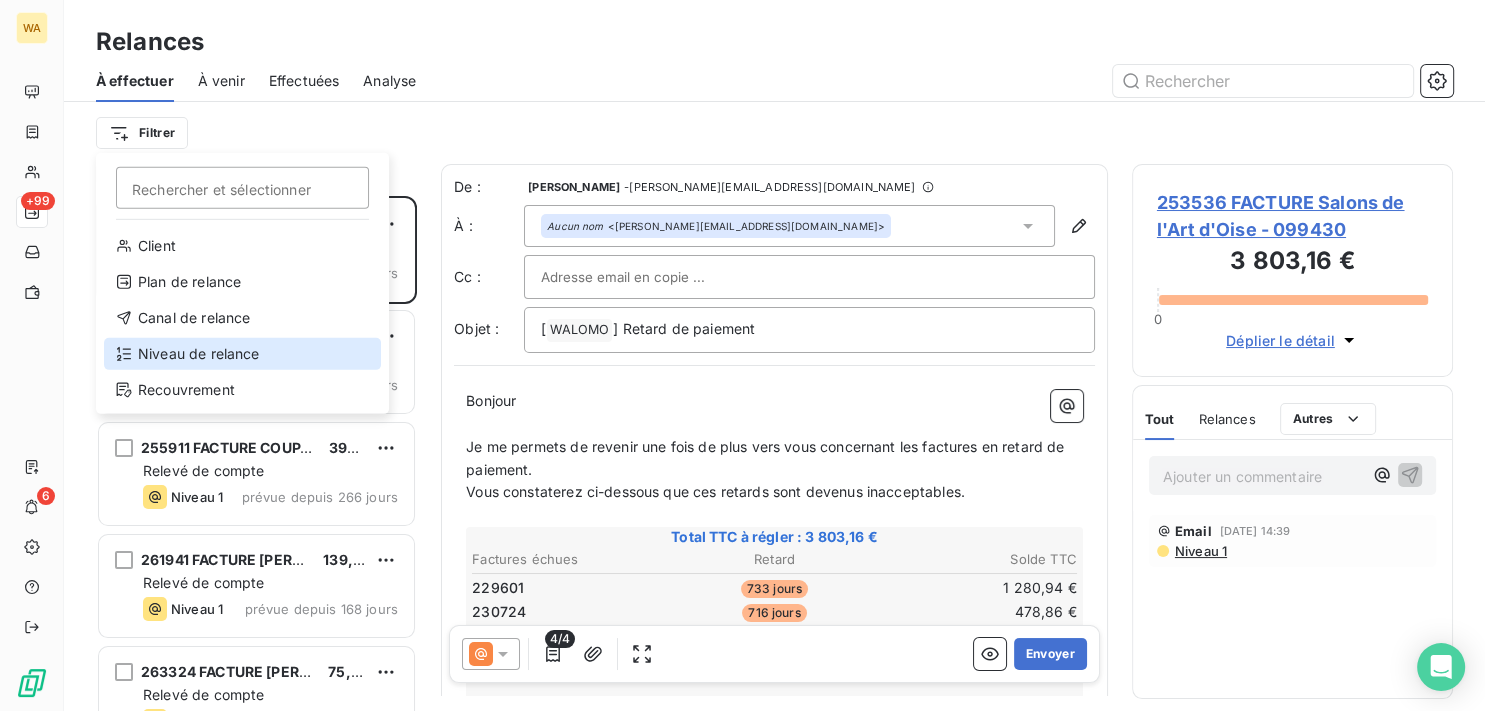 click on "Niveau de relance" at bounding box center [242, 354] 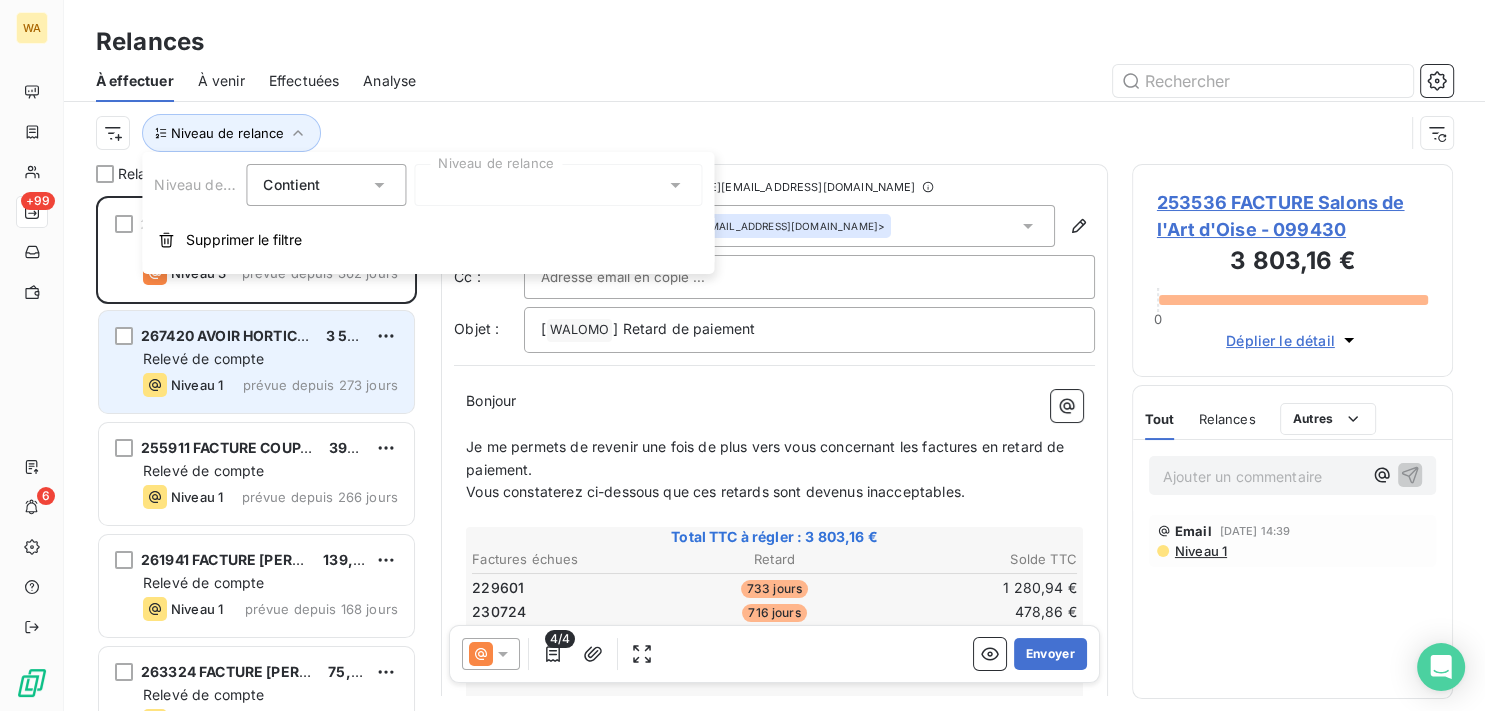 scroll, scrollTop: 18, scrollLeft: 18, axis: both 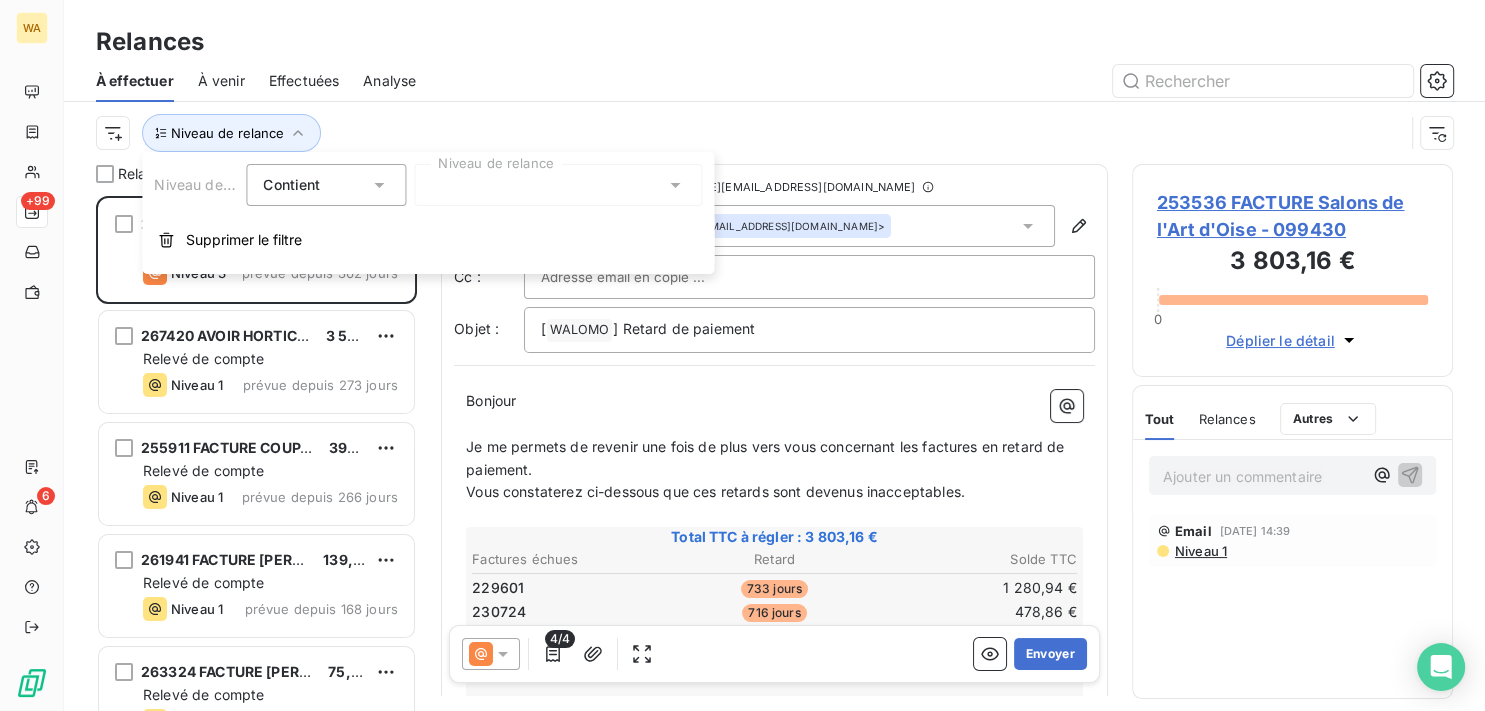 click on "Contient is" at bounding box center (316, 185) 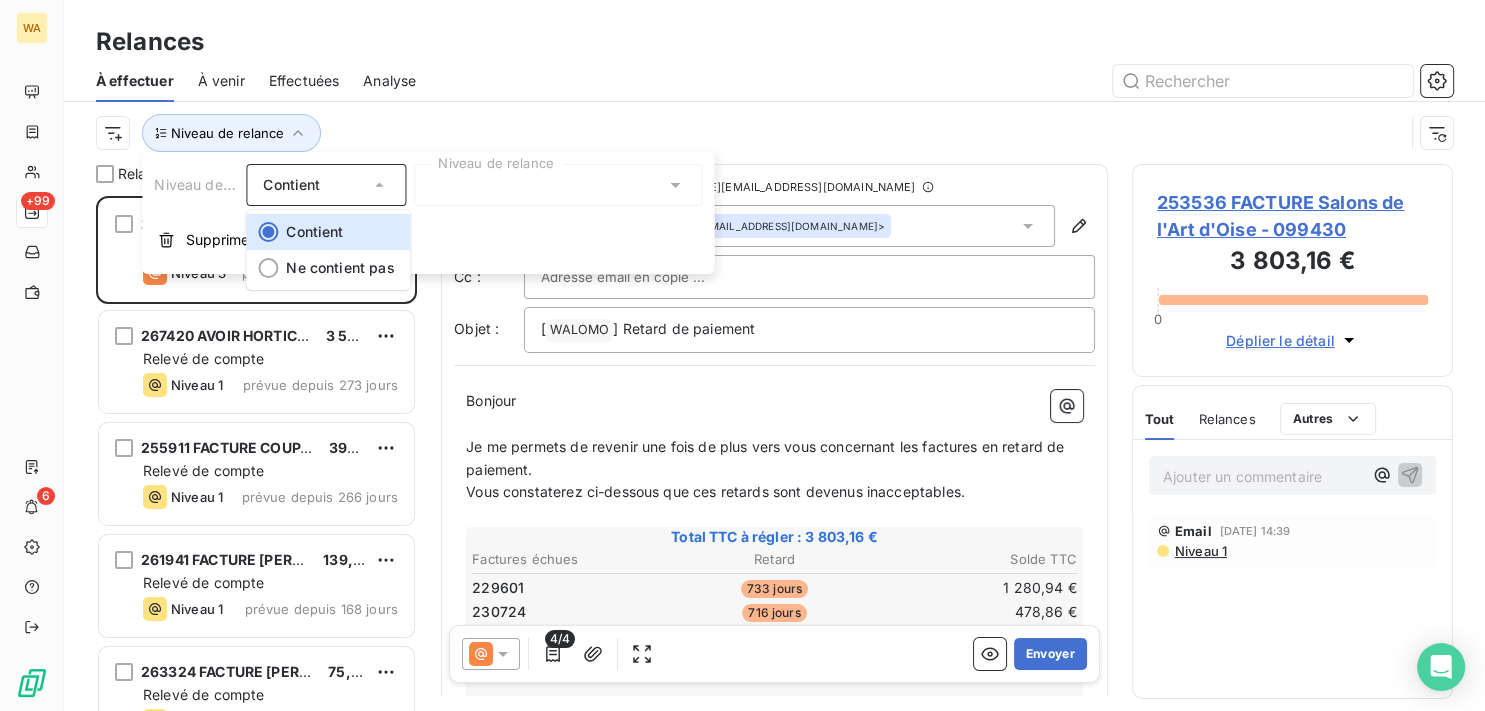click at bounding box center (558, 185) 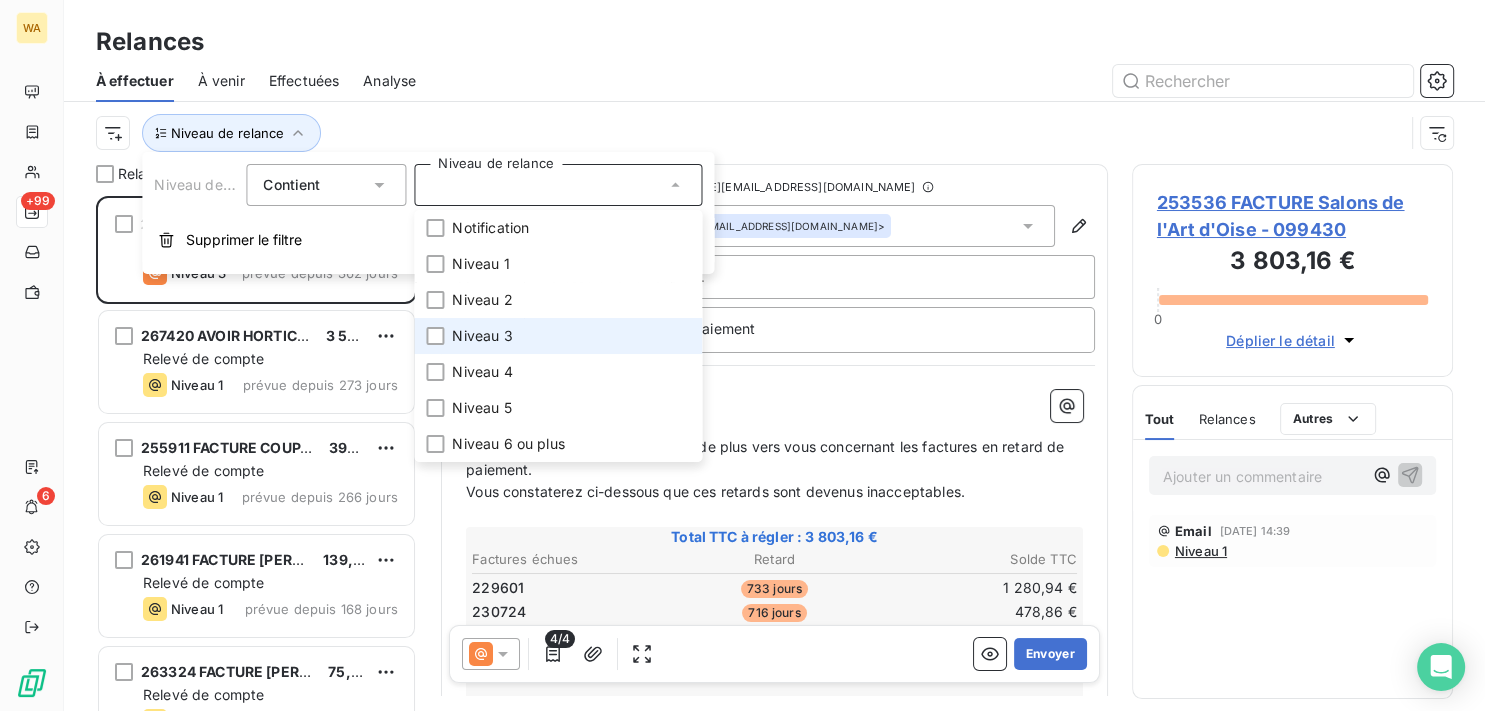 click on "Niveau 3" at bounding box center [558, 336] 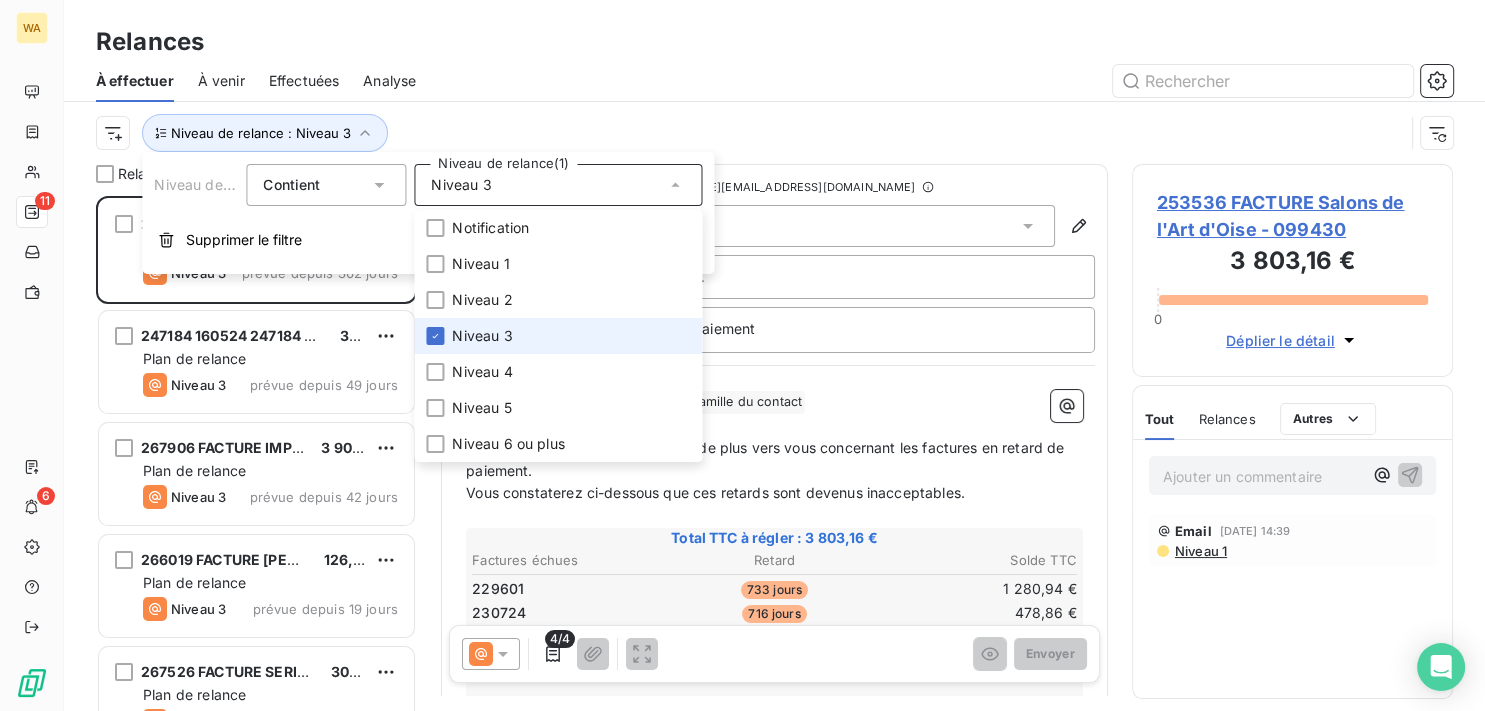 scroll, scrollTop: 18, scrollLeft: 18, axis: both 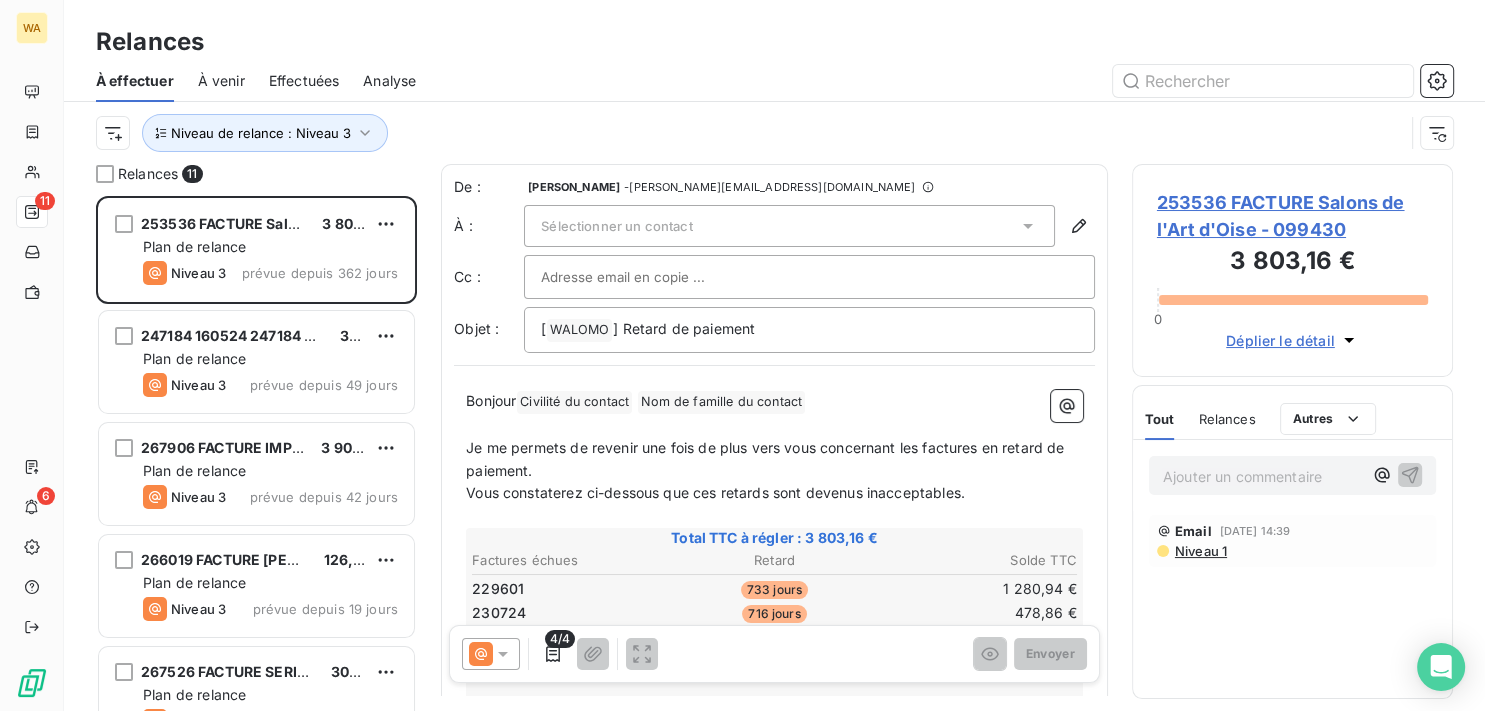 click on "Niveau de relance  : Niveau 3" at bounding box center [750, 133] 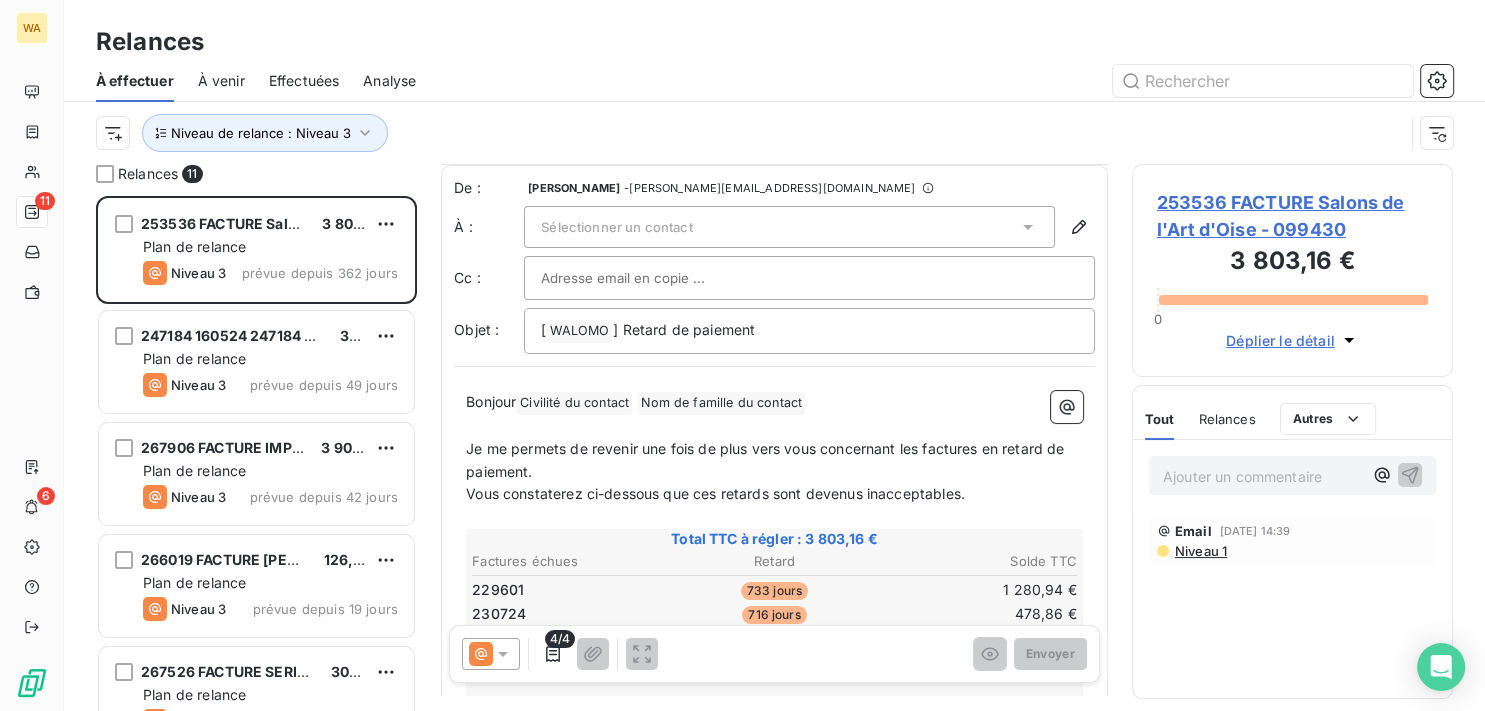 scroll, scrollTop: 102, scrollLeft: 0, axis: vertical 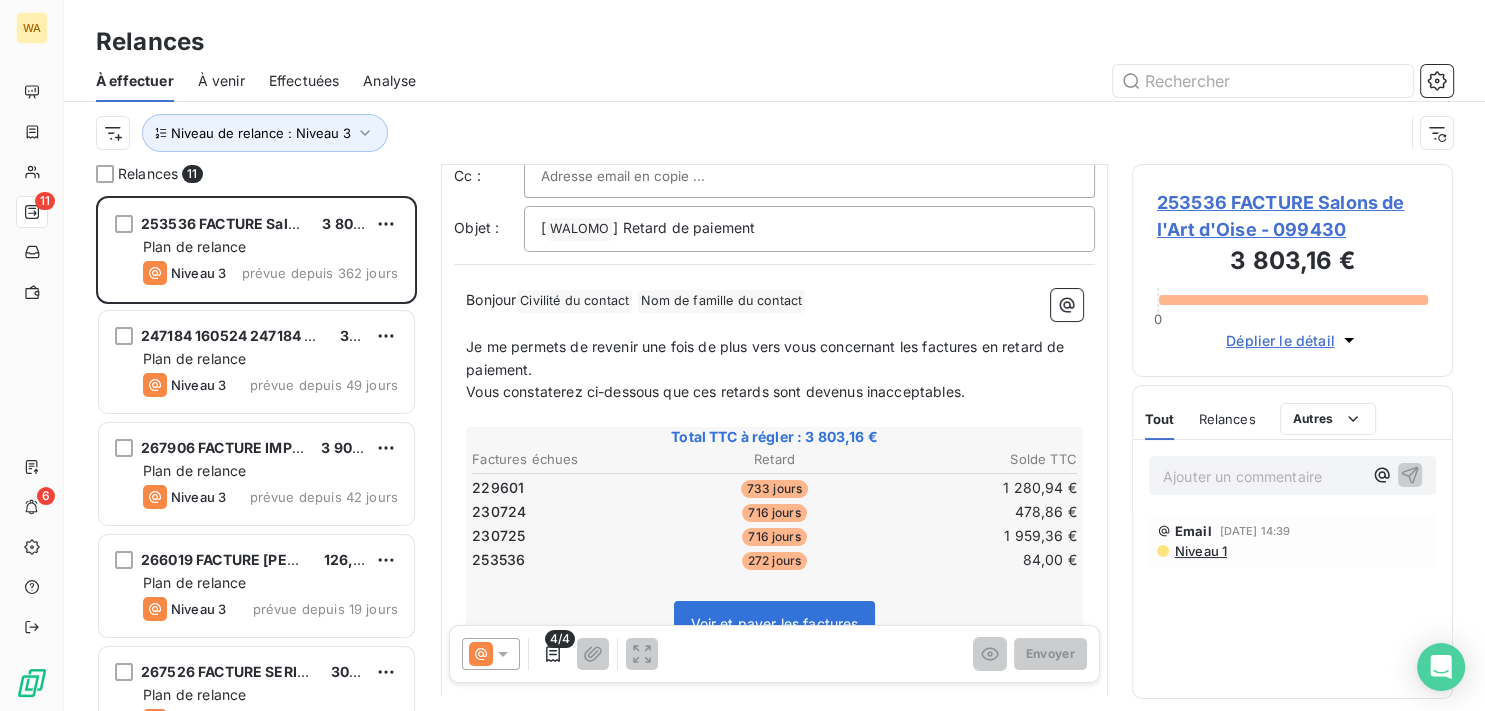click on "﻿" at bounding box center (774, 324) 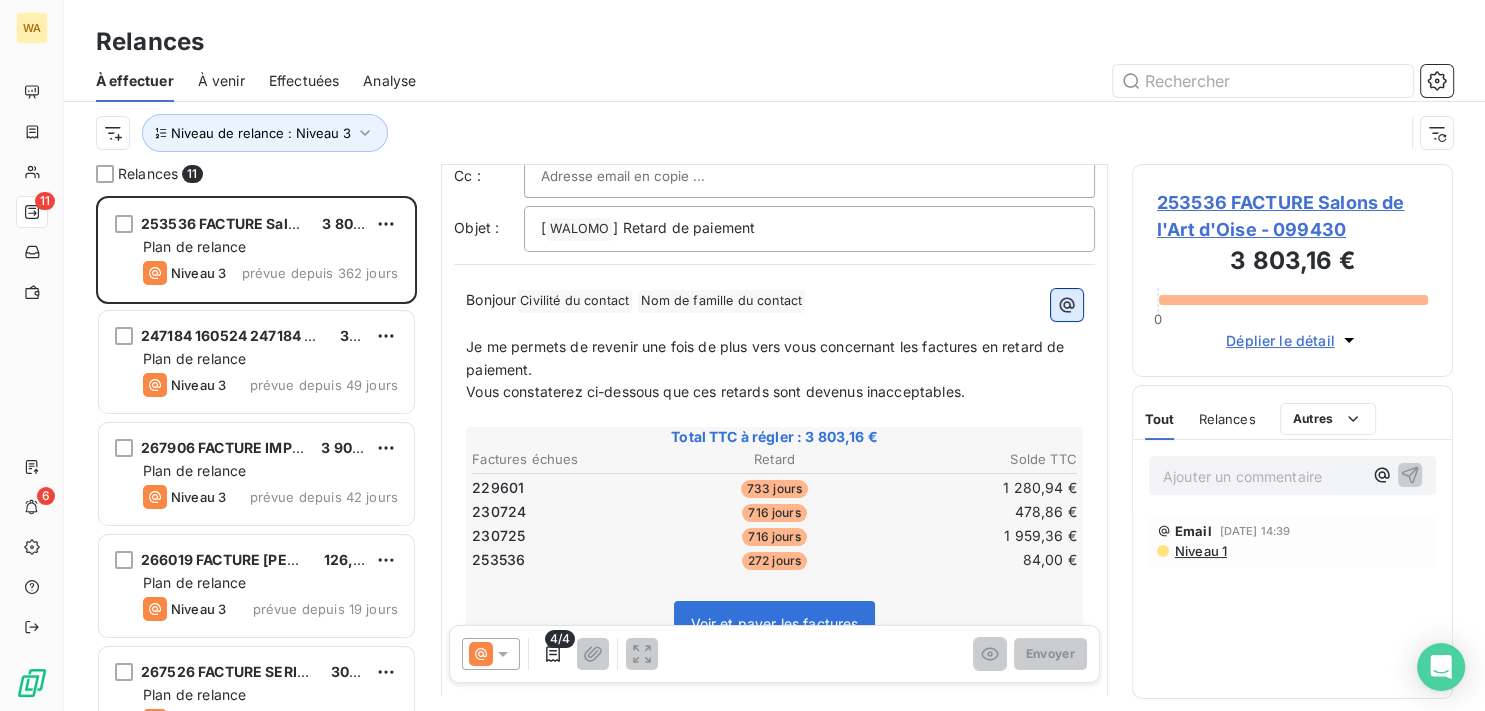 click 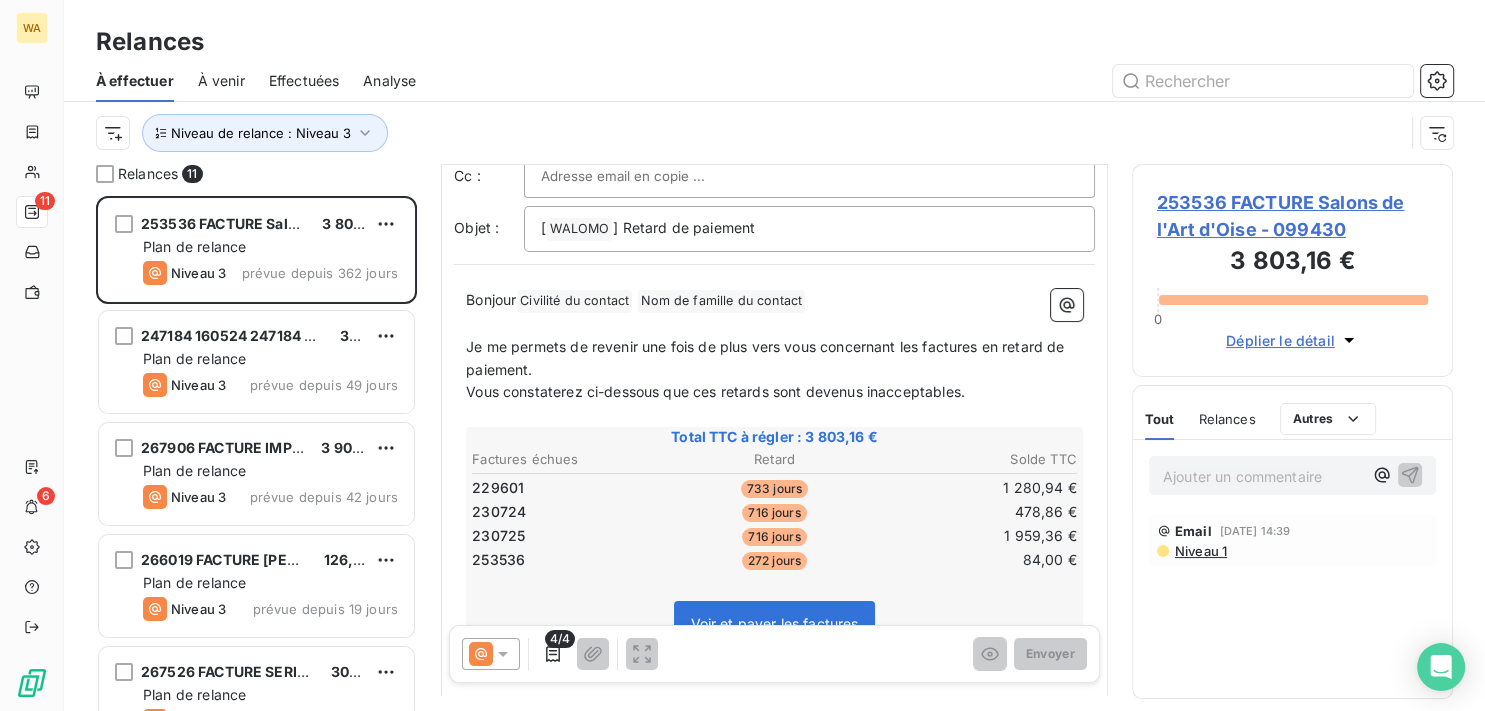 click on "Bonjour  Civilité du contact ﻿   Nom de famille du contact ﻿ ﻿" at bounding box center (774, 301) 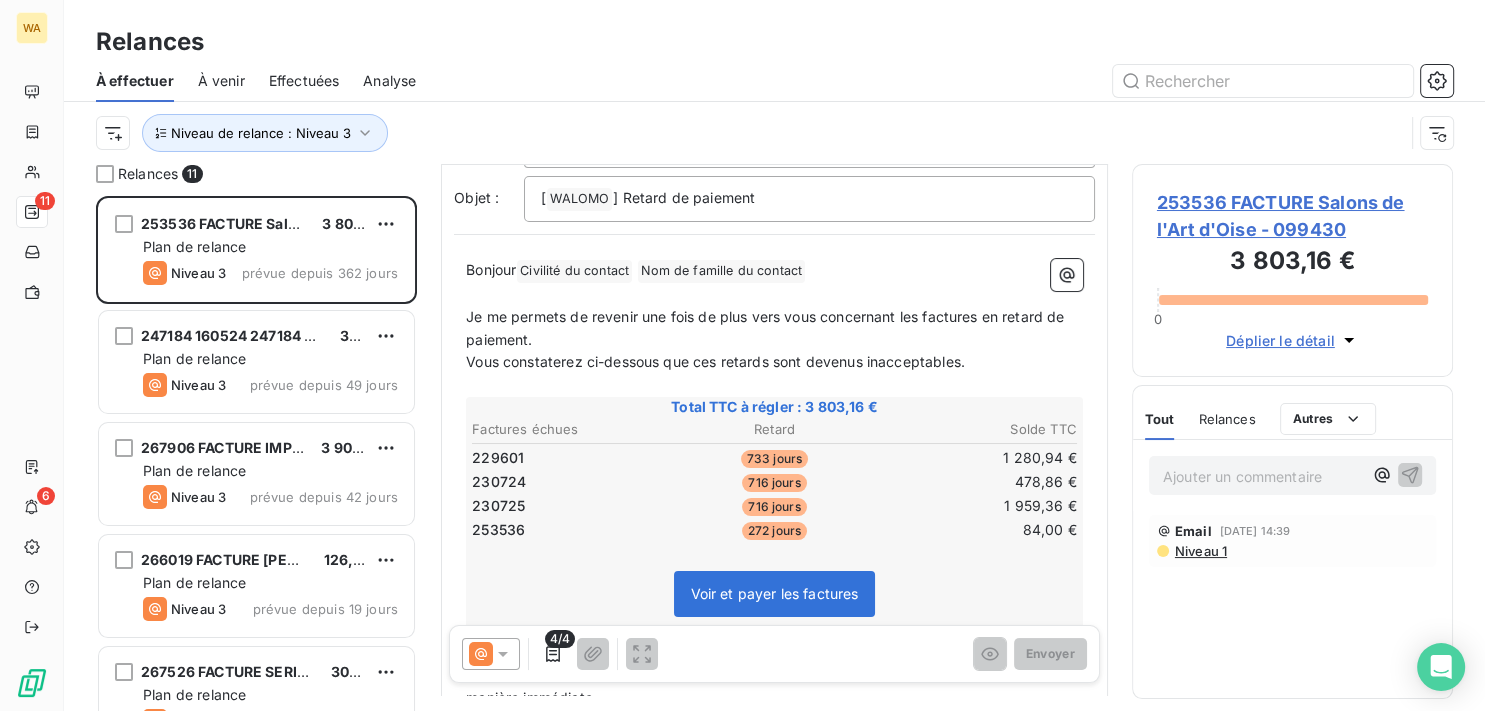 scroll, scrollTop: 63, scrollLeft: 0, axis: vertical 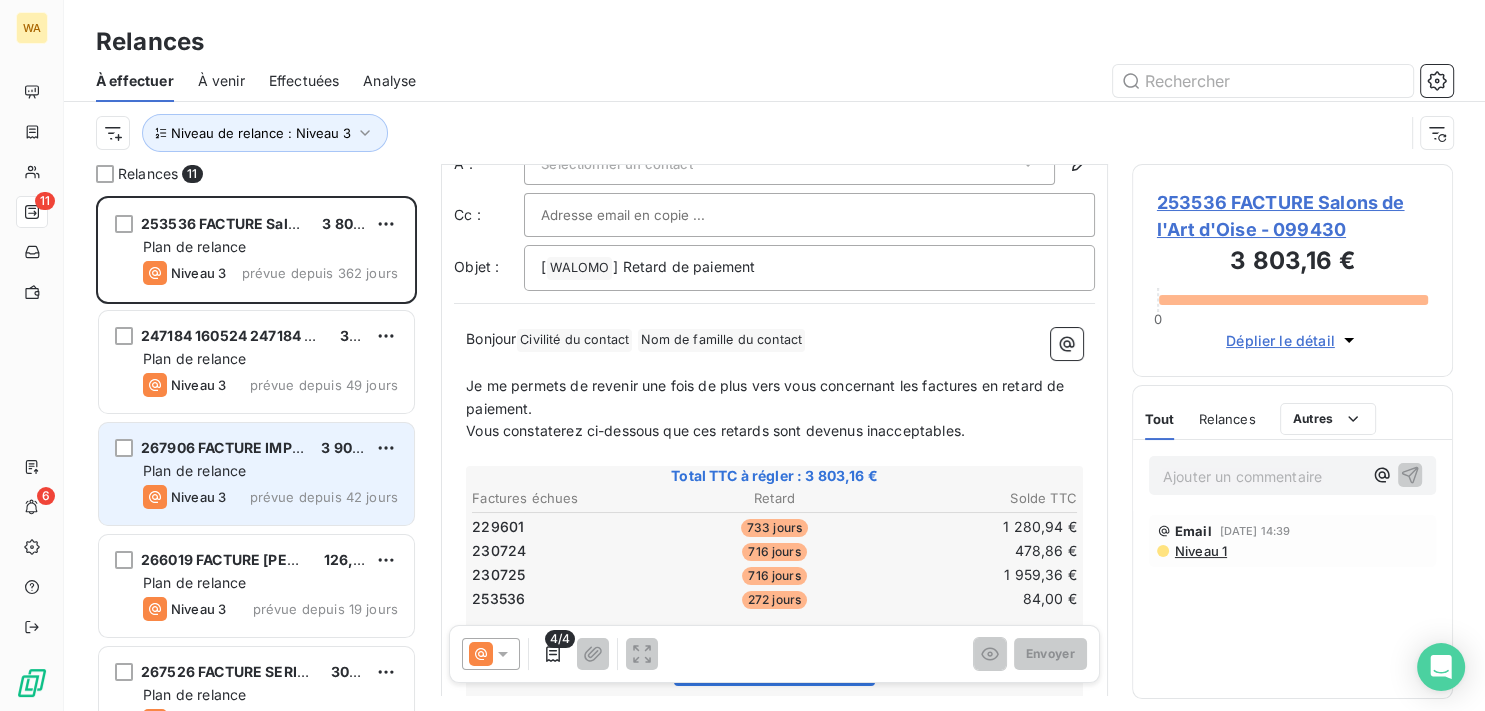 click on "Plan de relance" at bounding box center [270, 471] 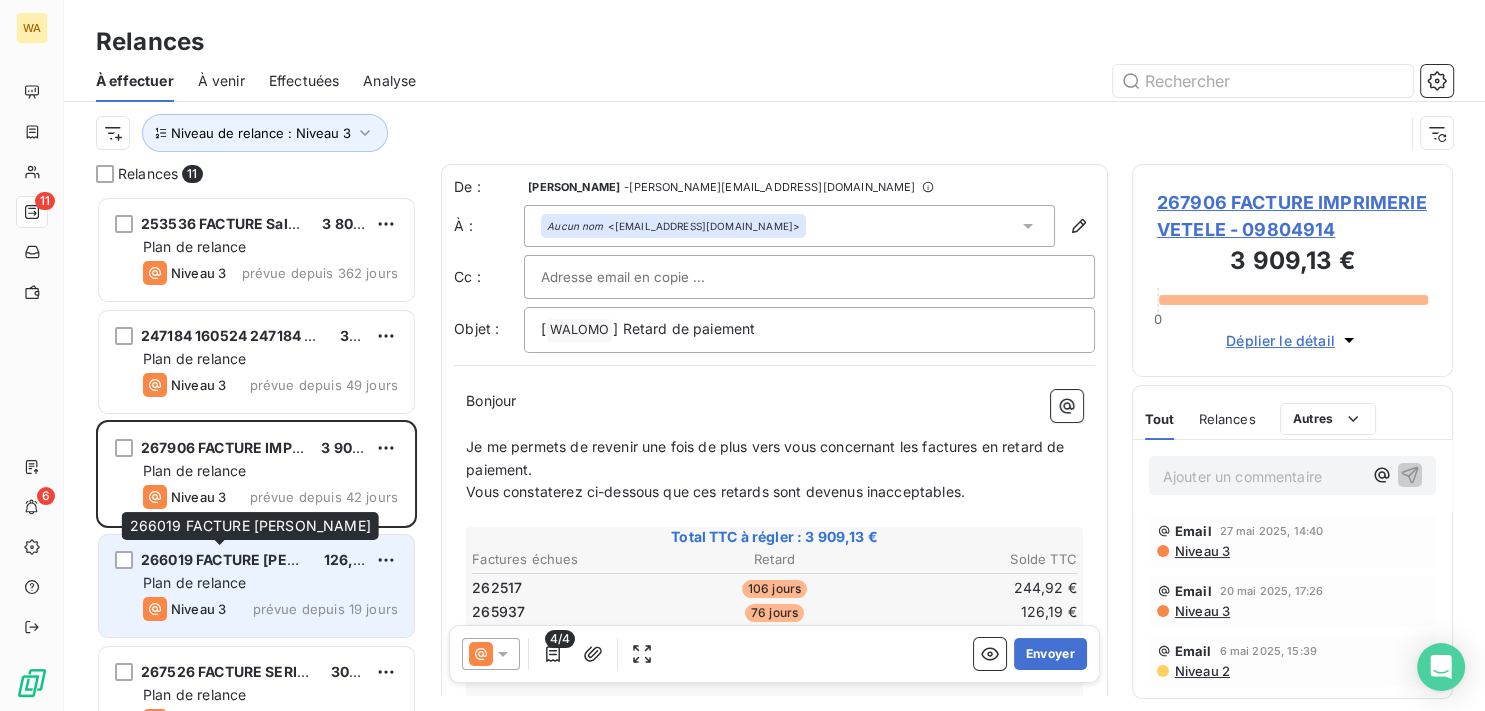click on "266019 FACTURE [PERSON_NAME]" at bounding box center [262, 559] 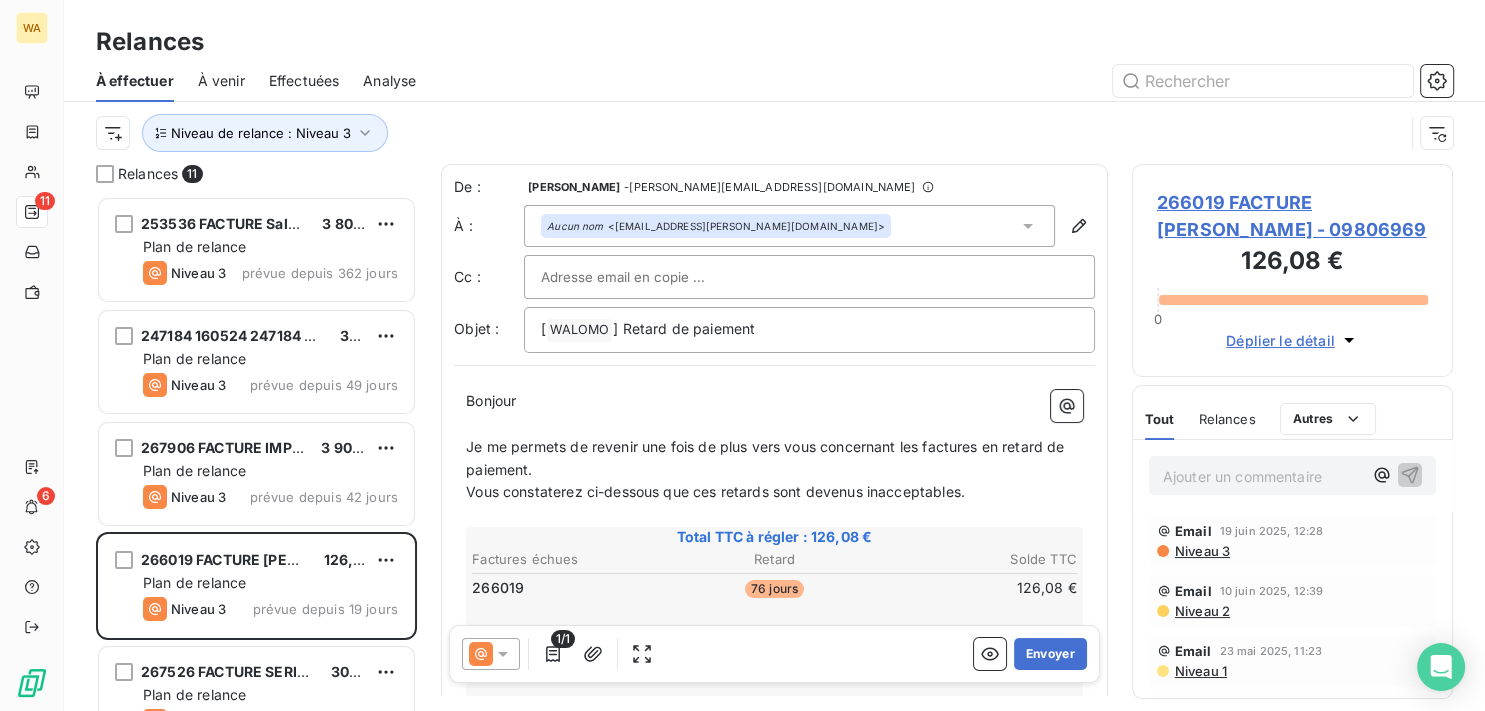 click on "Niveau de relance  : Niveau 3" at bounding box center (750, 133) 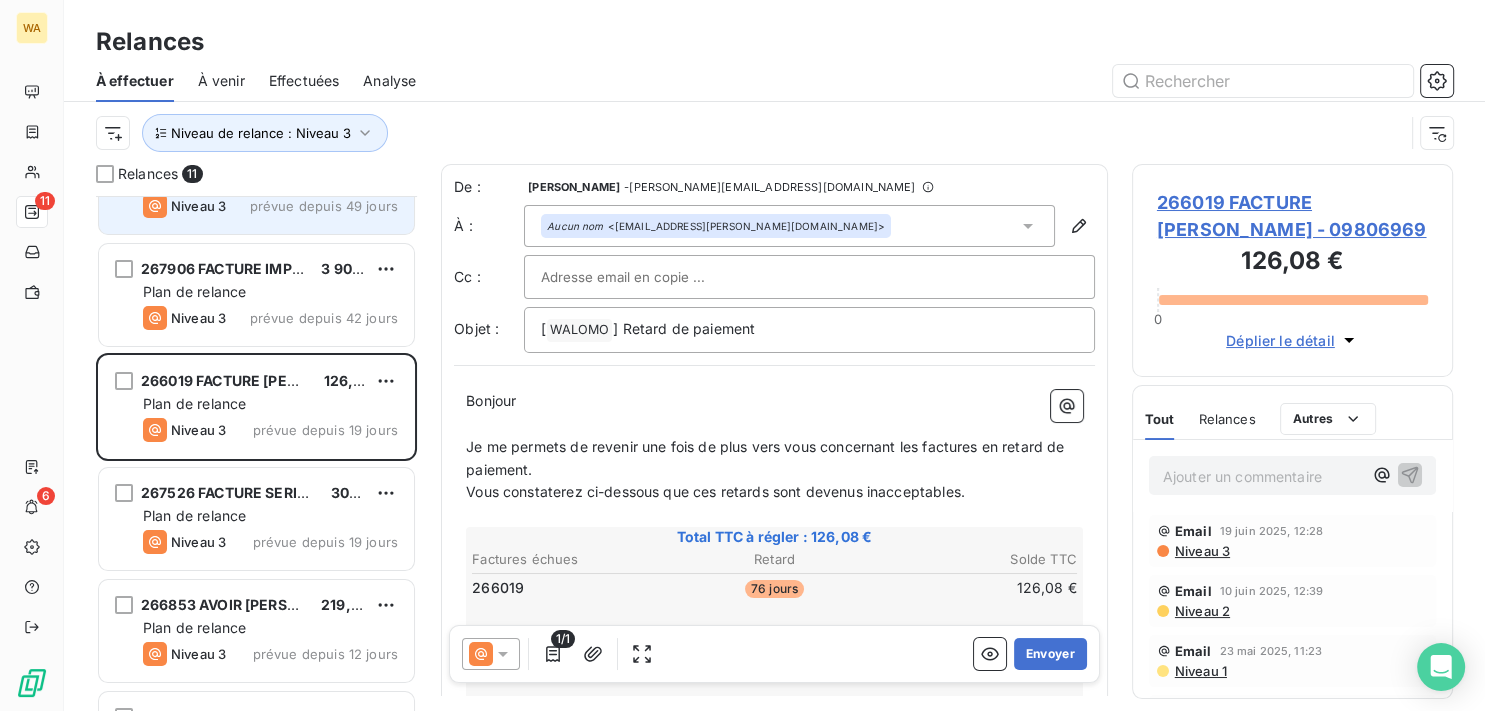 scroll, scrollTop: 202, scrollLeft: 0, axis: vertical 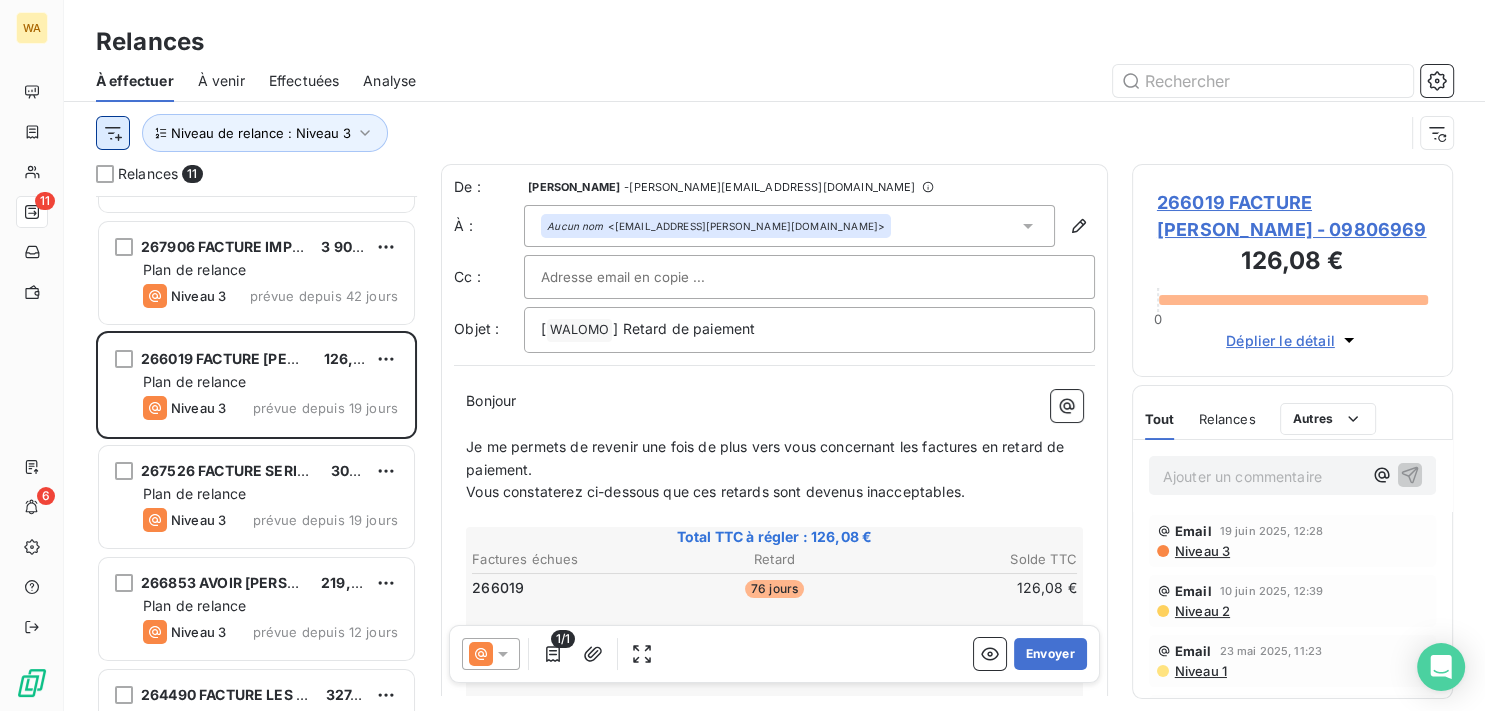 click on "WA 11 6 Relances À effectuer À venir Effectuées Analyse Niveau de relance  : Niveau 3  Relances 11 253536 FACTURE Salons de l'Art d'Oise 3 803,16 € Plan de relance Niveau 3 prévue depuis 362 jours 247184 160524 247184 AVOIR MULTIPLUS SERIGRAPHIE 36,49 € Plan de relance Niveau 3 prévue depuis 49 jours 267906 FACTURE IMPRIMERIE VETELE 3 909,13 € Plan de relance Niveau 3 prévue depuis 42 jours 266019 FACTURE [PERSON_NAME] 126,08 € Plan de relance Niveau 3 prévue depuis 19 jours 267526 FACTURE SERIBOX-ATELIER N6 30,20 € Plan de relance Niveau 3 prévue depuis 19 jours 266853 AVOIR [PERSON_NAME] 219,63 € Plan de relance Niveau 3 prévue depuis 12 jours 264490 FACTURE LES SPECIALISTES 327,26 € Plan de relance Niveau 3 prévue [DATE] 265291 FACTURE [PERSON_NAME] 49,48 € Plan de relance Niveau 3 prévue [DATE] 259062 FACTURE FOREE 227,52 € Plan de relance Niveau 3 prévue [DATE] 256997 FACTURE EUROCOM PUB 99,72 € Plan de relance Niveau 3 De :" at bounding box center (742, 355) 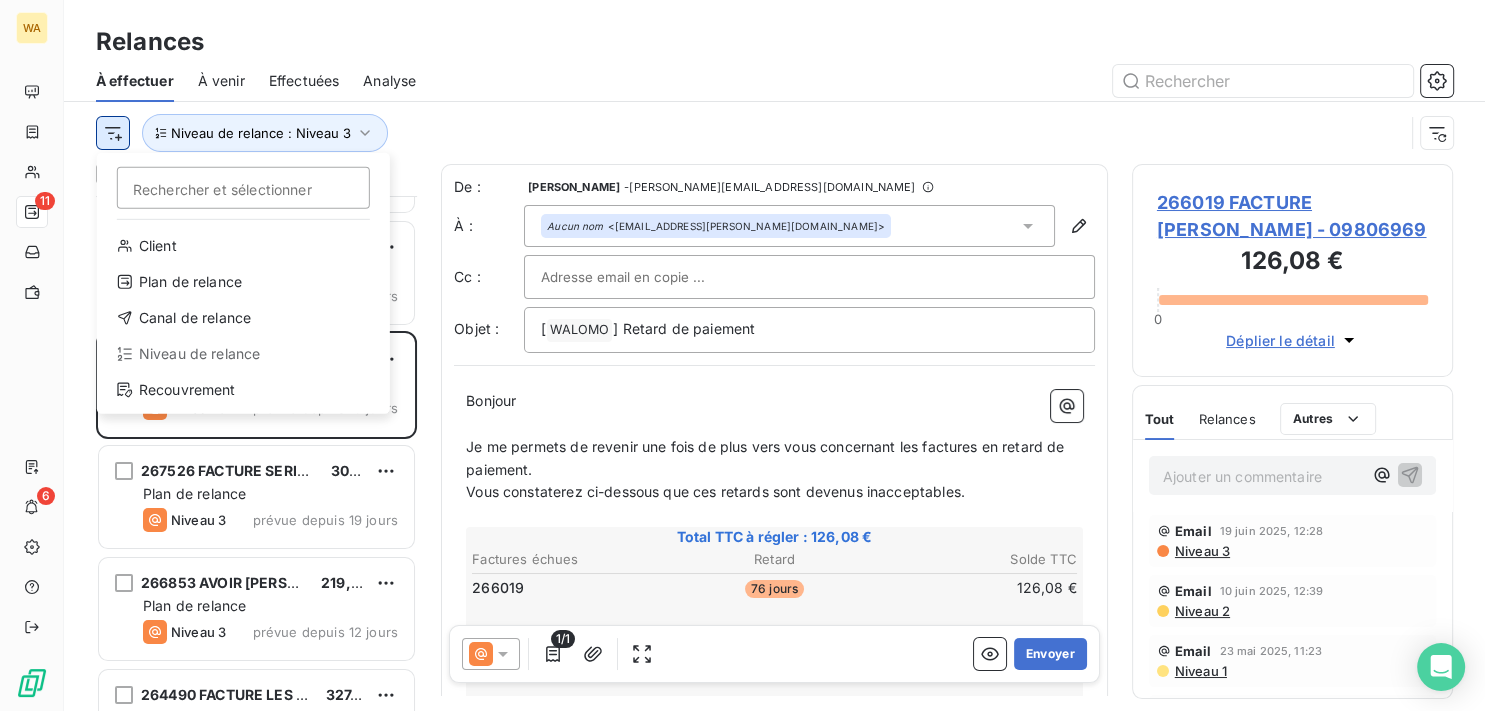 scroll, scrollTop: 202, scrollLeft: 0, axis: vertical 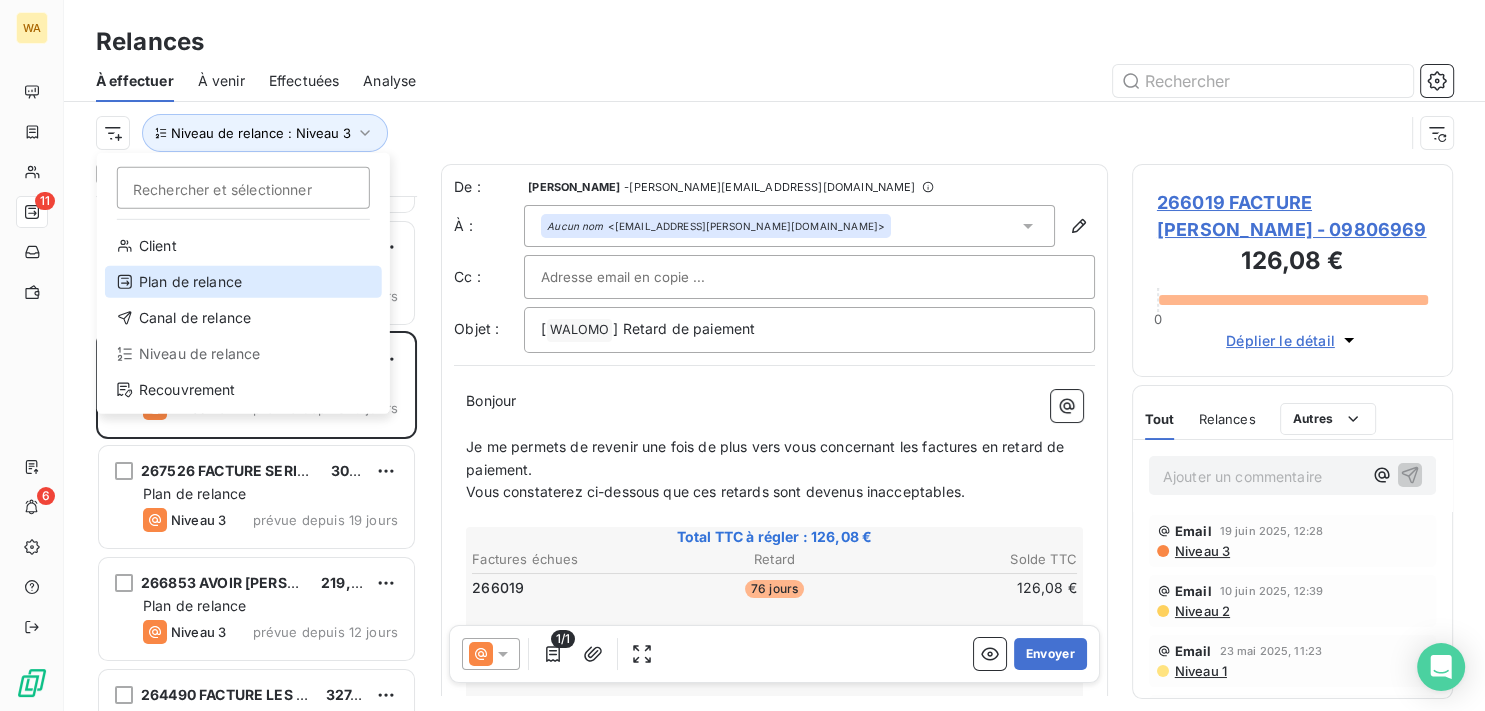 click on "Plan de relance" at bounding box center [243, 282] 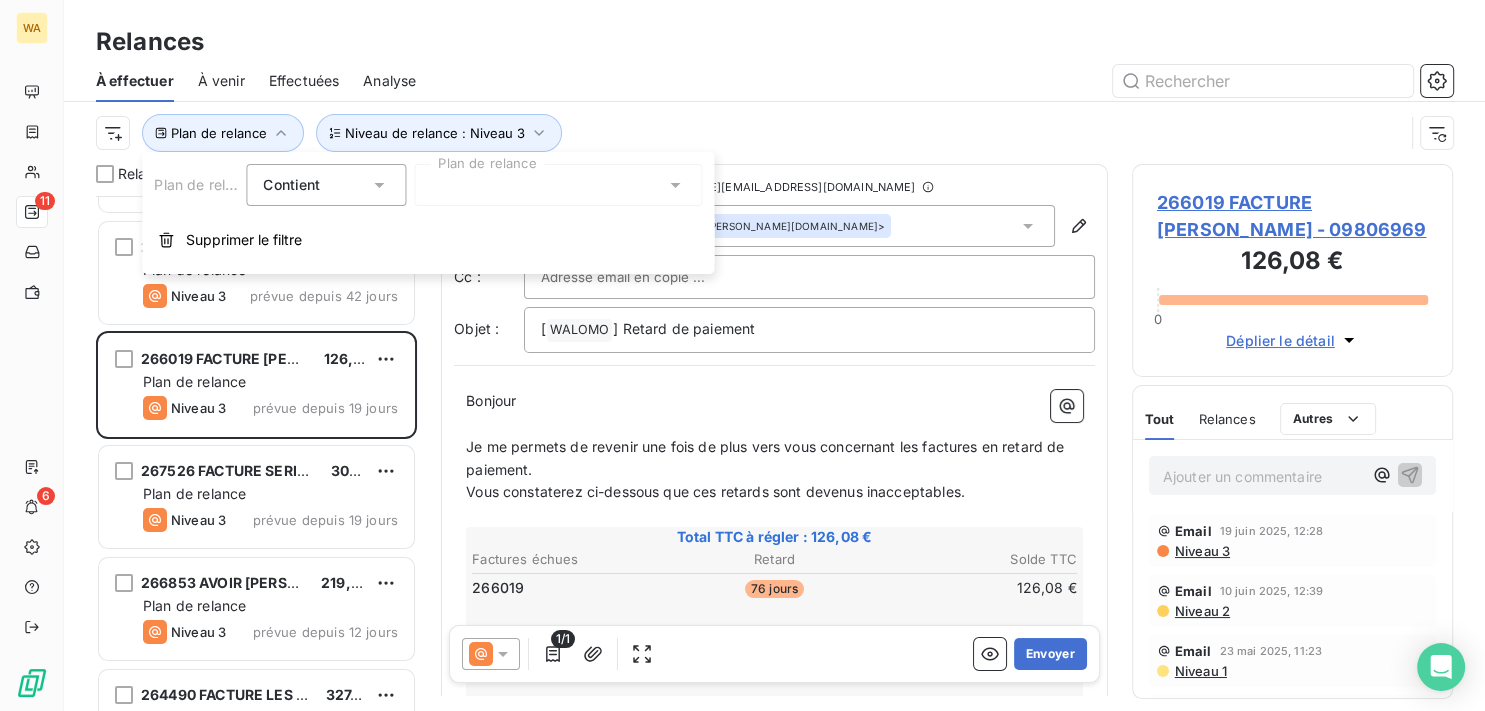 scroll, scrollTop: 202, scrollLeft: 0, axis: vertical 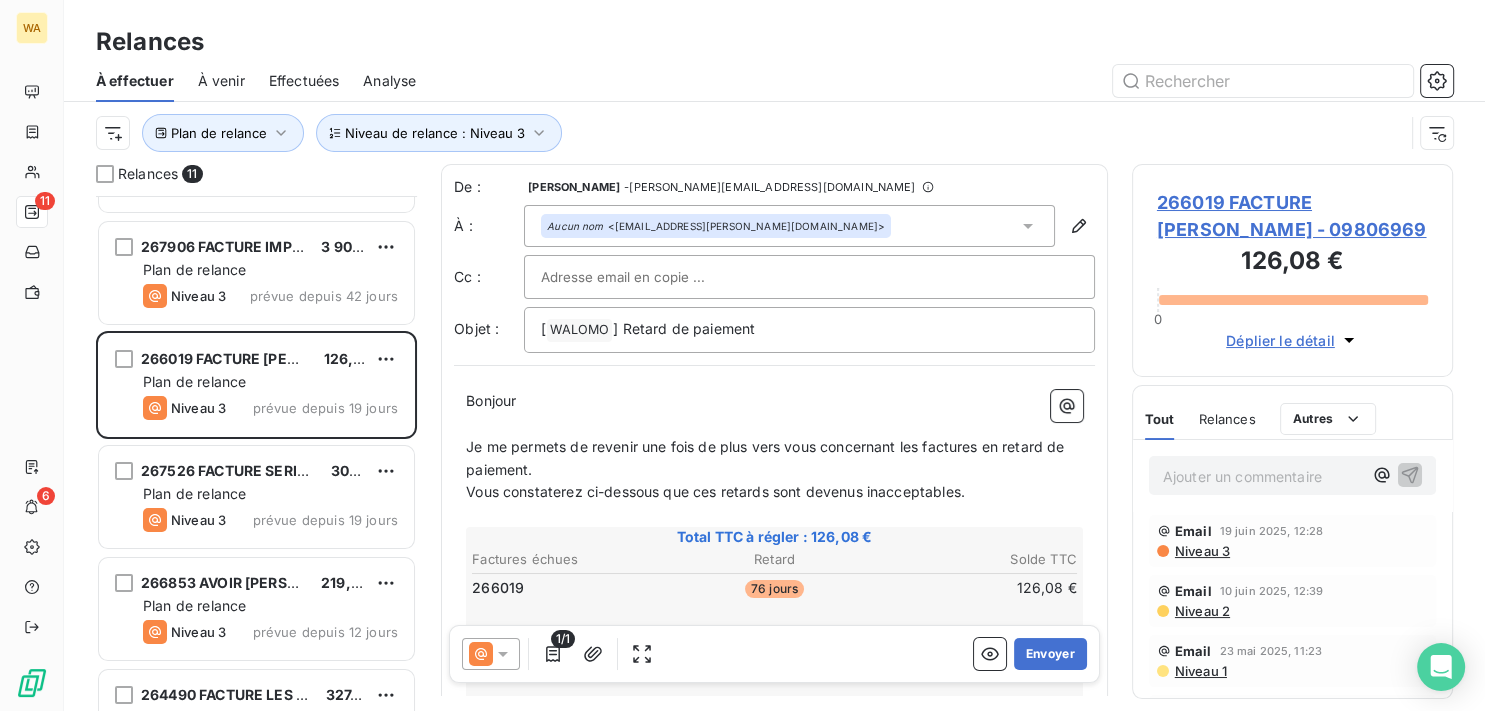 click at bounding box center (946, 81) 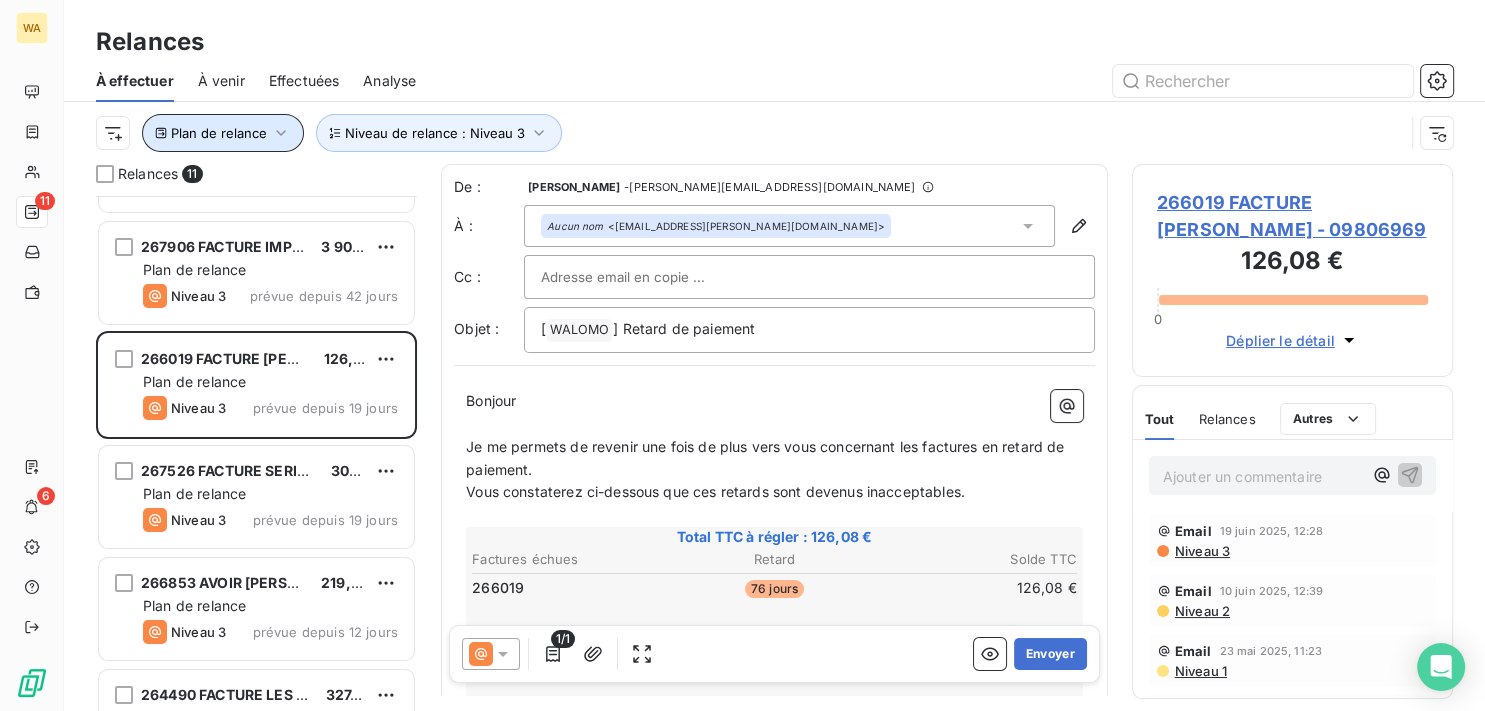 click 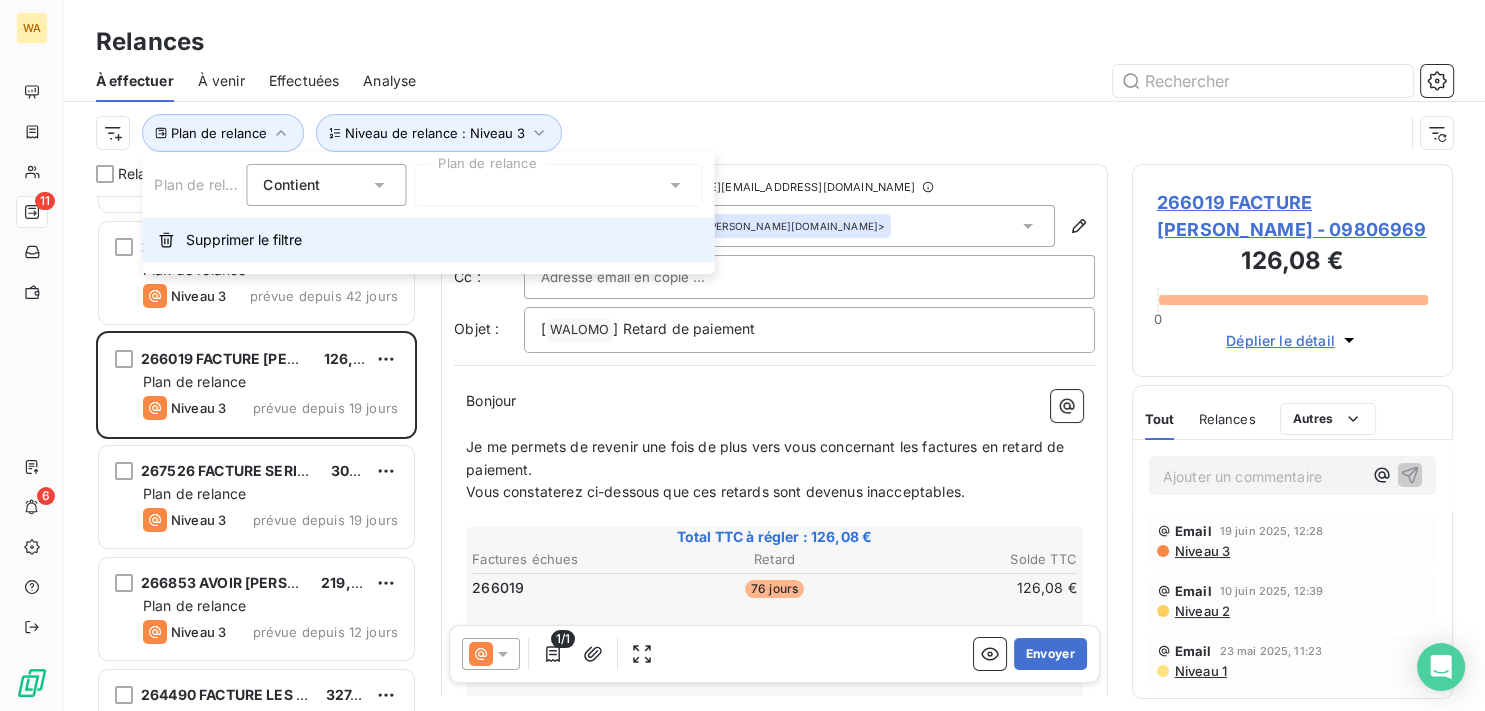 click on "Supprimer le filtre" at bounding box center (244, 240) 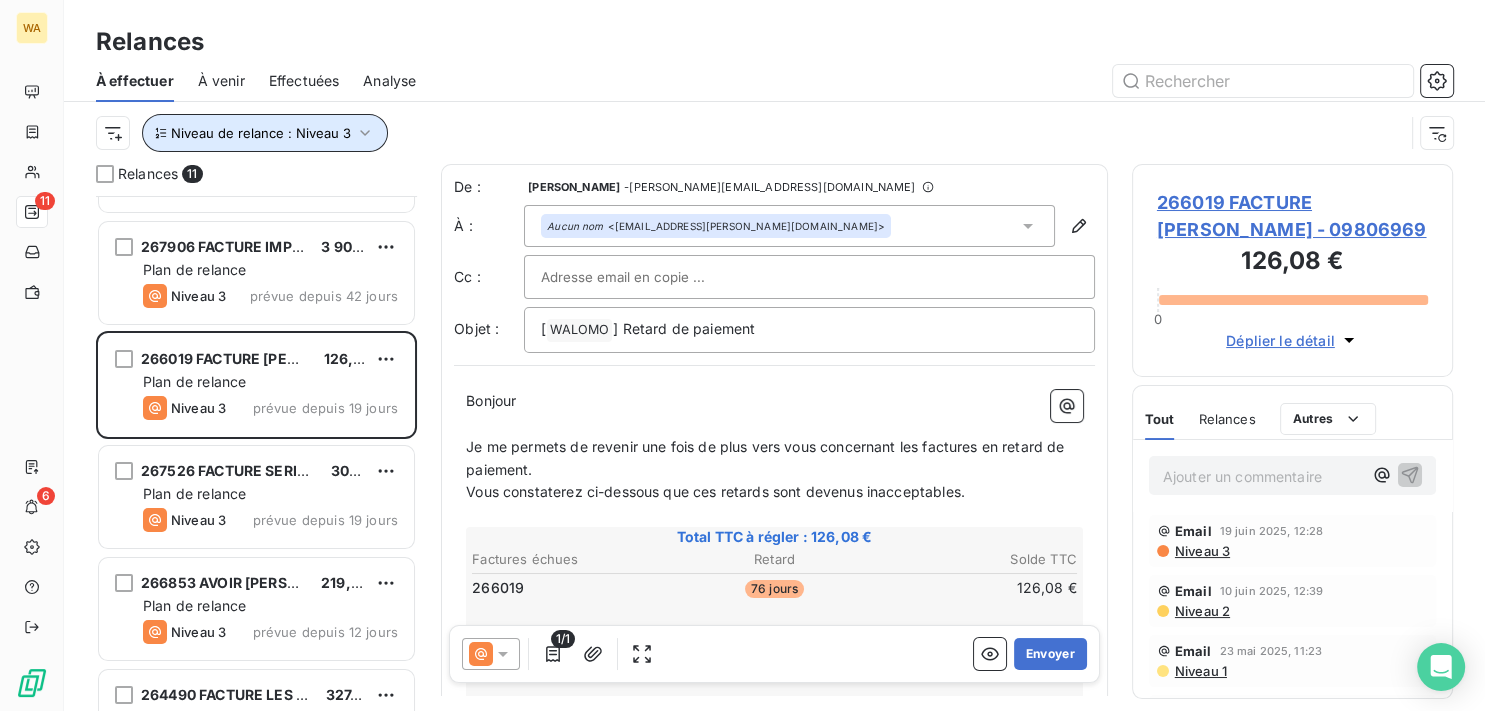 click on "Niveau de relance  : Niveau 3" at bounding box center (261, 133) 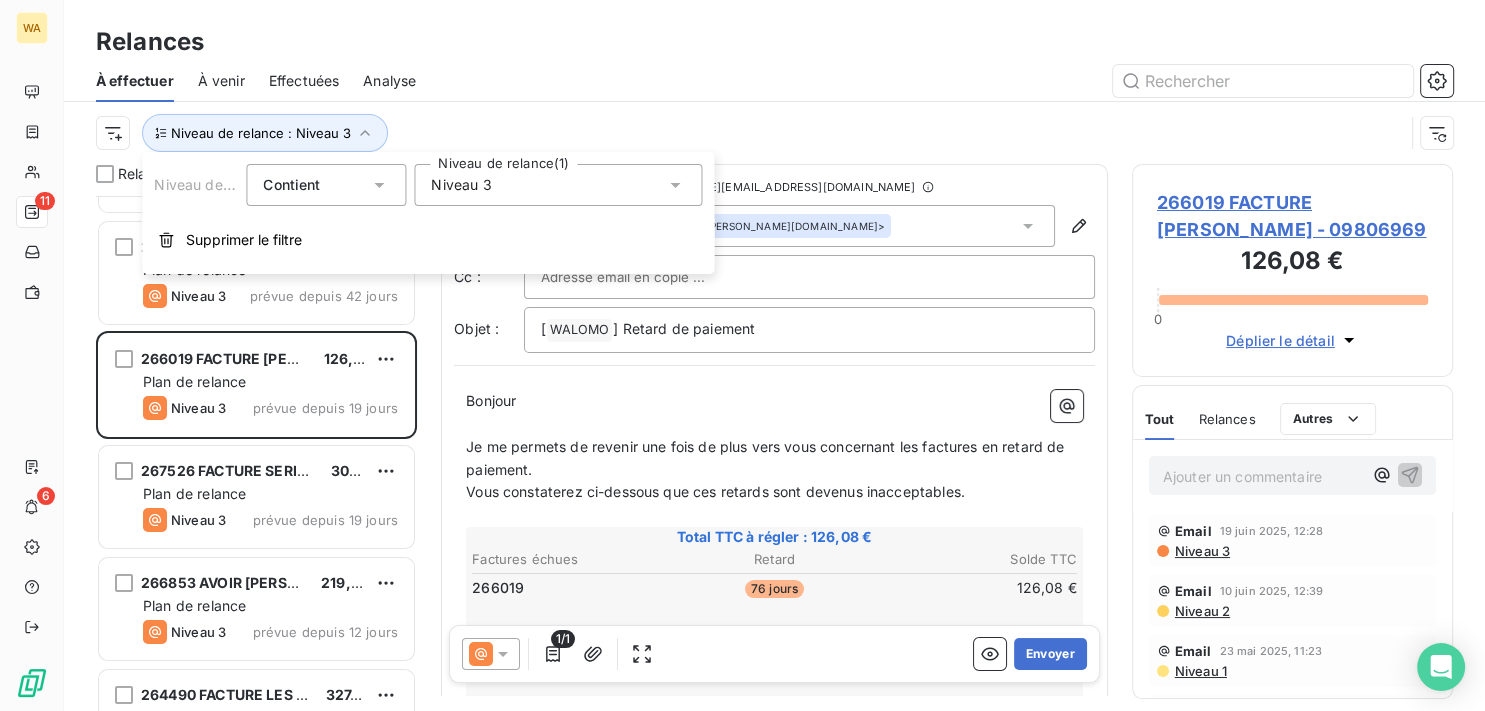 click on "Niveau 3" at bounding box center [461, 185] 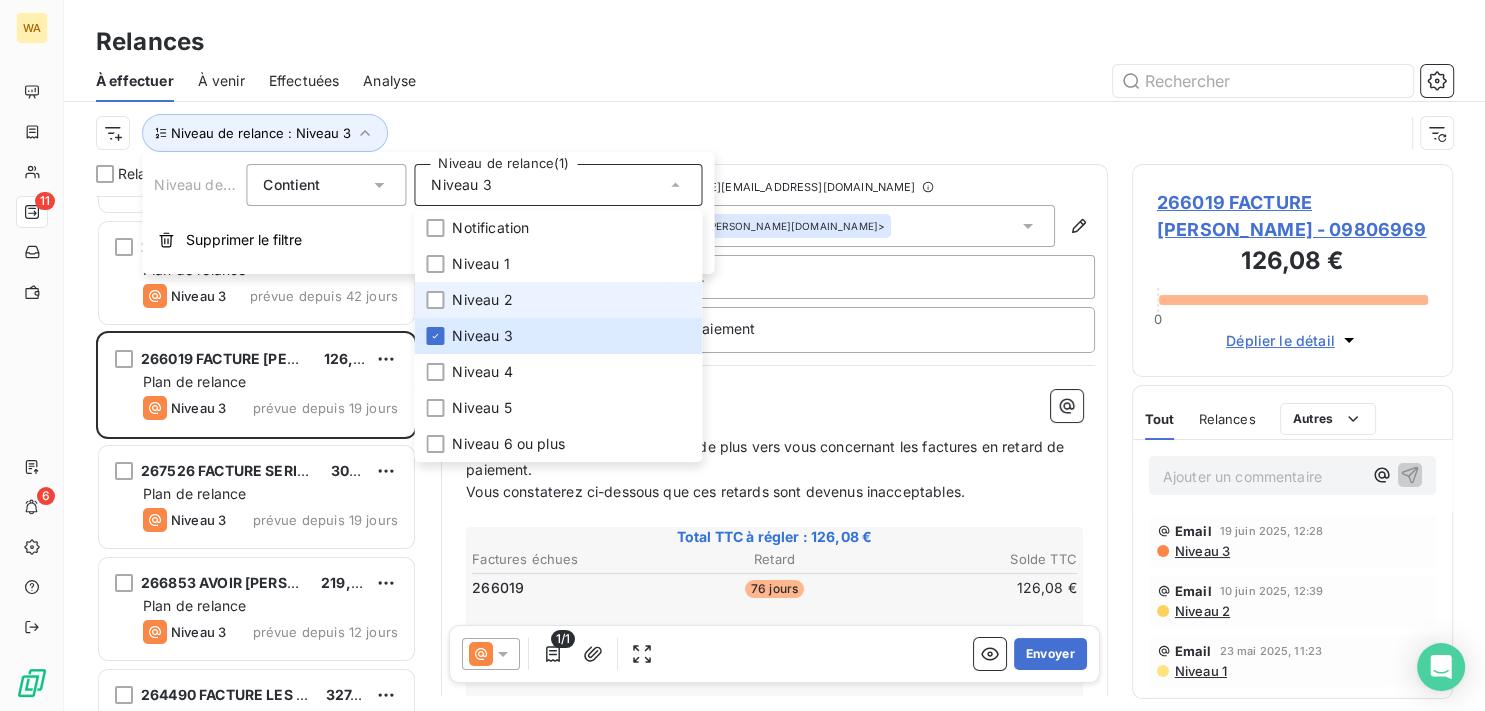 click on "Niveau 2" at bounding box center [482, 300] 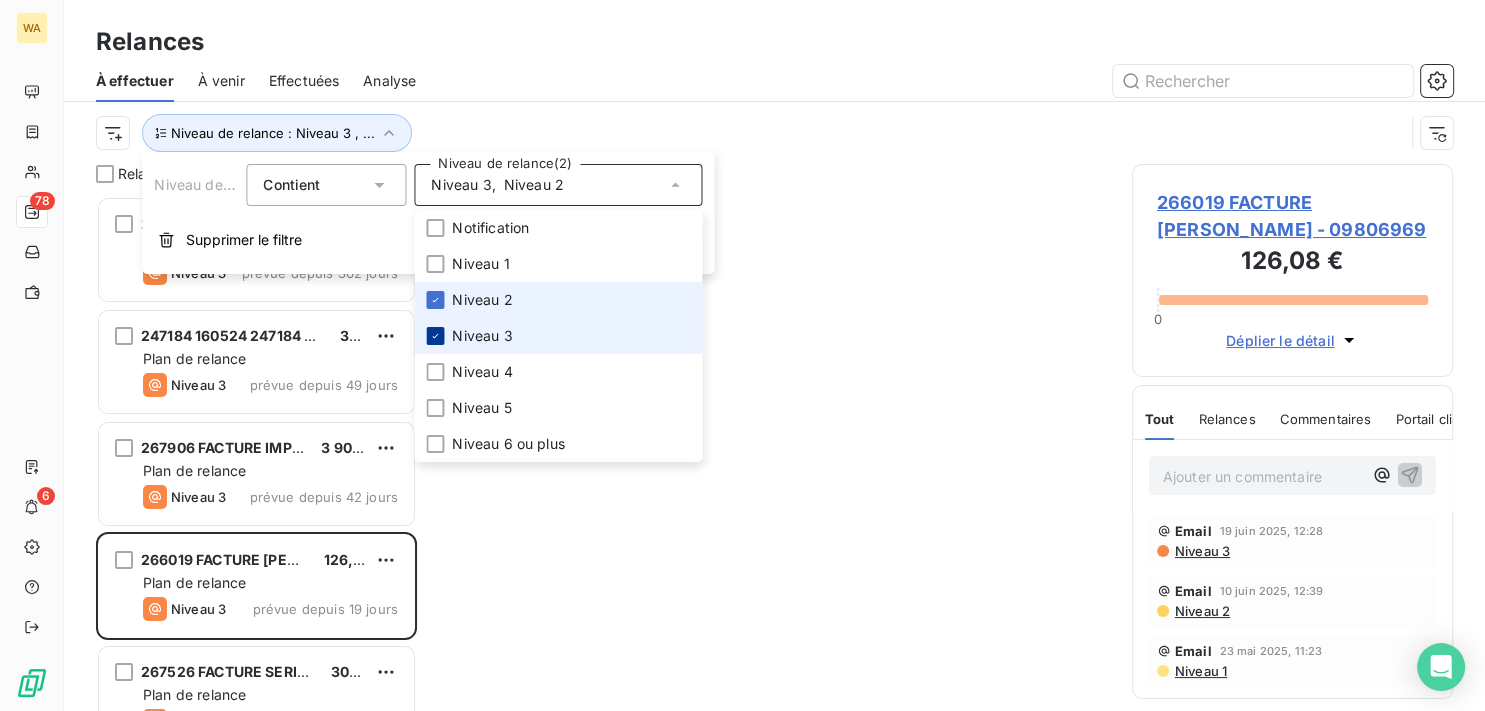 scroll, scrollTop: 18, scrollLeft: 18, axis: both 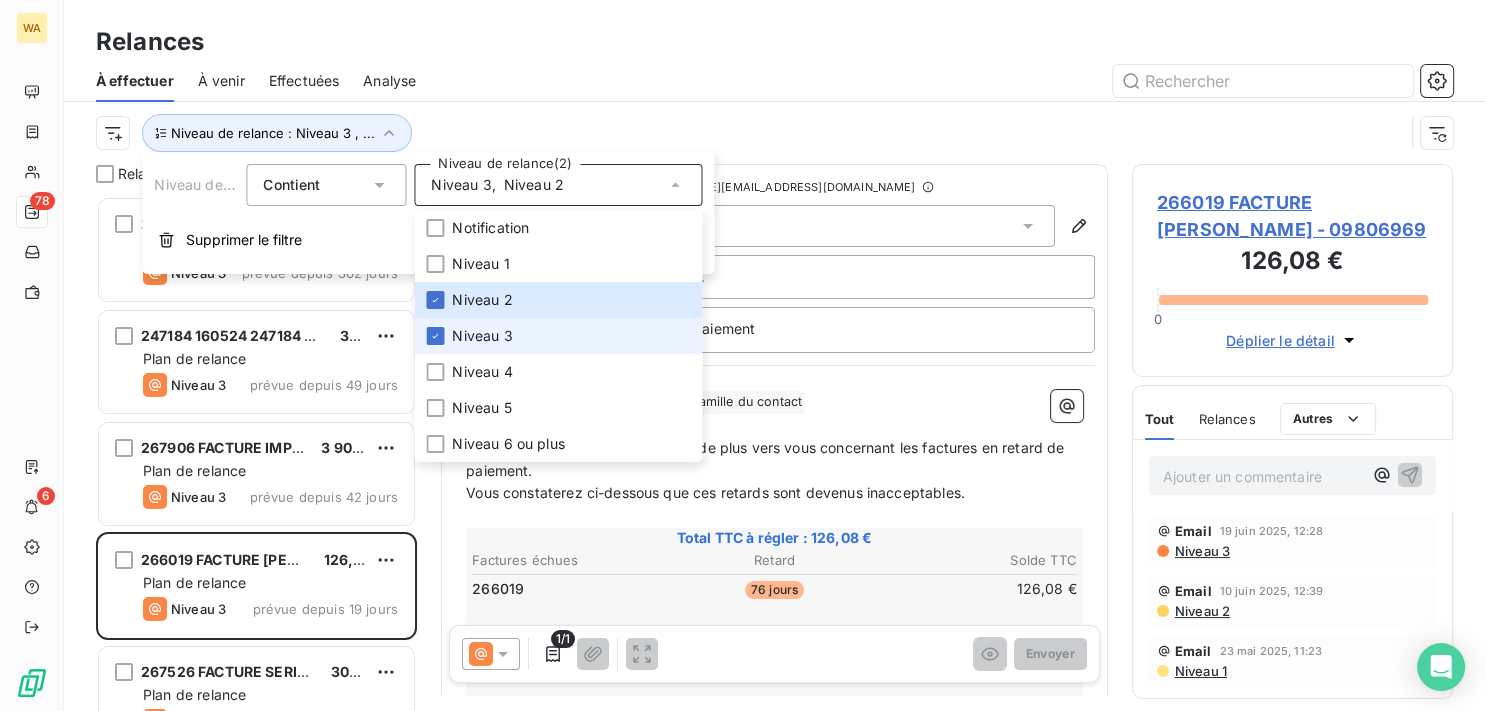 click on "Niveau 3" at bounding box center (482, 336) 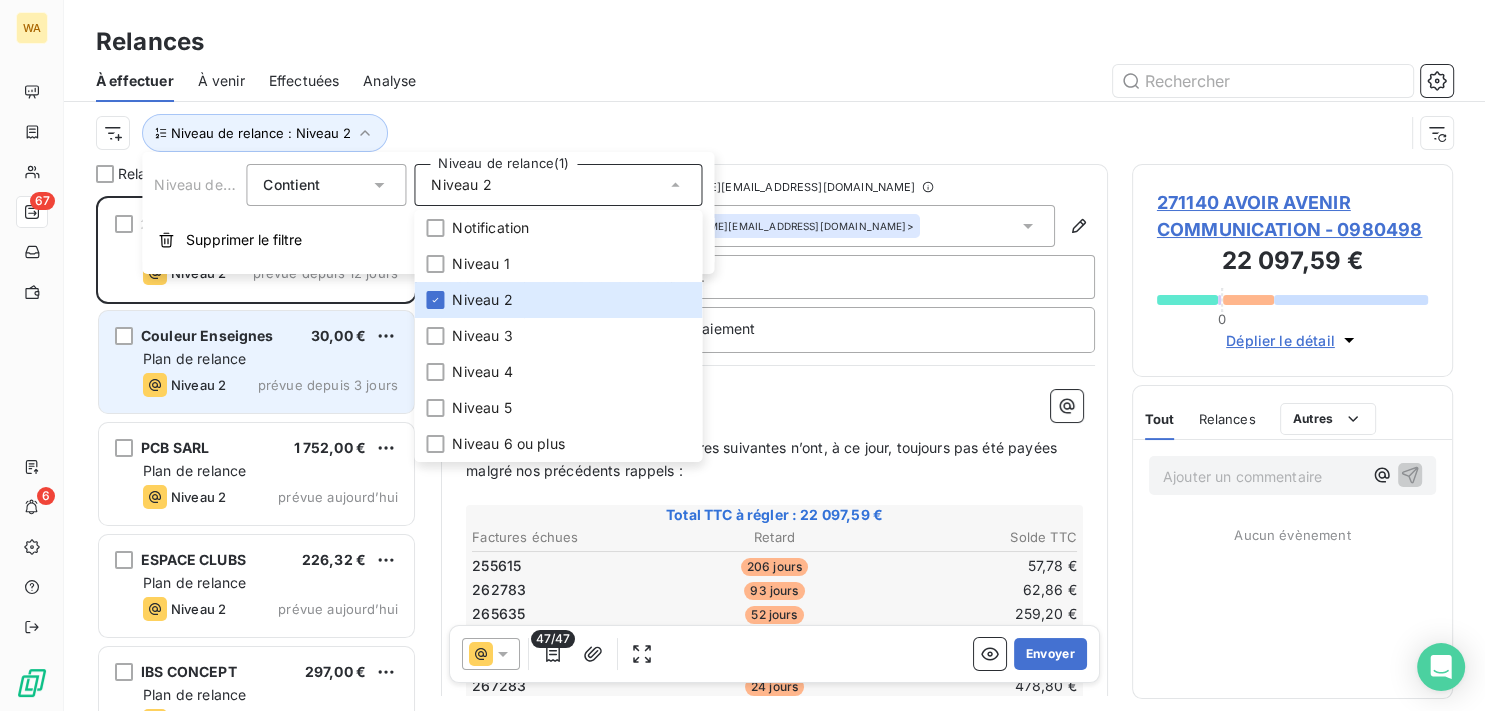 scroll, scrollTop: 18, scrollLeft: 18, axis: both 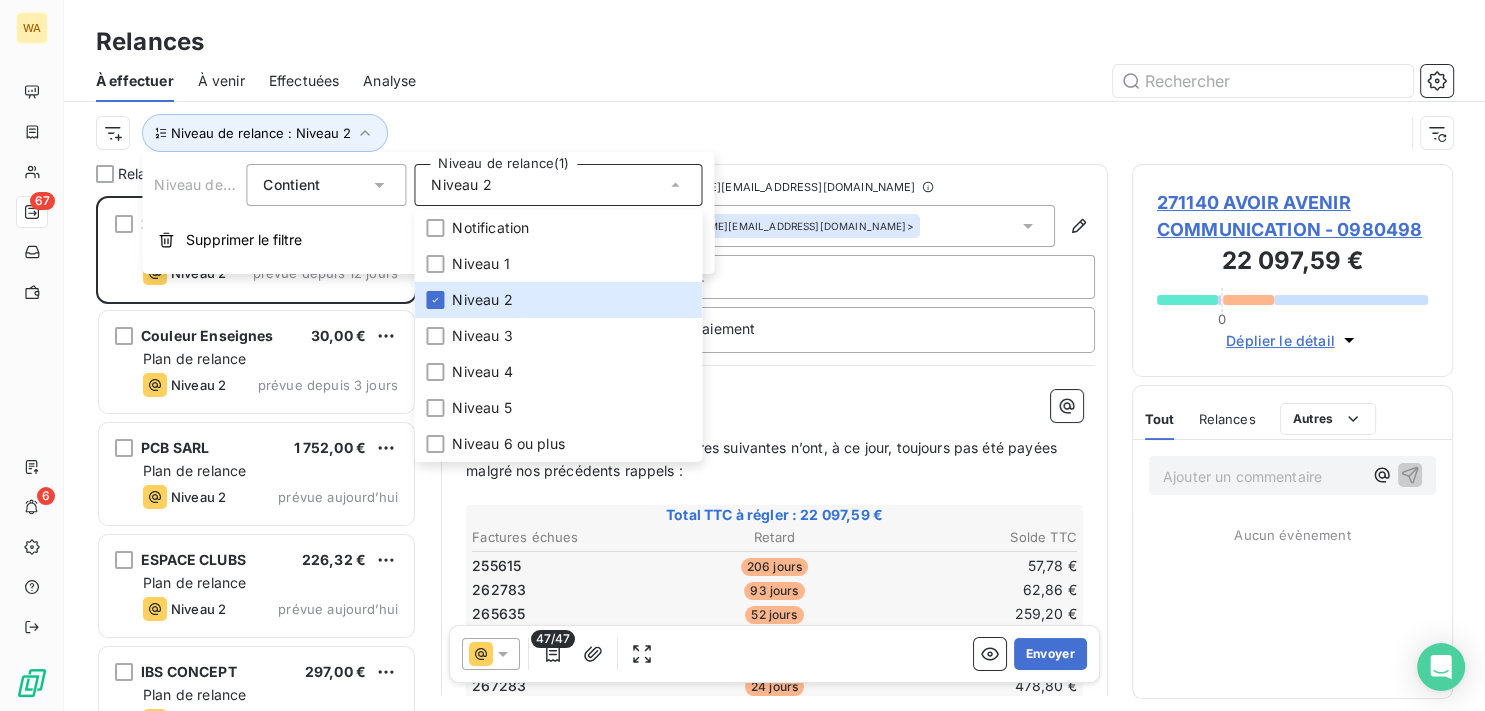 click at bounding box center (946, 81) 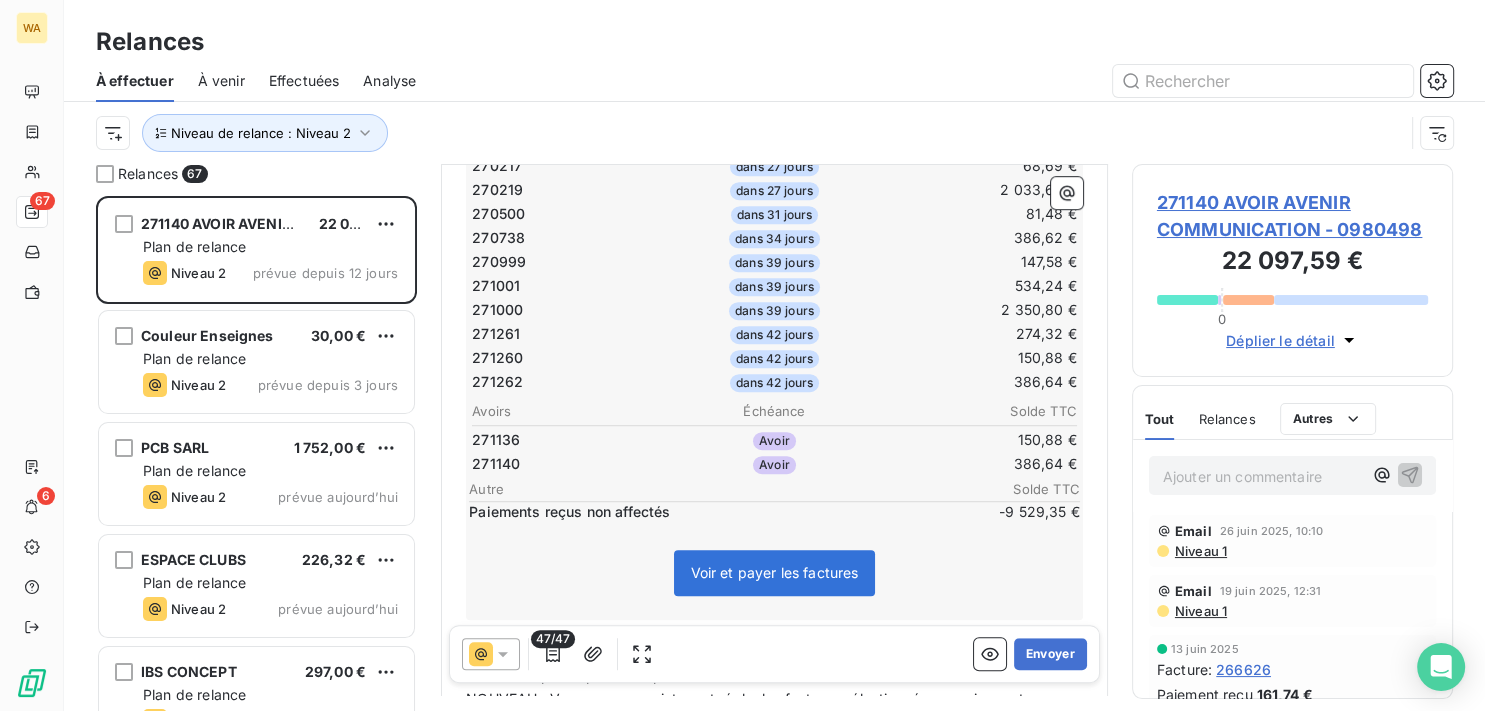 scroll, scrollTop: 1311, scrollLeft: 0, axis: vertical 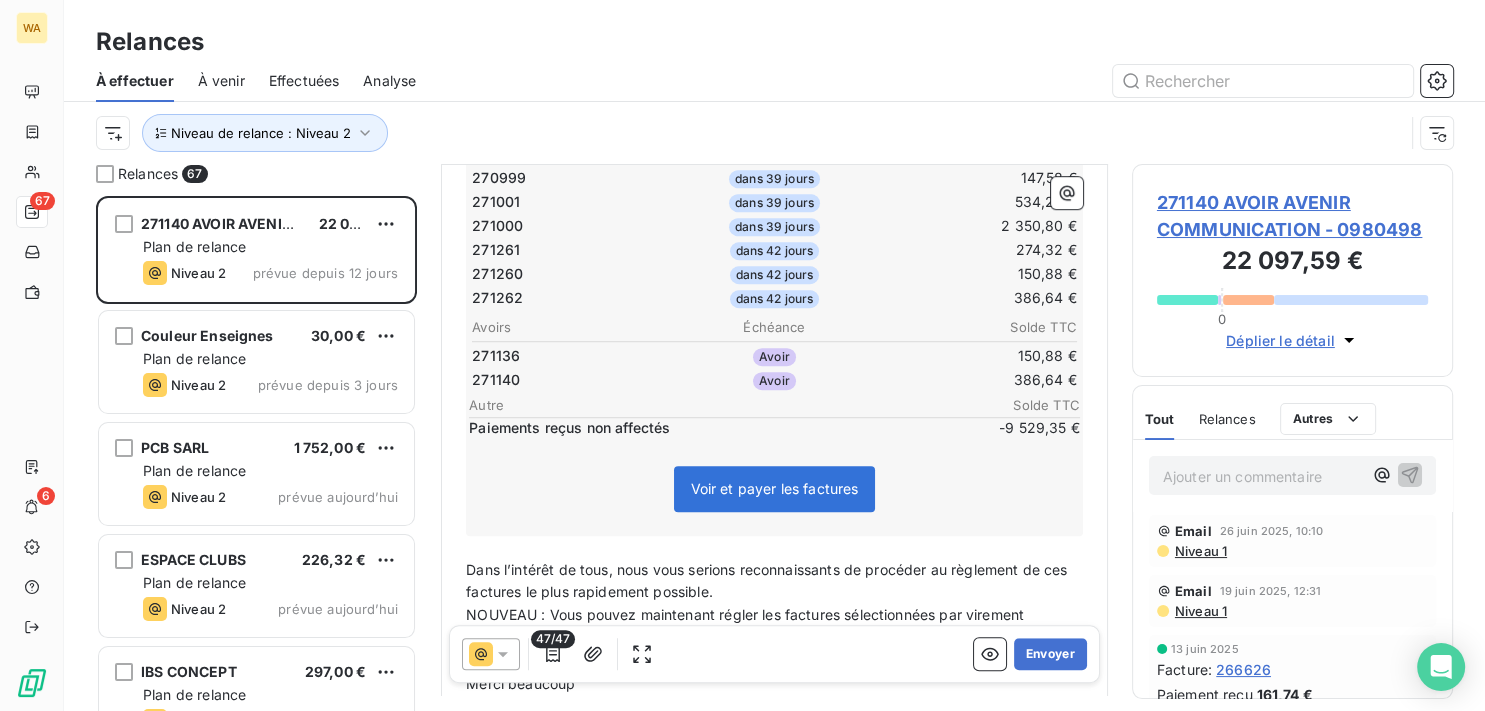 click 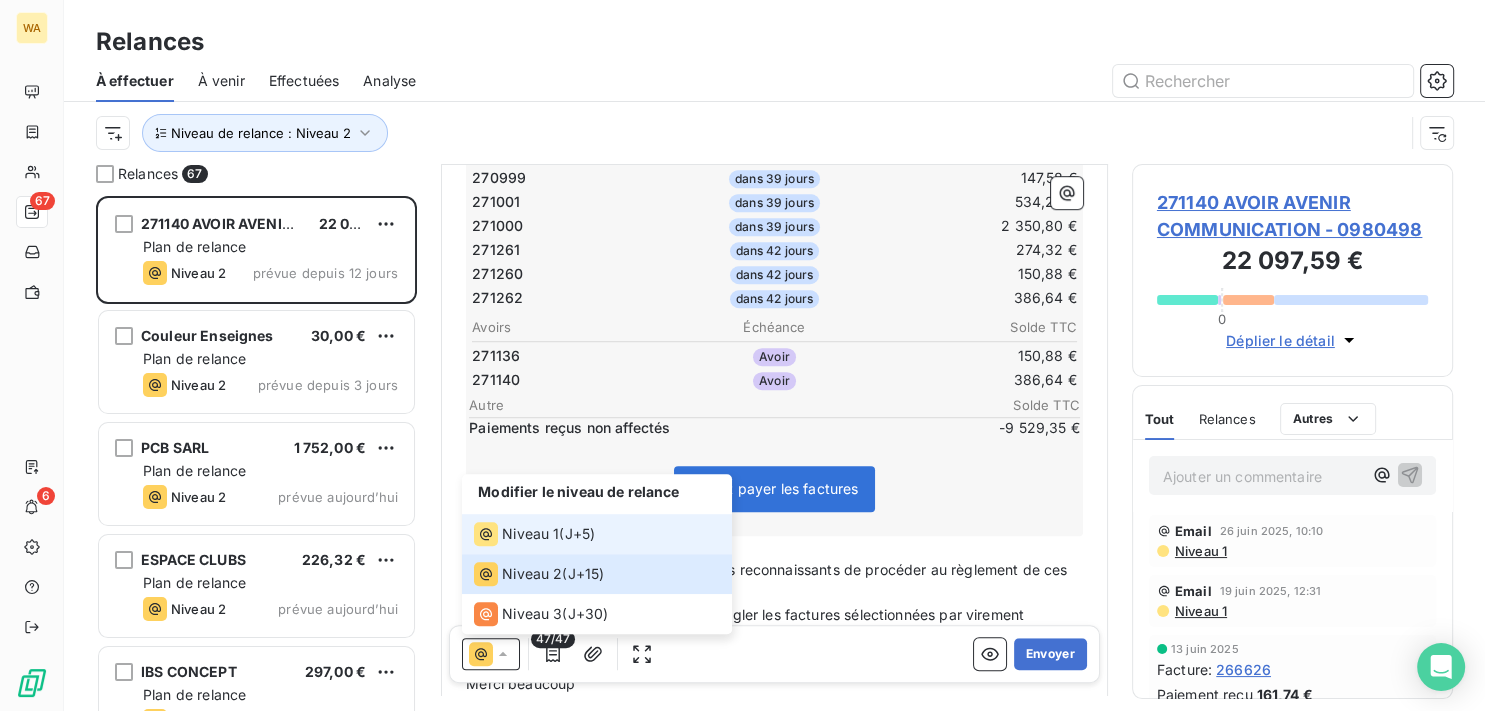 click on "Niveau 1" at bounding box center (530, 534) 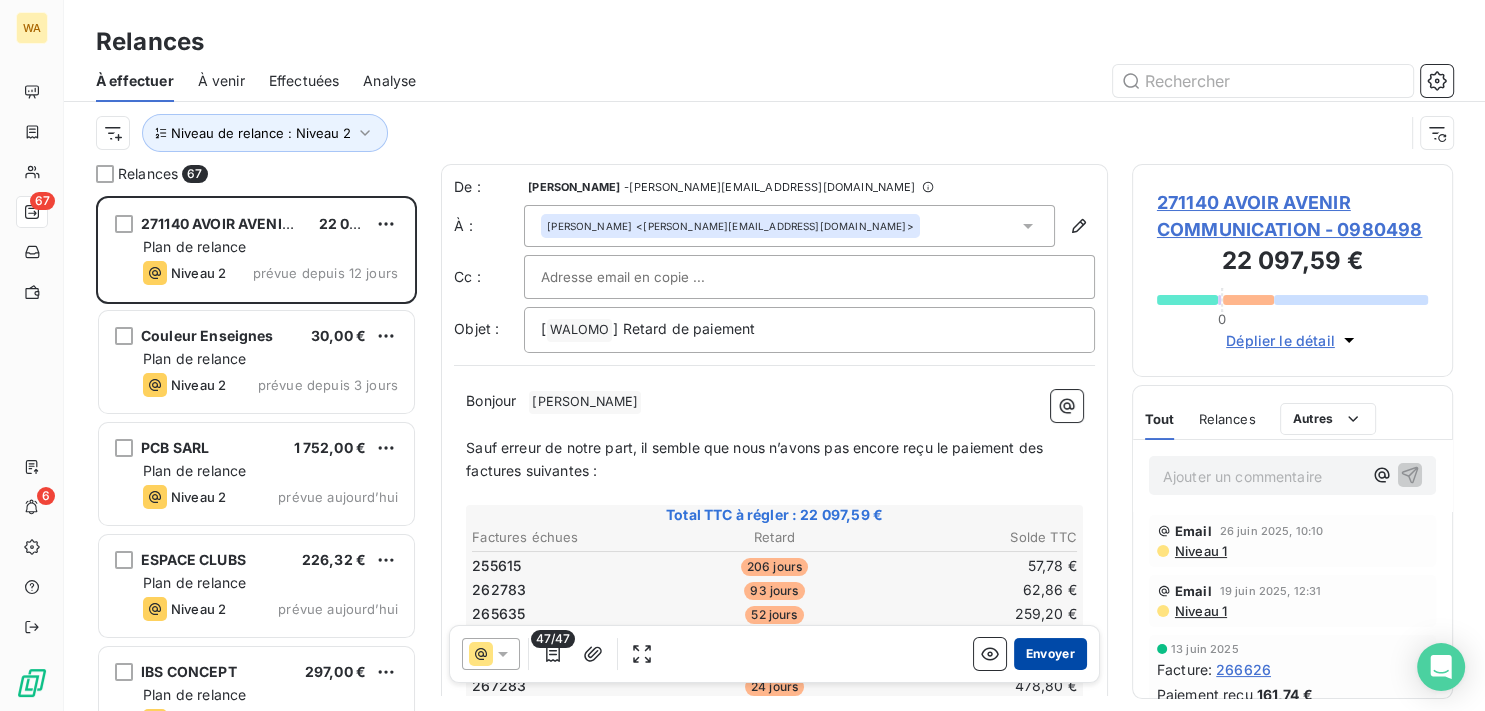 click on "Envoyer" at bounding box center [1050, 654] 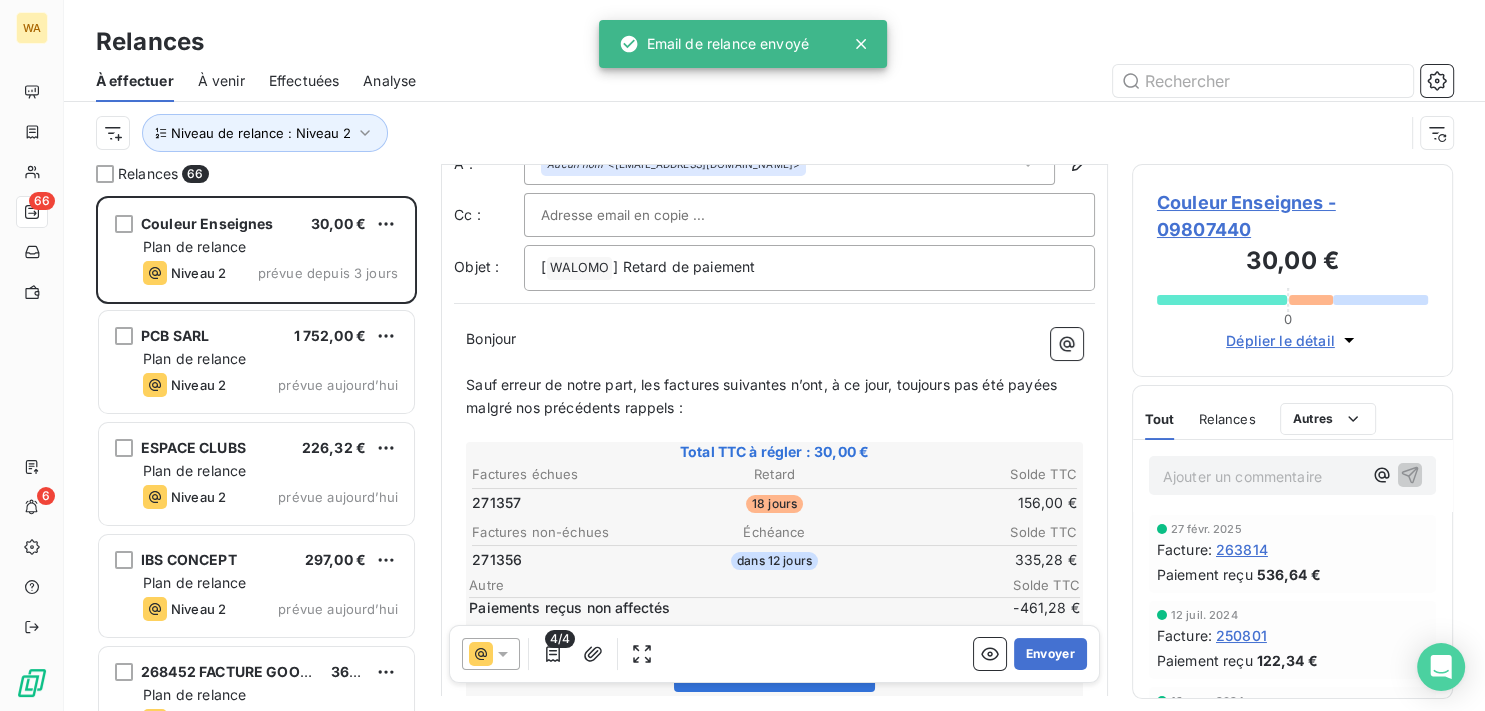 scroll, scrollTop: 102, scrollLeft: 0, axis: vertical 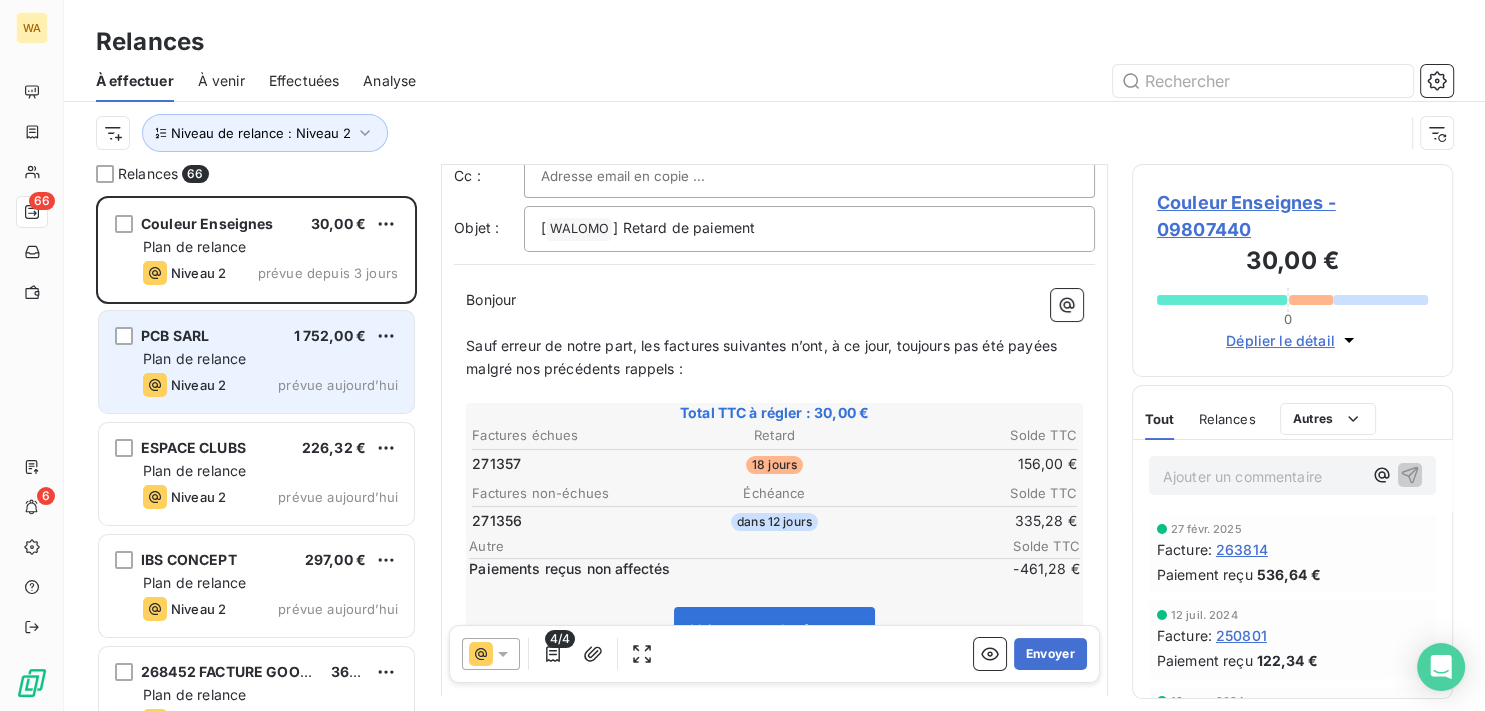 click on "Niveau 2 prévue aujourd’hui" at bounding box center (270, 385) 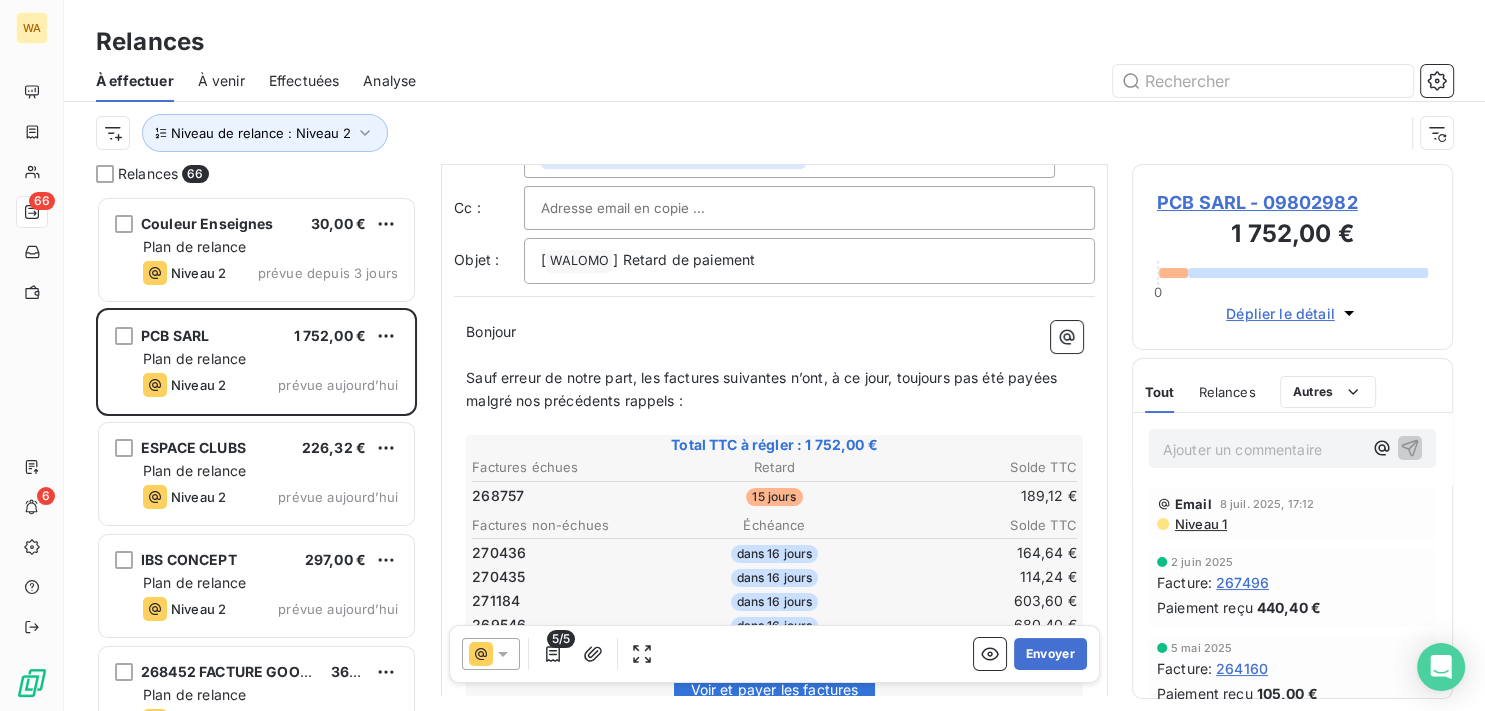 scroll, scrollTop: 202, scrollLeft: 0, axis: vertical 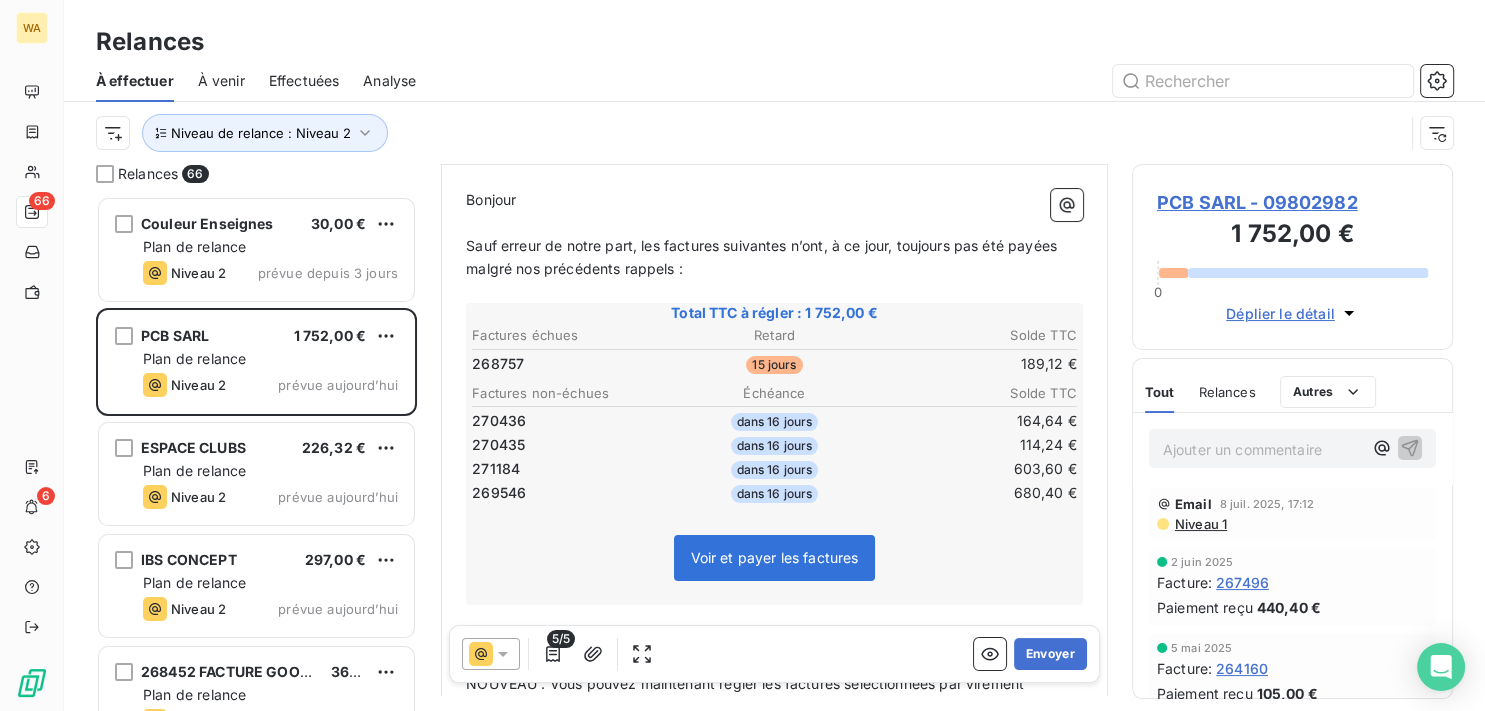 click 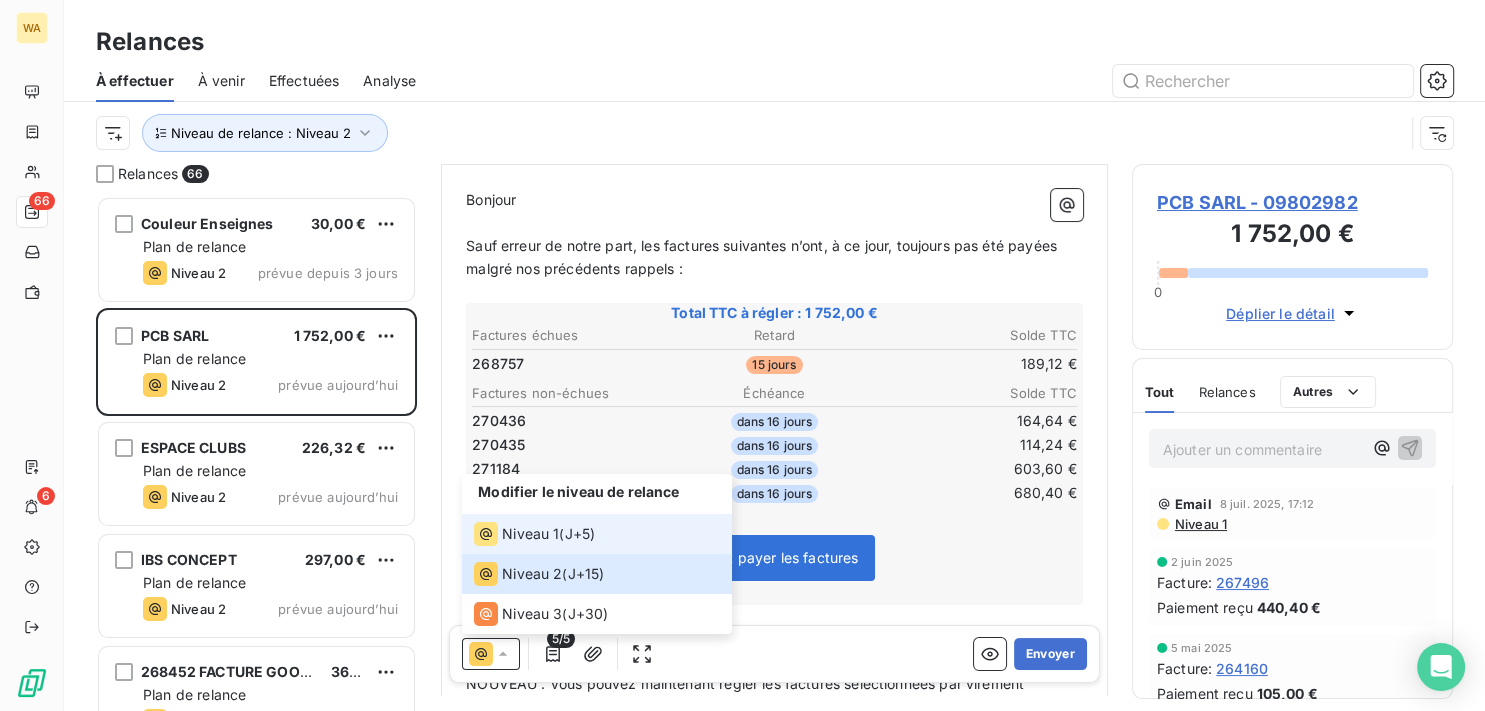 click on "Niveau 1" at bounding box center (530, 534) 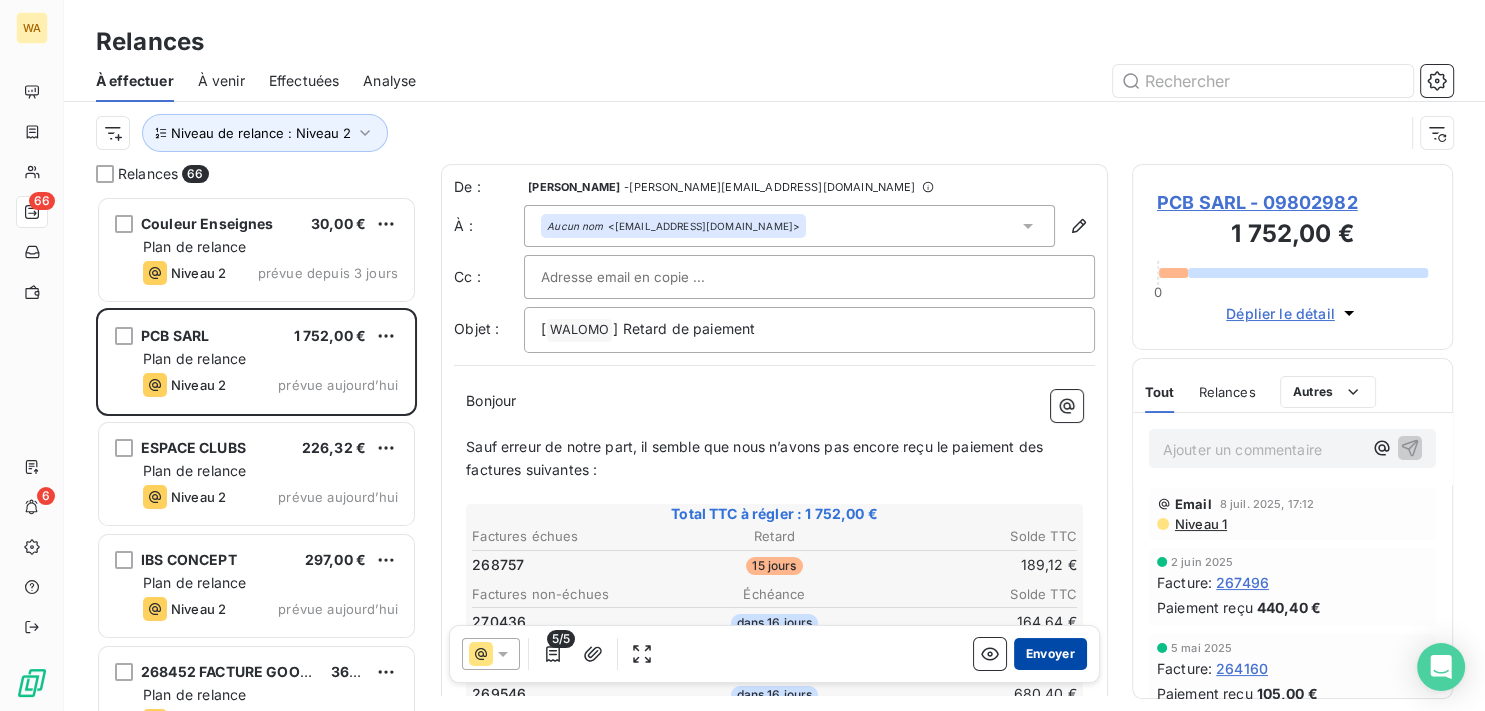 click on "Envoyer" at bounding box center (1050, 654) 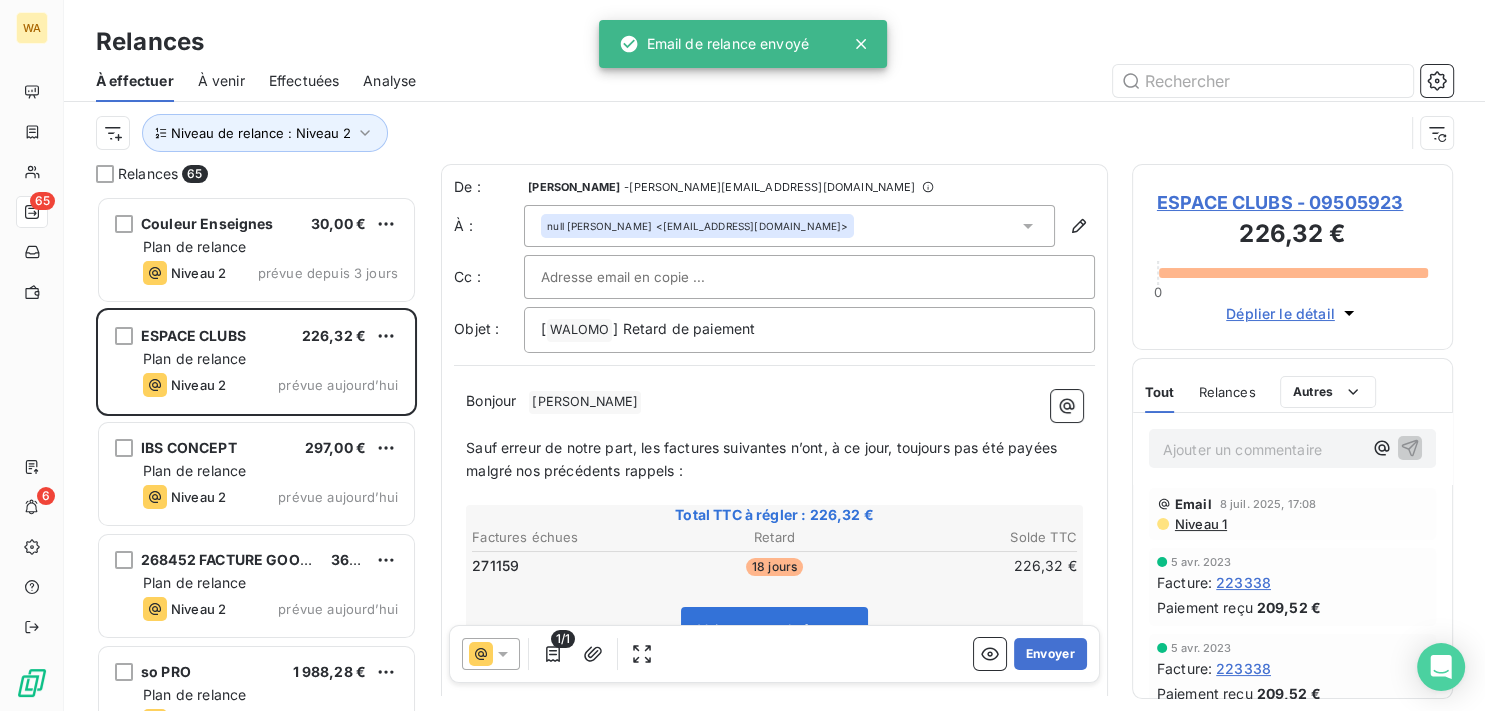 scroll, scrollTop: 102, scrollLeft: 0, axis: vertical 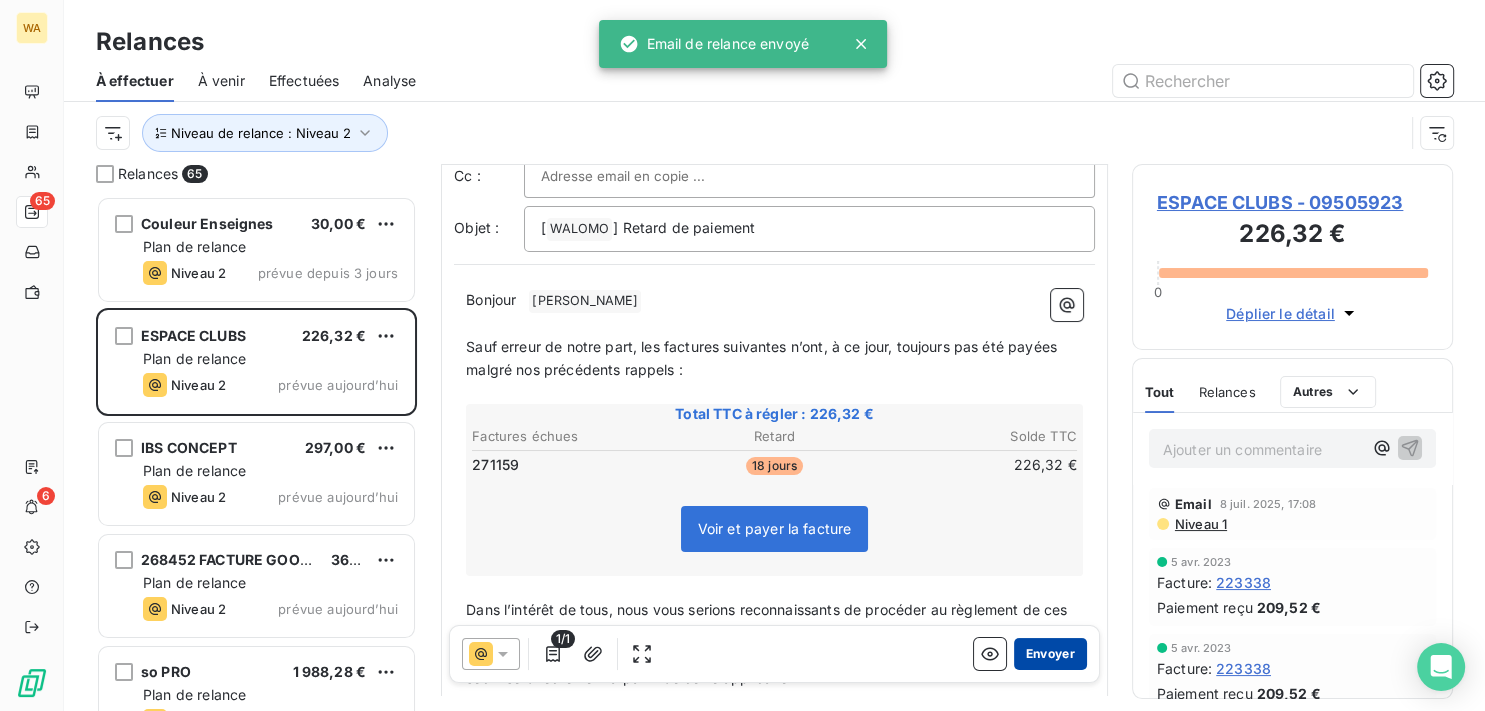 click on "Envoyer" at bounding box center [1050, 654] 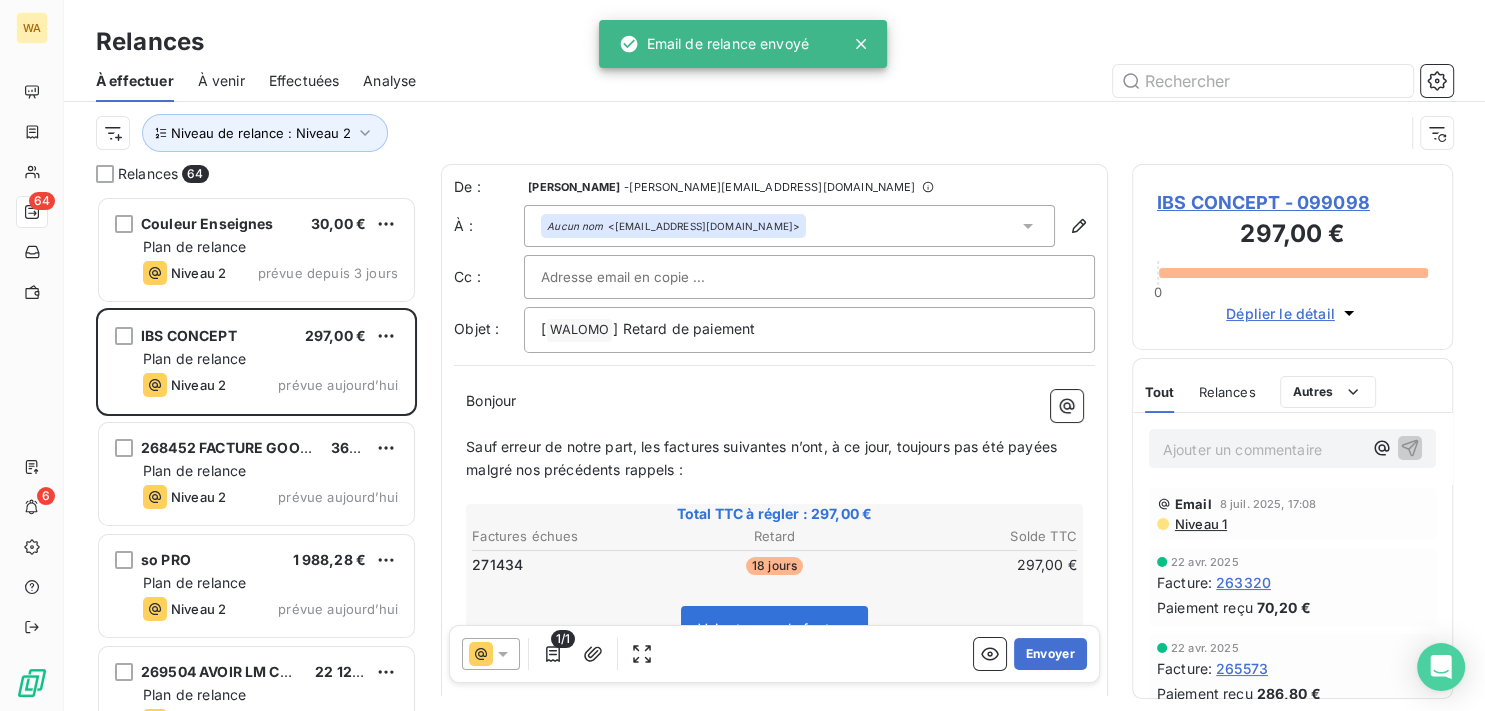 click on "Envoyer" at bounding box center (1050, 654) 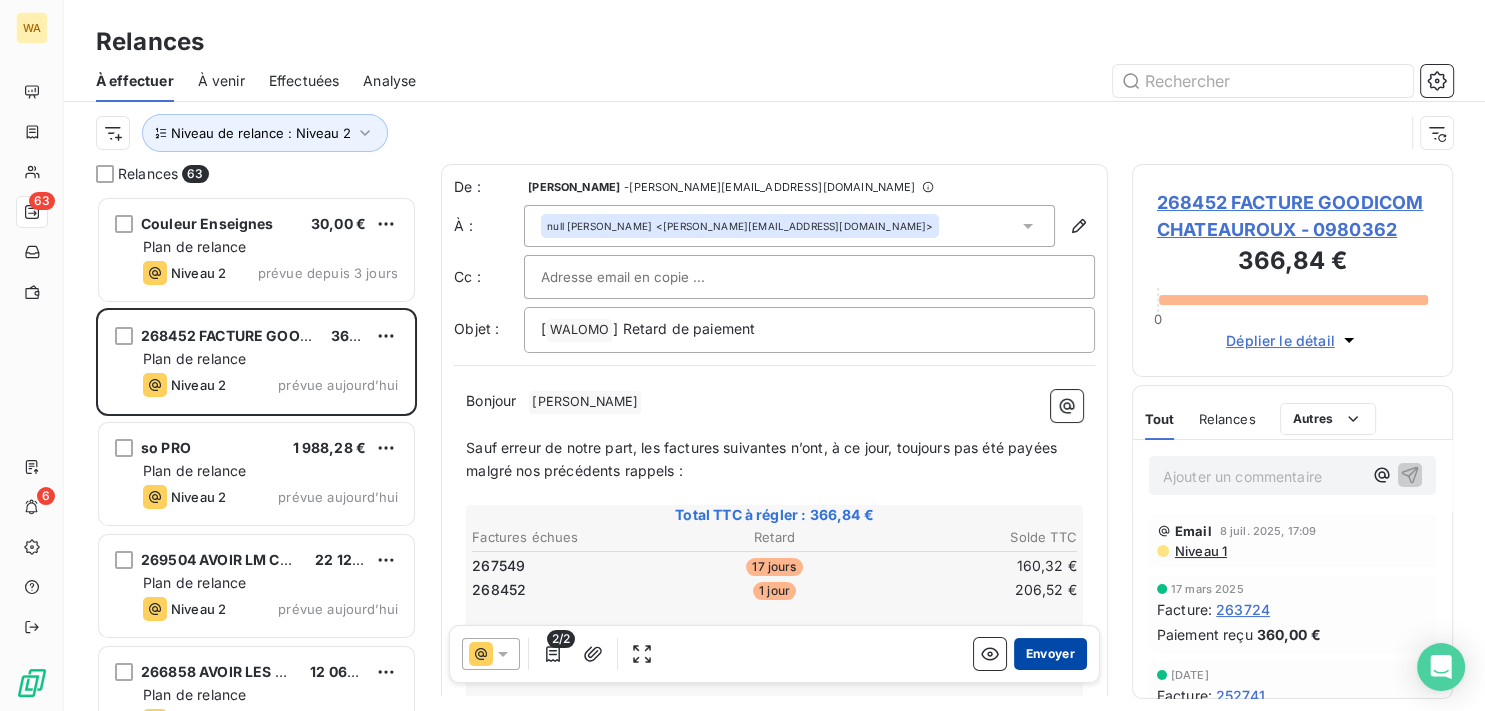 click on "Envoyer" at bounding box center (1050, 654) 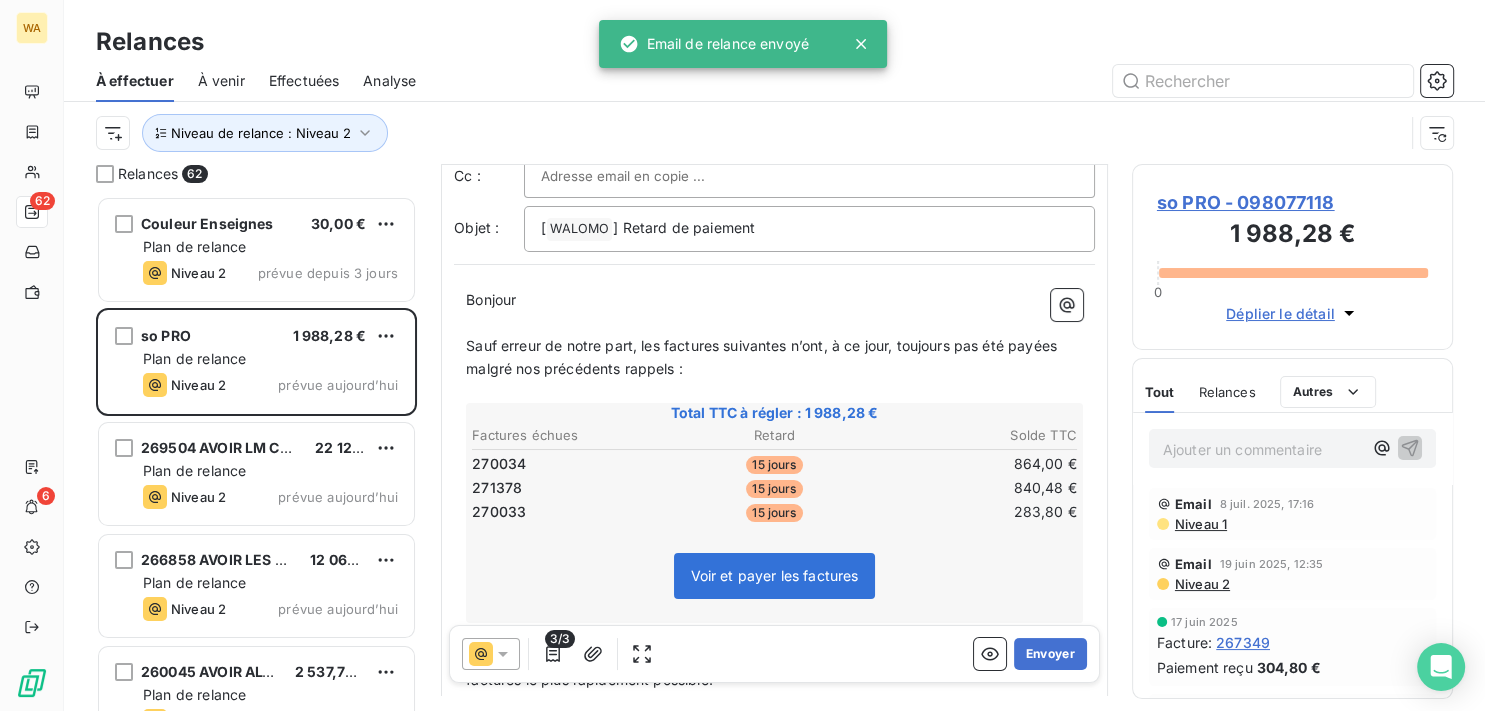 scroll, scrollTop: 202, scrollLeft: 0, axis: vertical 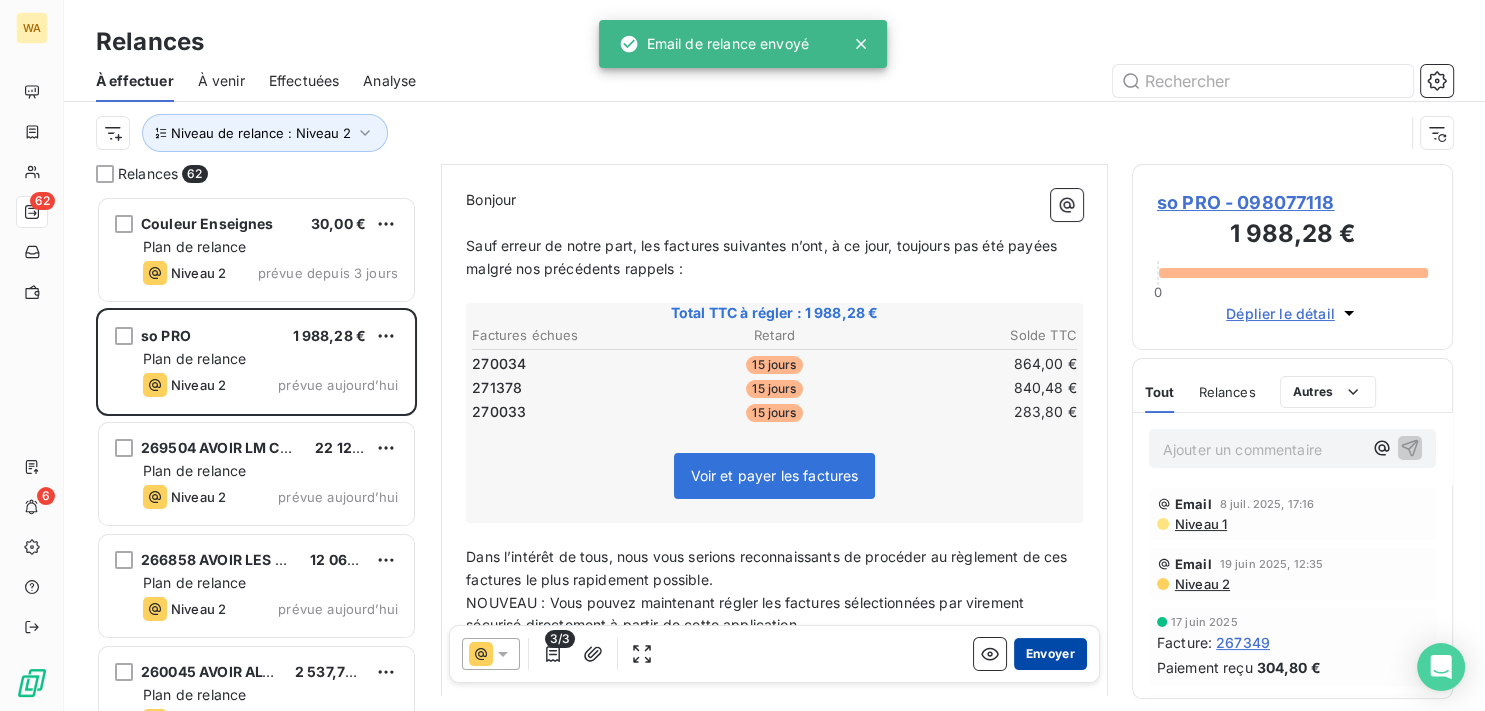 click on "Envoyer" at bounding box center (1050, 654) 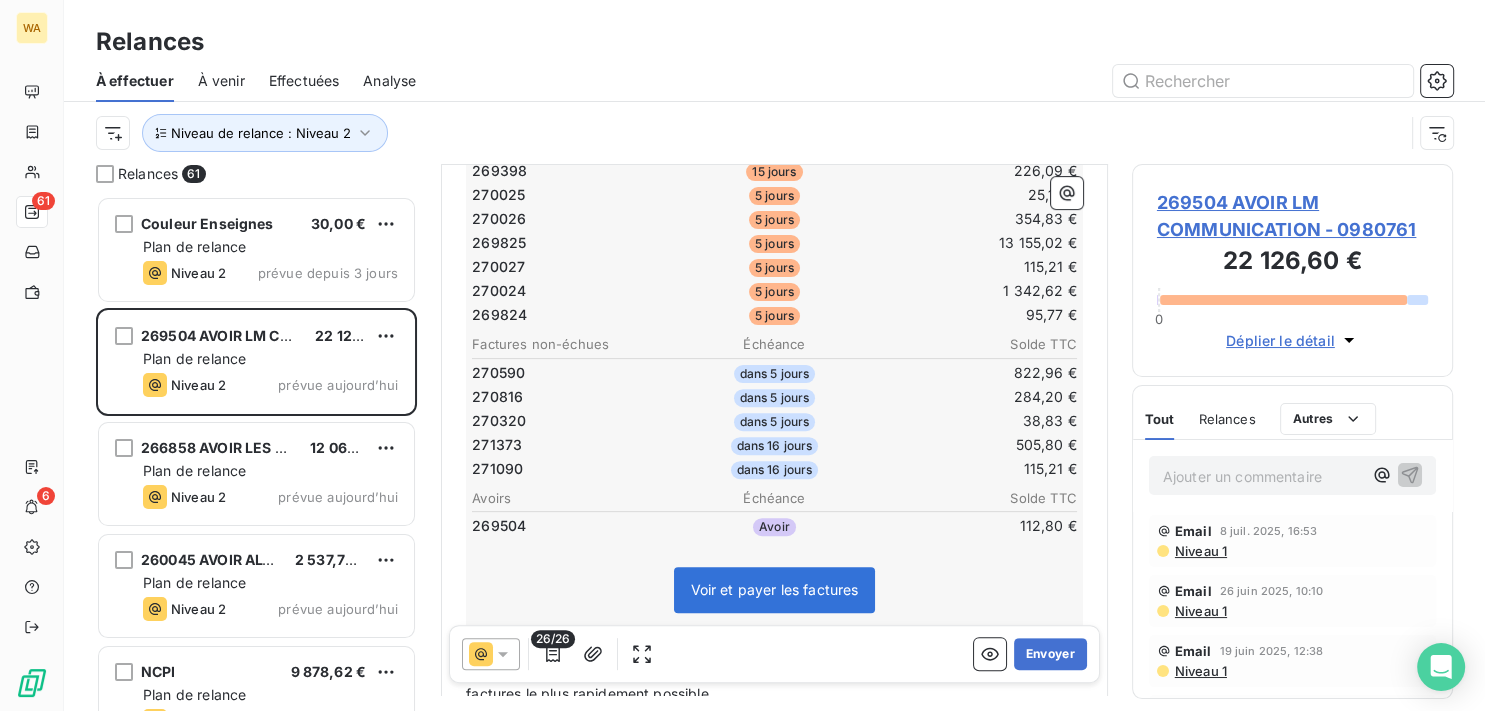 scroll, scrollTop: 807, scrollLeft: 0, axis: vertical 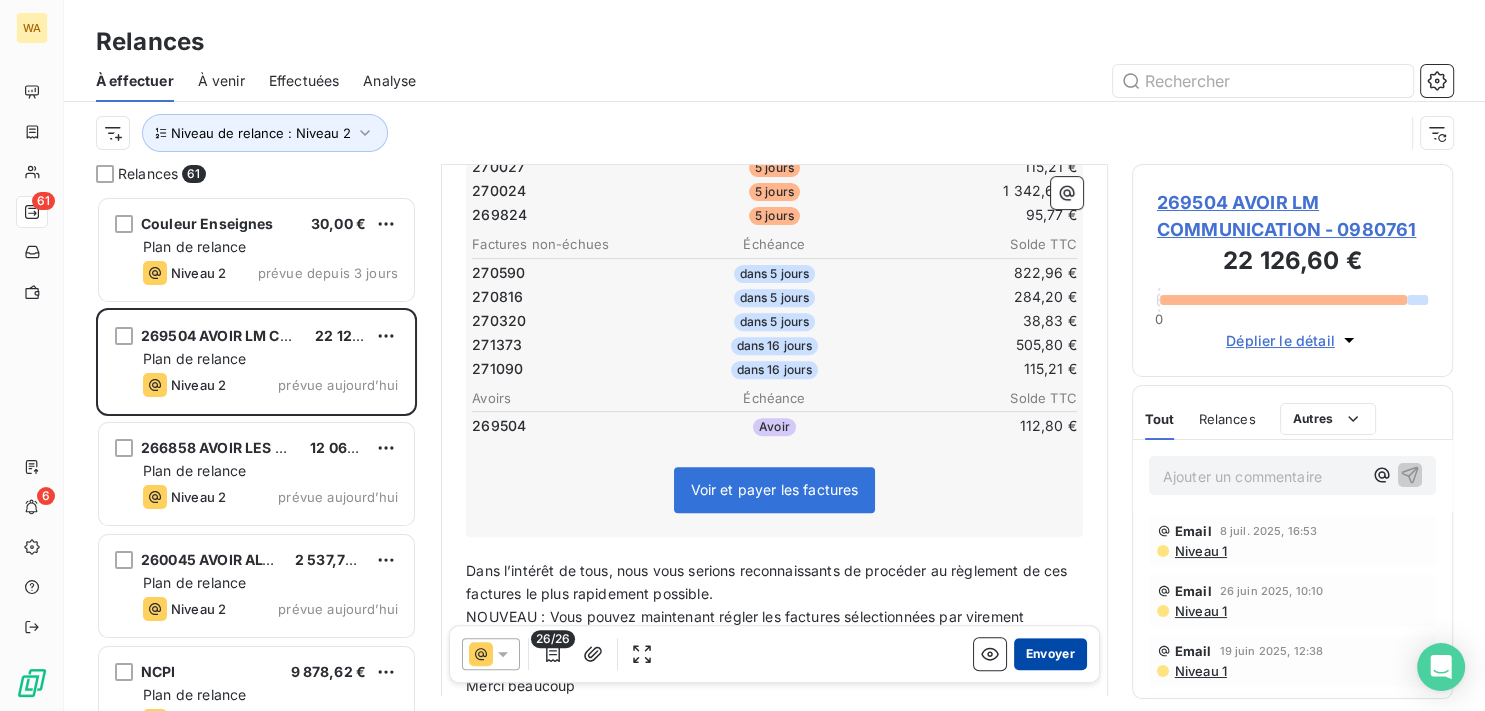 click on "Envoyer" at bounding box center [1050, 654] 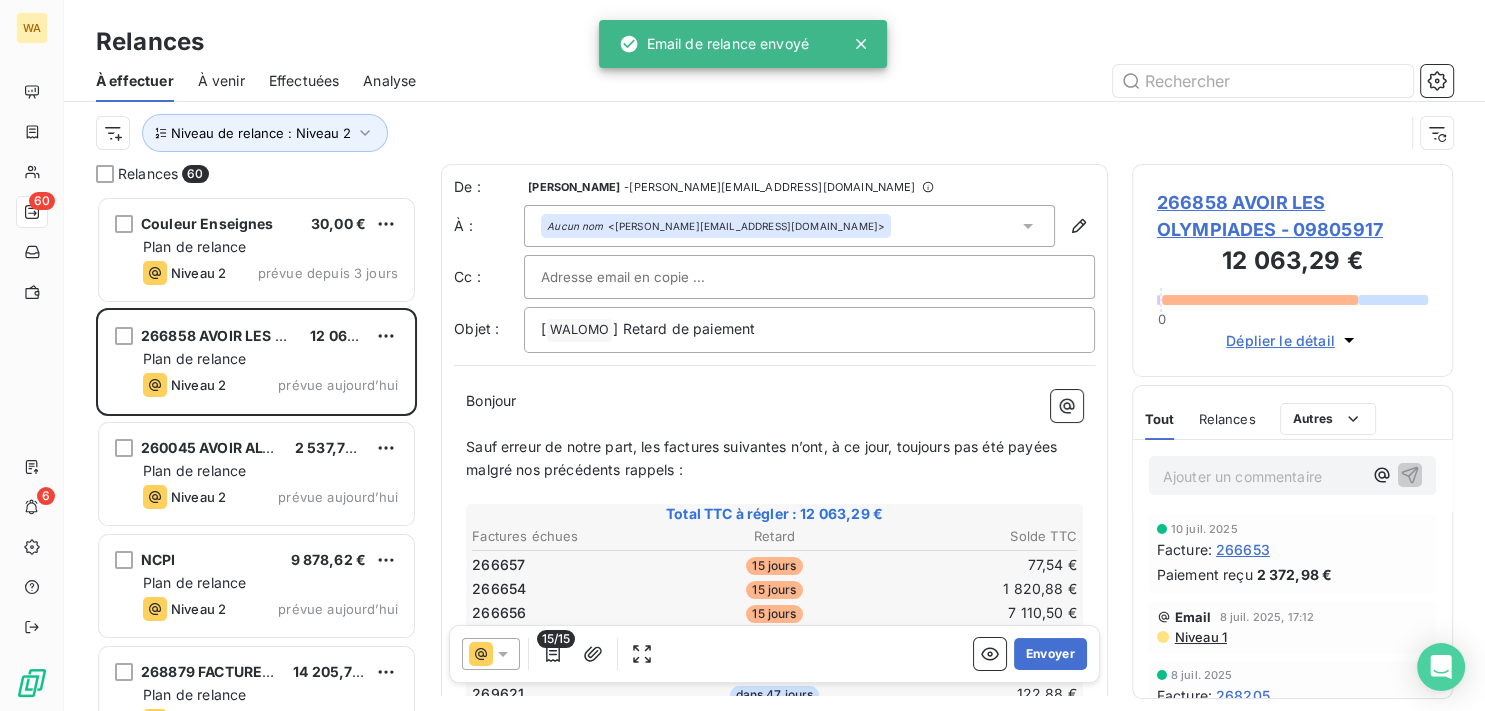 click 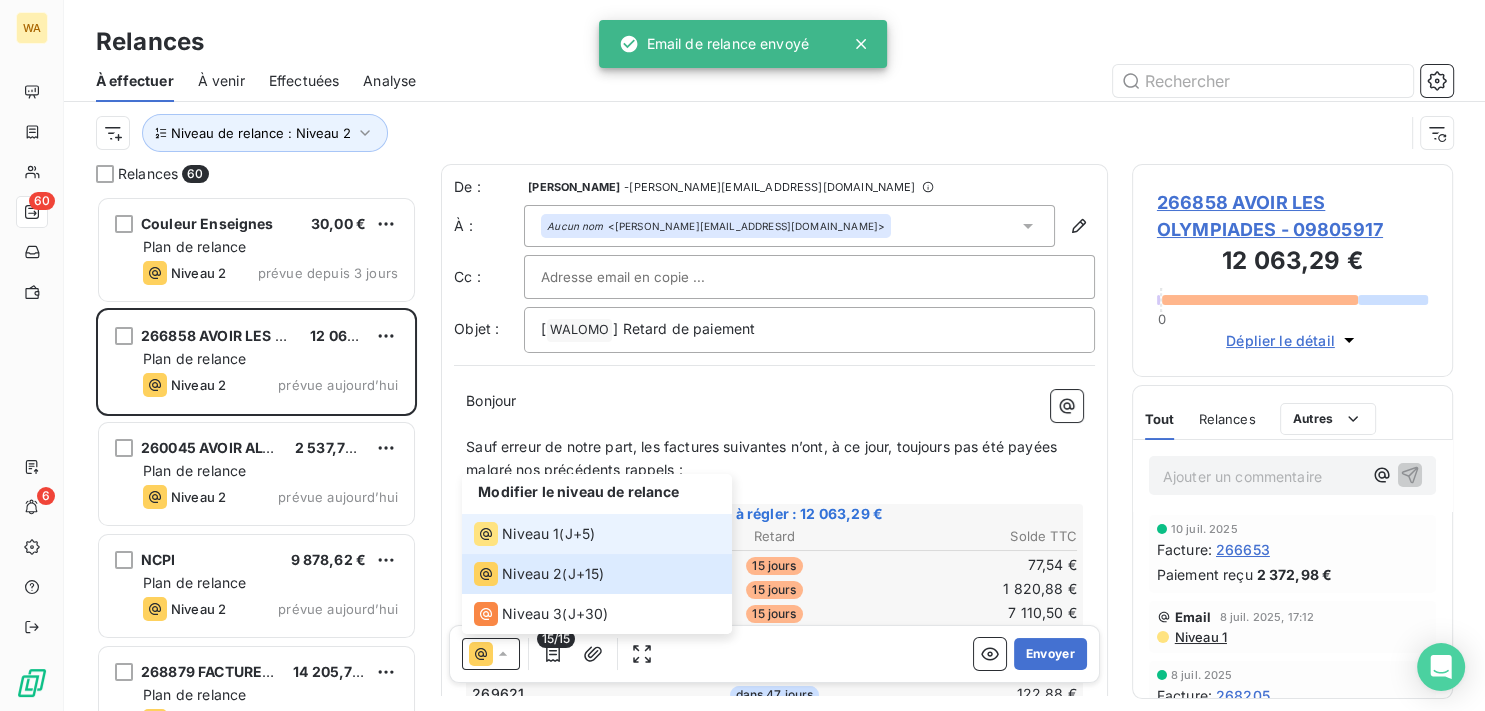 click on "Niveau 1" at bounding box center [530, 534] 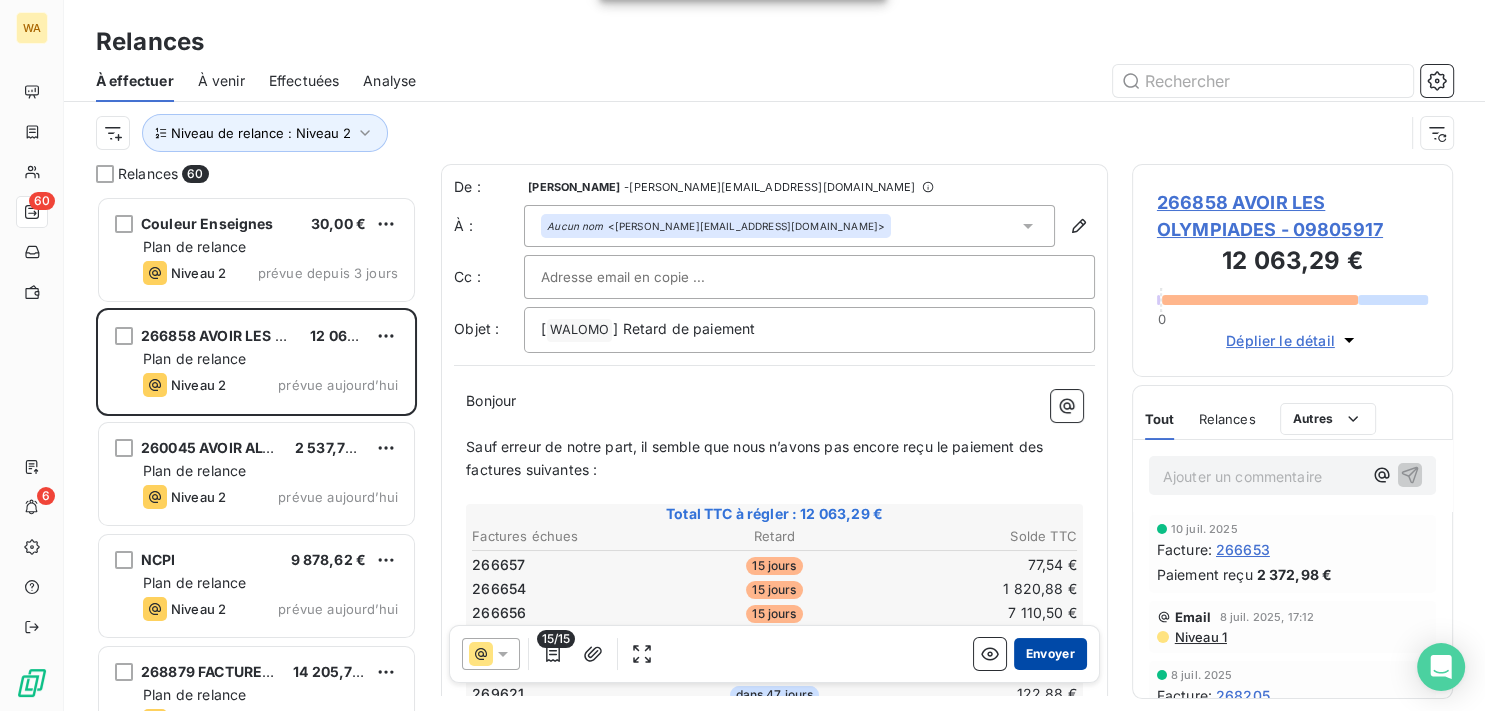 click on "Envoyer" at bounding box center (1050, 654) 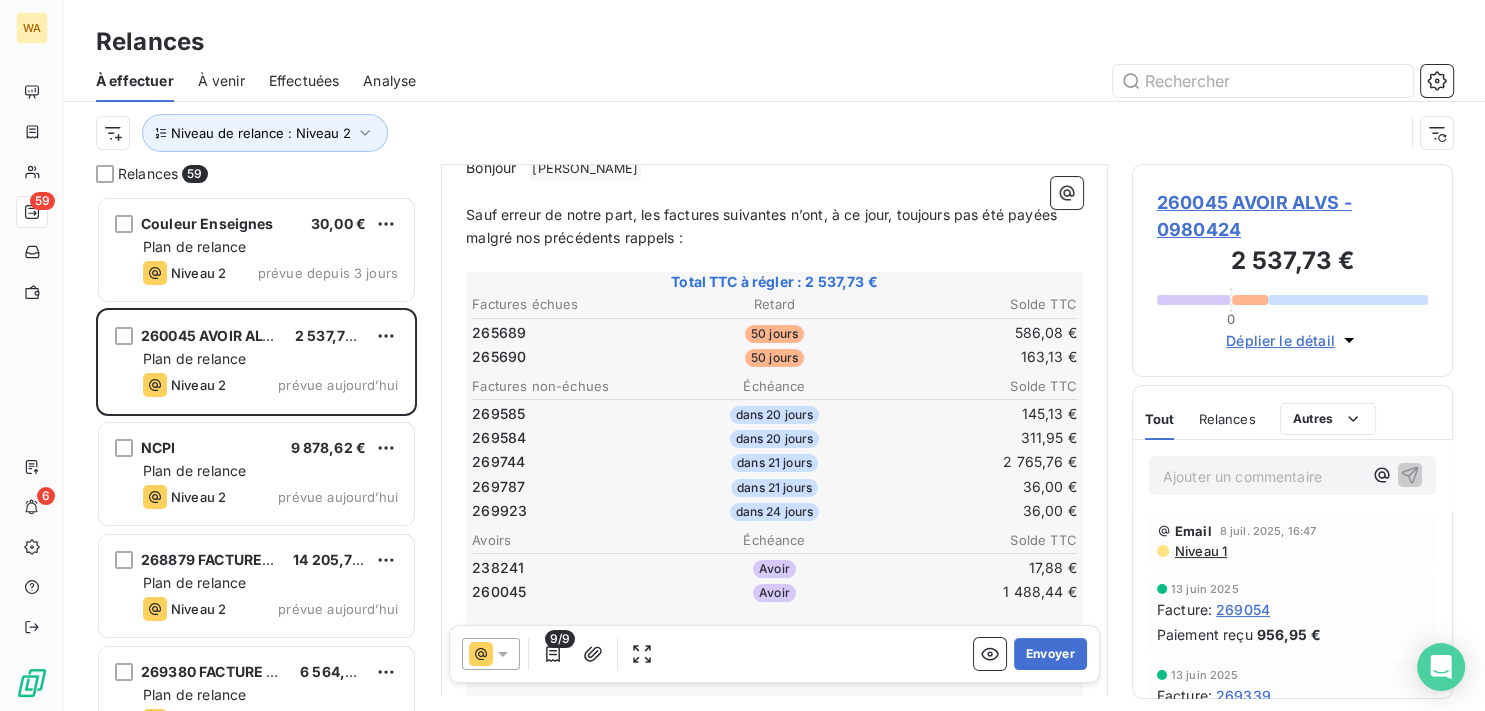 scroll, scrollTop: 202, scrollLeft: 0, axis: vertical 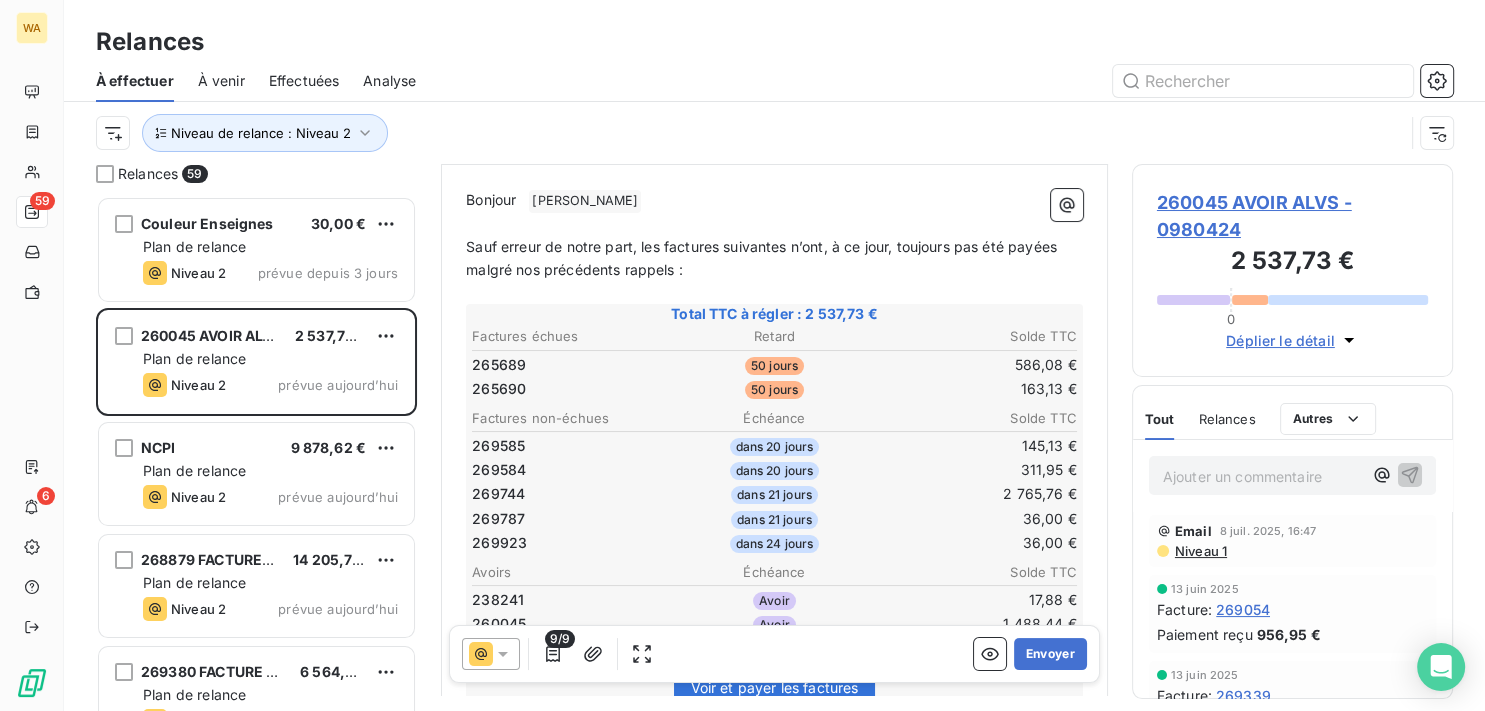 click 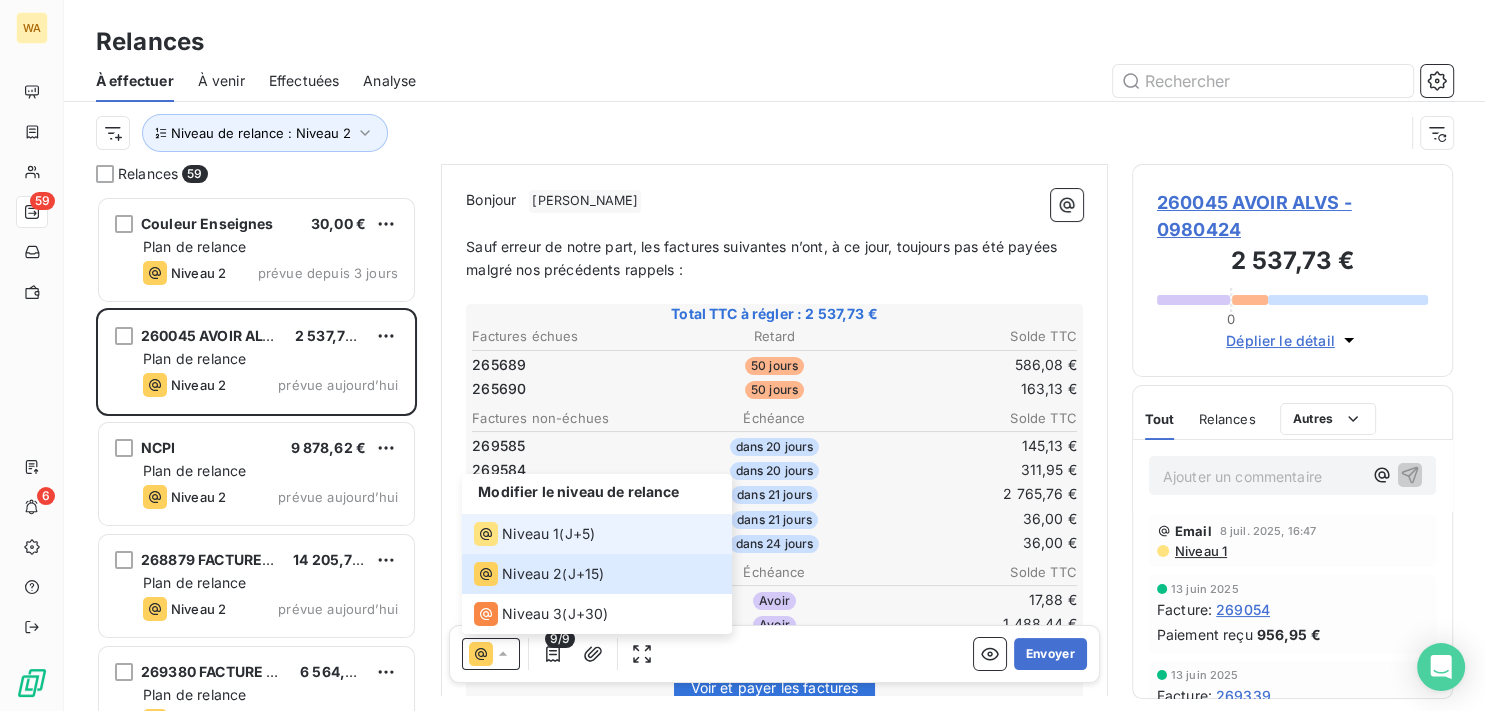 click on "Niveau 1" at bounding box center [530, 534] 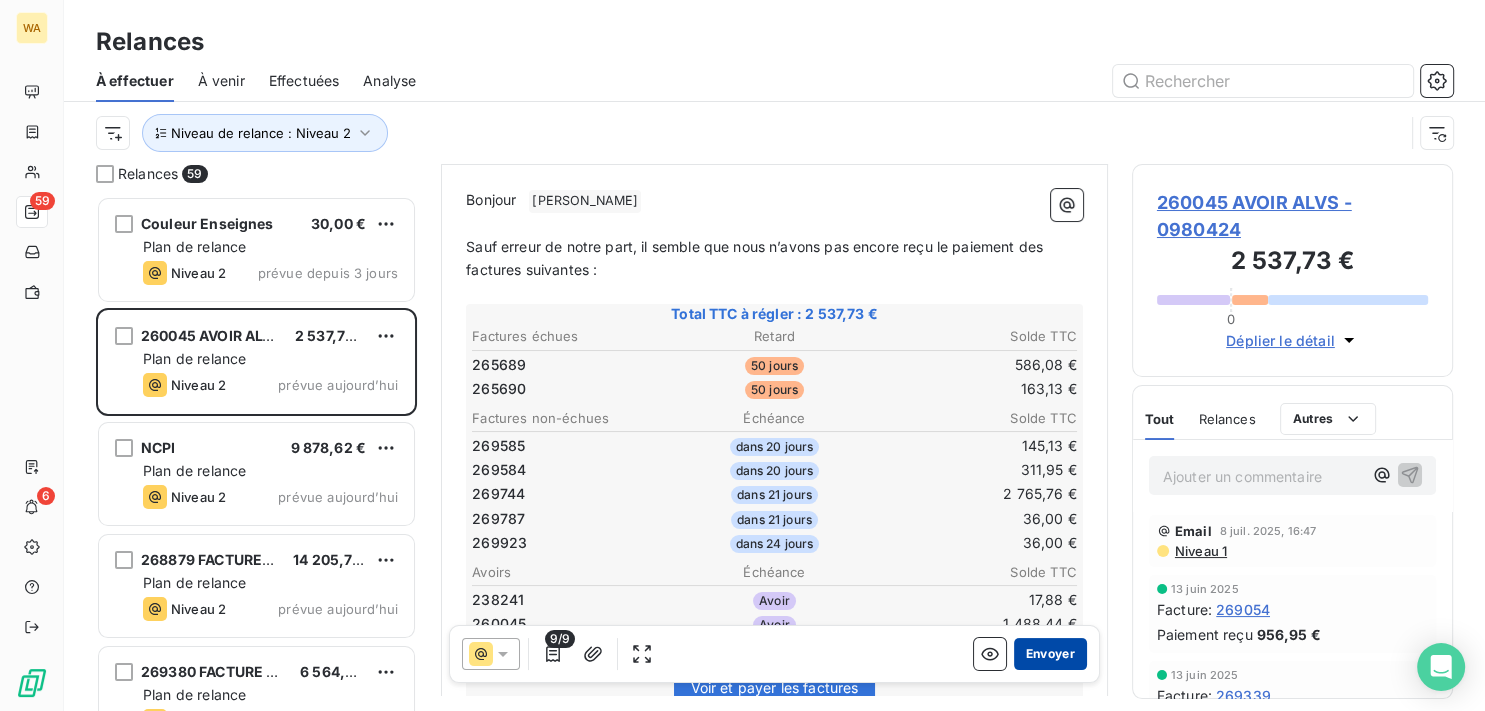 click on "Envoyer" at bounding box center [1050, 654] 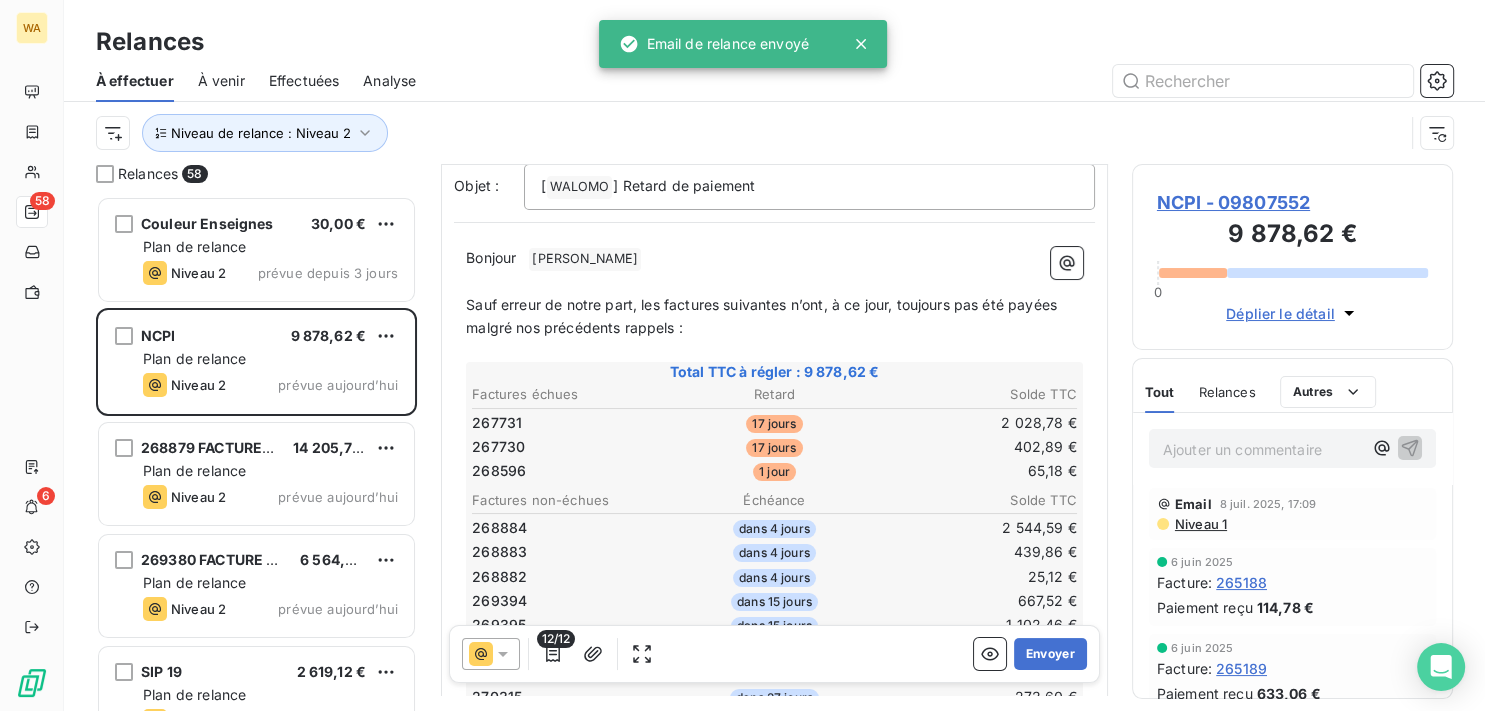 scroll, scrollTop: 102, scrollLeft: 0, axis: vertical 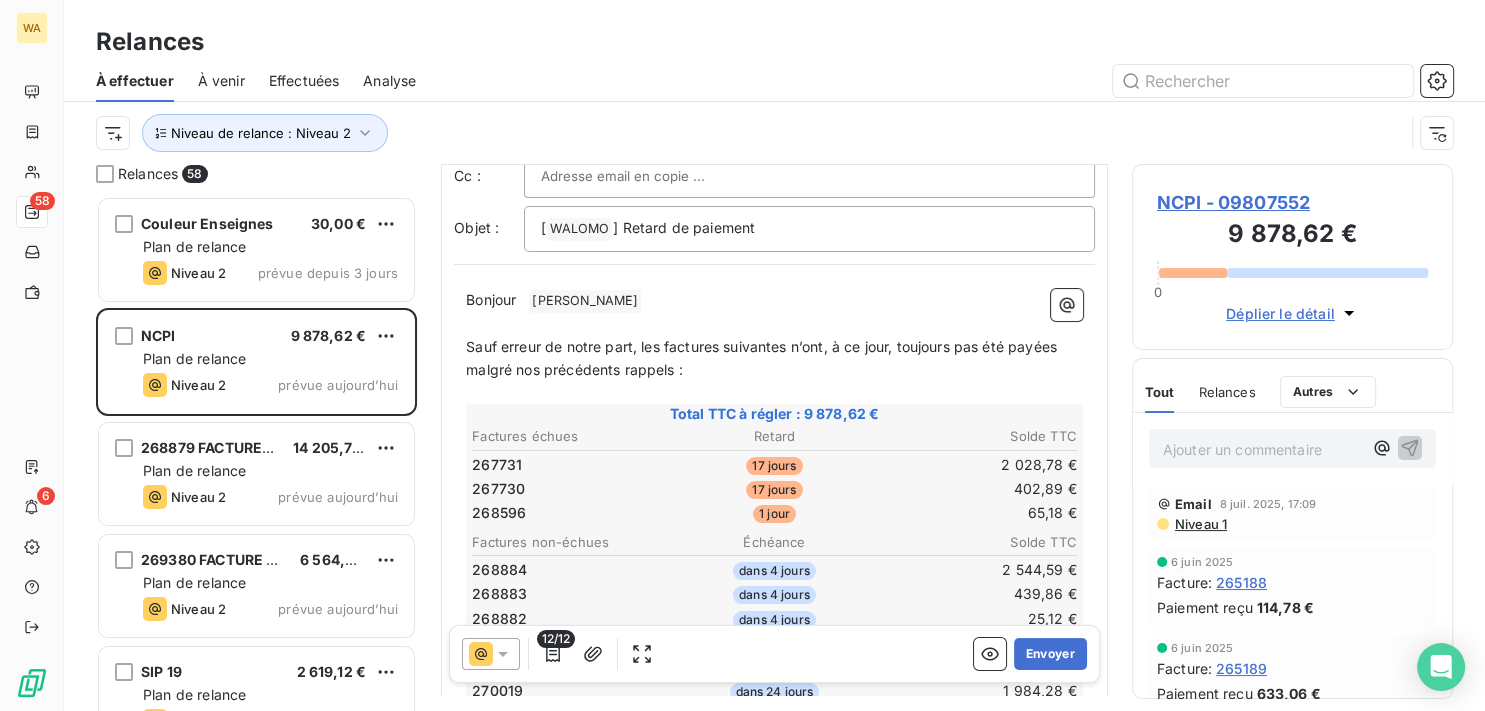 click 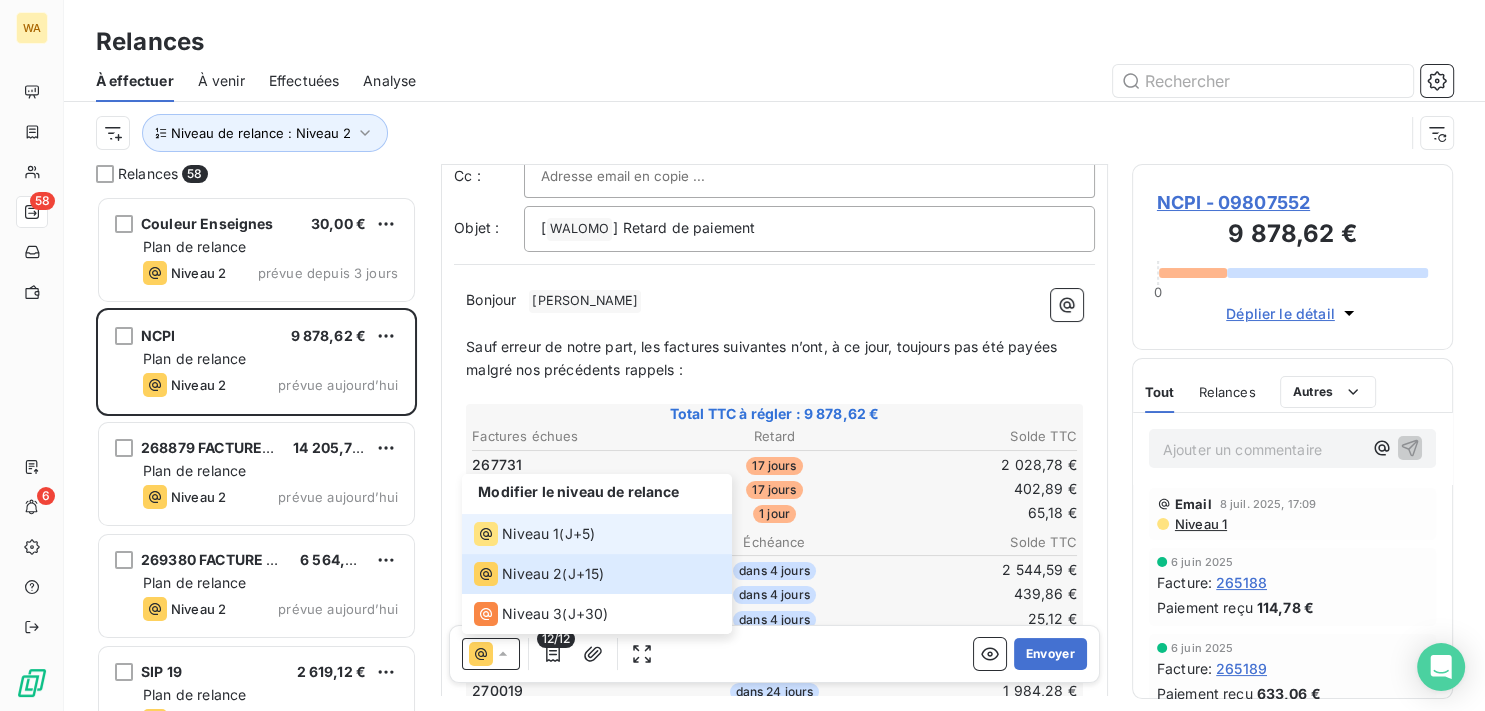 click on "Niveau 1" at bounding box center (530, 534) 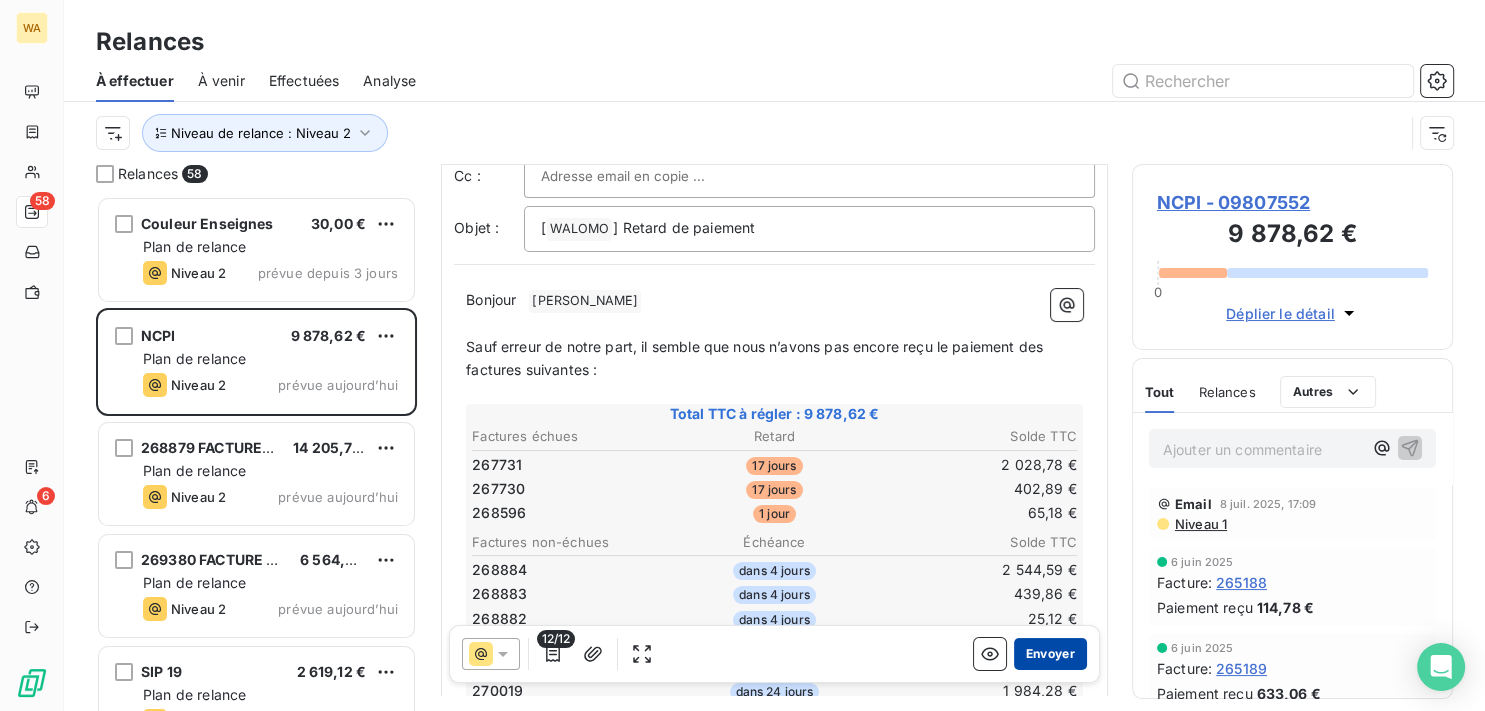 click on "Envoyer" at bounding box center [1050, 654] 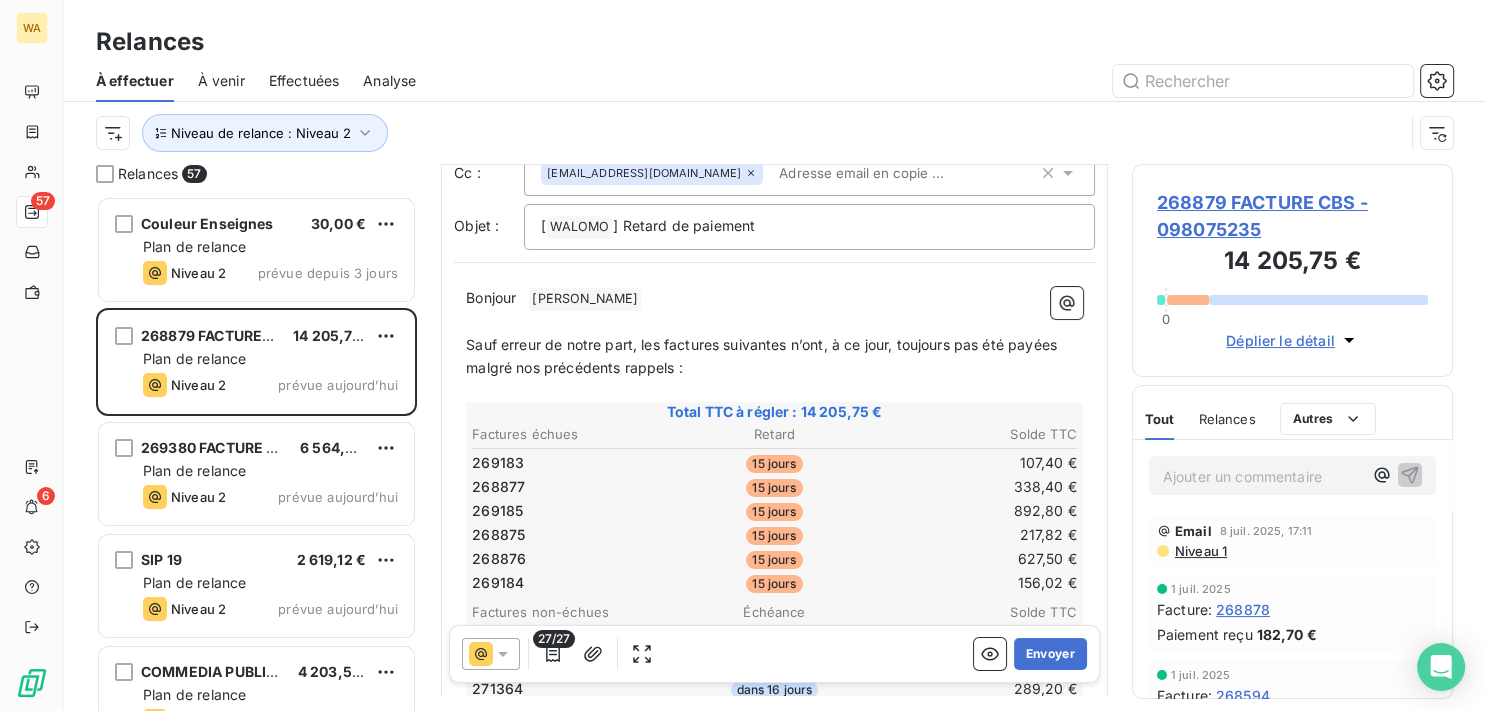 scroll, scrollTop: 102, scrollLeft: 0, axis: vertical 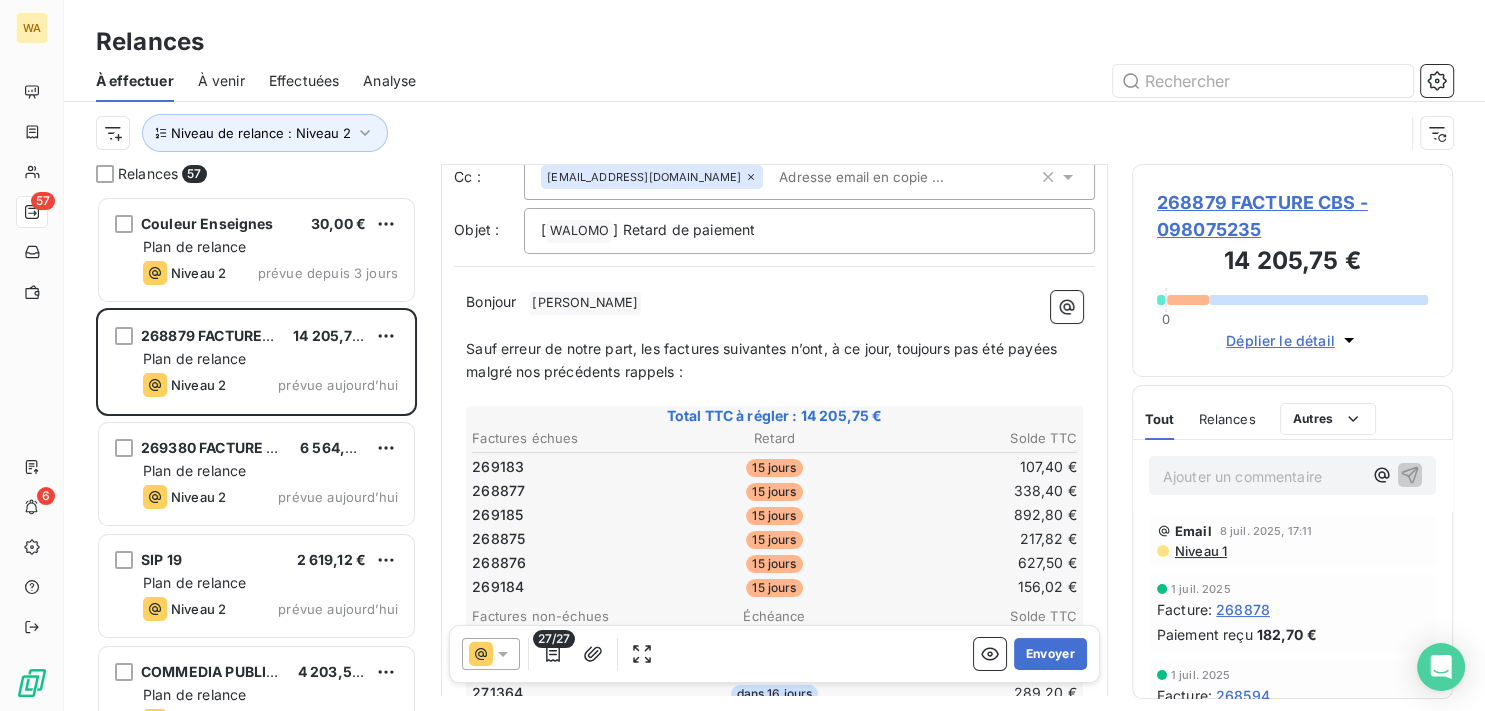 click 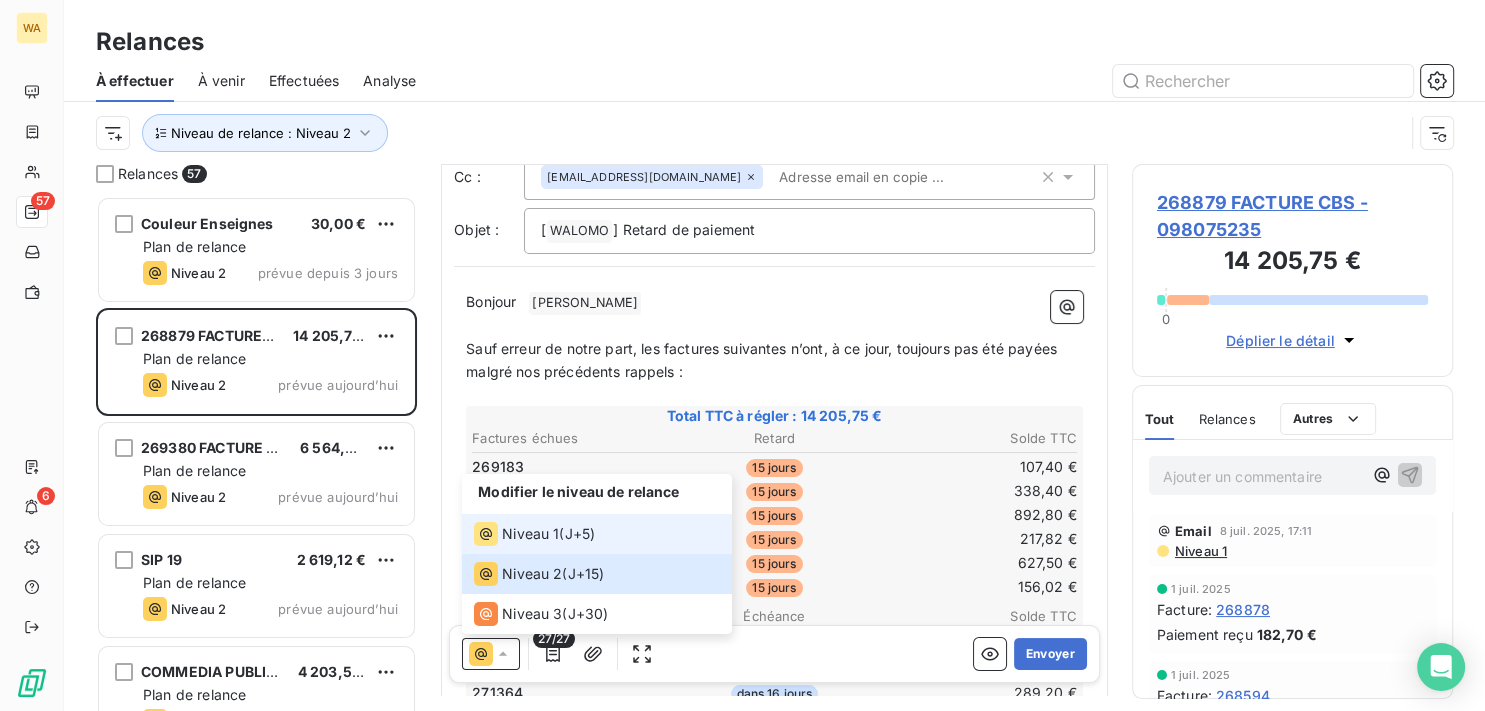 click on "Niveau 1" at bounding box center (530, 534) 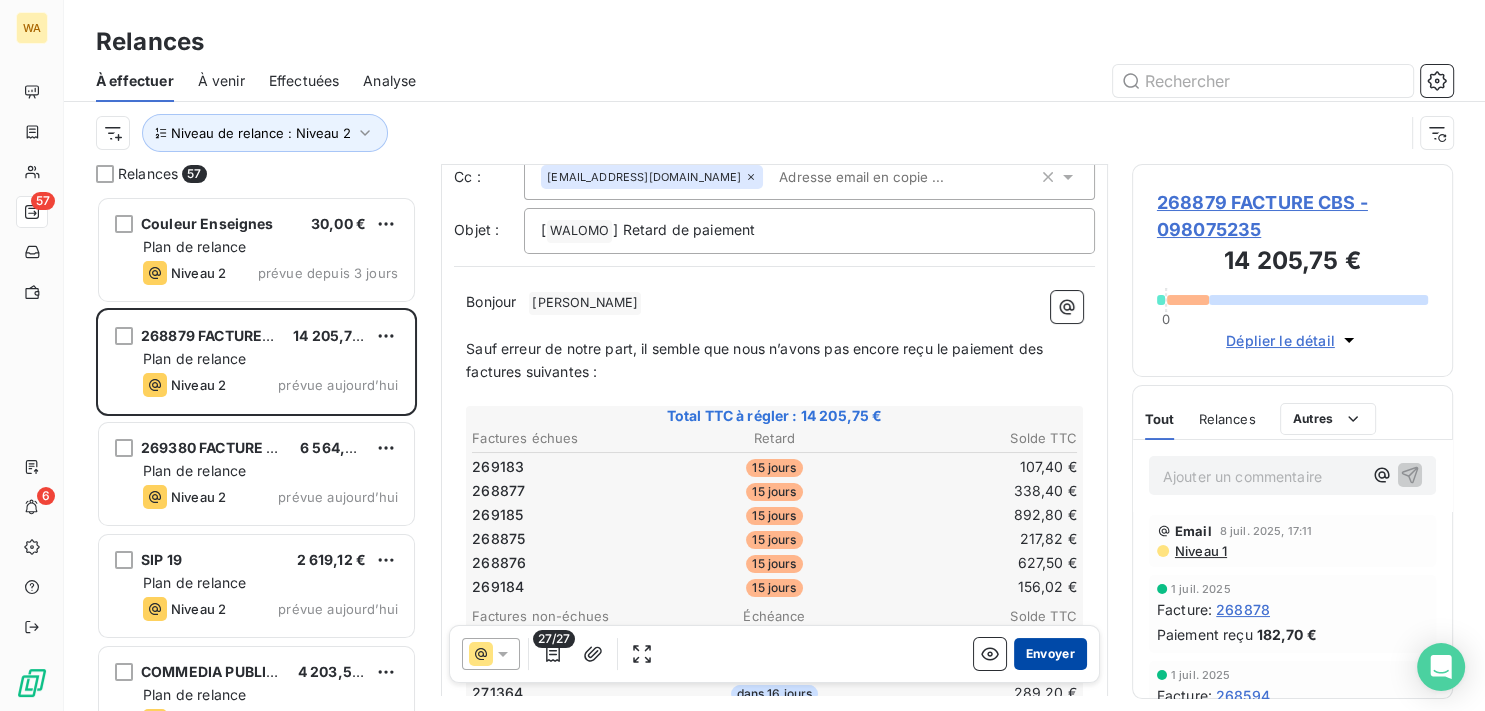 click on "Envoyer" at bounding box center [1050, 654] 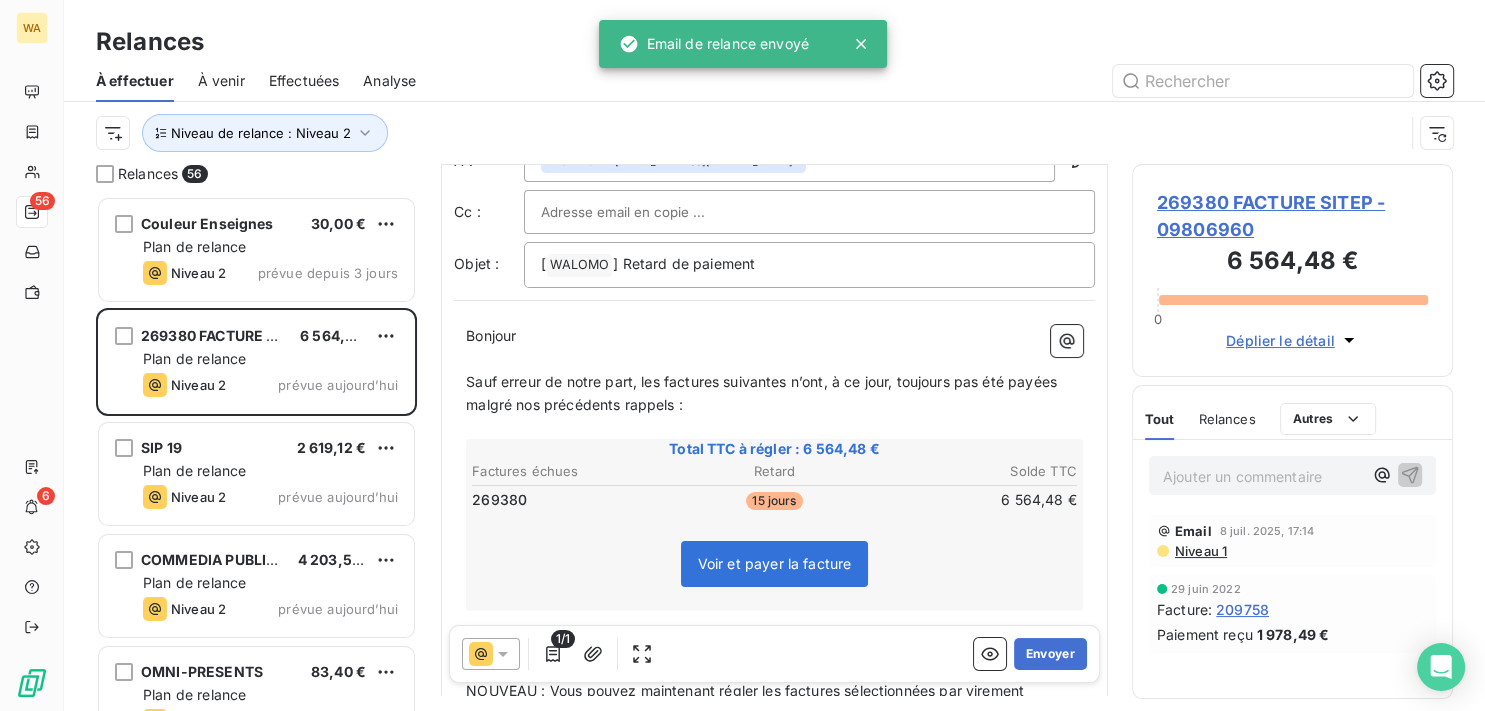 scroll, scrollTop: 102, scrollLeft: 0, axis: vertical 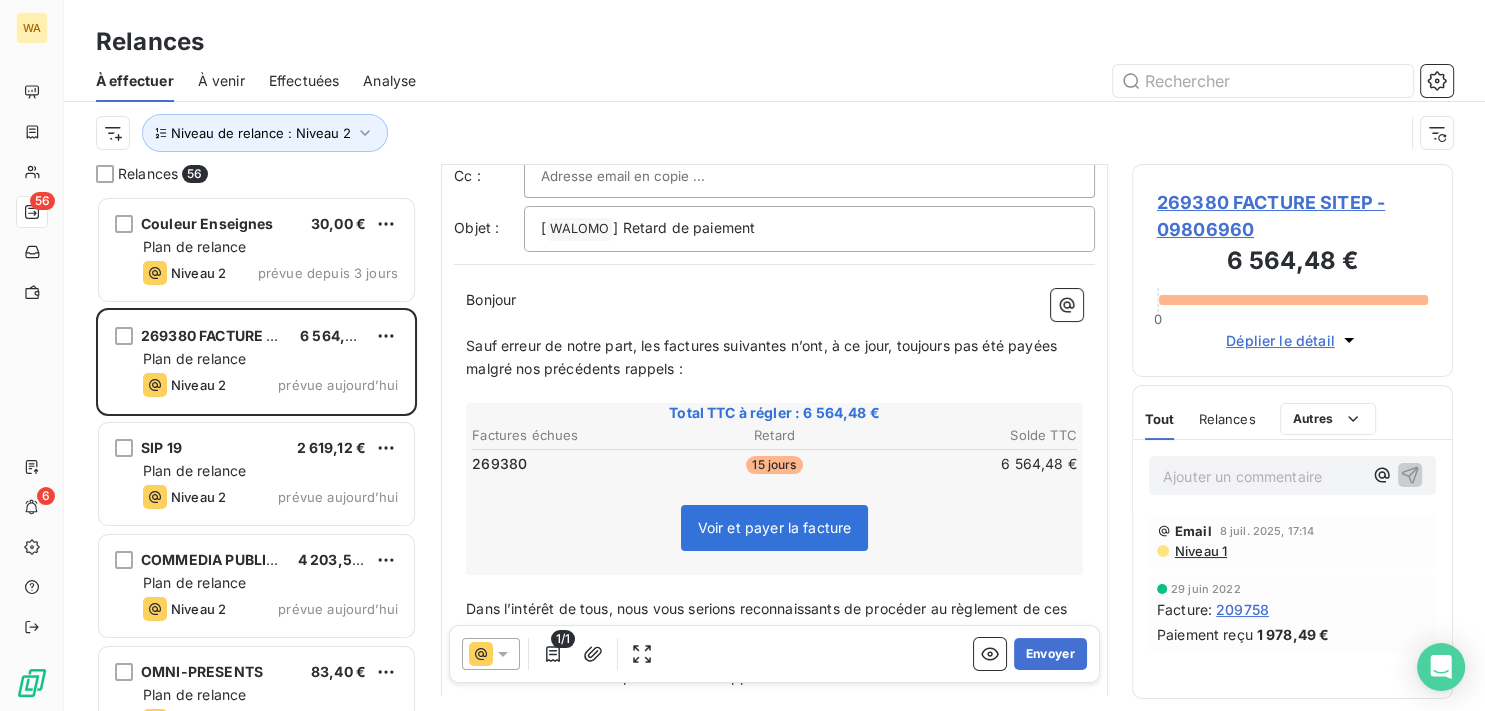click 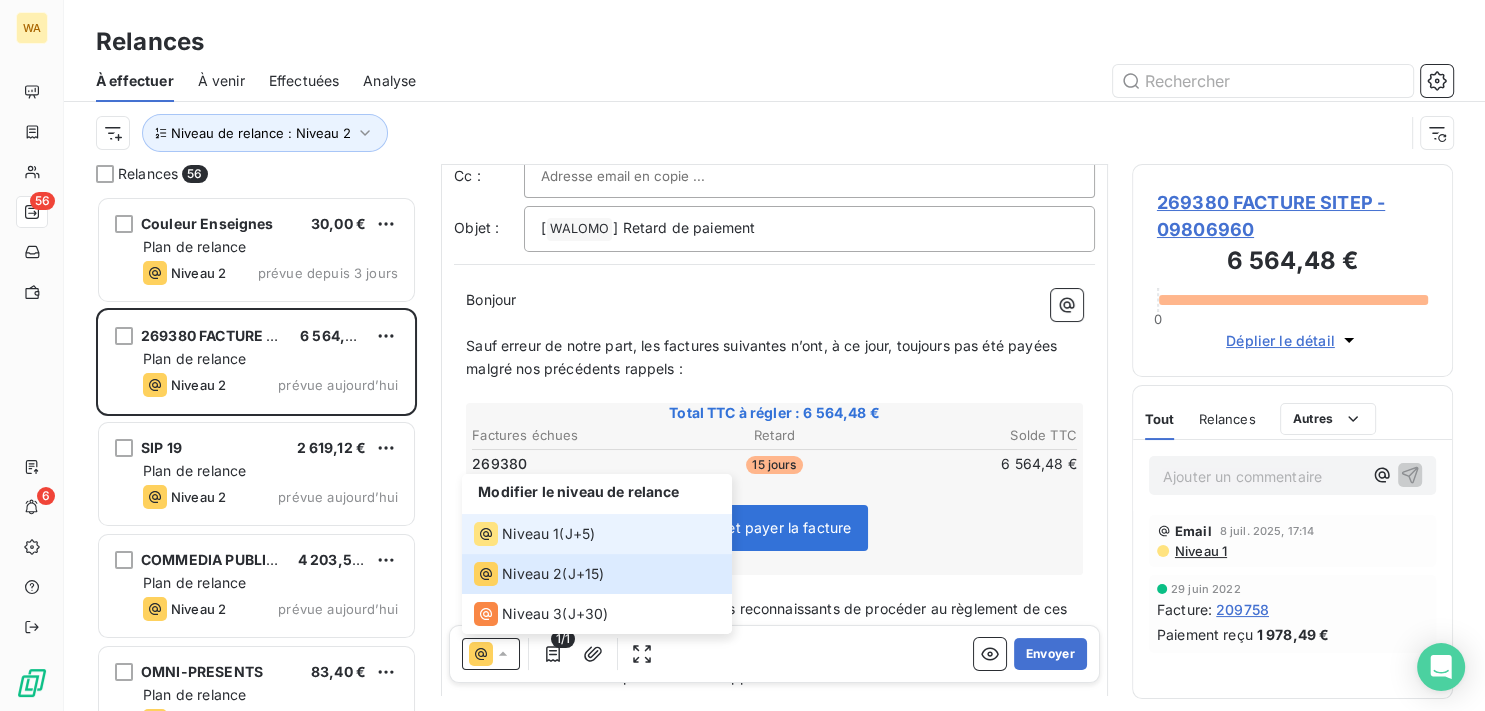 click on "Niveau 1" at bounding box center (530, 534) 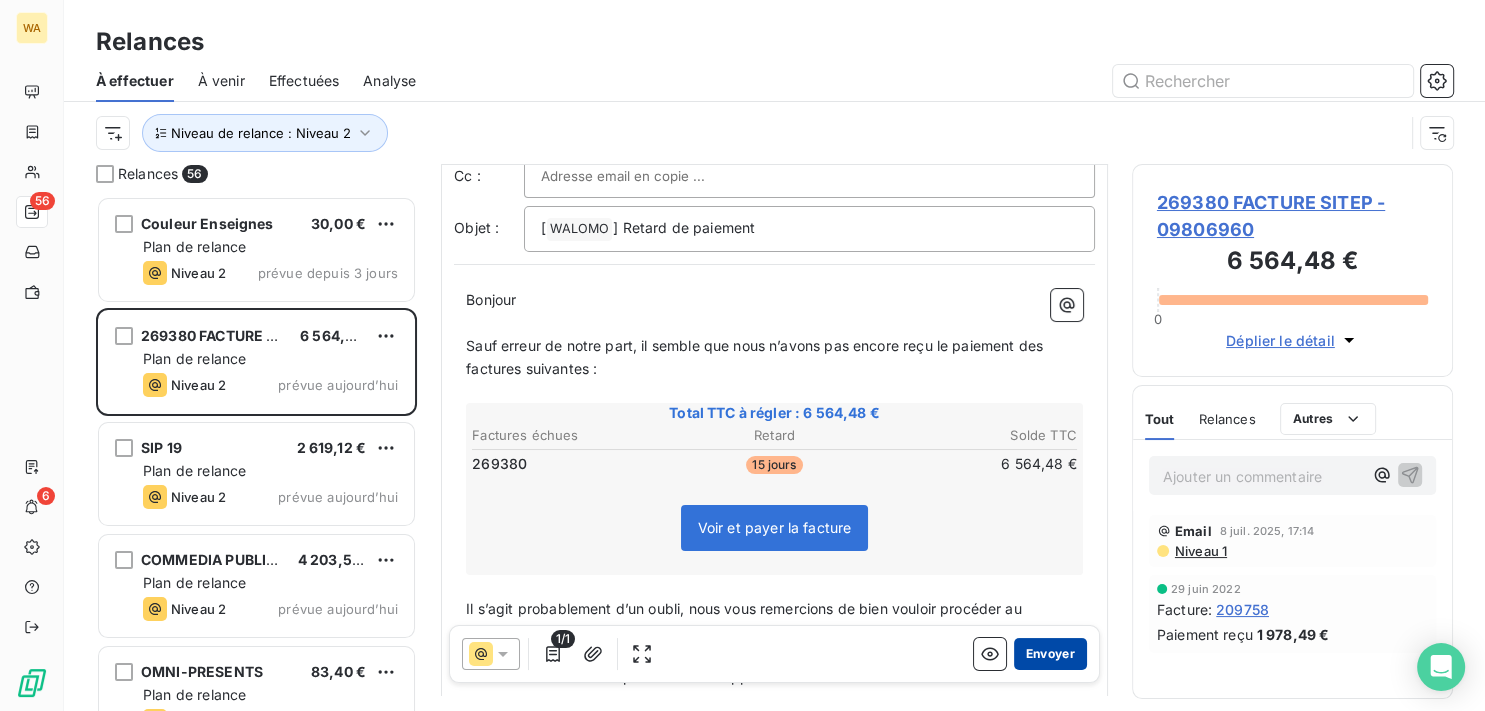 click on "Envoyer" at bounding box center [1050, 654] 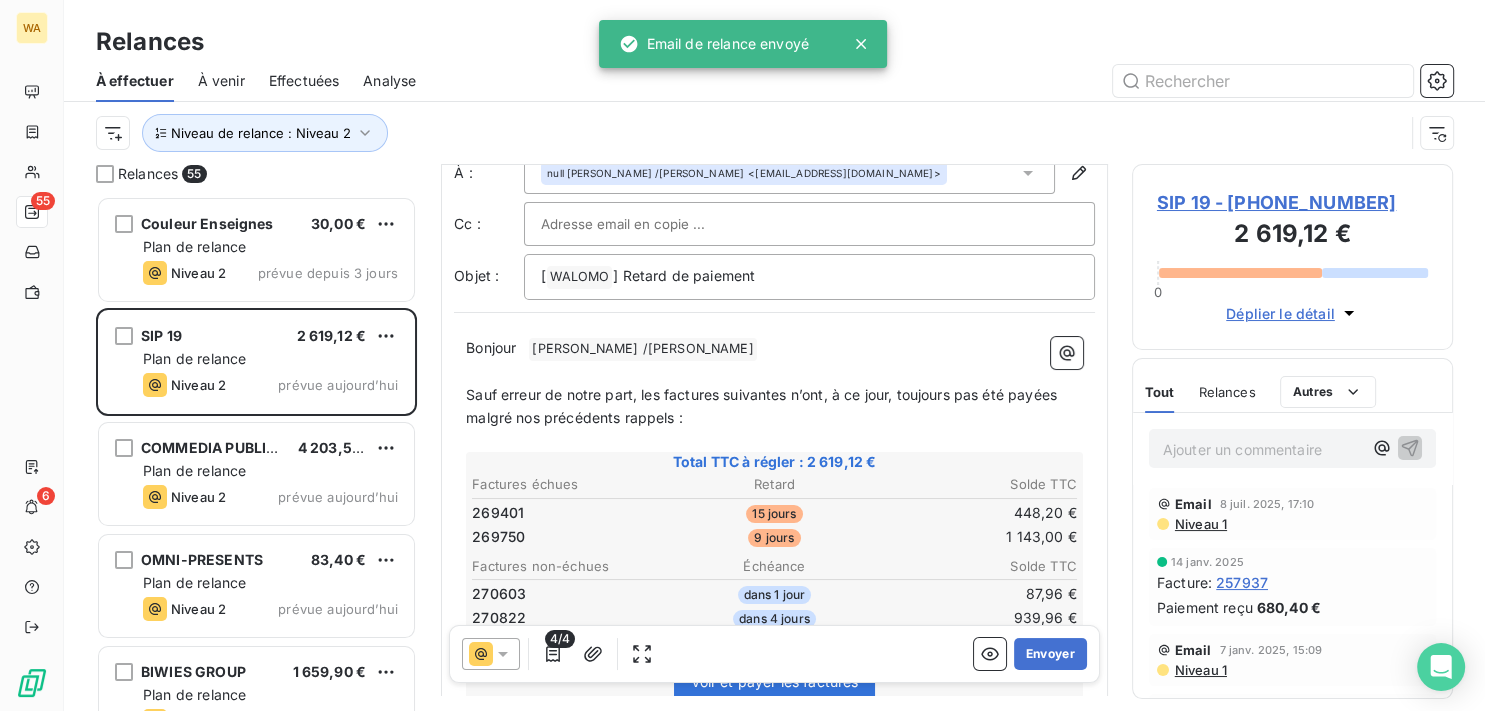scroll, scrollTop: 102, scrollLeft: 0, axis: vertical 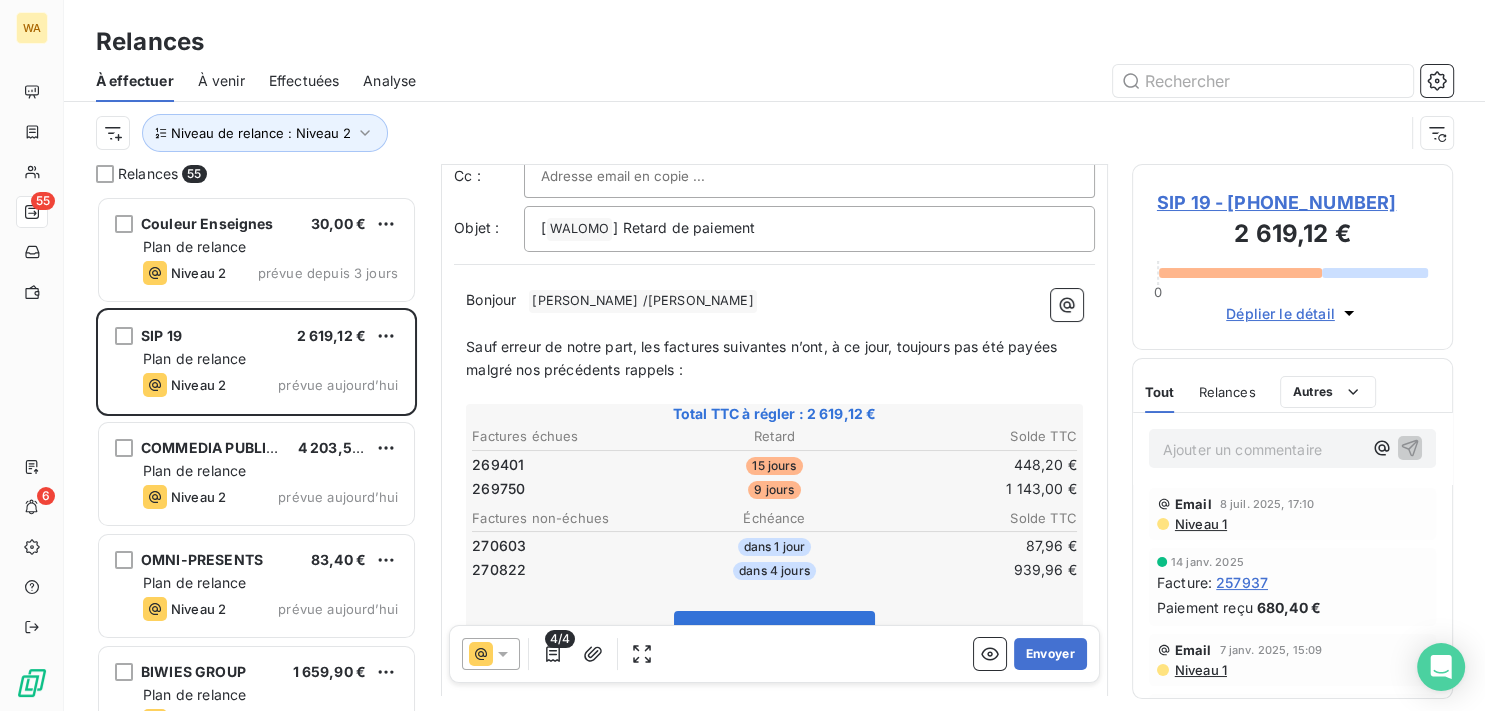 click 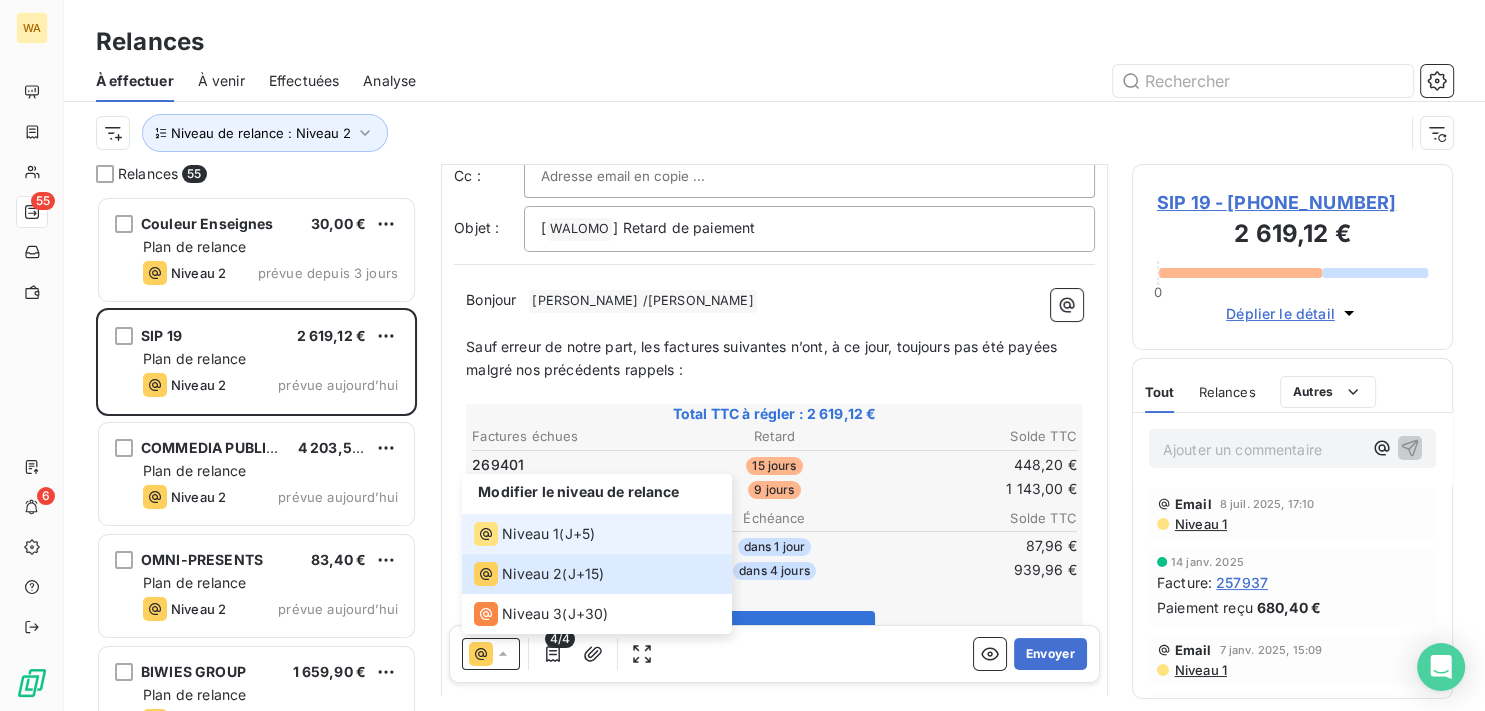 click on "Niveau 1  ( J+5 )" at bounding box center (597, 534) 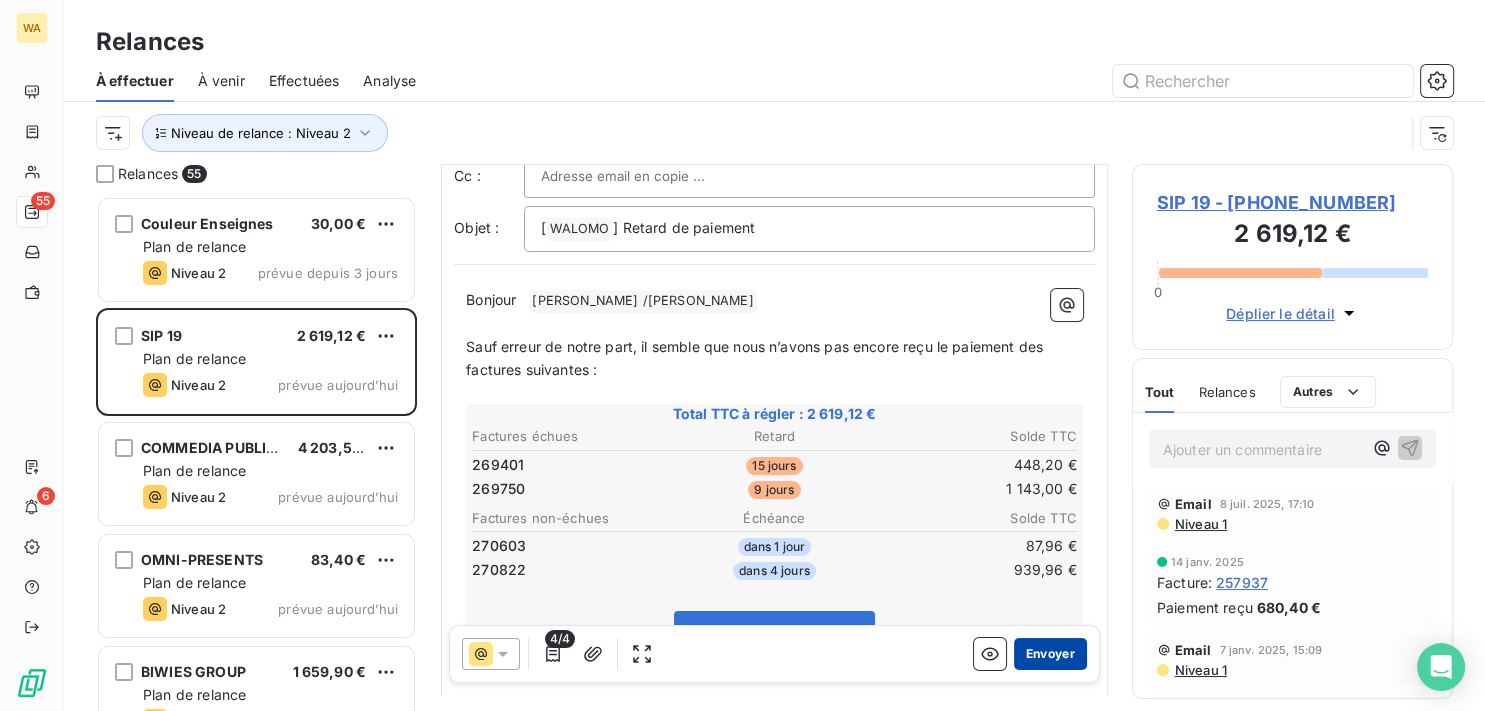 click on "Envoyer" at bounding box center [1050, 654] 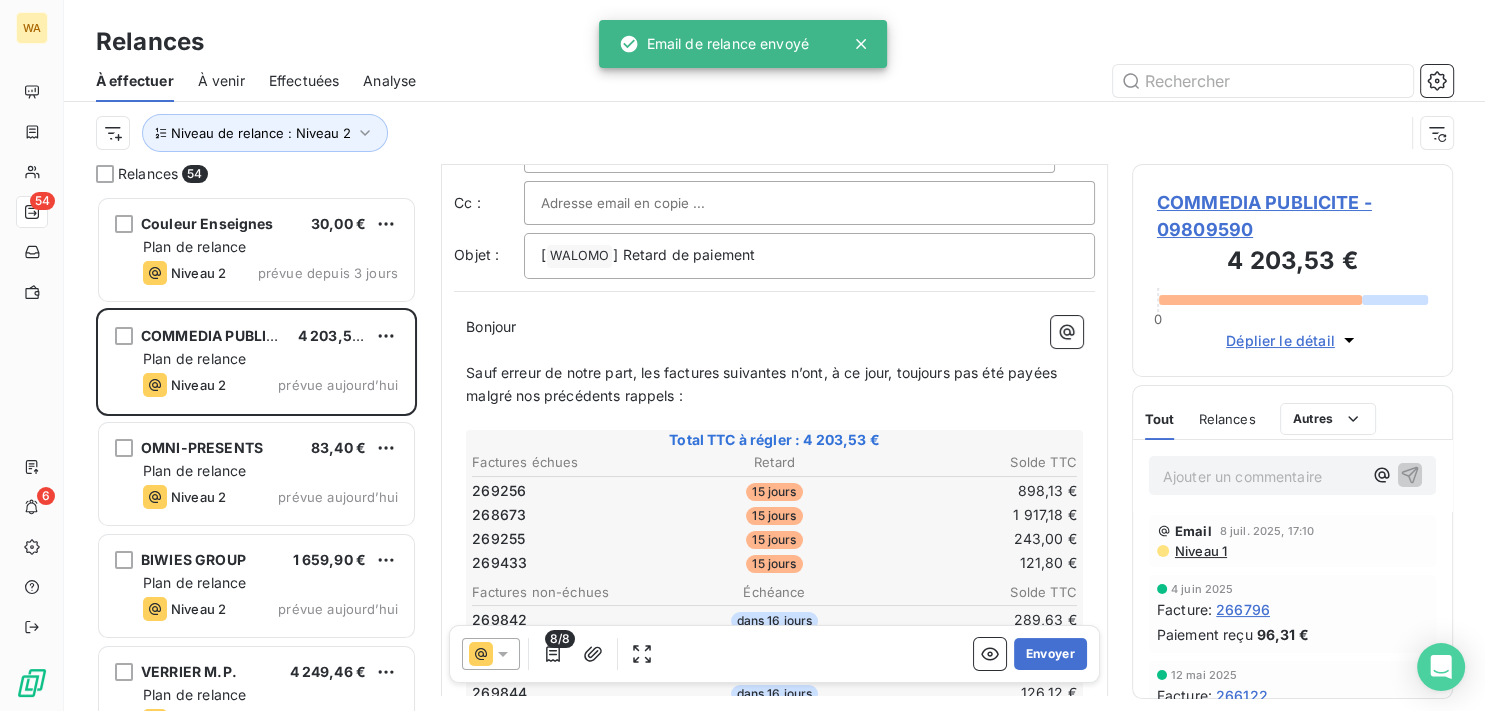scroll, scrollTop: 102, scrollLeft: 0, axis: vertical 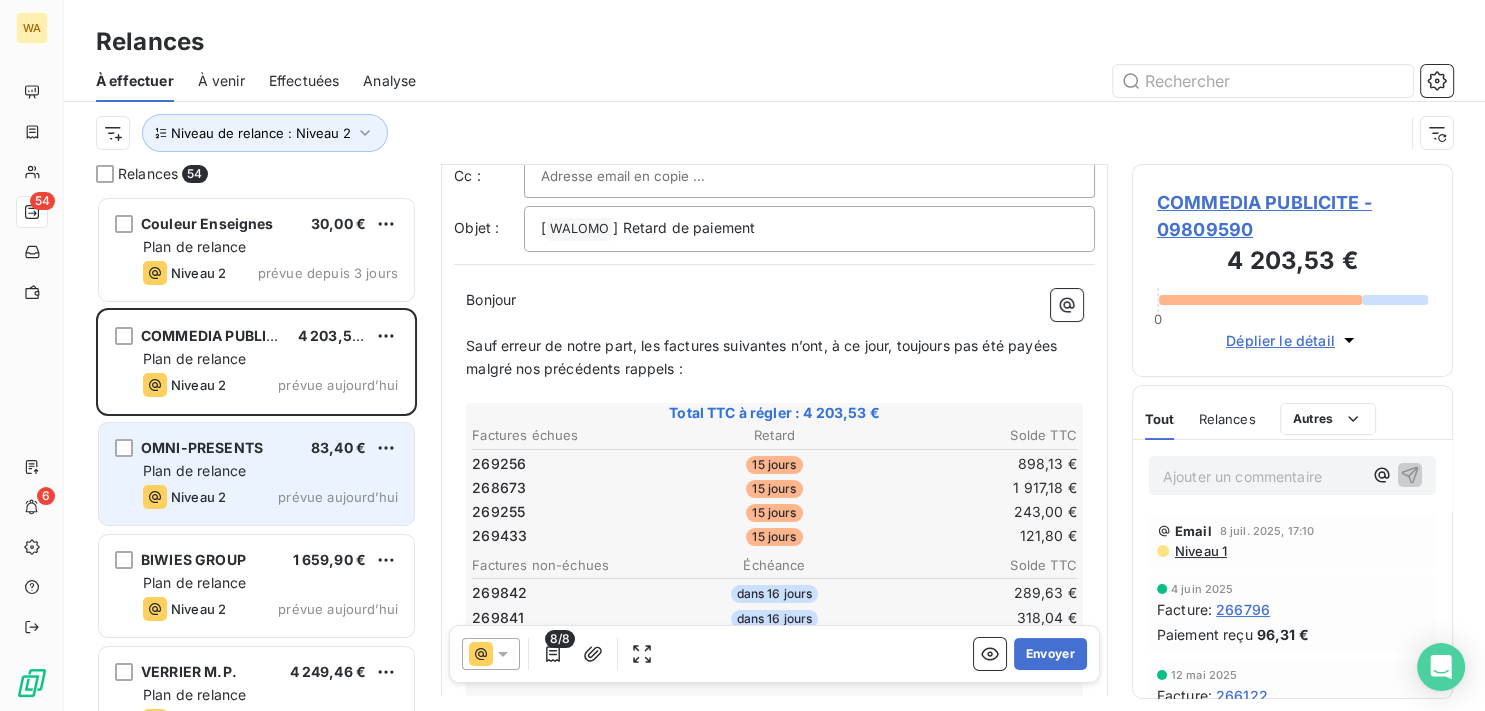 click on "OMNI-PRESENTS 83,40 € Plan de relance Niveau 2 prévue aujourd’hui" at bounding box center (256, 474) 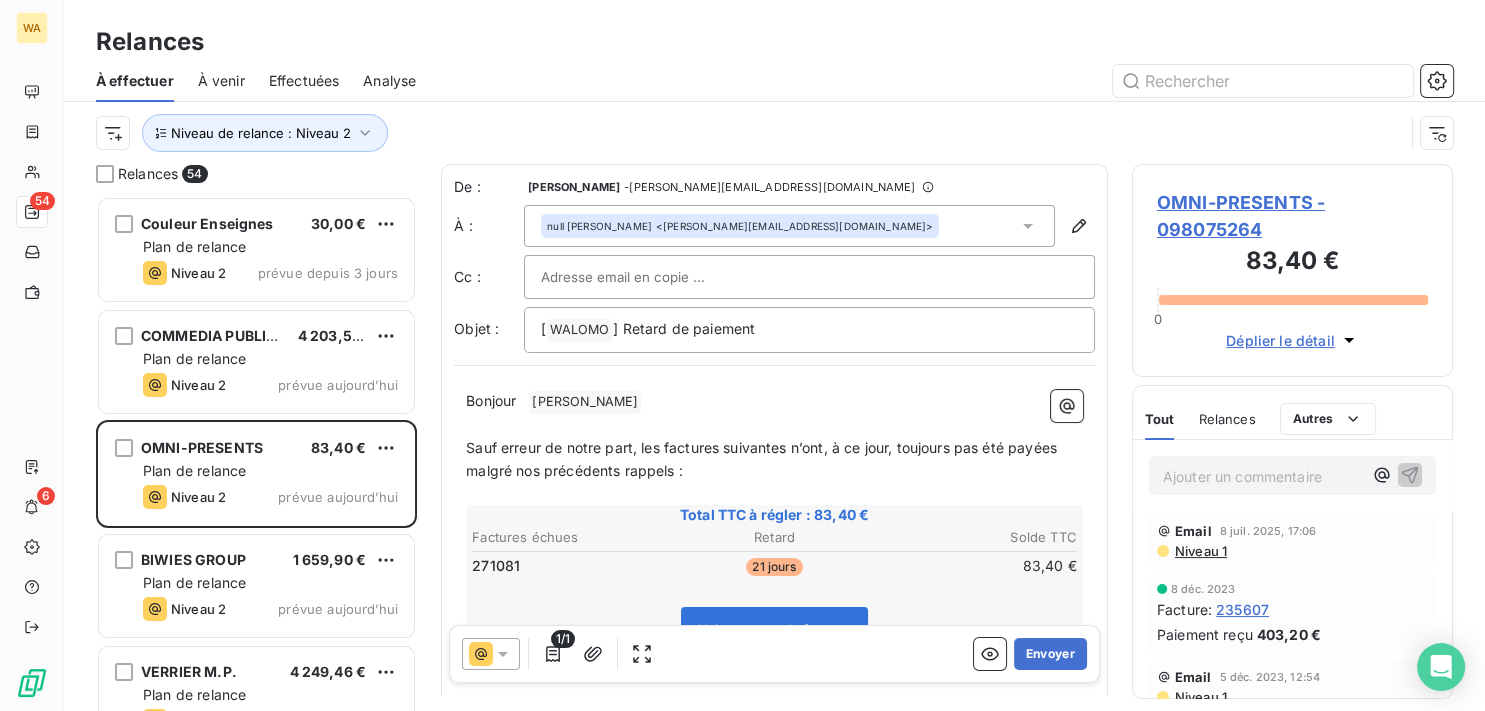 click 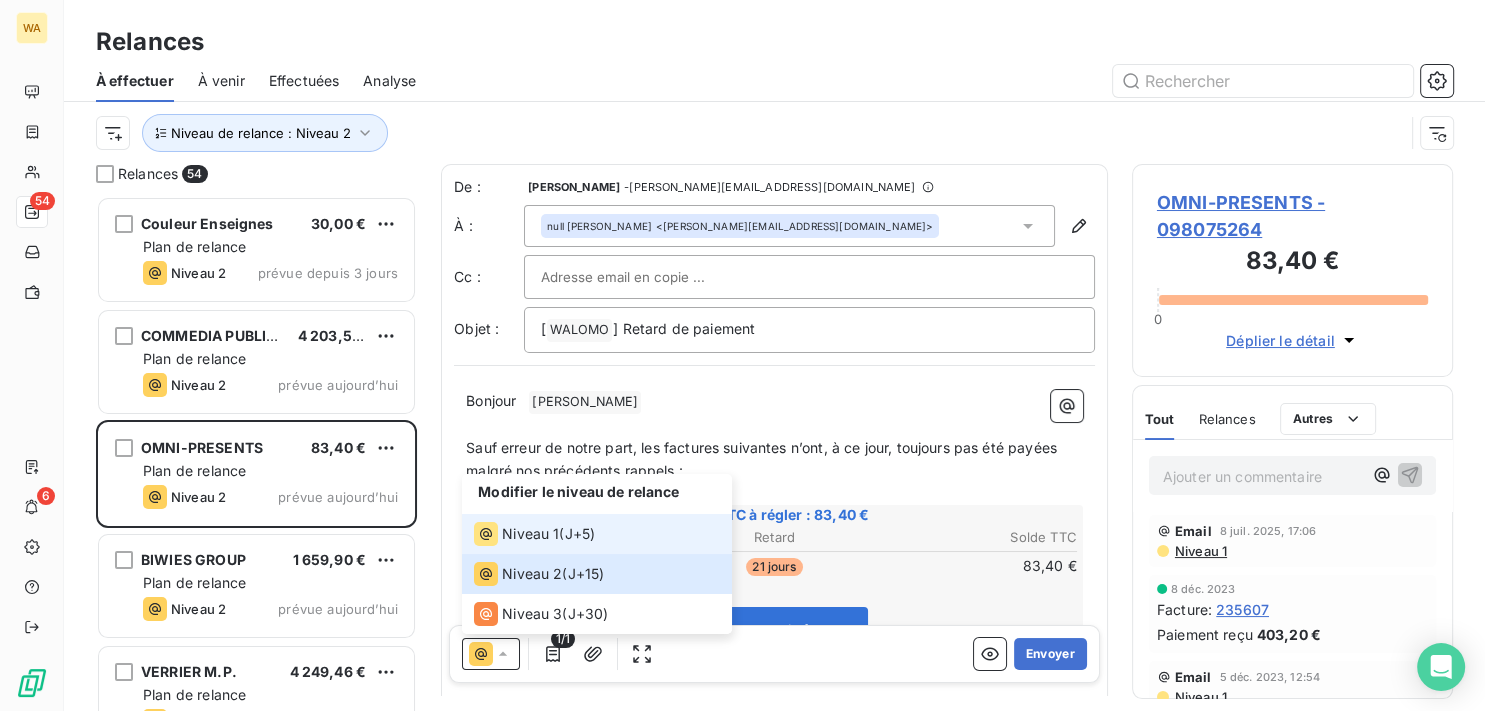 click on "Niveau 1" at bounding box center (530, 534) 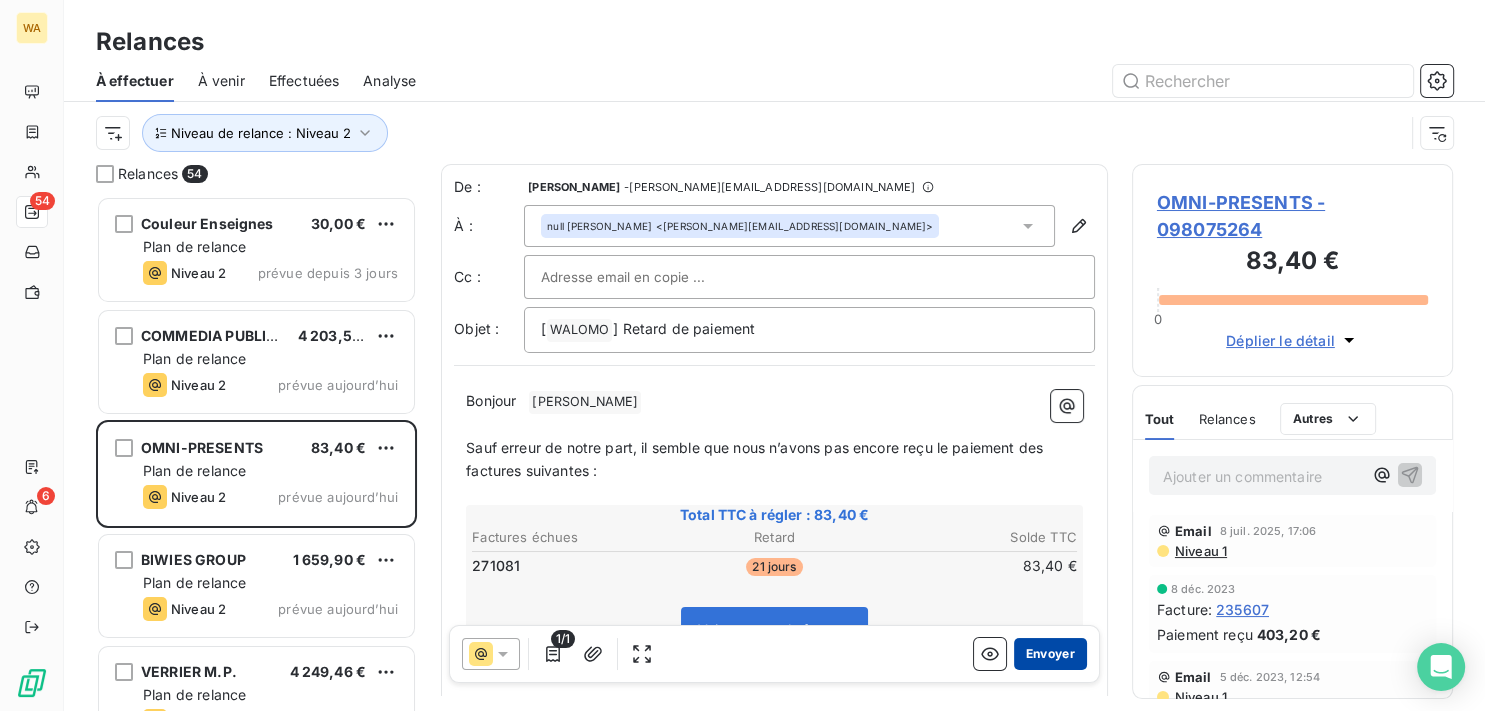 click on "Envoyer" at bounding box center (1050, 654) 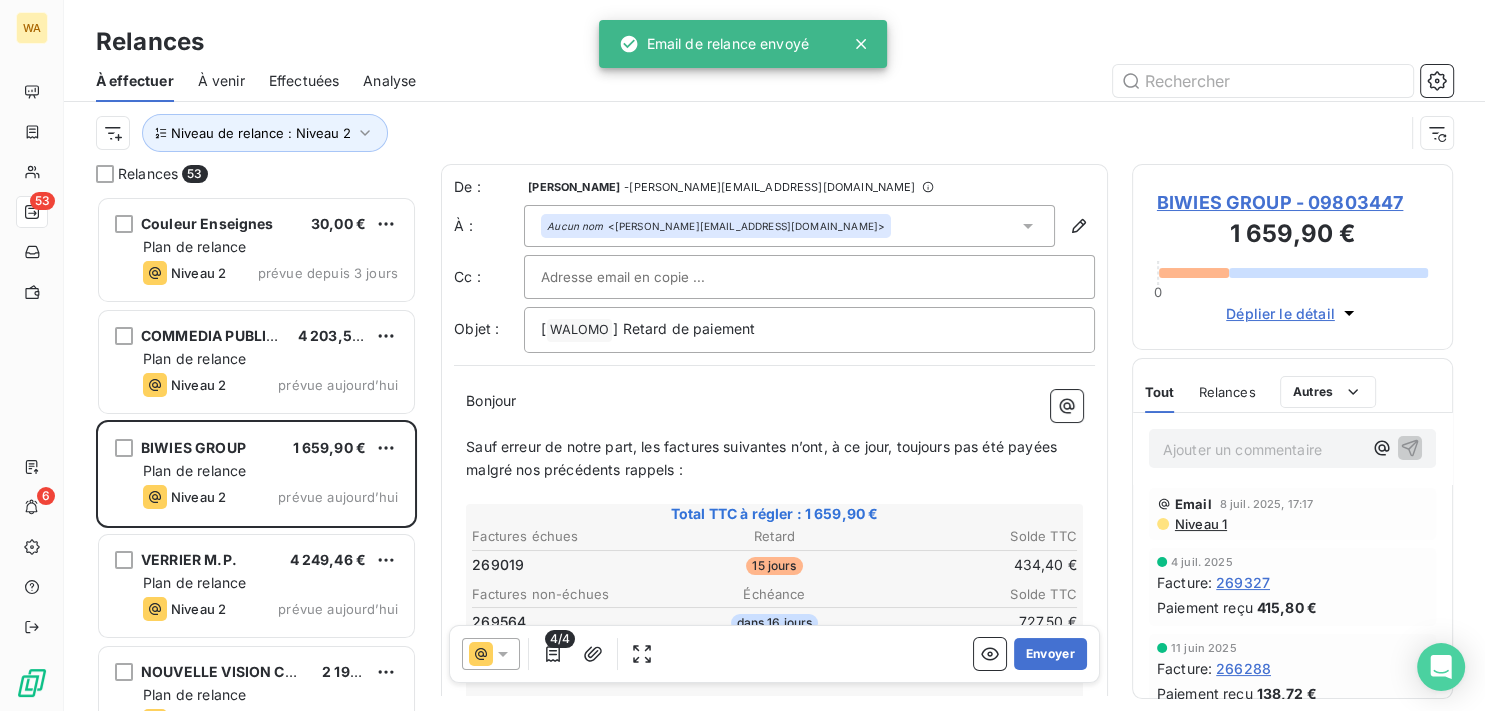 scroll, scrollTop: 102, scrollLeft: 0, axis: vertical 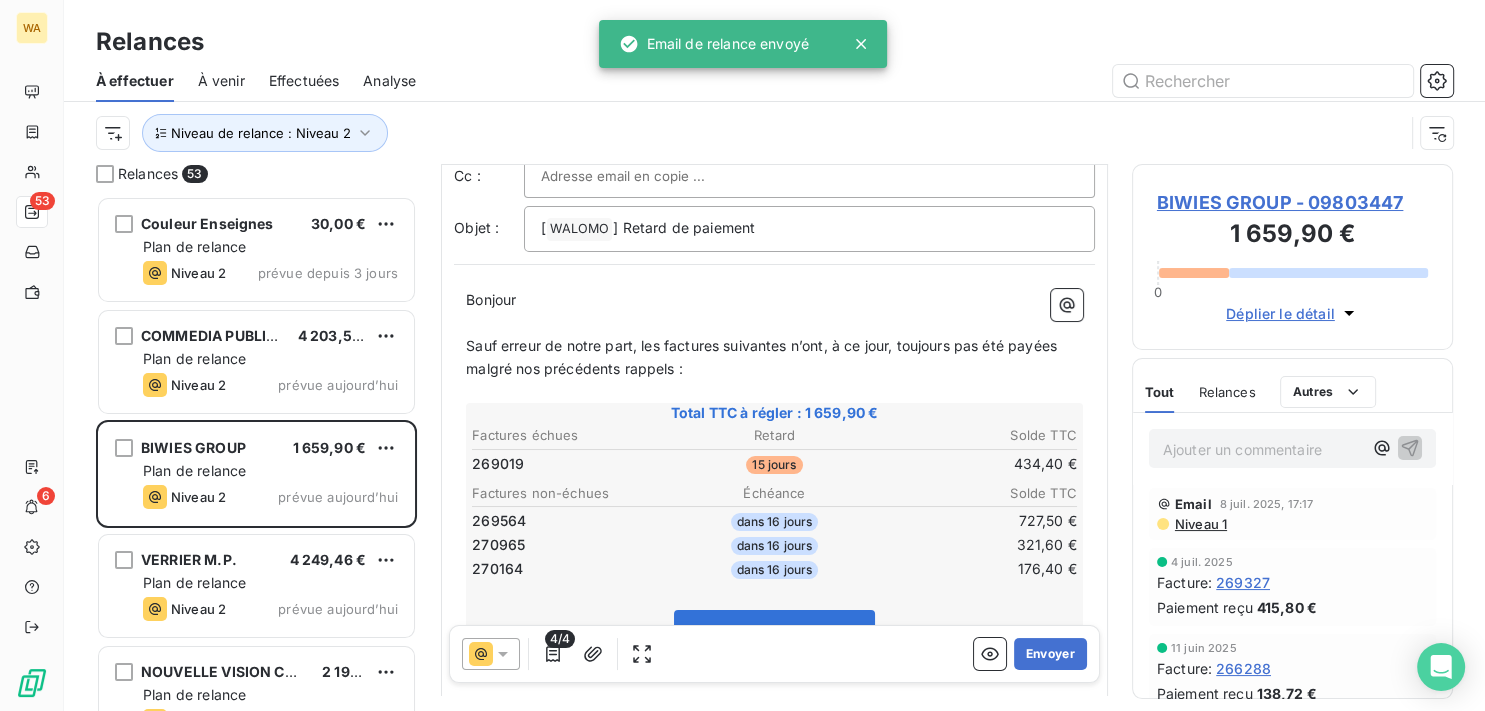 click 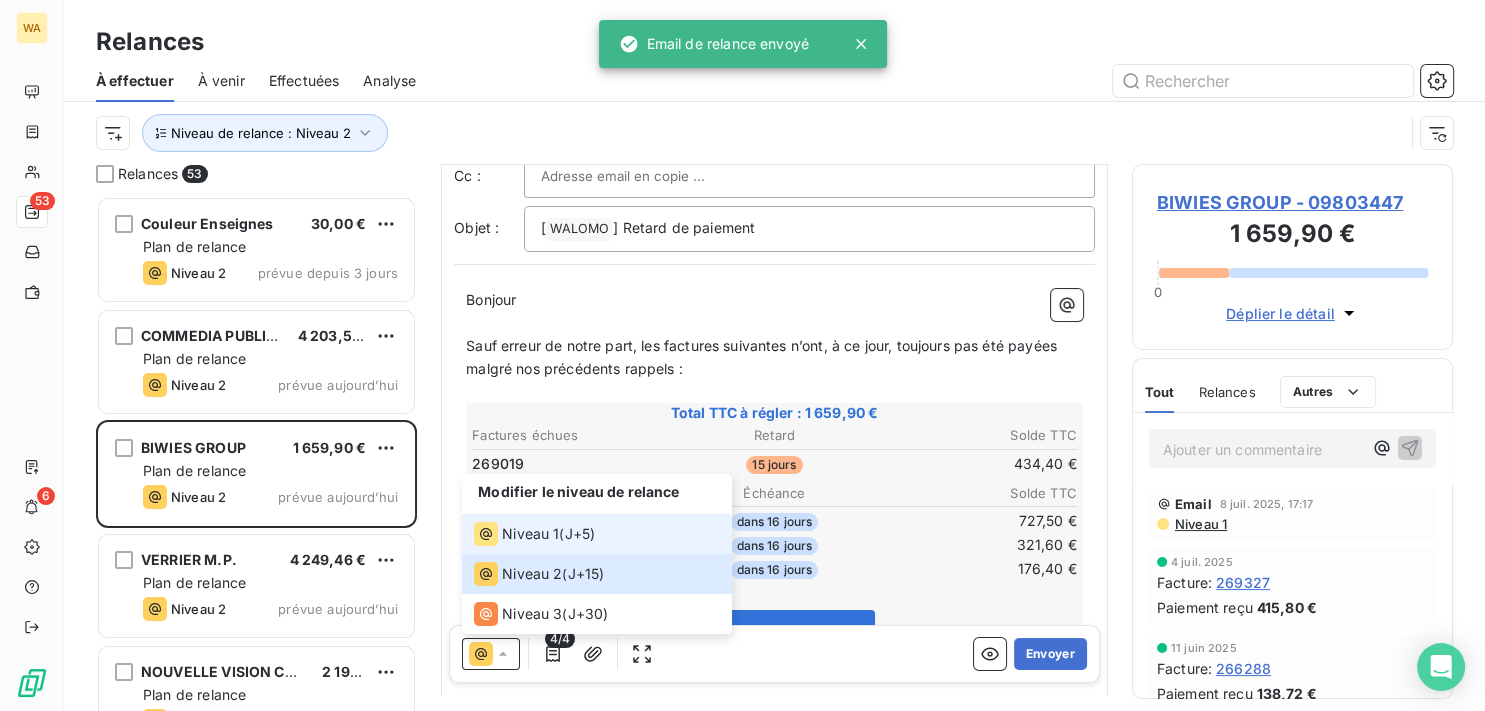 click on "Niveau 1" at bounding box center [530, 534] 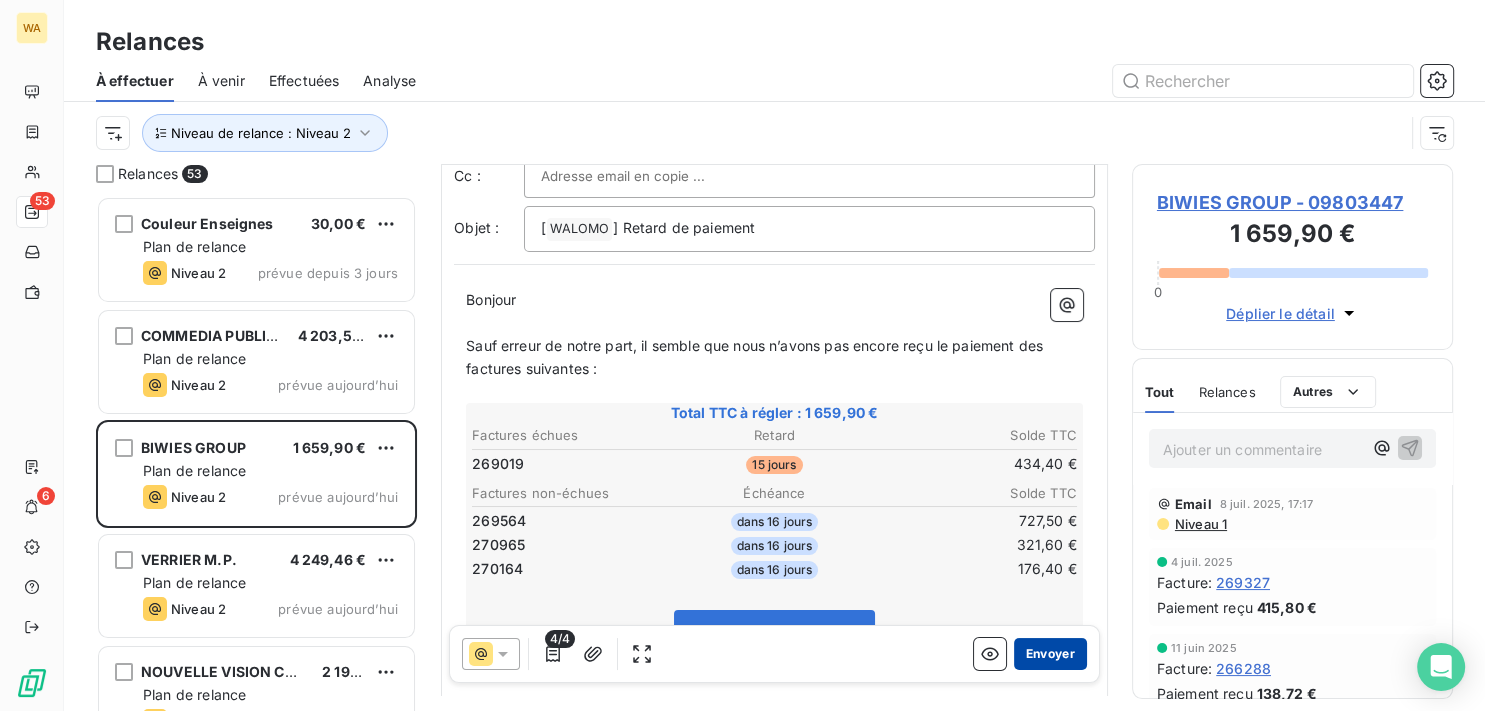 click on "Envoyer" at bounding box center (1050, 654) 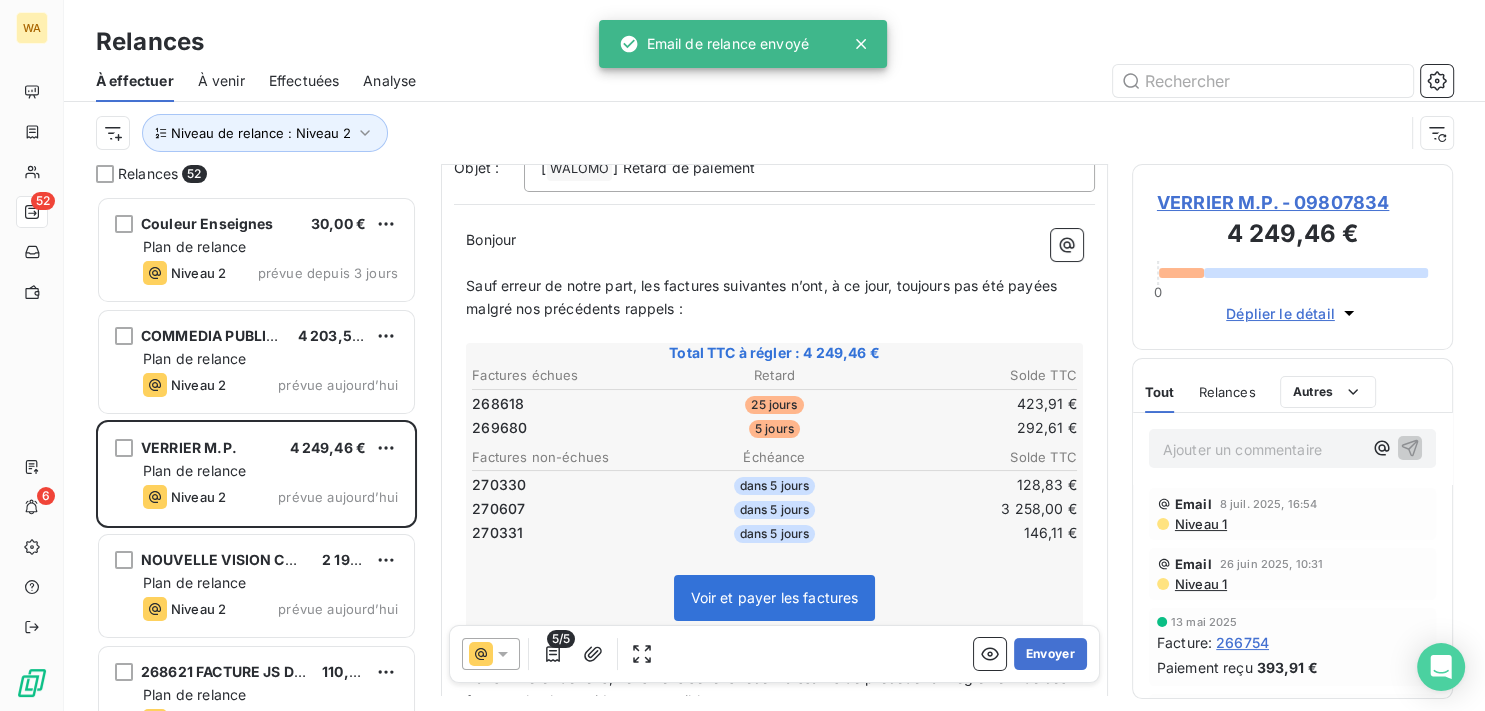 scroll, scrollTop: 202, scrollLeft: 0, axis: vertical 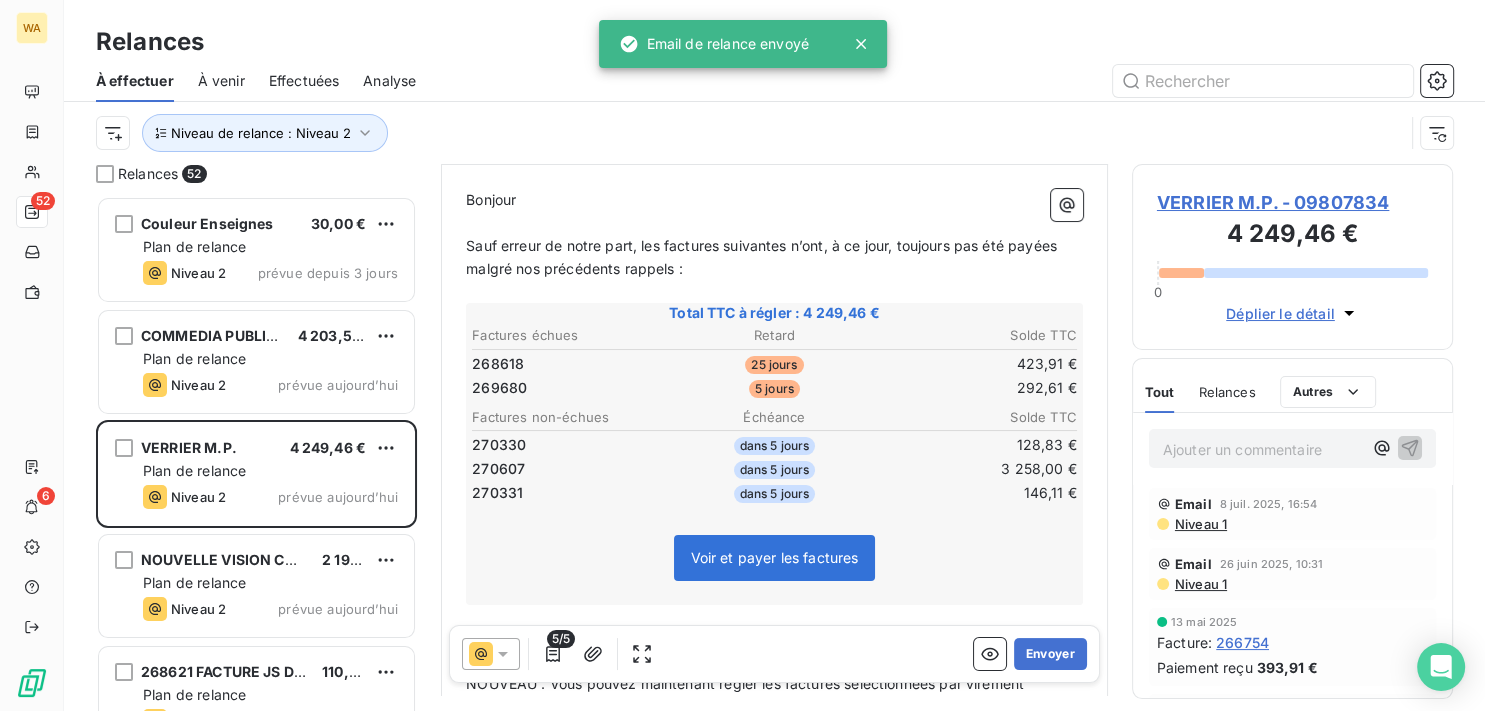 click 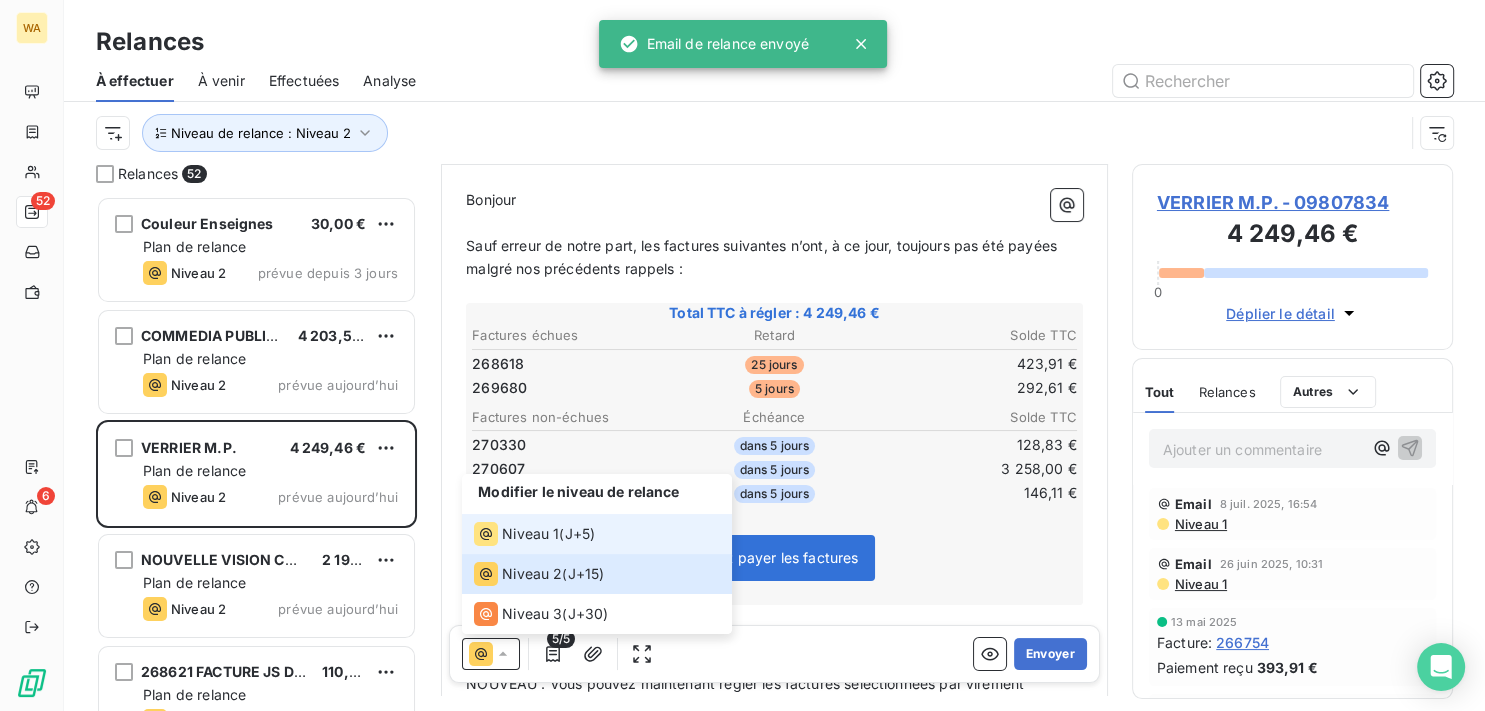 click on "Niveau 1" at bounding box center [530, 534] 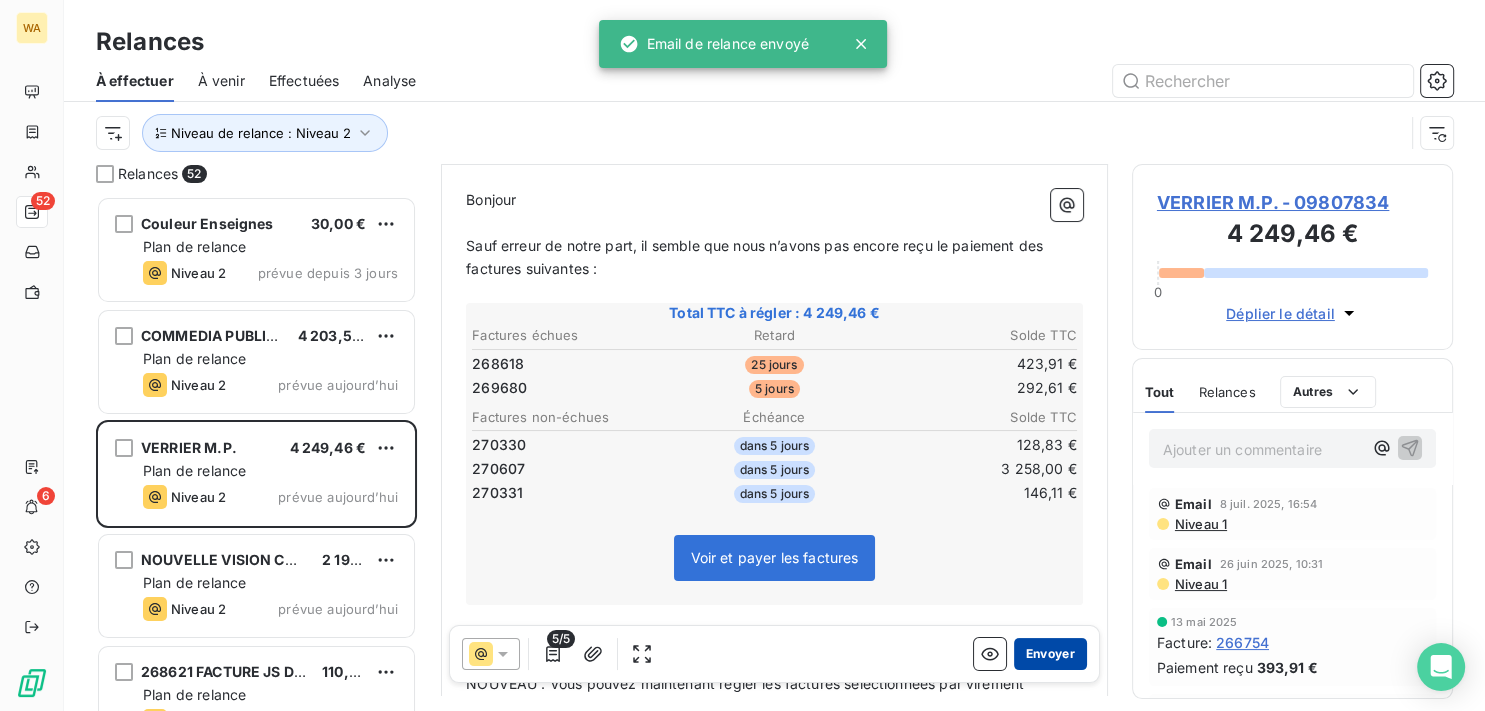 click on "Envoyer" at bounding box center (1050, 654) 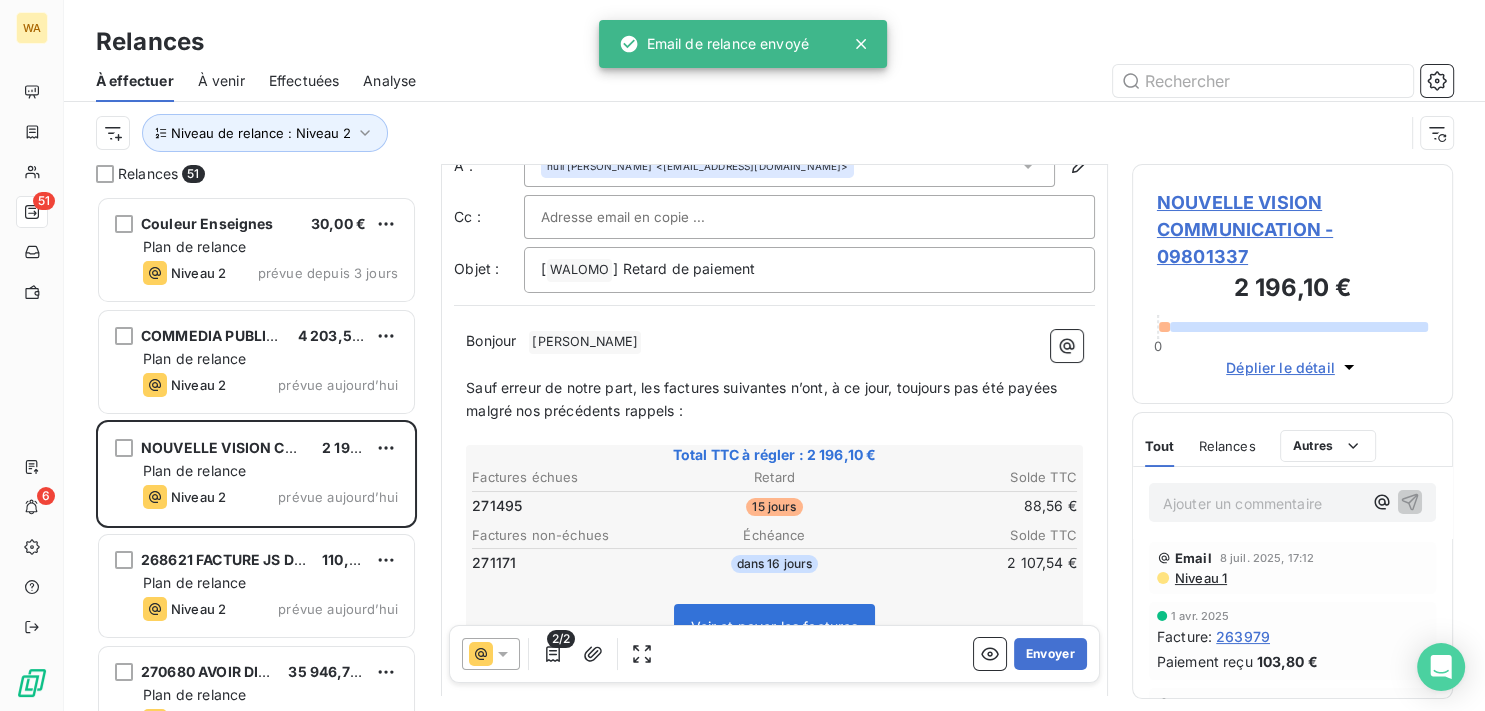 scroll, scrollTop: 102, scrollLeft: 0, axis: vertical 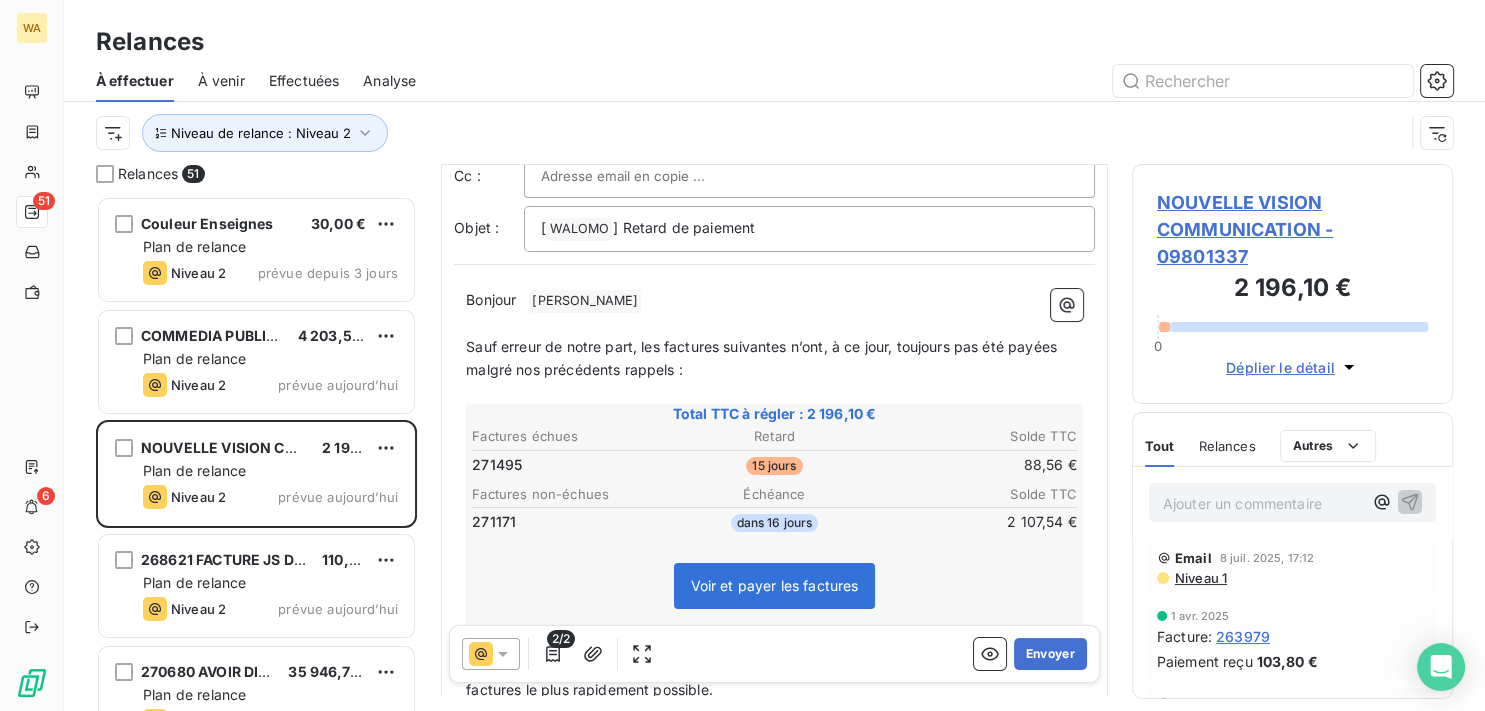 click at bounding box center (491, 654) 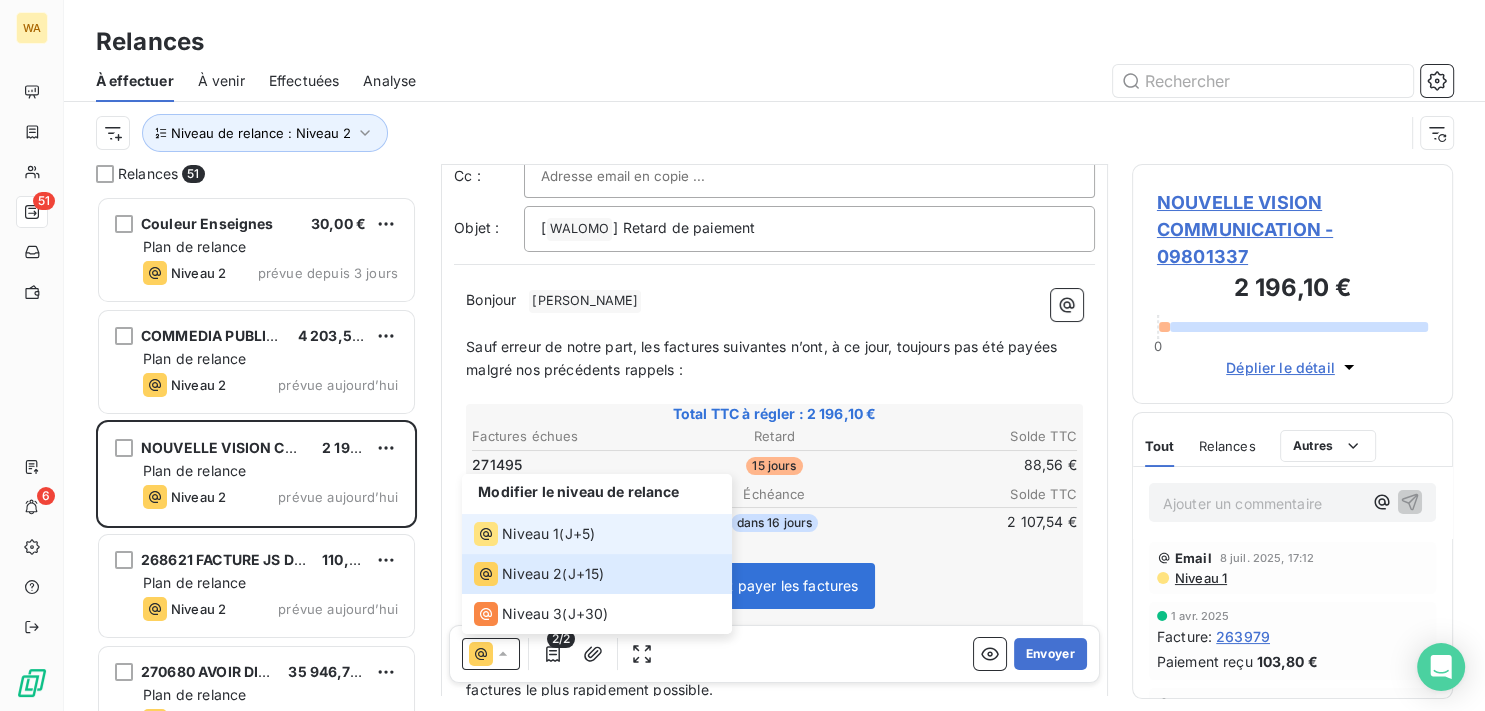 click on "Niveau 1  ( J+5 )" at bounding box center (597, 534) 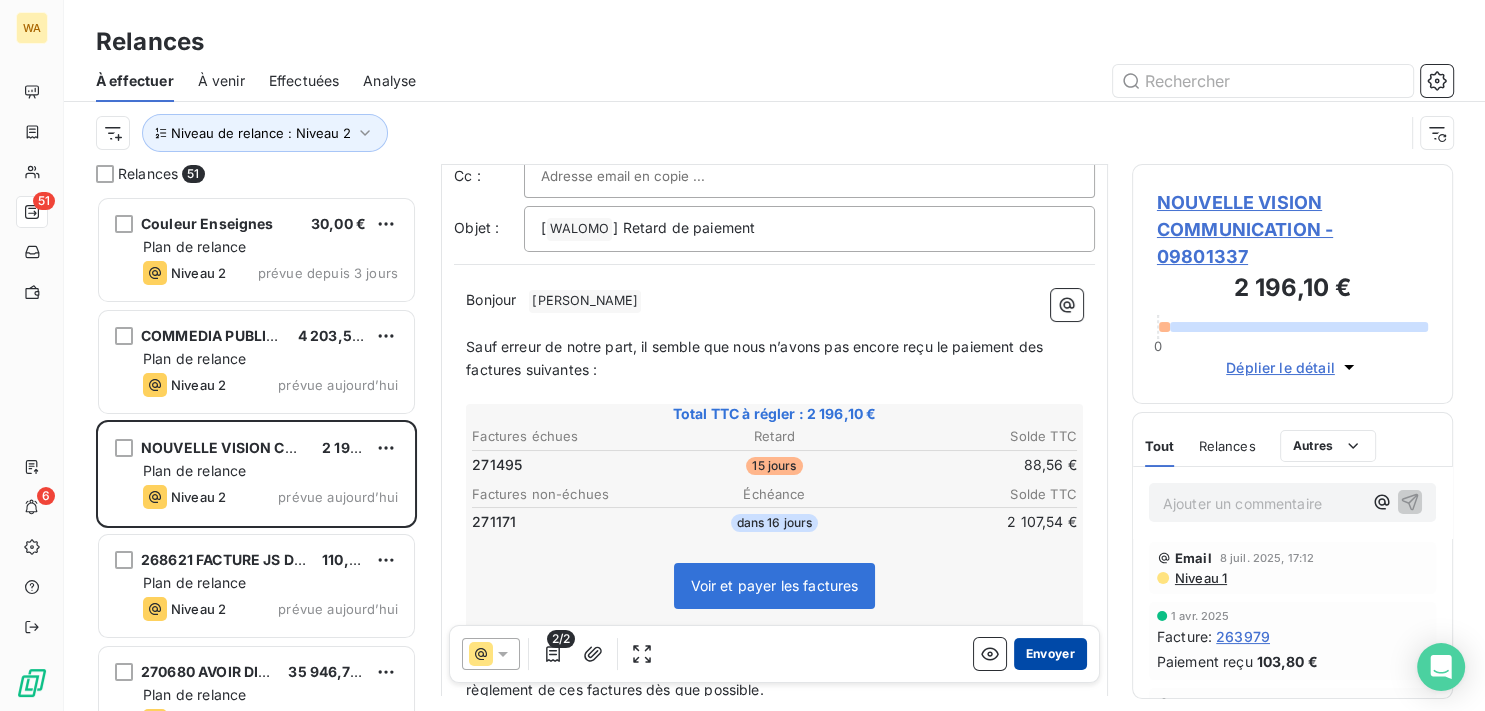 click on "Envoyer" at bounding box center (1050, 654) 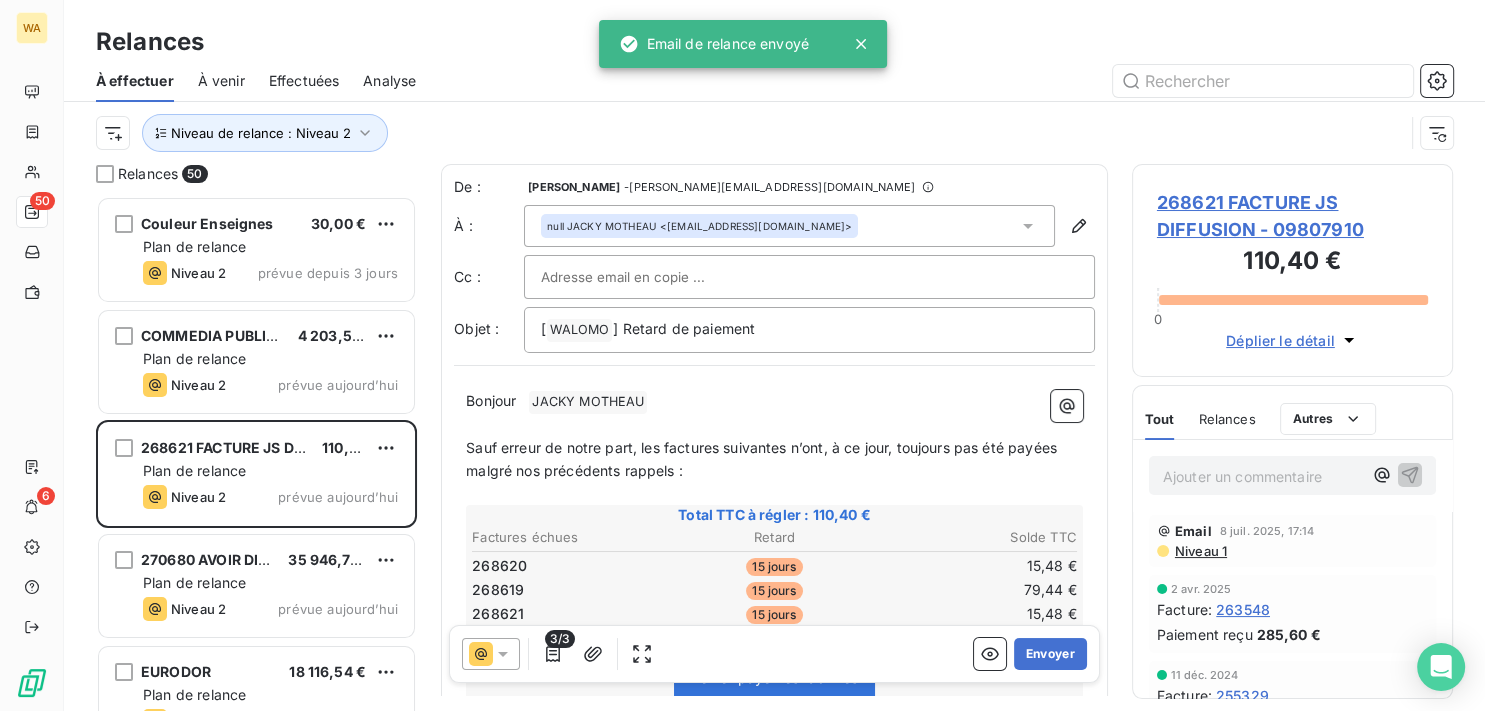 scroll, scrollTop: 102, scrollLeft: 0, axis: vertical 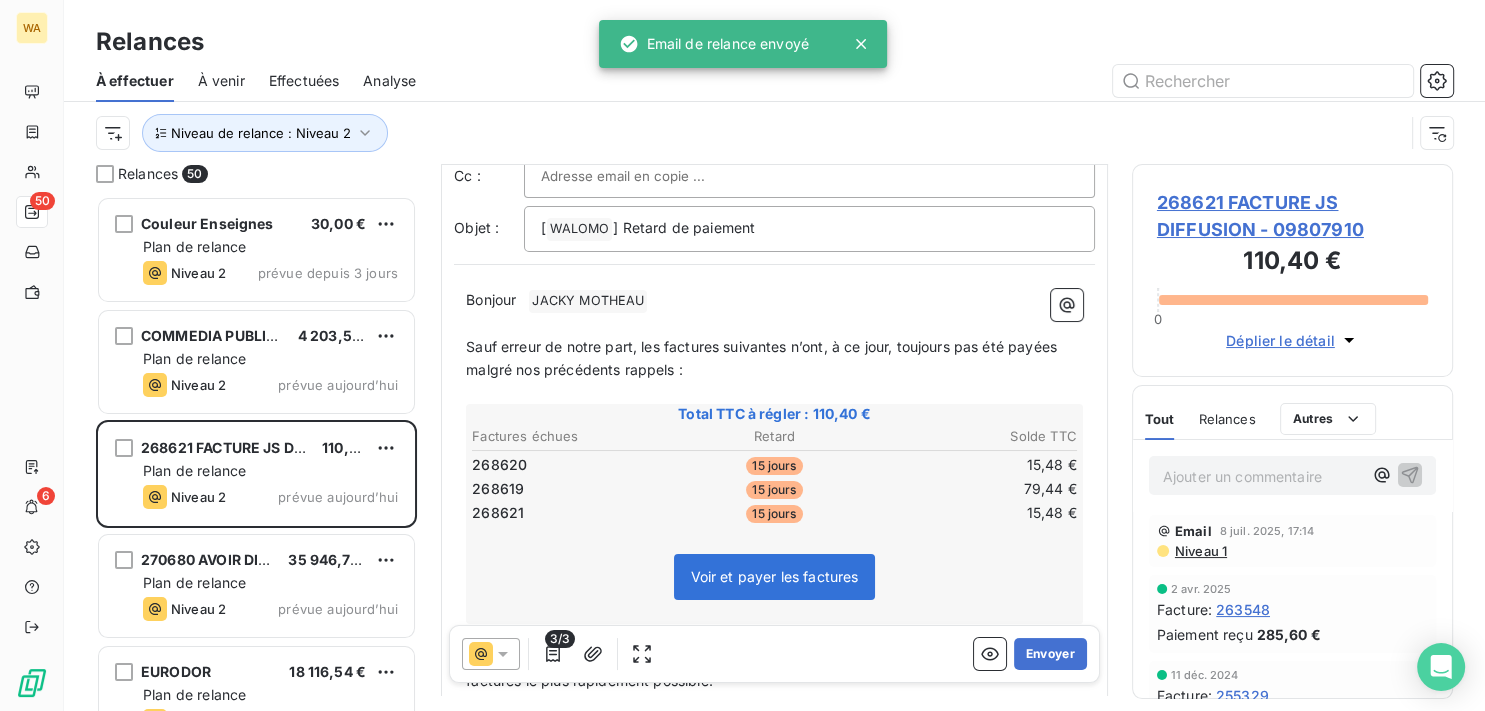 click 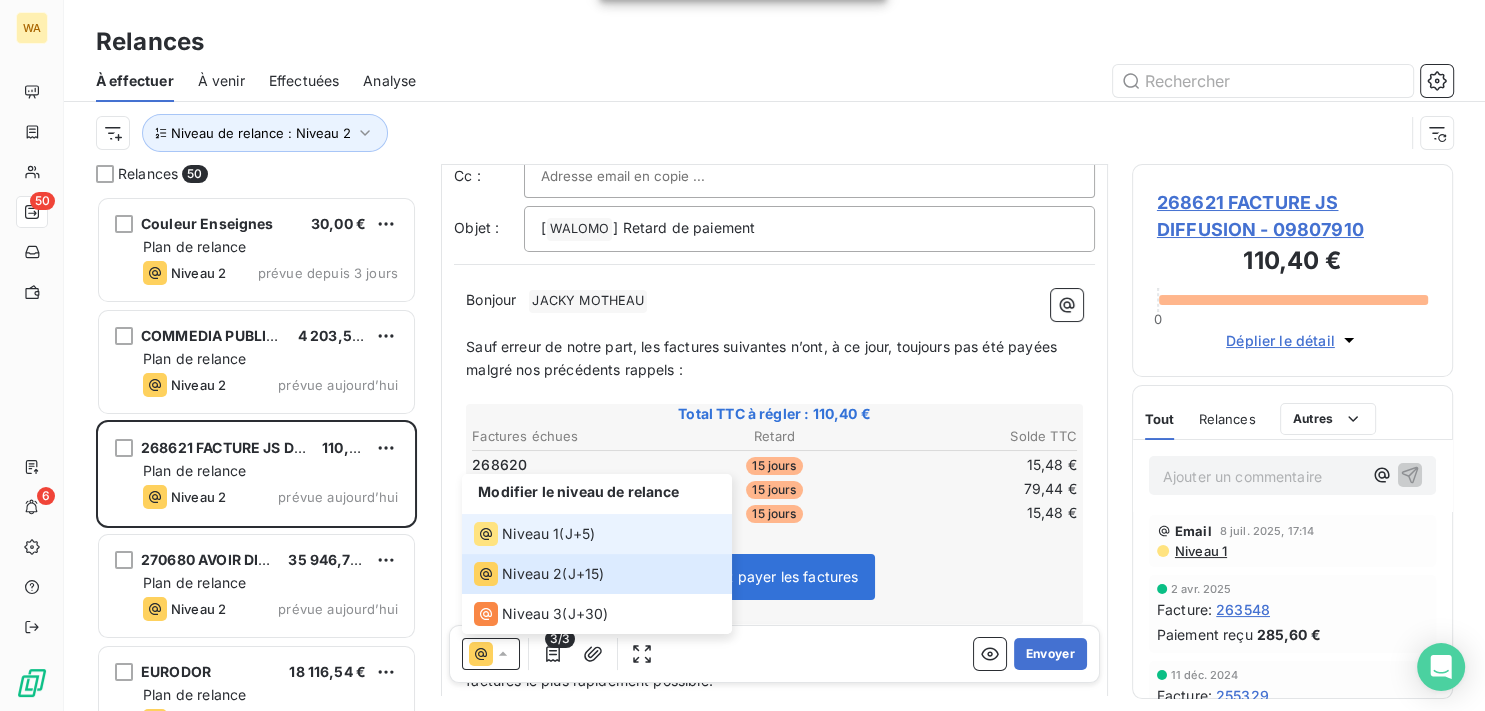 click on "Niveau 1" at bounding box center [530, 534] 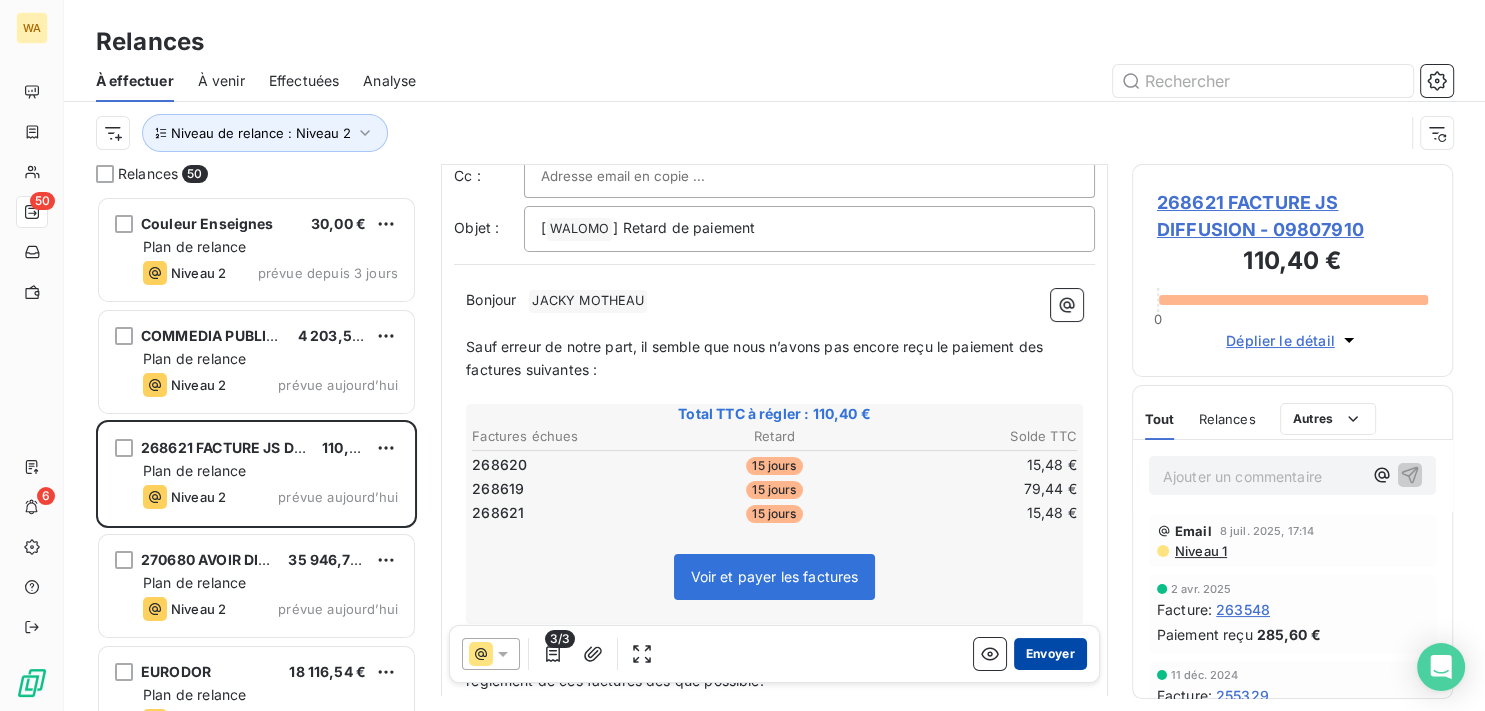 click on "Envoyer" at bounding box center [1050, 654] 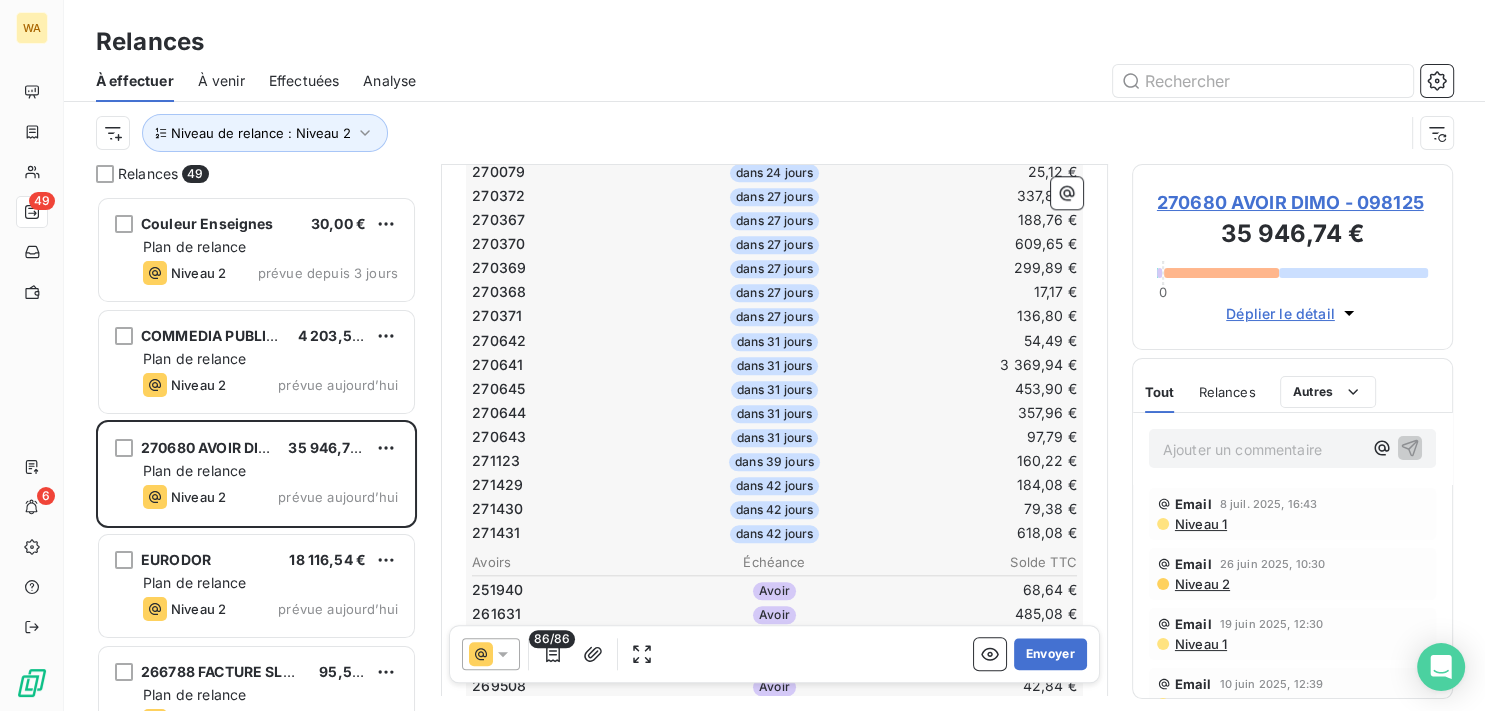 scroll, scrollTop: 2218, scrollLeft: 0, axis: vertical 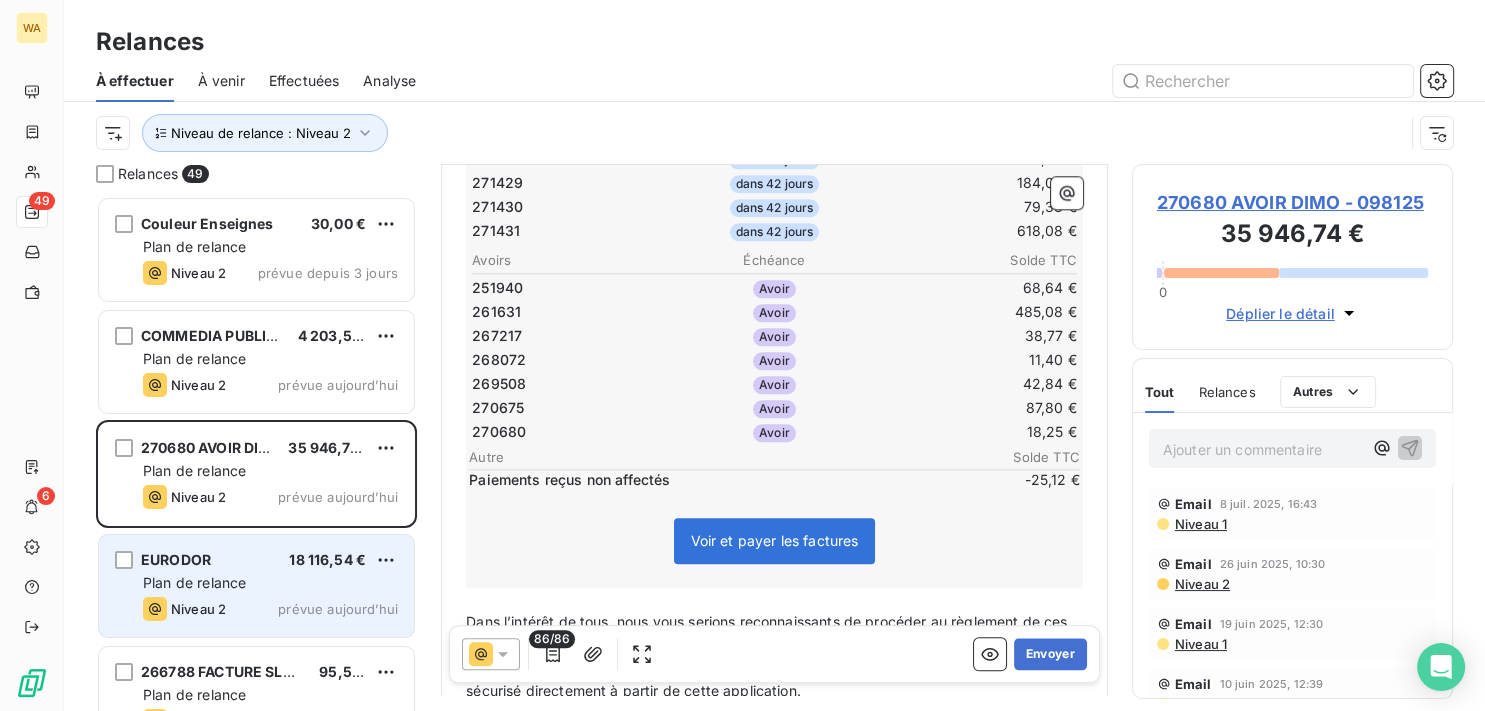 click on "Plan de relance" at bounding box center (270, 583) 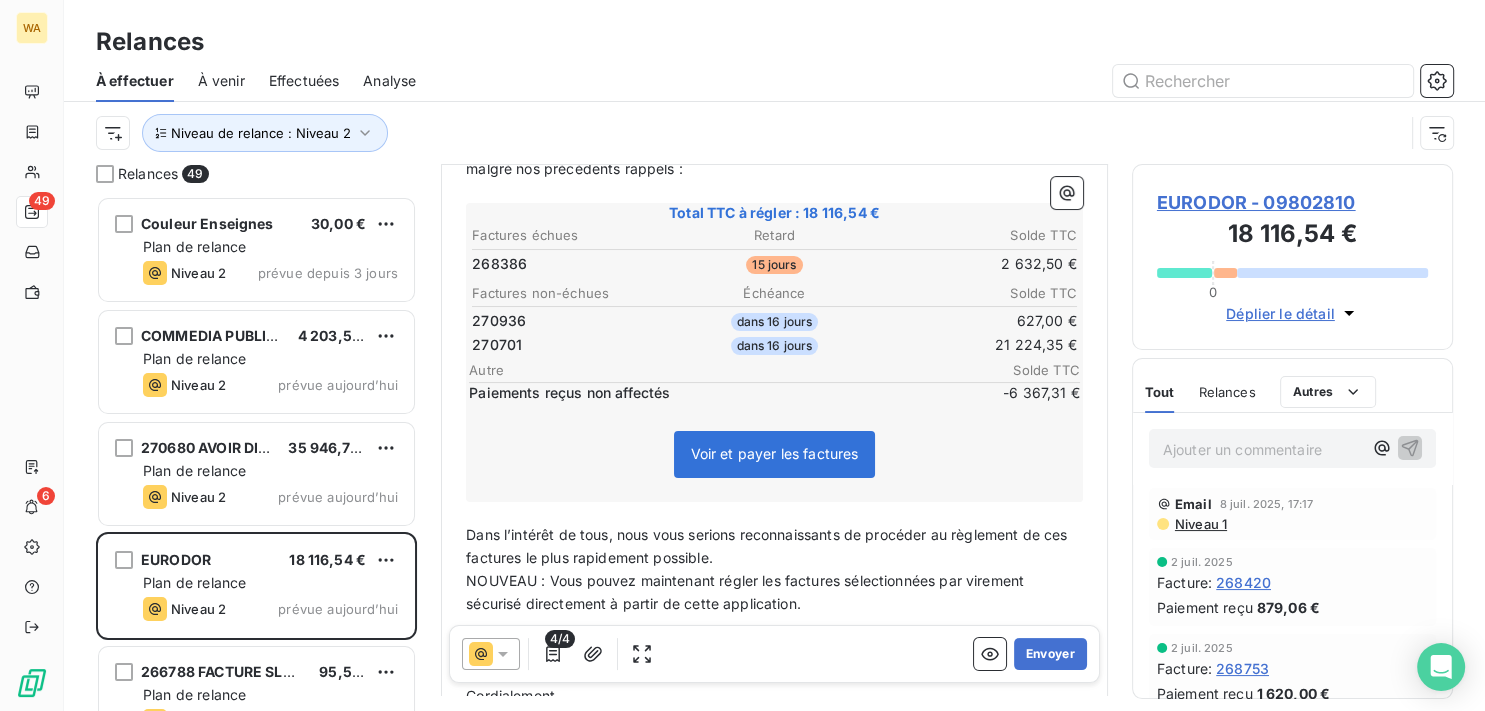 scroll, scrollTop: 303, scrollLeft: 0, axis: vertical 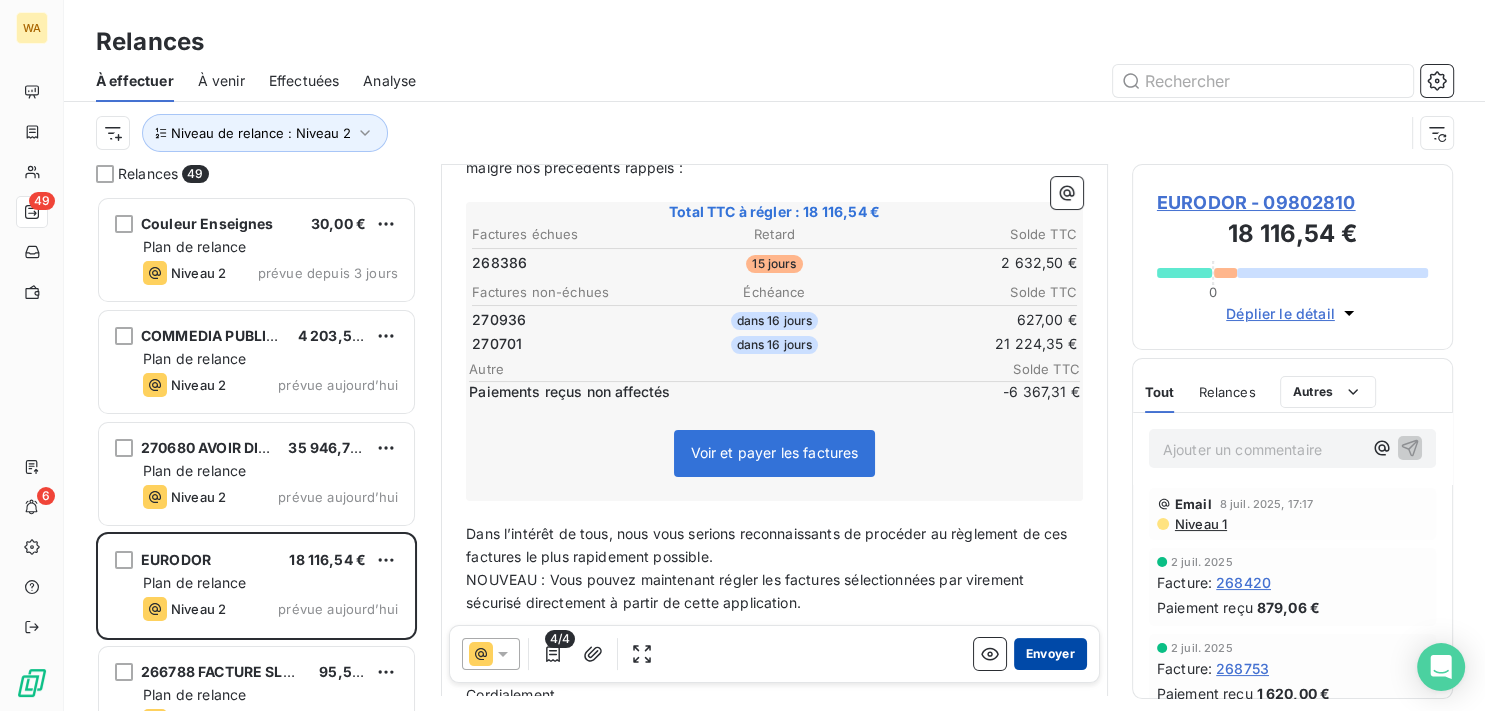 click on "Envoyer" at bounding box center (1050, 654) 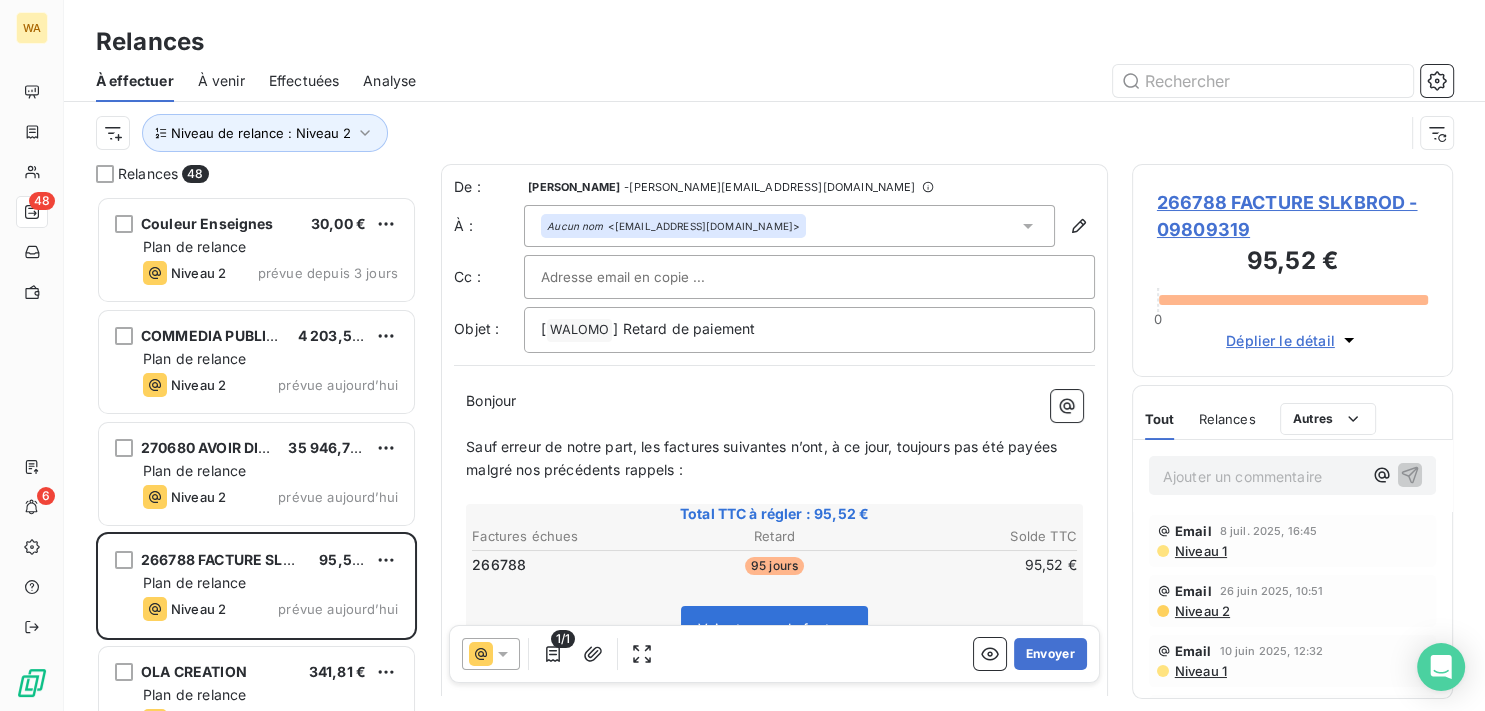 click on "Envoyer" at bounding box center [1050, 654] 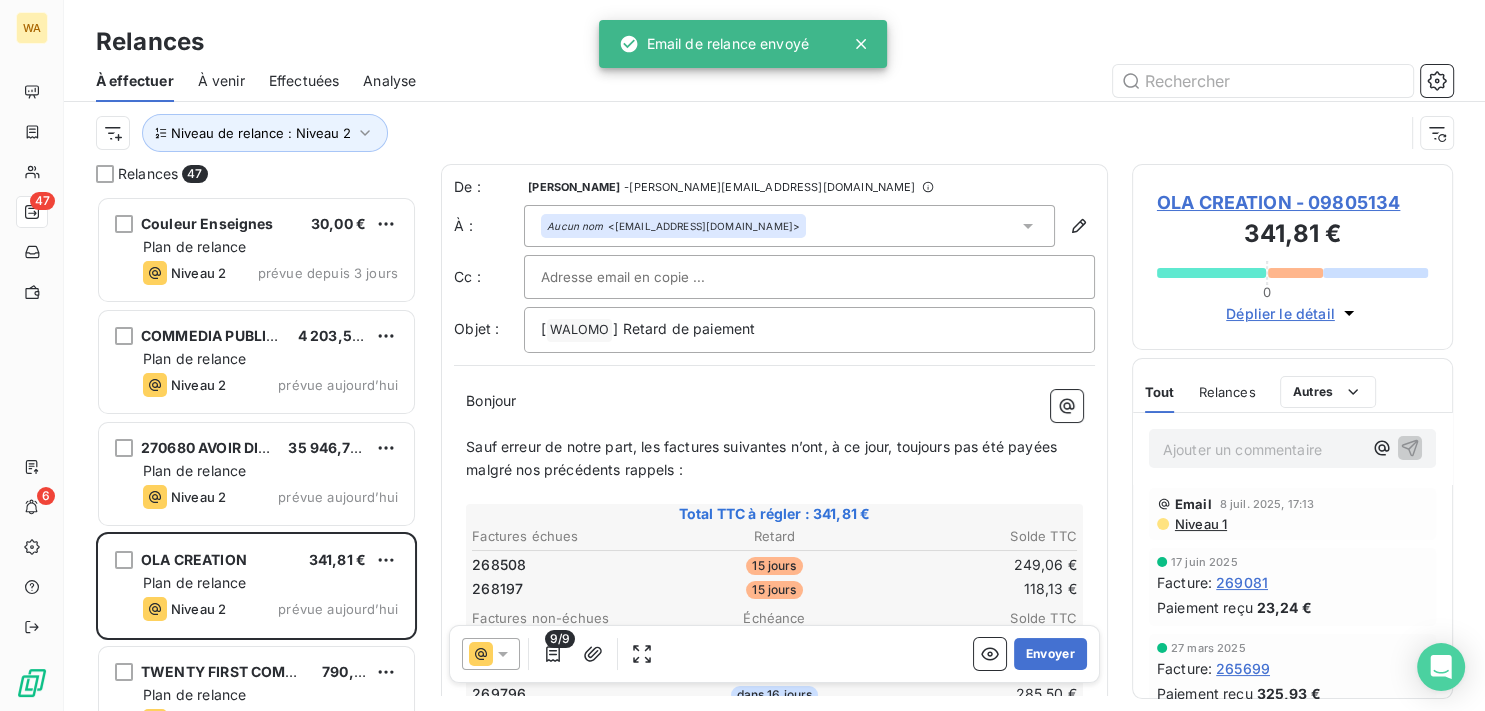click on "Envoyer" at bounding box center (1050, 654) 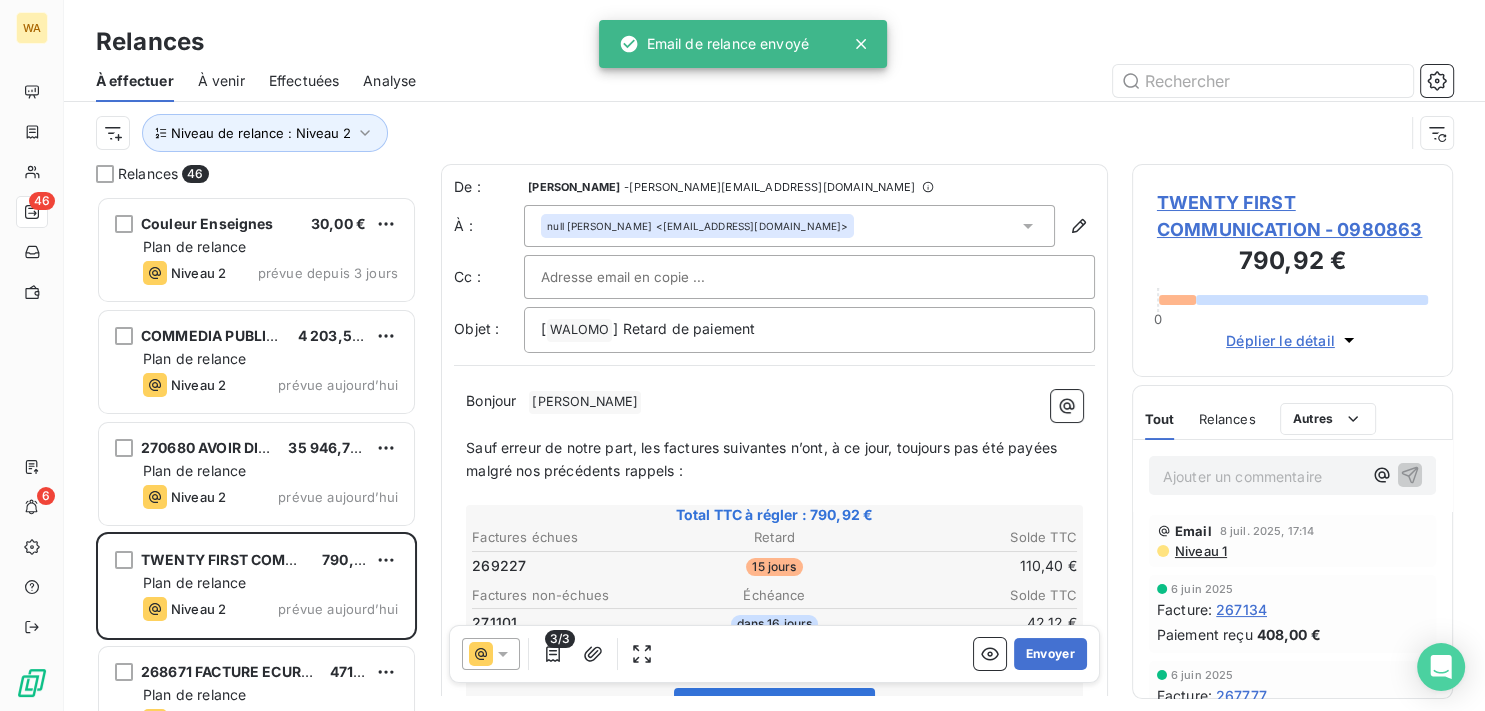 click on "Envoyer" at bounding box center (1050, 654) 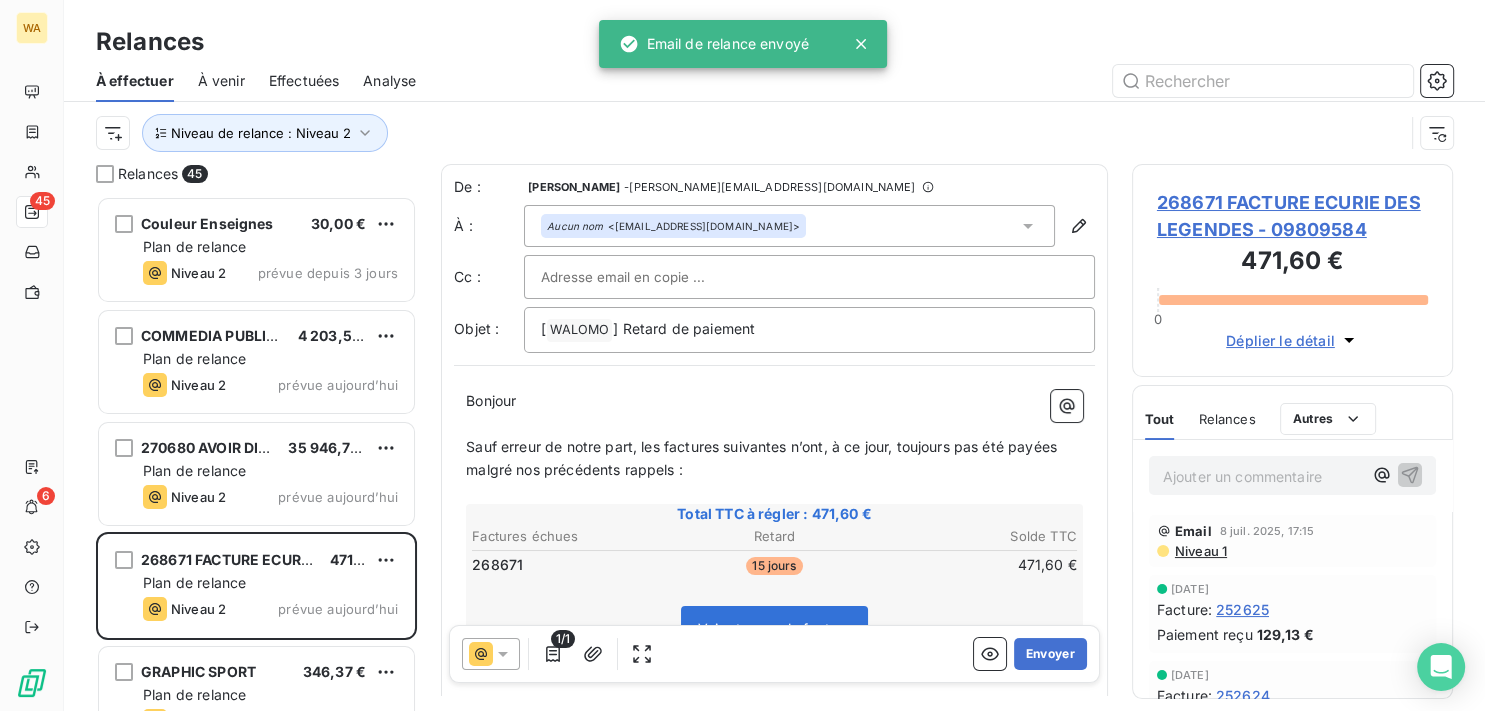 click on "Envoyer" at bounding box center (1050, 654) 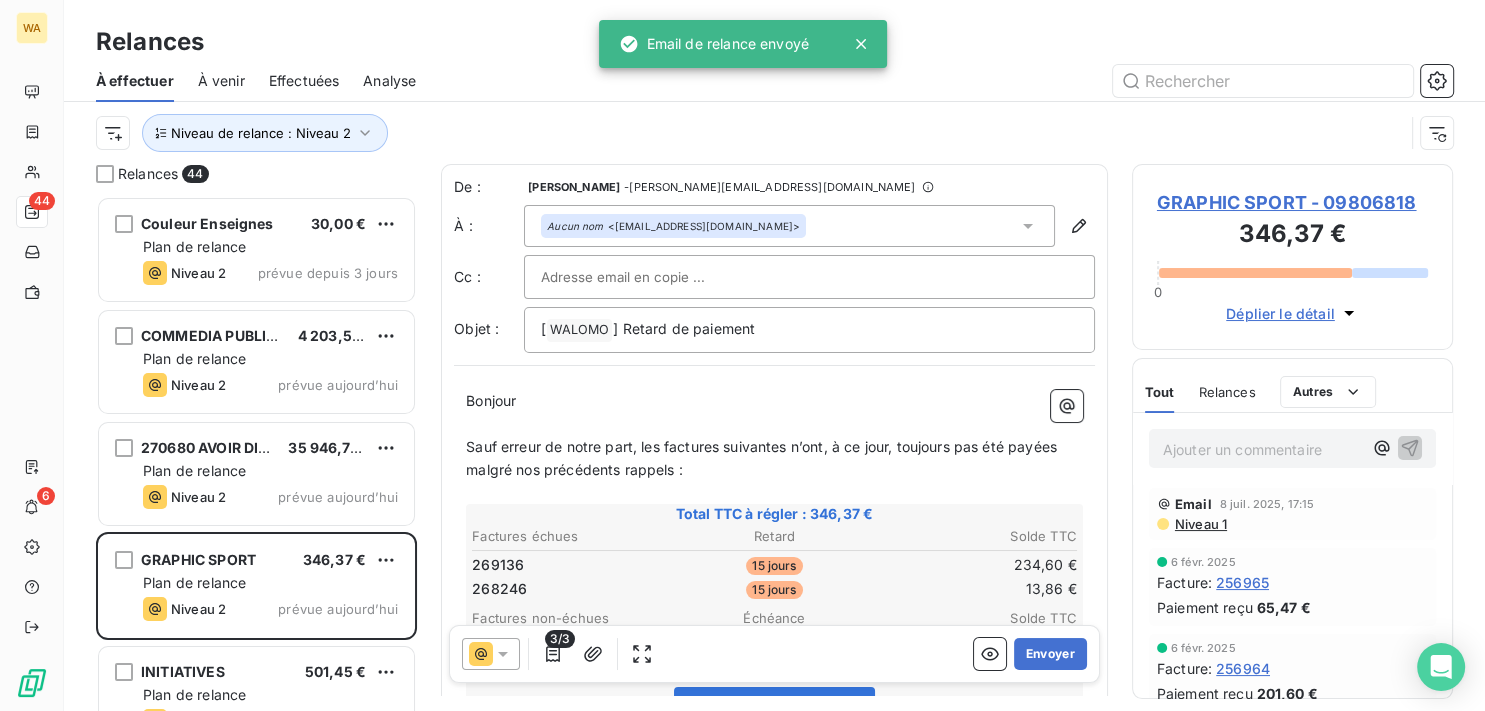 click on "Envoyer" at bounding box center [1050, 654] 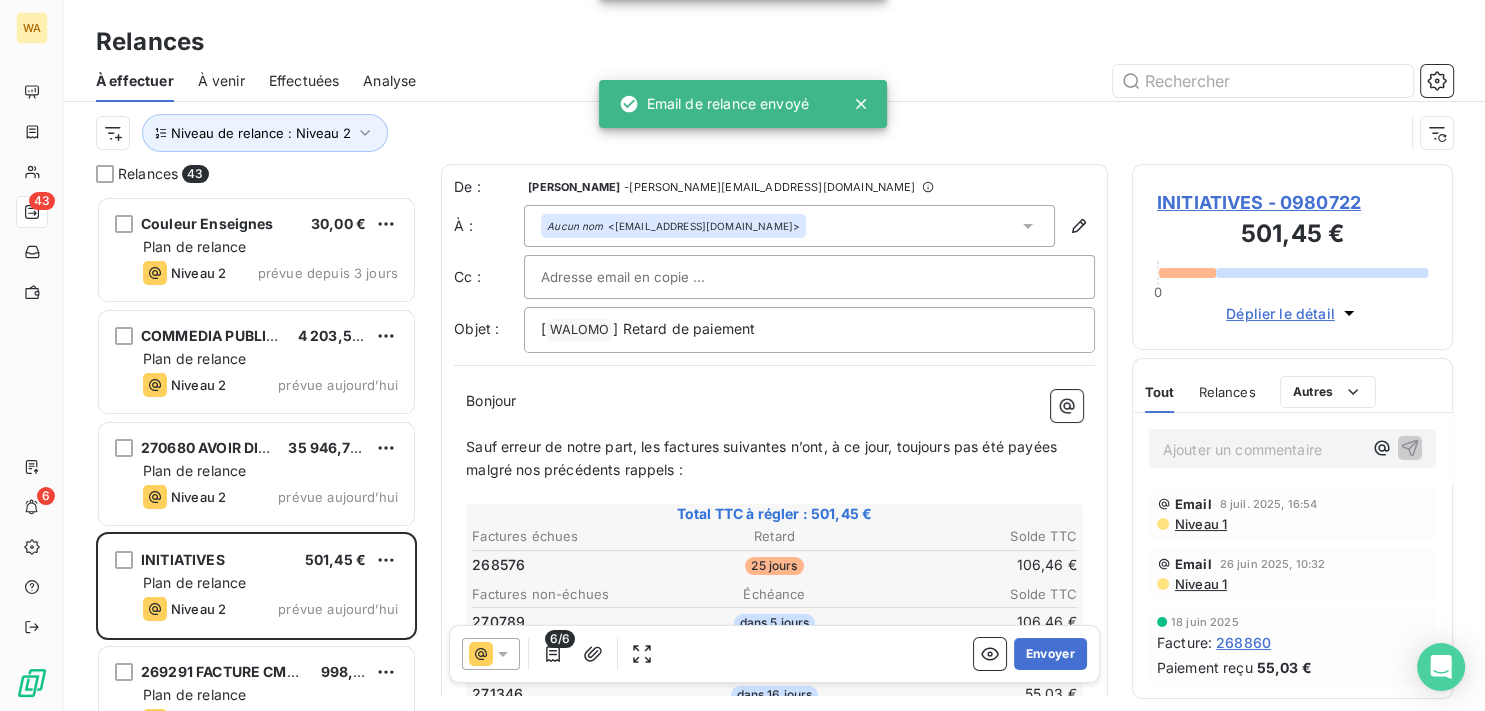 click on "Envoyer" at bounding box center (1050, 654) 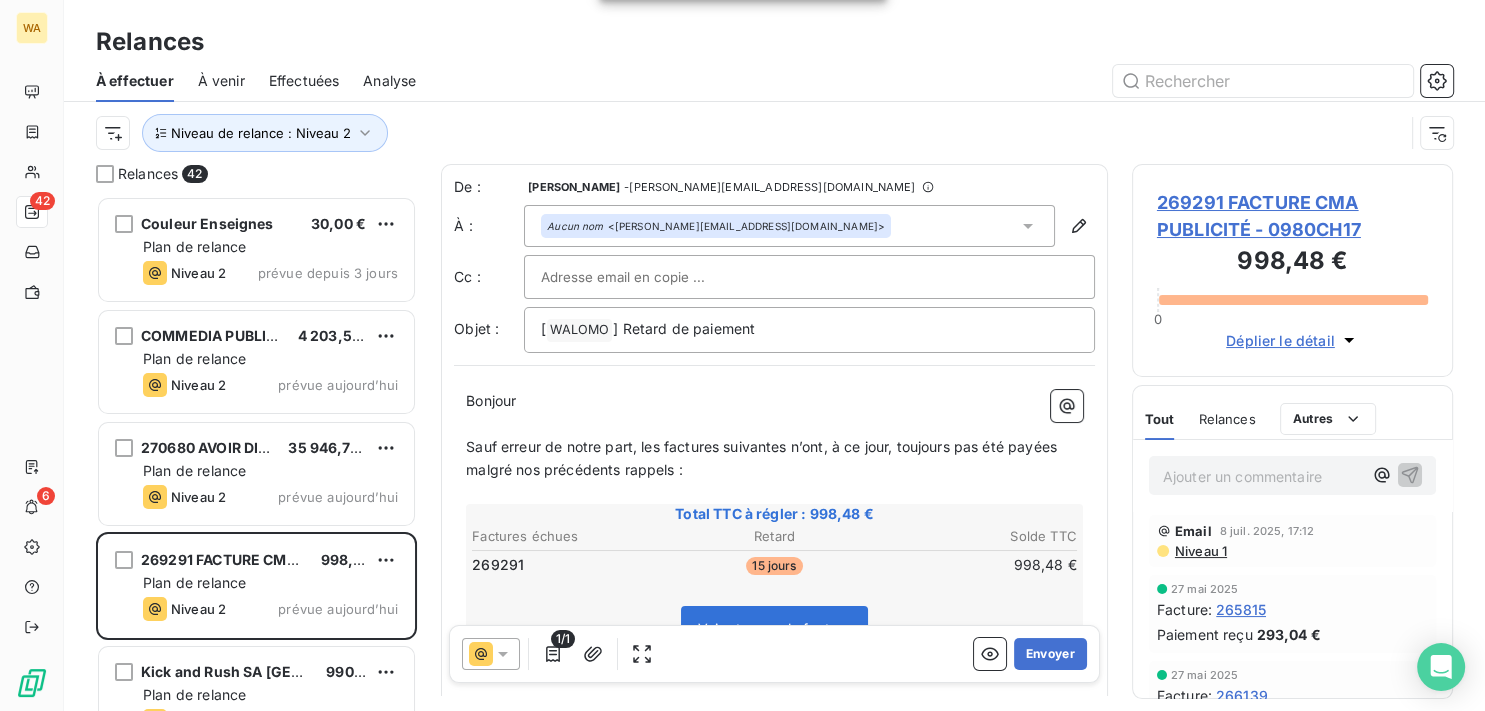 click on "Envoyer" at bounding box center [1050, 654] 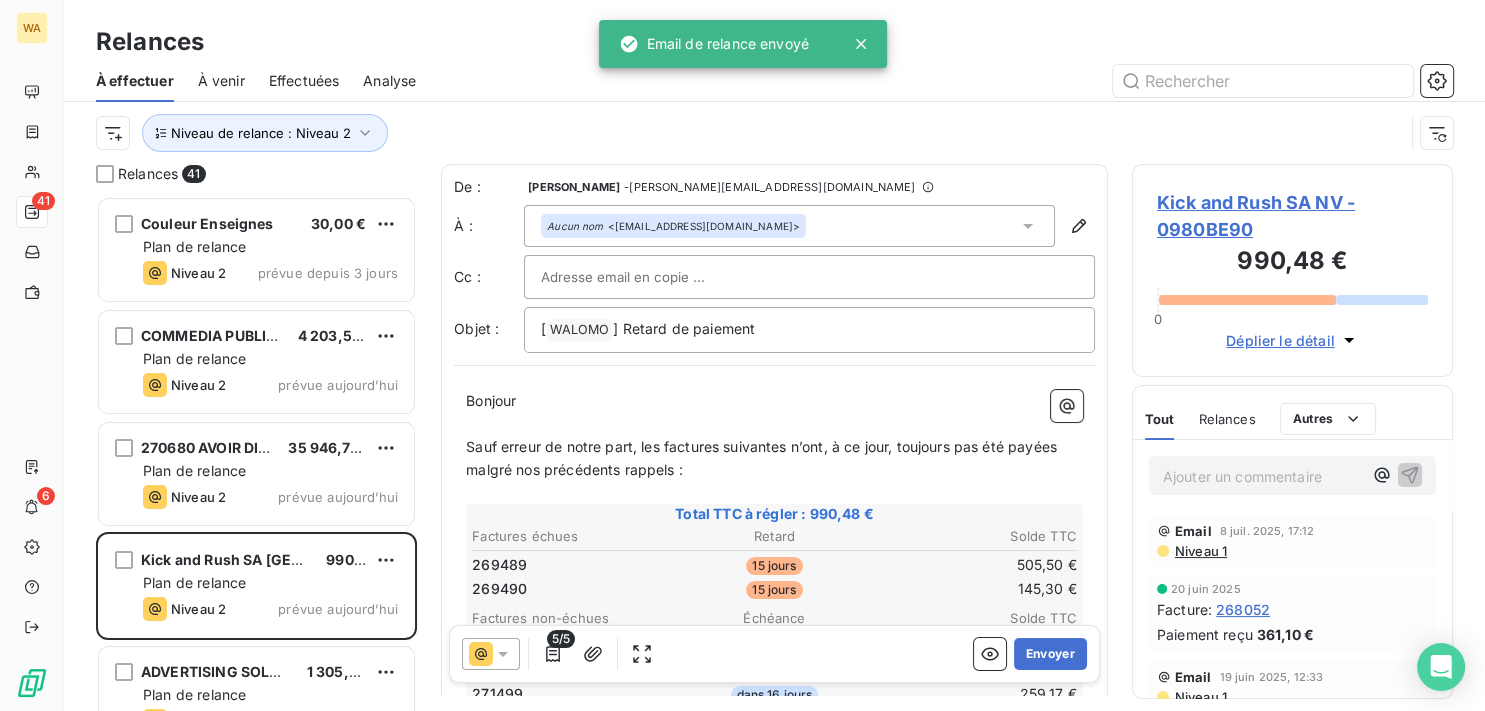 click on "Envoyer" at bounding box center (1050, 654) 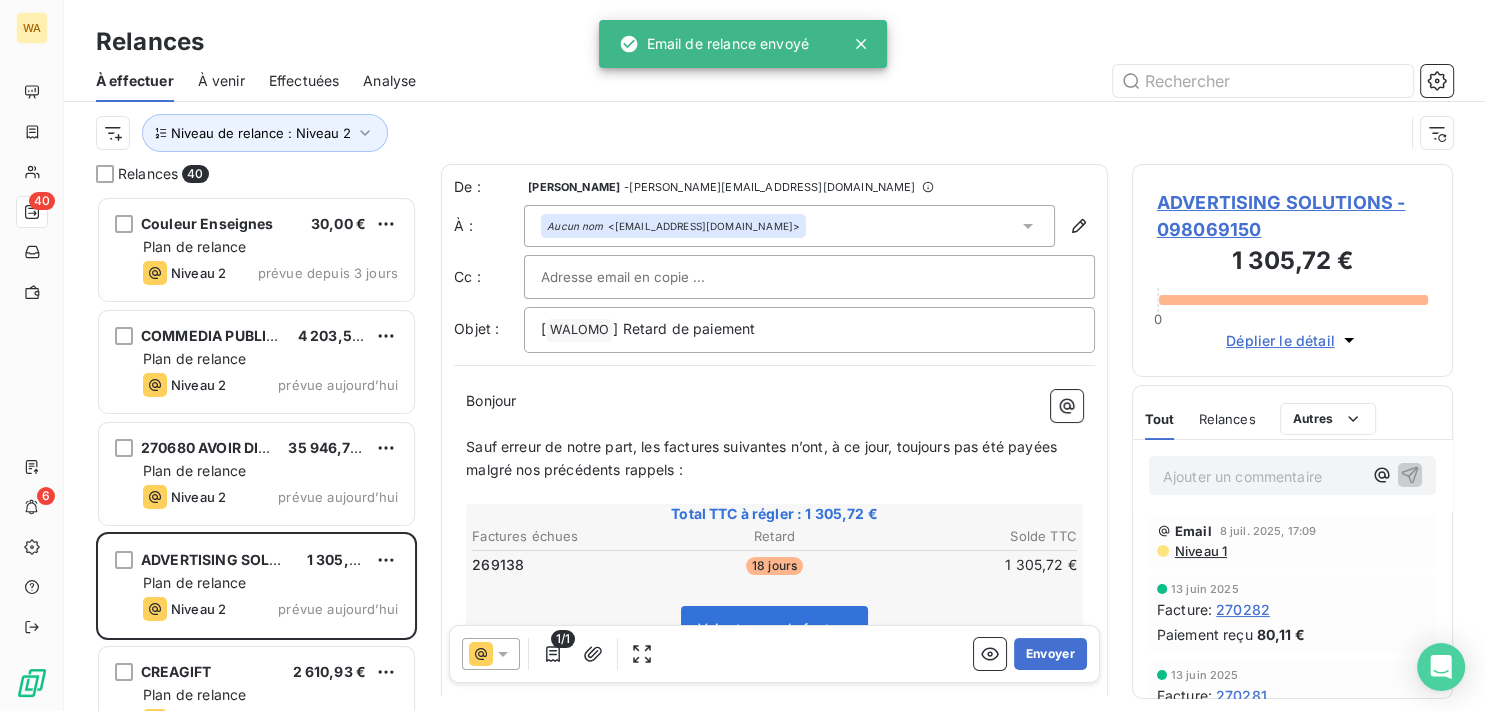click on "Envoyer" at bounding box center [1050, 654] 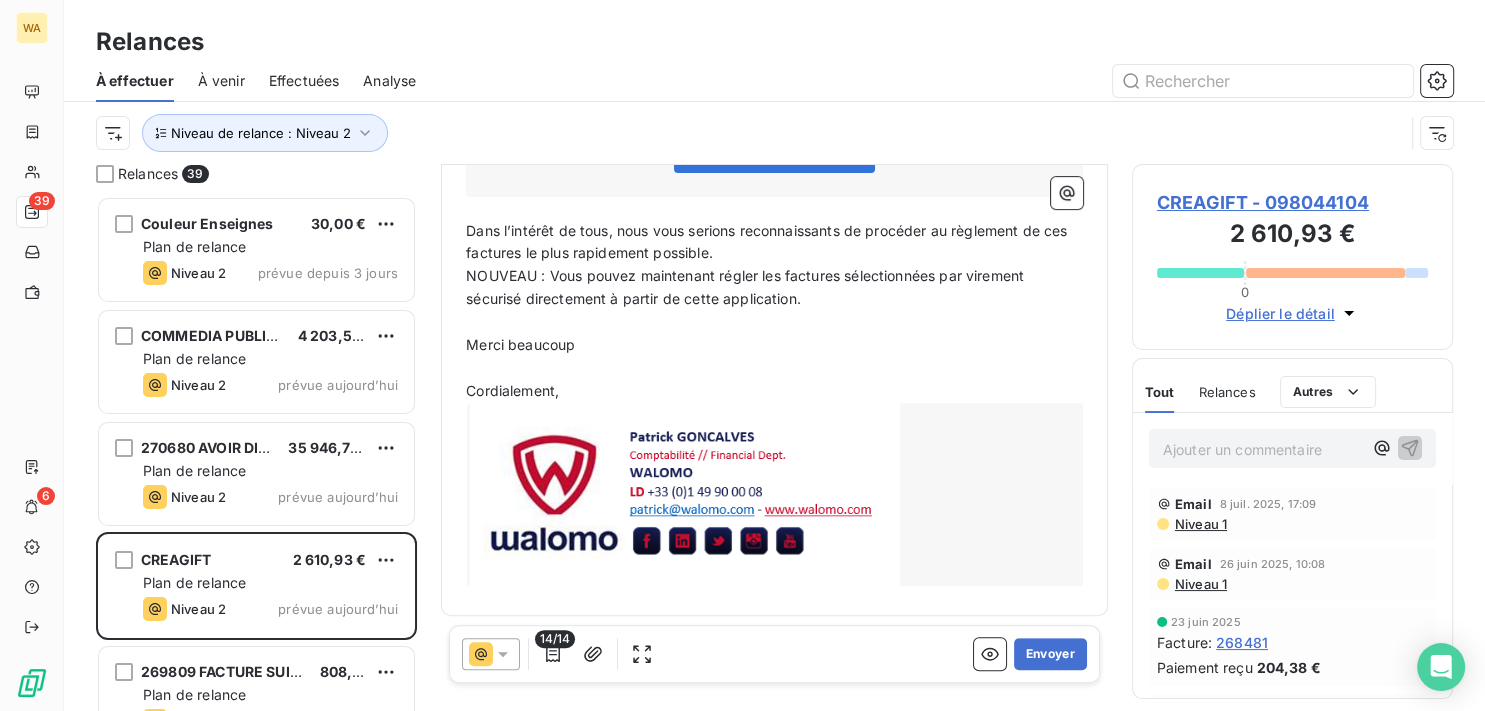 scroll, scrollTop: 646, scrollLeft: 0, axis: vertical 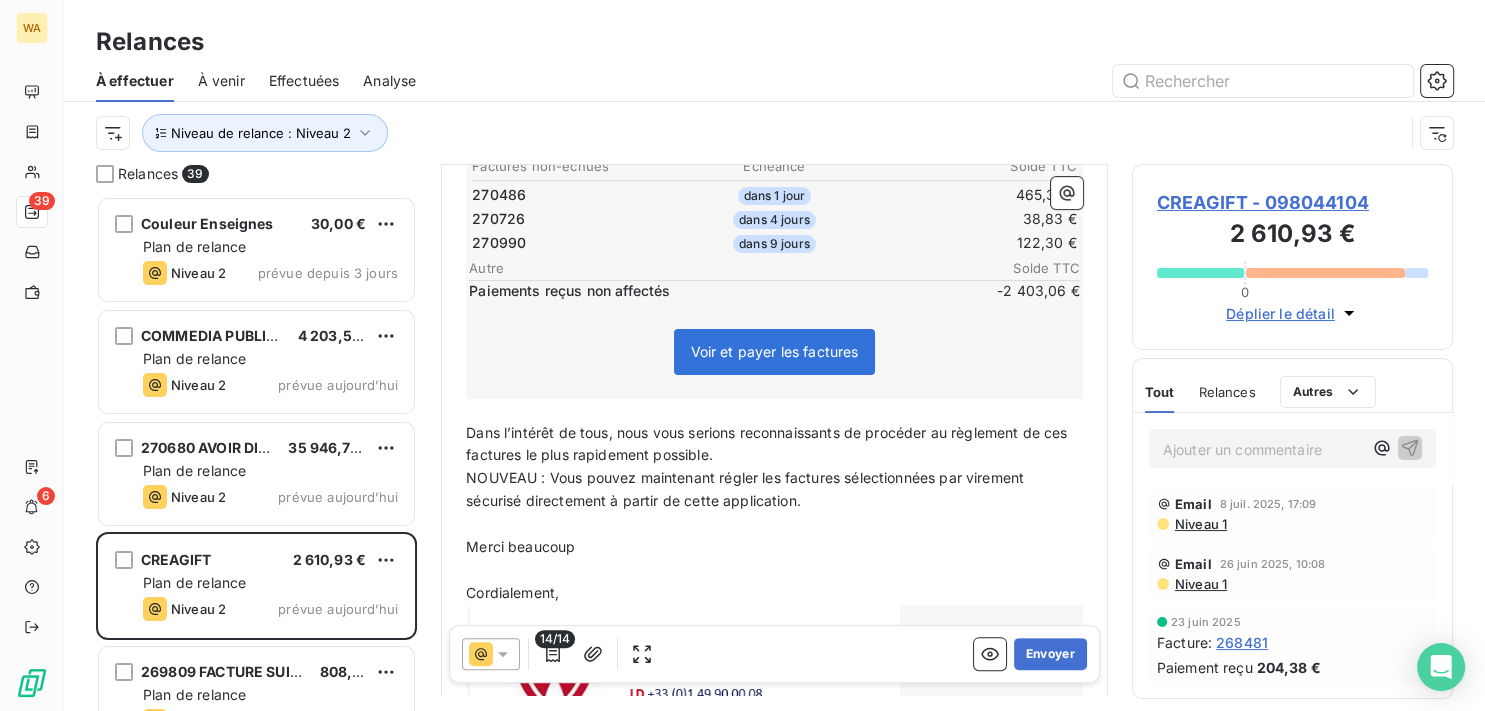click on "NOUVEAU : Vous pouvez maintenant régler les factures sélectionnées par virement sécurisé directement à partir de cette application." at bounding box center (747, 489) 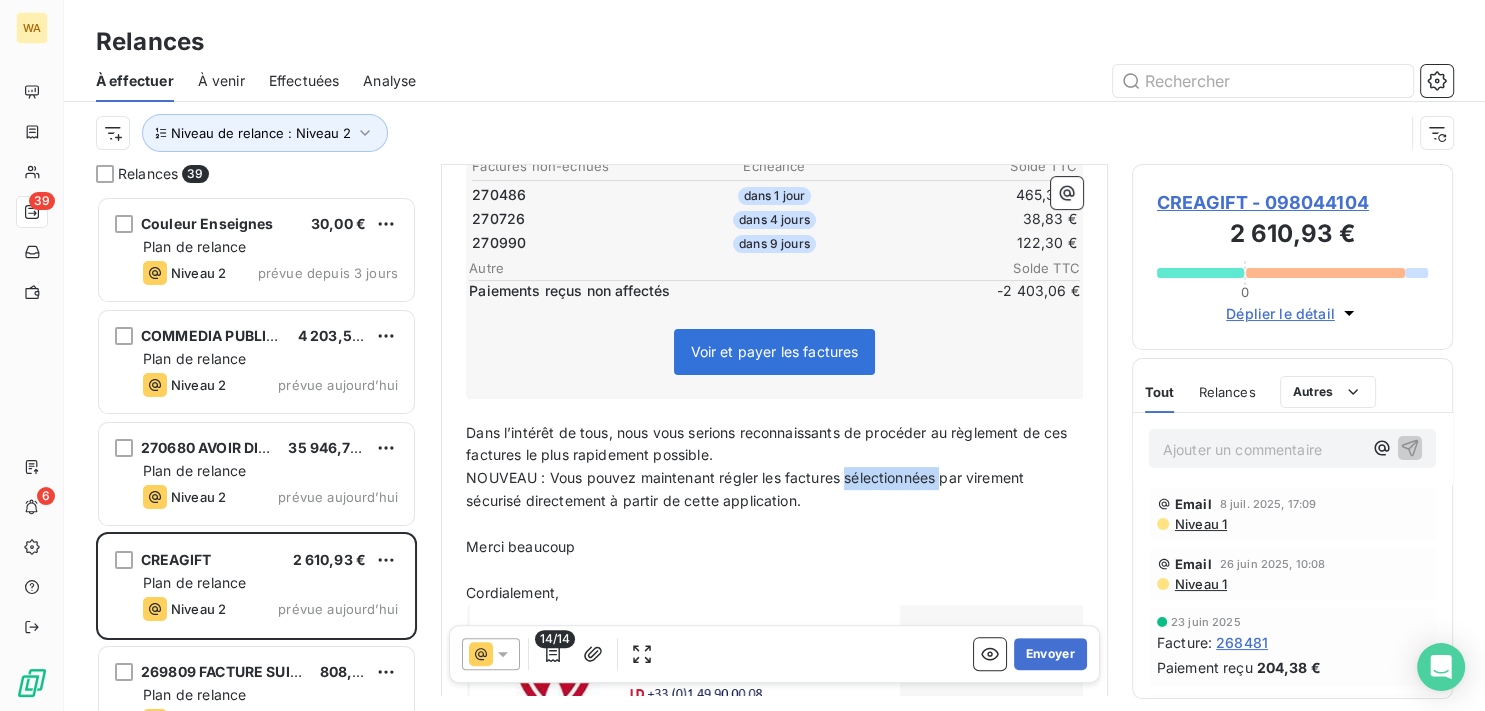 click on "NOUVEAU : Vous pouvez maintenant régler les factures sélectionnées par virement sécurisé directement à partir de cette application." at bounding box center [747, 489] 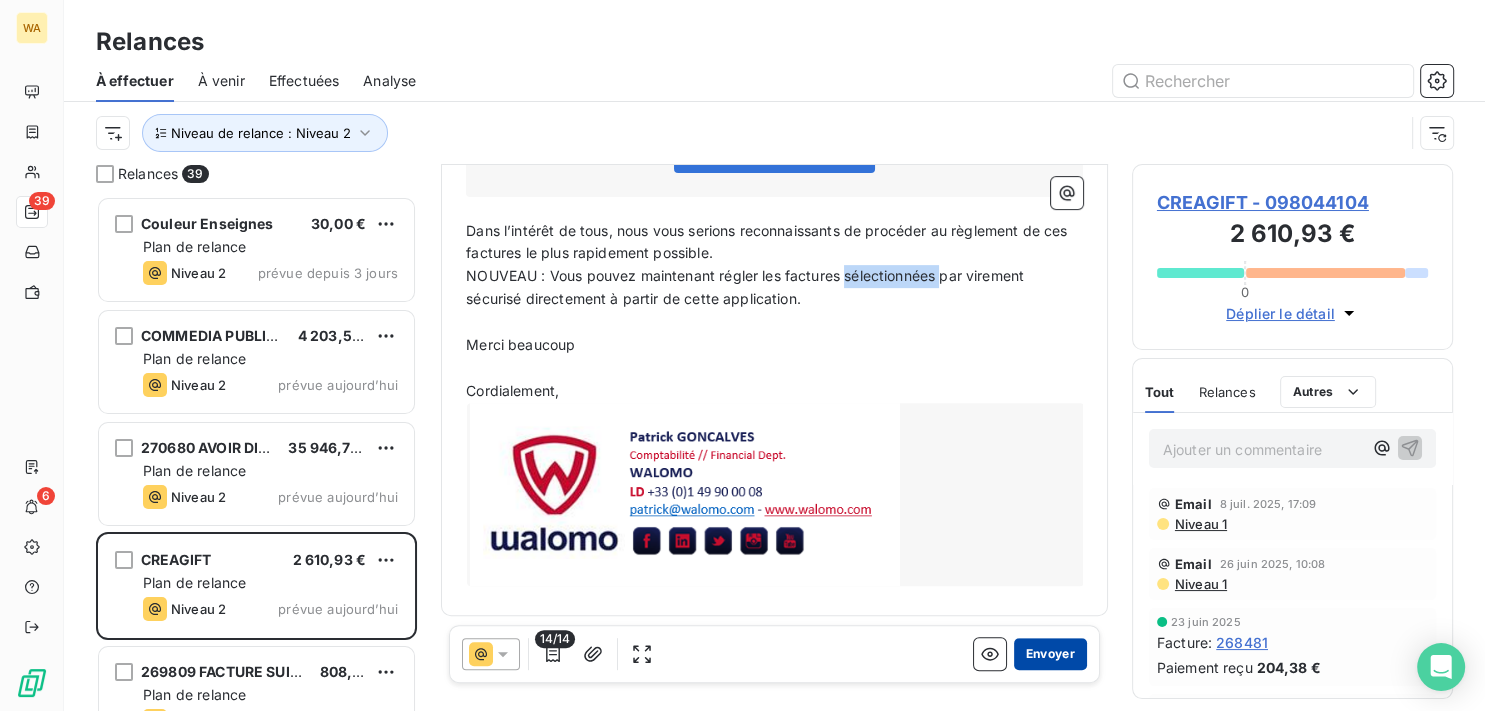 click on "Envoyer" at bounding box center (1050, 654) 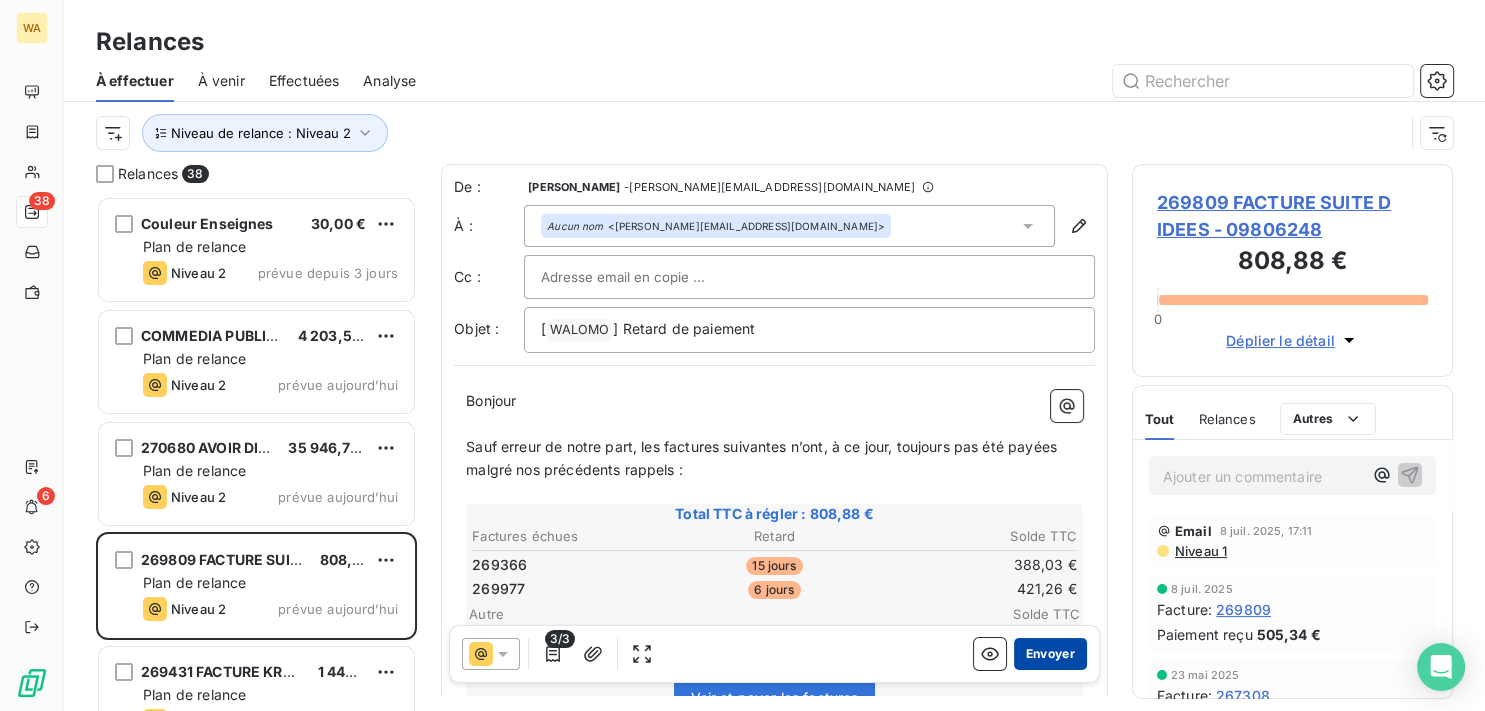 click on "Envoyer" at bounding box center [1050, 654] 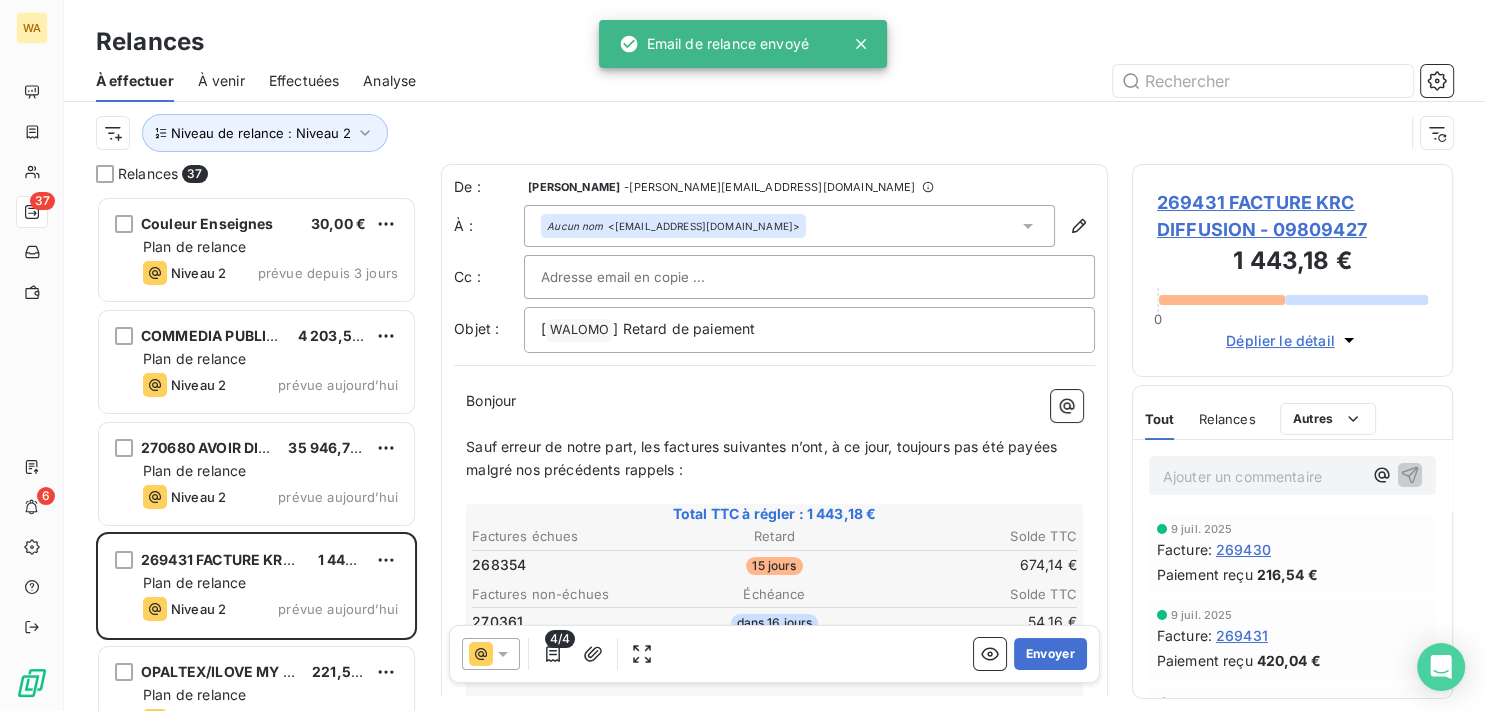 click on "Envoyer" at bounding box center (1050, 654) 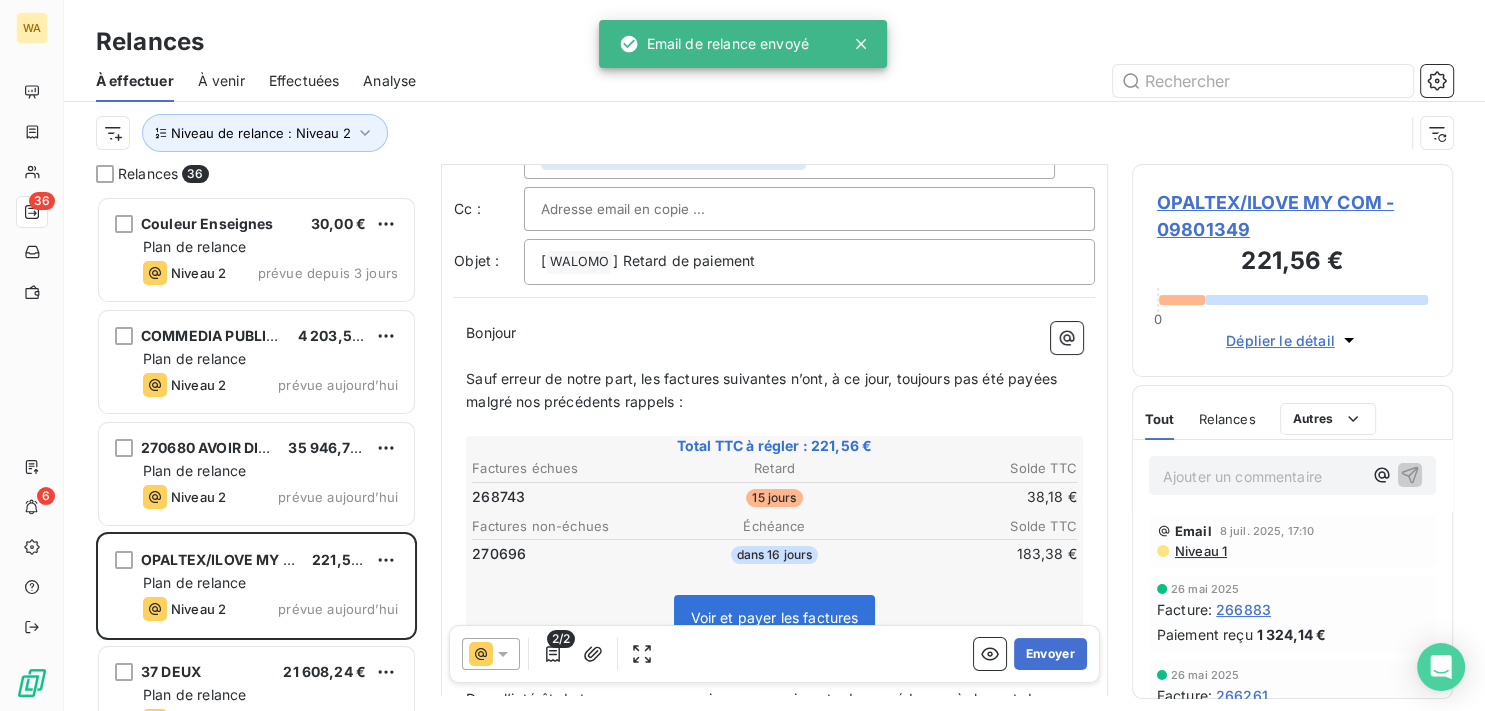 scroll, scrollTop: 102, scrollLeft: 0, axis: vertical 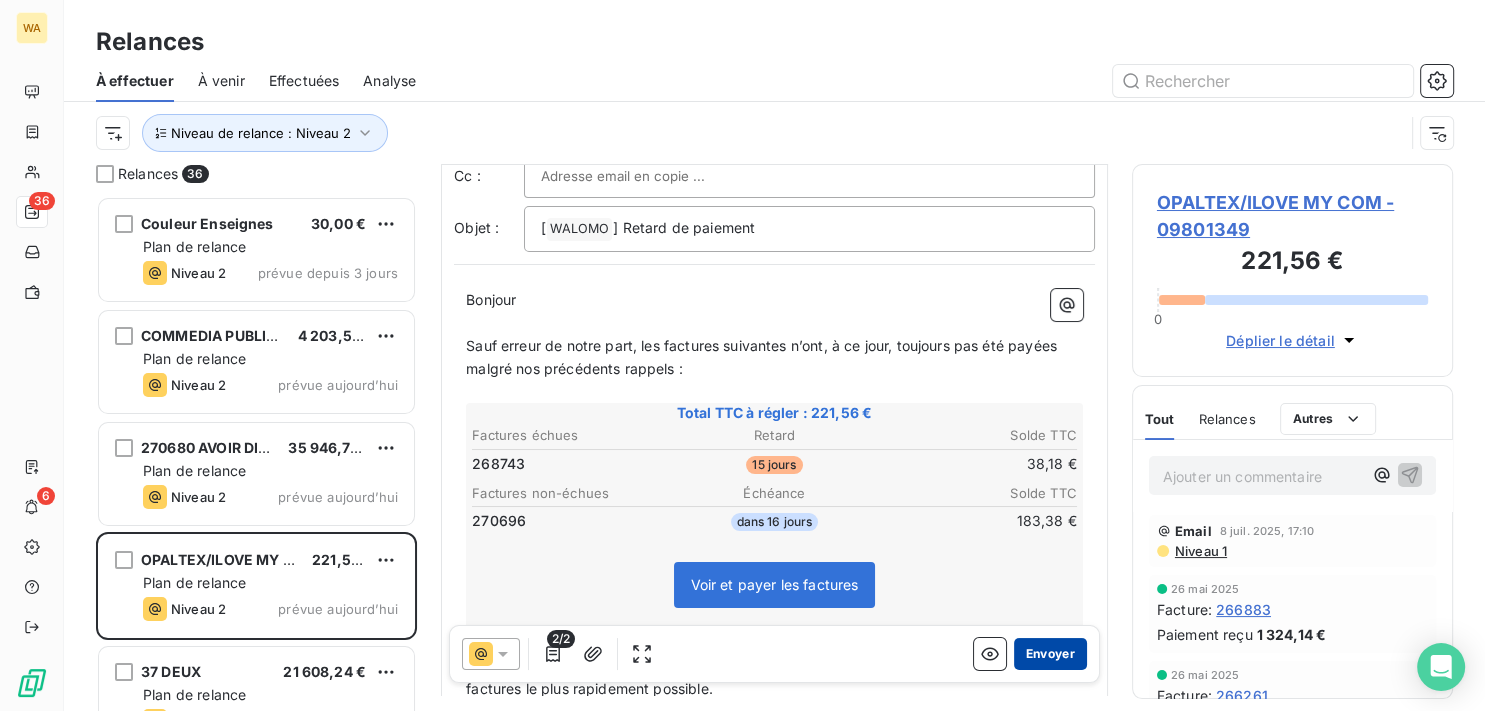 click on "Envoyer" at bounding box center [1050, 654] 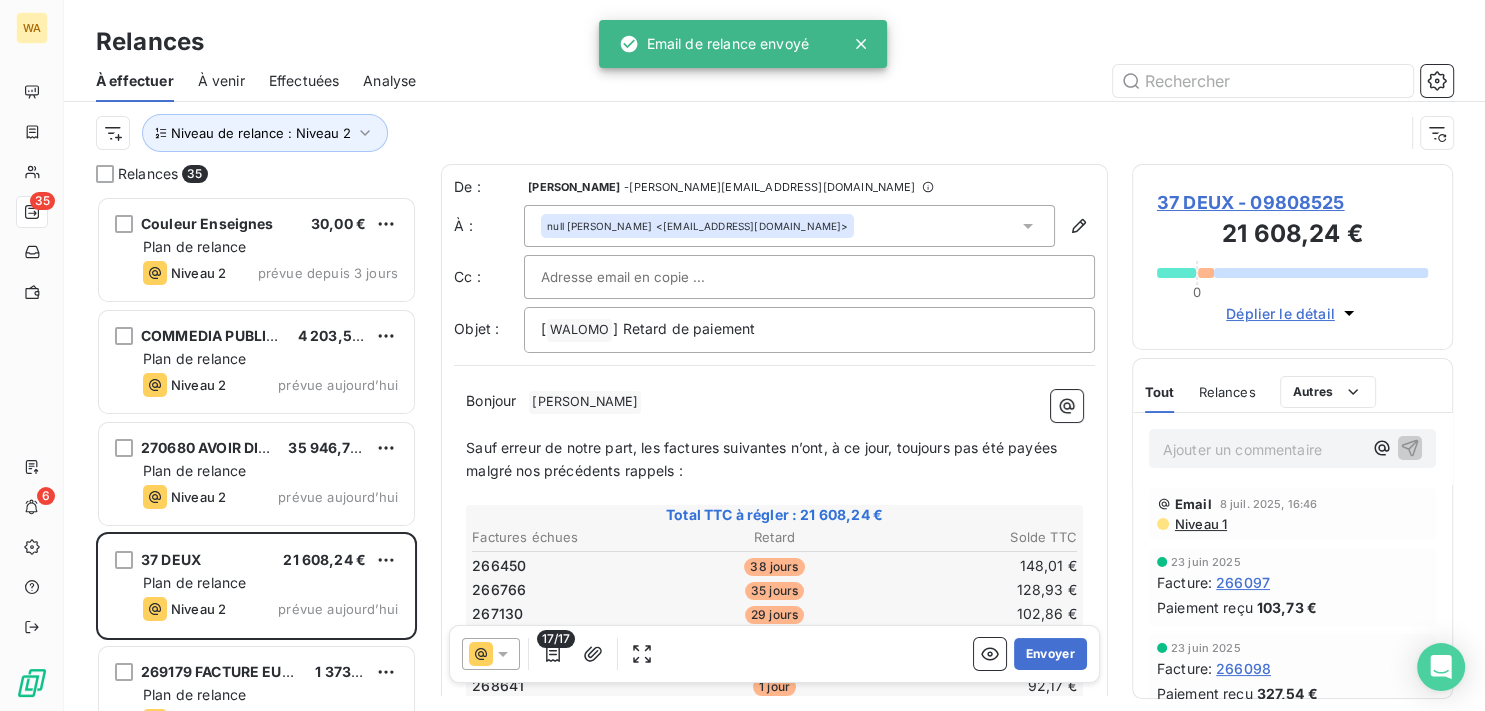 click on "Envoyer" at bounding box center (1050, 654) 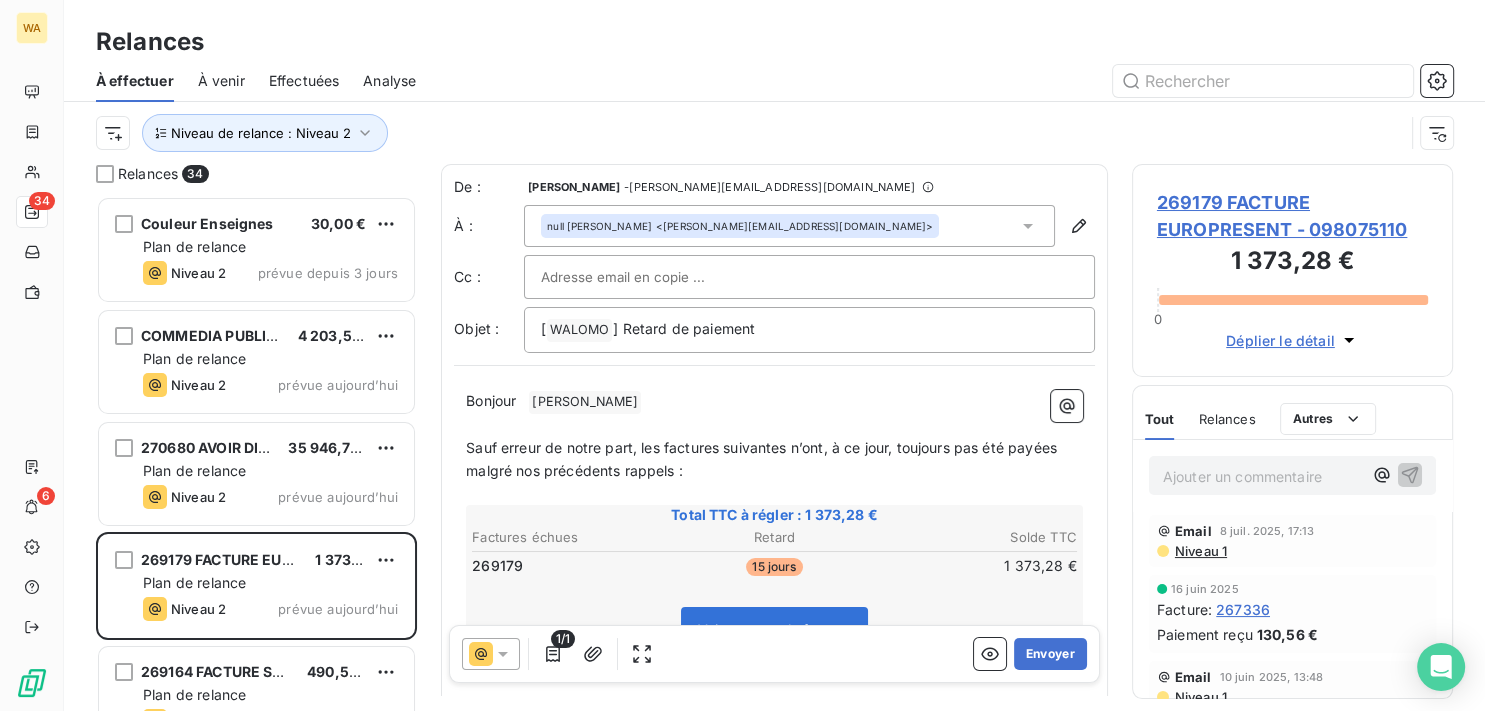 click on "Envoyer" at bounding box center [1050, 654] 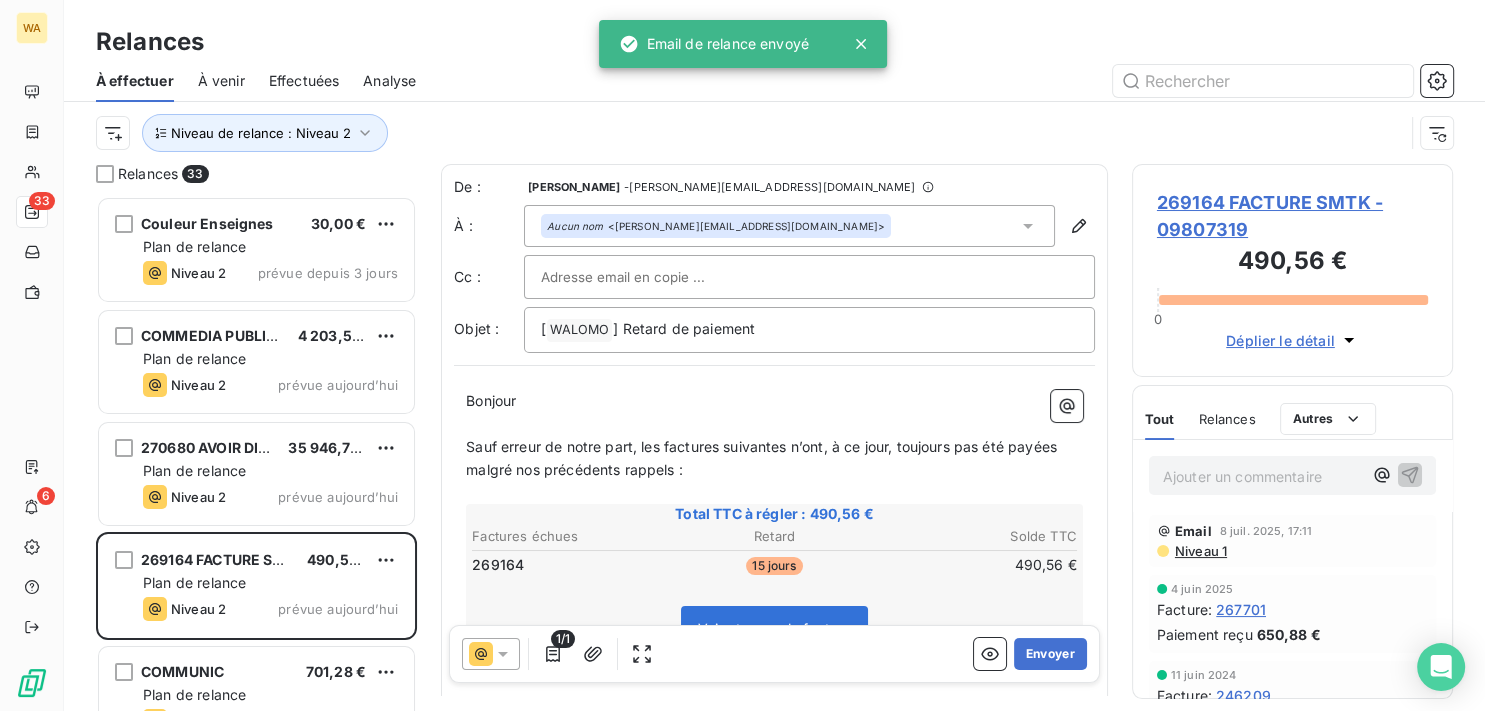 click on "Envoyer" at bounding box center [1050, 654] 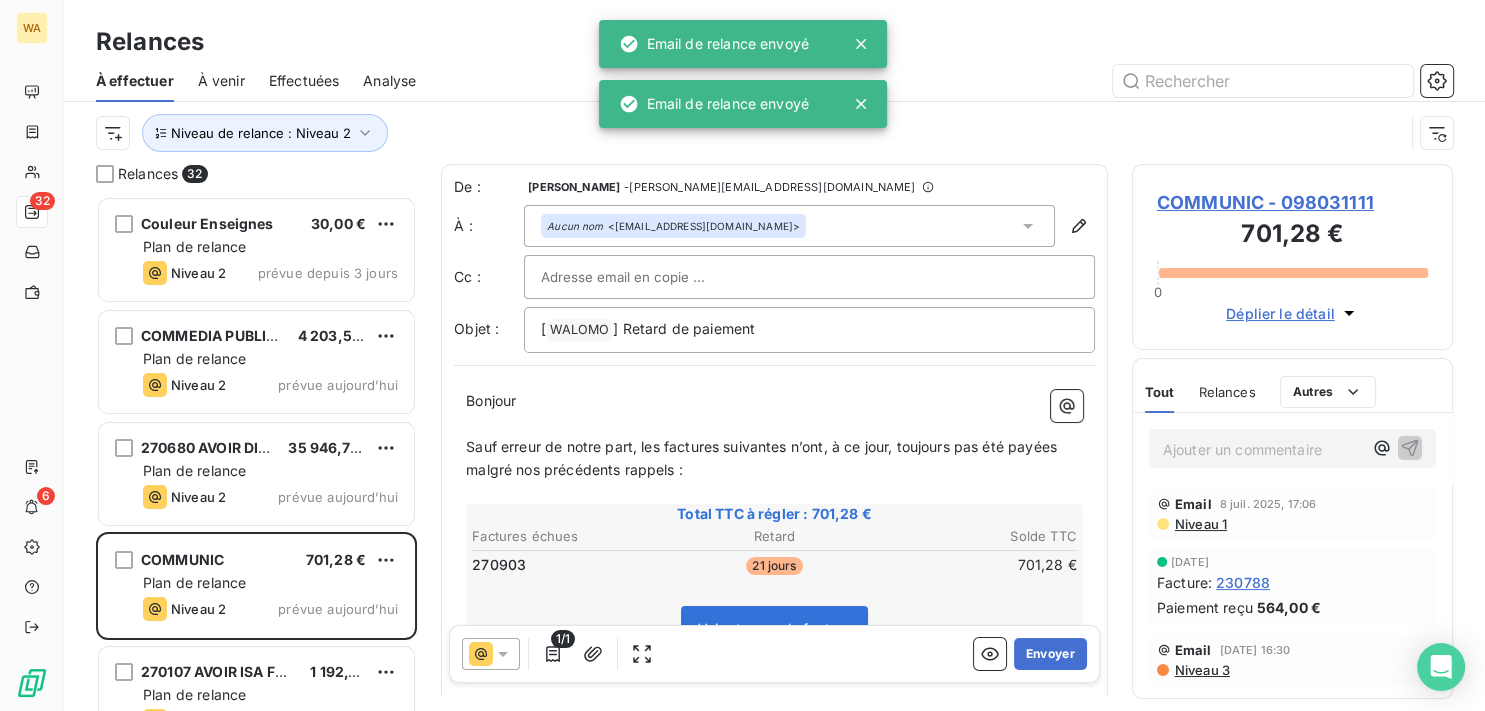 click on "Envoyer" at bounding box center [1050, 654] 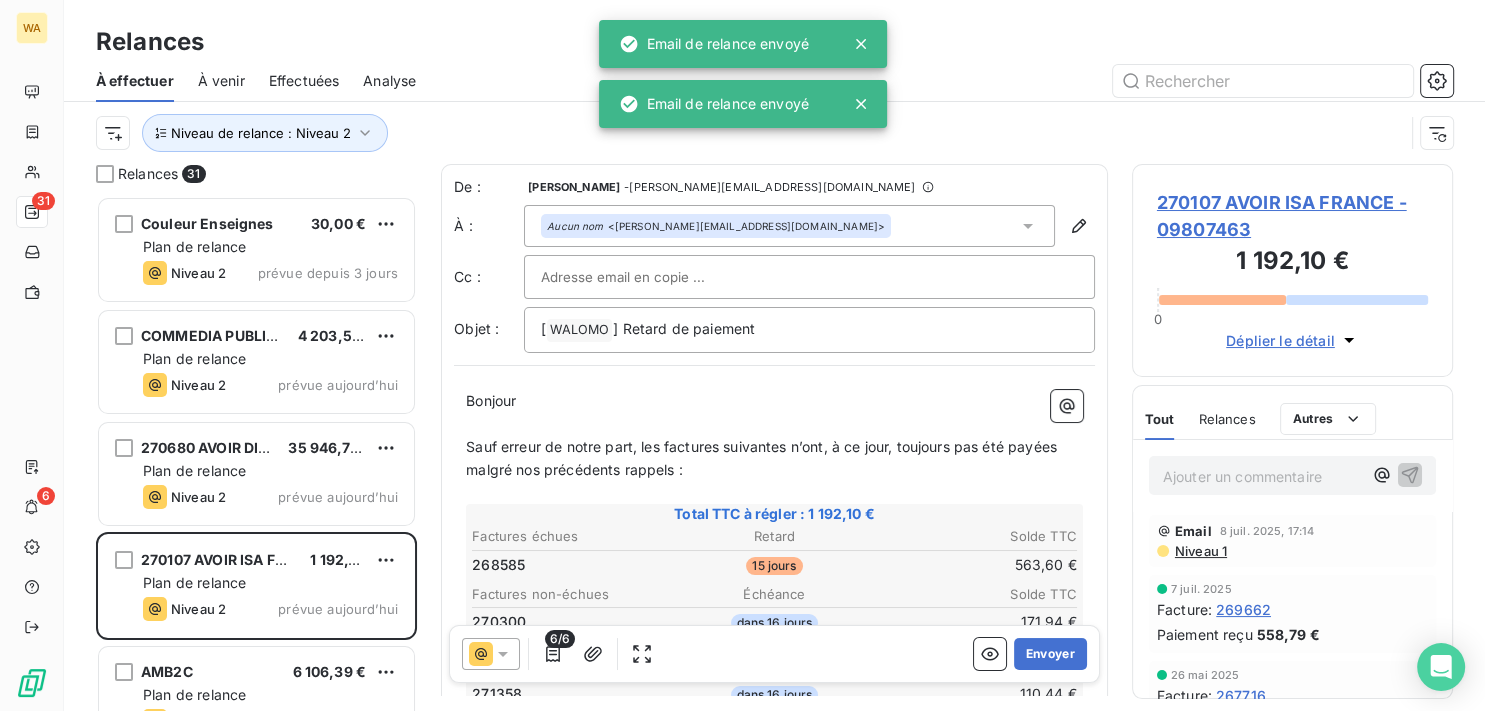 click on "Envoyer" at bounding box center (1050, 654) 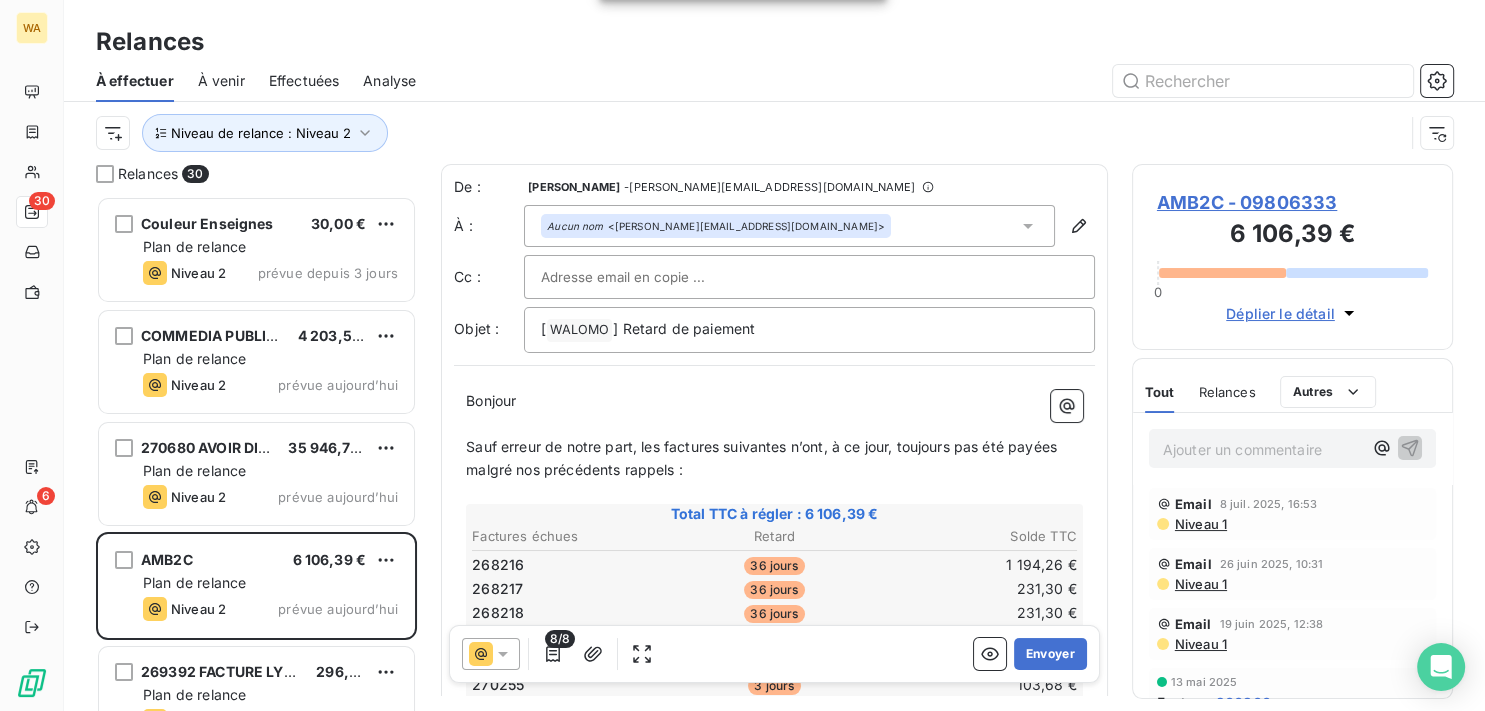 click 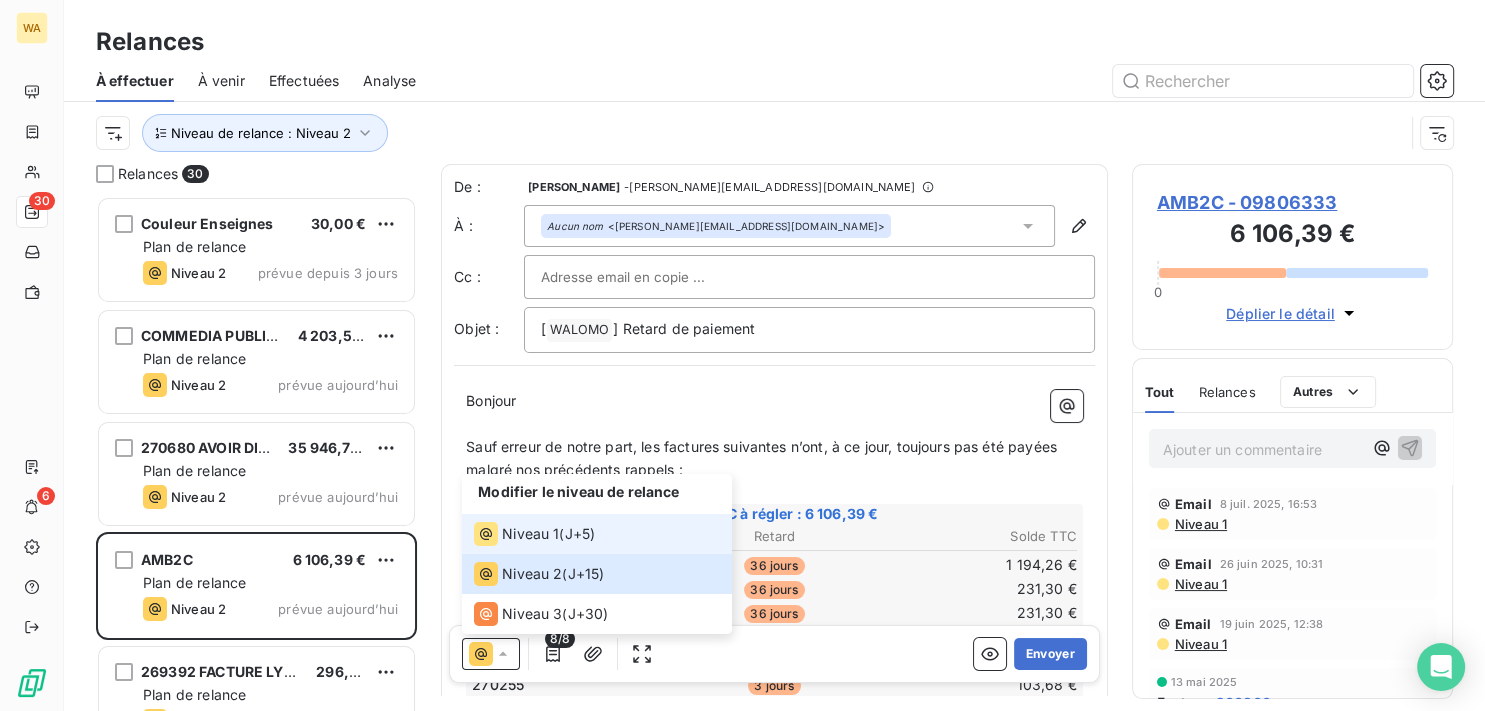 click on "Niveau 1  ( J+5 )" at bounding box center [597, 534] 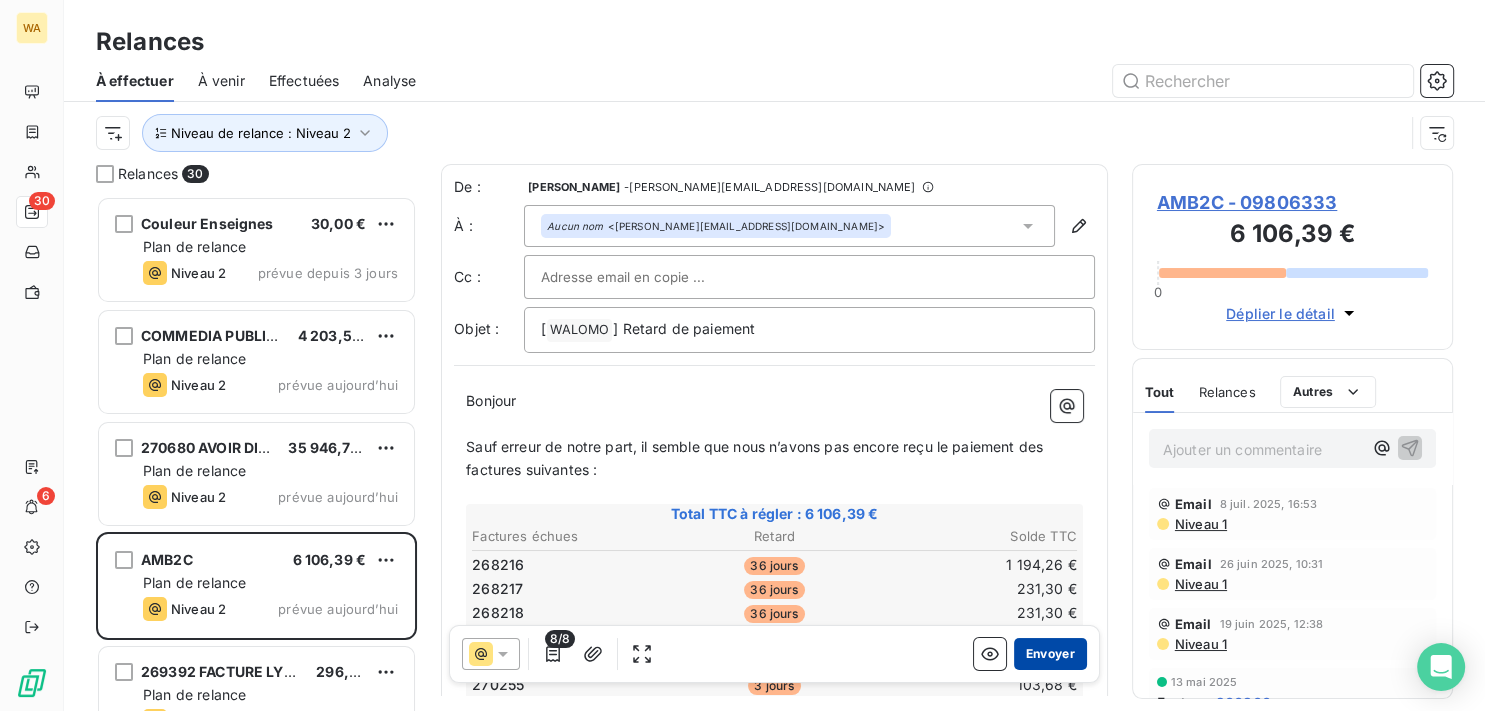 click on "Envoyer" at bounding box center [1050, 654] 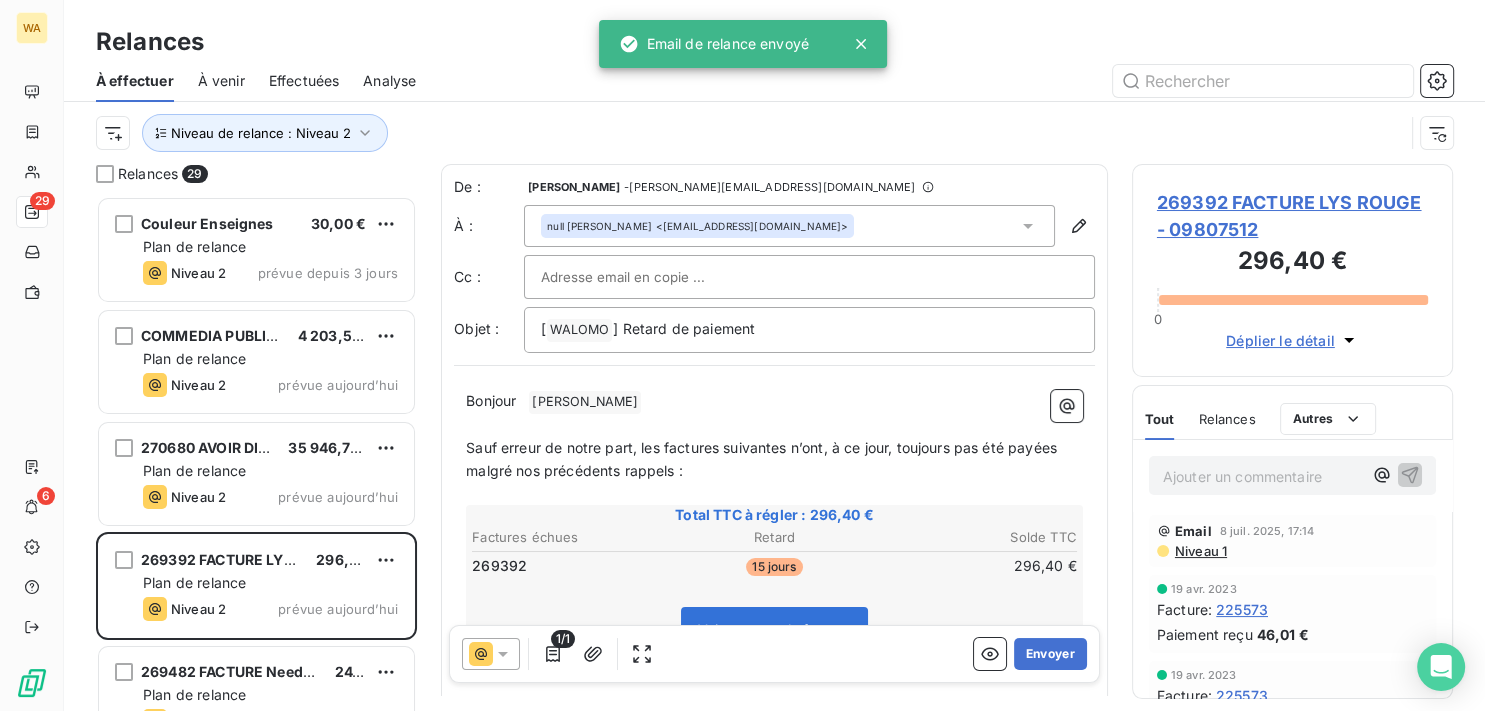 click on "Envoyer" at bounding box center [1050, 654] 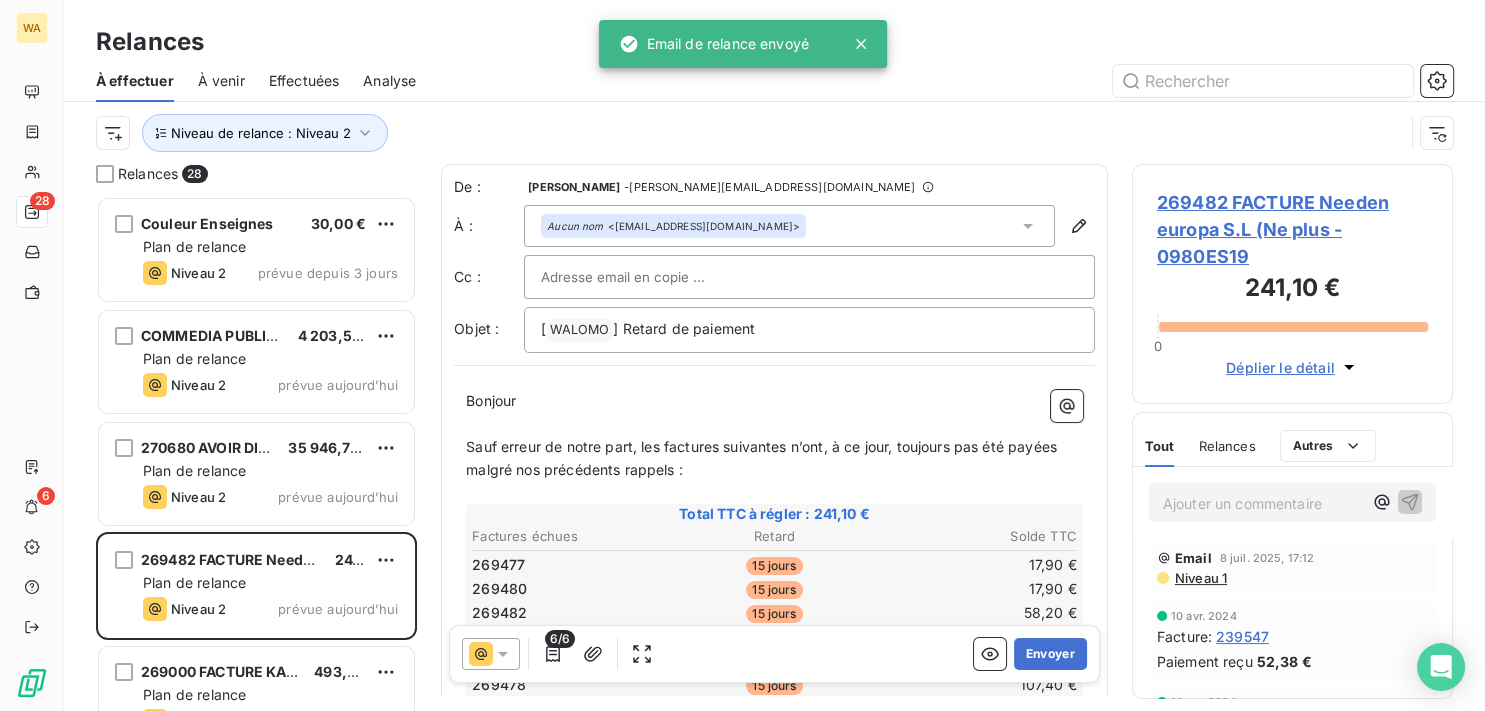 click on "Envoyer" at bounding box center (1050, 654) 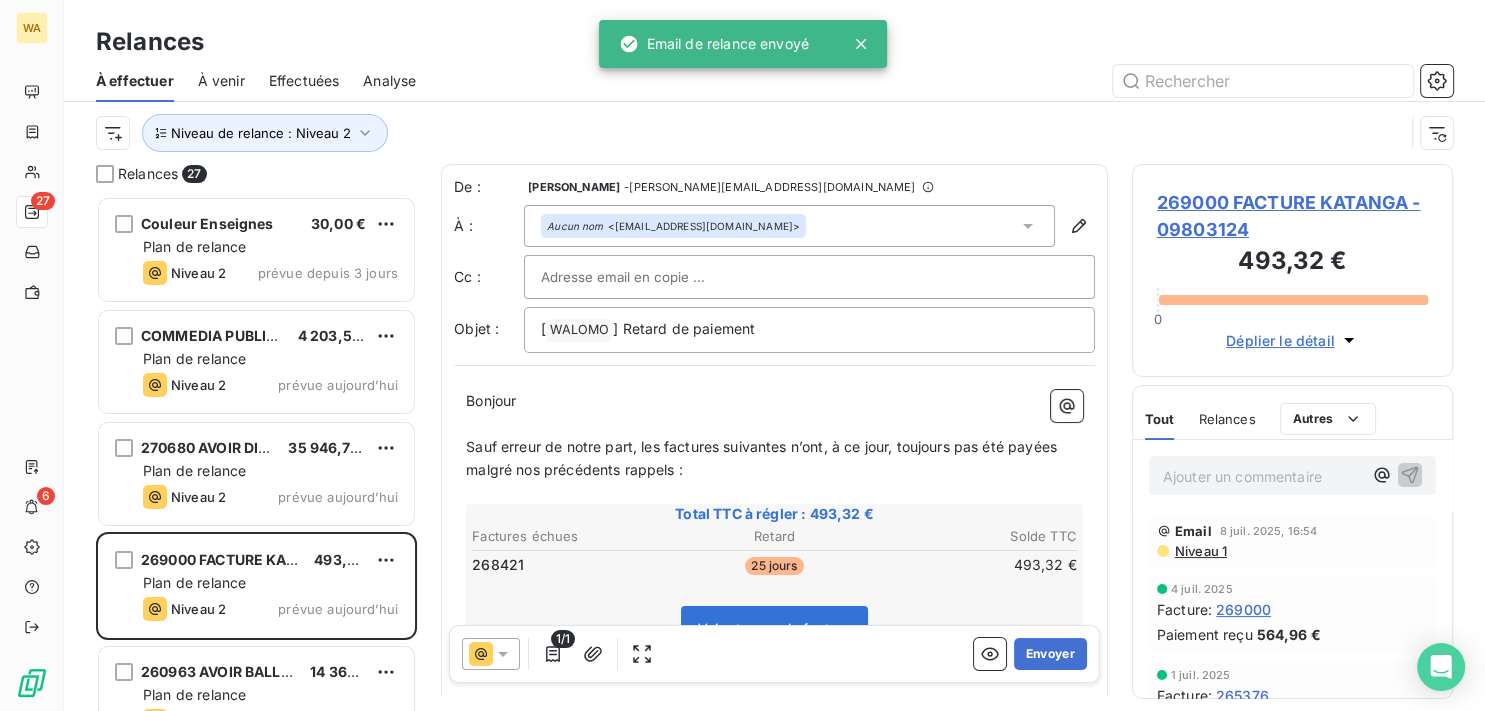 click on "Envoyer" at bounding box center (1050, 654) 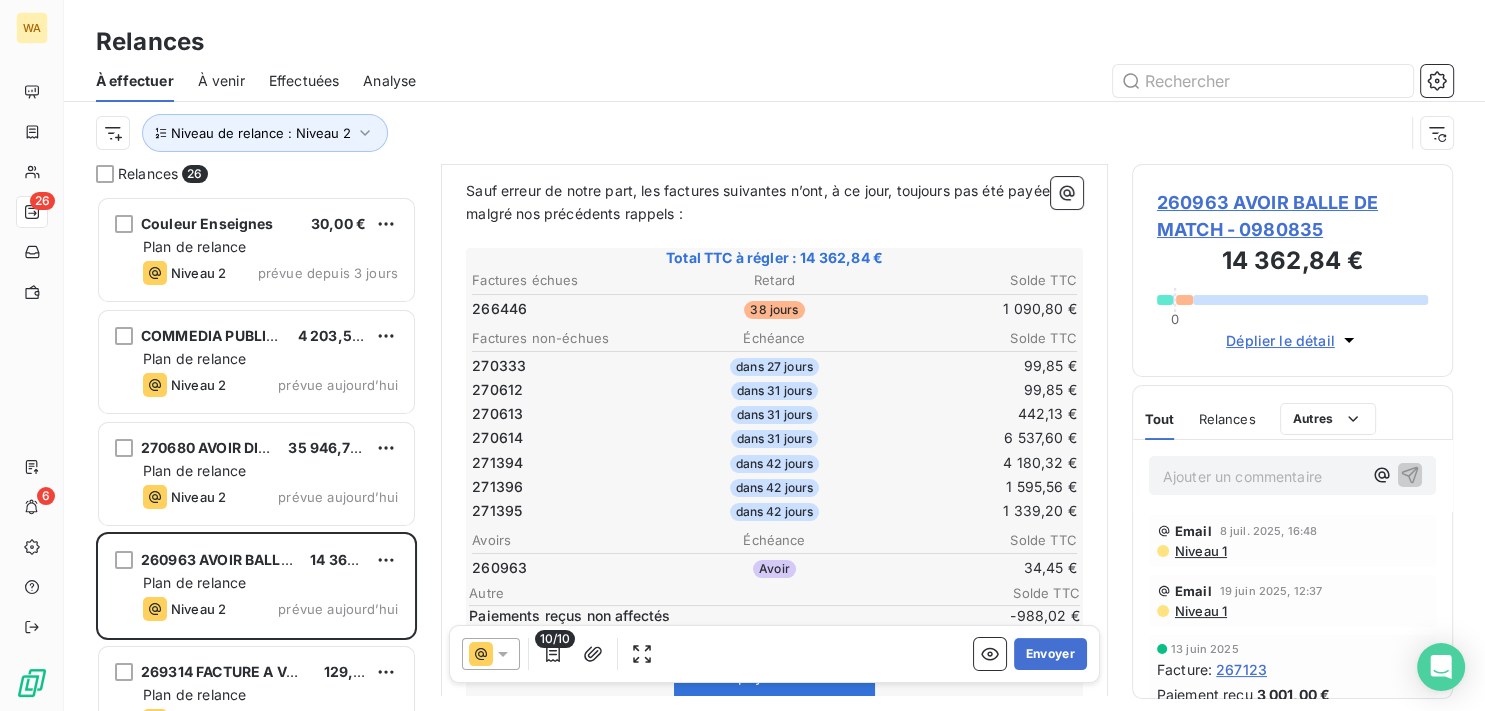 scroll, scrollTop: 303, scrollLeft: 0, axis: vertical 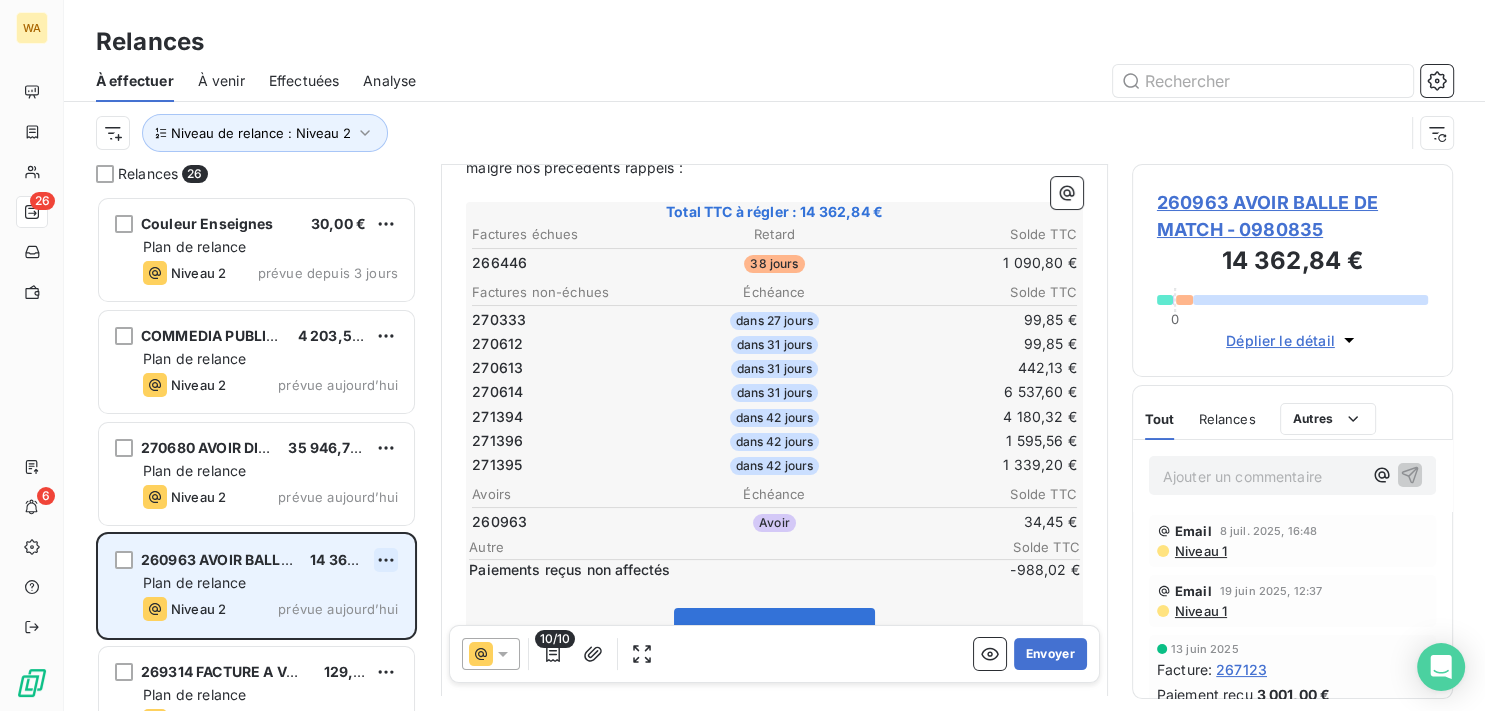 click on "WA 26 6 Relances À effectuer À venir Effectuées Analyse Niveau de relance  : Niveau 2  Relances 26 Couleur Enseignes 30,00 € Plan de relance Niveau 2 prévue depuis 3 jours COMMEDIA PUBLICITE 4 203,53 € Plan de relance Niveau 2 prévue aujourd’hui 270680 AVOIR DIMO 35 946,74 € Plan de relance Niveau 2 prévue aujourd’hui 260963 AVOIR BALLE DE MATCH 14 362,84 € Plan de relance Niveau 2 prévue aujourd’hui 269314 FACTURE A VOS MARQUES 129,48 € Plan de relance Niveau 2 prévue aujourd’hui ICE COMMUNICATION 55,80 € Plan de relance Niveau 2 prévue aujourd’hui 271270 FACTURE MESSAGE 128,50 € Plan de relance Niveau 2 prévue aujourd’hui 264923 AVOIR KROMYK 991,48 € Plan de relance Niveau 2 prévue aujourd’hui AXEL COM 1 761,97 € Plan de relance Niveau 2 prévue aujourd’hui MOP 1 512,48 € Plan de relance Niveau 2 prévue aujourd’hui QUALIT'N PRICE COMMUNICATION 550,32 € Plan de relance Niveau 2 prévue aujourd’hui 1 526,52 € Niveau 2" at bounding box center (742, 355) 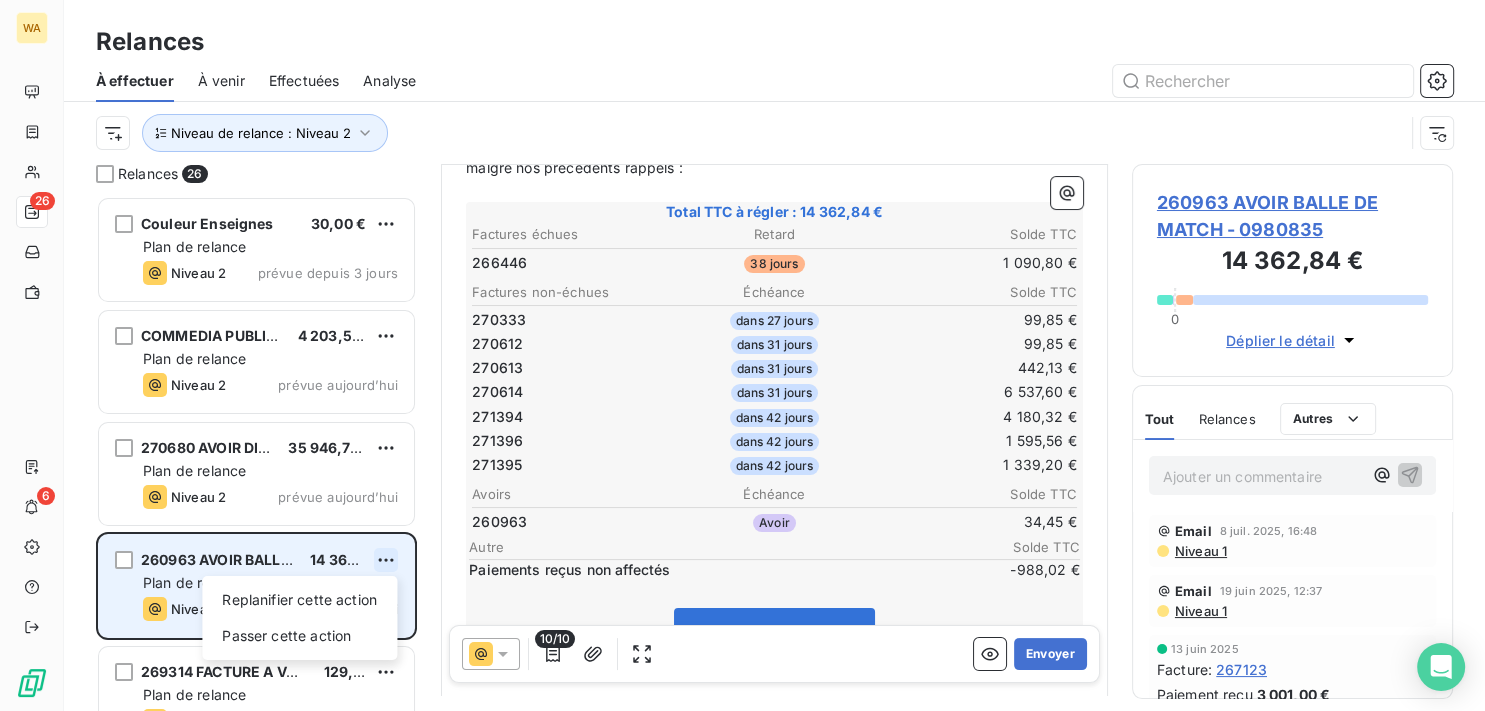scroll, scrollTop: 18, scrollLeft: 18, axis: both 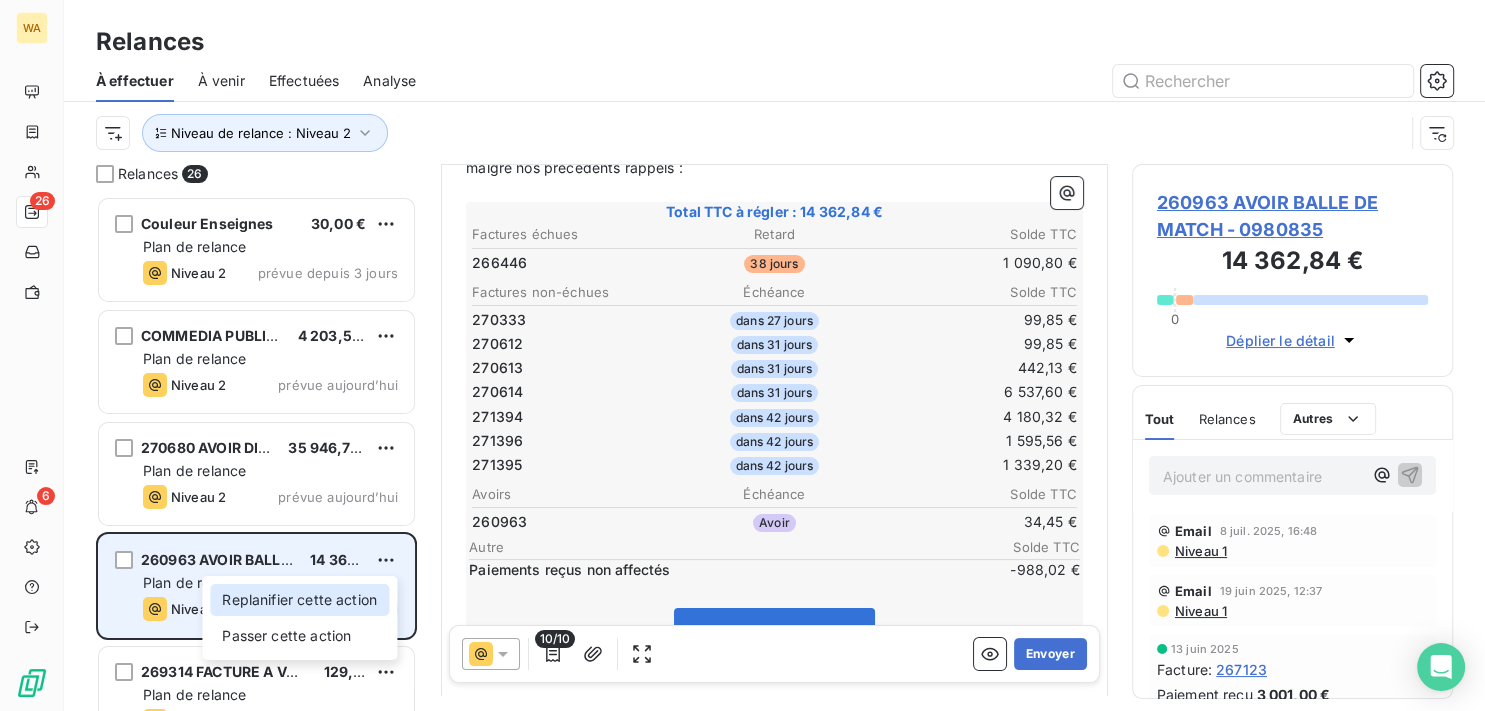 click on "Replanifier cette action" at bounding box center [299, 600] 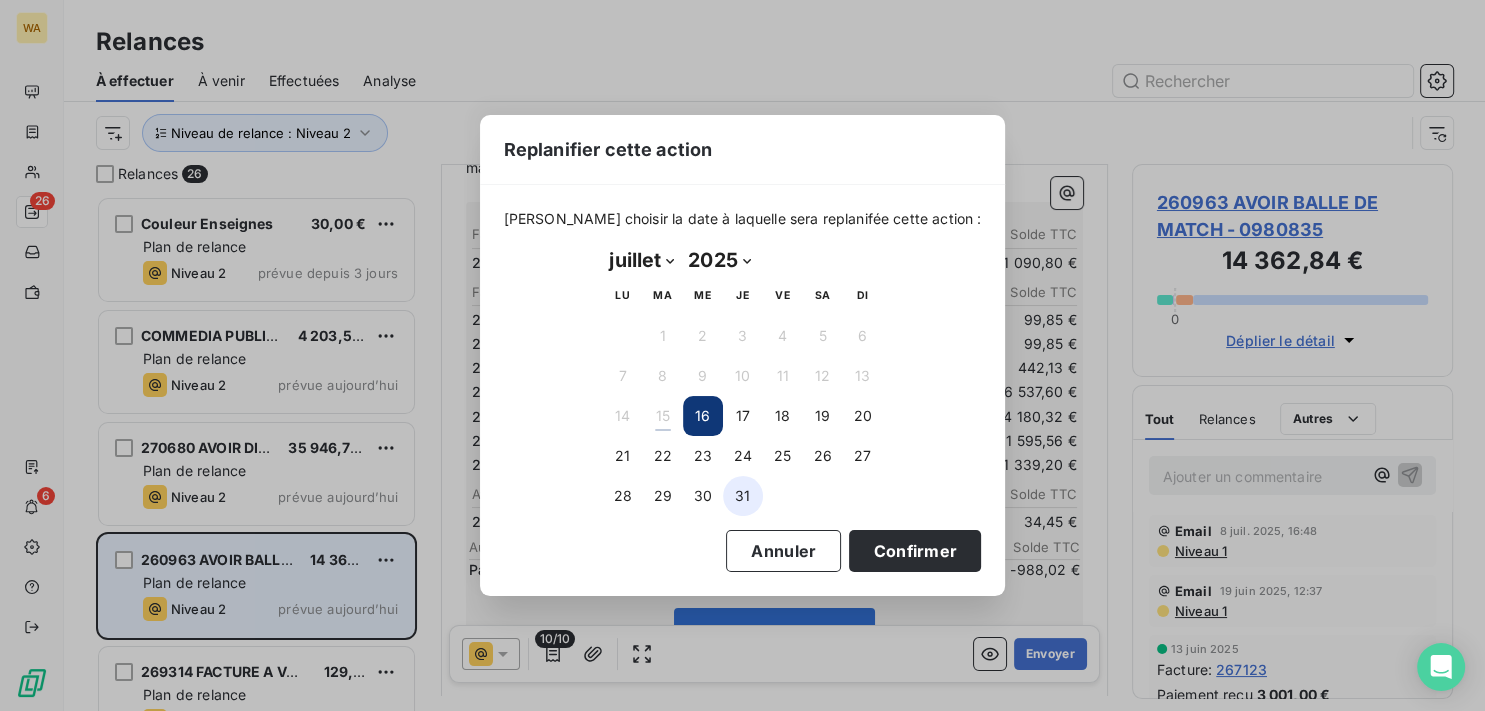 click on "31" at bounding box center (743, 496) 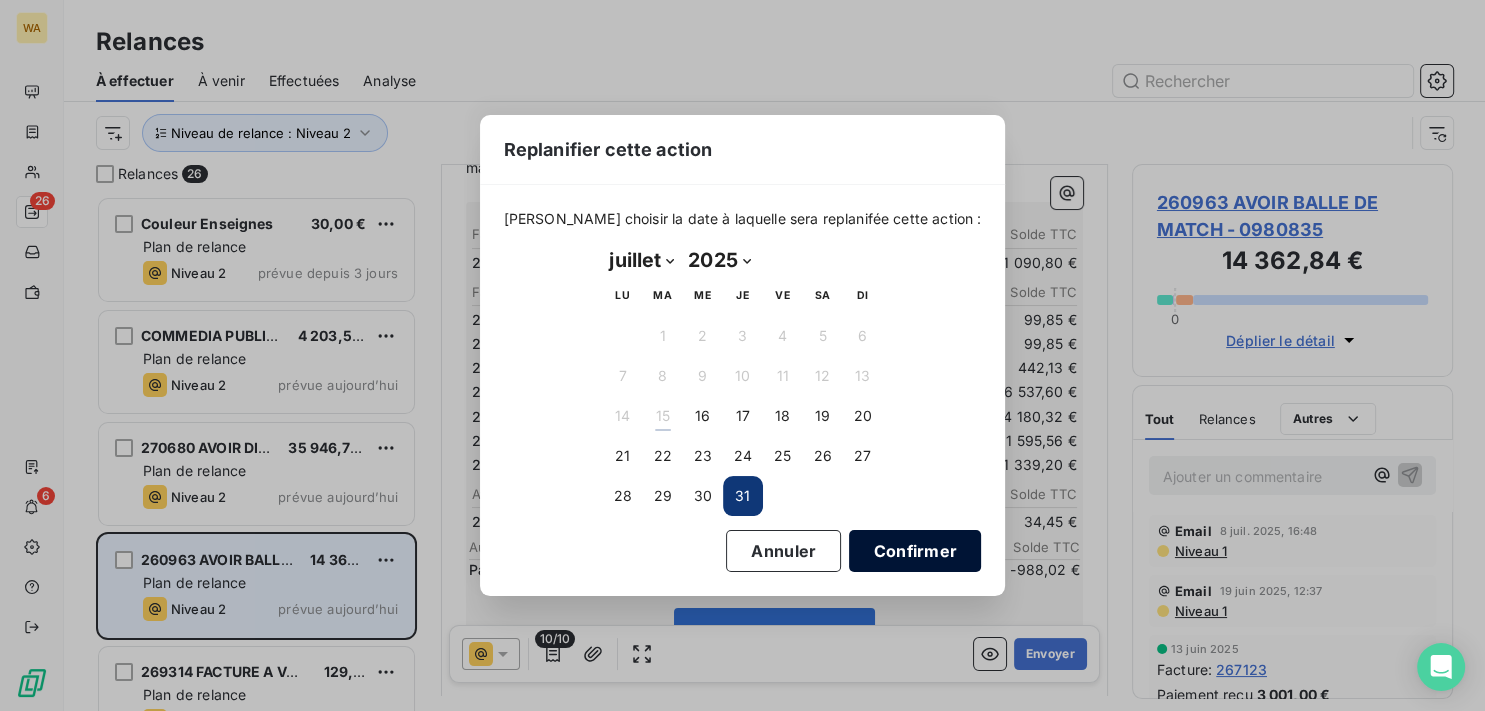click on "Confirmer" at bounding box center [915, 551] 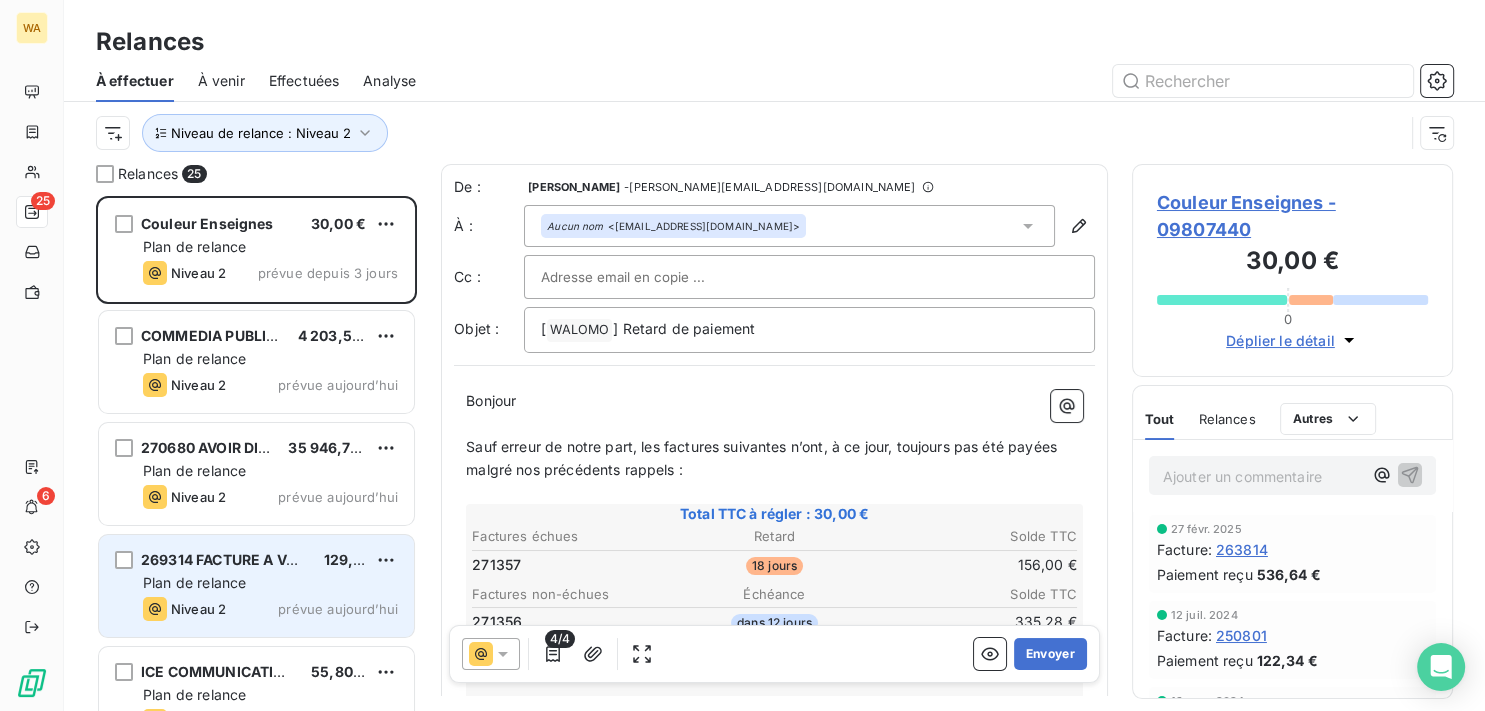 click on "129,48 €" at bounding box center [354, 559] 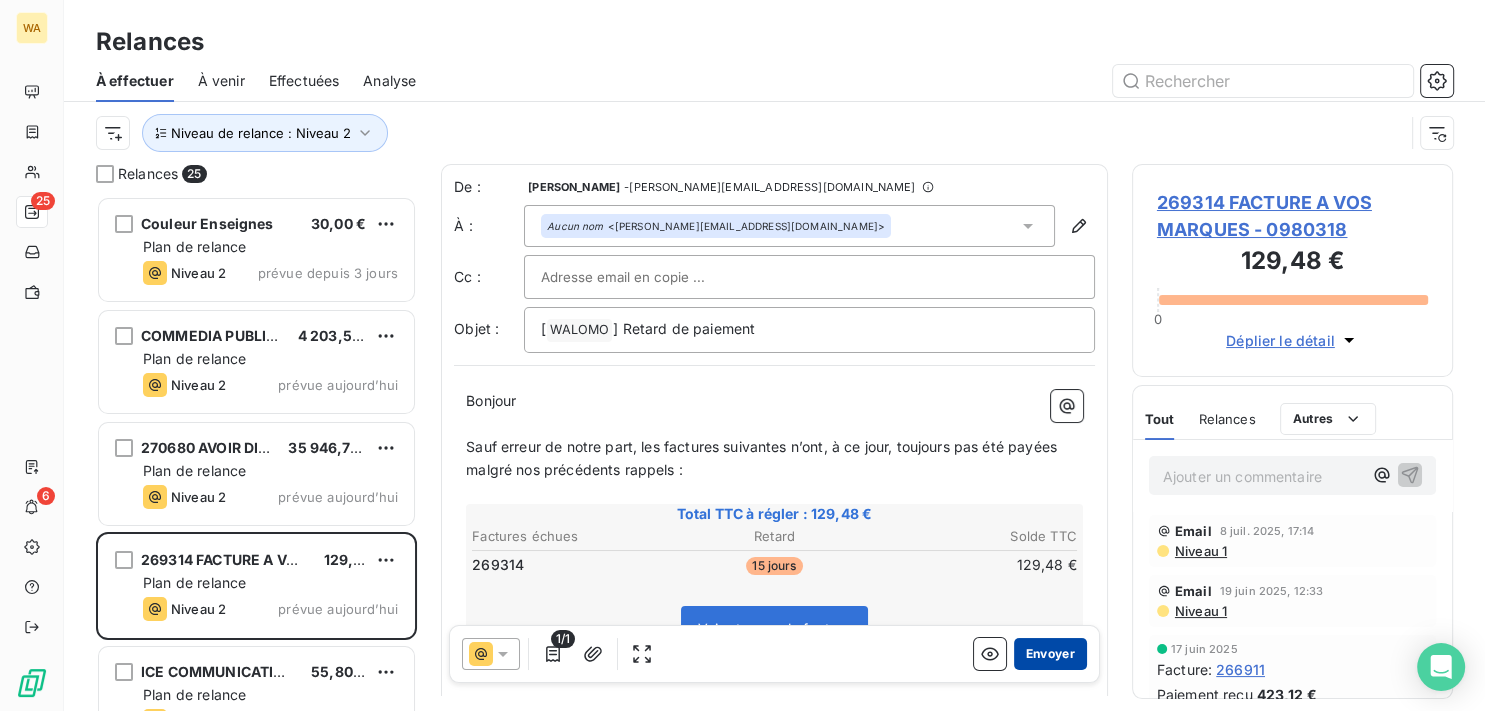click on "Envoyer" at bounding box center [1050, 654] 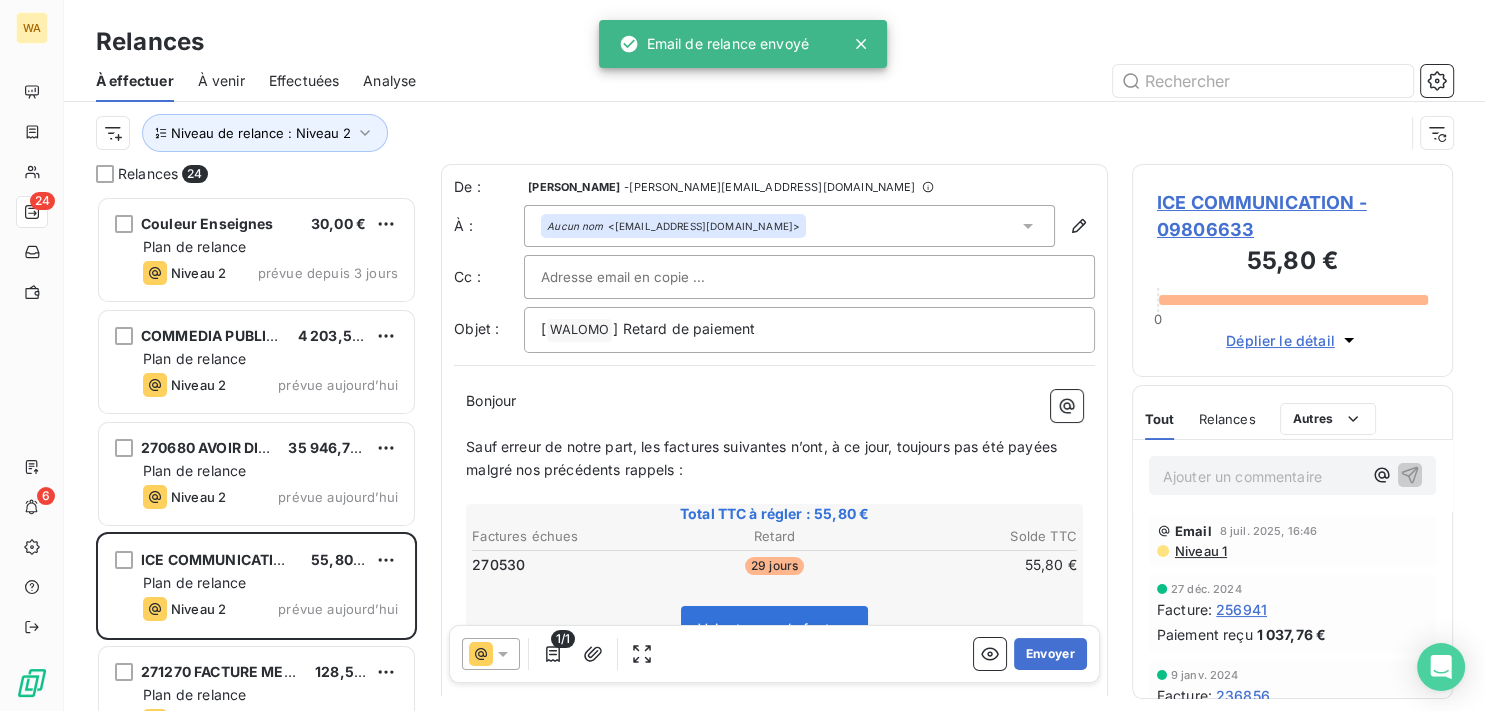 click on "Envoyer" at bounding box center (1050, 654) 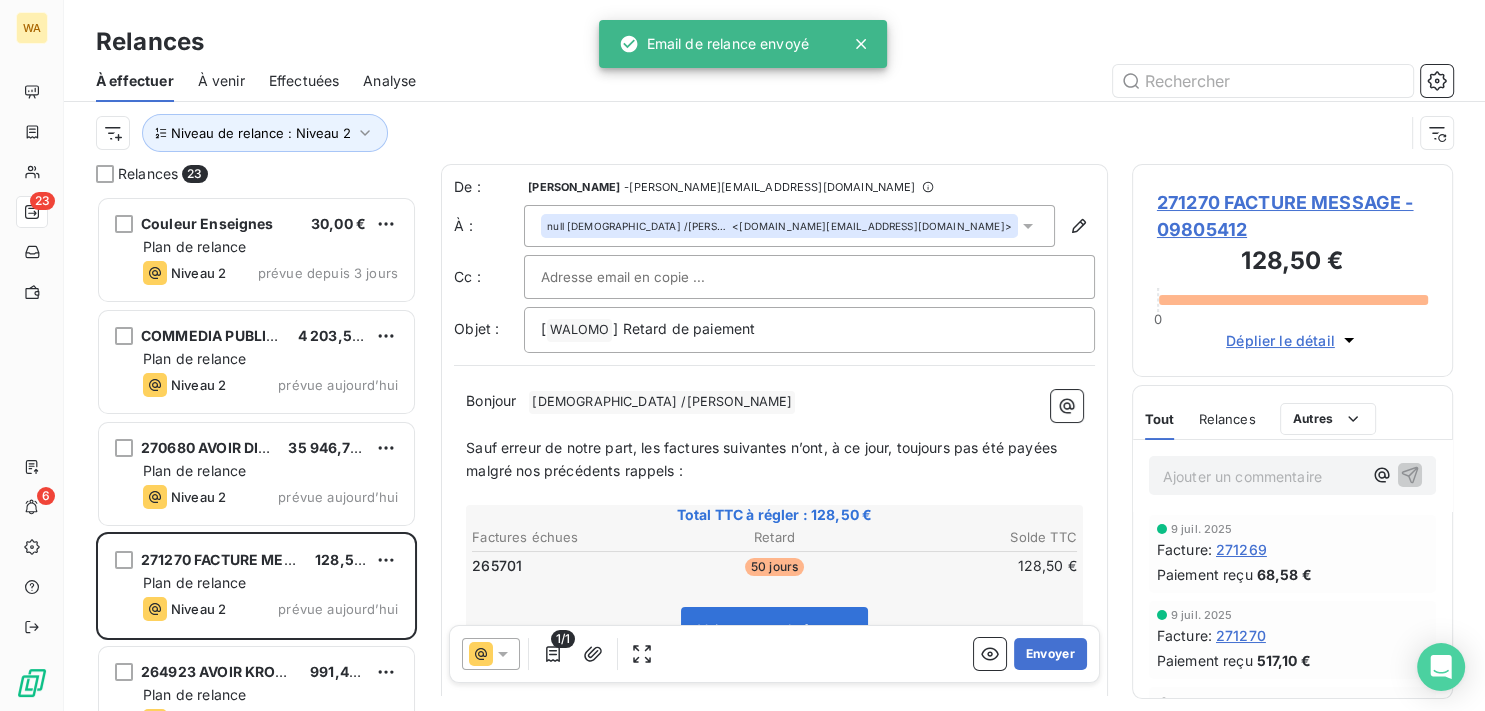 click on "Envoyer" at bounding box center (1050, 654) 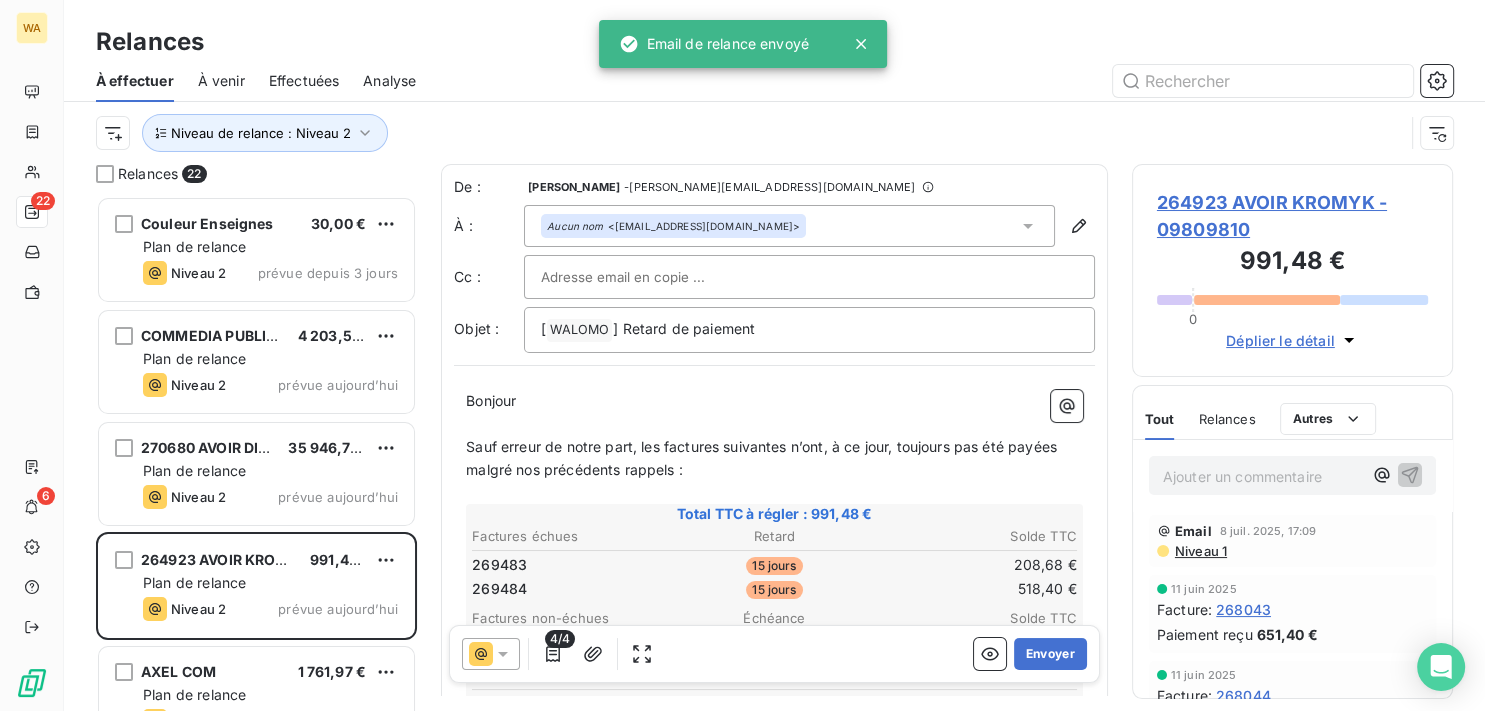 click on "Envoyer" at bounding box center [1050, 654] 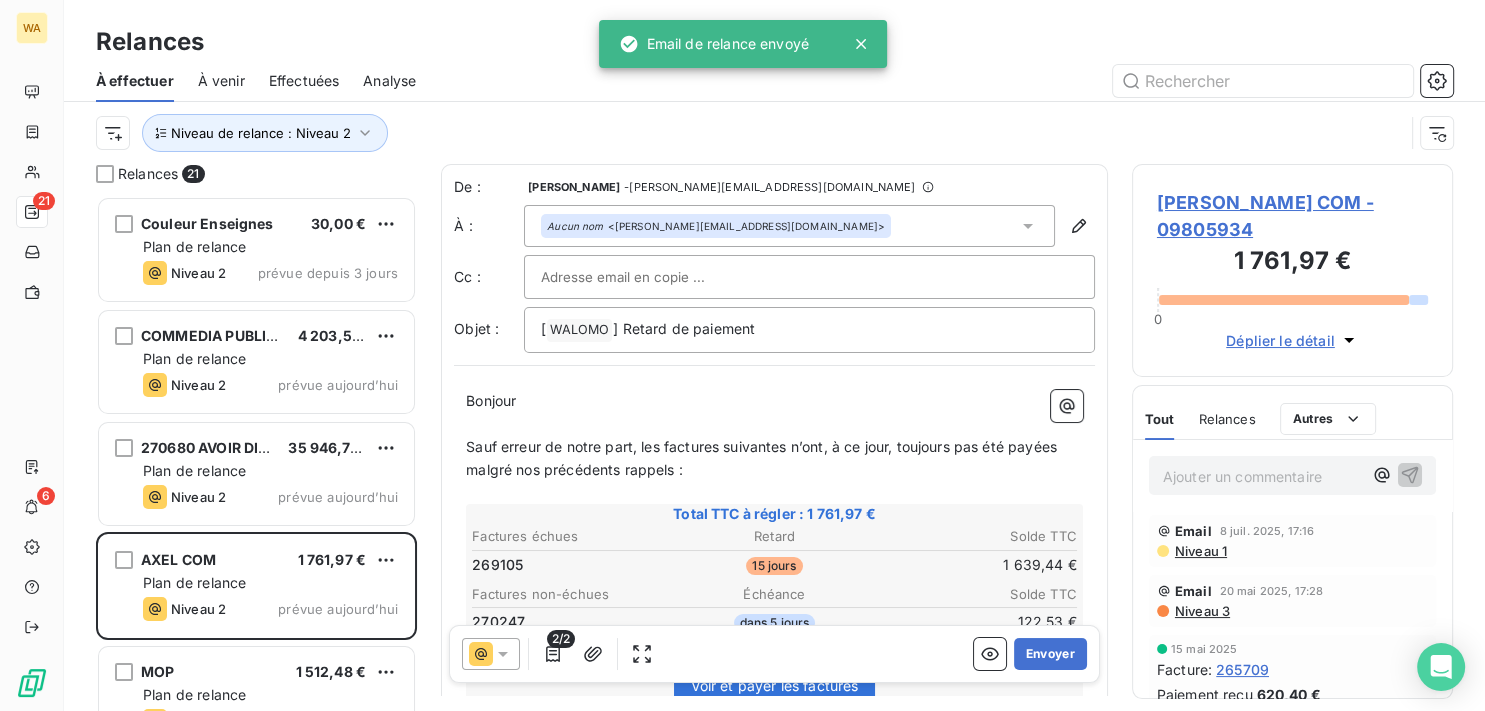 click on "Envoyer" at bounding box center (1050, 654) 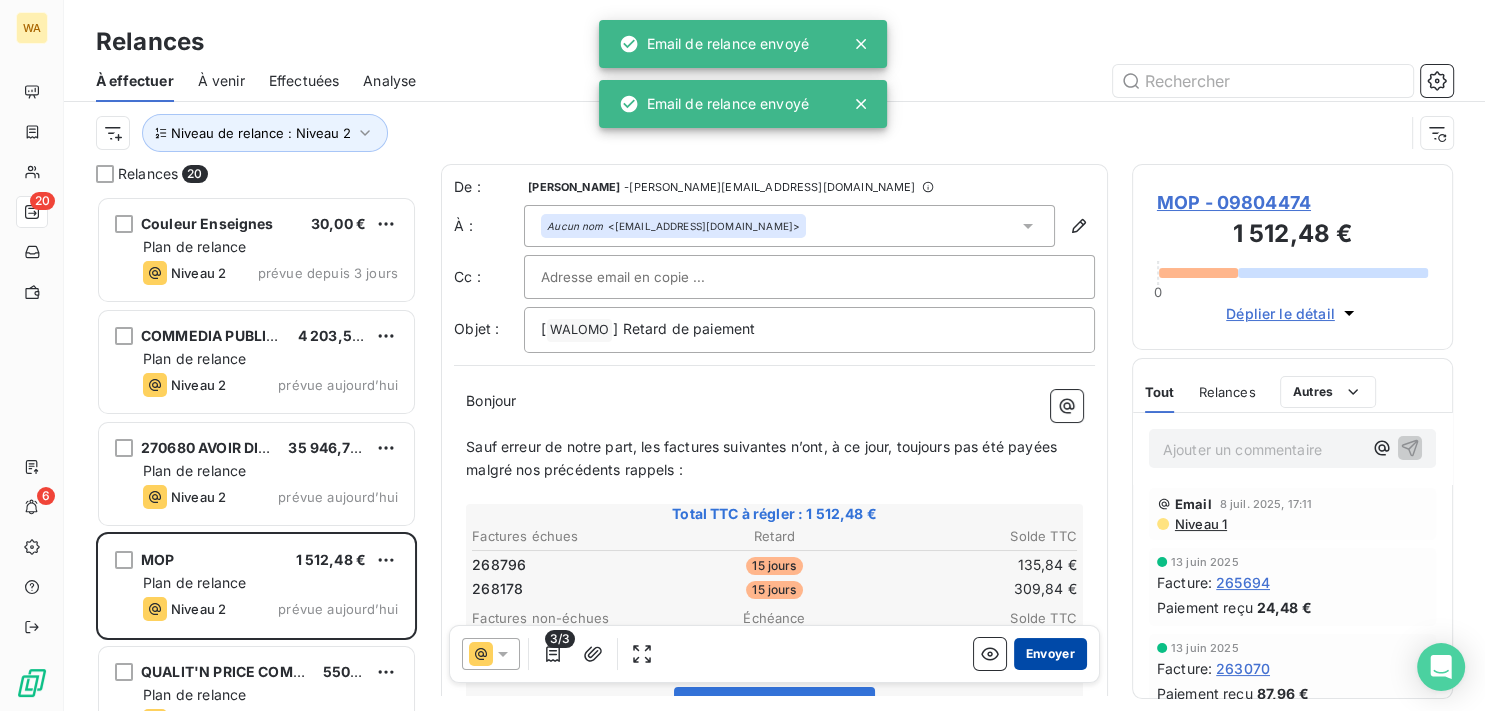 click on "Envoyer" at bounding box center (1050, 654) 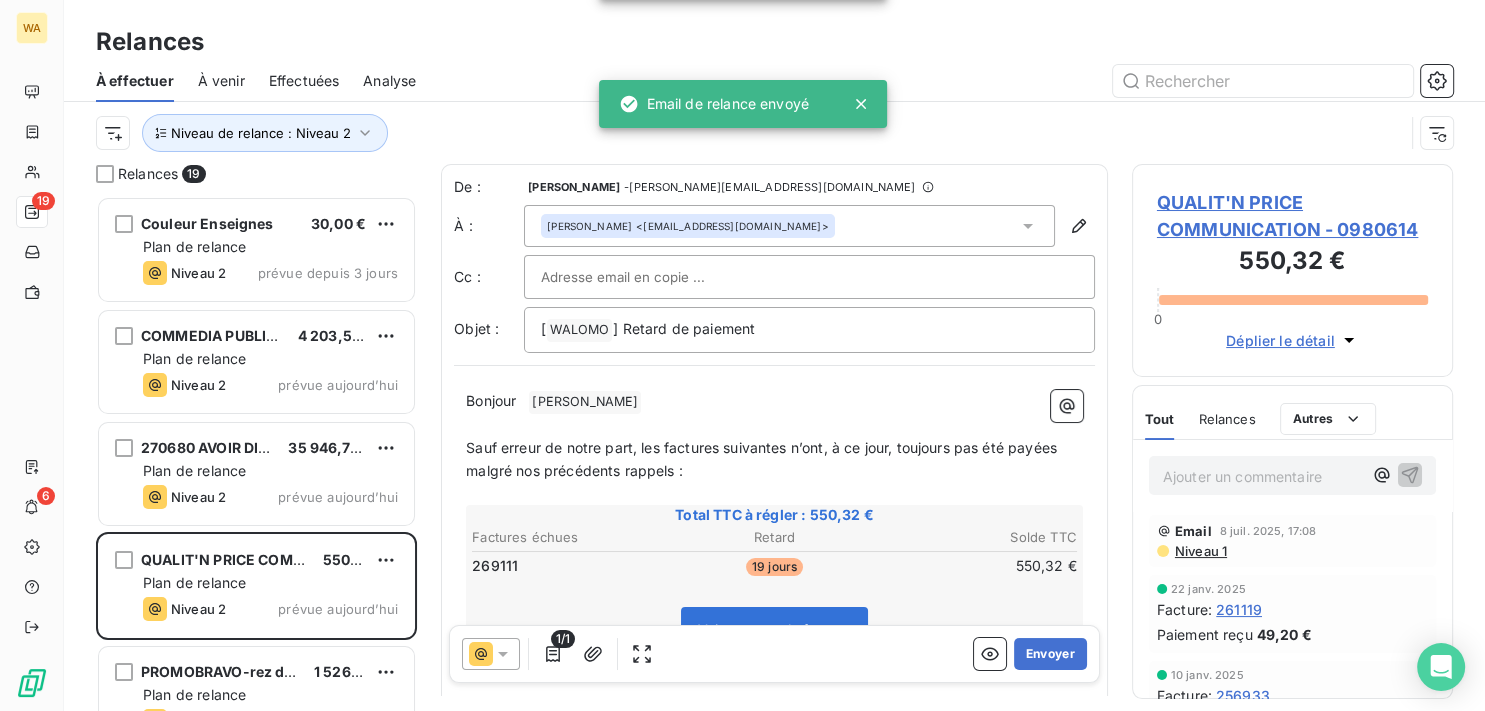 click on "Envoyer" at bounding box center [1050, 654] 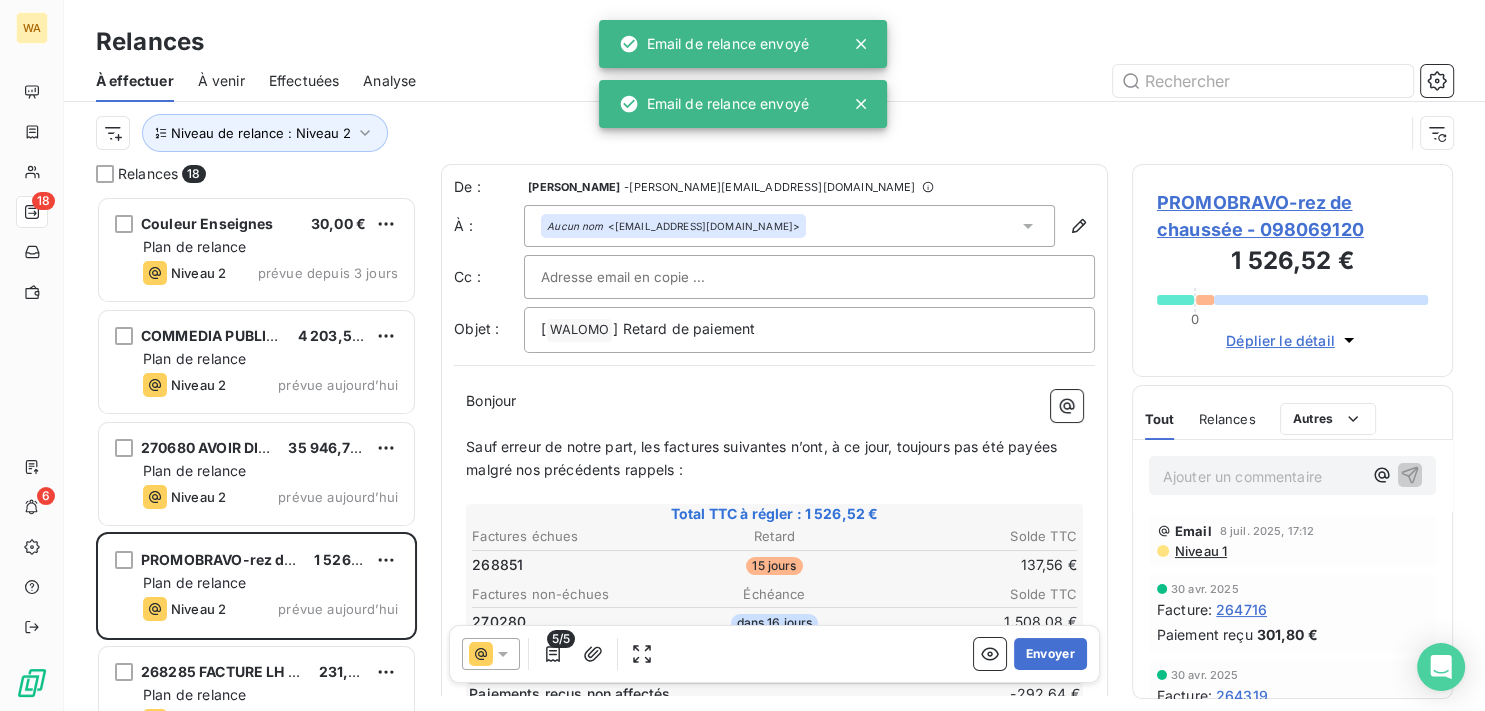 click on "Envoyer" at bounding box center [1050, 654] 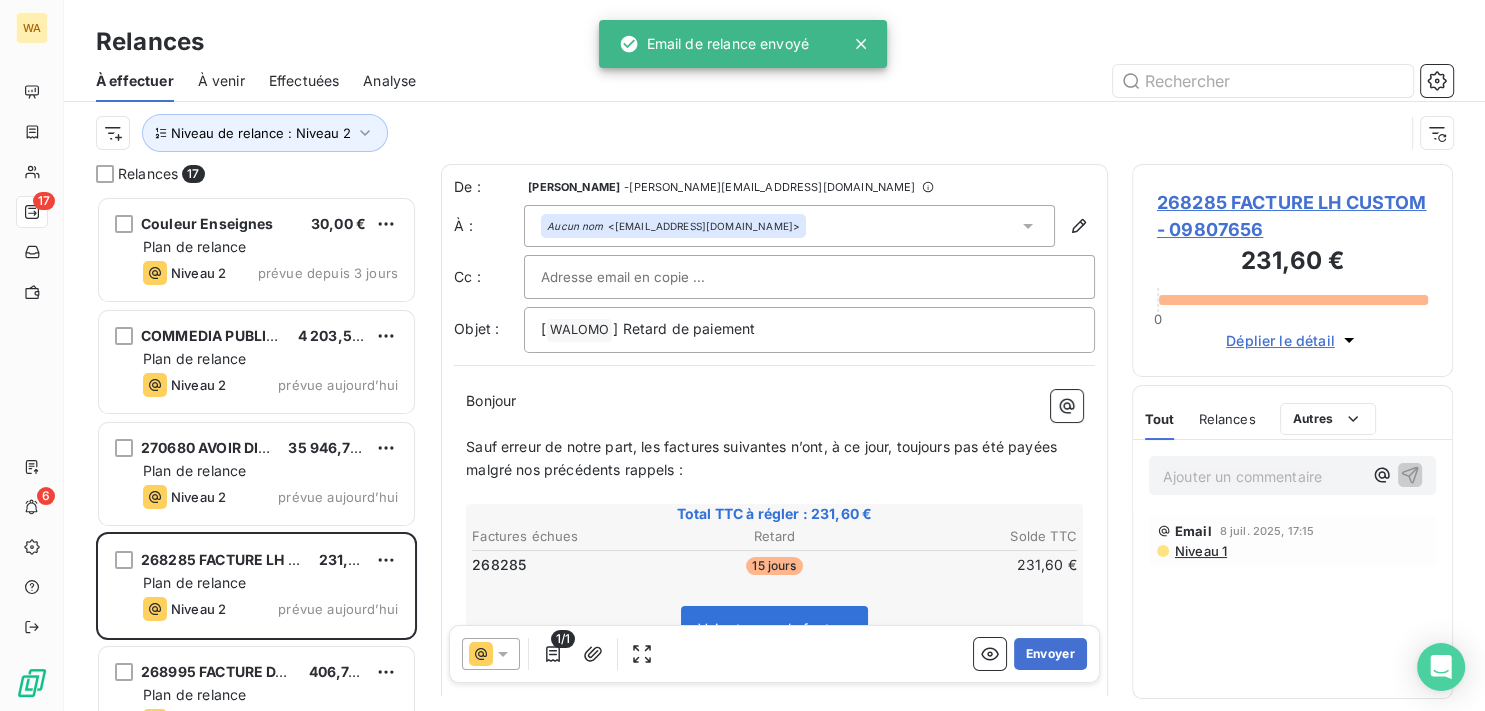 click on "Envoyer" at bounding box center (1050, 654) 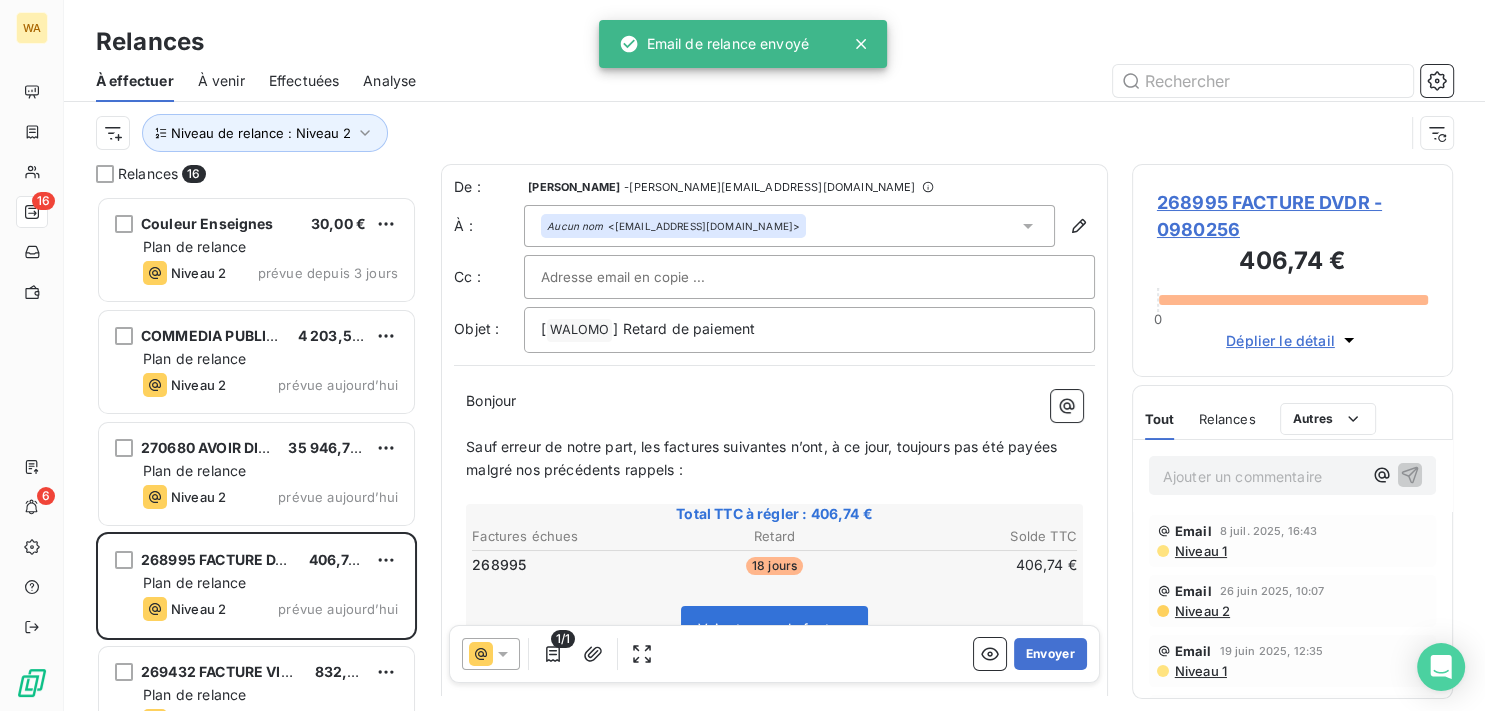click on "Envoyer" at bounding box center [1050, 654] 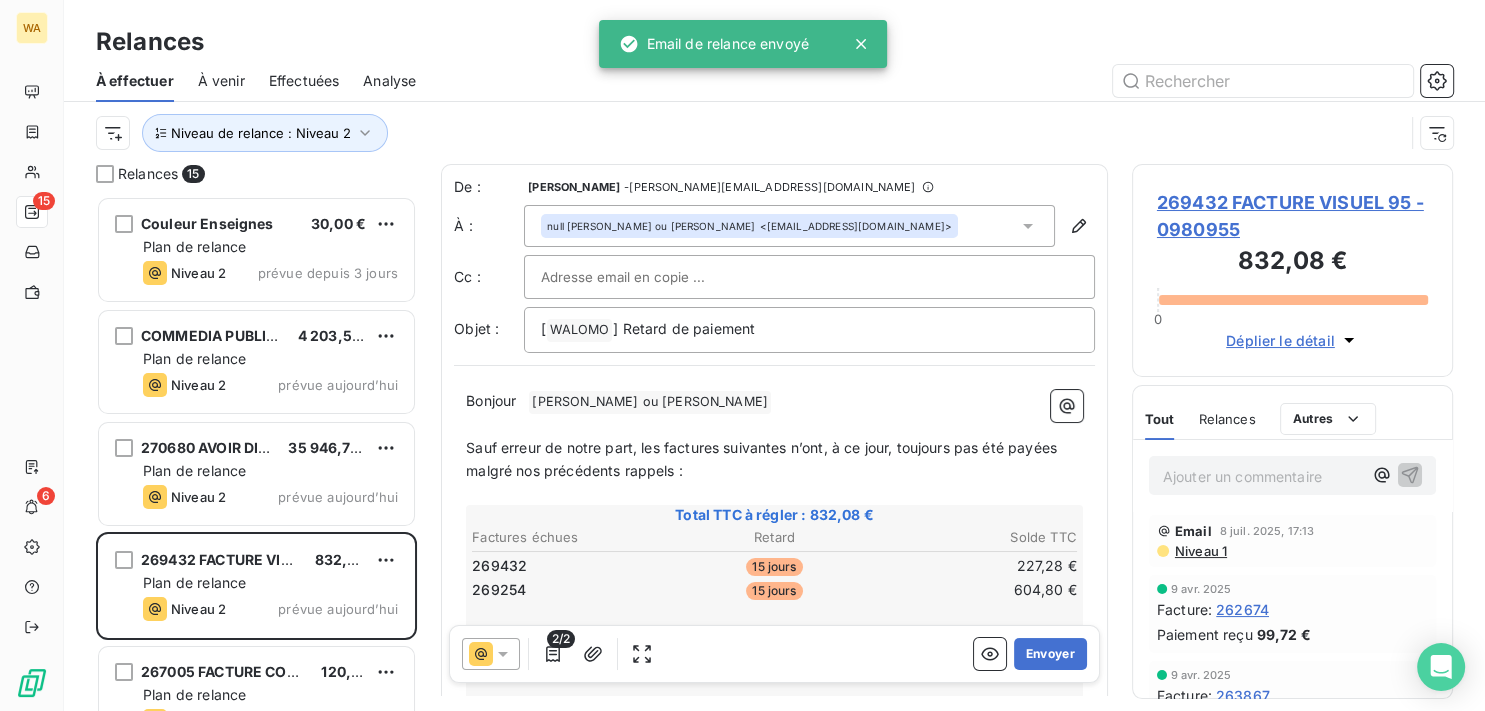 click on "Envoyer" at bounding box center [1050, 654] 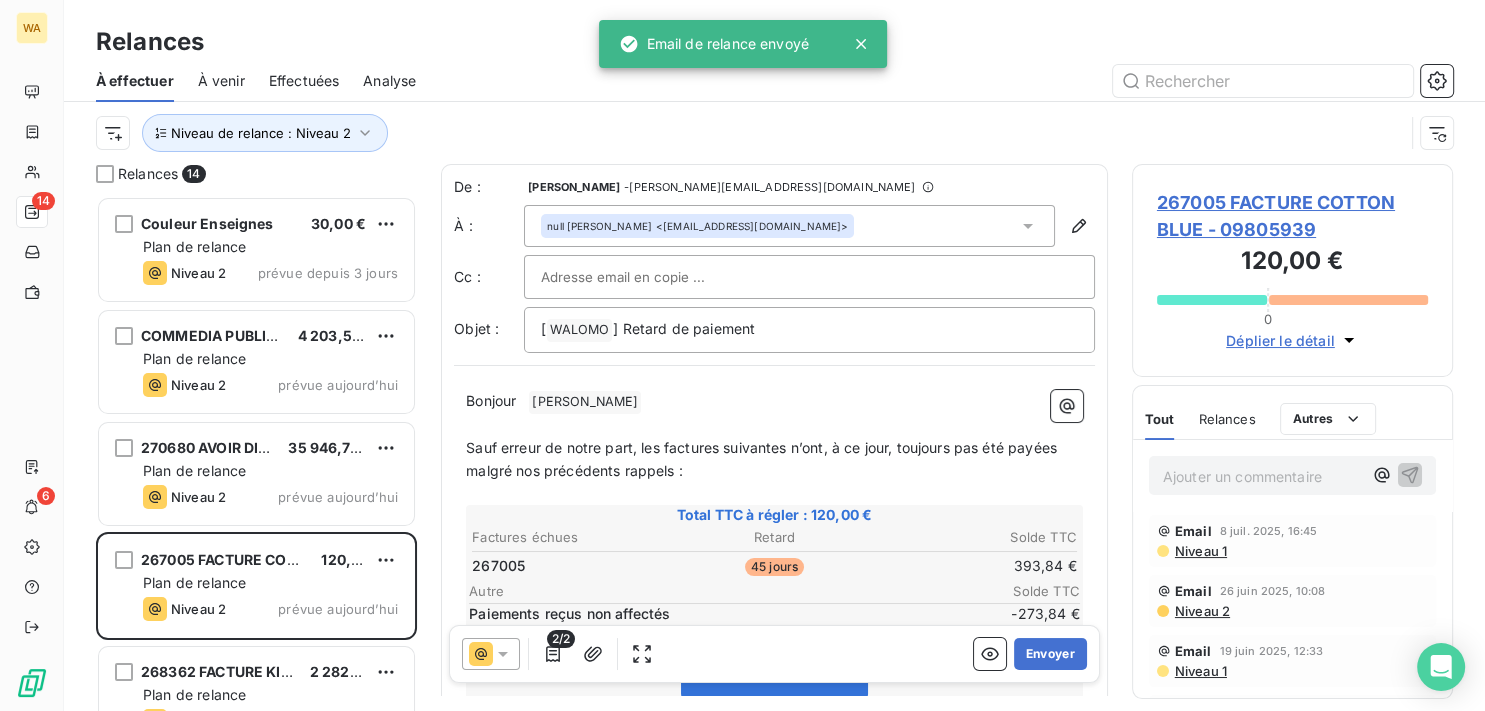 click on "Envoyer" at bounding box center [1050, 654] 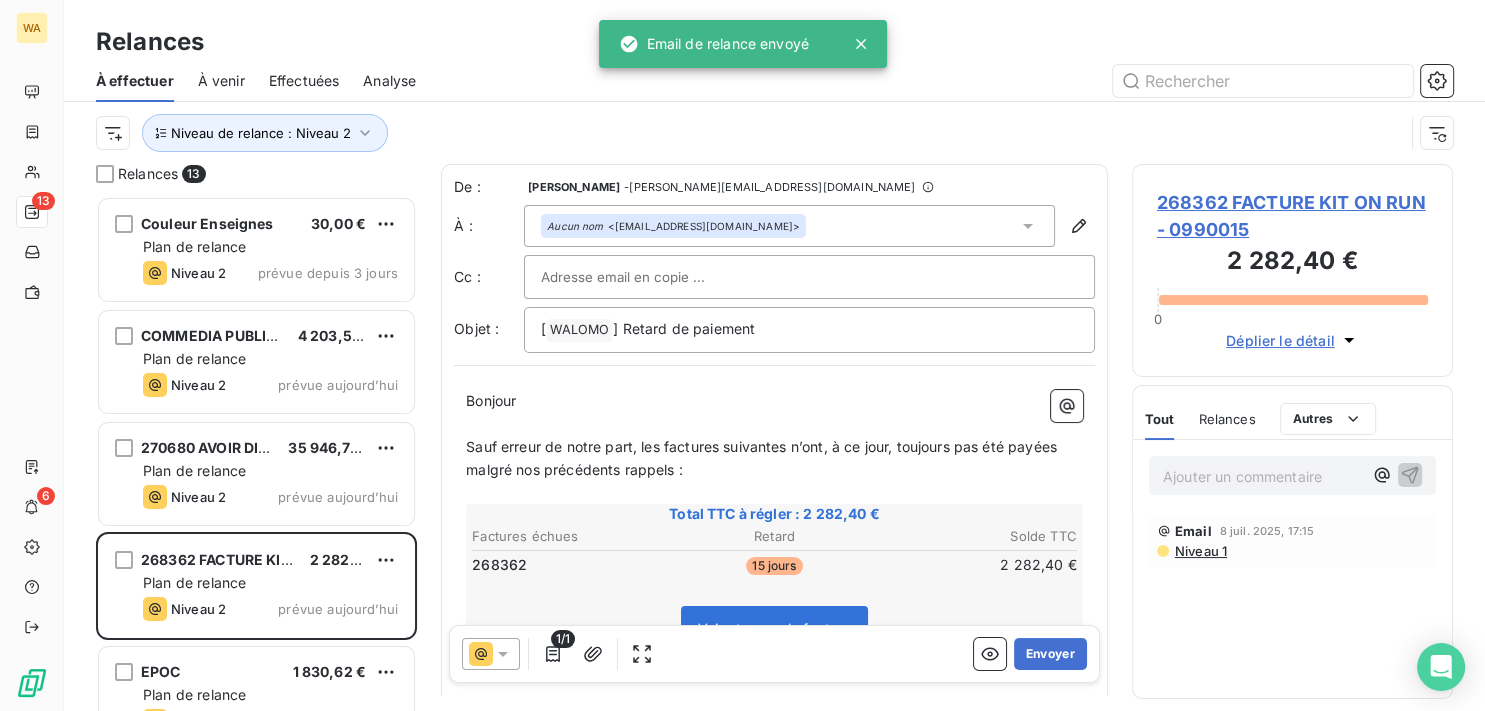click on "Envoyer" at bounding box center (1050, 654) 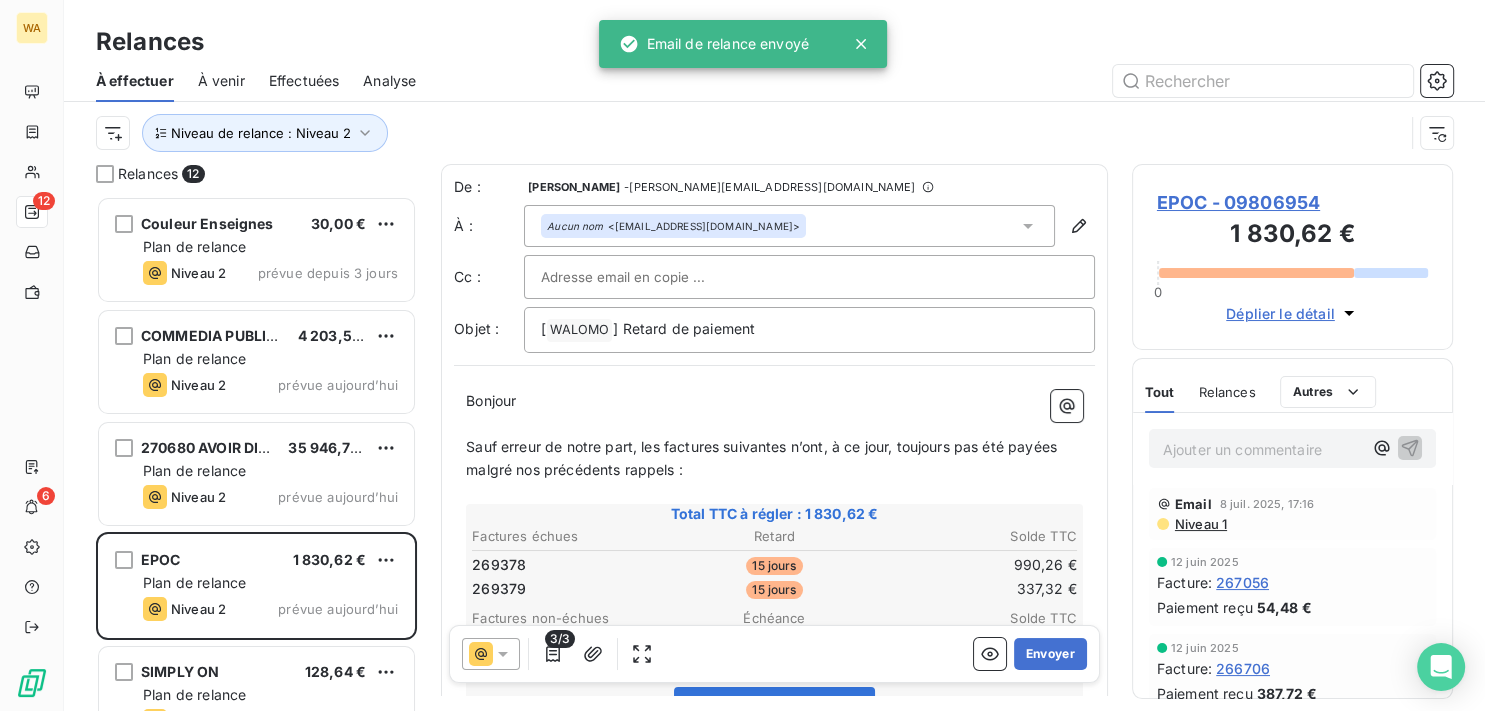 click on "Envoyer" at bounding box center (1050, 654) 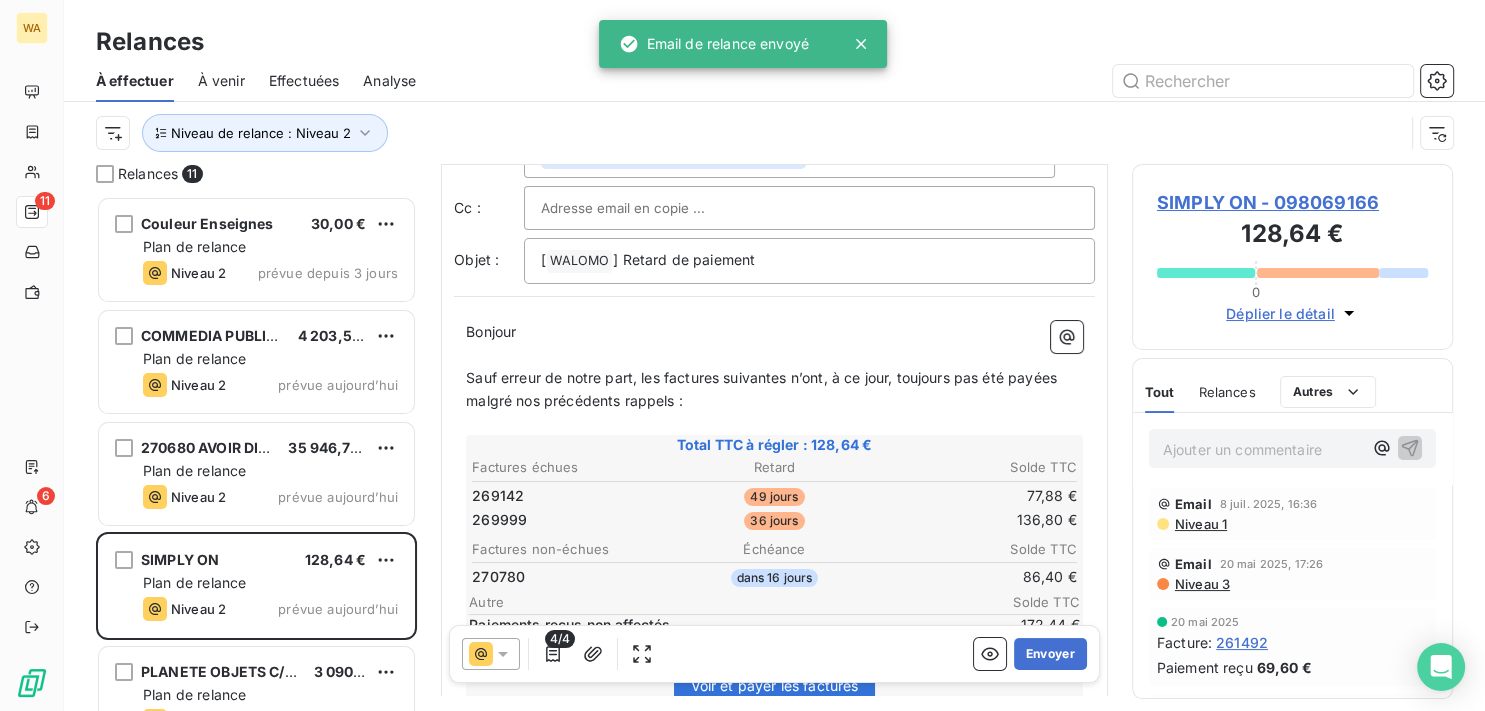 scroll, scrollTop: 102, scrollLeft: 0, axis: vertical 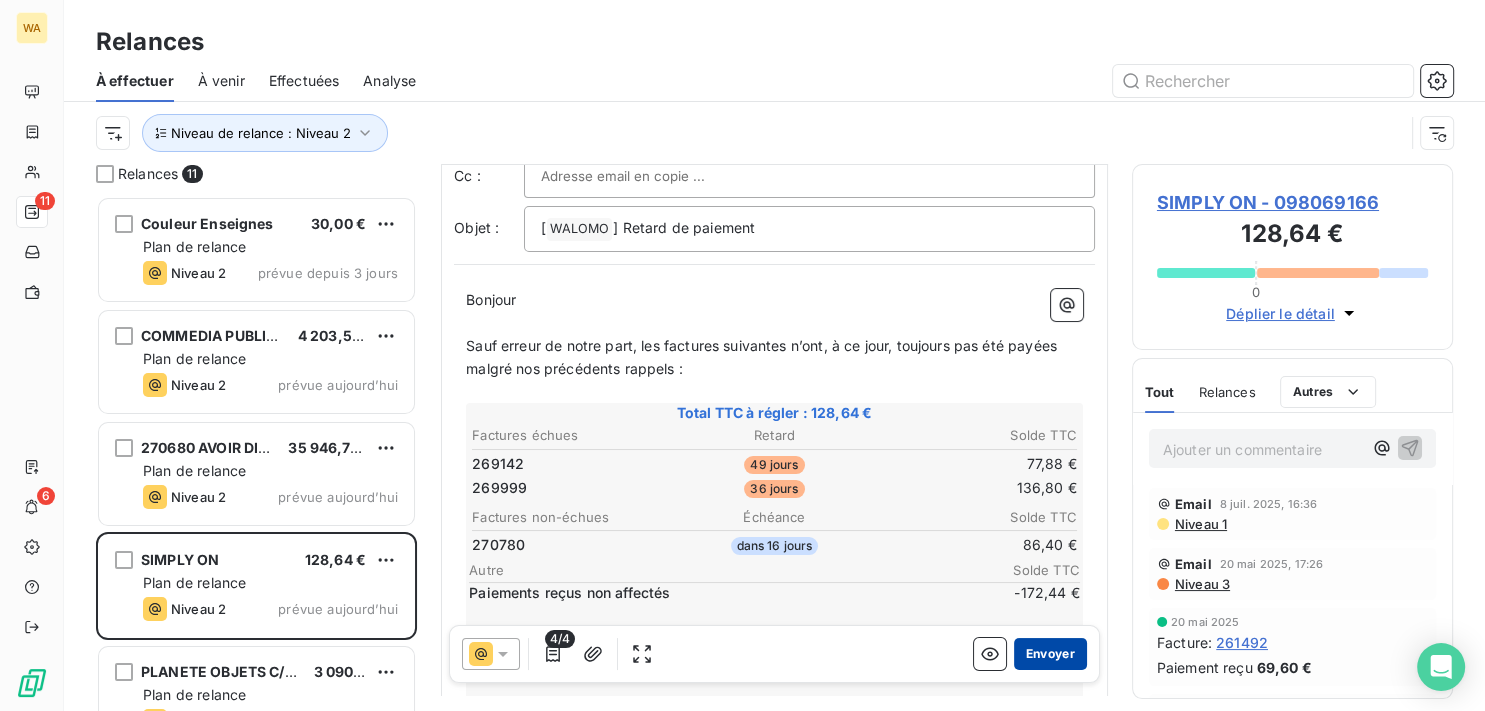 click on "Envoyer" at bounding box center [1050, 654] 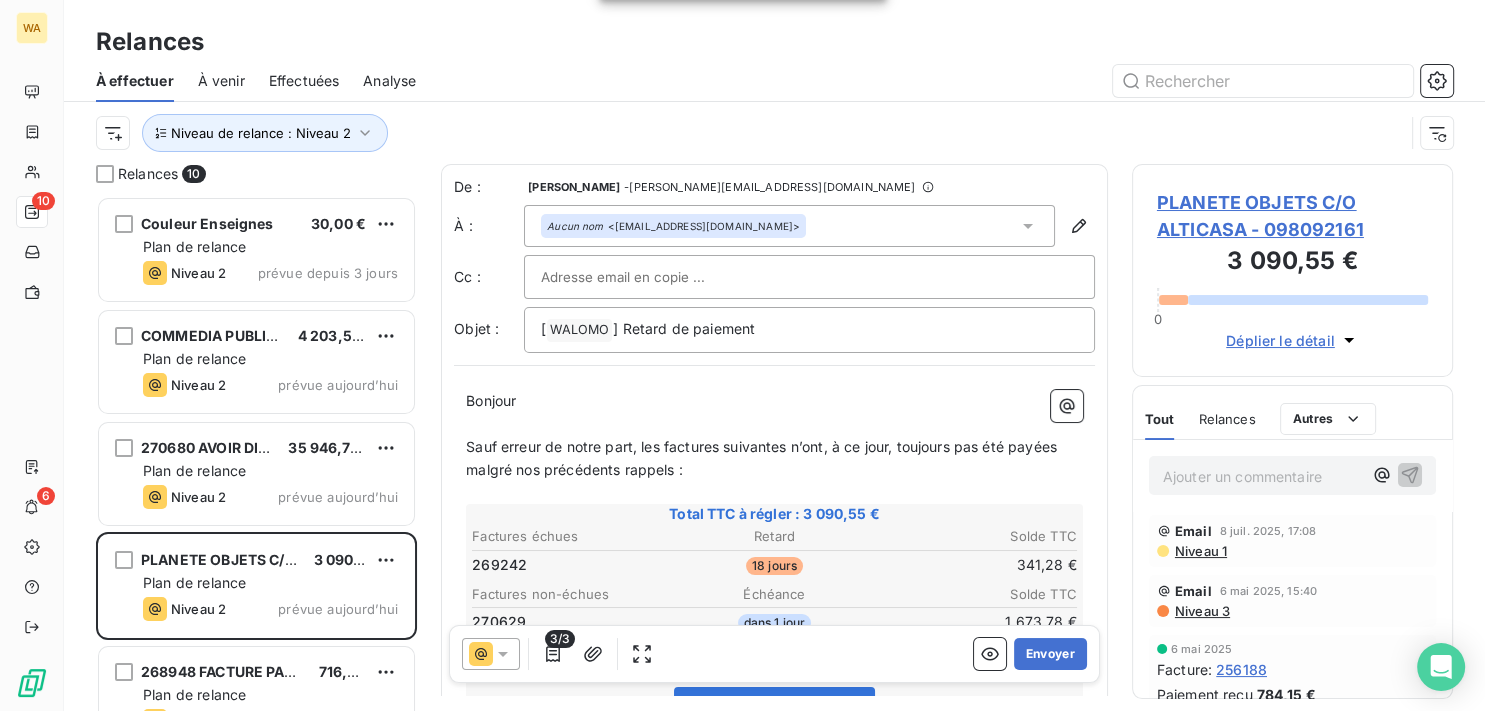 click on "Envoyer" at bounding box center [1050, 654] 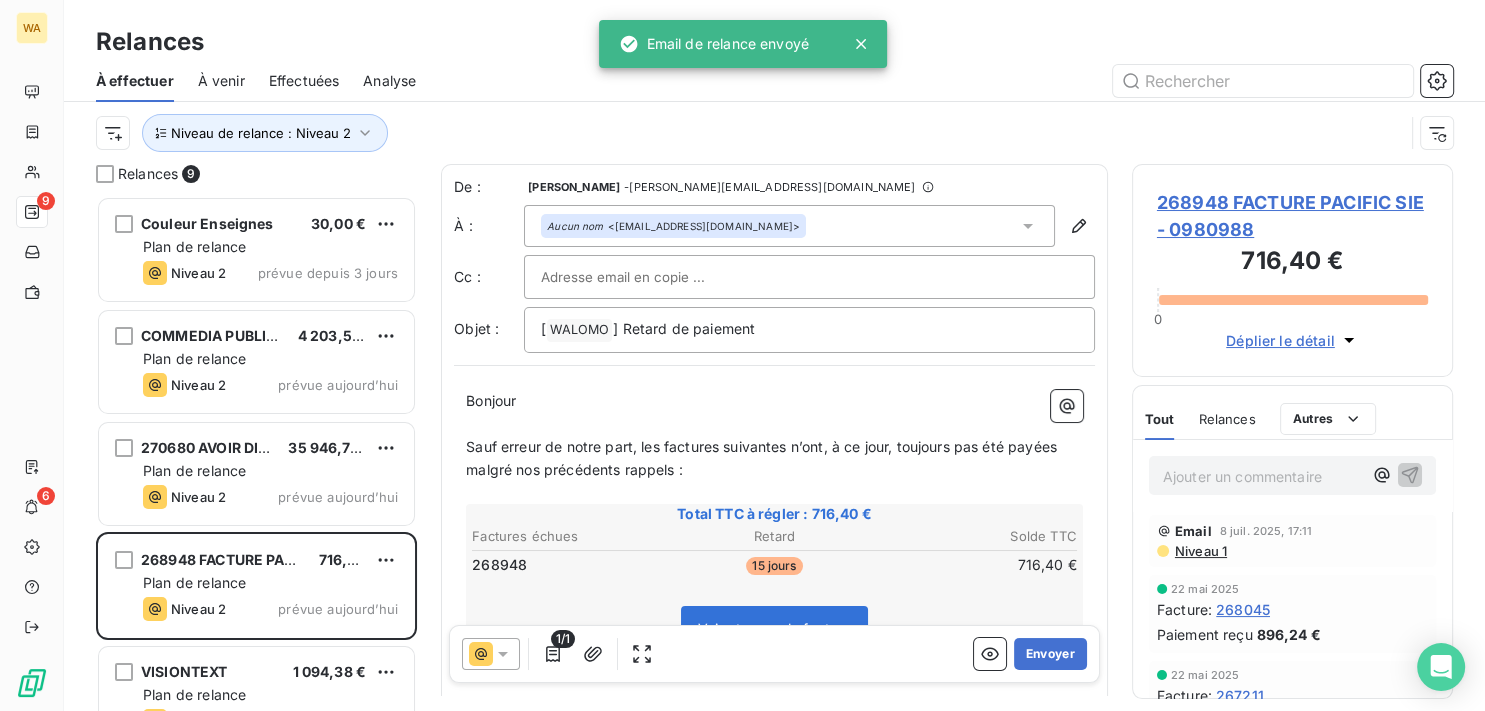 click on "Envoyer" at bounding box center (1050, 654) 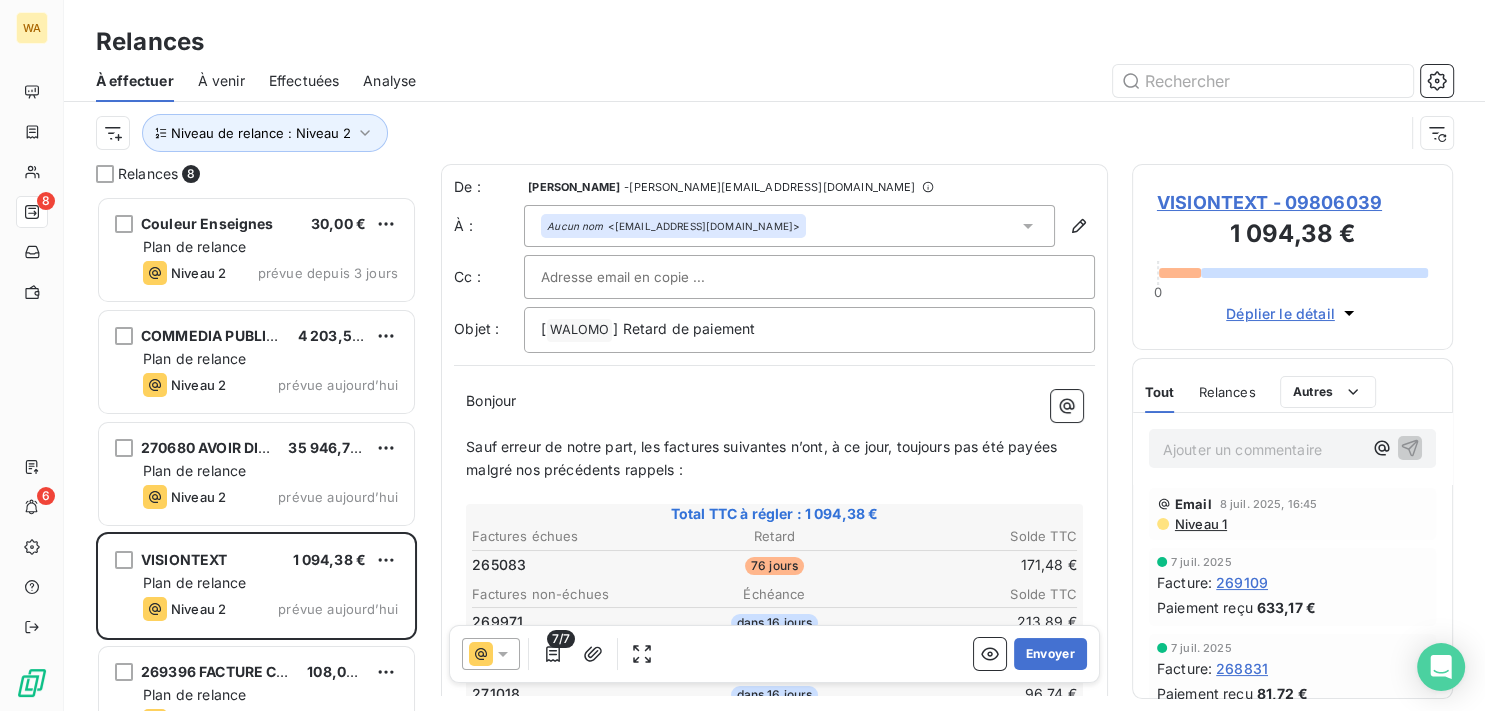 click on "Envoyer" at bounding box center [1050, 654] 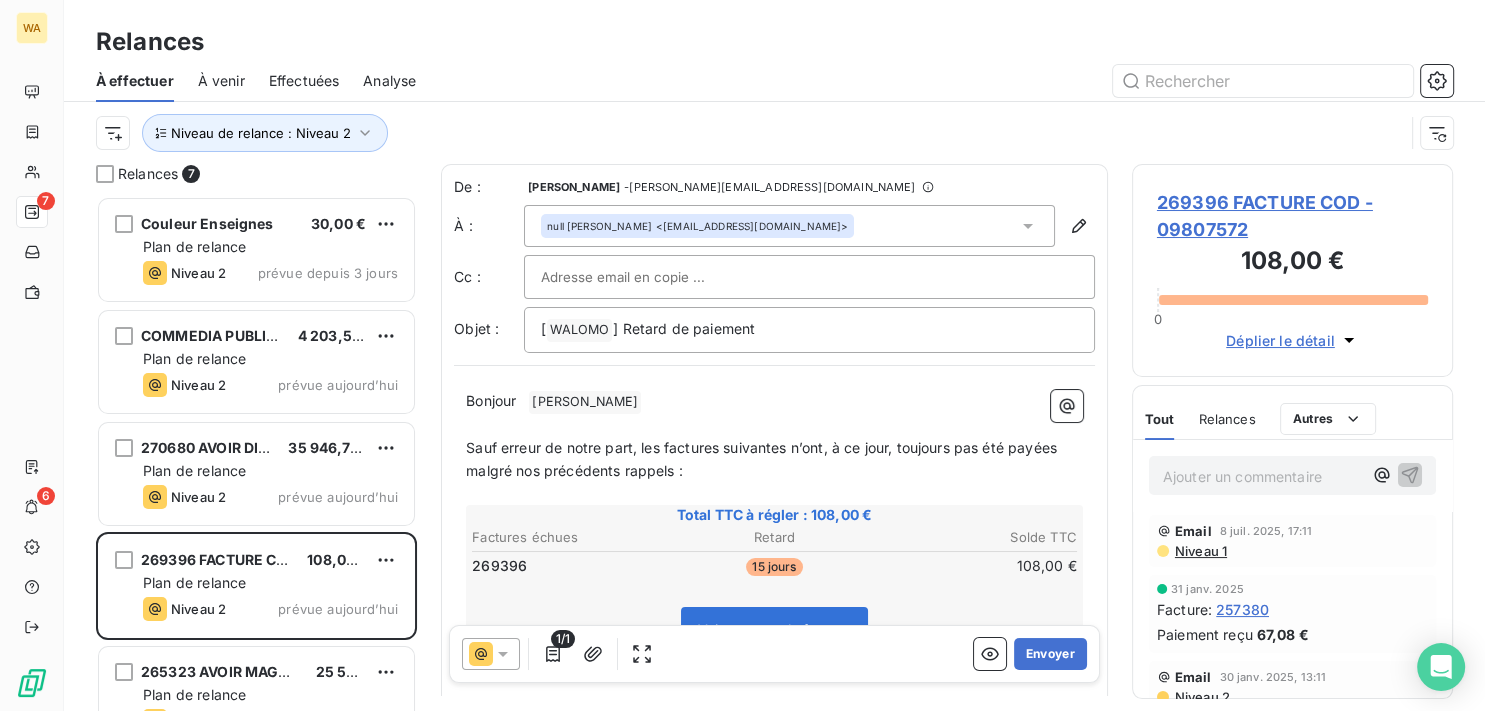 click on "Envoyer" at bounding box center [1050, 654] 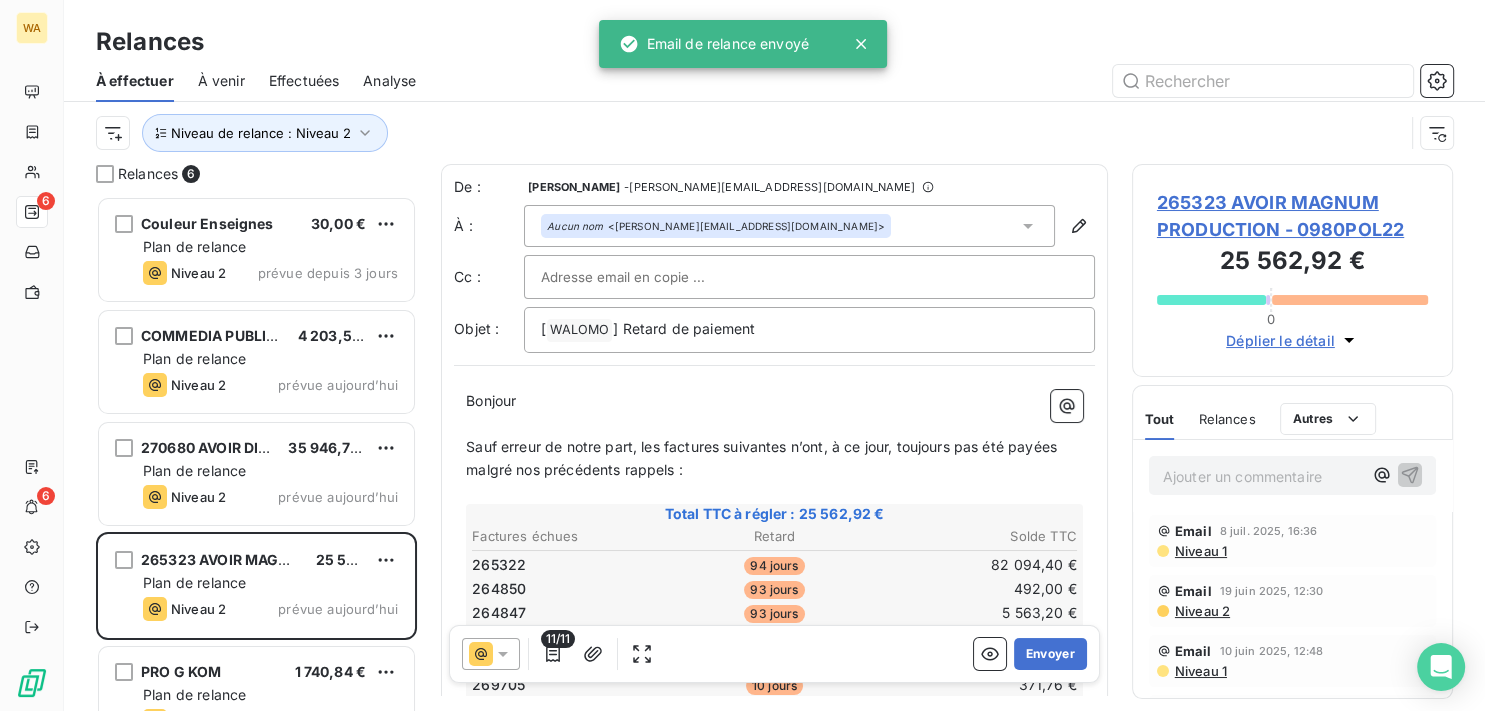 click on "Envoyer" at bounding box center (1050, 654) 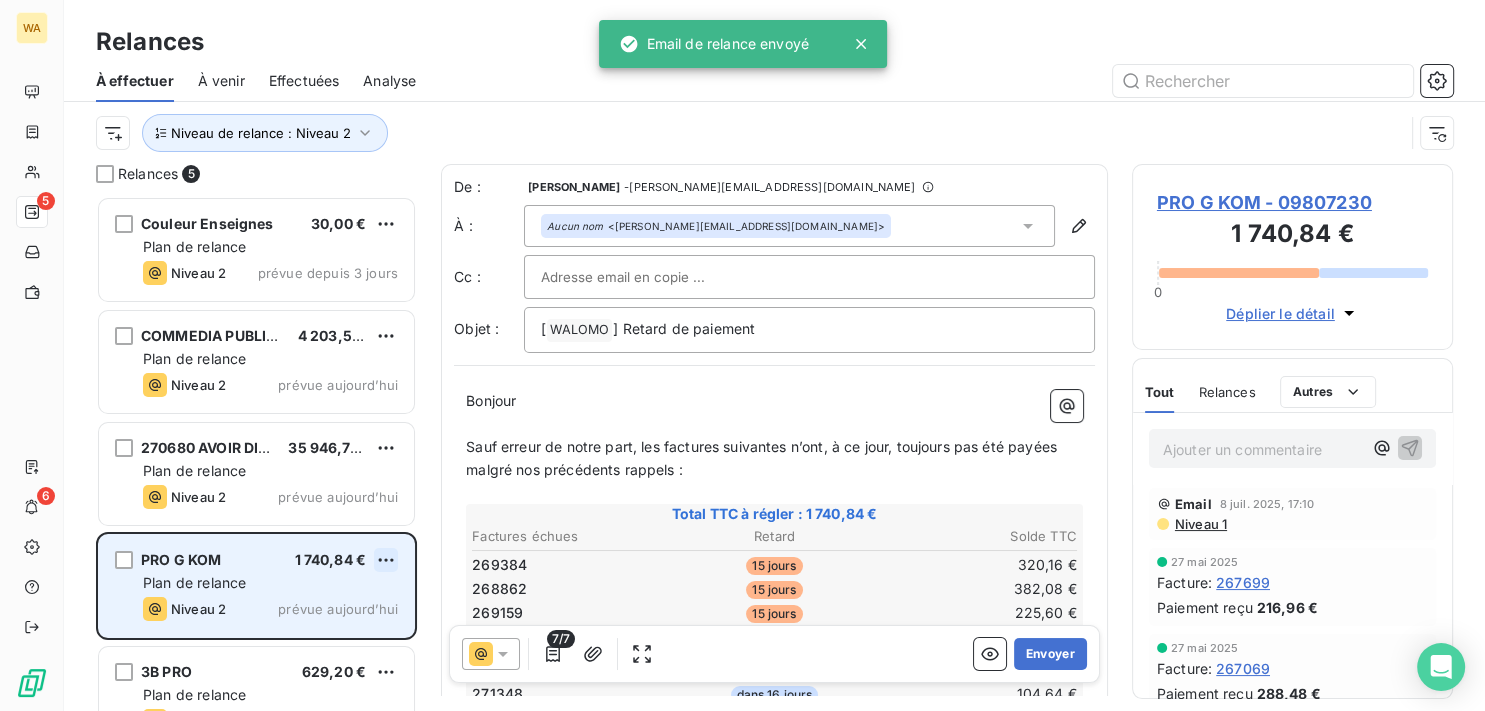 click on "WA 5 6 Relances À effectuer À venir Effectuées Analyse Niveau de relance  : Niveau 2  Relances 5 Couleur Enseignes 30,00 € Plan de relance Niveau 2 prévue depuis 3 jours COMMEDIA PUBLICITE 4 203,53 € Plan de relance Niveau 2 prévue [DATE] 270680 AVOIR DIMO 35 946,74 € Plan de relance Niveau 2 prévue [DATE] PRO G KOM 1 740,84 € Plan de relance Niveau 2 prévue [DATE] 3B PRO 629,20 € Plan de relance Niveau 2 prévue [DATE] De : Patrick Goncalves -  [EMAIL_ADDRESS][DOMAIN_NAME] À : Aucun nom   <[EMAIL_ADDRESS][DOMAIN_NAME]> Cc : Objet : [ WALOMO ﻿ ] Retard de paiement Bonjour  ﻿   ﻿ ﻿ ﻿ Sauf erreur de notre part, les factures suivantes n’ont, à ce jour, toujours pas été payées malgré nos précédents rappels : ﻿ Total TTC à régler :   1 740,84 € Factures échues Retard Solde TTC 269384 15 jours   320,16 € 268862 15 jours   382,08 € 269159 15 jours   225,60 € 269160 15 jours   107,16 € Factures non-échues Échéance" at bounding box center (742, 355) 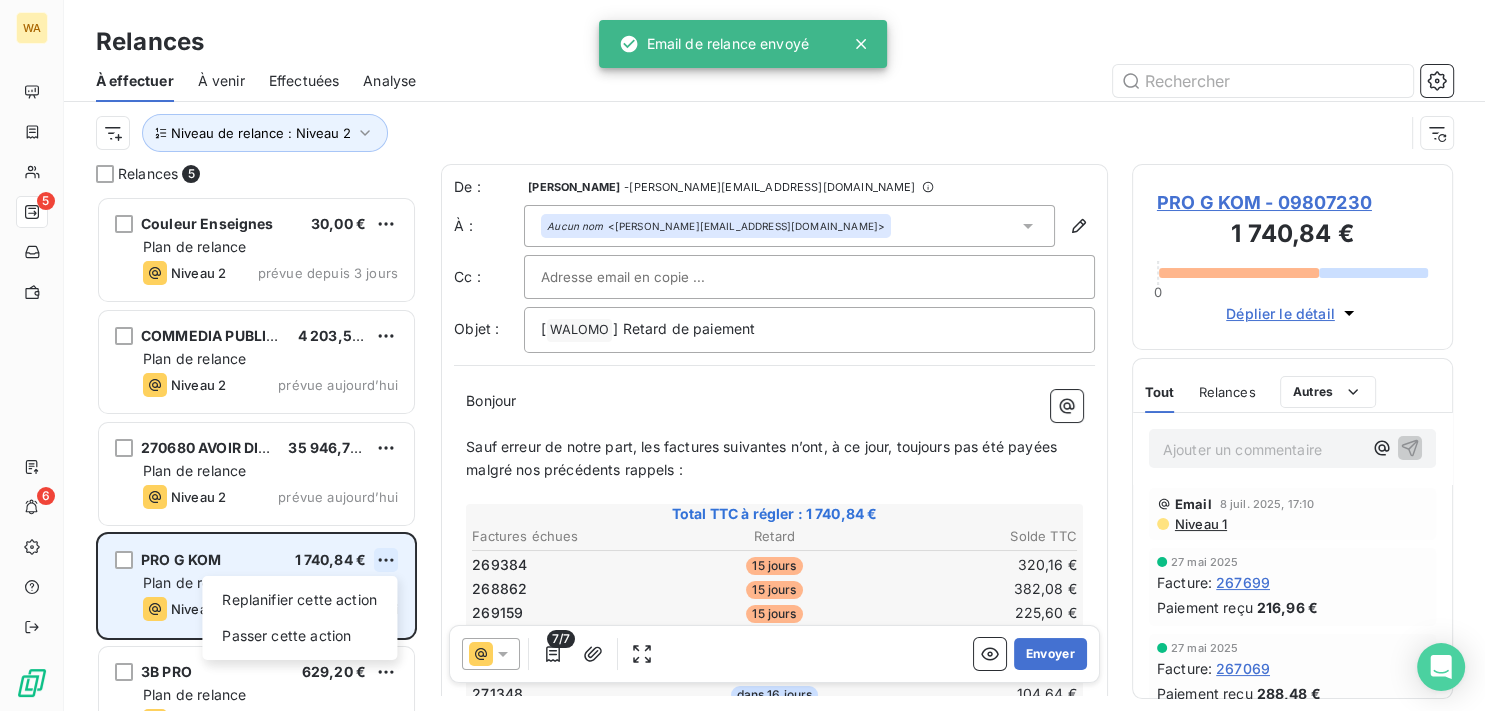 scroll, scrollTop: 18, scrollLeft: 18, axis: both 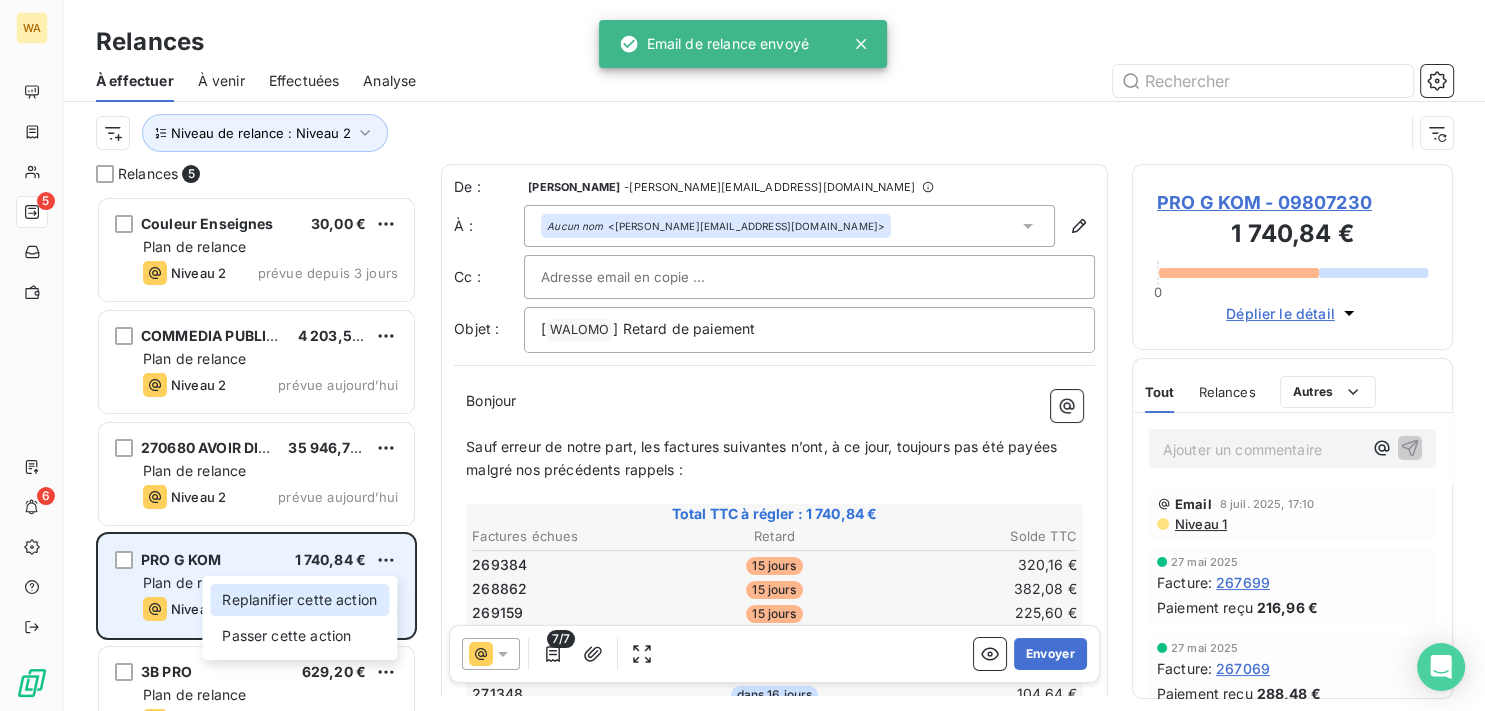 click on "Replanifier cette action" at bounding box center (299, 600) 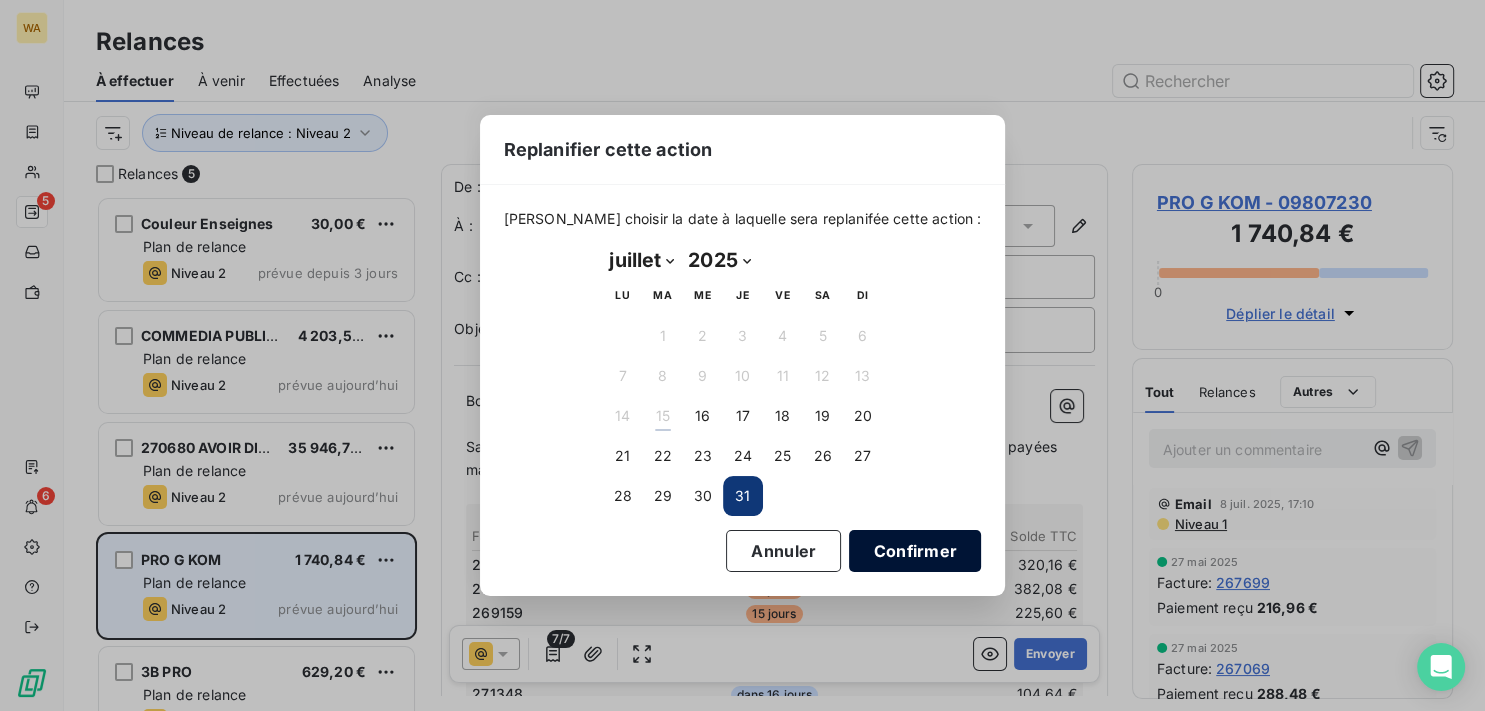 click on "Confirmer" at bounding box center [915, 551] 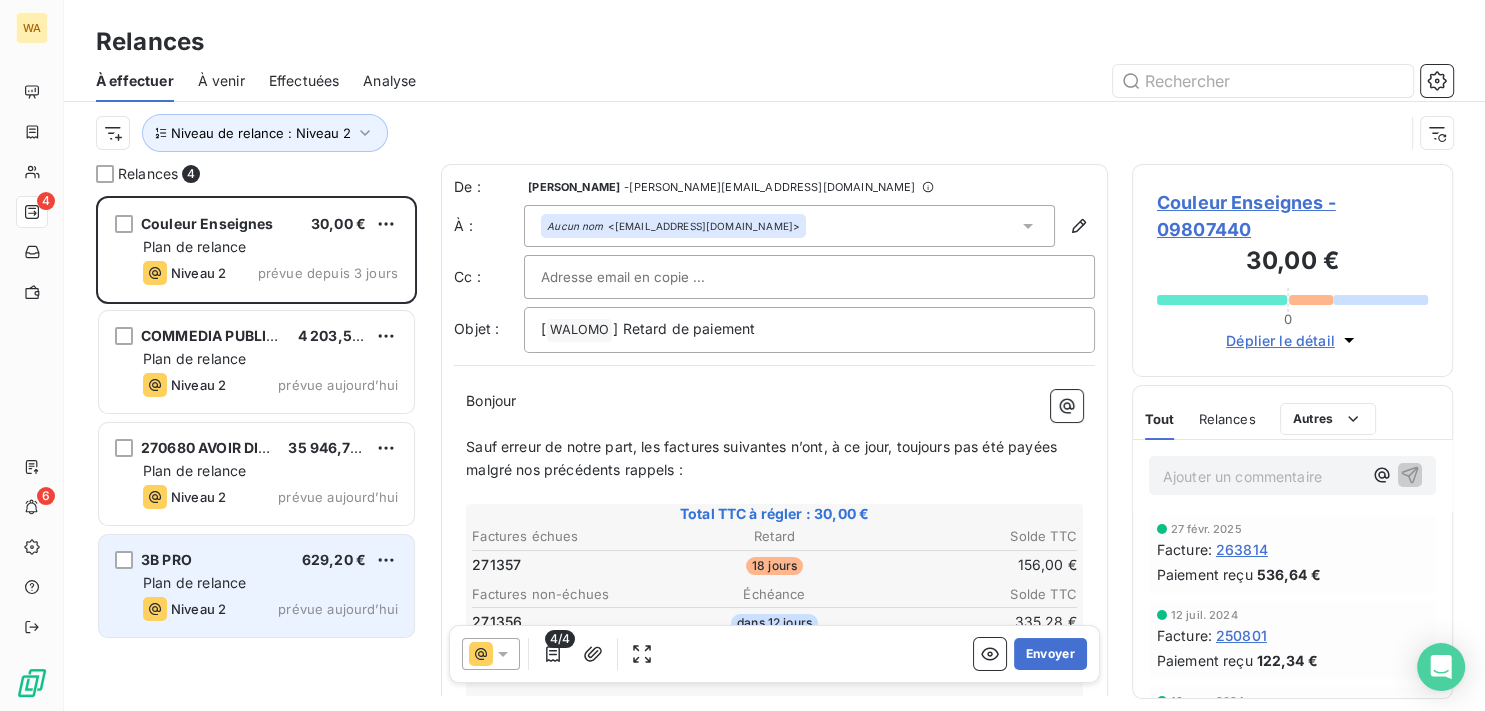 click on "Plan de relance" at bounding box center [270, 583] 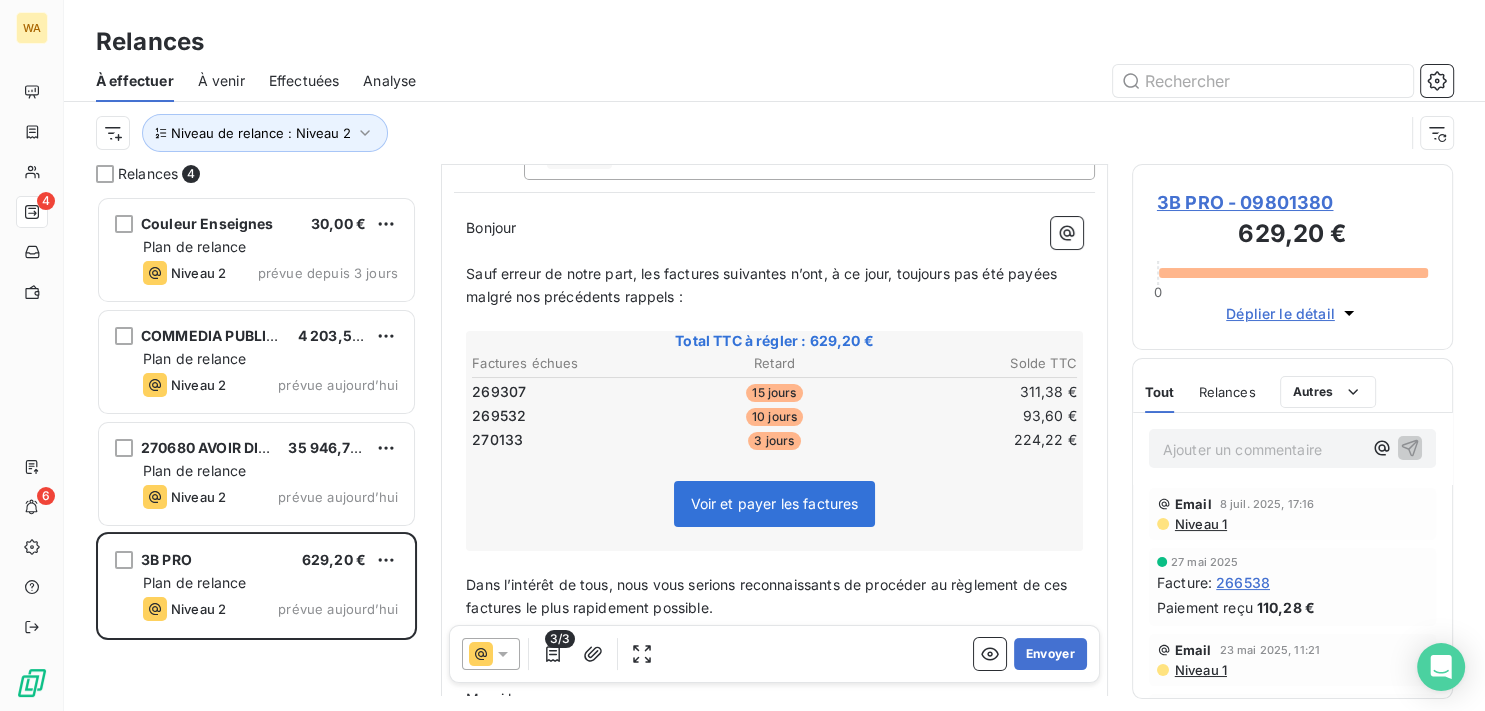 scroll, scrollTop: 202, scrollLeft: 0, axis: vertical 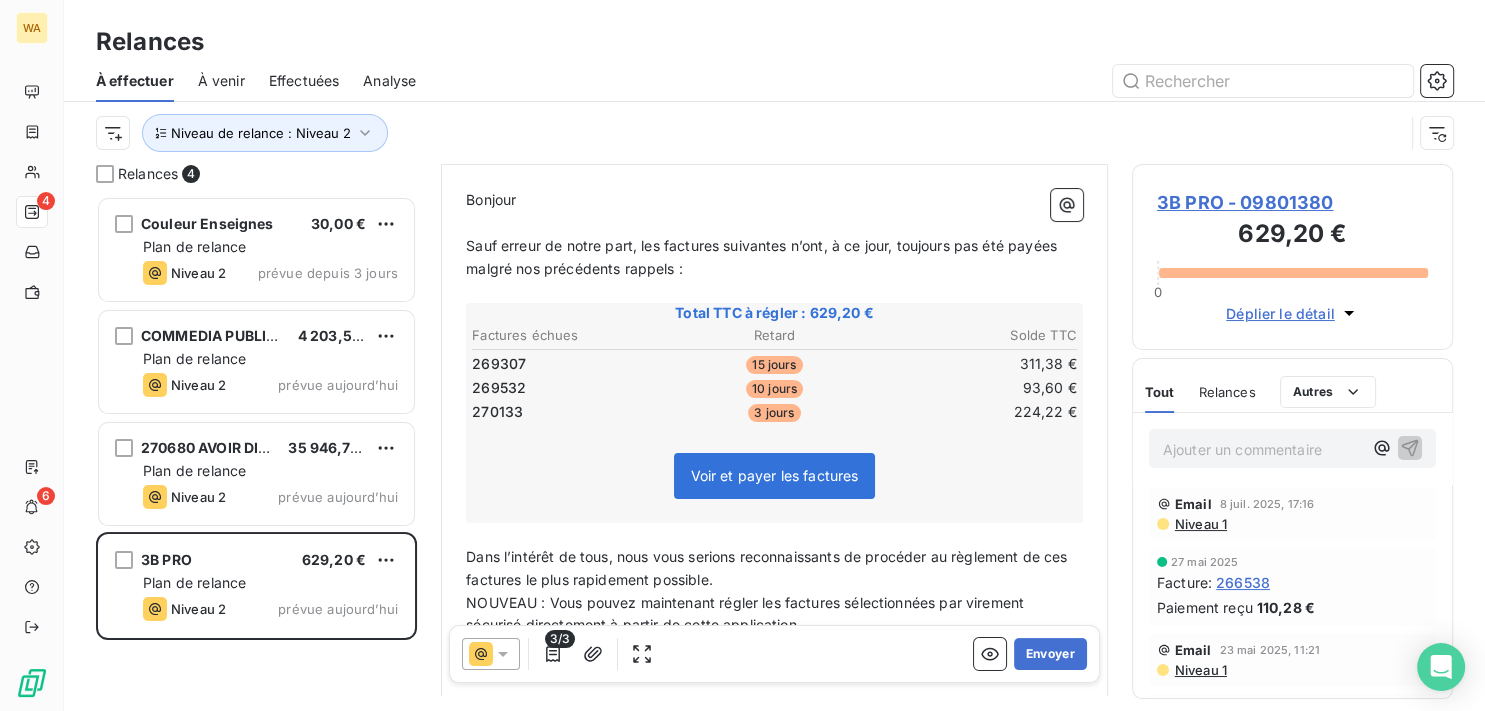 click at bounding box center [491, 654] 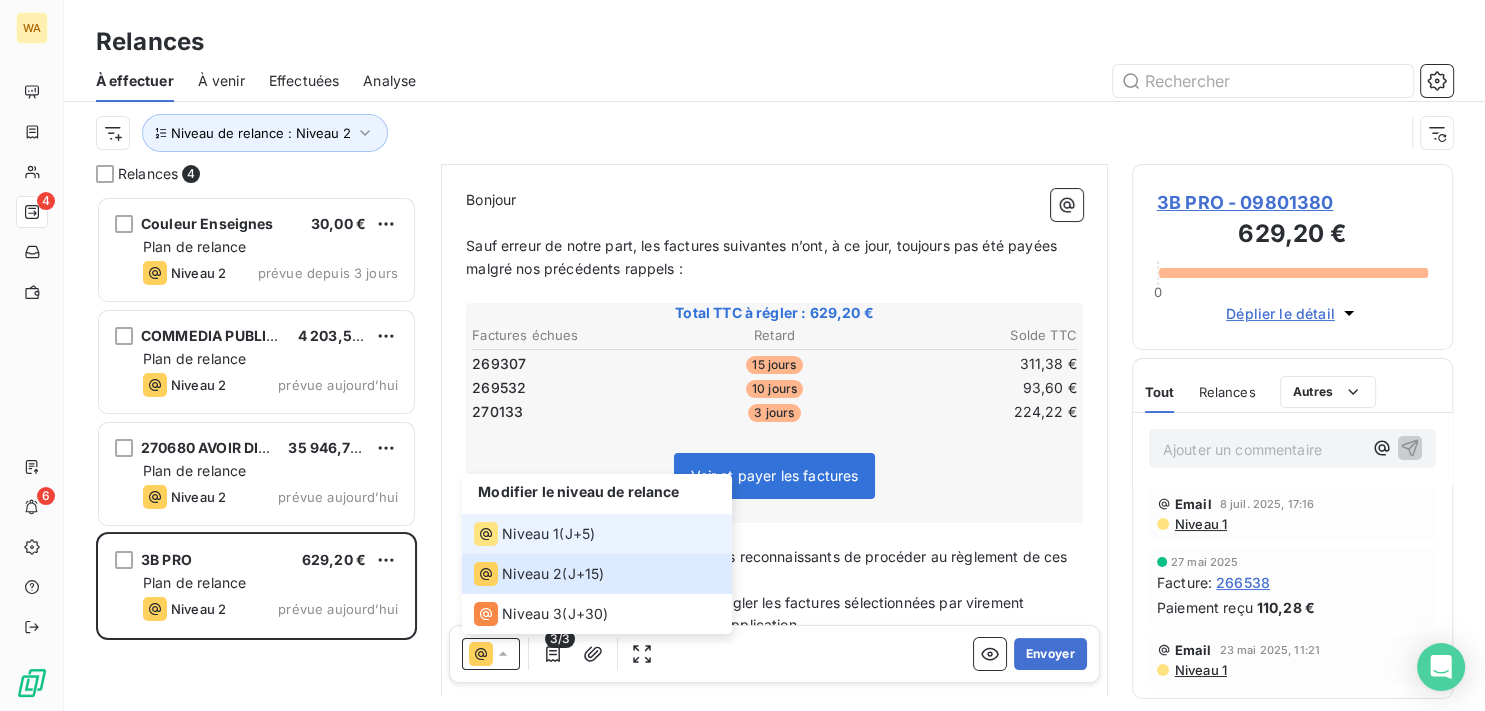 click on "Niveau 1" at bounding box center (530, 534) 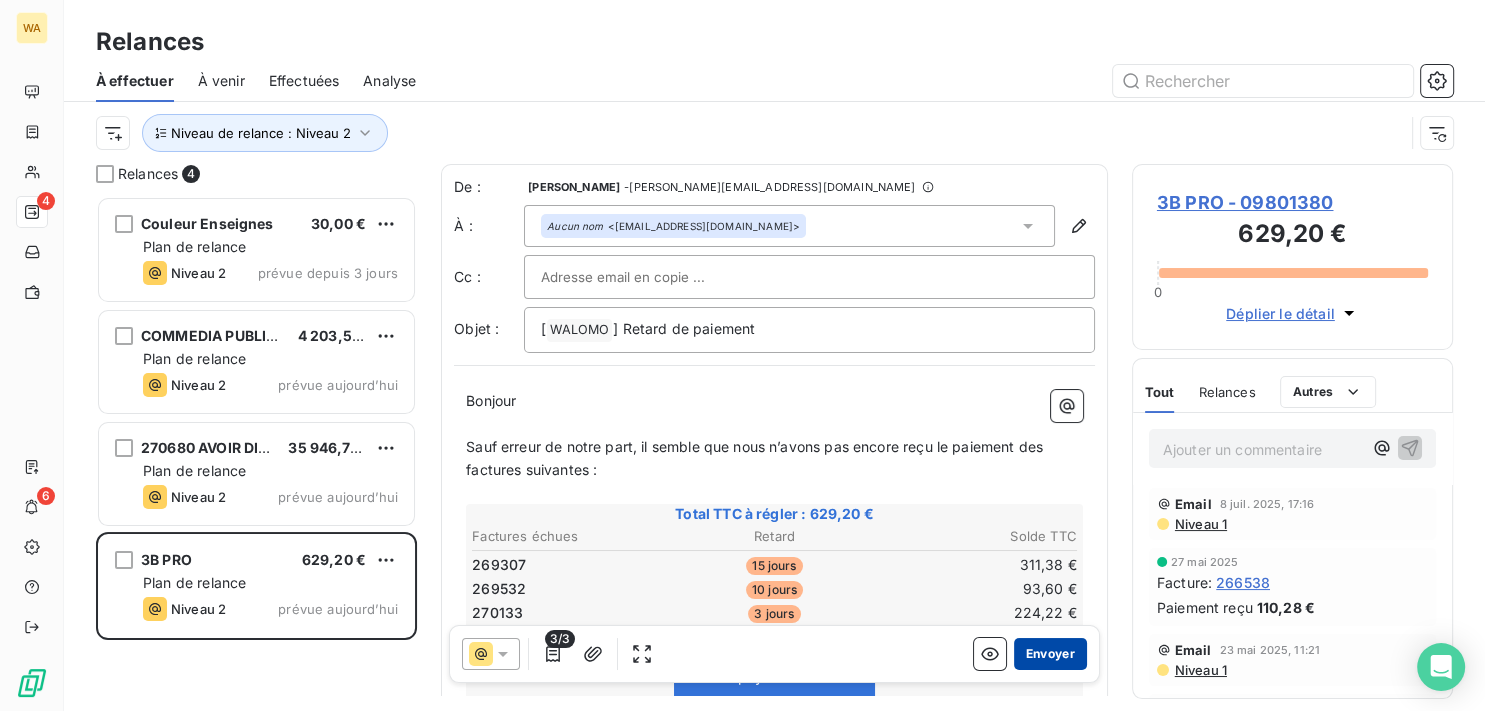 click on "Envoyer" at bounding box center (1050, 654) 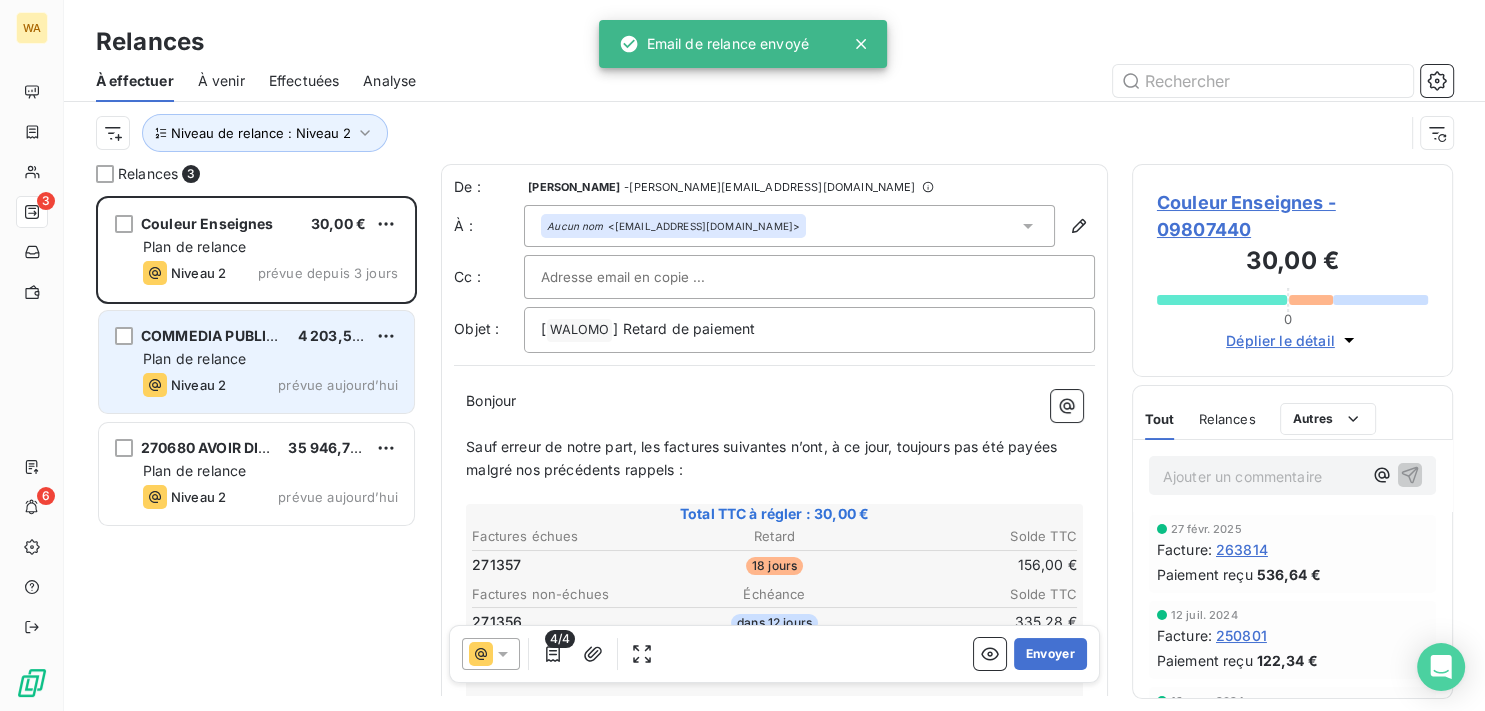 click on "Plan de relance" at bounding box center [270, 359] 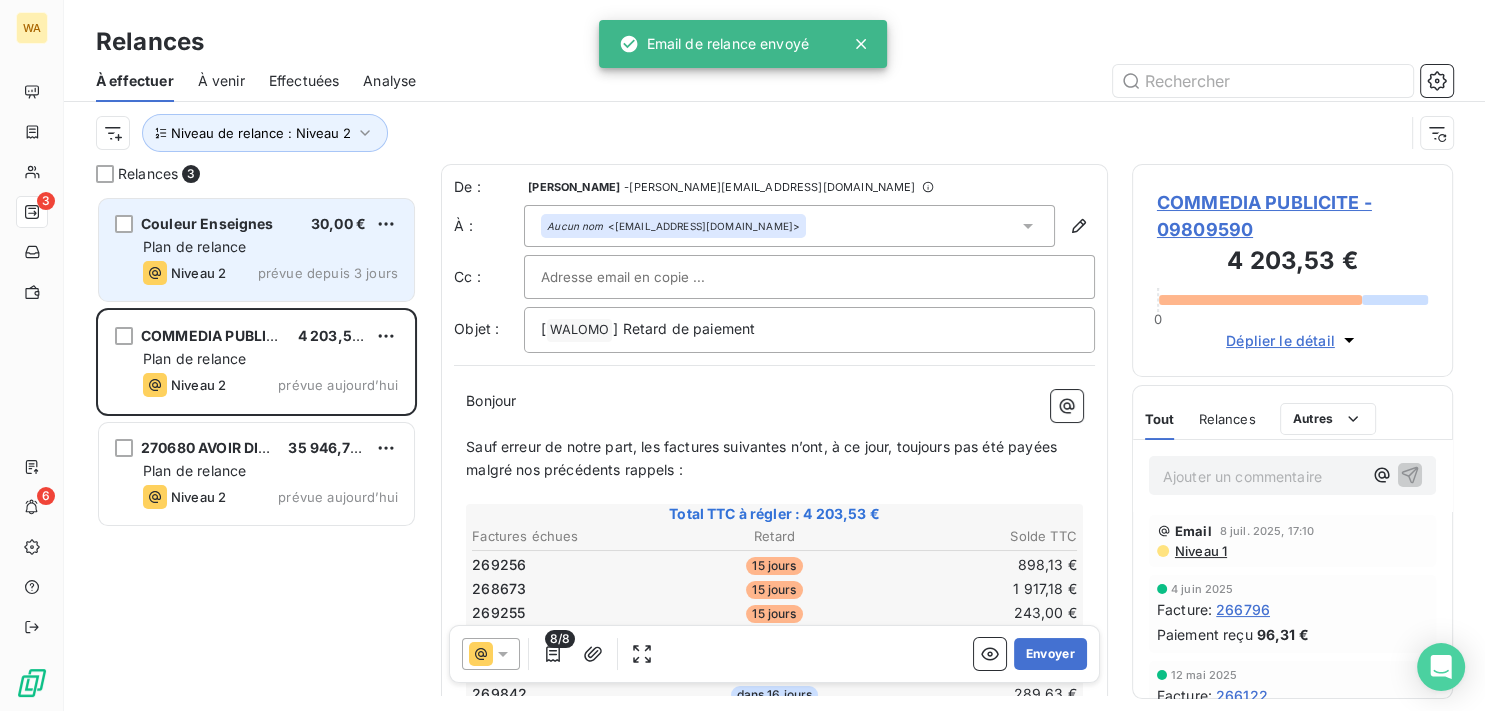 click on "prévue depuis 3 jours" at bounding box center [328, 273] 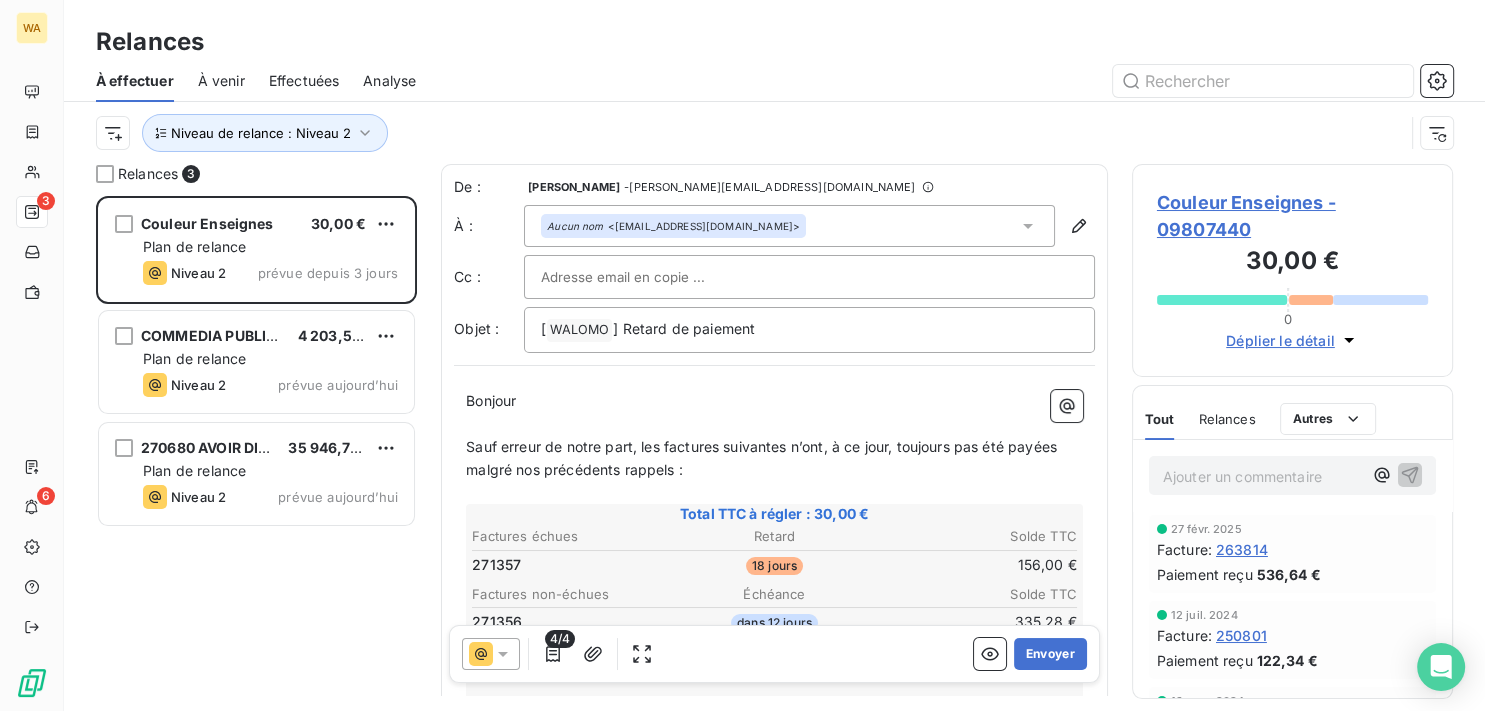 click at bounding box center [491, 654] 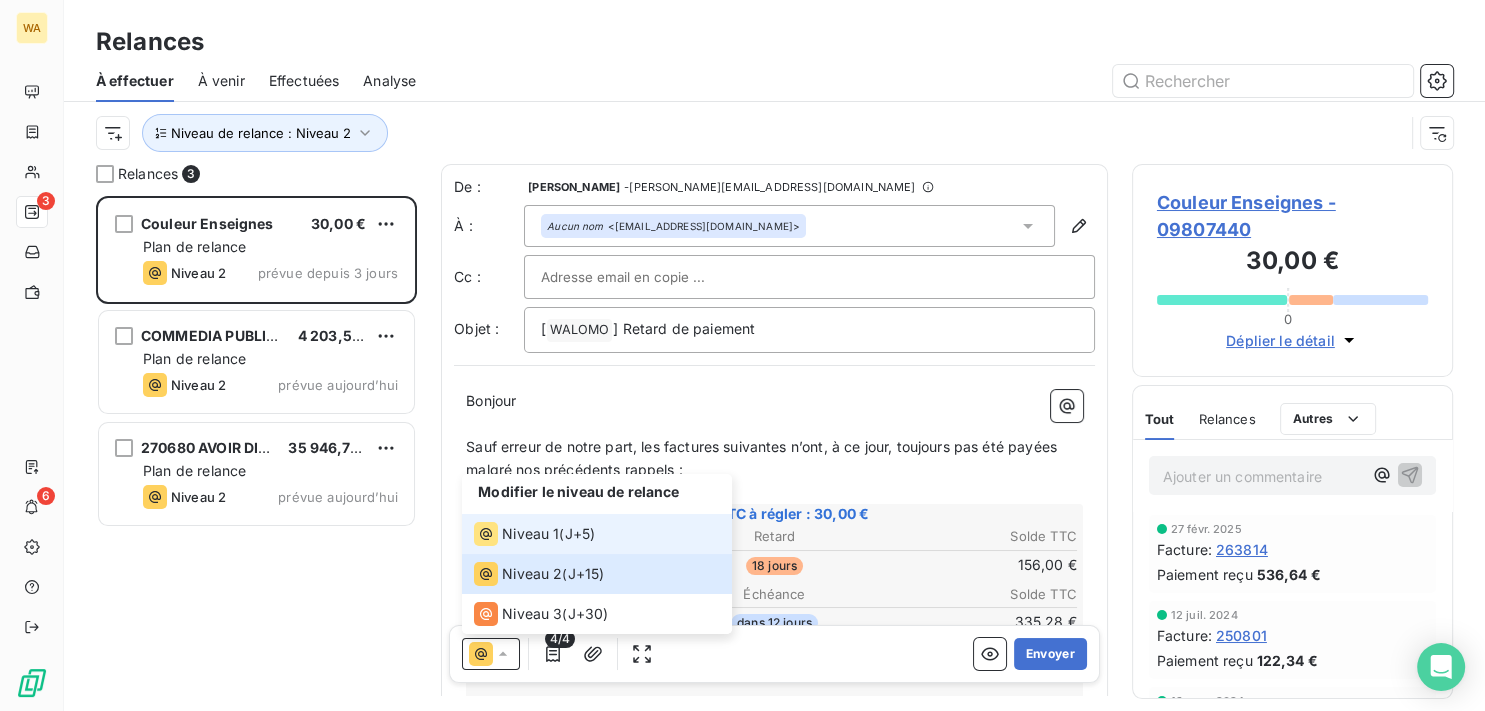 click on "Niveau 1" at bounding box center [516, 534] 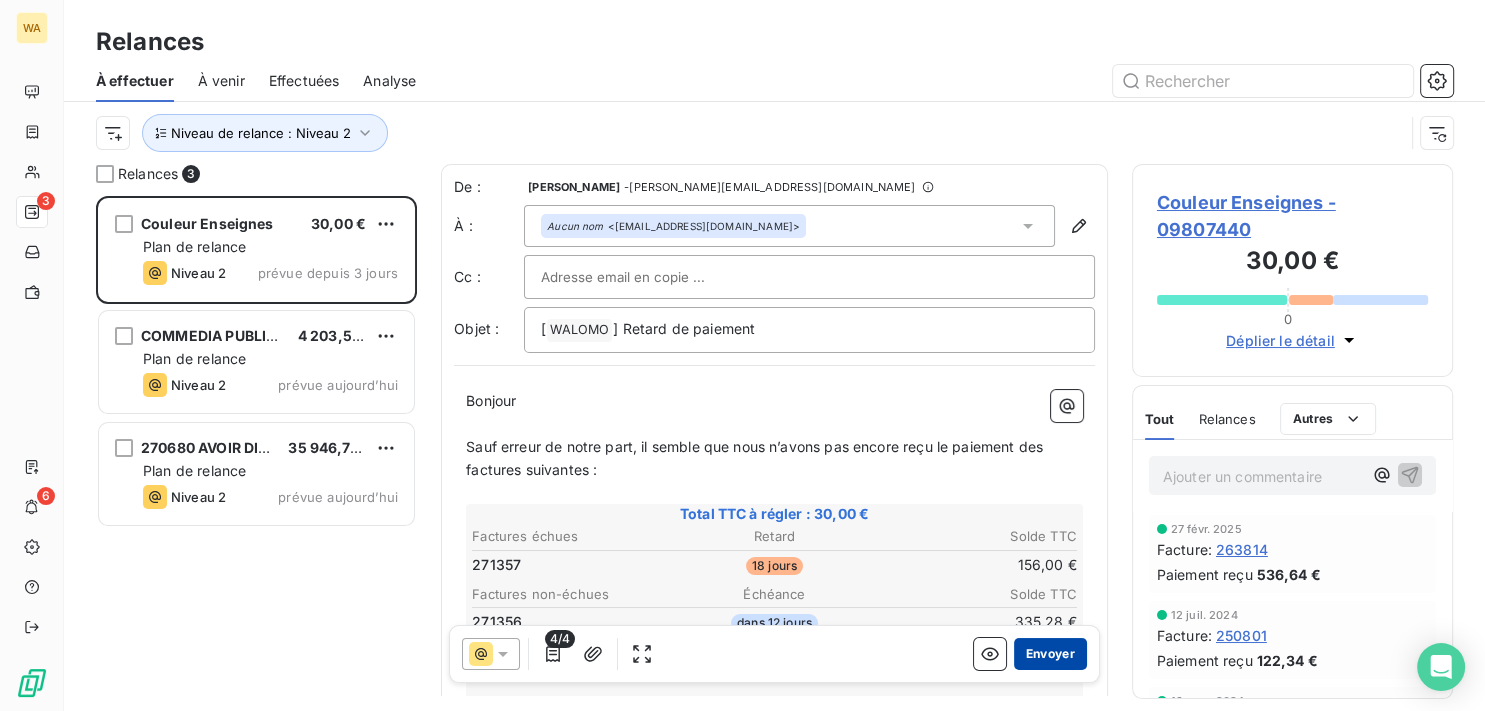 click on "Envoyer" at bounding box center [1050, 654] 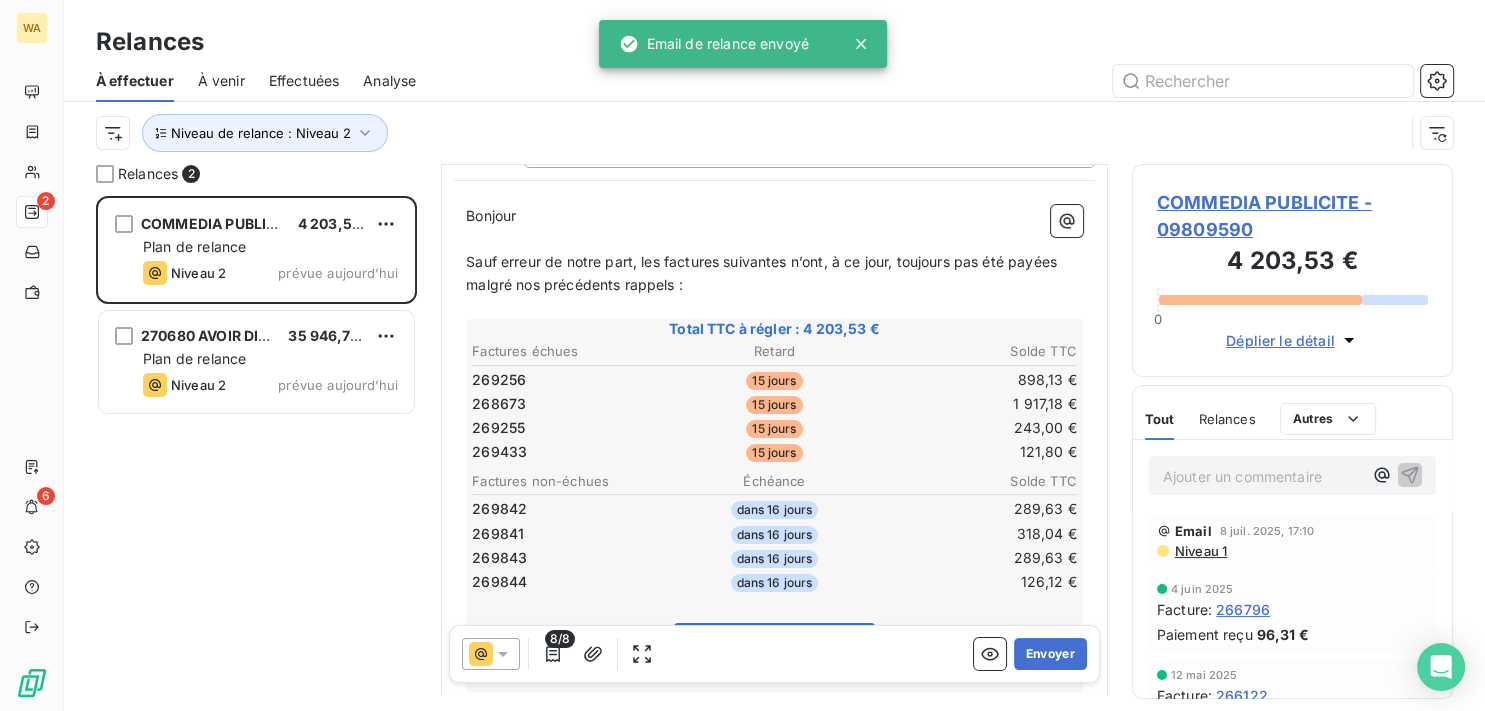 scroll, scrollTop: 202, scrollLeft: 0, axis: vertical 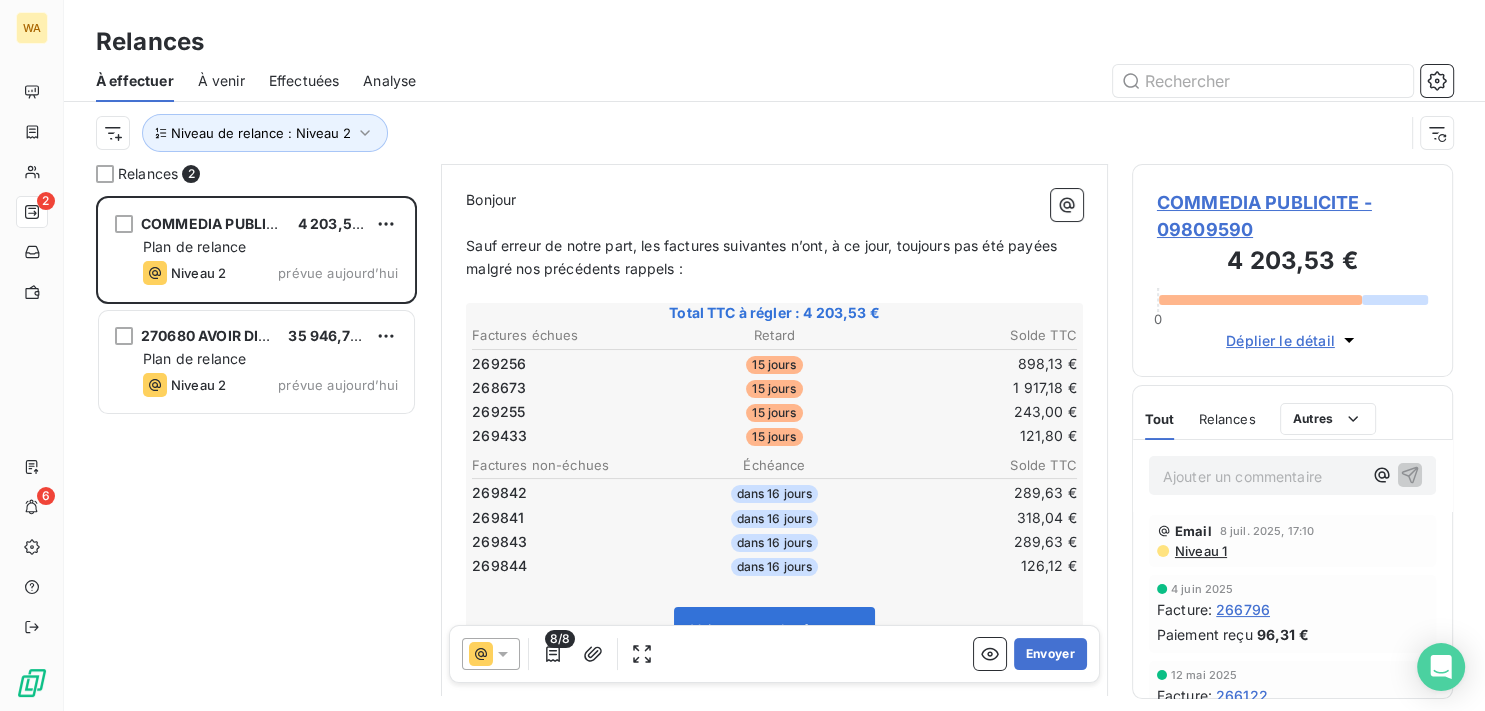click 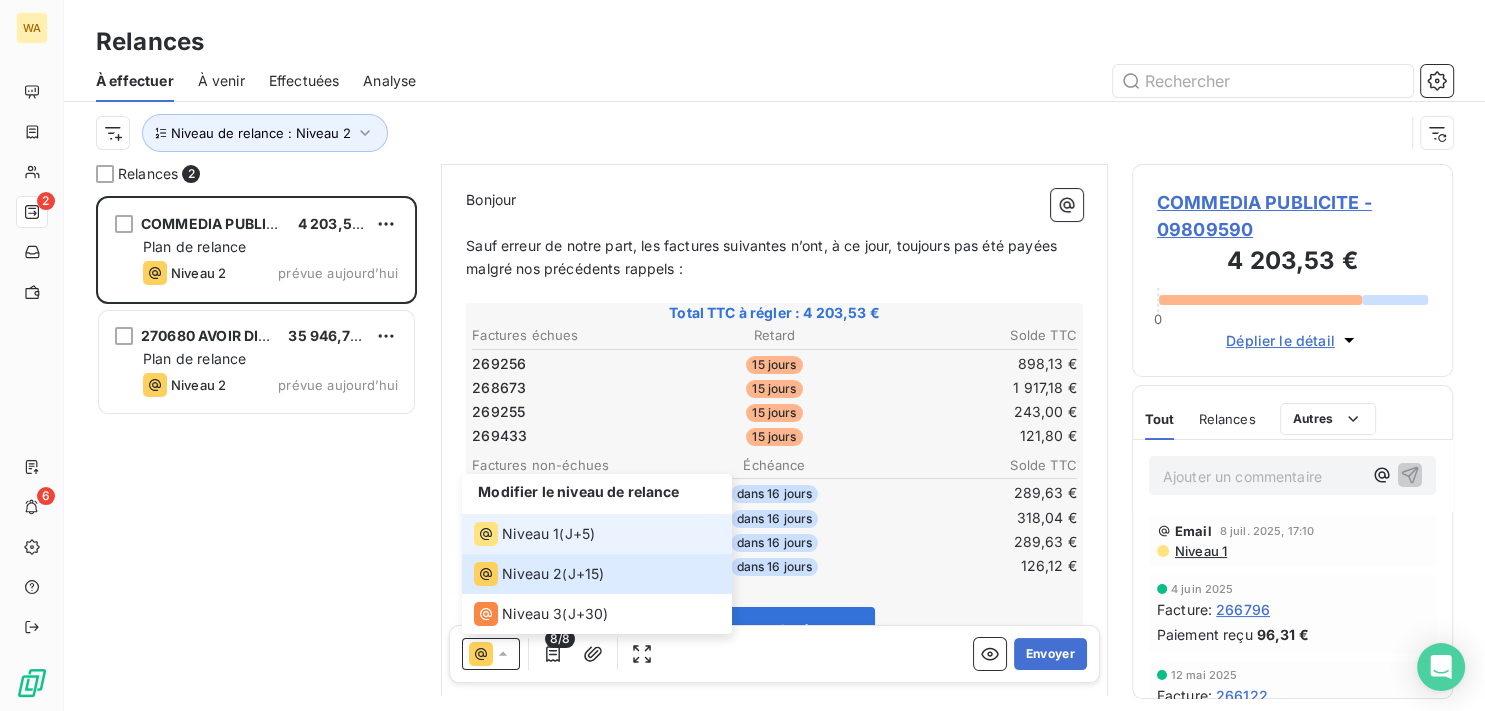 click on "Niveau 1" at bounding box center [530, 534] 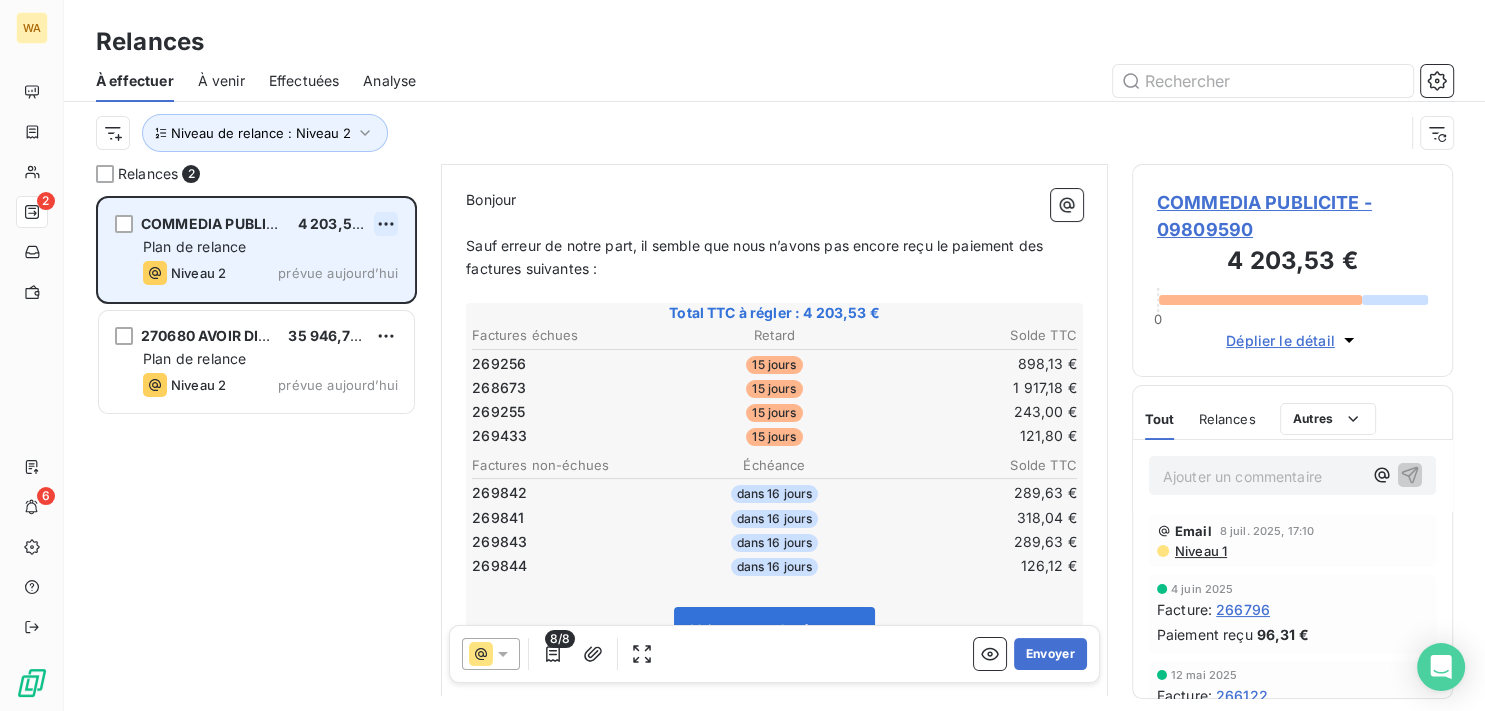 click on "WA 2 6 Relances À effectuer À venir Effectuées Analyse Niveau de relance  : Niveau 2  Relances 2 COMMEDIA PUBLICITE 4 203,53 € Plan de relance Niveau 2 prévue [DATE] 270680 AVOIR DIMO 35 946,74 € Plan de relance Niveau 2 prévue [DATE] De : Patrick Goncalves -  [EMAIL_ADDRESS][DOMAIN_NAME] À : Aucun nom   <[EMAIL_ADDRESS][DOMAIN_NAME]> Cc : Objet : [ WALOMO ﻿ ] Retard de paiement Bonjour  ﻿   ﻿ ﻿ ﻿ Sauf erreur de notre part, il semble que nous n’avons pas [MEDICAL_DATA] reçu le paiement des factures suivantes : ﻿ Total TTC à régler :   4 203,53 € Factures échues Retard Solde TTC 269256 15 jours   898,13 € 268673 15 jours   1 917,18 € 269255 15 jours   243,00 € 269433 15 jours   121,80 € Factures non-échues Échéance Solde TTC 269842 dans 16 jours 289,63 € 269841 dans 16 jours 318,04 € 269843 dans 16 jours 289,63 € 269844 dans 16 jours 126,12 € Voir et payer   les factures ﻿ ﻿ ﻿ Merci beaucoup ﻿ Cordialement, ﻿ 8/8 Envoyer 0 Tout" at bounding box center [742, 355] 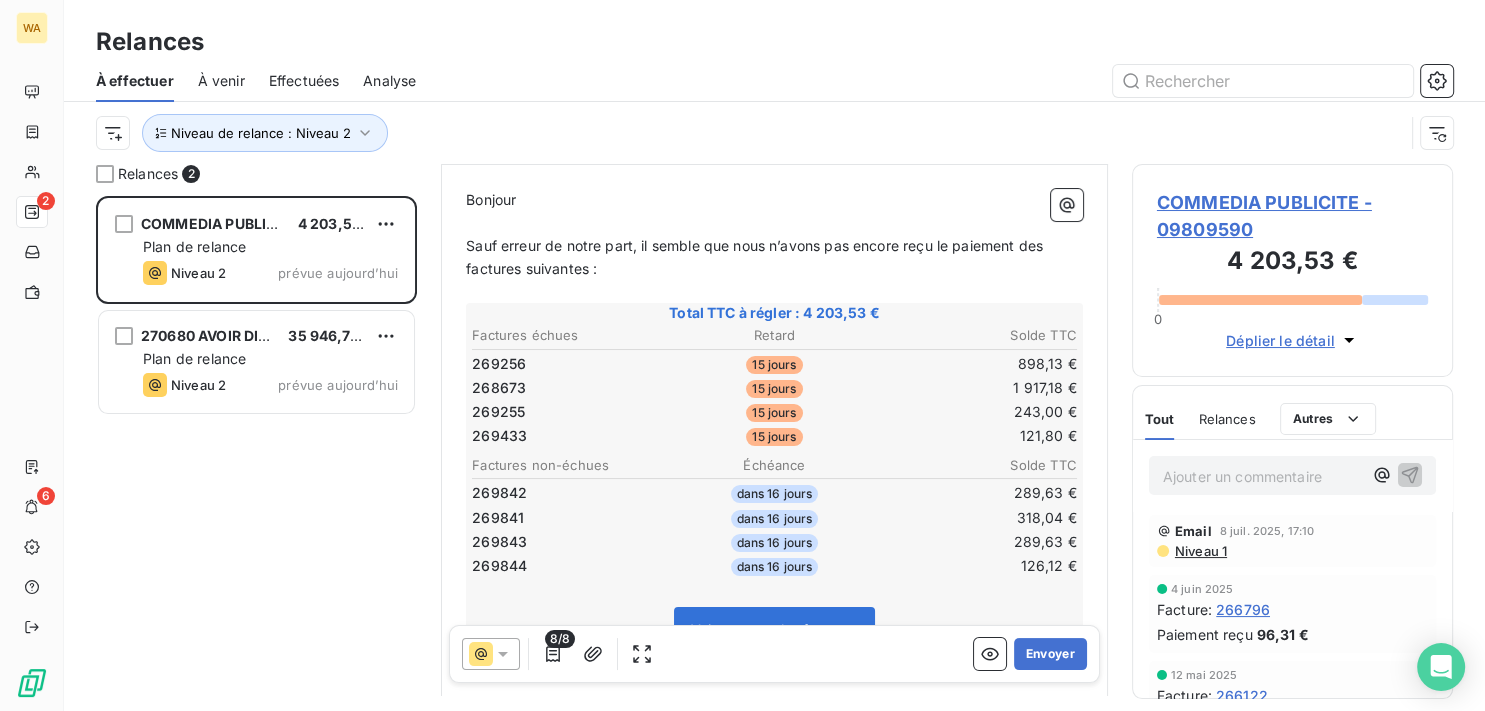 click on "WA 2 6 Relances À effectuer À venir Effectuées Analyse Niveau de relance  : Niveau 2  Relances 2 COMMEDIA PUBLICITE 4 203,53 € Plan de relance Niveau 2 prévue [DATE] 270680 AVOIR DIMO 35 946,74 € Plan de relance Niveau 2 prévue [DATE] De : Patrick Goncalves -  [EMAIL_ADDRESS][DOMAIN_NAME] À : Aucun nom   <[EMAIL_ADDRESS][DOMAIN_NAME]> Cc : Objet : [ WALOMO ﻿ ] Retard de paiement Bonjour  ﻿   ﻿ ﻿ ﻿ Sauf erreur de notre part, il semble que nous n’avons pas [MEDICAL_DATA] reçu le paiement des factures suivantes : ﻿ Total TTC à régler :   4 203,53 € Factures échues Retard Solde TTC 269256 15 jours   898,13 € 268673 15 jours   1 917,18 € 269255 15 jours   243,00 € 269433 15 jours   121,80 € Factures non-échues Échéance Solde TTC 269842 dans 16 jours 289,63 € 269841 dans 16 jours 318,04 € 269843 dans 16 jours 289,63 € 269844 dans 16 jours 126,12 € Voir et payer   les factures ﻿ ﻿ ﻿ Merci beaucoup ﻿ Cordialement, ﻿ 8/8 Envoyer 0 Tout" at bounding box center [742, 355] 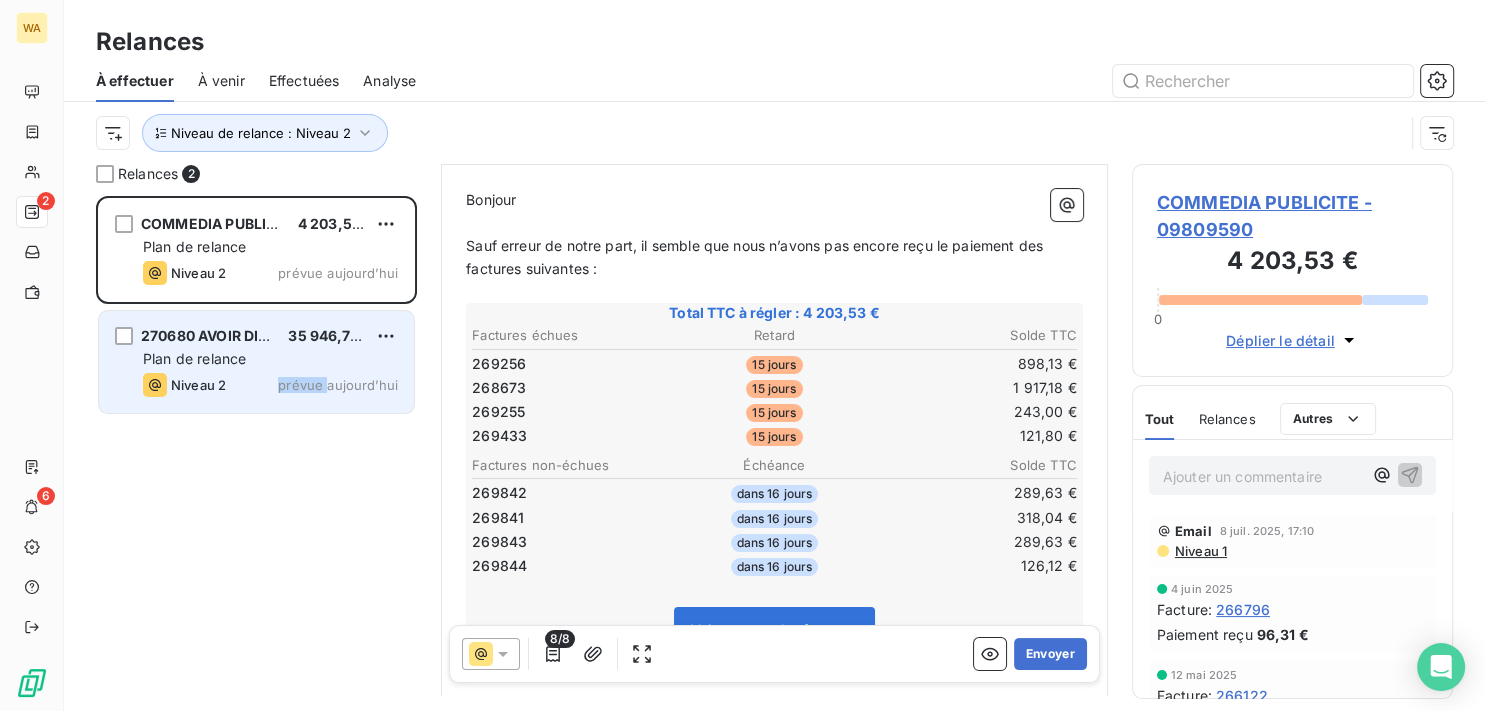 click on "270680 AVOIR DIMO 35 946,74 € Plan de relance Niveau 2 prévue aujourd’hui" at bounding box center [256, 362] 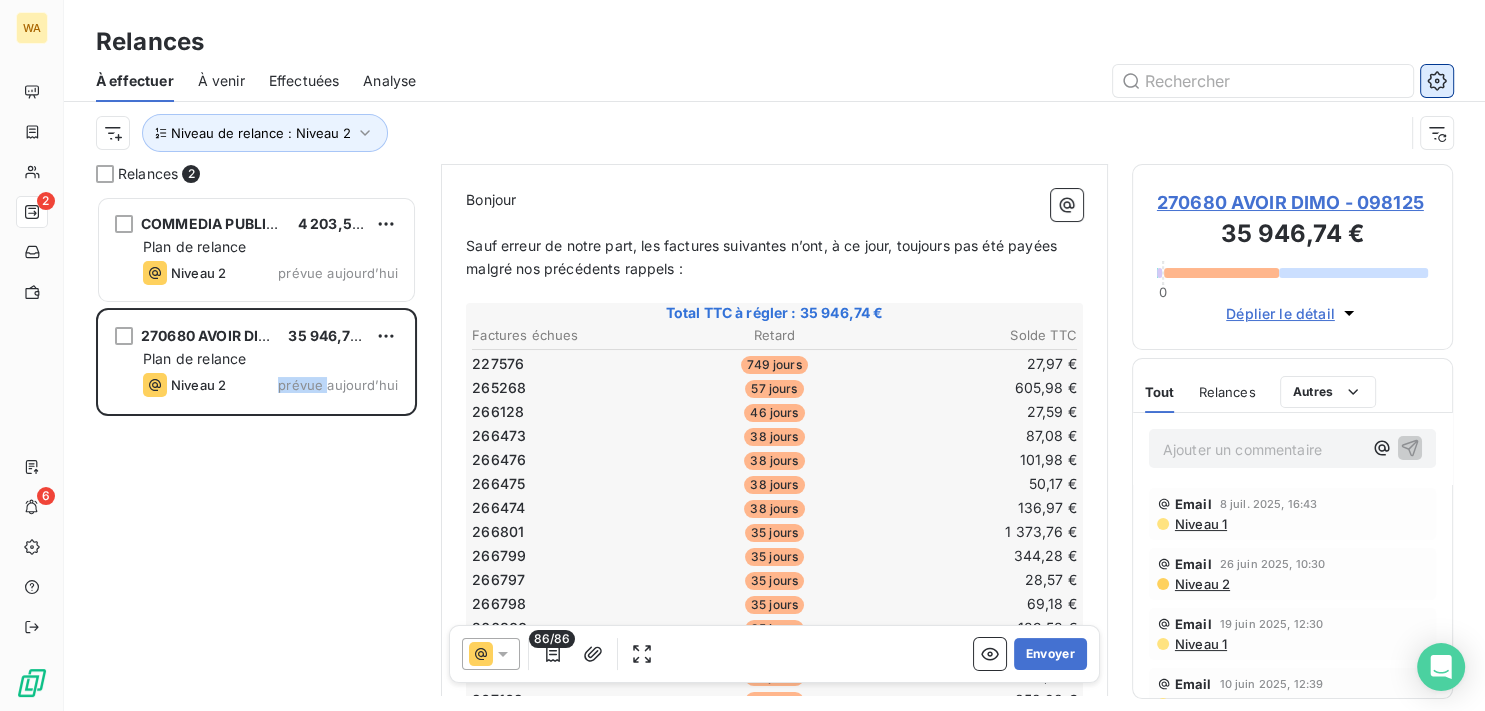 click 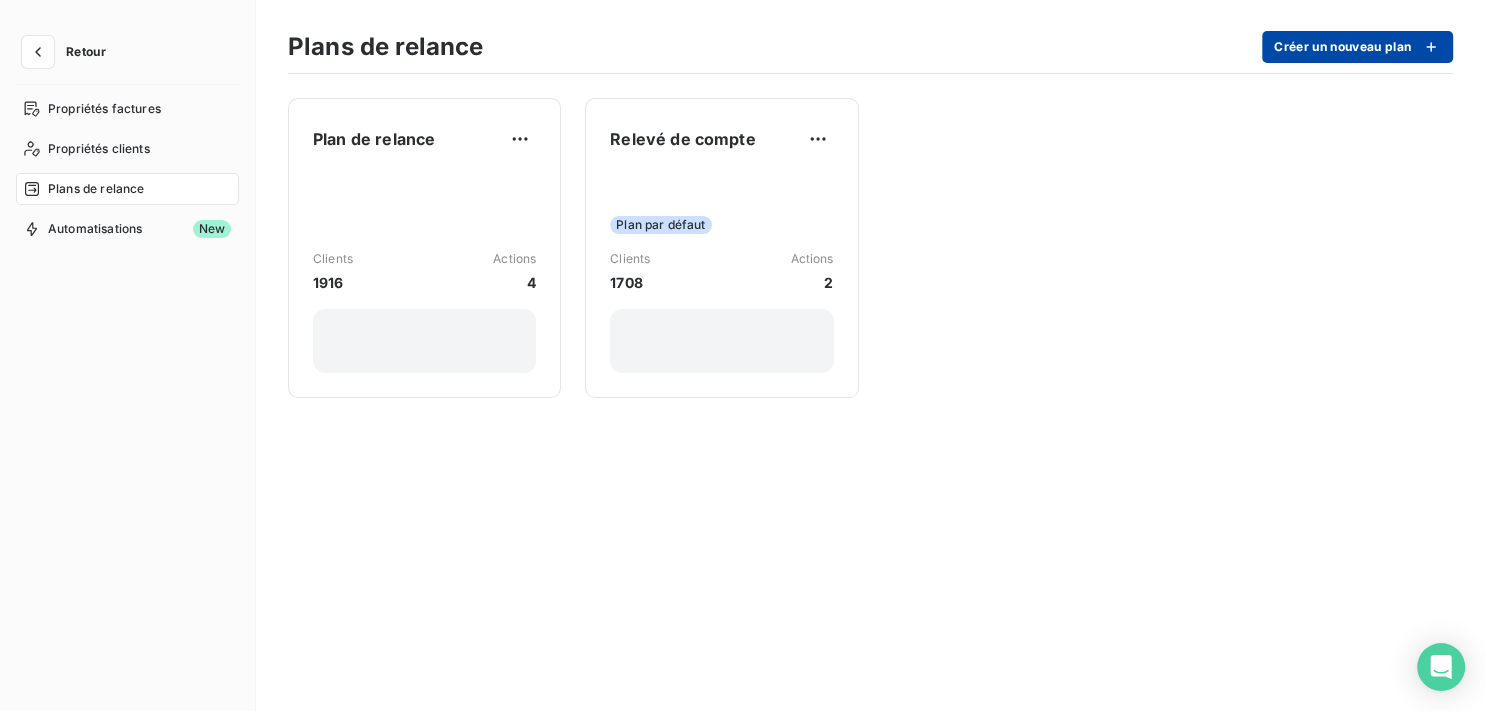 click on "Créer un nouveau plan" at bounding box center [1357, 47] 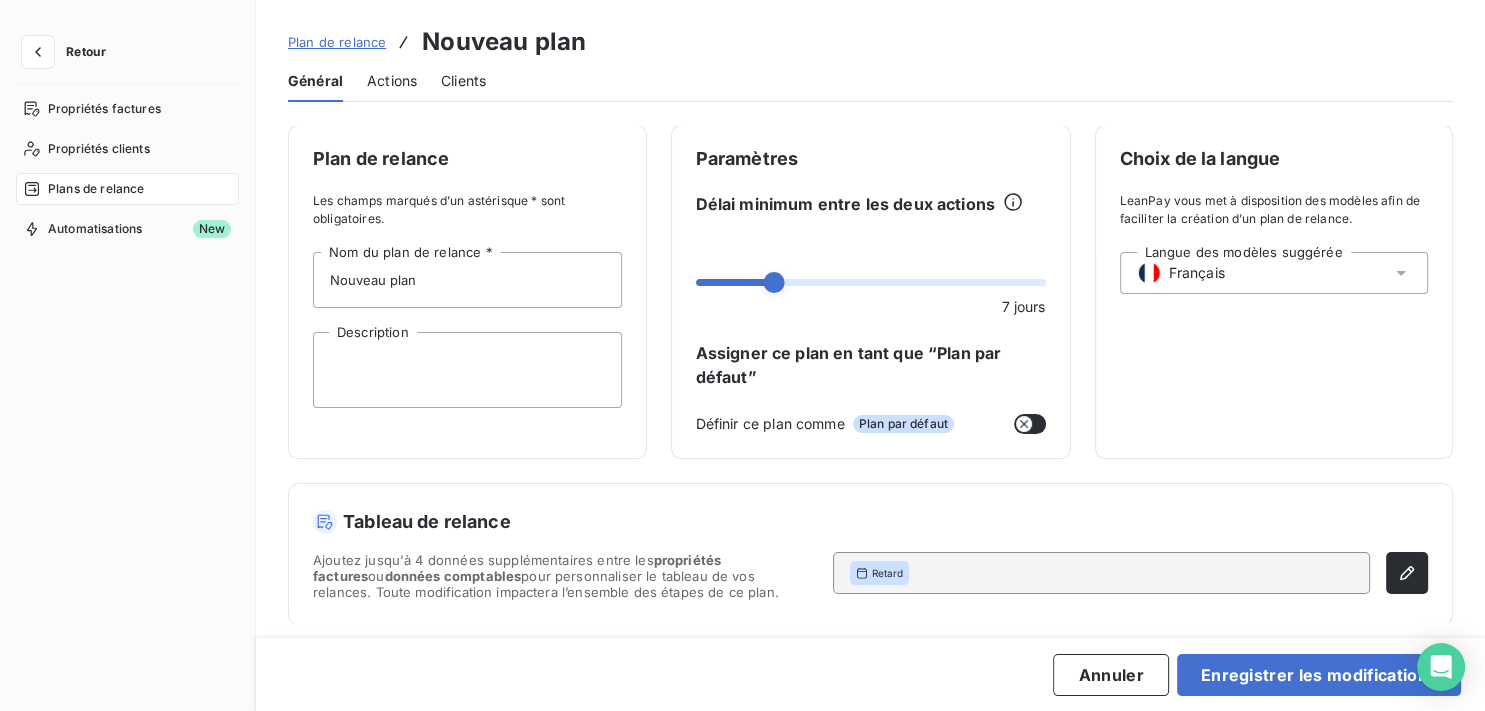 scroll, scrollTop: 0, scrollLeft: 0, axis: both 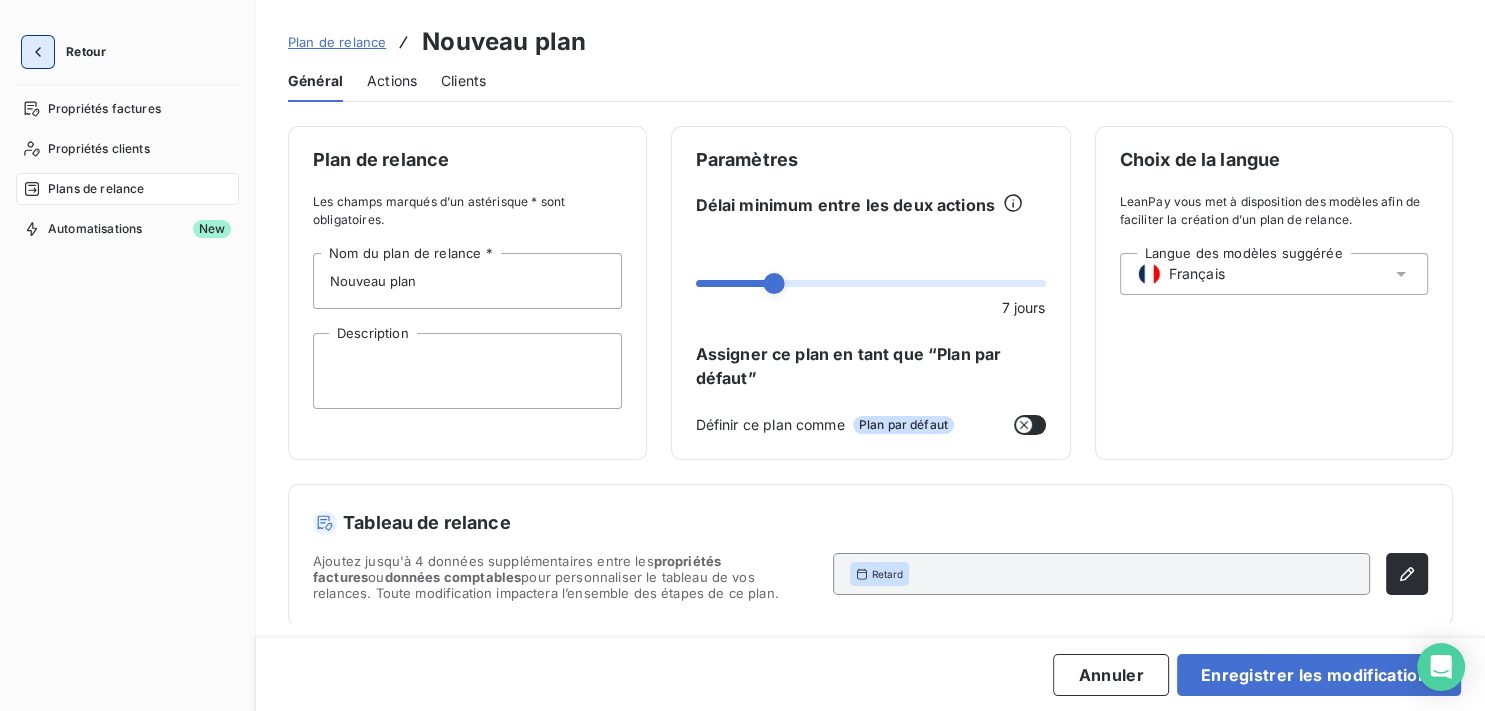 click at bounding box center (38, 52) 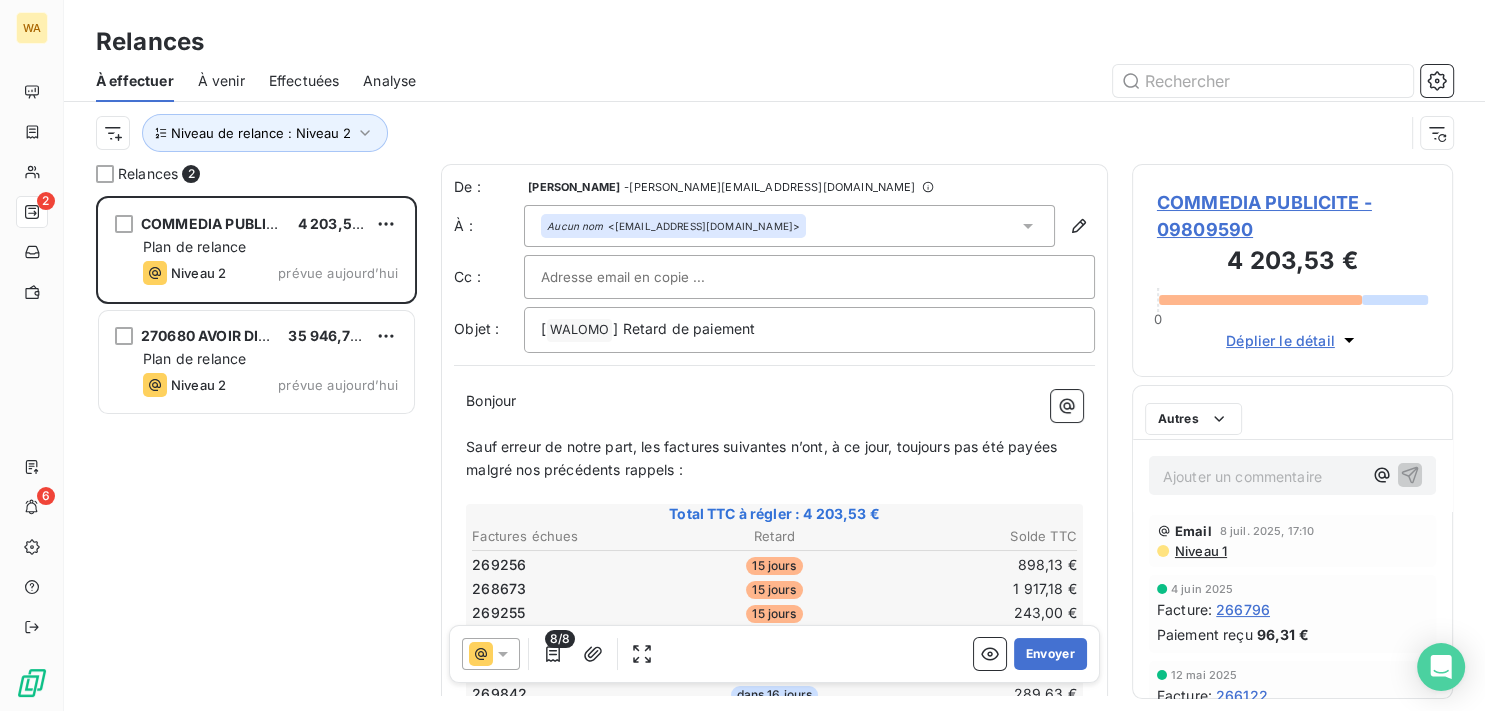 scroll, scrollTop: 18, scrollLeft: 18, axis: both 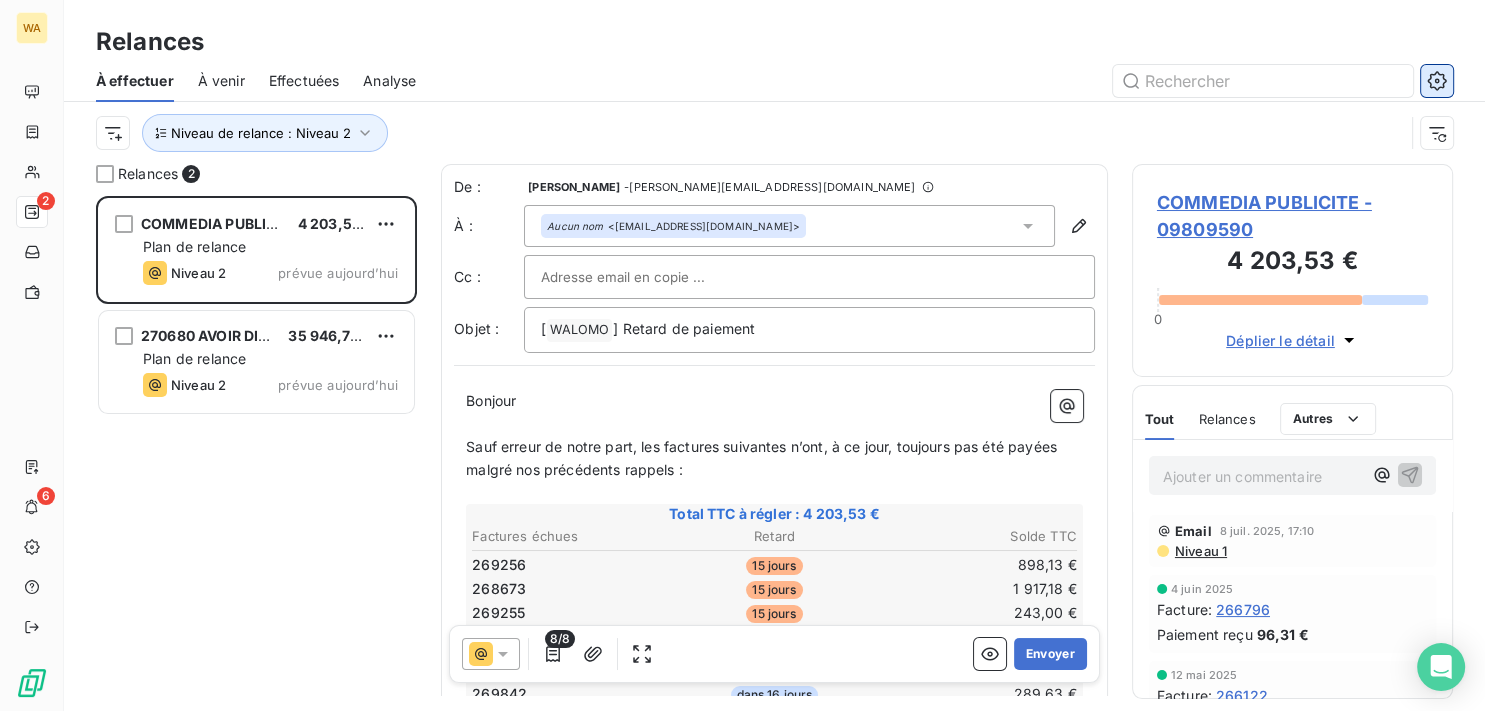 click 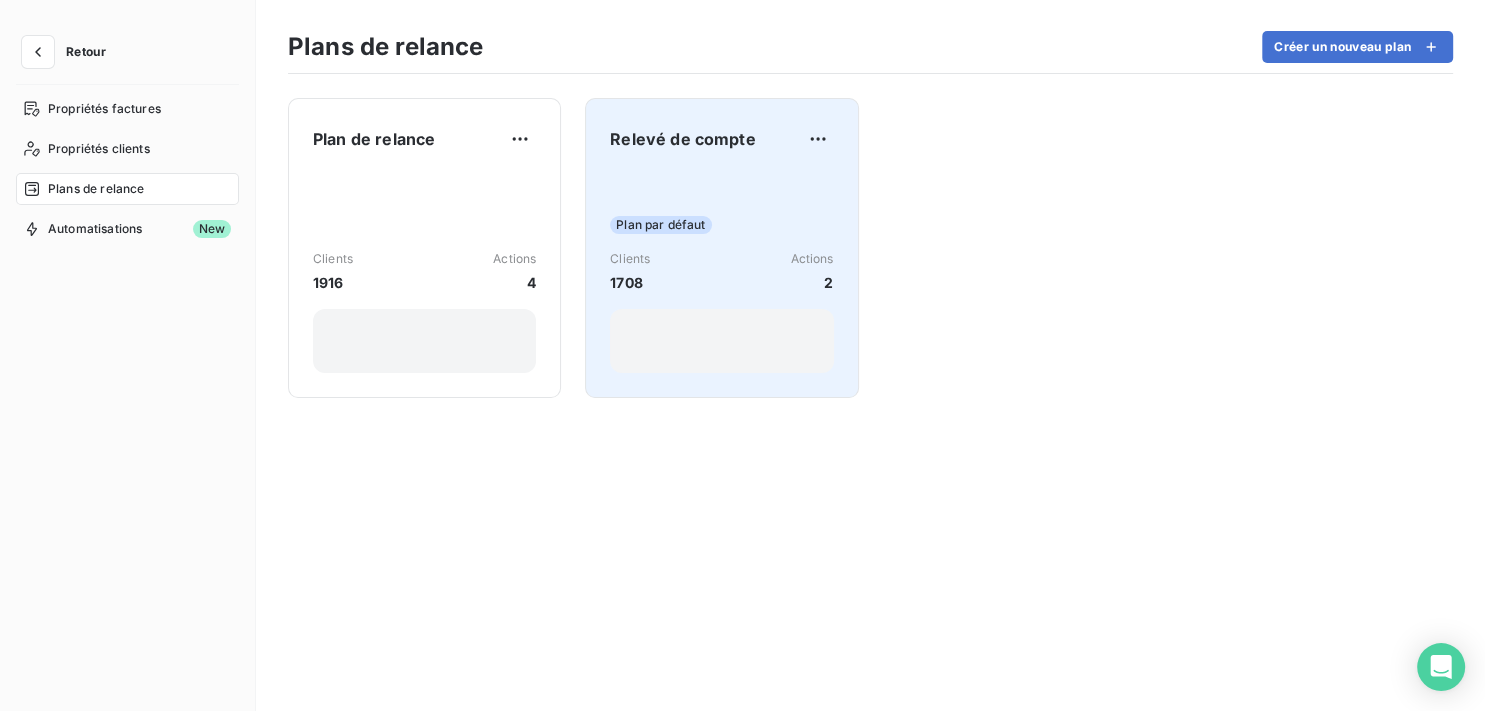 click on "Plan par défaut Clients 1708 Actions 2" at bounding box center (721, 272) 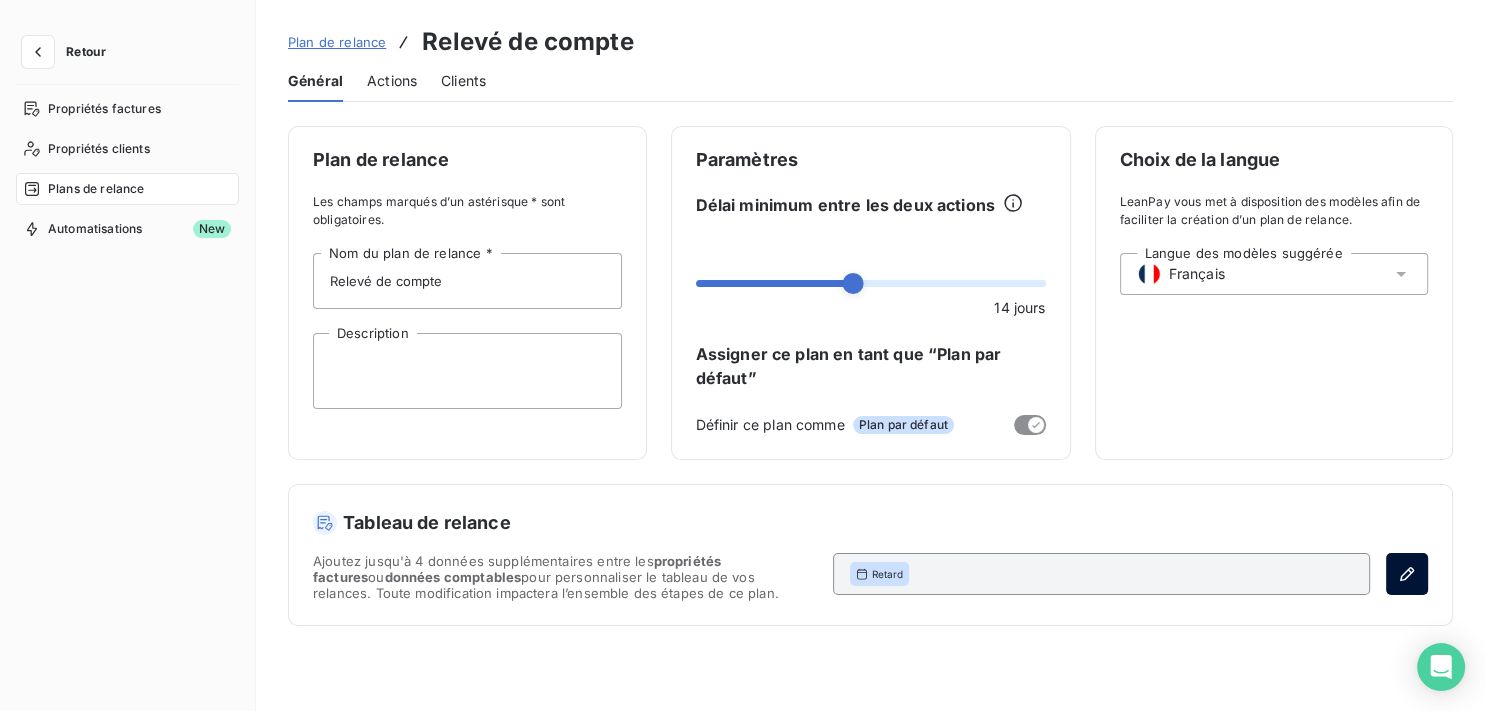 click 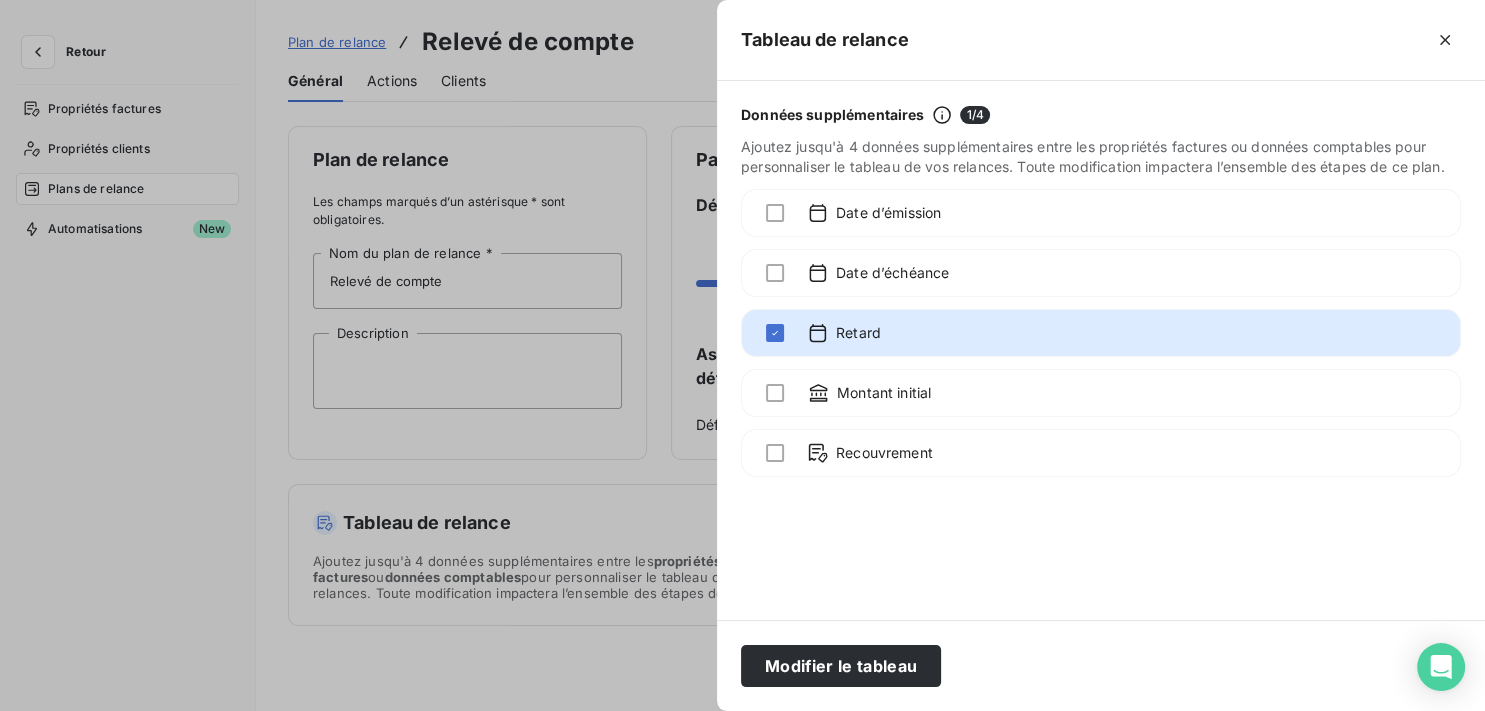 click at bounding box center [742, 355] 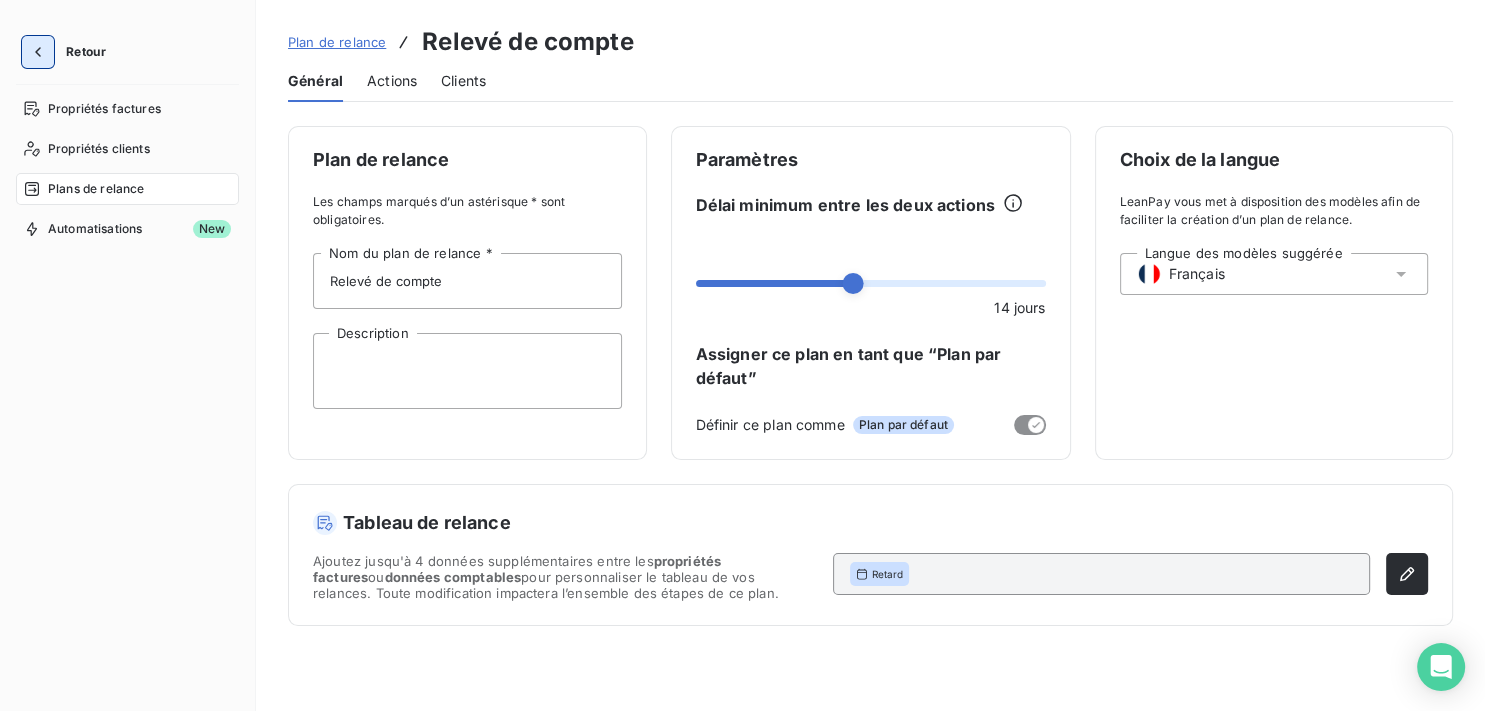 click at bounding box center (38, 52) 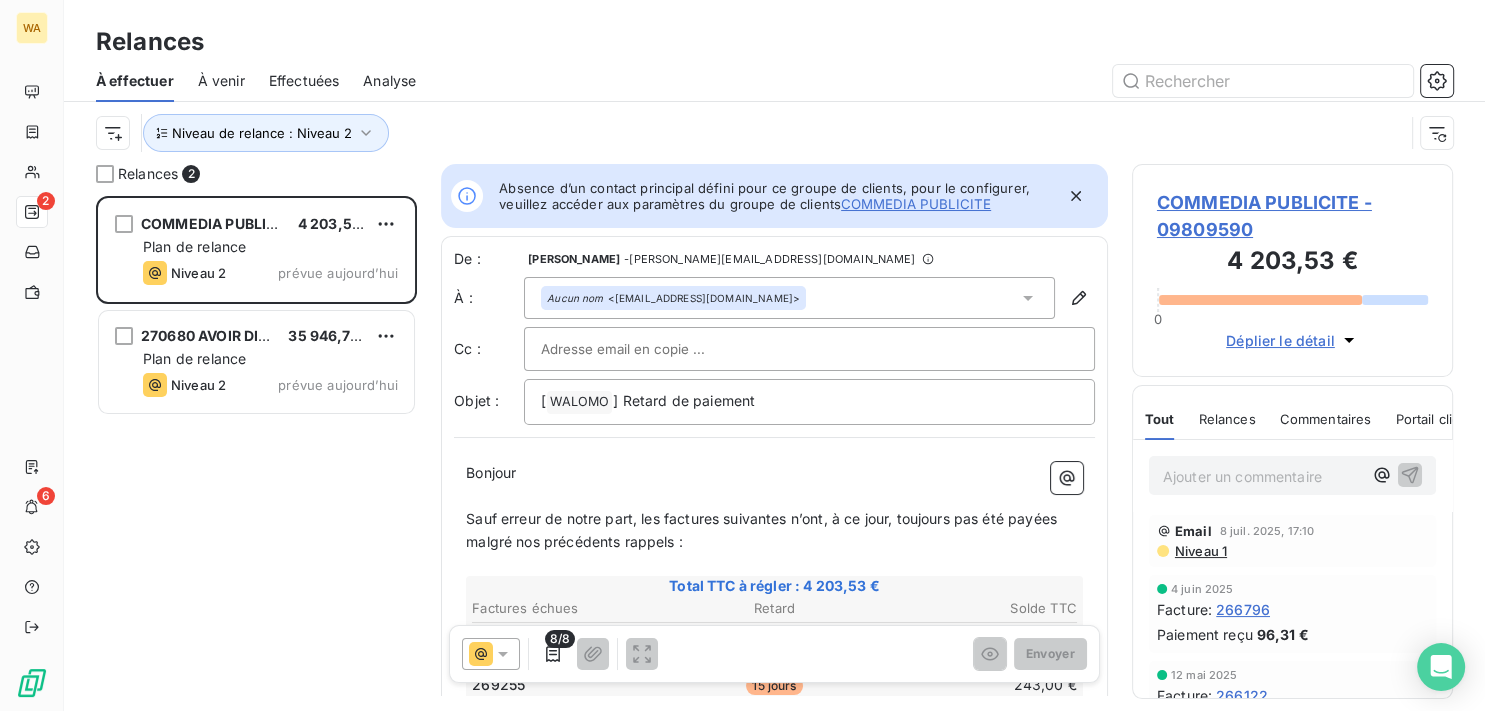 scroll, scrollTop: 18, scrollLeft: 18, axis: both 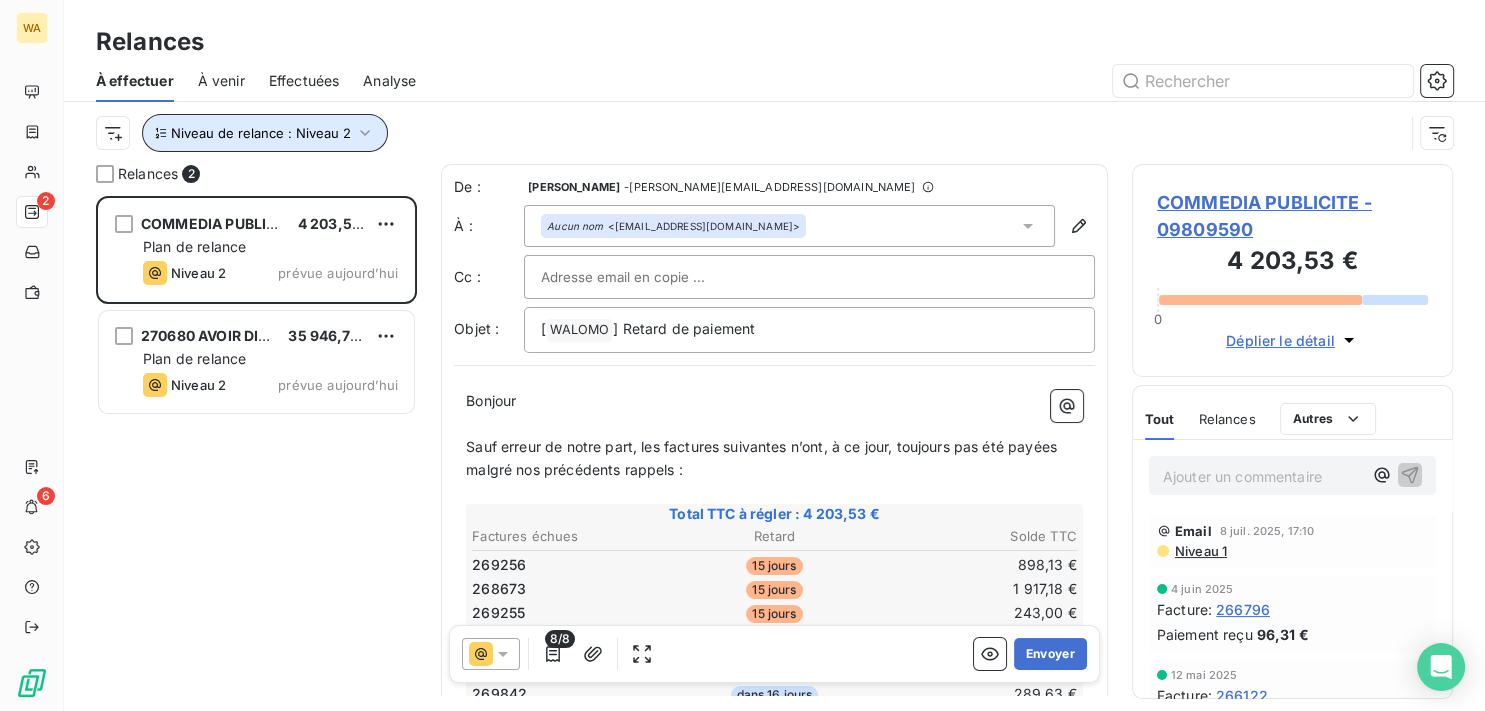 click on "Niveau de relance  : Niveau 2" at bounding box center [261, 133] 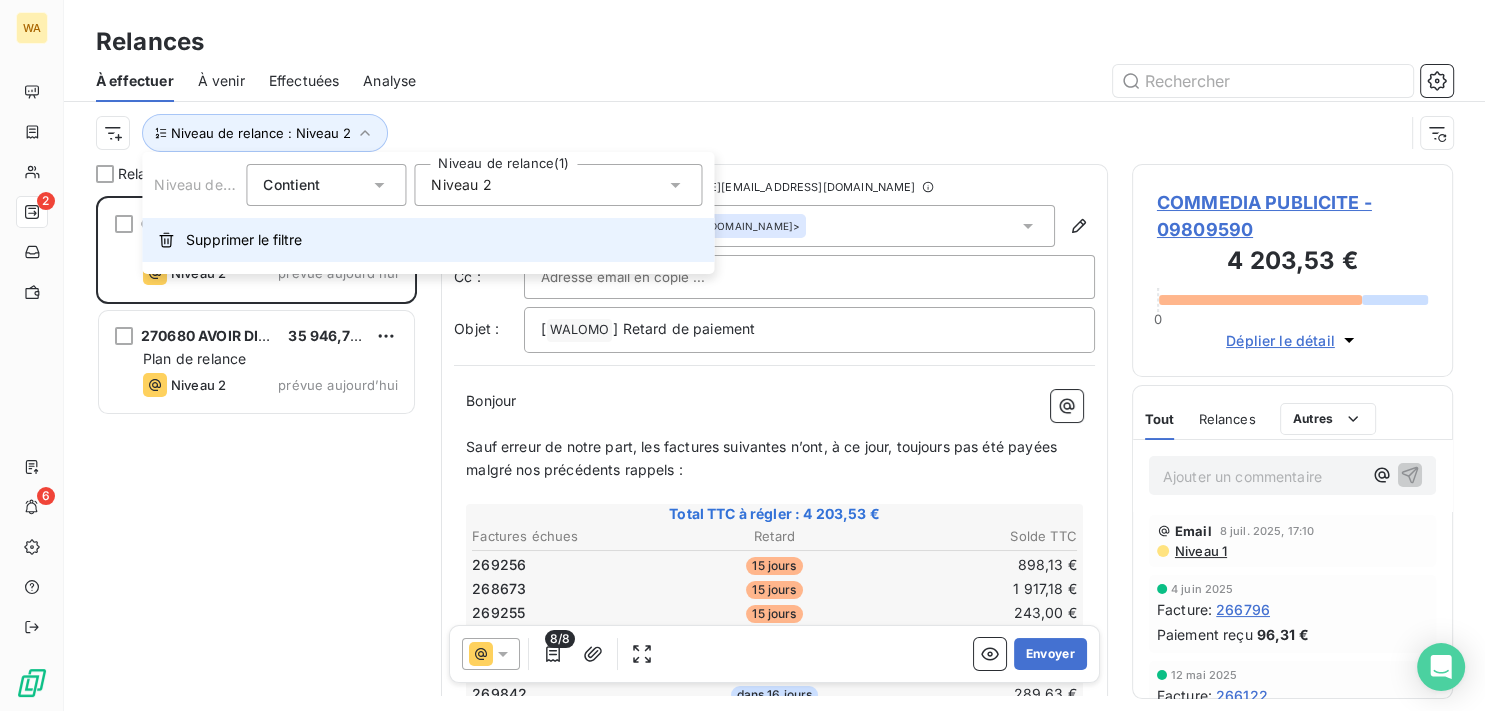 click on "Supprimer le filtre" at bounding box center (244, 240) 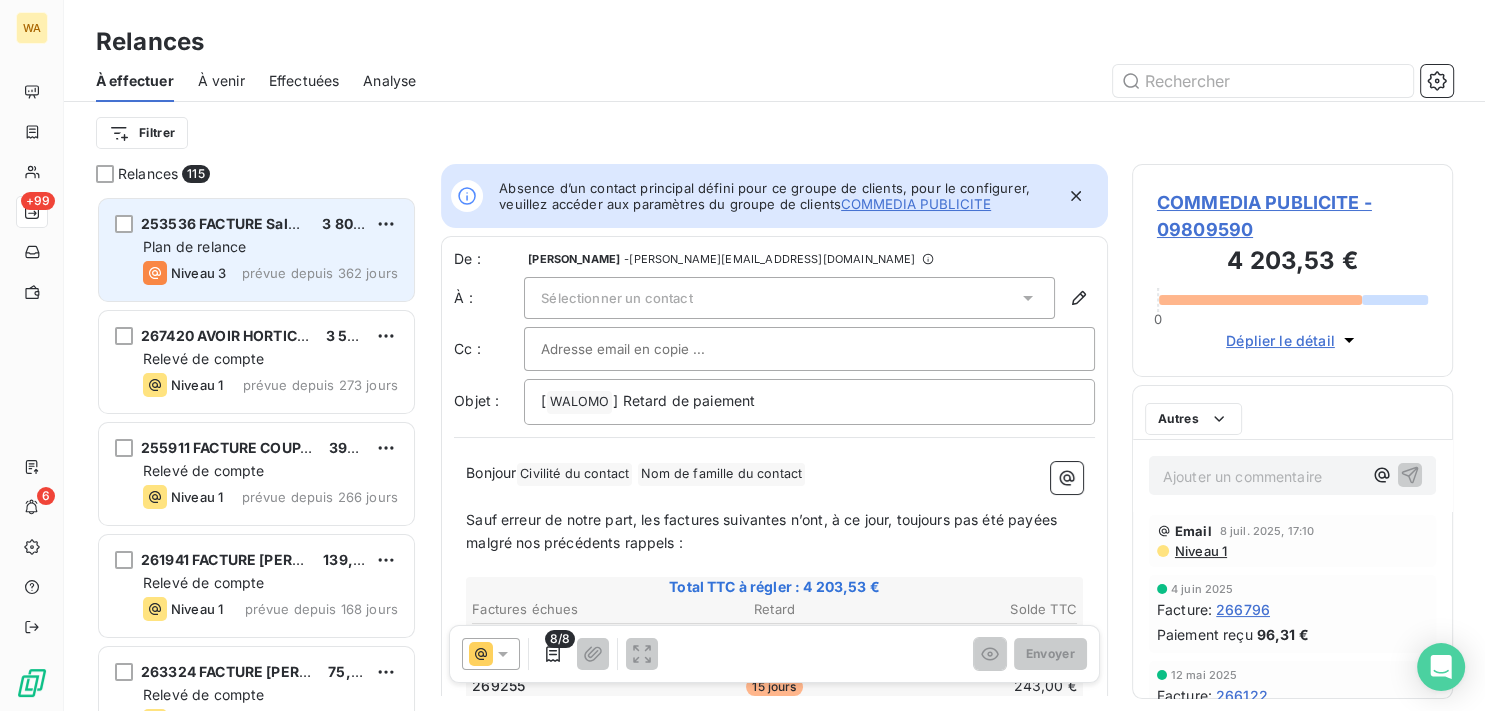 scroll, scrollTop: 18, scrollLeft: 18, axis: both 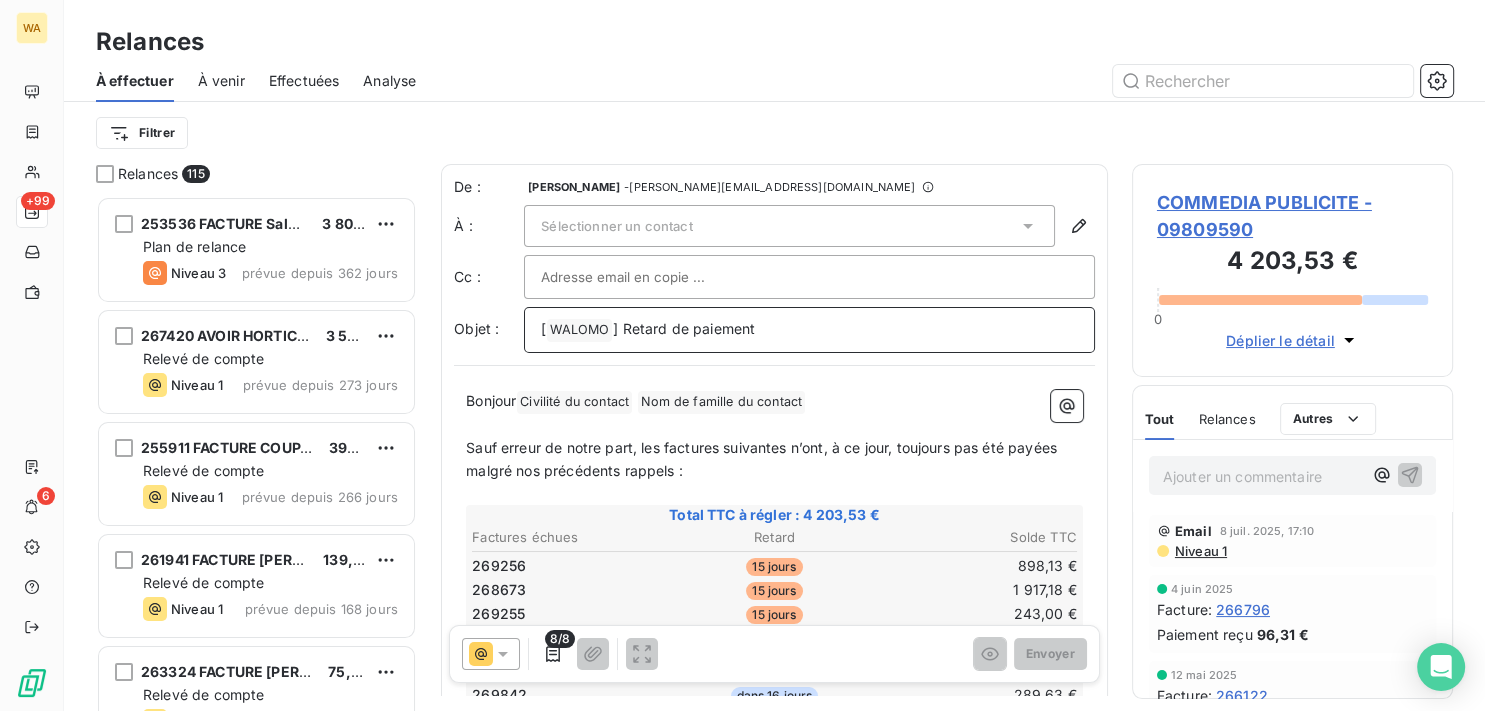click on "] Retard de paiement" at bounding box center (684, 328) 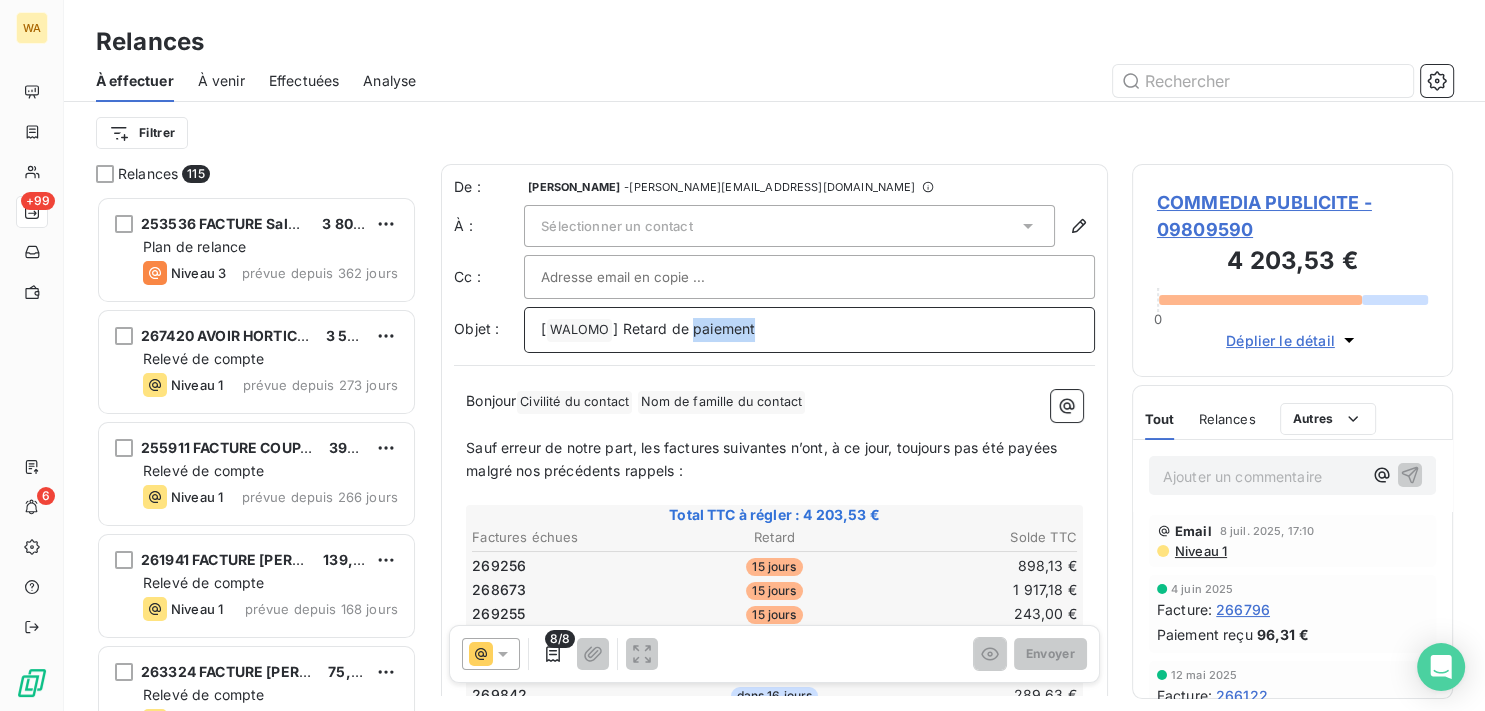 click on "] Retard de paiement" at bounding box center [684, 328] 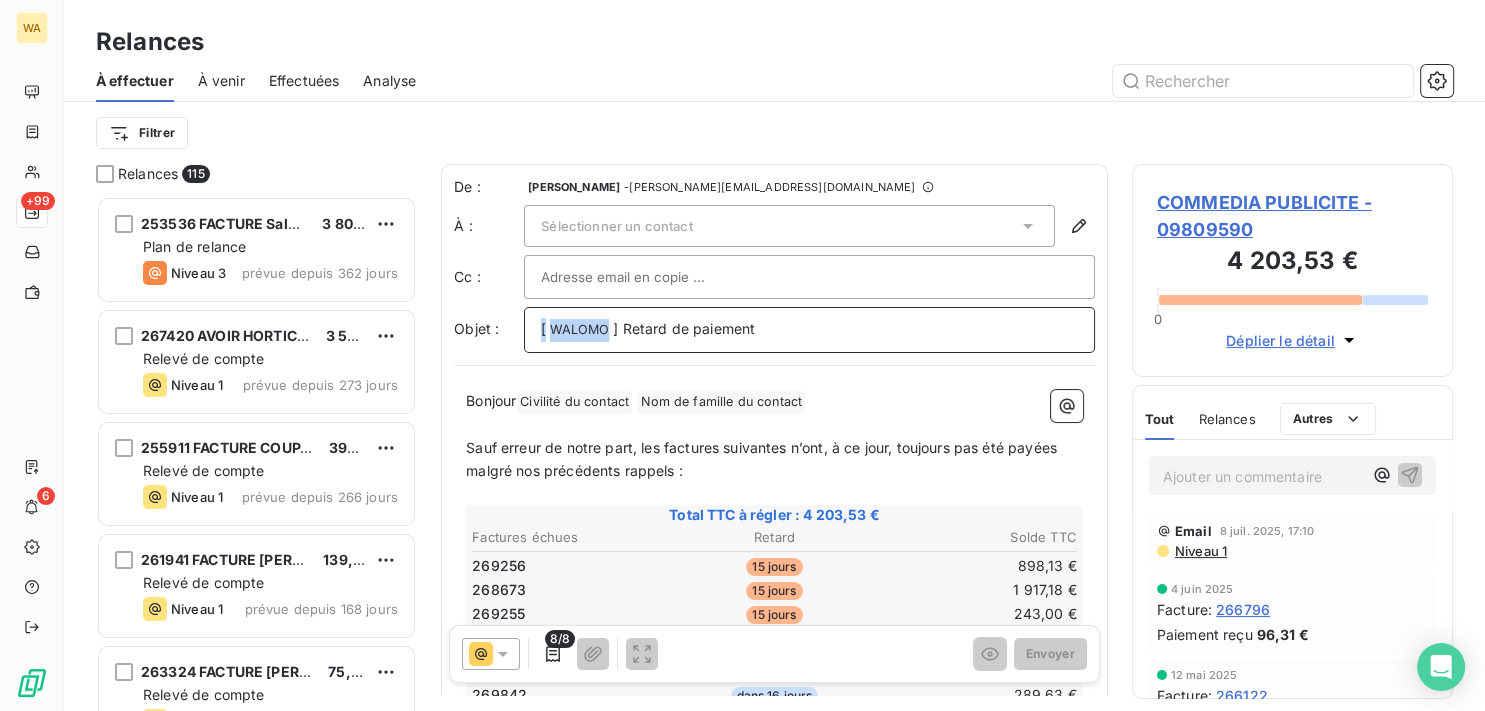click on "] Retard de paiement" at bounding box center [684, 328] 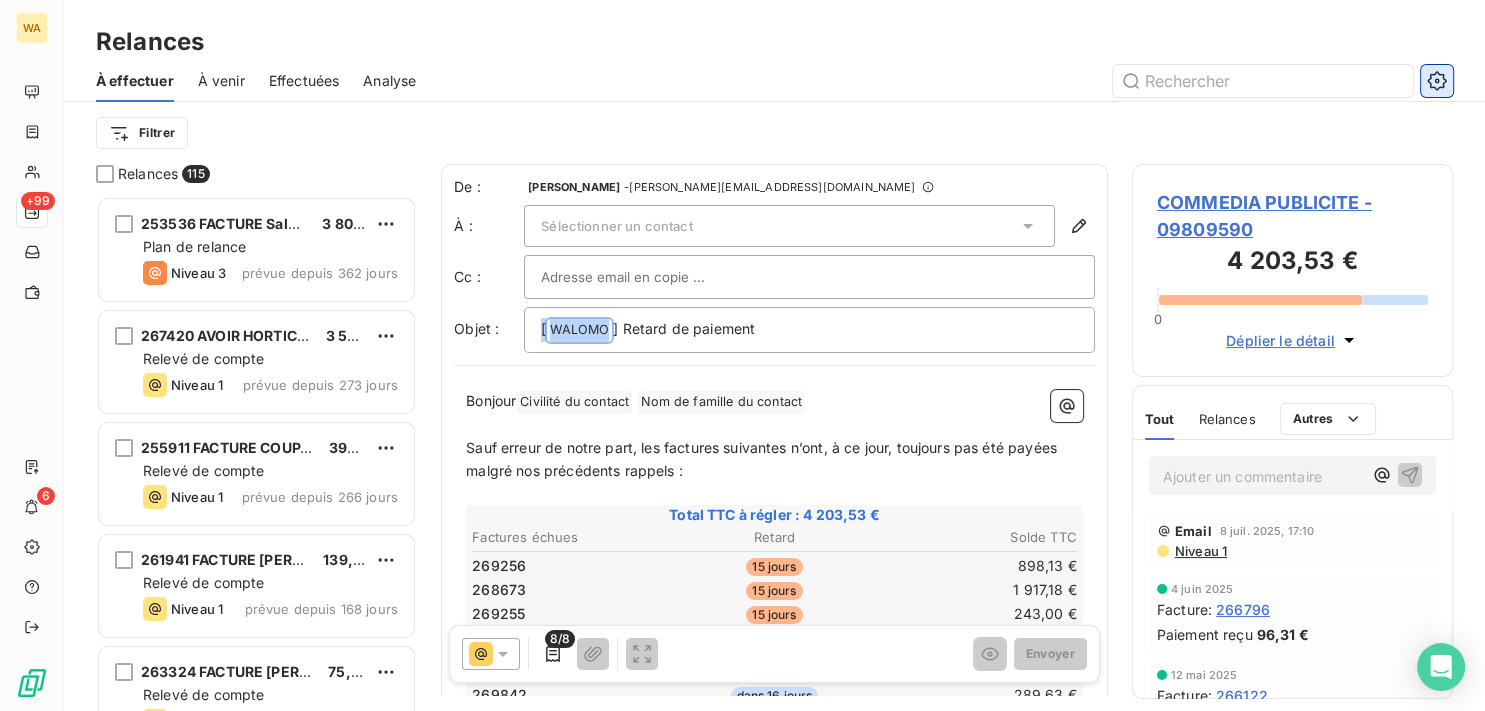 click 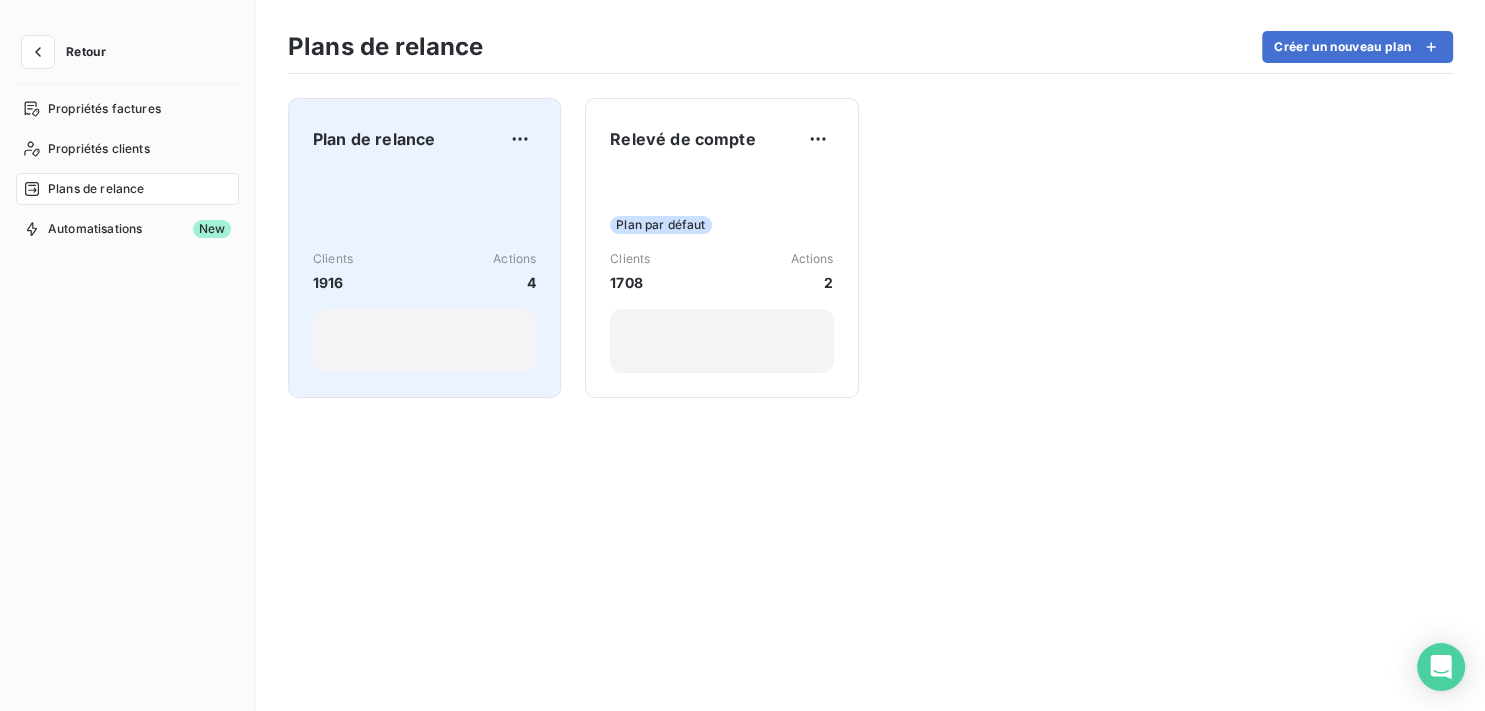 click on "Clients 1916 Actions 4" at bounding box center [424, 272] 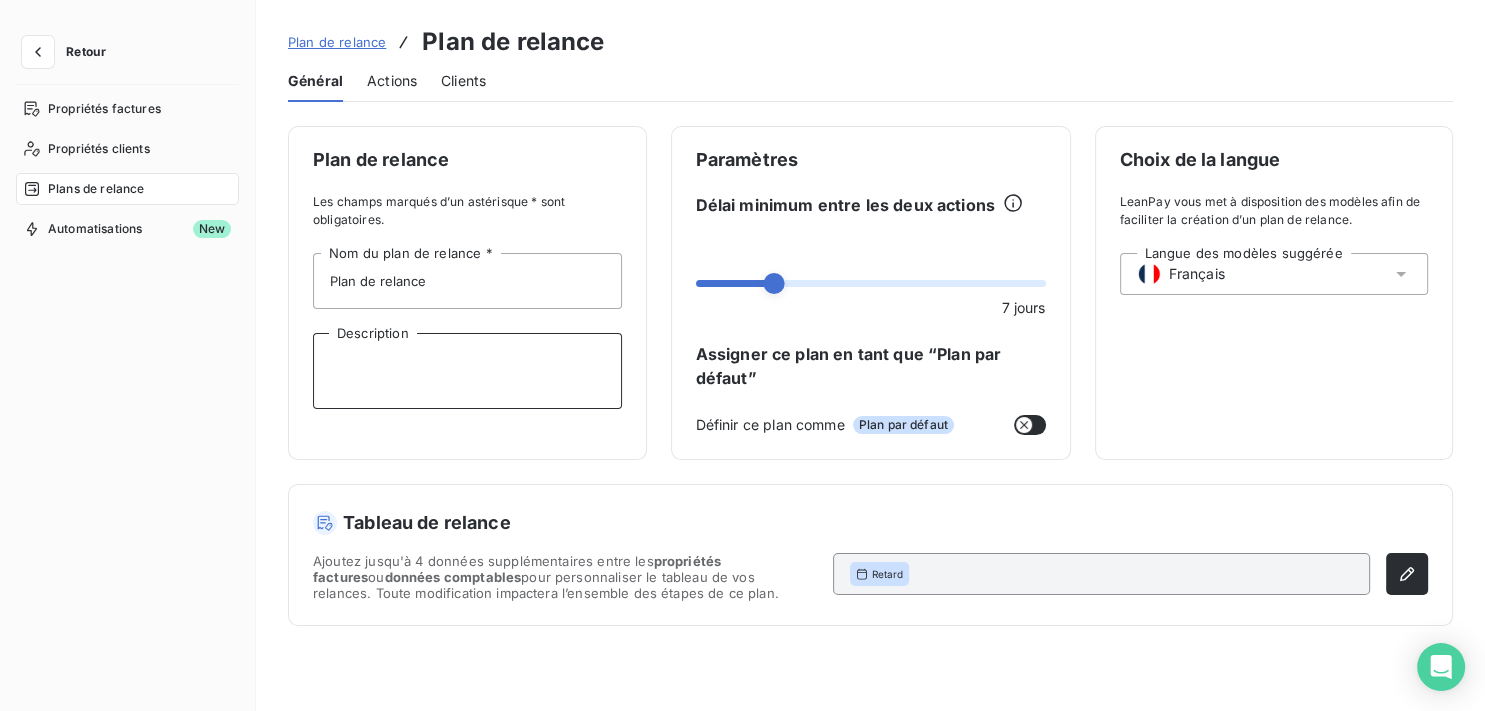 click on "Description" at bounding box center [467, 371] 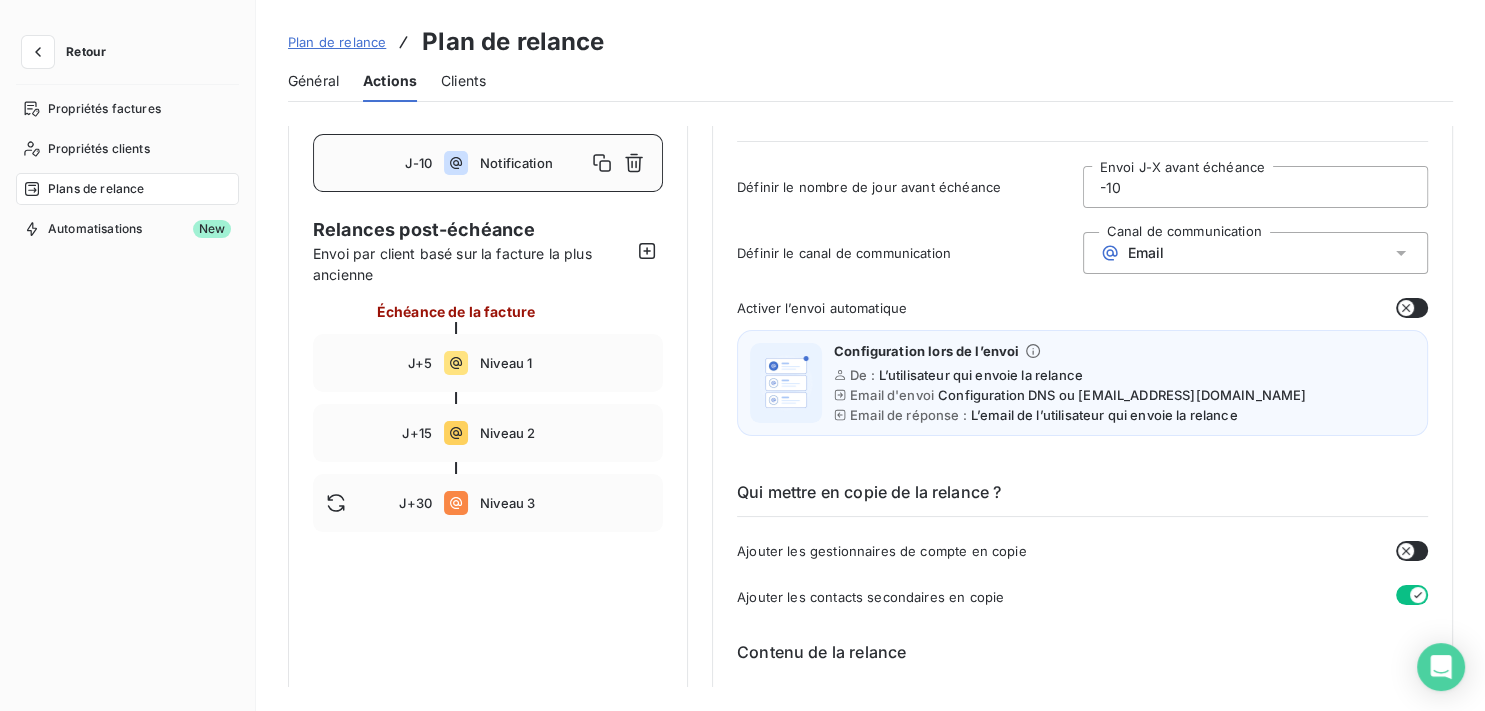 scroll, scrollTop: 0, scrollLeft: 0, axis: both 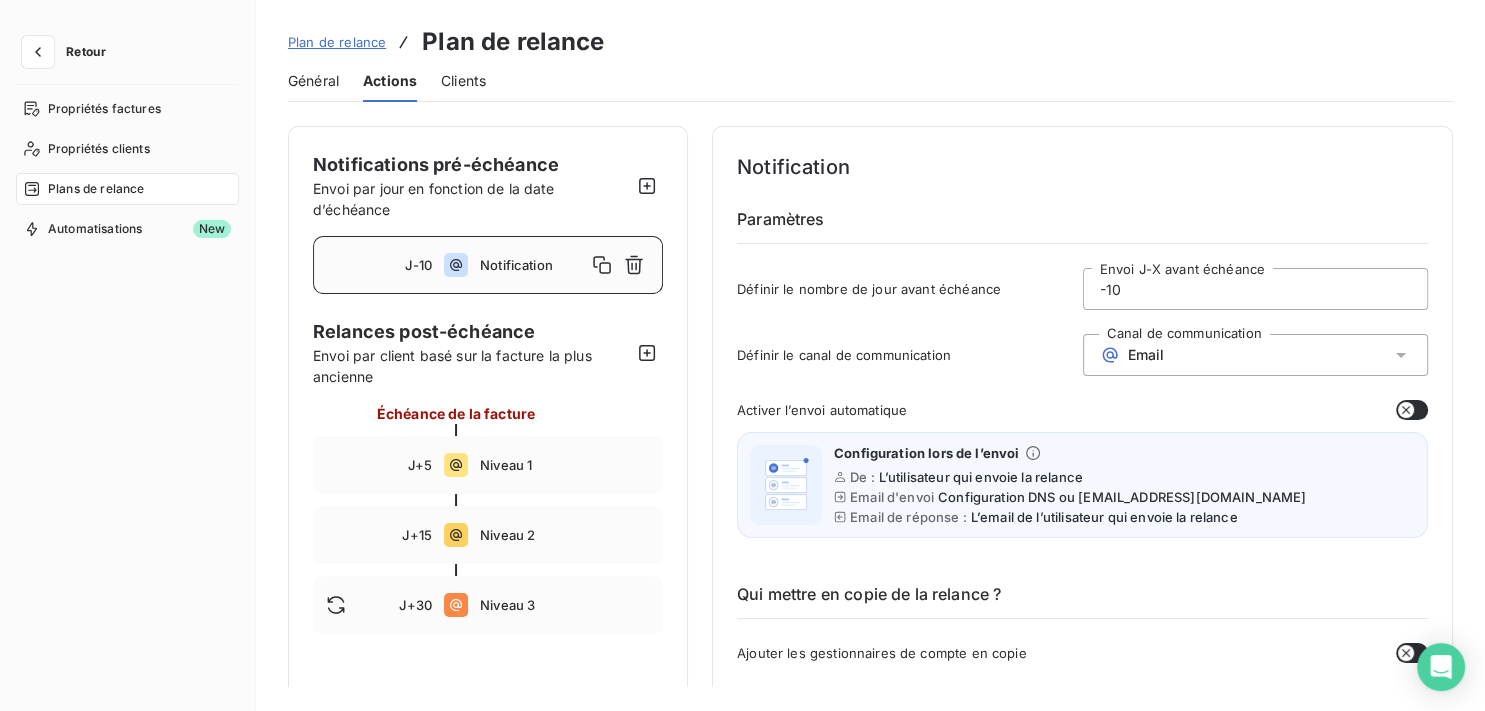 click on "Clients" at bounding box center [463, 81] 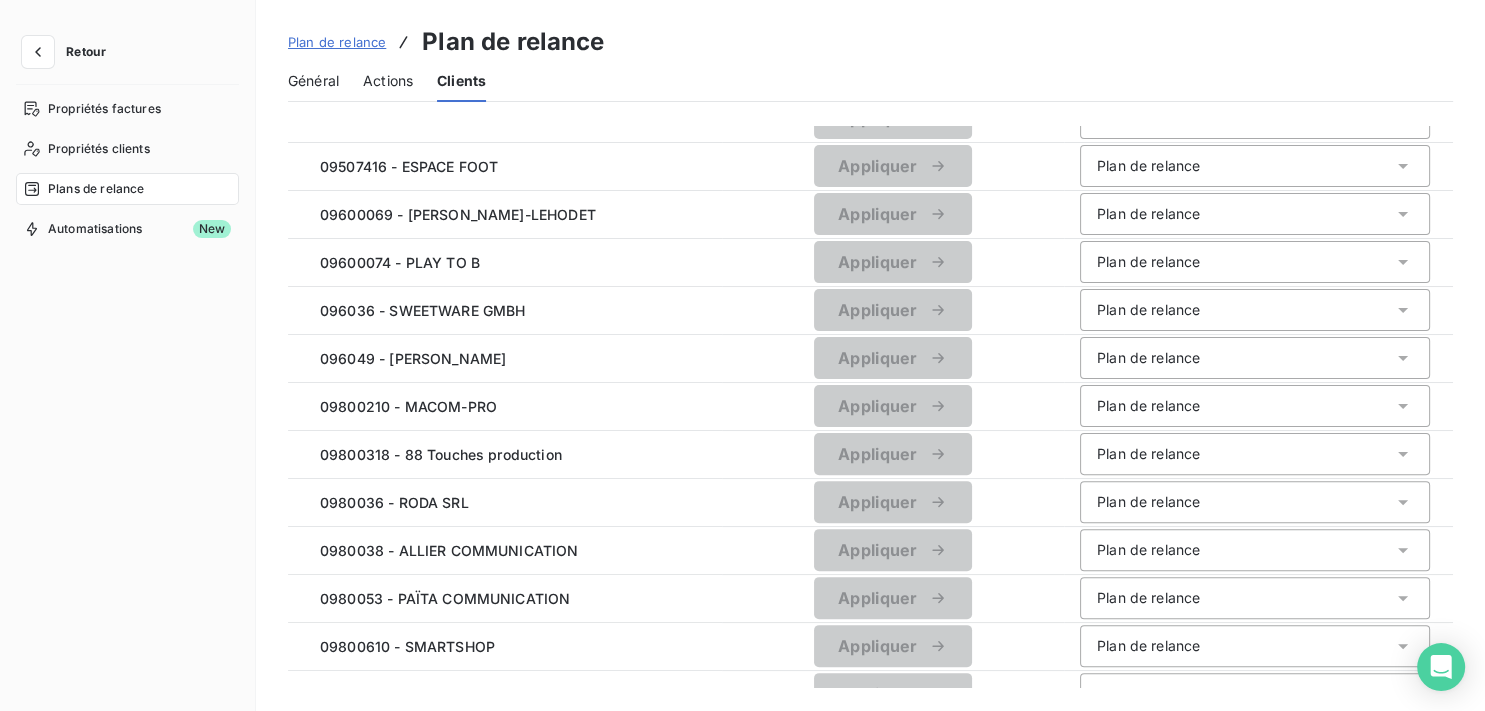 scroll, scrollTop: 0, scrollLeft: 0, axis: both 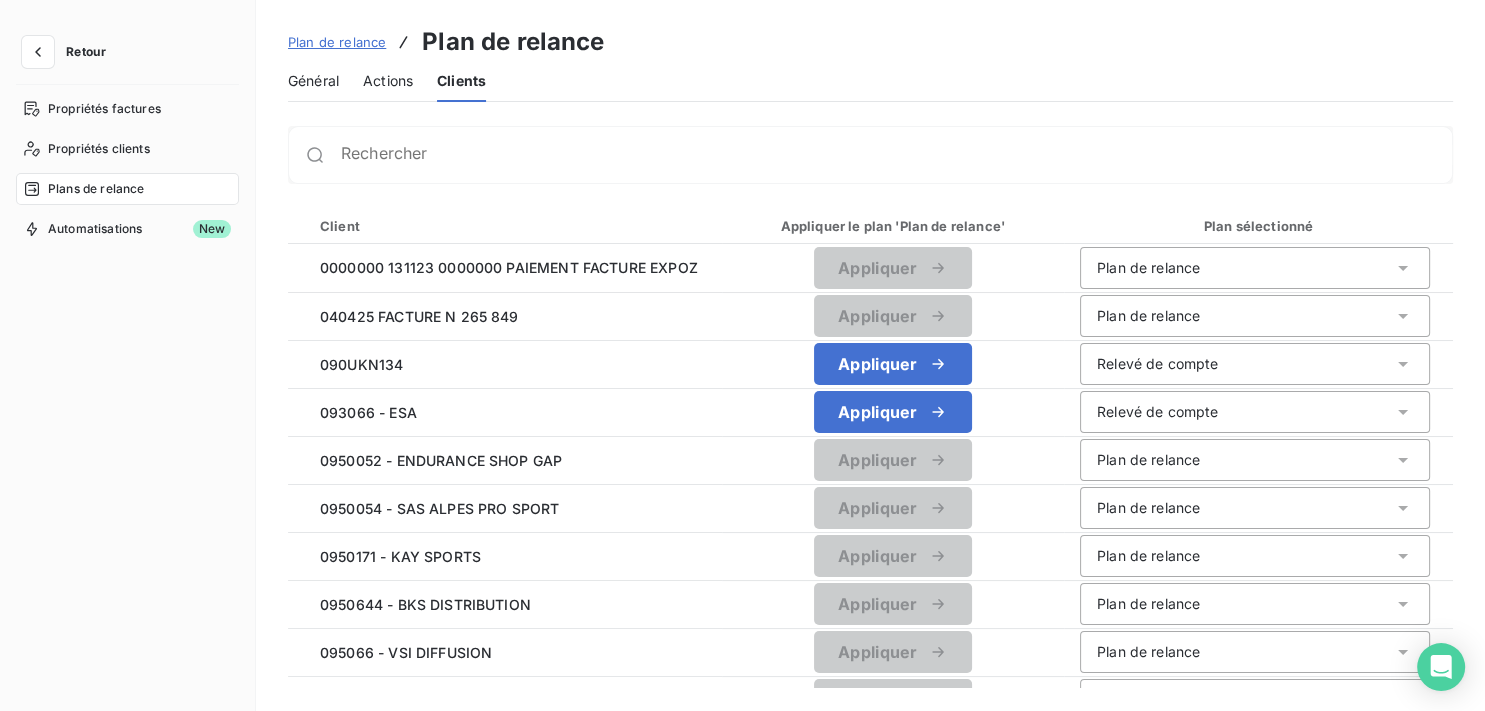 click on "Général" at bounding box center [313, 81] 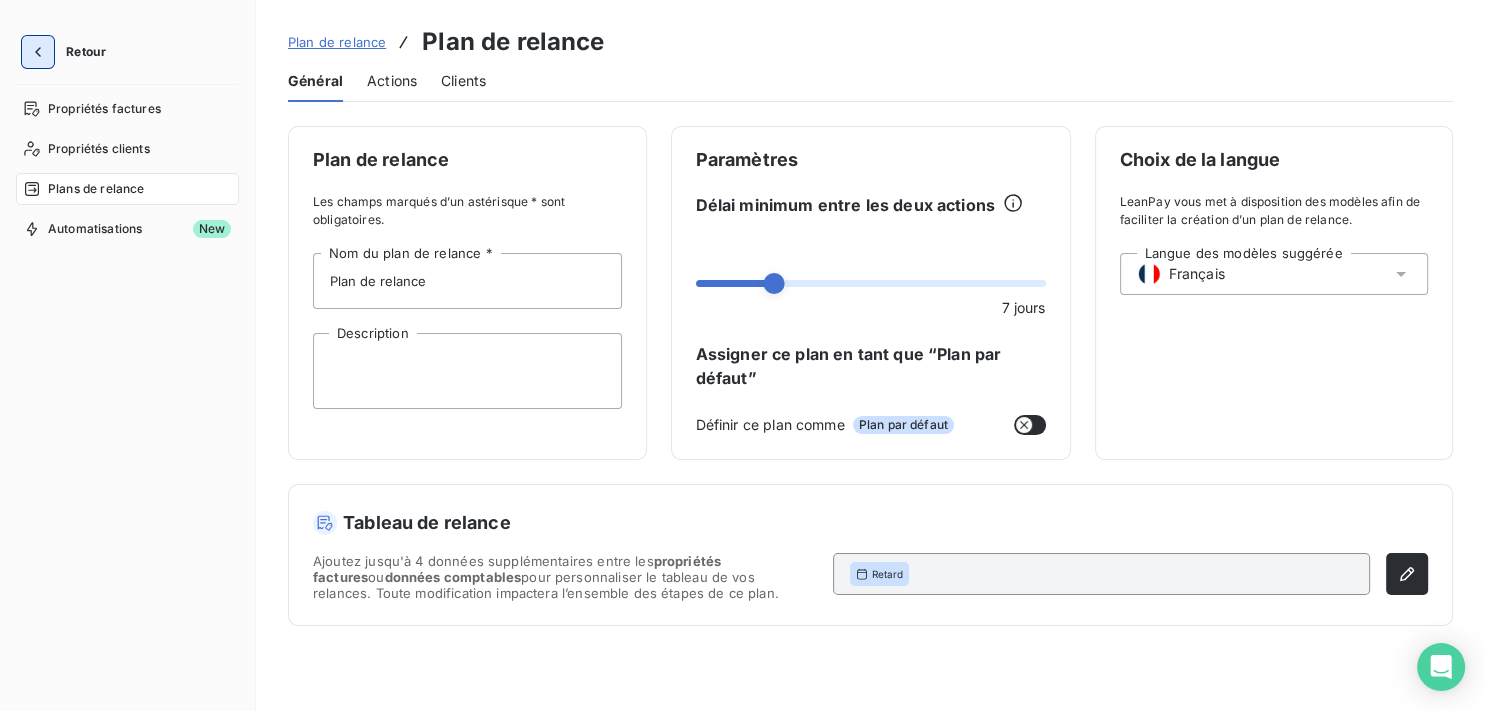 click at bounding box center (38, 52) 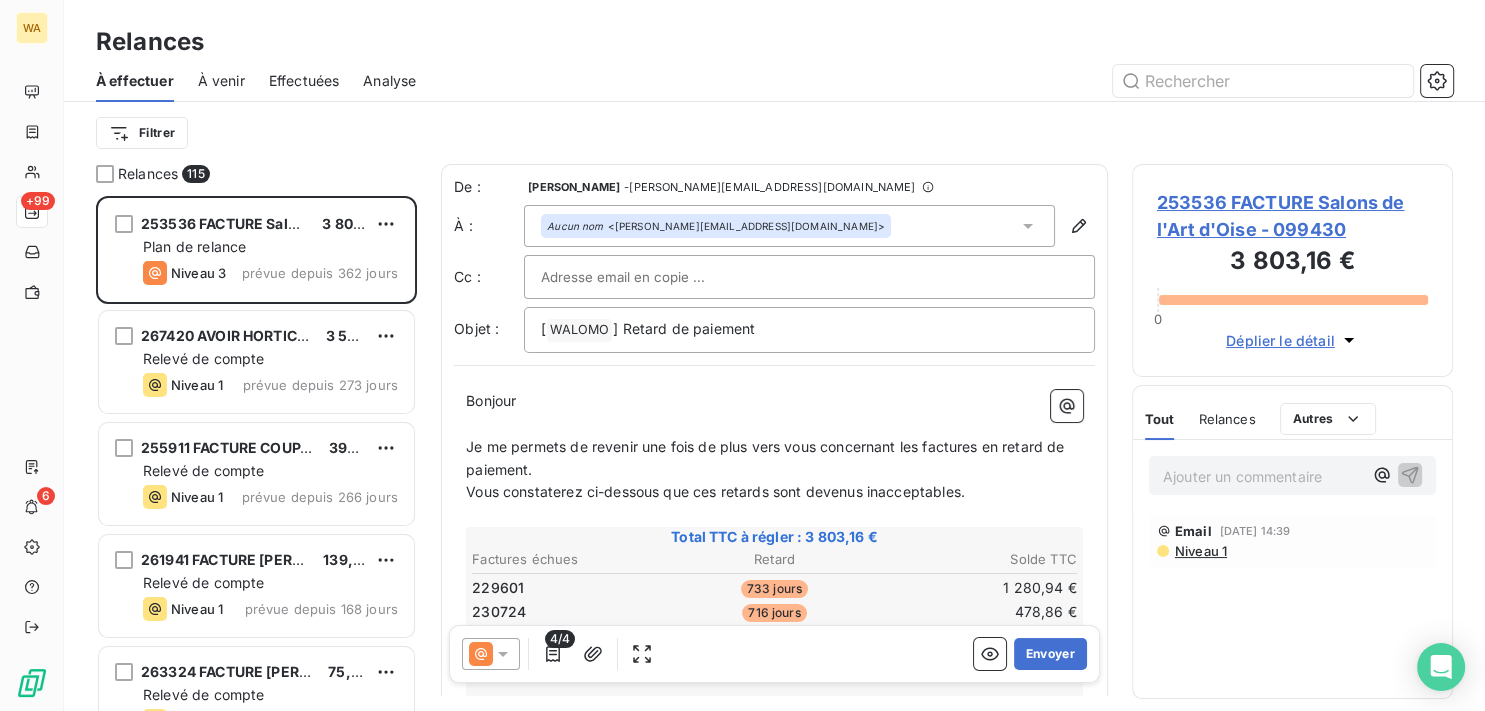 scroll, scrollTop: 18, scrollLeft: 18, axis: both 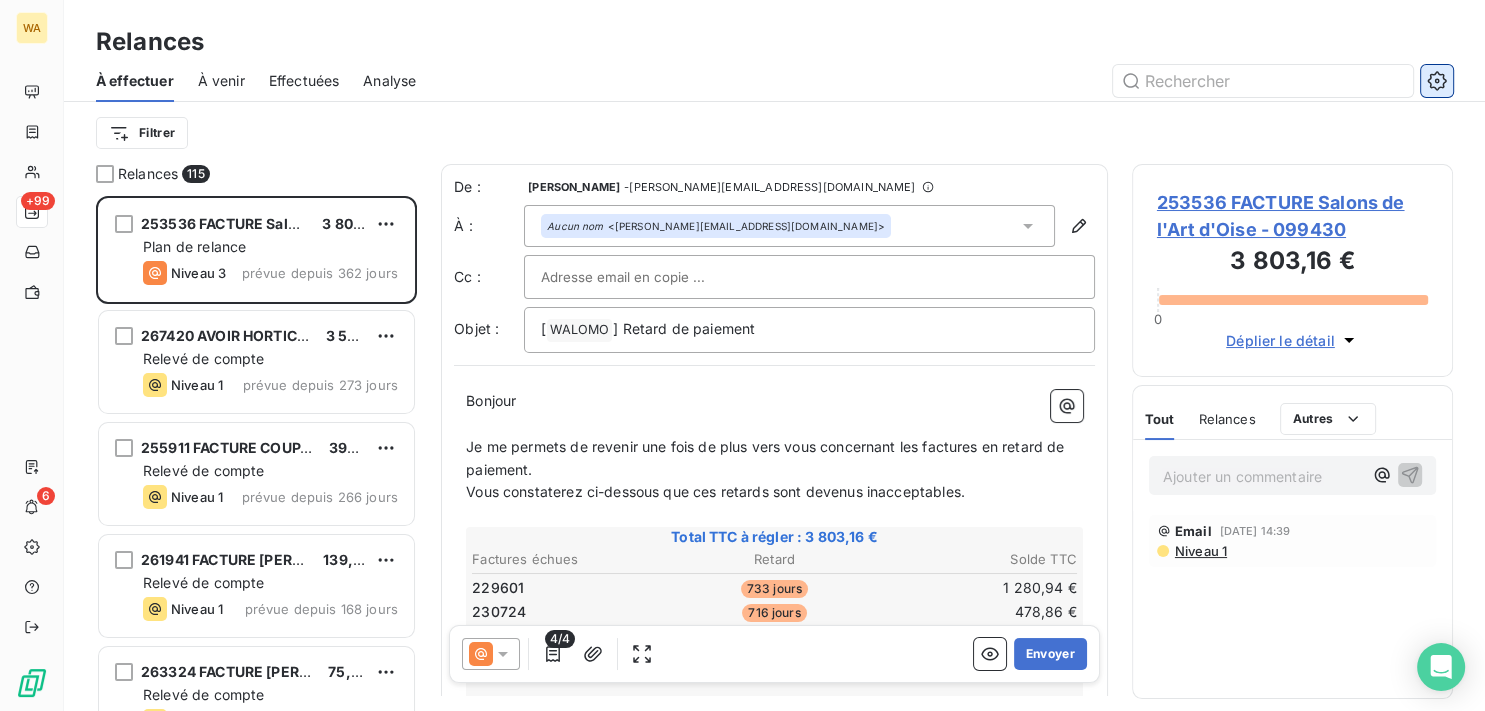 click 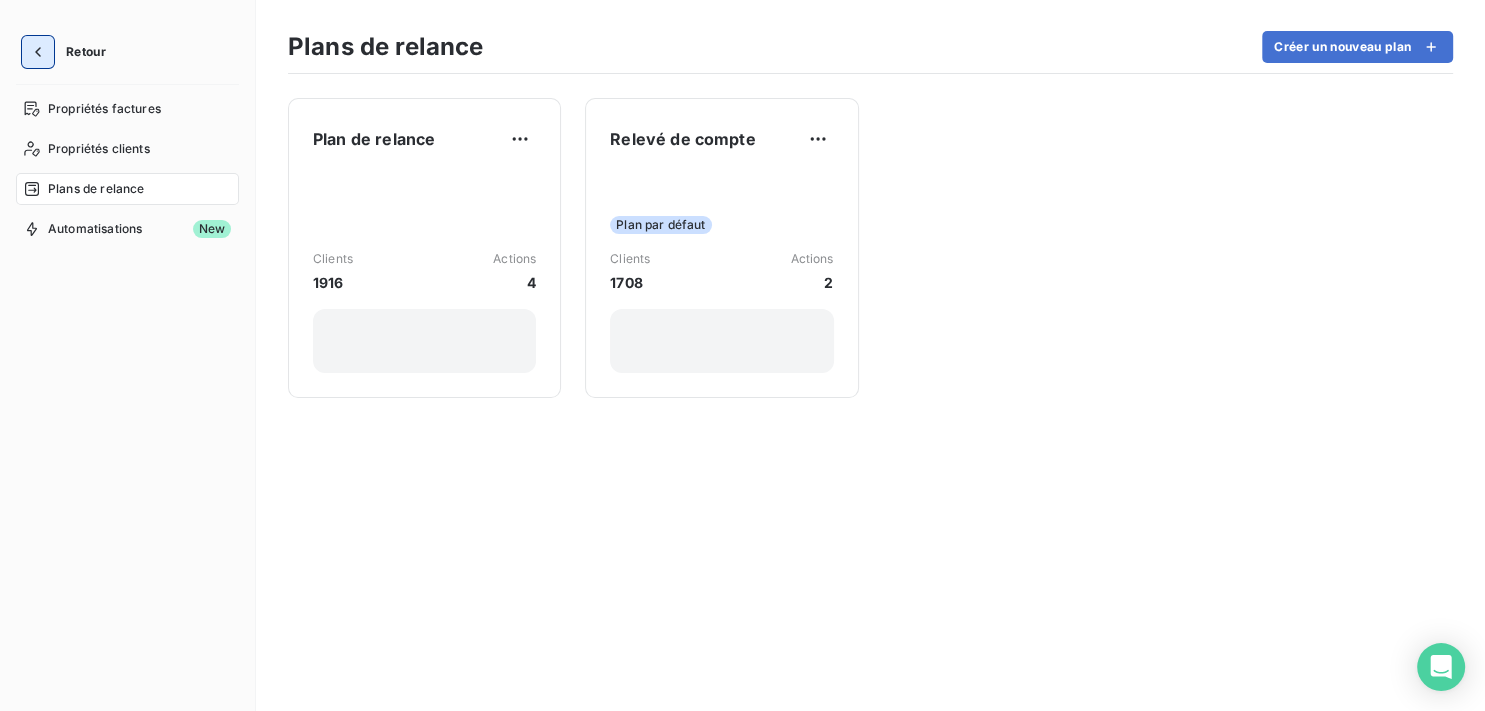 click 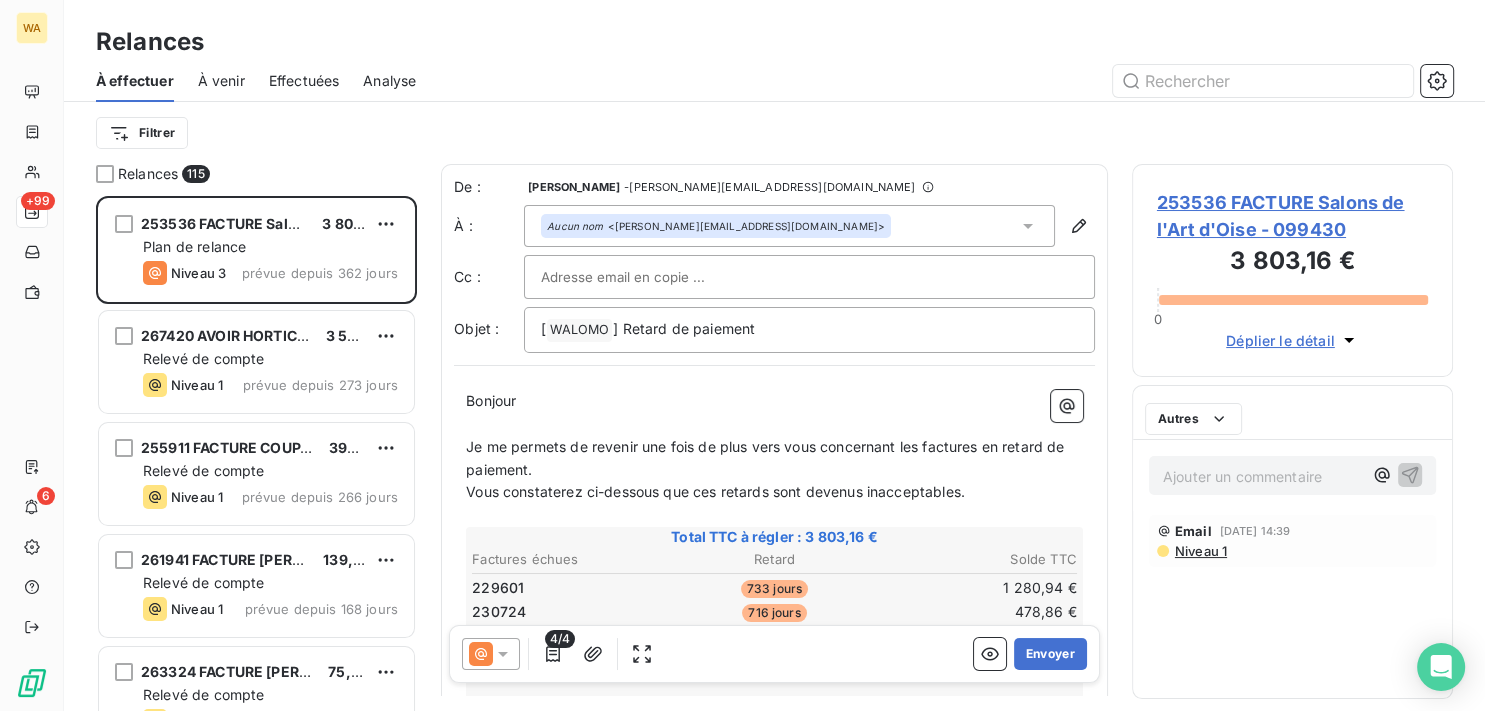 scroll, scrollTop: 18, scrollLeft: 18, axis: both 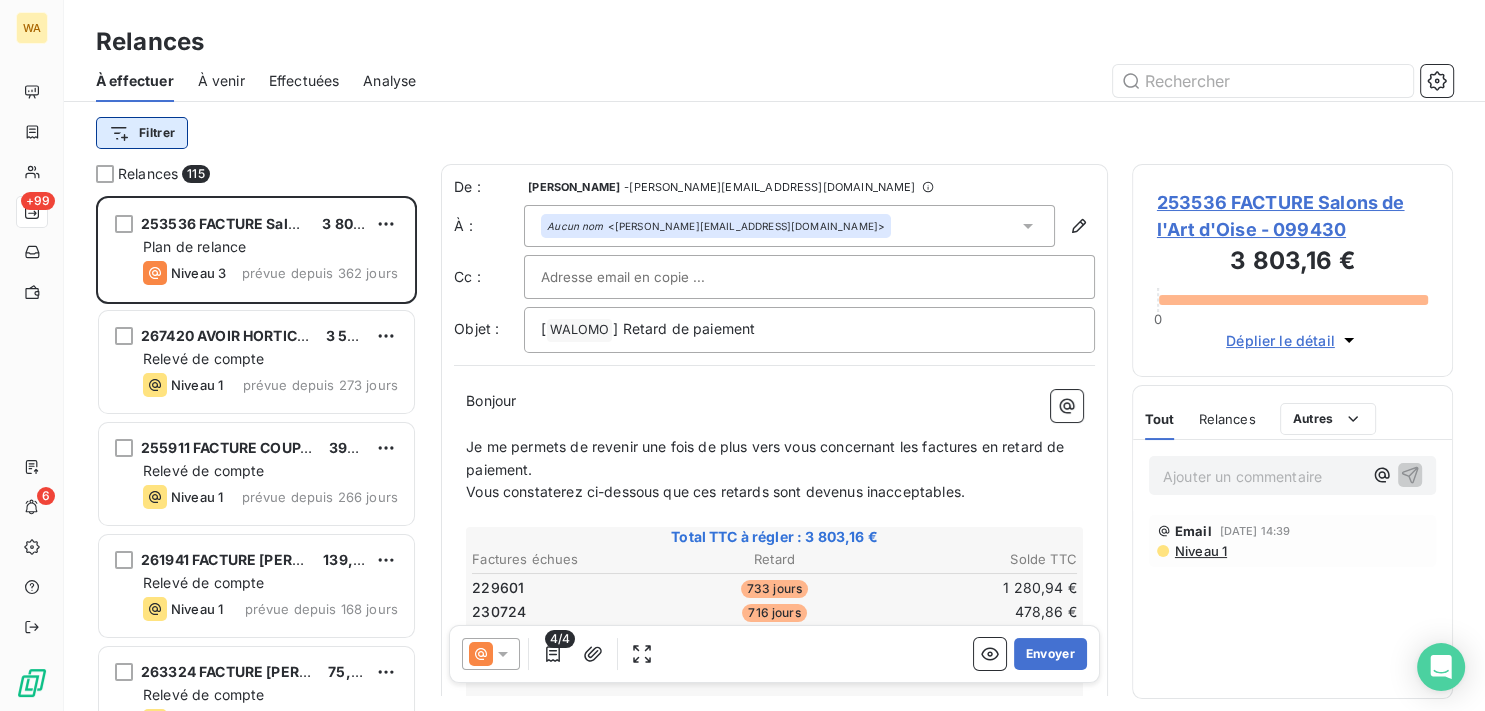 click on "WA +99 6 Relances À effectuer À venir Effectuées Analyse Filtrer Relances 115 253536 FACTURE Salons de l'Art d'Oise 3 803,16 € Plan de relance Niveau 3 prévue depuis 362 jours 267420 AVOIR HORTICA [PERSON_NAME] 3 537,14 € Relevé de compte Niveau 1 prévue depuis 273 jours 255911 FACTURE COUPA GADONNA Trifina 399,60 € Relevé de compte Niveau 1 prévue depuis 266 jours 261941 FACTURE [PERSON_NAME] 139,68 € Relevé de compte Niveau 1 prévue depuis 168 jours 263324 FACTURE [PERSON_NAME] 75,00 € Relevé de compte Niveau 1 prévue depuis 146 jours 266480 FACTURE AIST Béziers Cour d'[GEOGRAPHIC_DATA] 79,32 € Relevé de compte Niveau 1 prévue depuis 78 jours 266130 FACTURE BPGO Comité Social Economiq 98,28 € Relevé de compte Niveau 1 prévue depuis 76 jours 267984 FACTURE Mr [PERSON_NAME] 124,92 € Relevé de compte Niveau 1 prévue depuis 76 jours HLP STUDIO 54,48 € Relevé de compte Niveau 1 prévue depuis 61 jours 268926 FACTURE [PERSON_NAME] 19,50 € Relevé de compte De : -" at bounding box center [742, 355] 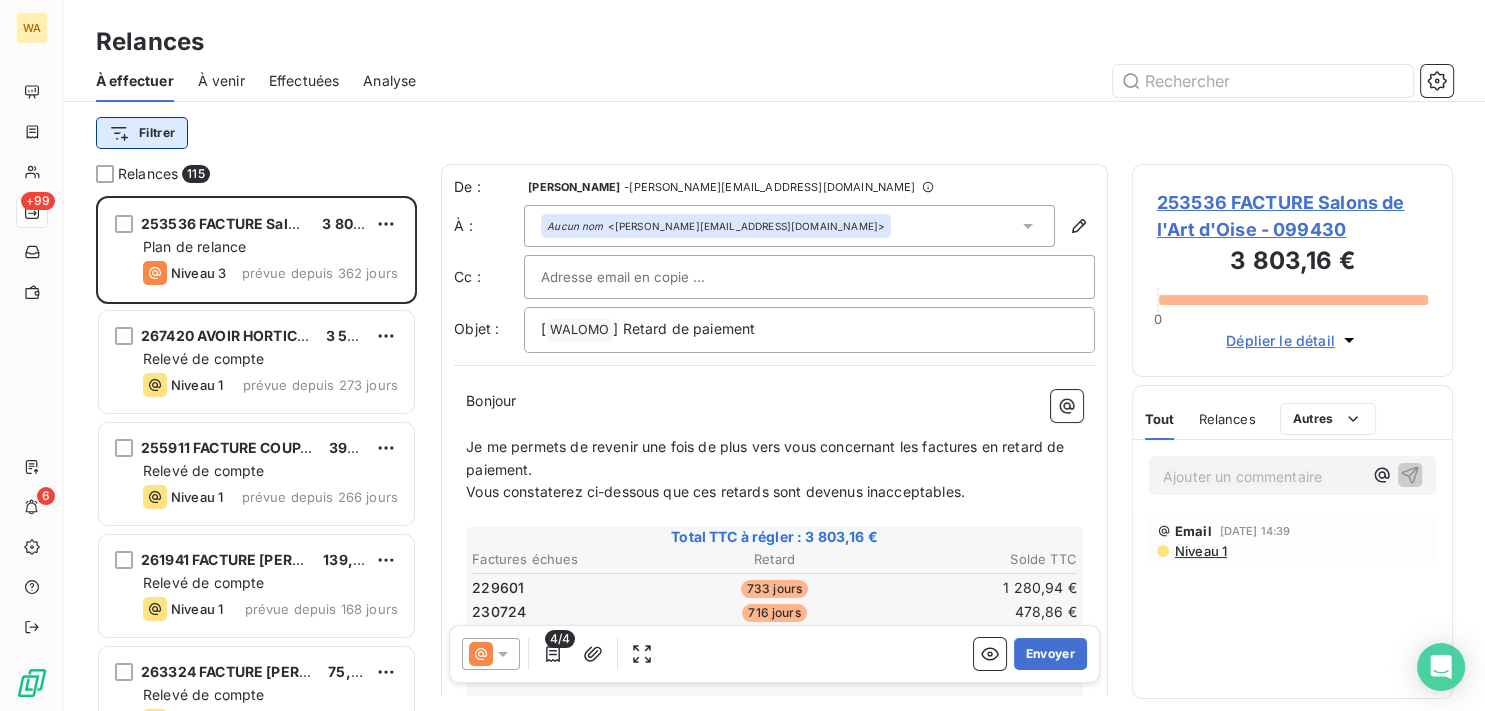 scroll, scrollTop: 18, scrollLeft: 18, axis: both 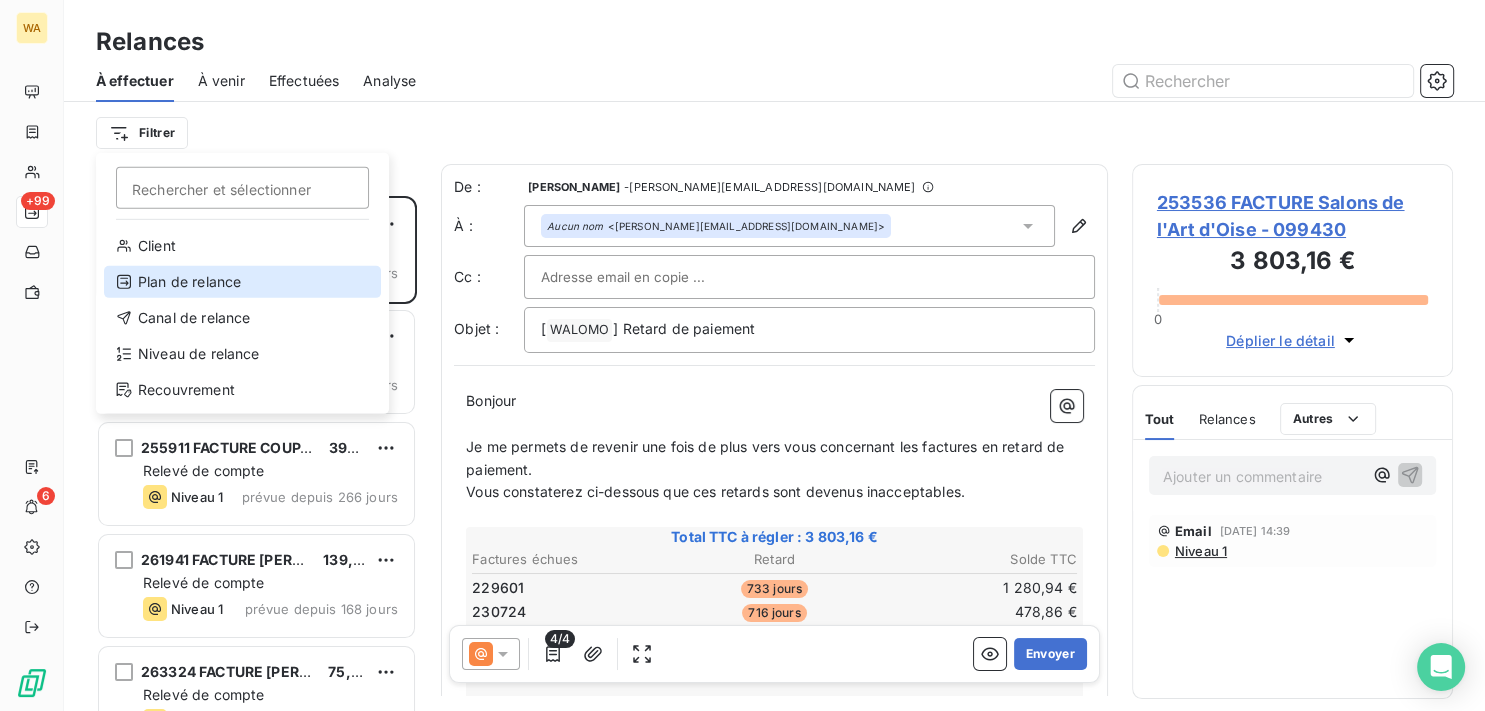 click on "Plan de relance" at bounding box center (242, 282) 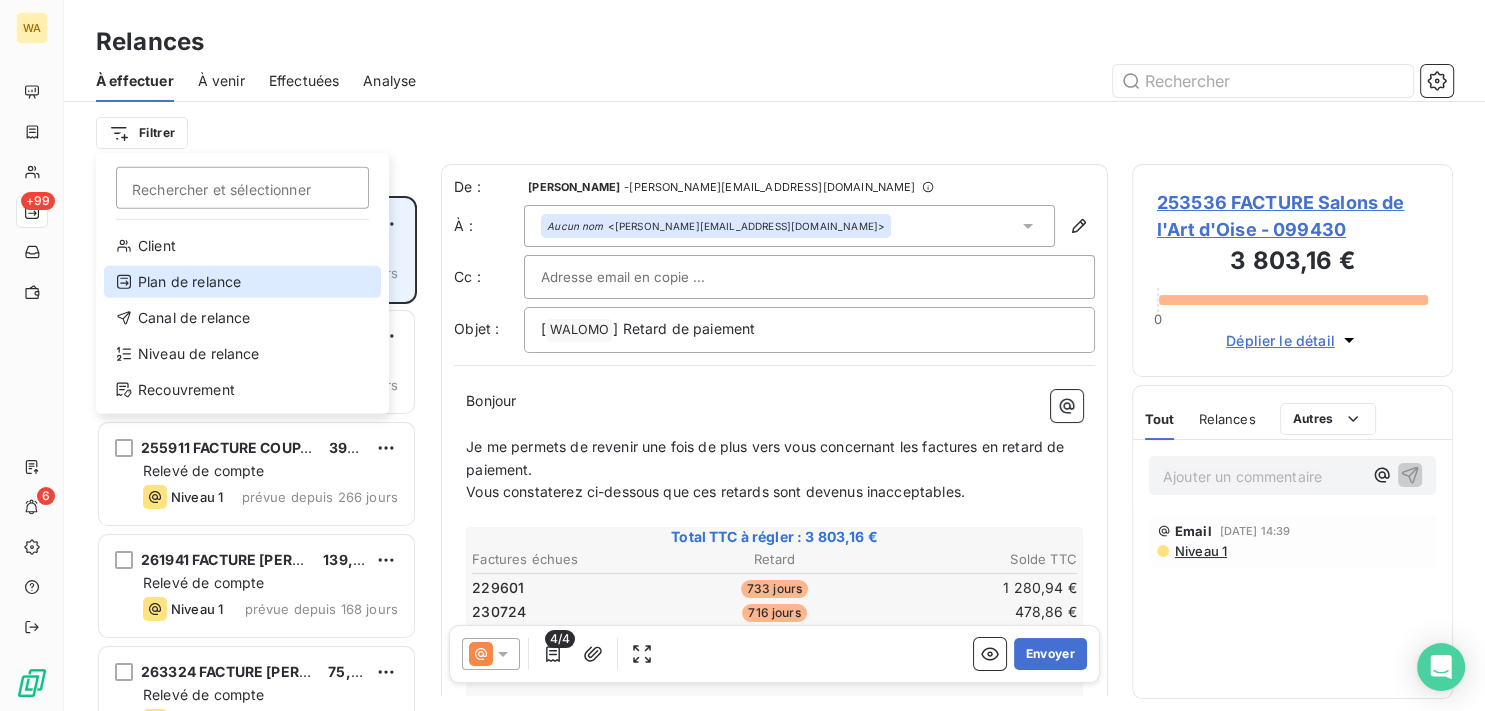 scroll, scrollTop: 18, scrollLeft: 18, axis: both 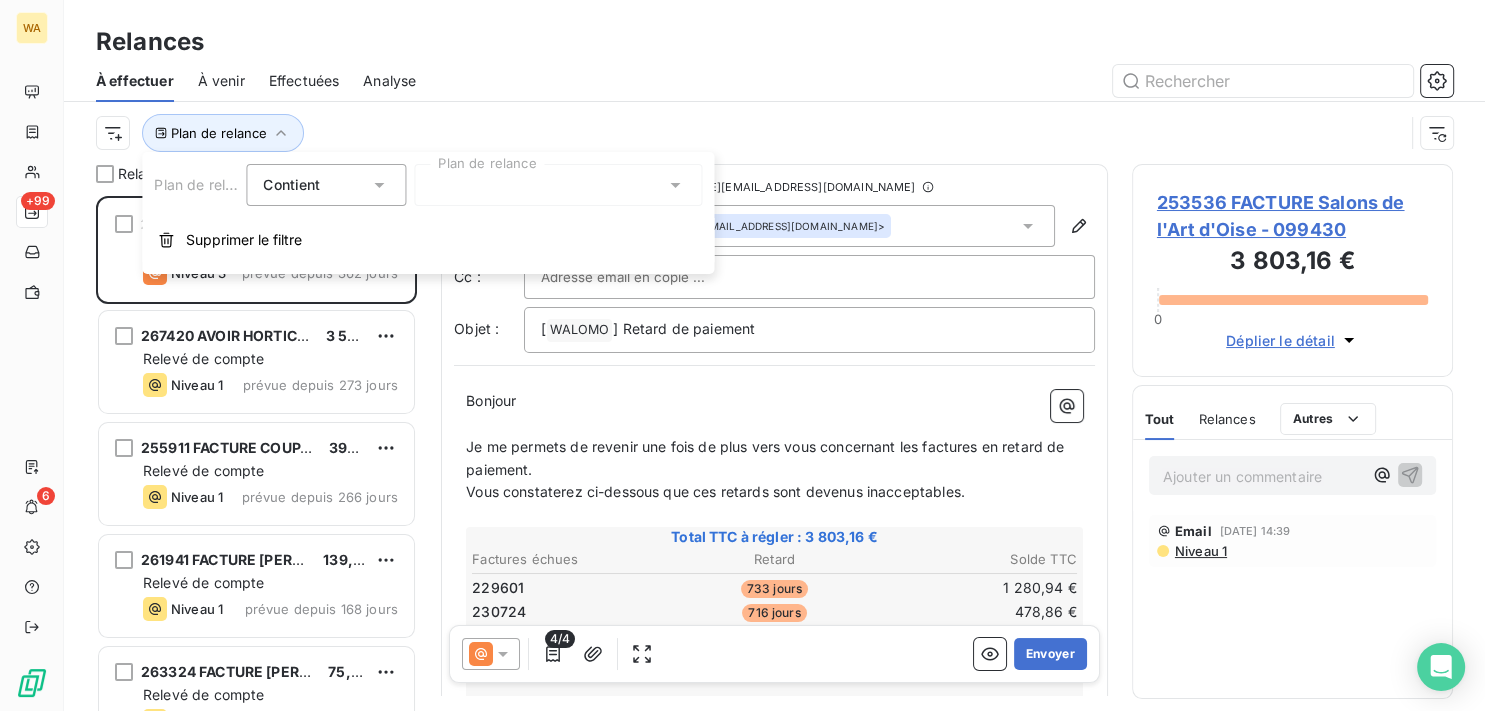 click at bounding box center (558, 185) 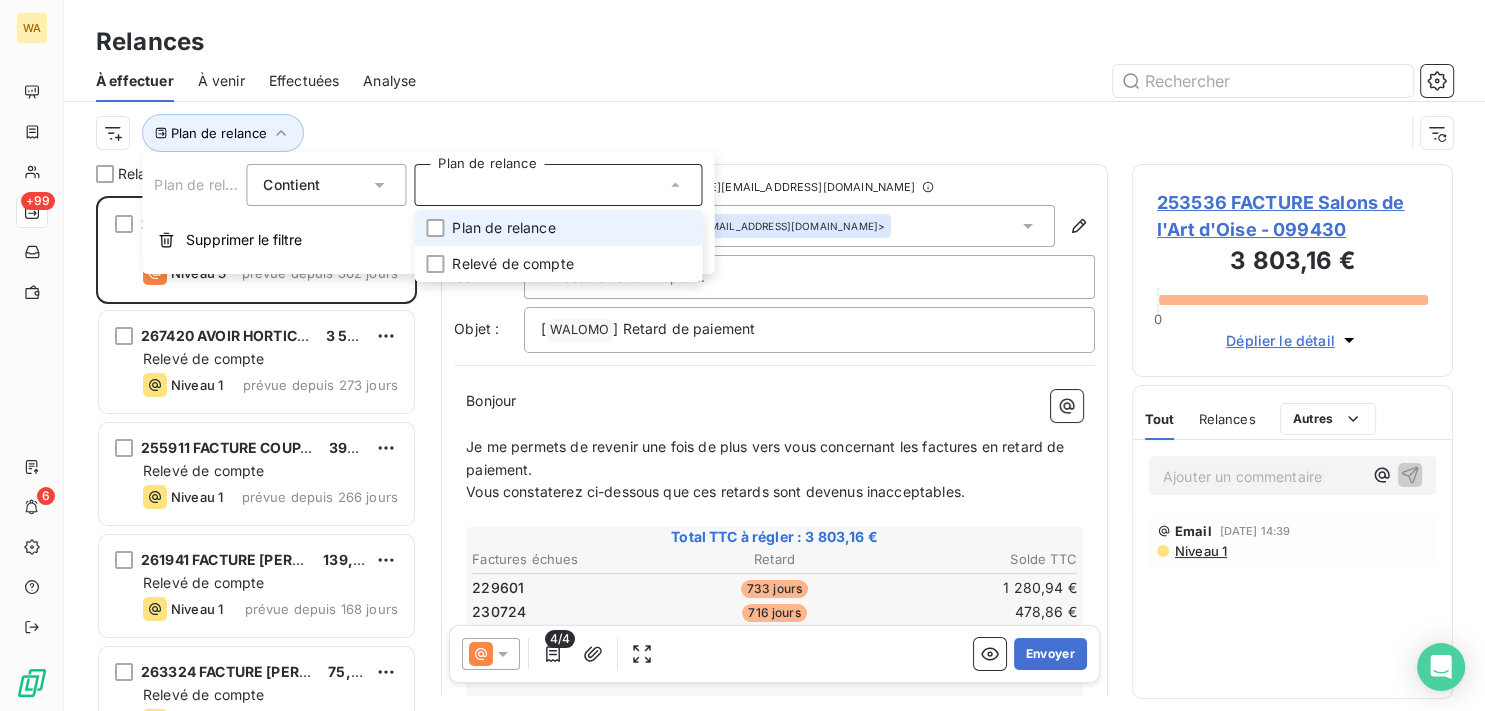 click on "Plan de relance" at bounding box center [503, 228] 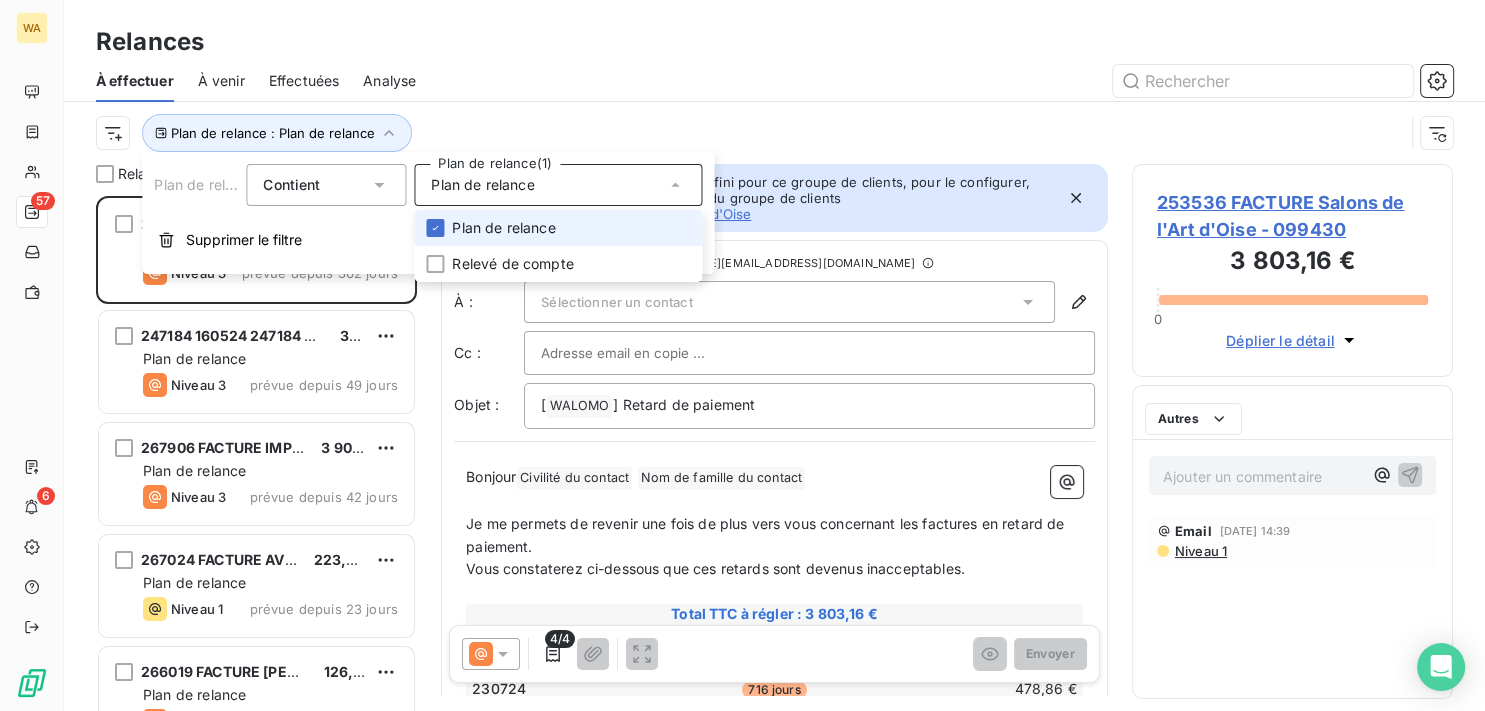 scroll, scrollTop: 18, scrollLeft: 18, axis: both 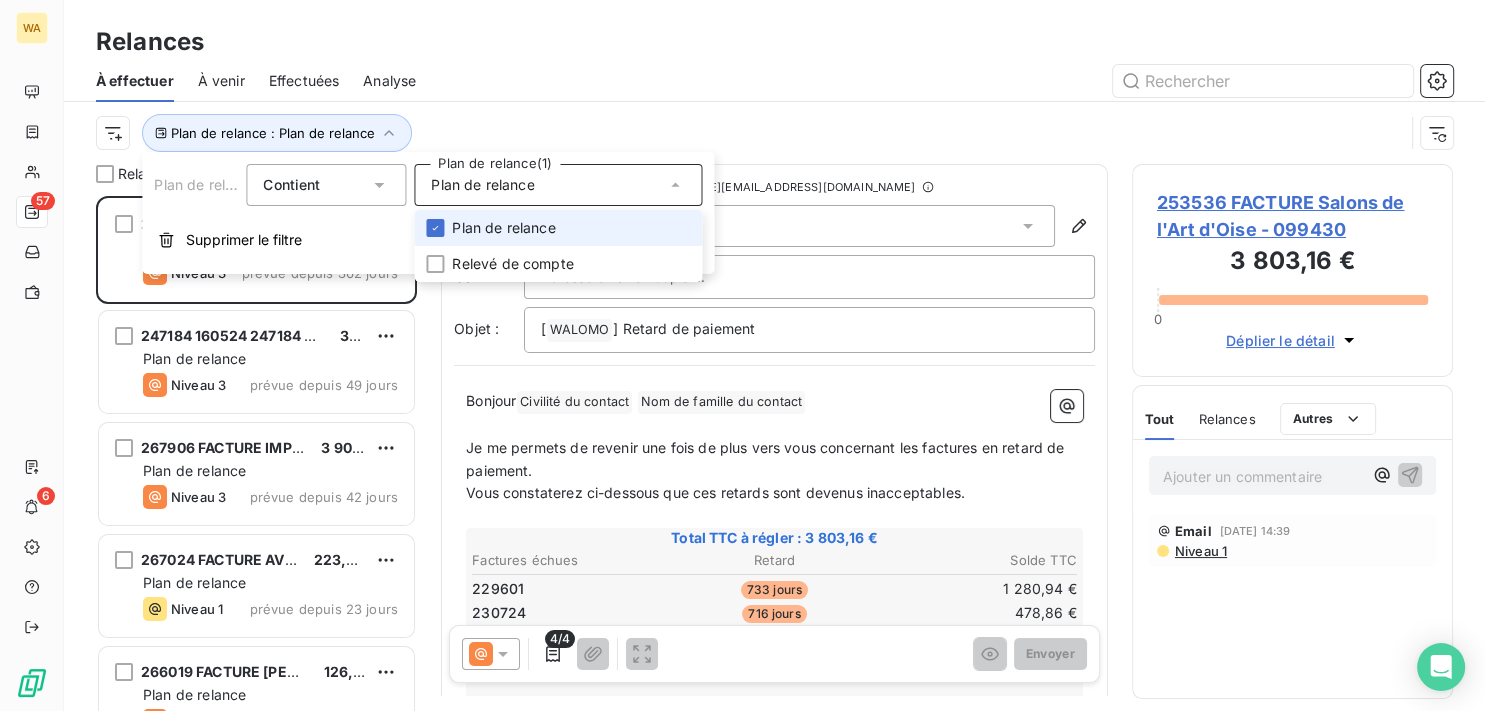 click on "Plan de relance" at bounding box center [503, 228] 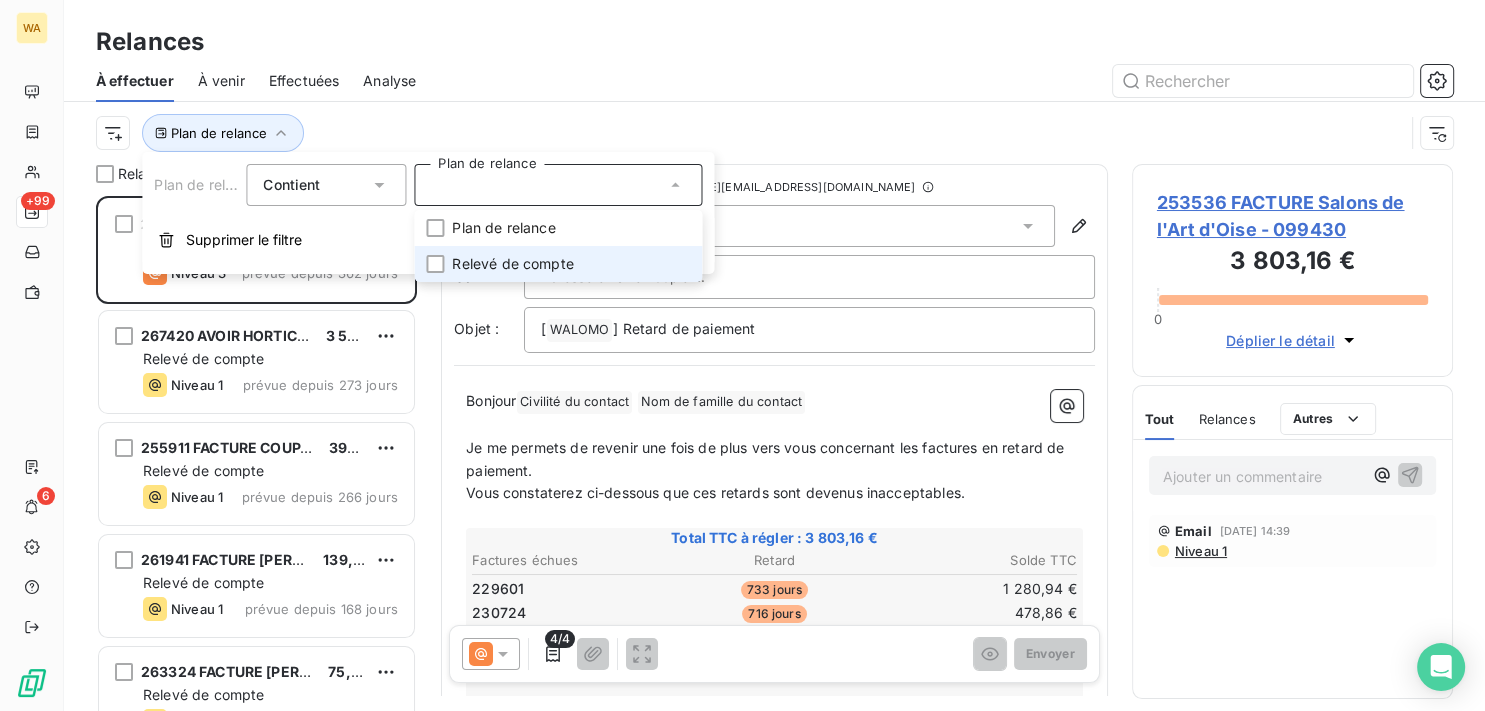 click on "Relevé de compte" at bounding box center [512, 264] 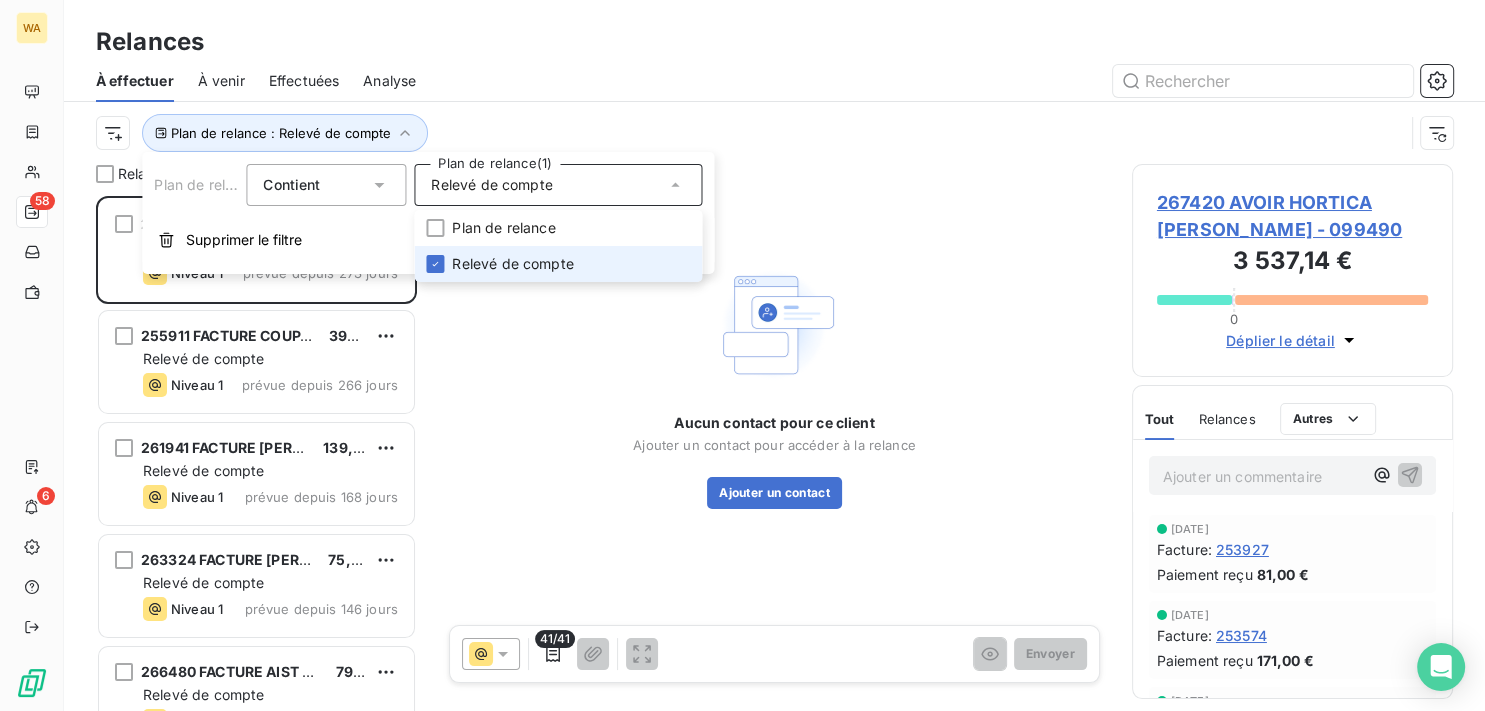 scroll, scrollTop: 18, scrollLeft: 18, axis: both 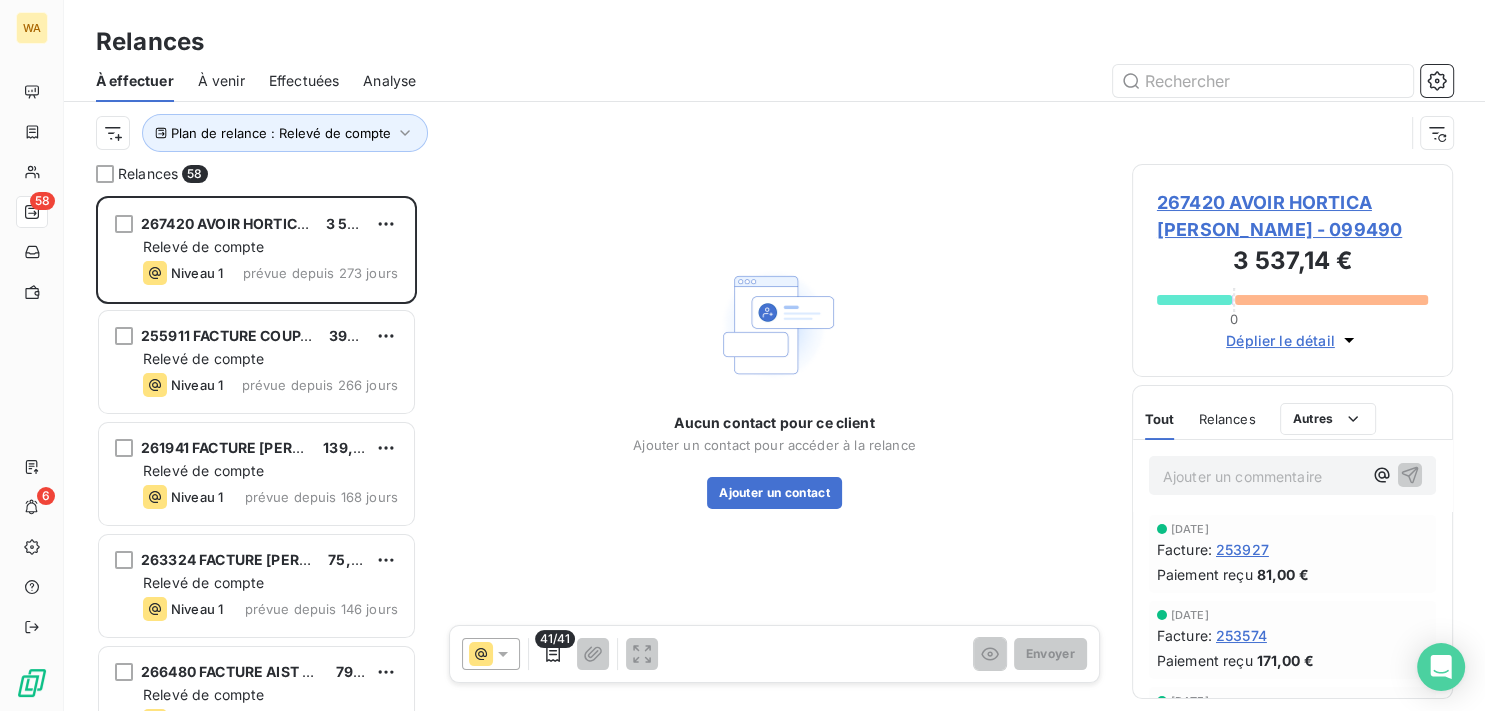 click on "Plan de relance  : Relevé de compte" at bounding box center [774, 133] 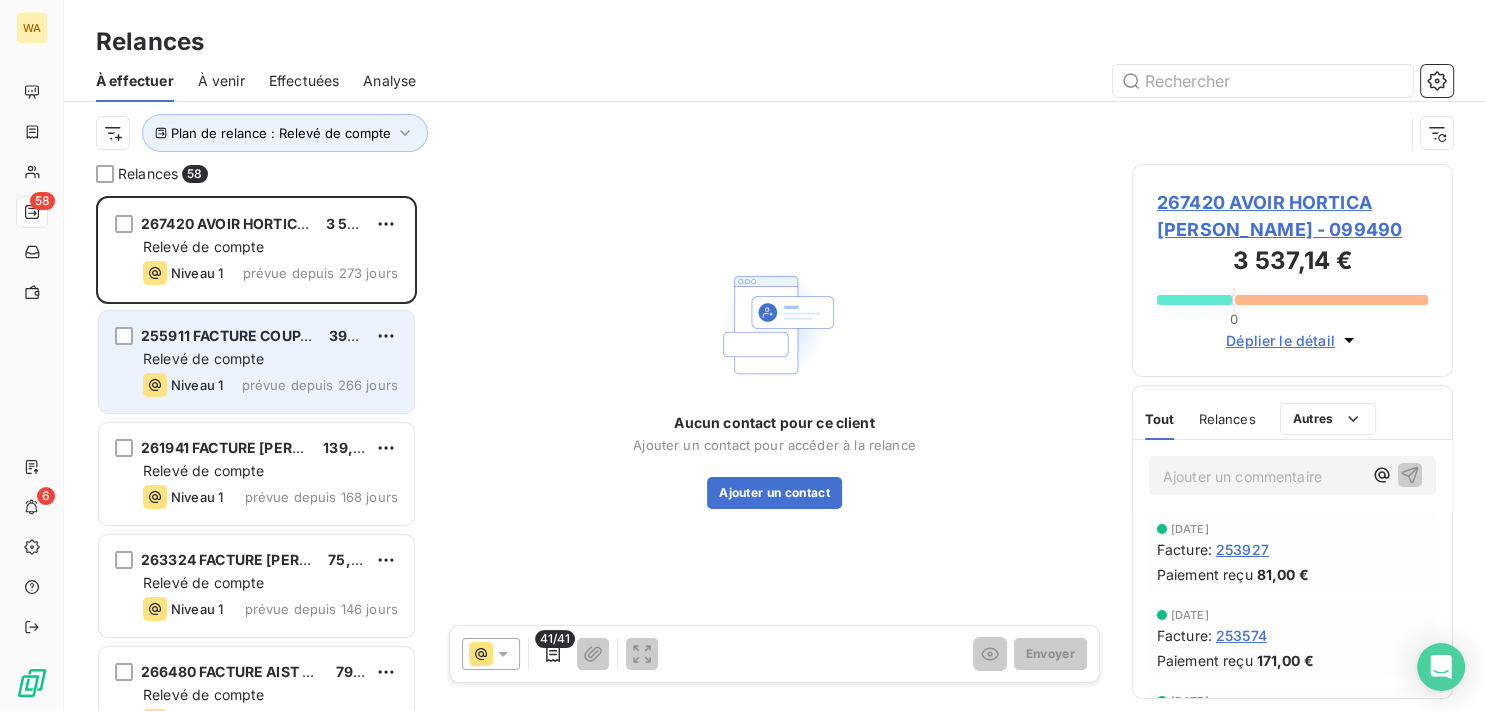 click on "255911 FACTURE COUPA GADONNA Trifina 399,60 €" at bounding box center (270, 336) 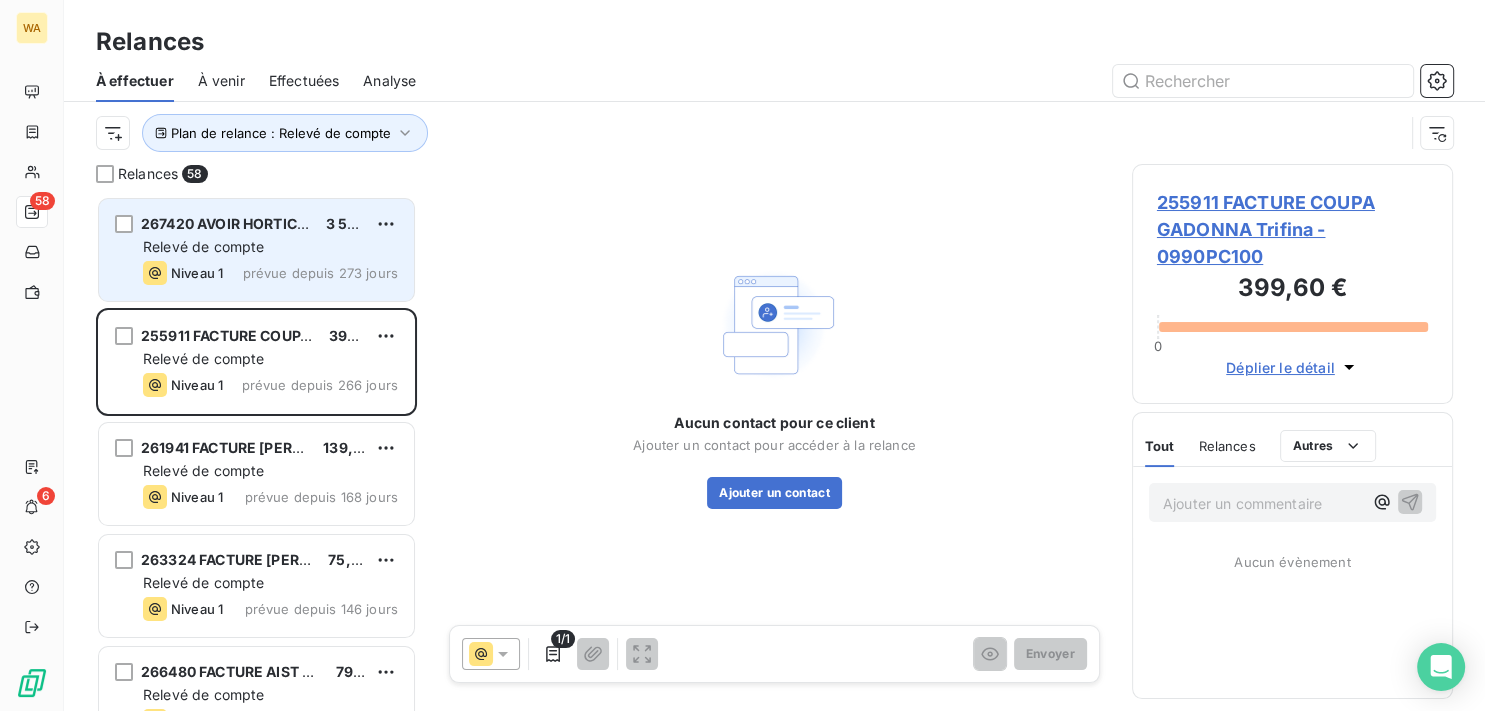 click on "Relevé de compte" at bounding box center (270, 247) 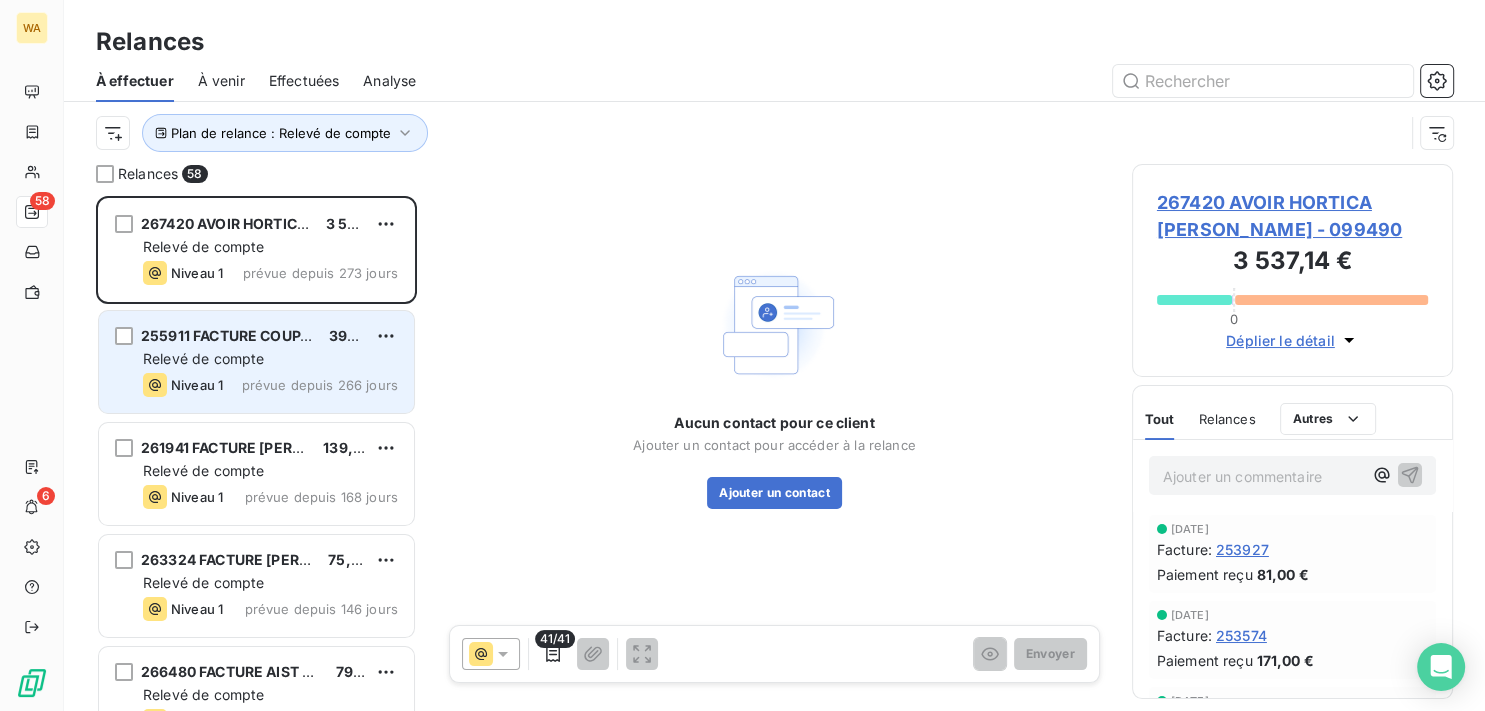 click on "Relevé de compte" at bounding box center (270, 359) 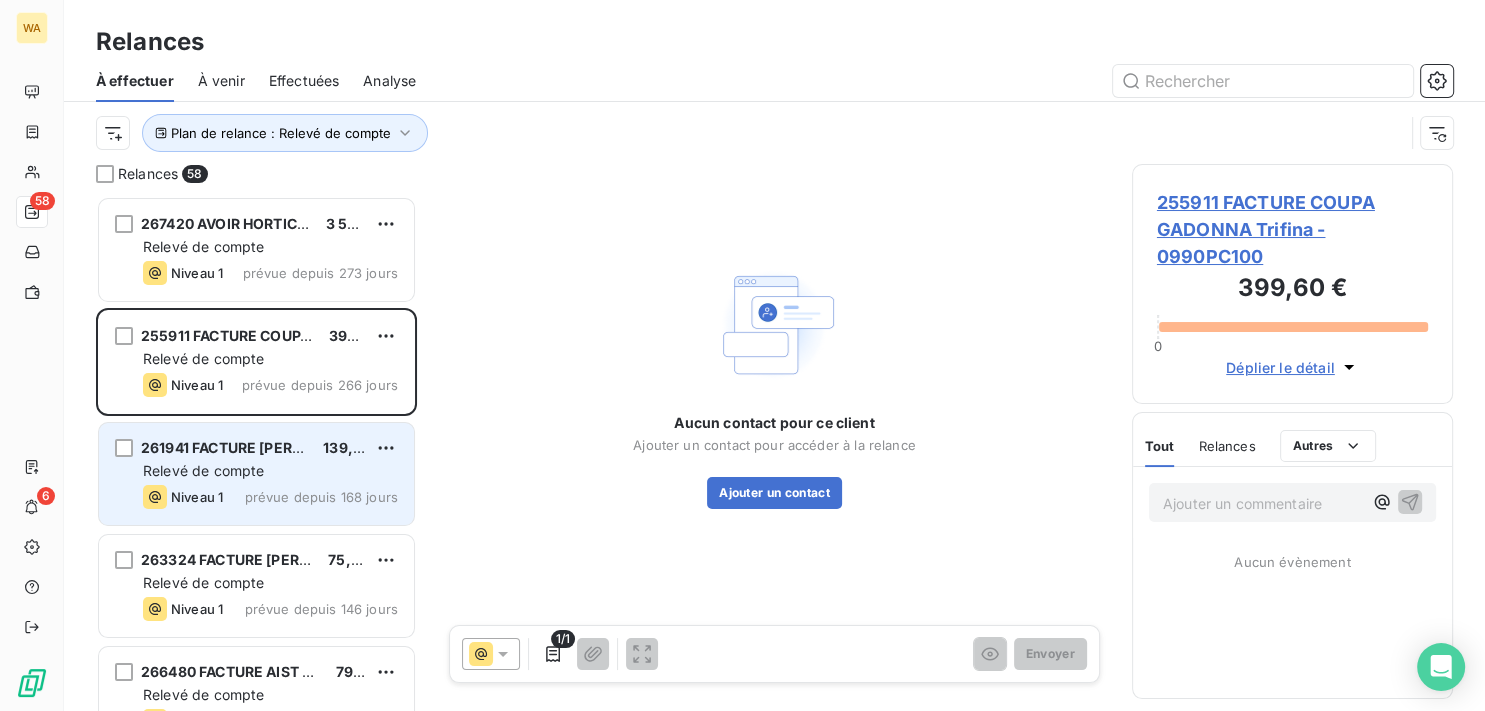 click on "261941 FACTURE [PERSON_NAME] 139,68 € Relevé de compte Niveau 1 prévue depuis 168 jours" at bounding box center [256, 474] 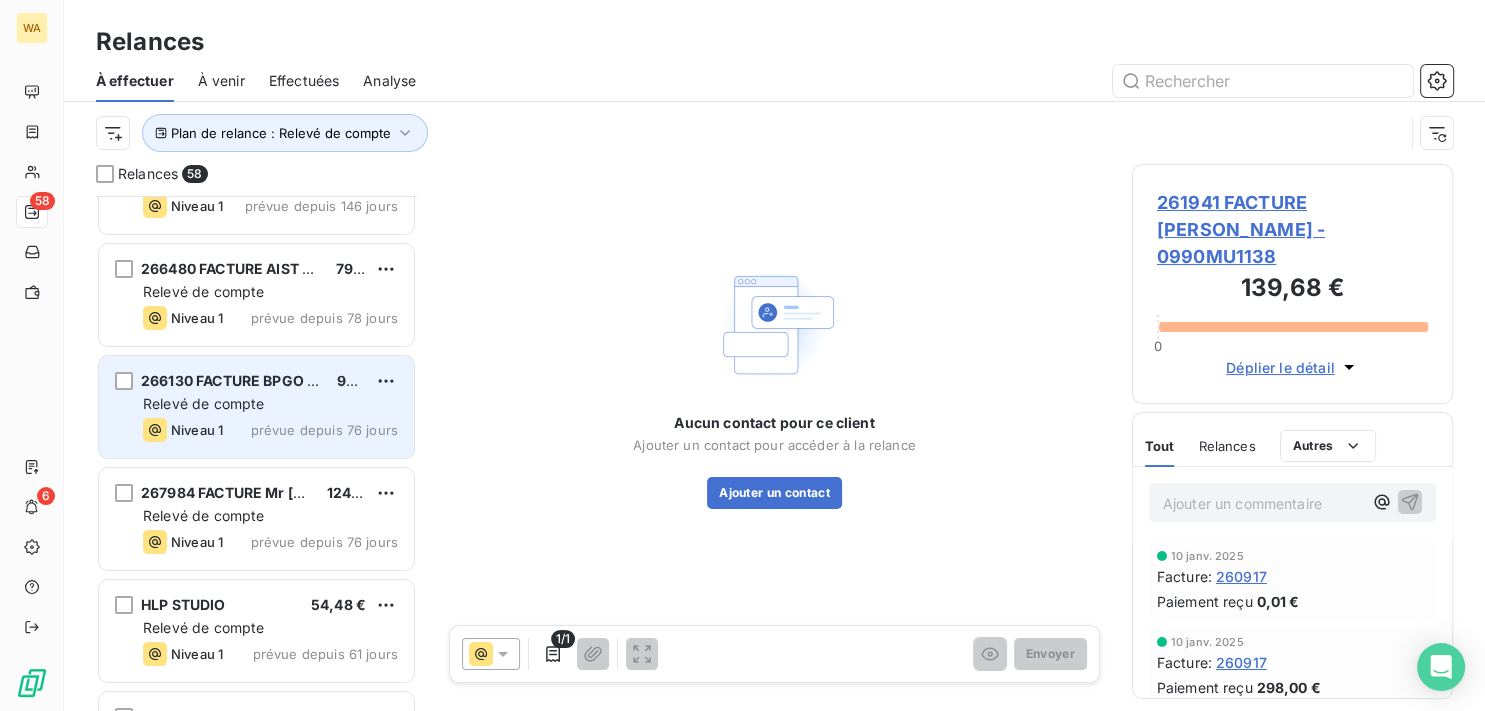 click on "Relevé de compte" at bounding box center (270, 404) 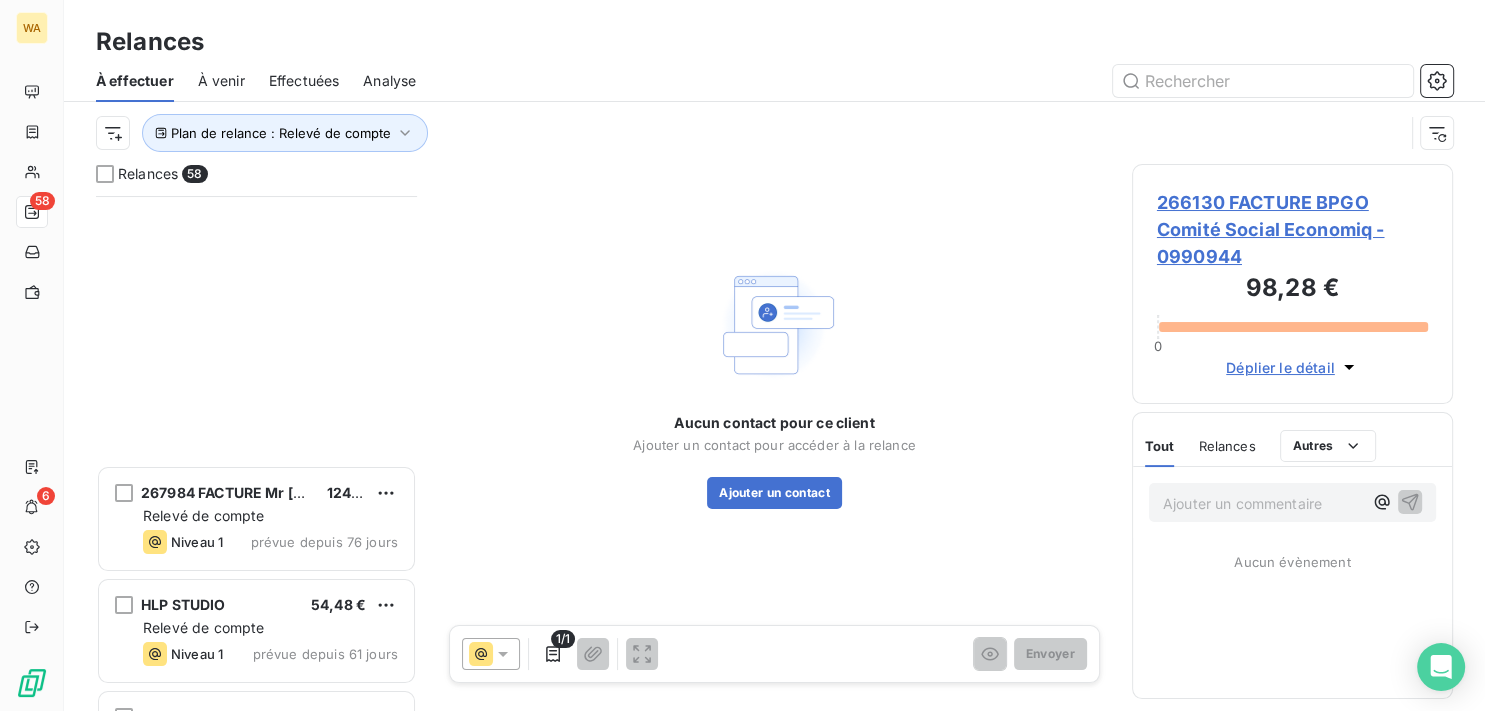 scroll, scrollTop: 1110, scrollLeft: 0, axis: vertical 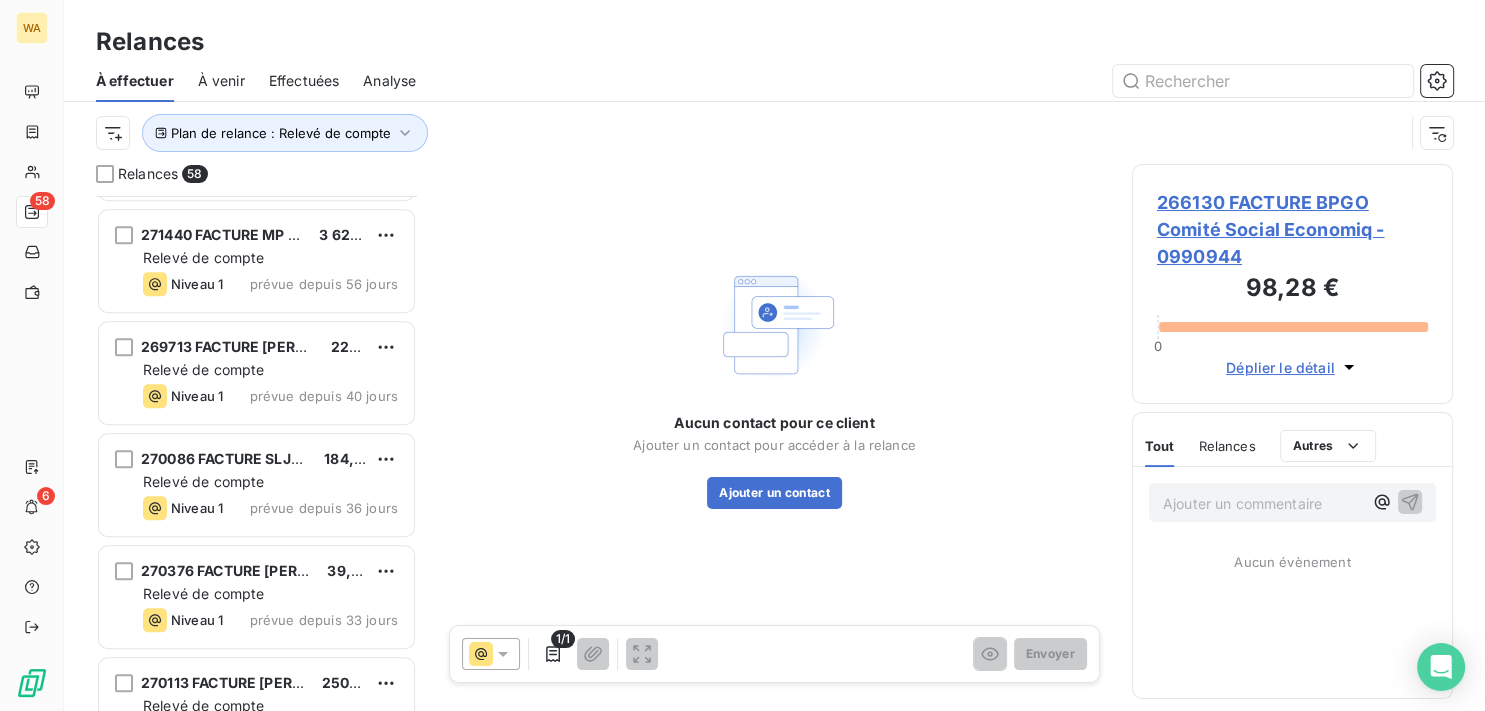 click on "269713 FACTURE [PERSON_NAME] FOR EVER 220,67 € Relevé de compte Niveau 1 prévue depuis 40 jours" at bounding box center (256, 375) 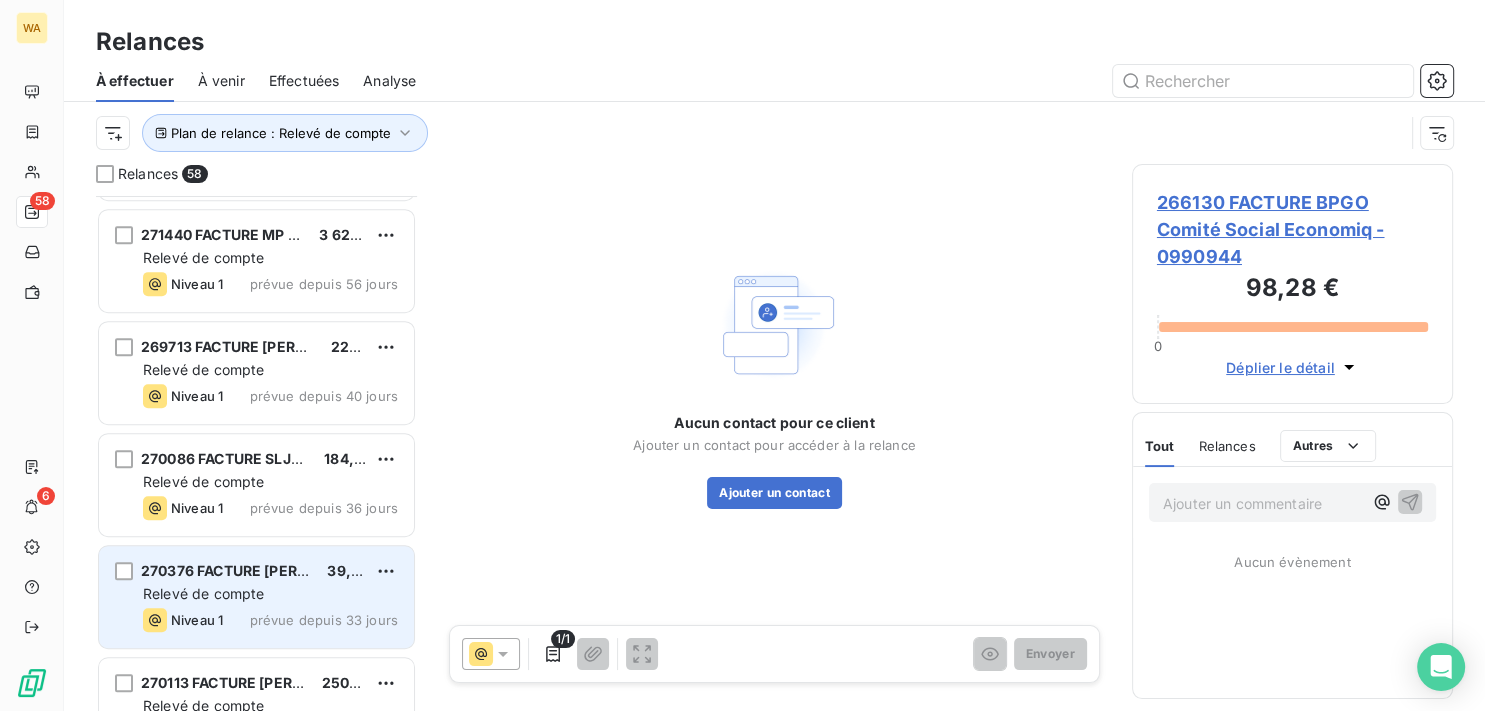 click on "270376 FACTURE [PERSON_NAME] 39,00 € Relevé de compte Niveau 1 prévue depuis 33 jours" at bounding box center [256, 597] 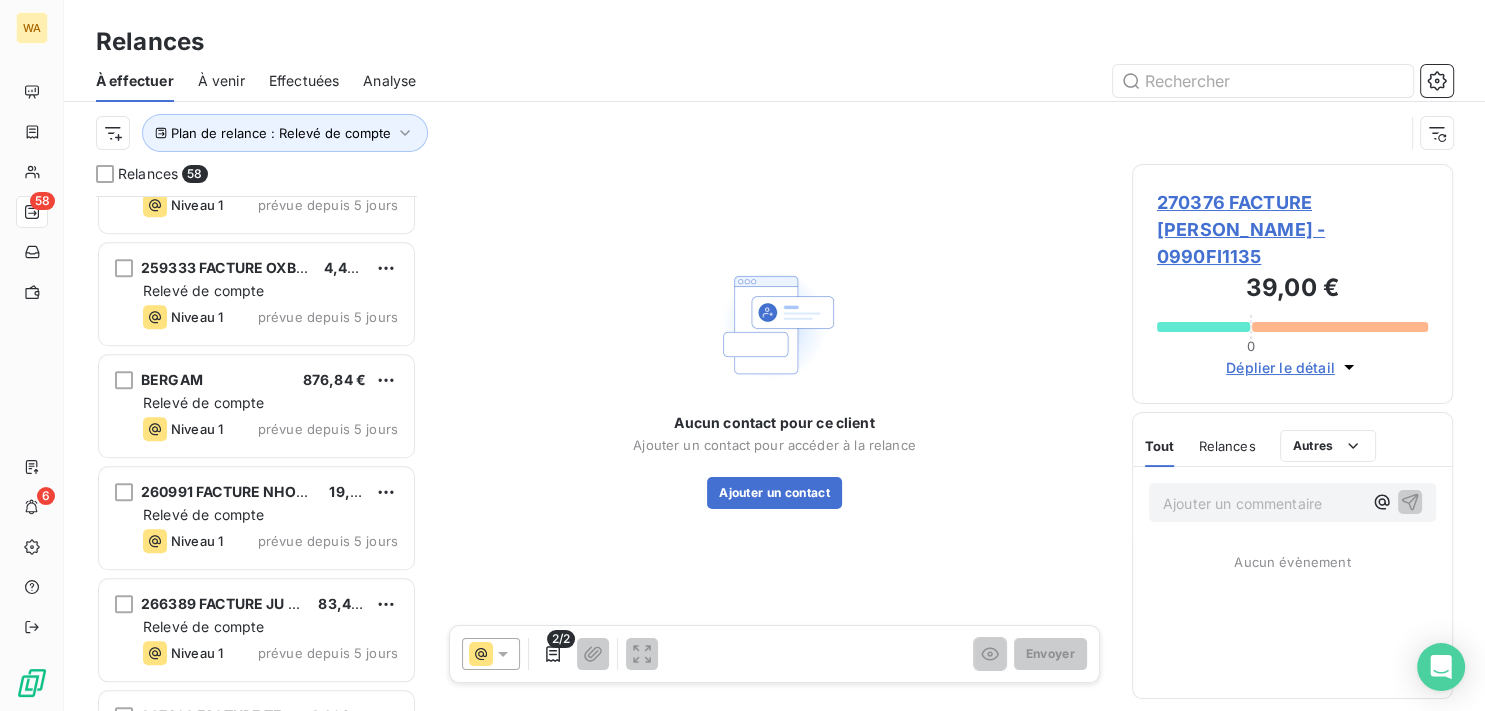 scroll, scrollTop: 1916, scrollLeft: 0, axis: vertical 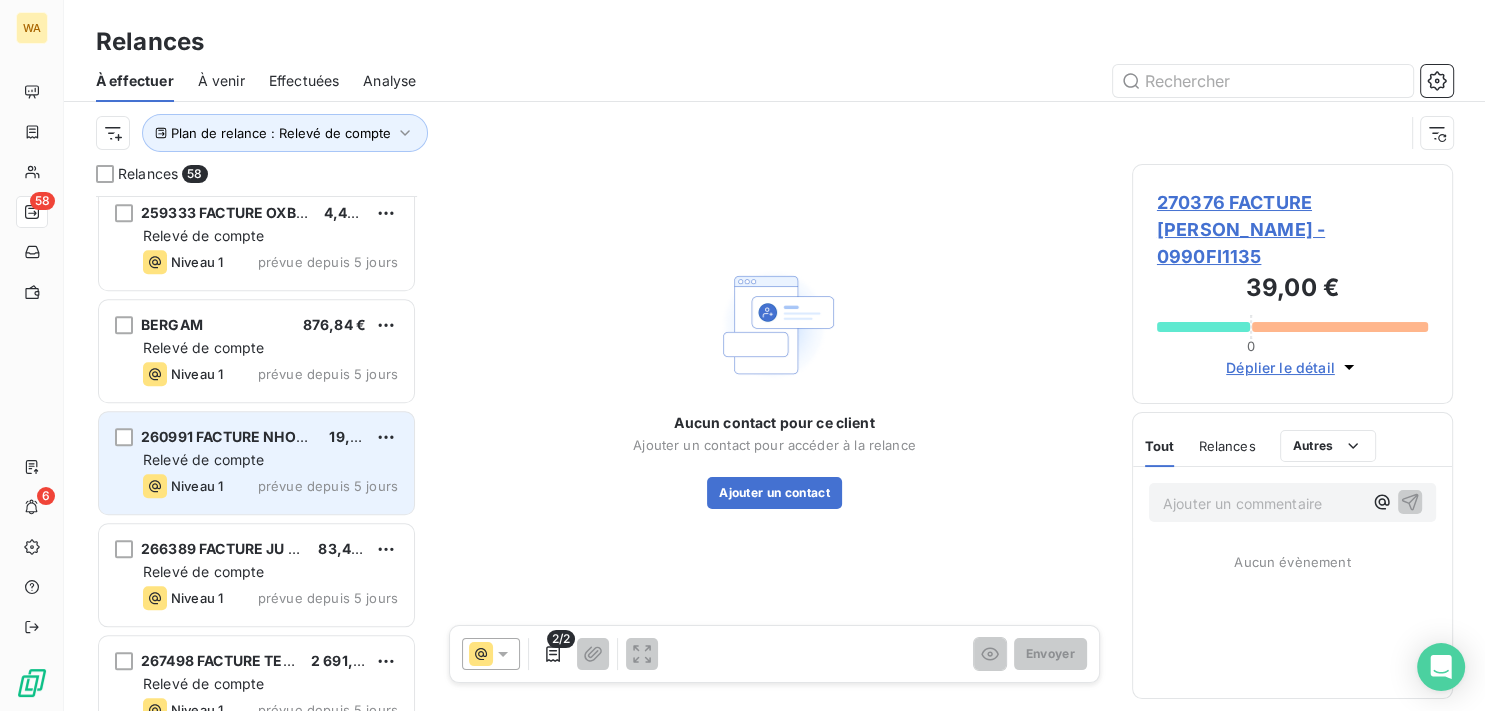 click on "260991 FACTURE NHORSMANDY 19,41 € Relevé de compte Niveau 1 prévue depuis 5 jours" at bounding box center (256, 463) 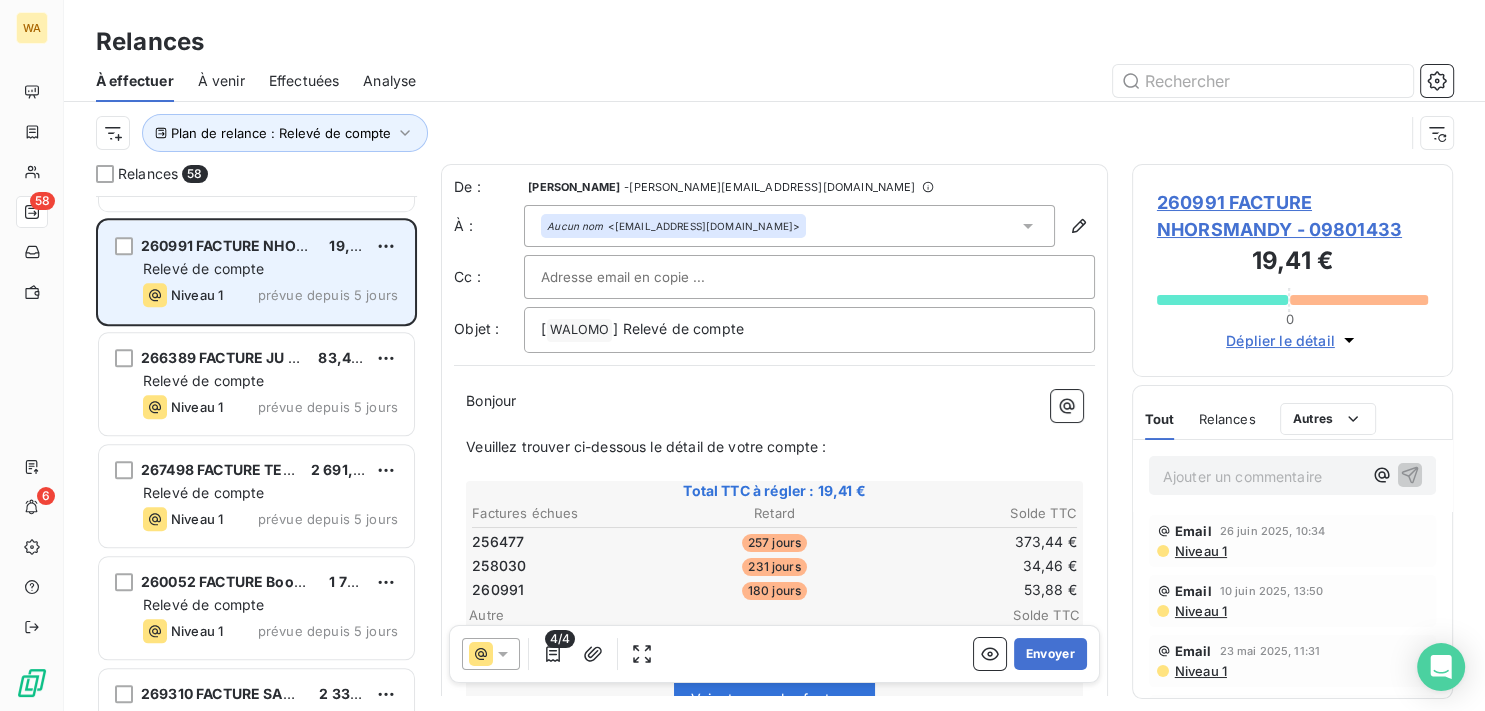 scroll, scrollTop: 2218, scrollLeft: 0, axis: vertical 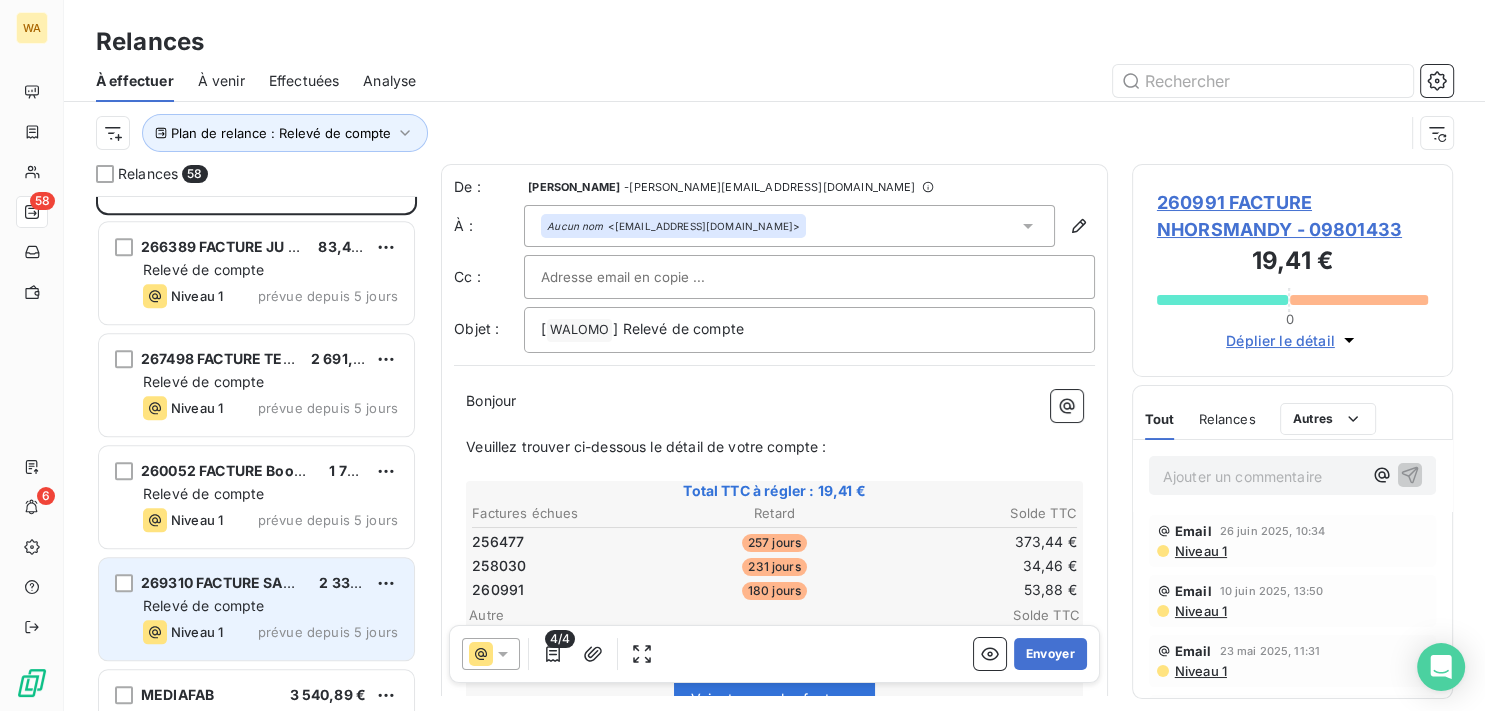 click on "Relevé de compte" at bounding box center (270, 606) 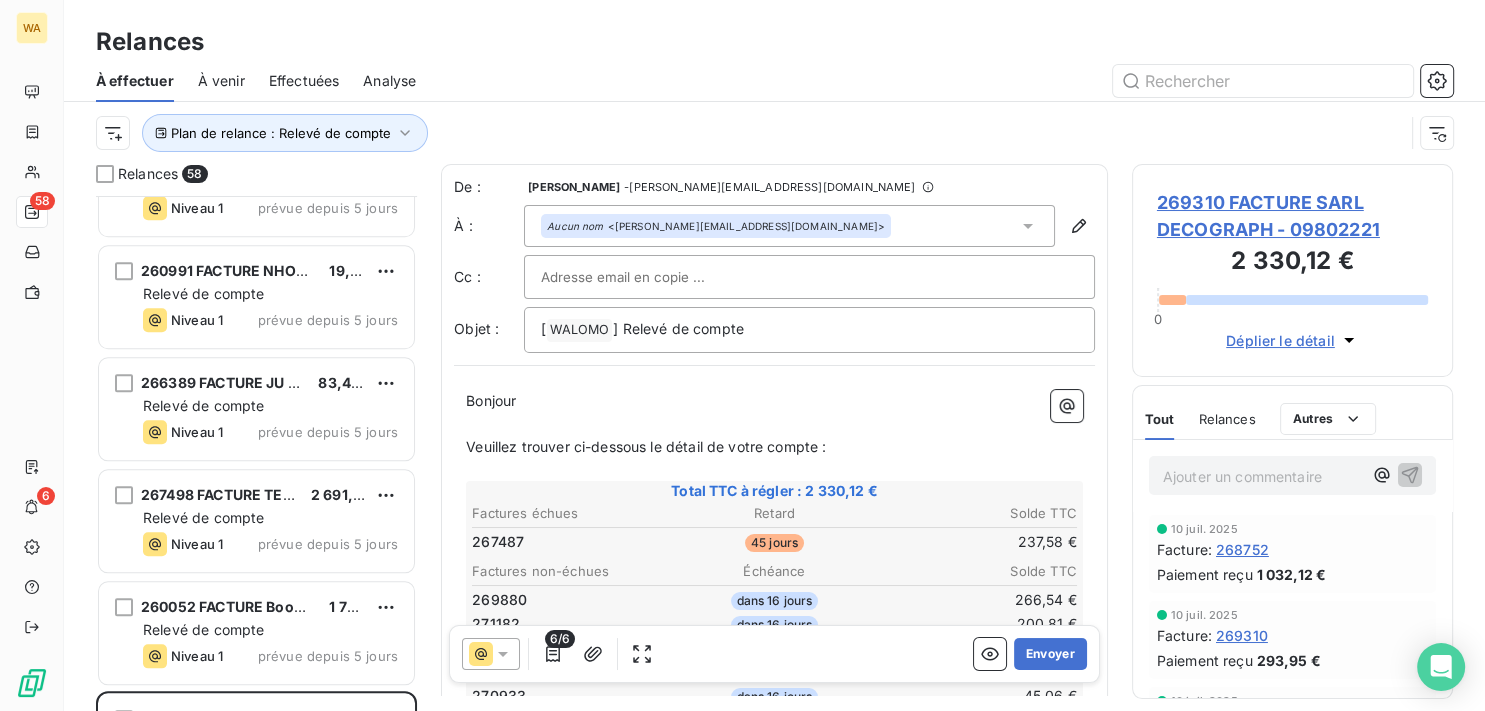 scroll, scrollTop: 2017, scrollLeft: 0, axis: vertical 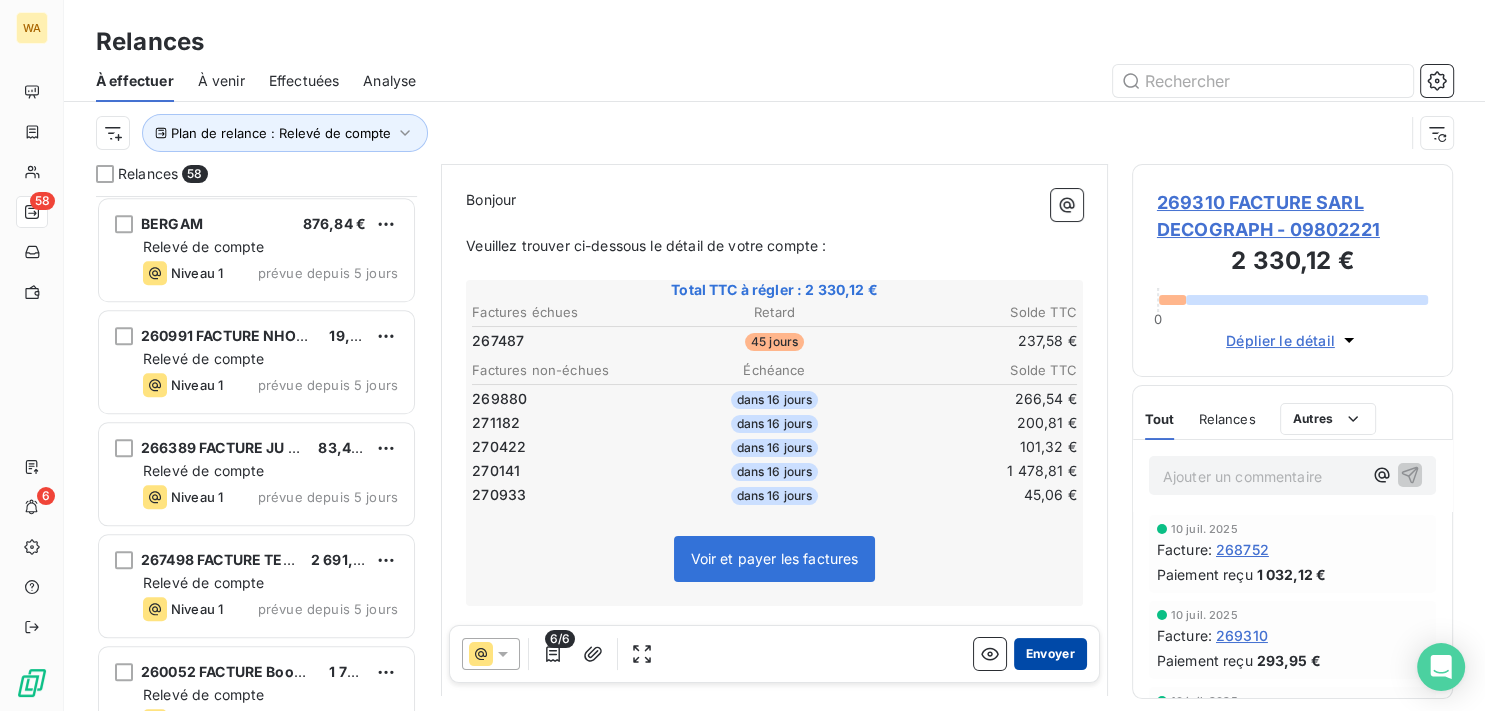 click on "Envoyer" at bounding box center (1050, 654) 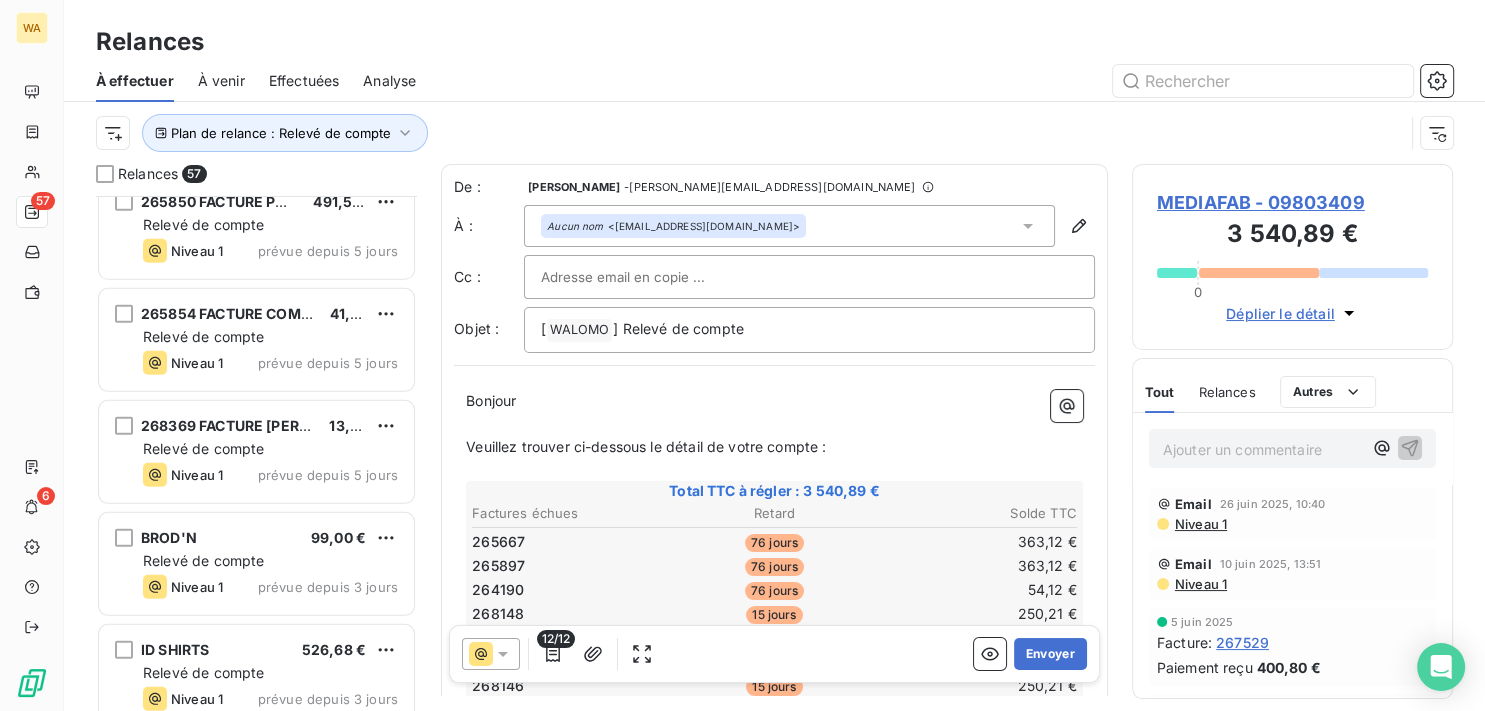 scroll, scrollTop: 5870, scrollLeft: 0, axis: vertical 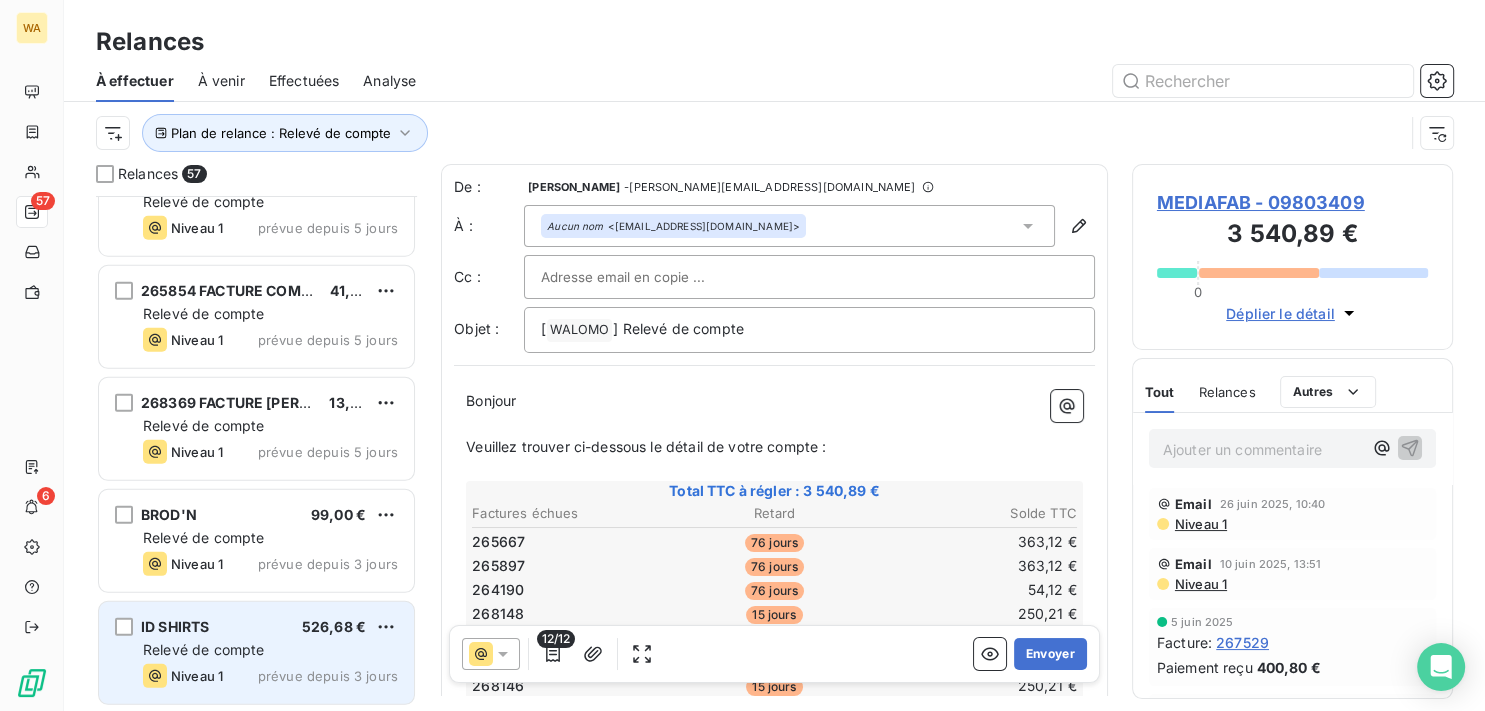 click on "ID SHIRTS 526,68 €" at bounding box center (270, 627) 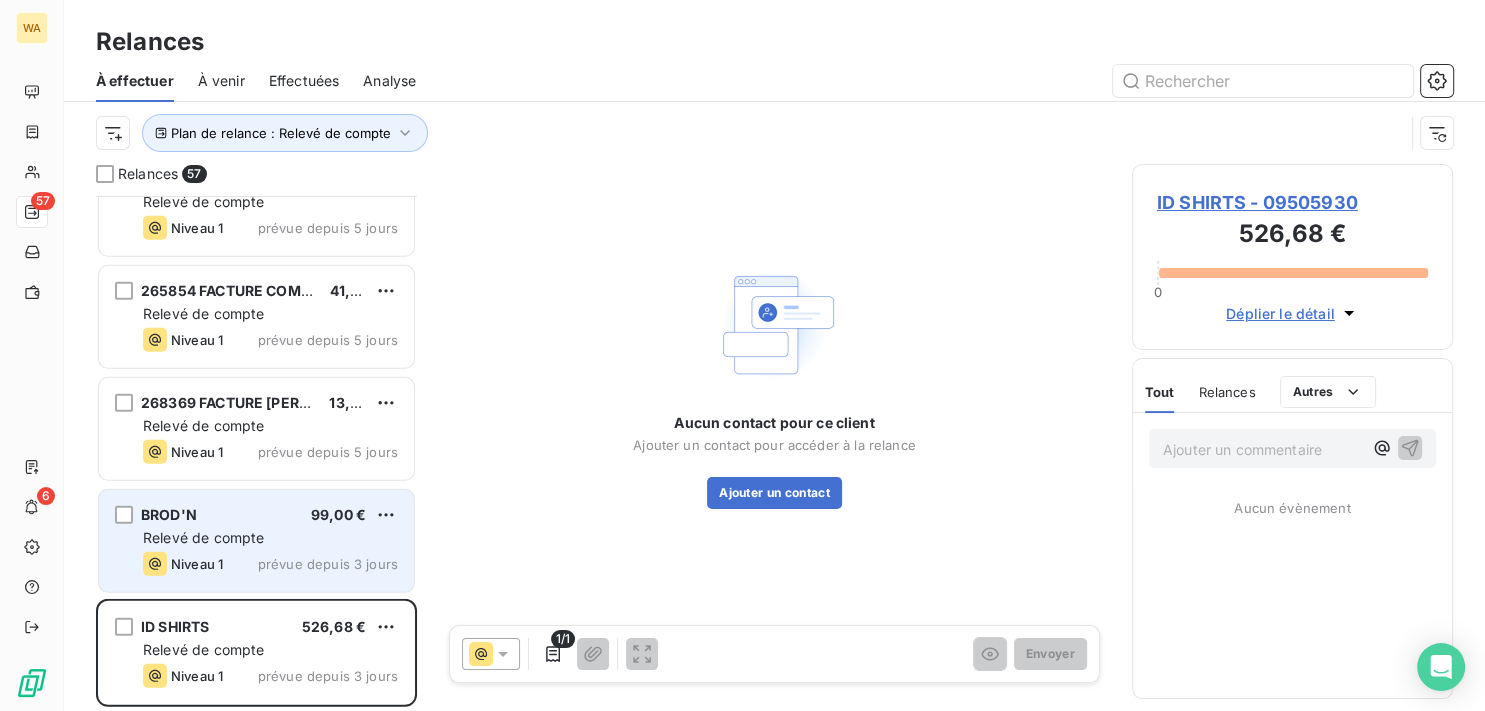 click on "prévue depuis 3 jours" at bounding box center [328, 564] 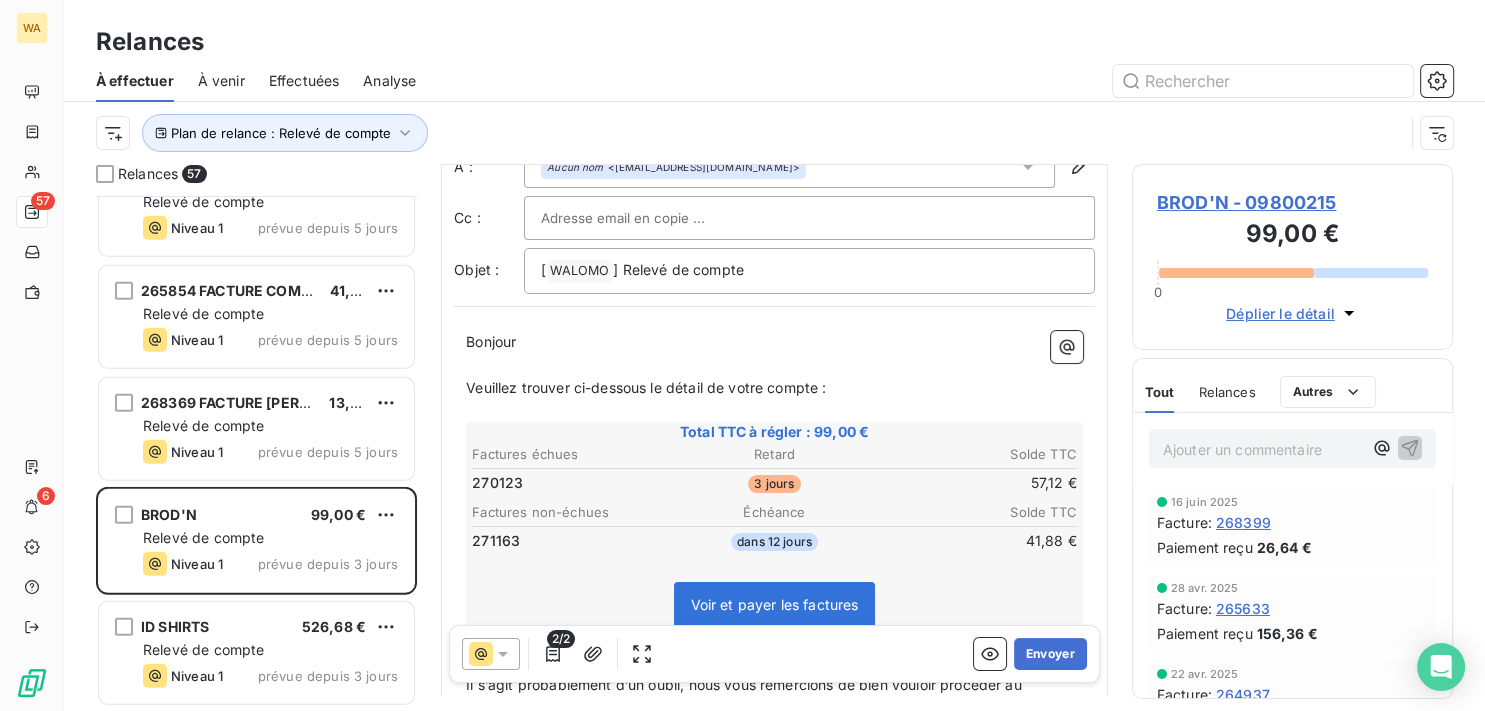 scroll, scrollTop: 102, scrollLeft: 0, axis: vertical 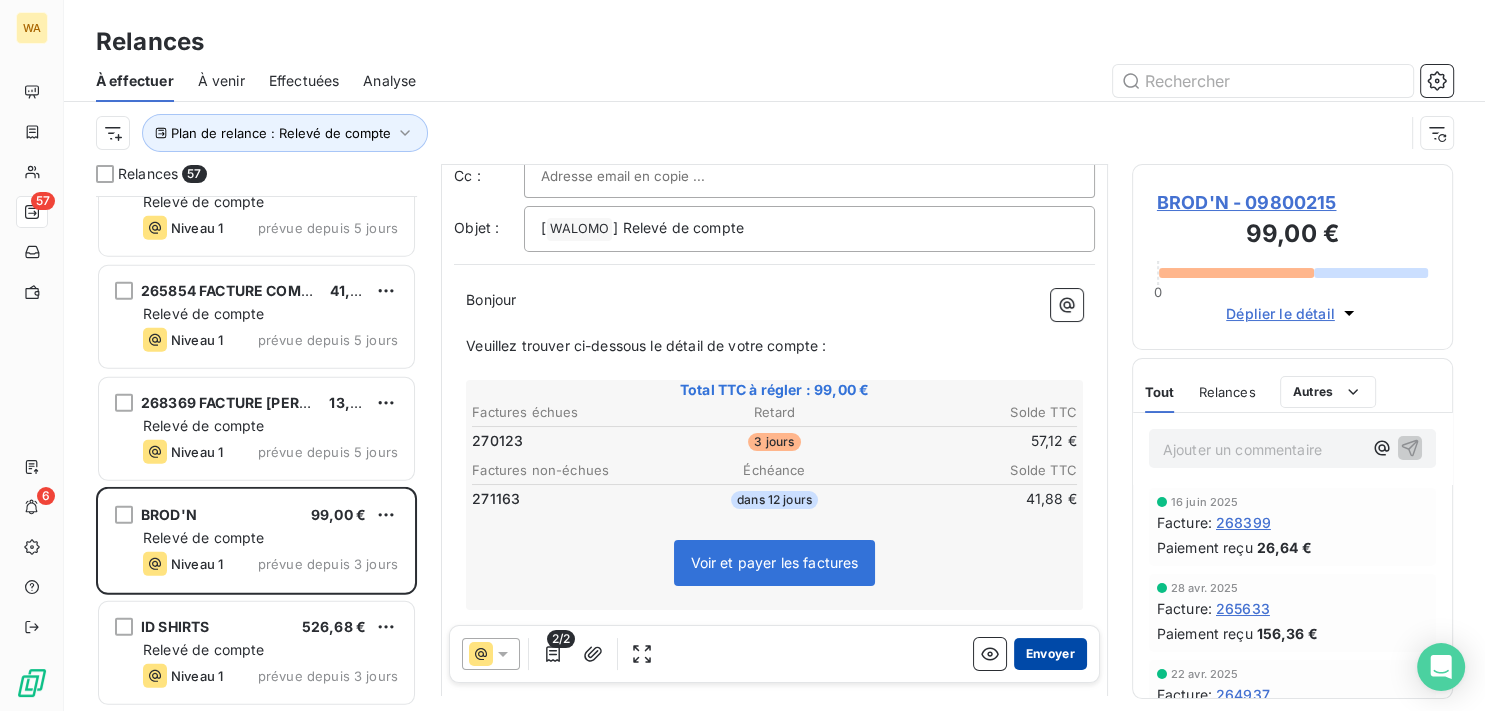 click on "Envoyer" at bounding box center (1050, 654) 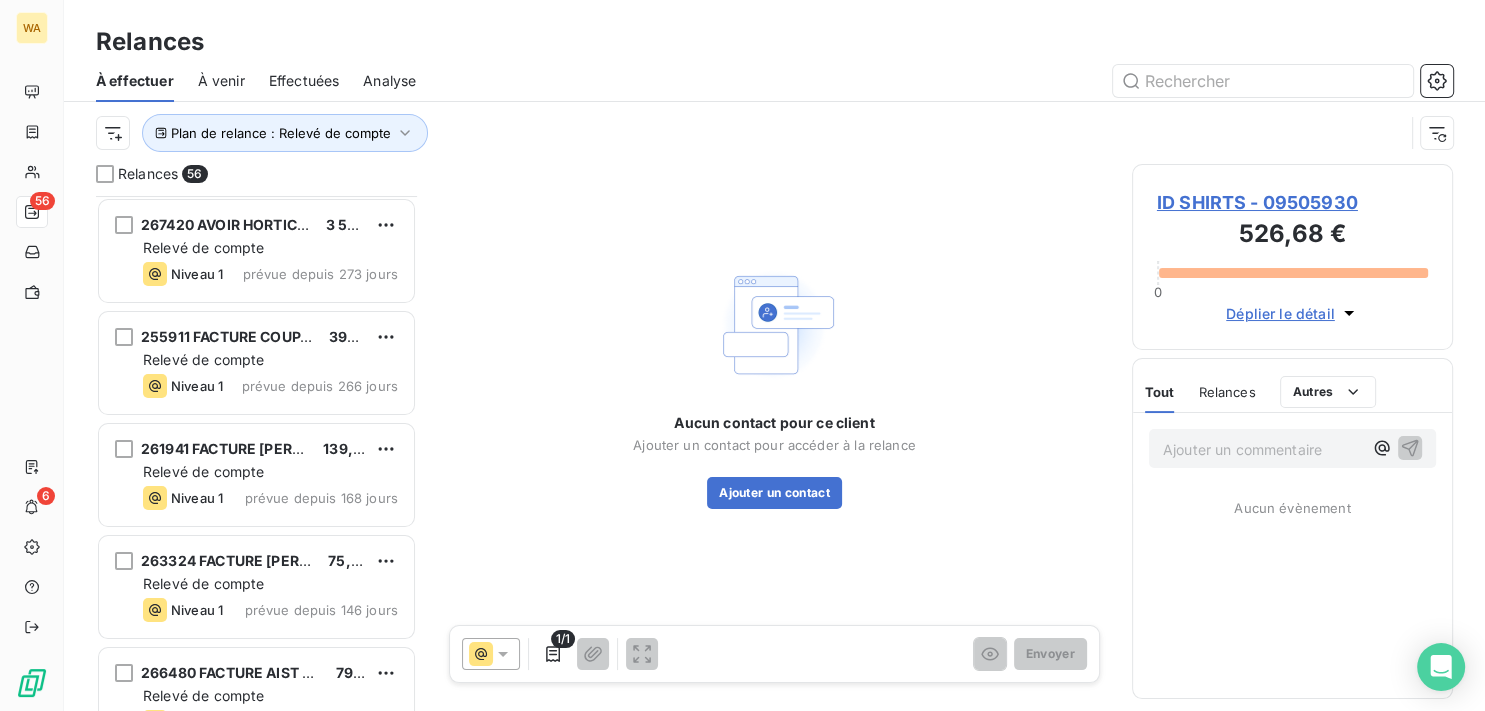 scroll, scrollTop: 1, scrollLeft: 0, axis: vertical 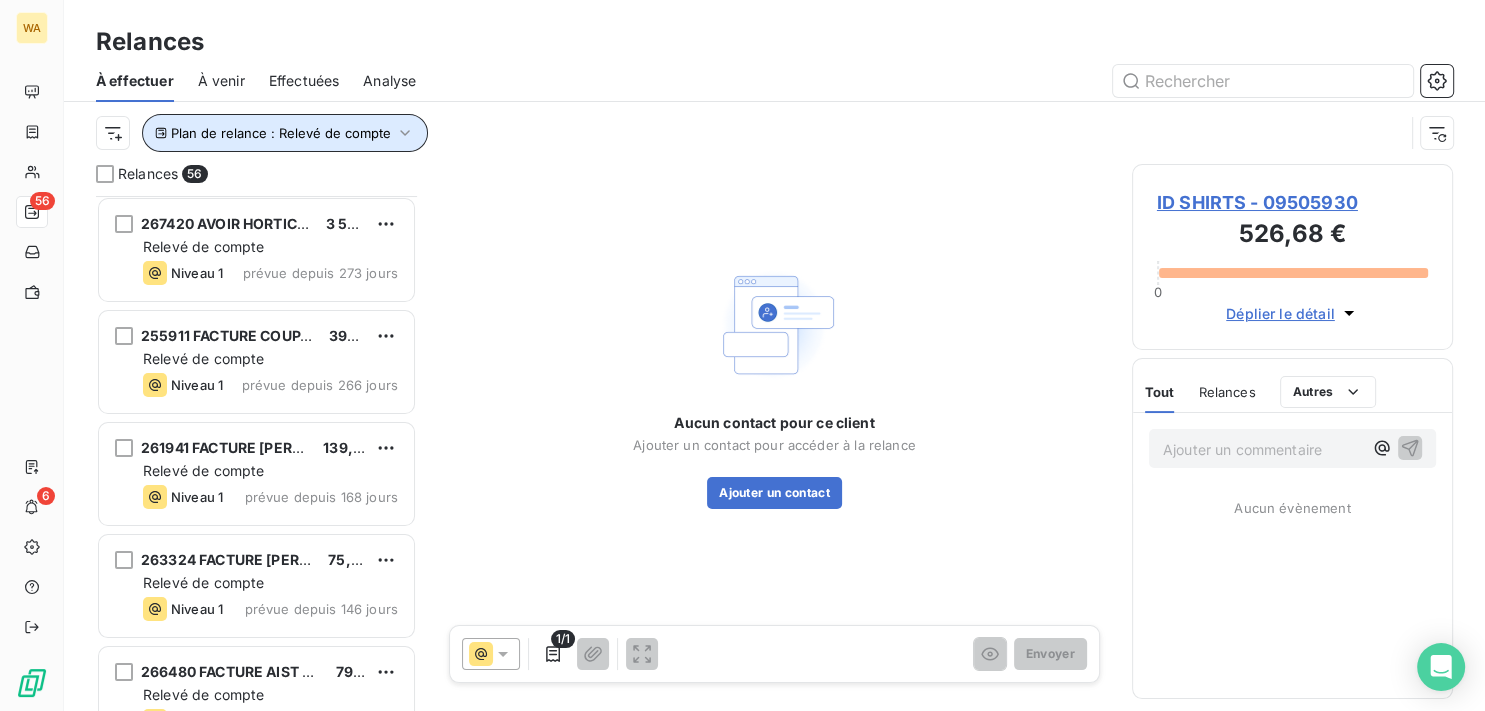 click 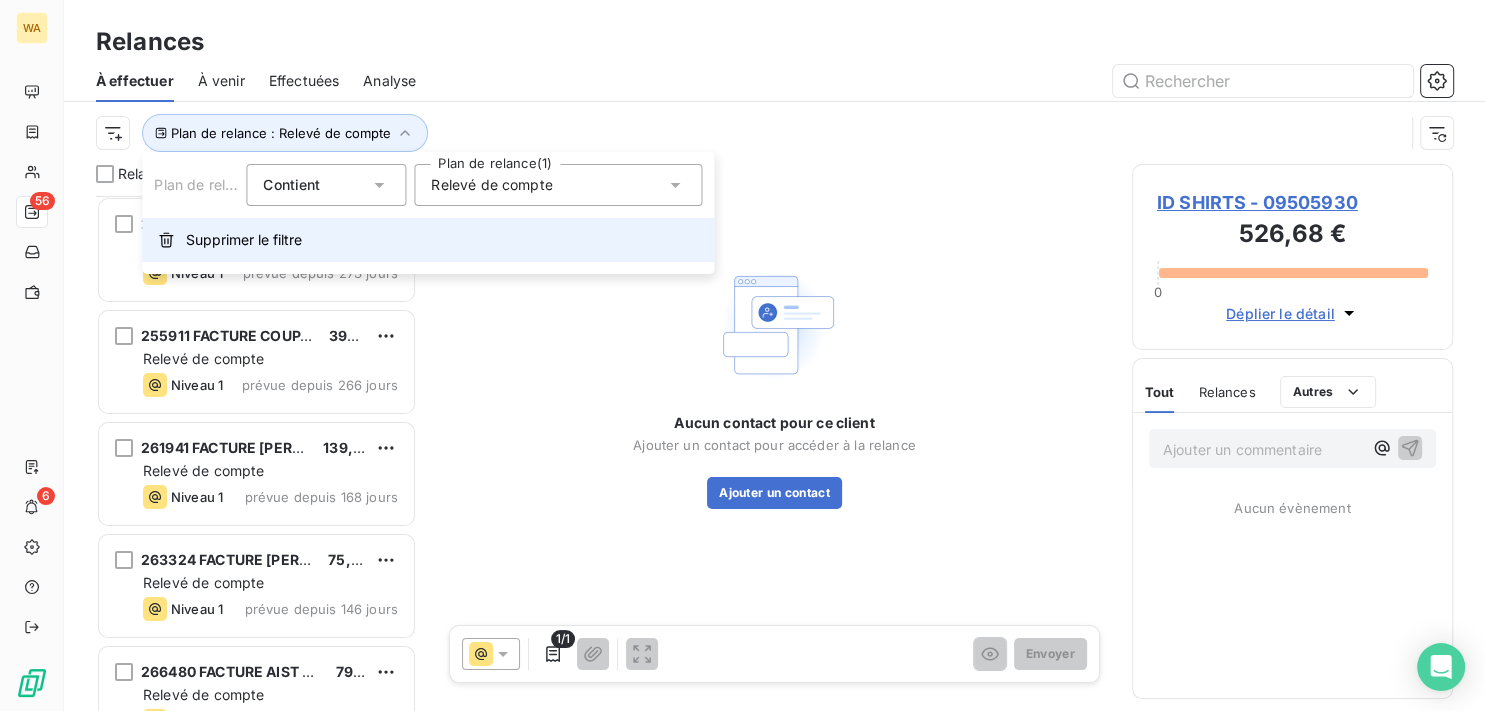 click on "Supprimer le filtre" at bounding box center (244, 240) 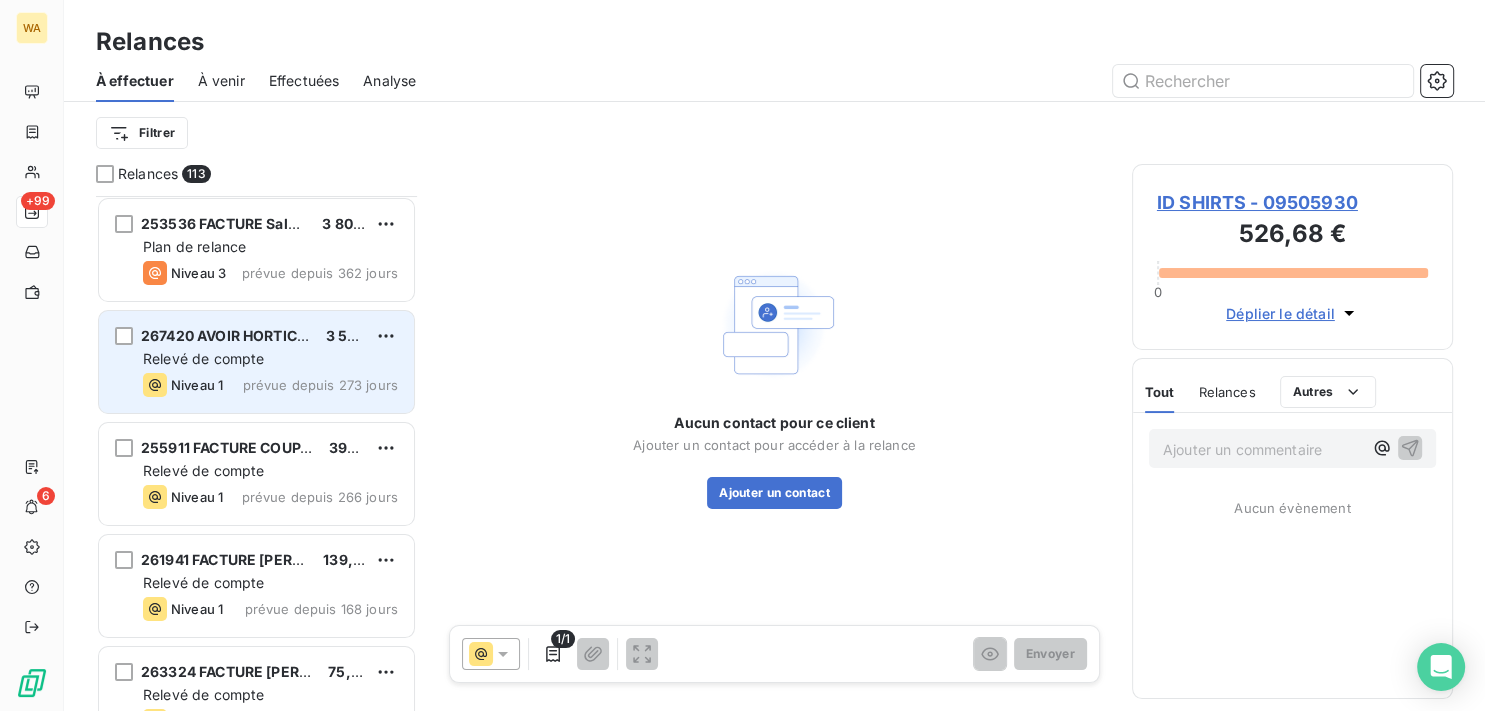 click on "Relevé de compte" at bounding box center (203, 358) 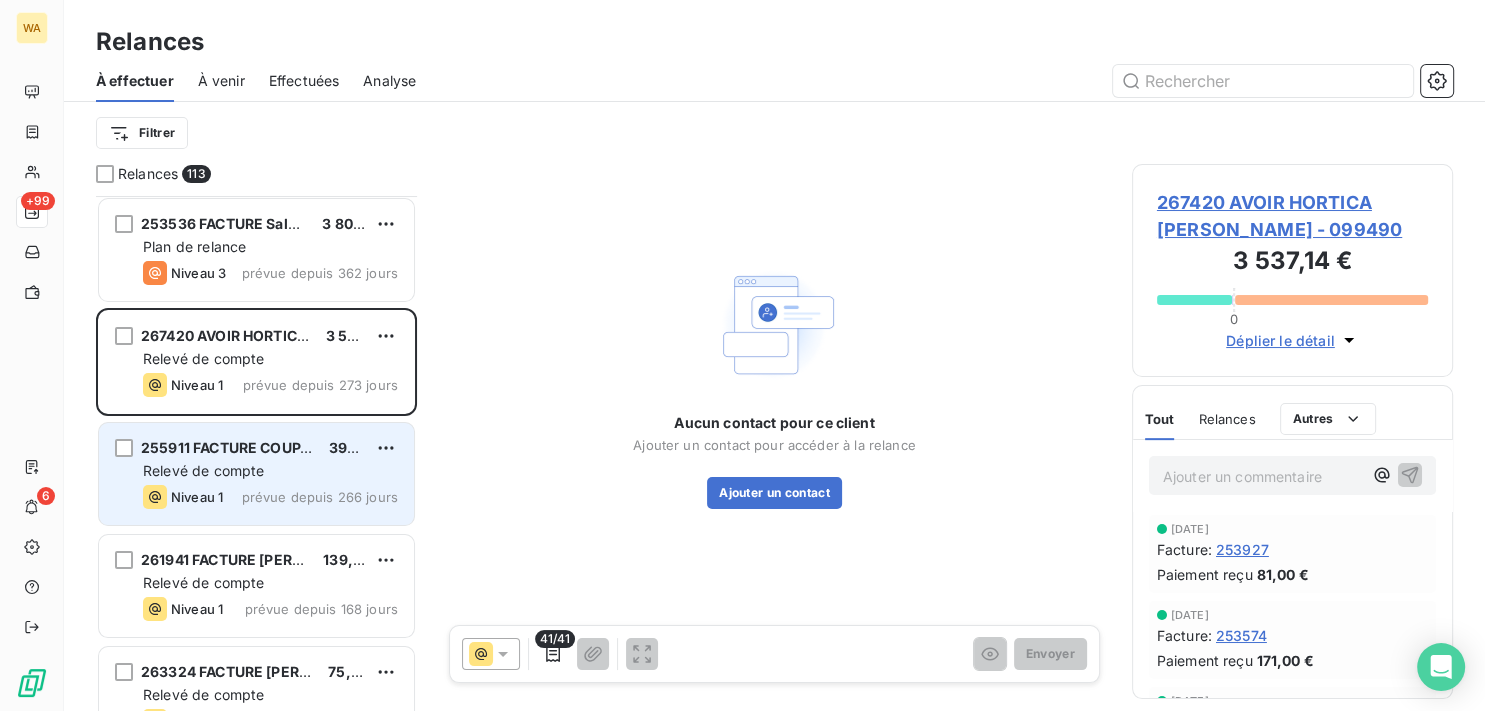 click on "255911 FACTURE COUPA GADONNA Trifina 399,60 € Relevé de compte Niveau 1 prévue depuis 266 jours" at bounding box center [256, 474] 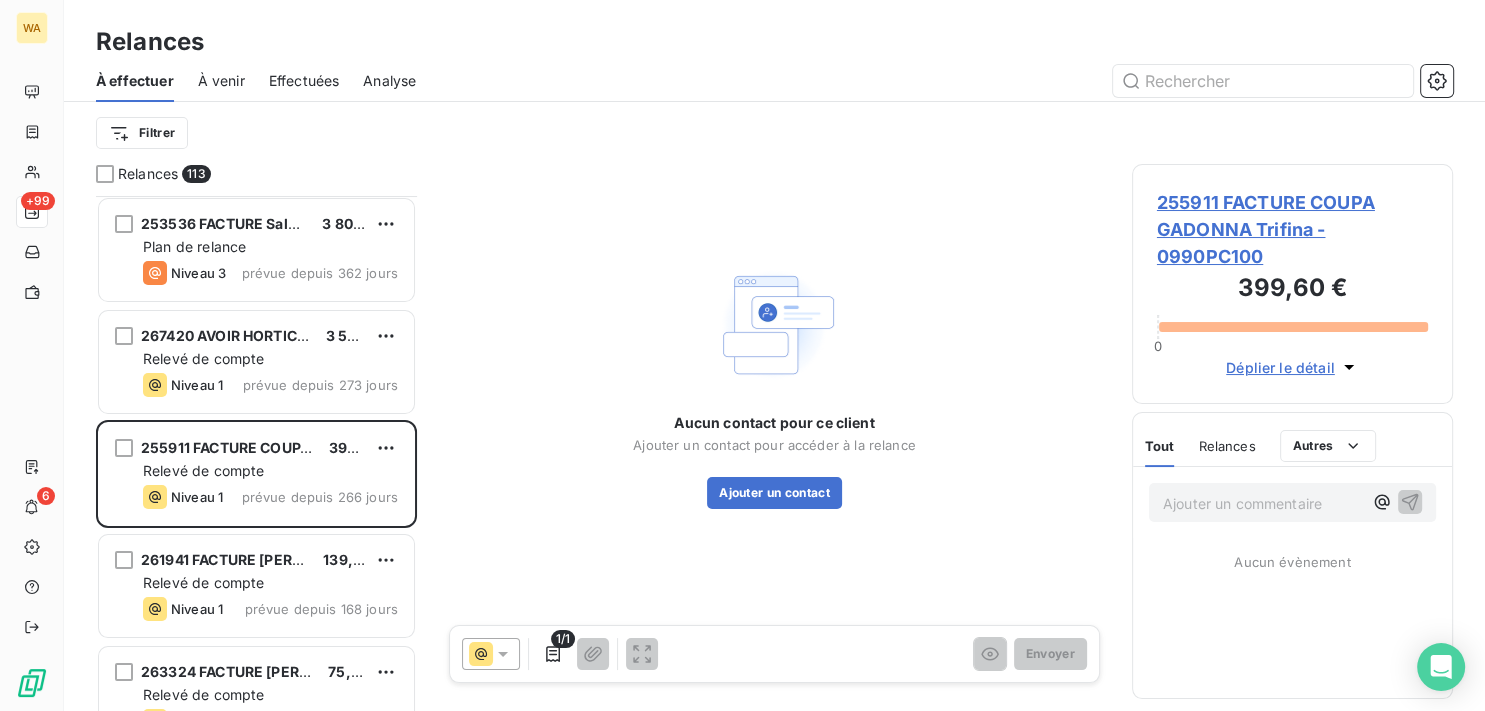 scroll, scrollTop: 404, scrollLeft: 0, axis: vertical 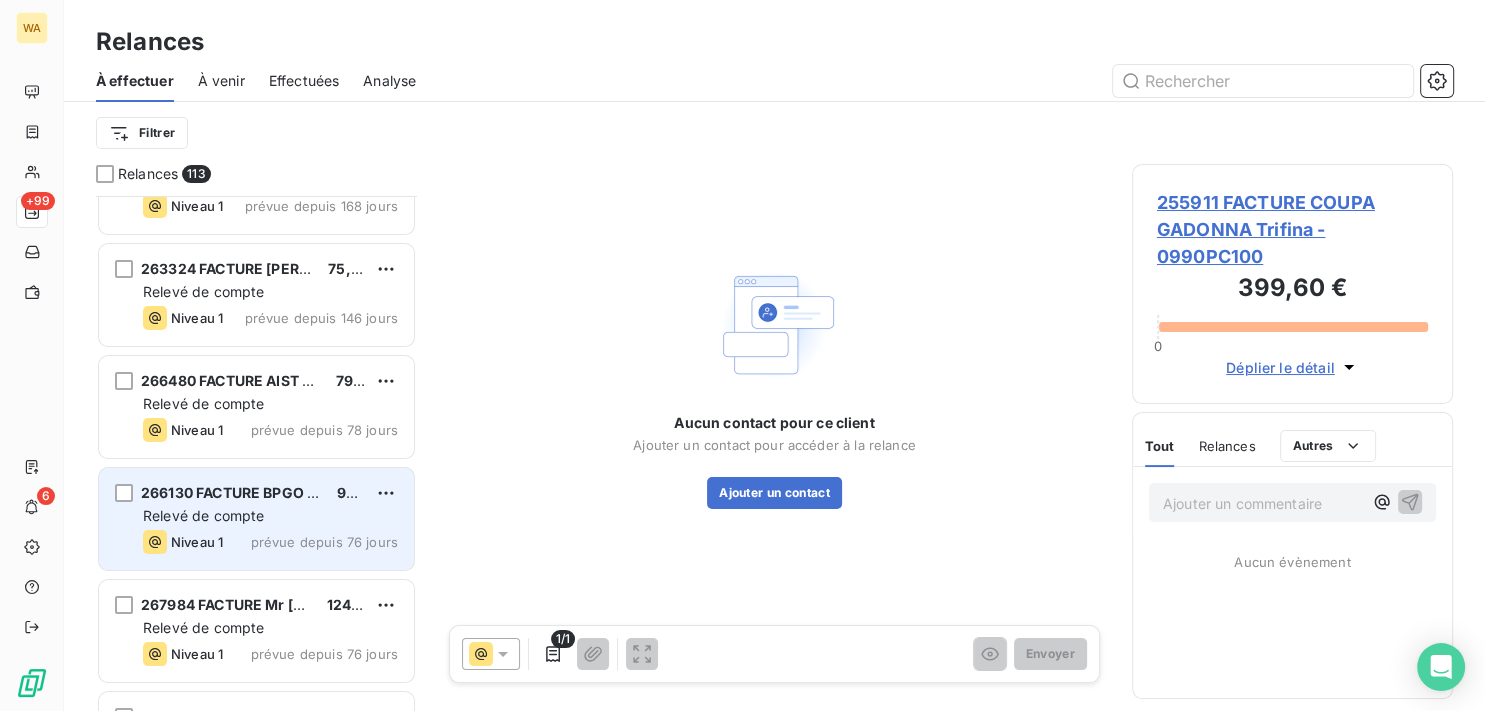 click on "266130 FACTURE BPGO Comité Social Economiq 98,28 € Relevé de compte Niveau 1 prévue depuis 76 jours" at bounding box center (256, 519) 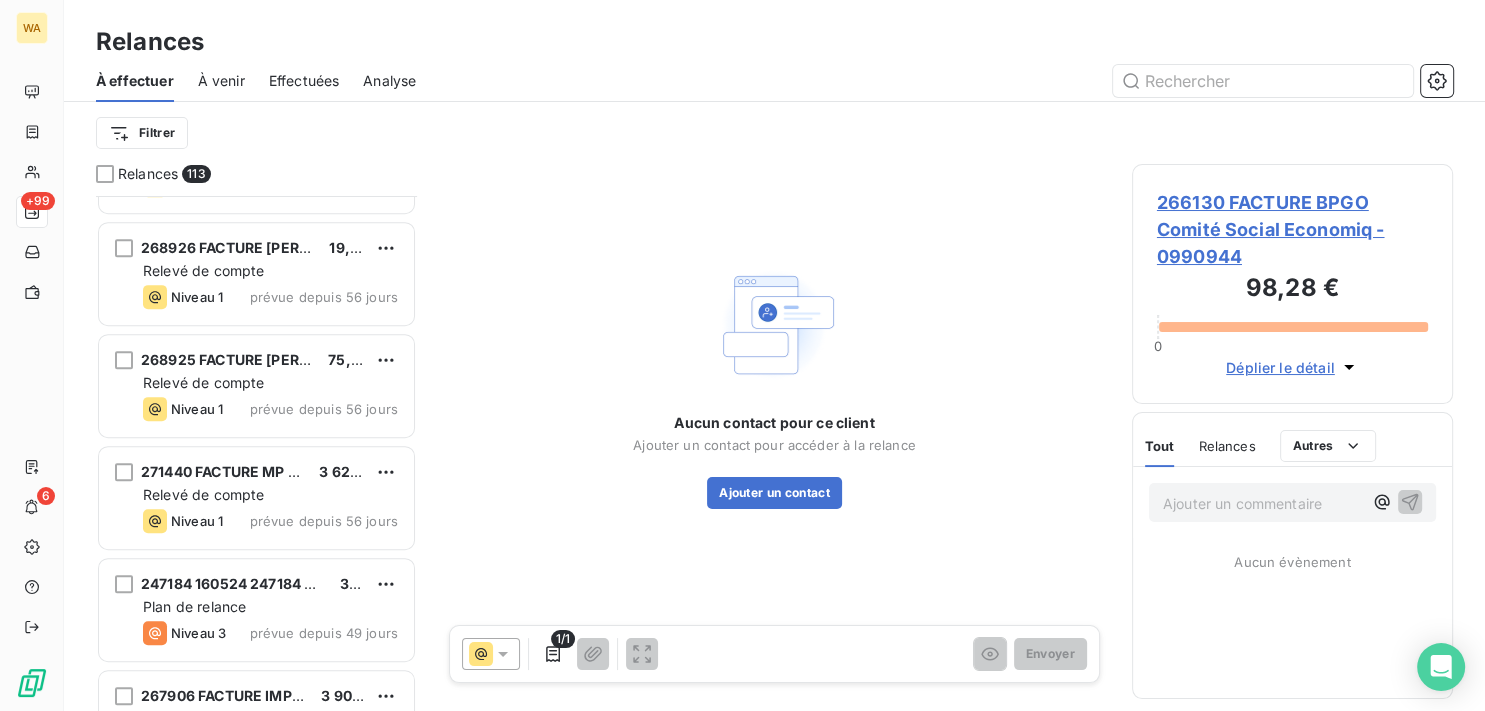 scroll, scrollTop: 1009, scrollLeft: 0, axis: vertical 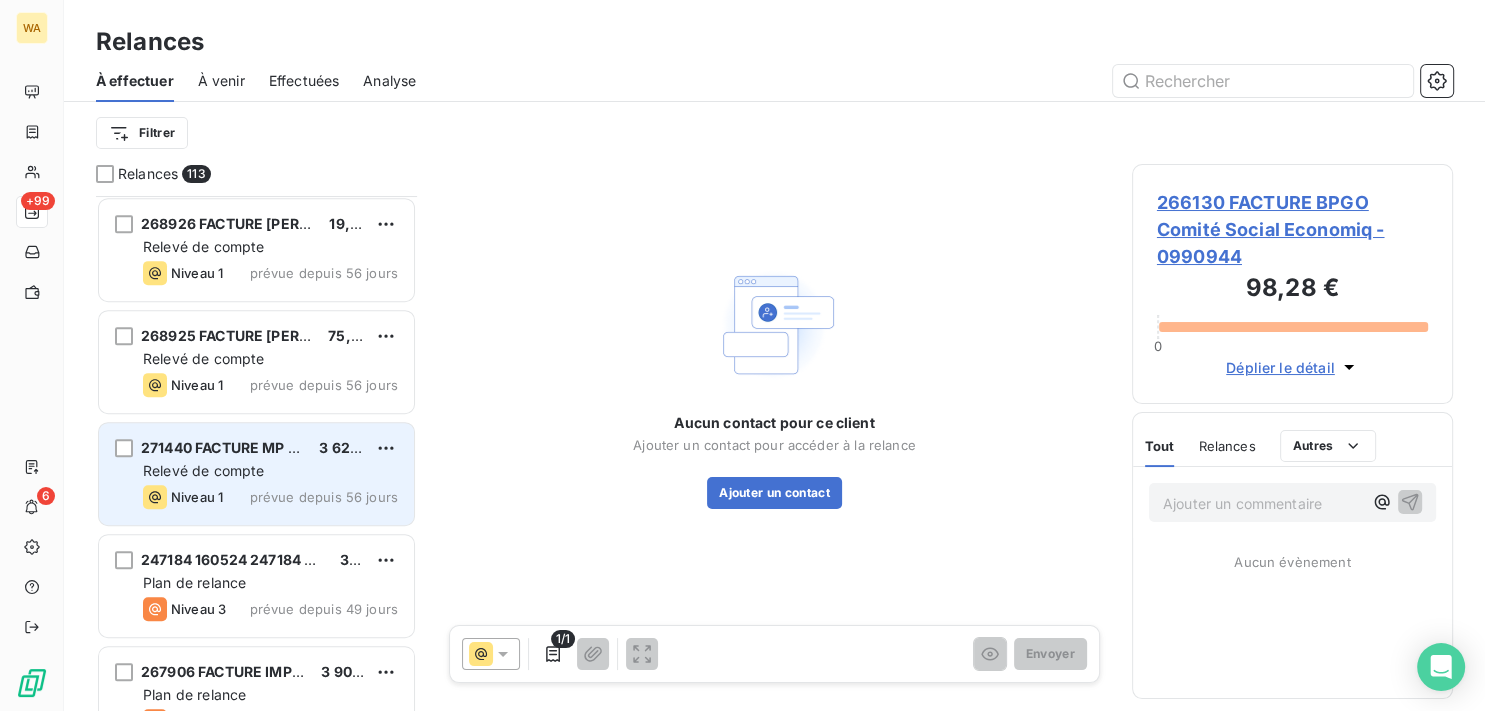 click on "prévue depuis 56 jours" at bounding box center [324, 497] 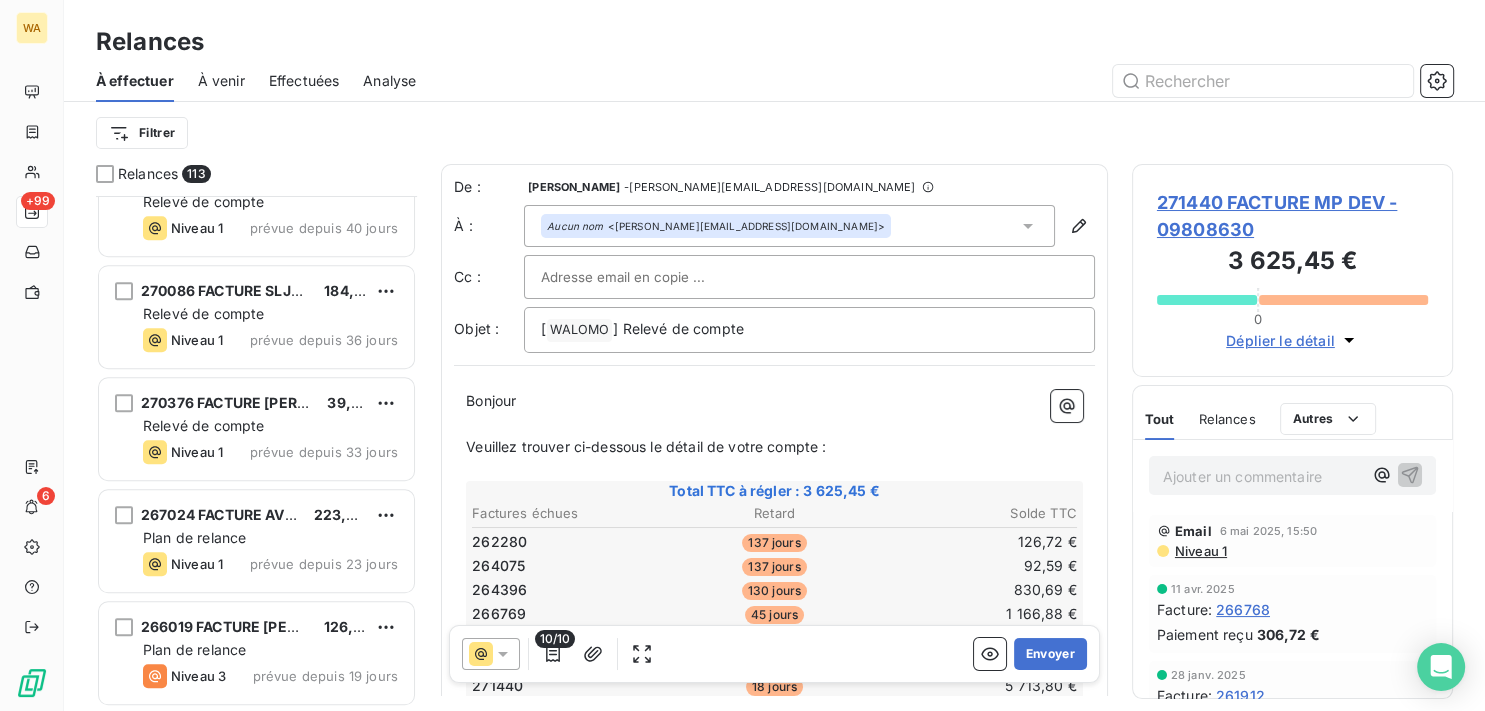 scroll, scrollTop: 1714, scrollLeft: 0, axis: vertical 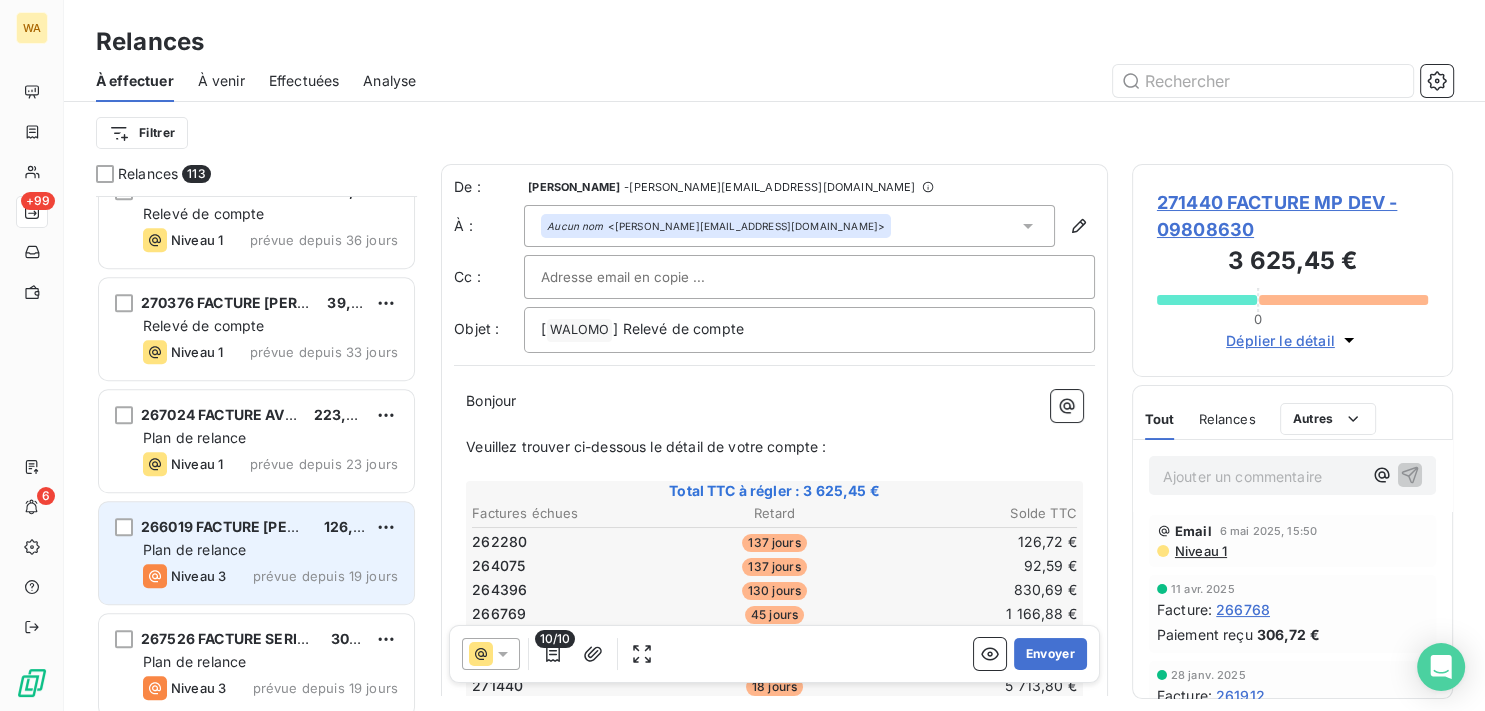 click on "Plan de relance" at bounding box center (194, 549) 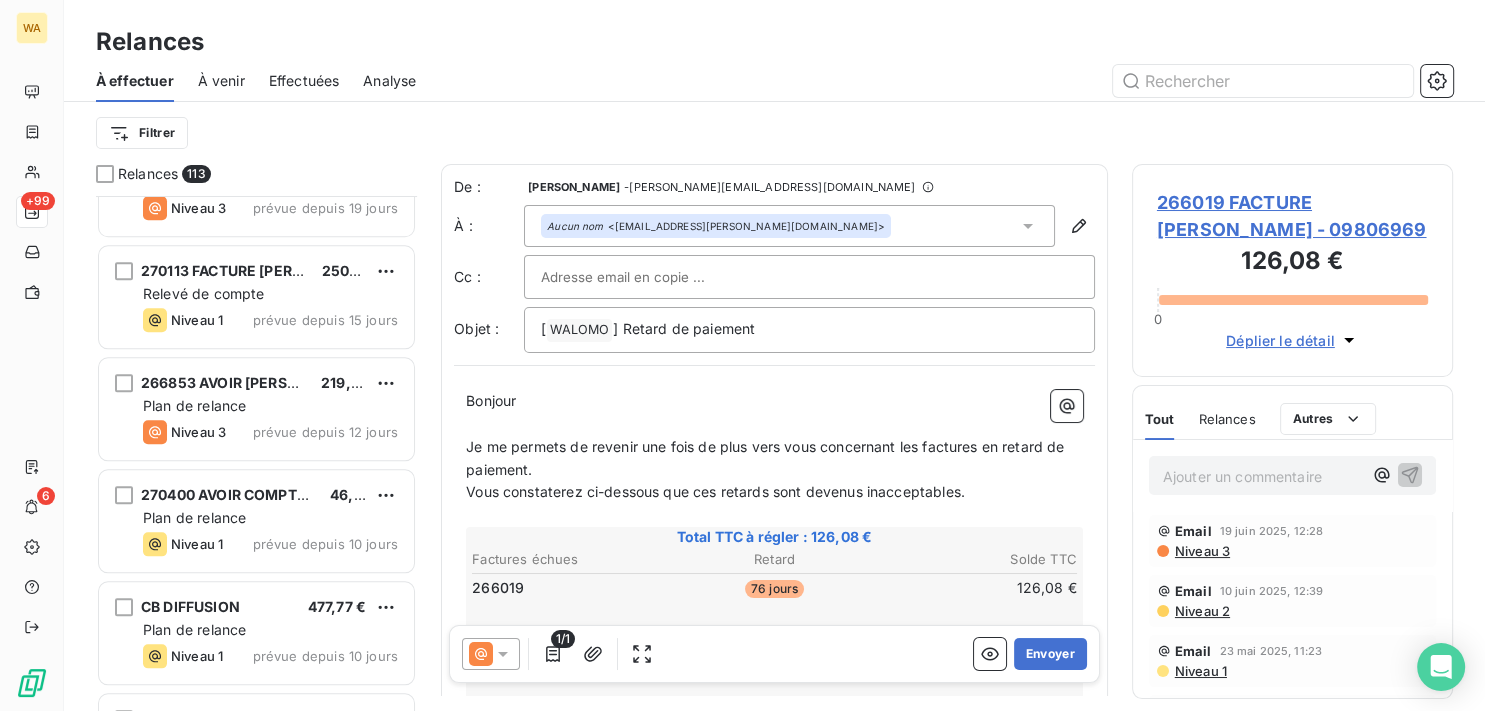 scroll, scrollTop: 2218, scrollLeft: 0, axis: vertical 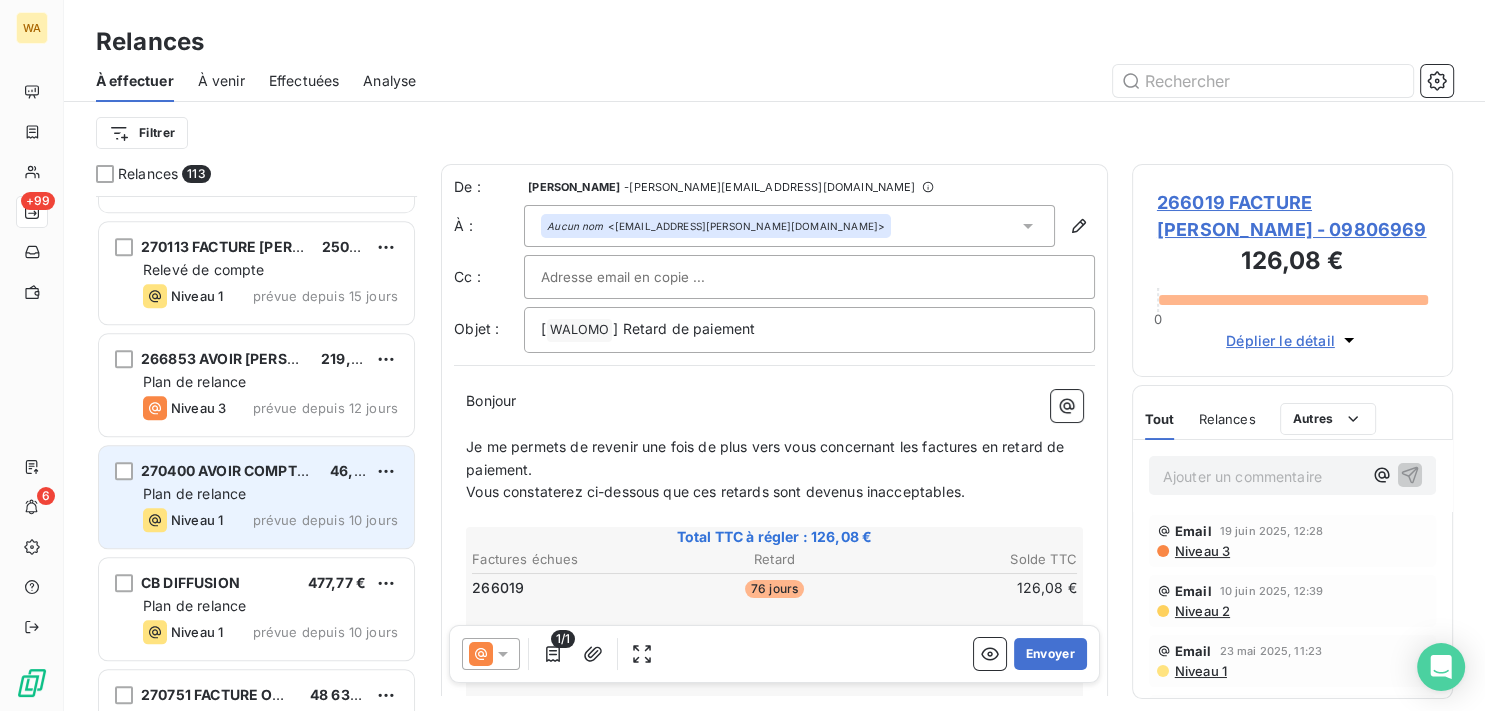 click on "270400 AVOIR COMPTOIR DE L'OBJET" at bounding box center (227, 471) 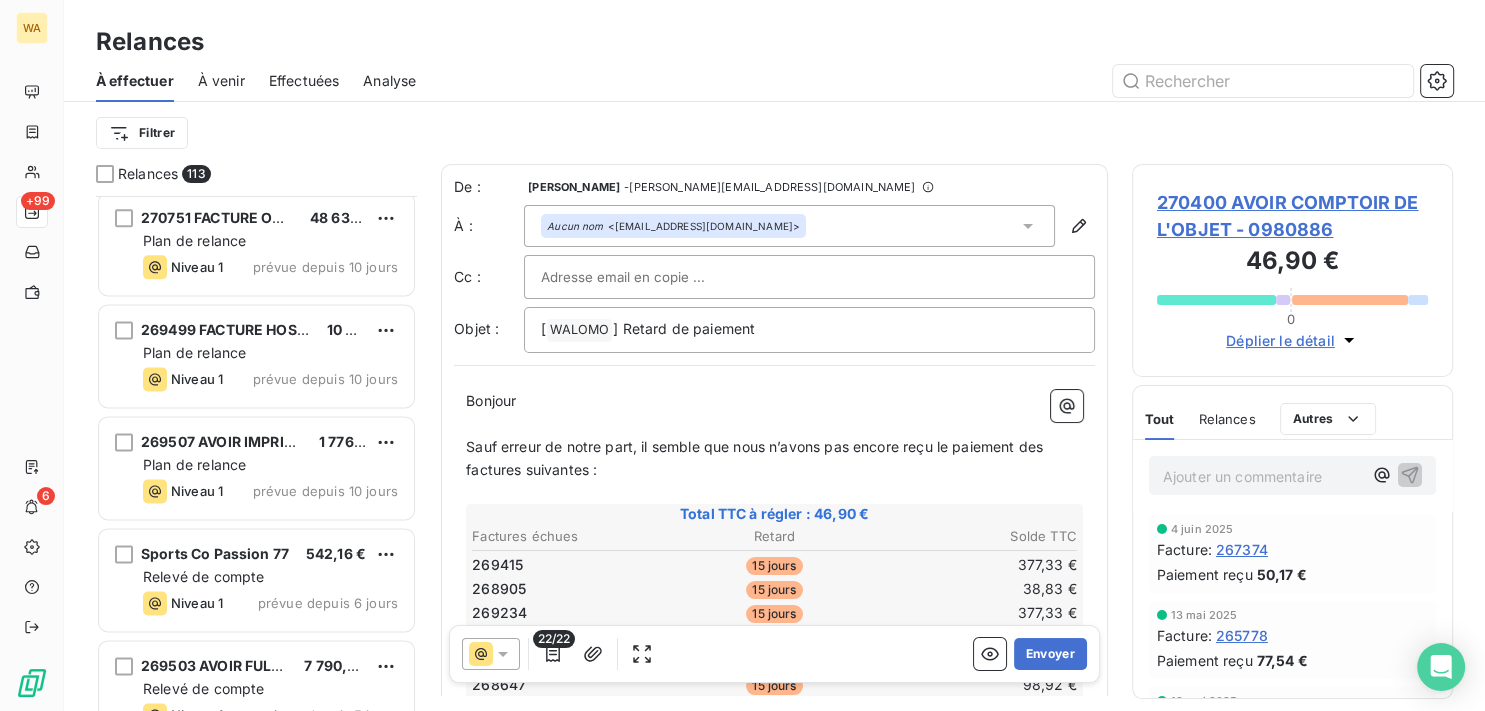 scroll, scrollTop: 2823, scrollLeft: 0, axis: vertical 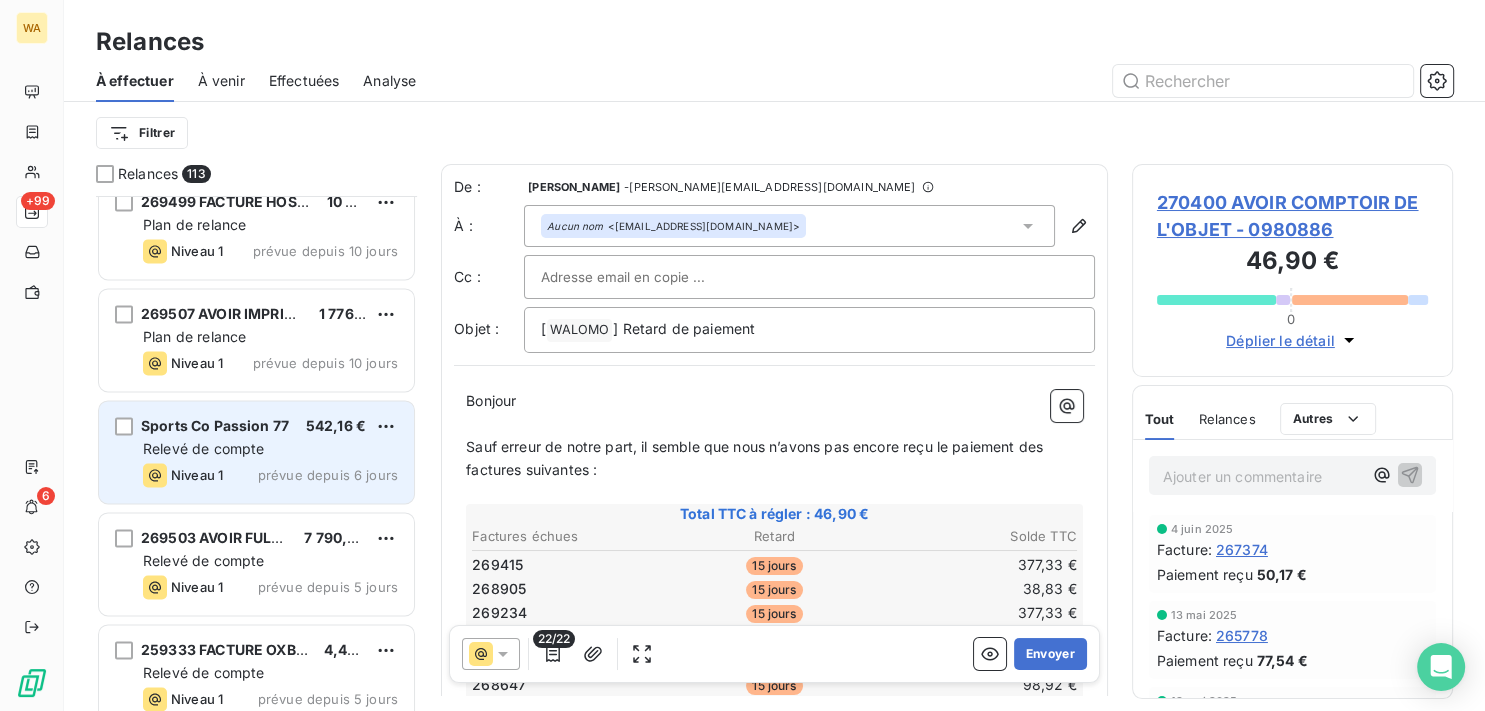 click on "Sports Co Passion 77 542,16 € Relevé de compte Niveau 1 prévue depuis 6 jours" at bounding box center [256, 452] 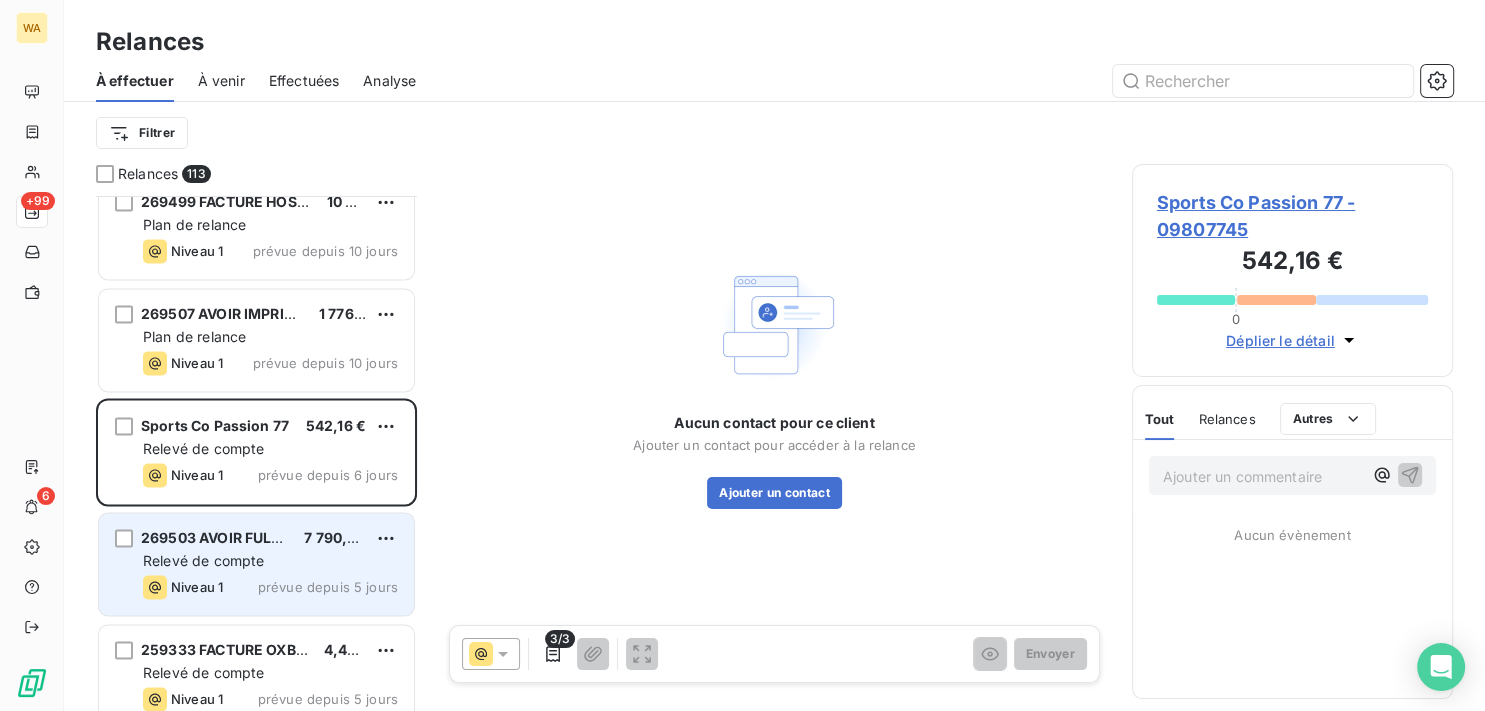 click on "269503 AVOIR FULFILLER 7 790,04 € Relevé de compte Niveau 1 prévue depuis 5 jours" at bounding box center [256, 564] 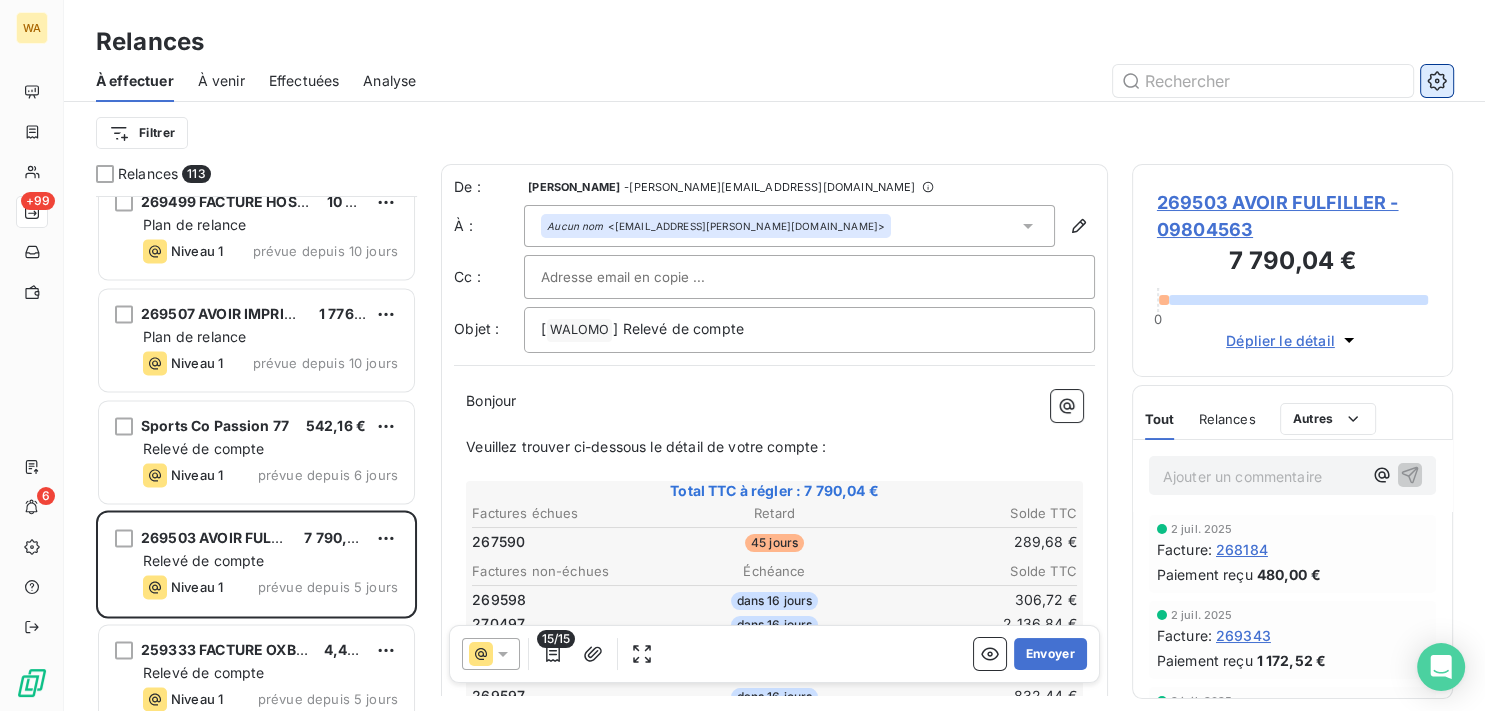 click 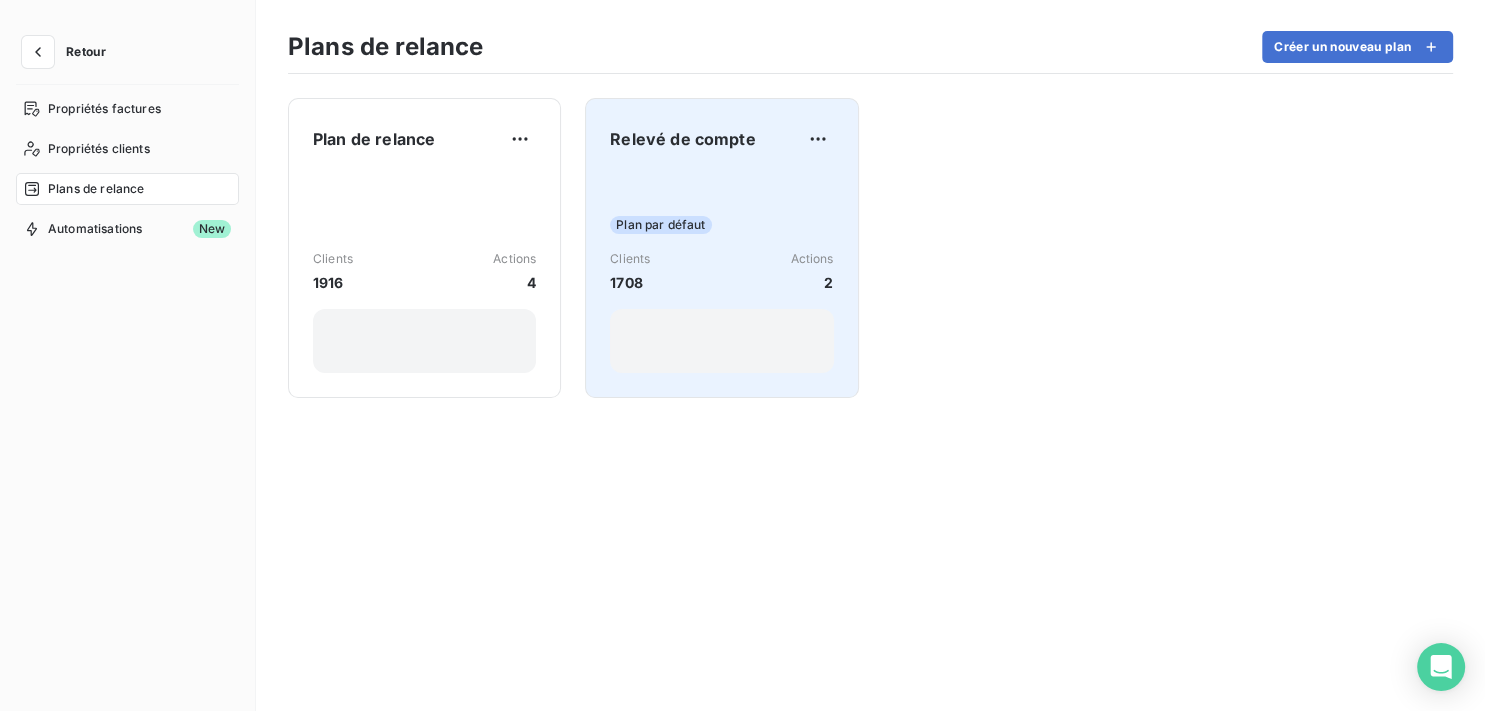 click on "Clients 1708 Actions 2" at bounding box center (721, 271) 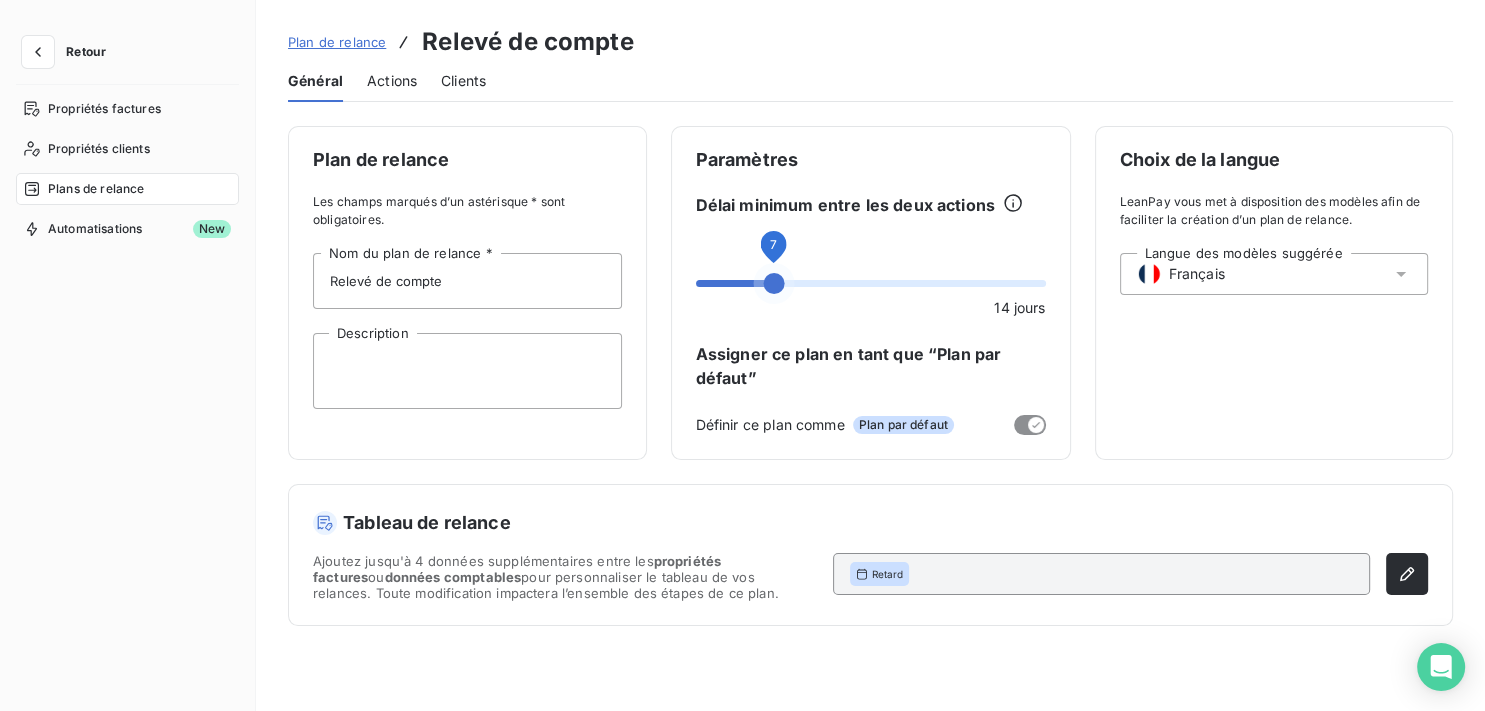 click at bounding box center [774, 283] 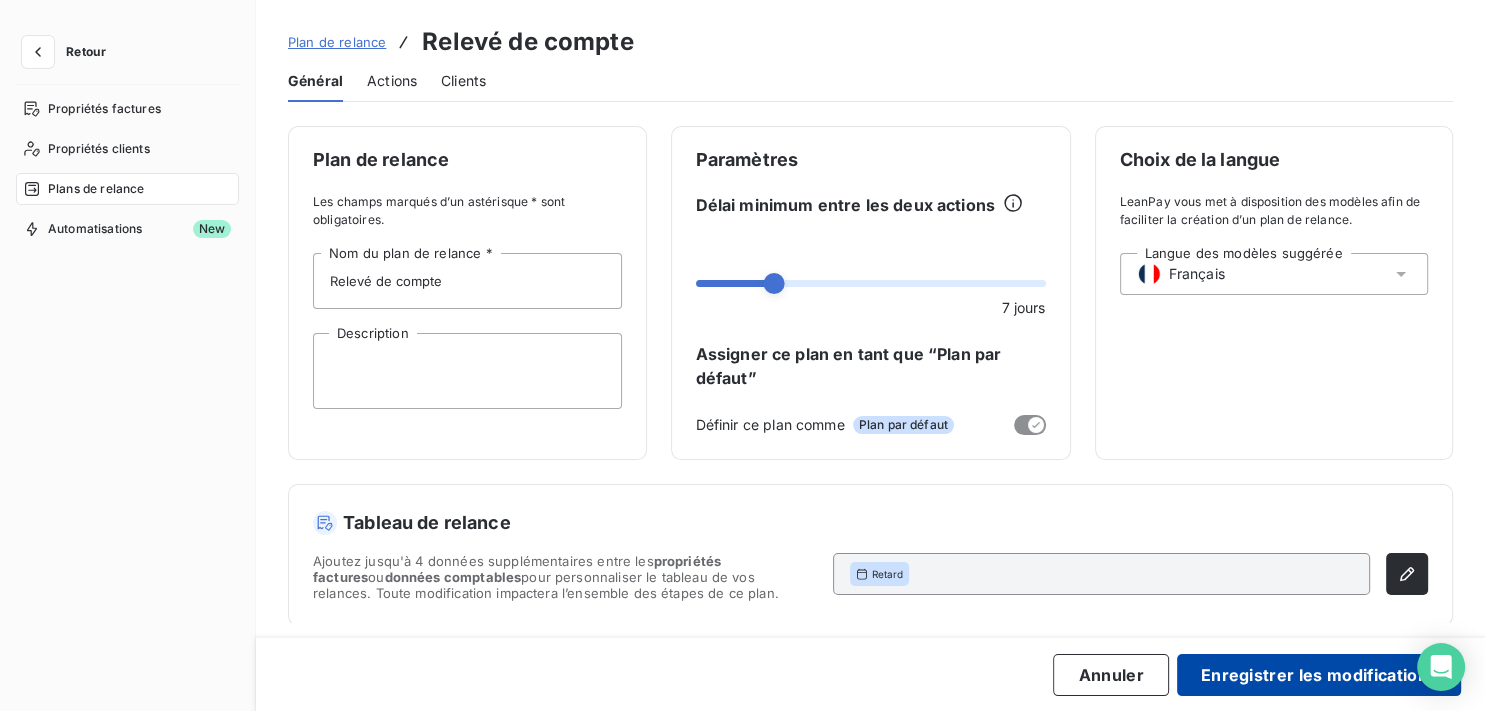 click on "Enregistrer les modifications" at bounding box center [1319, 675] 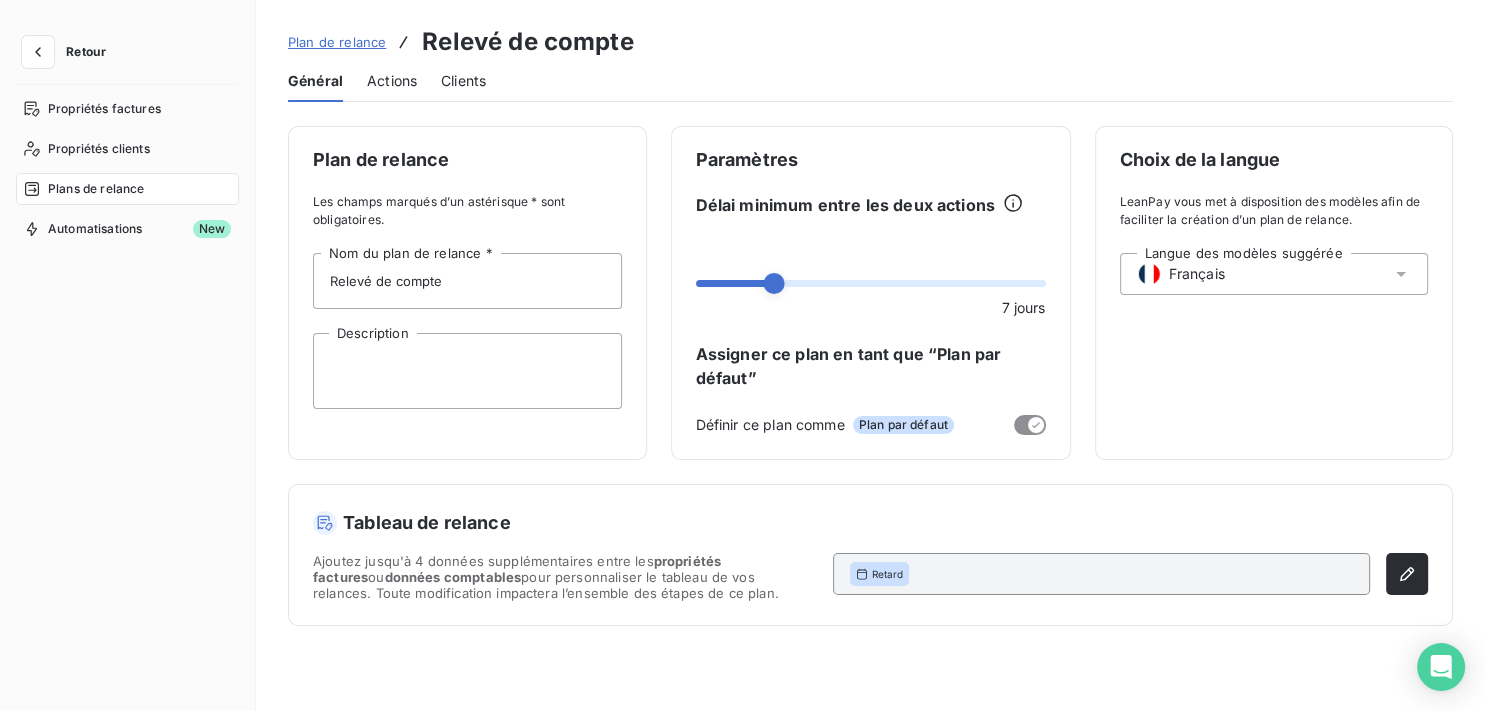 click on "Tableau de relance Ajoutez jusqu'à 4 données supplémentaires entre les  propriétés factures  ou  données comptables  pour personnaliser le tableau de vos relances. Toute modification impactera l’ensemble des étapes de ce plan. Retard" at bounding box center (870, 555) 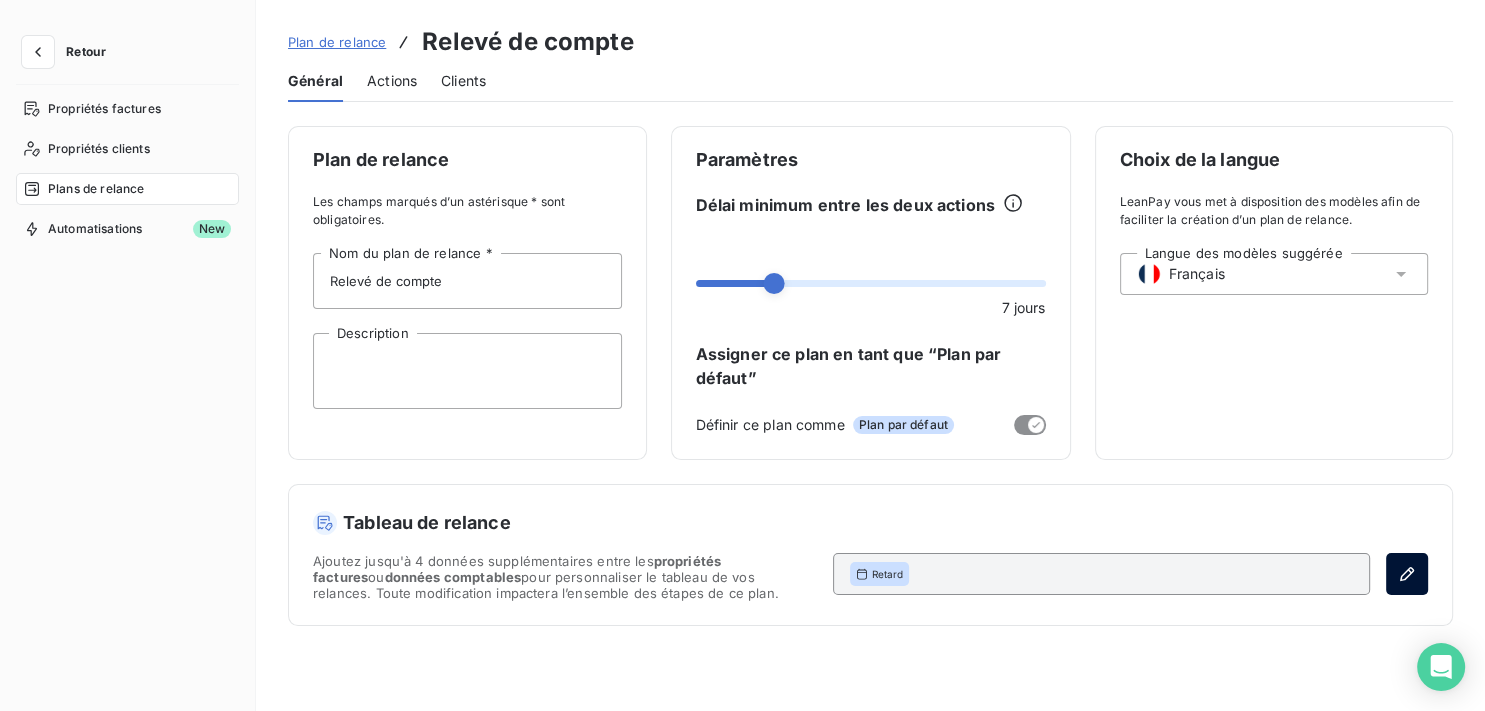click 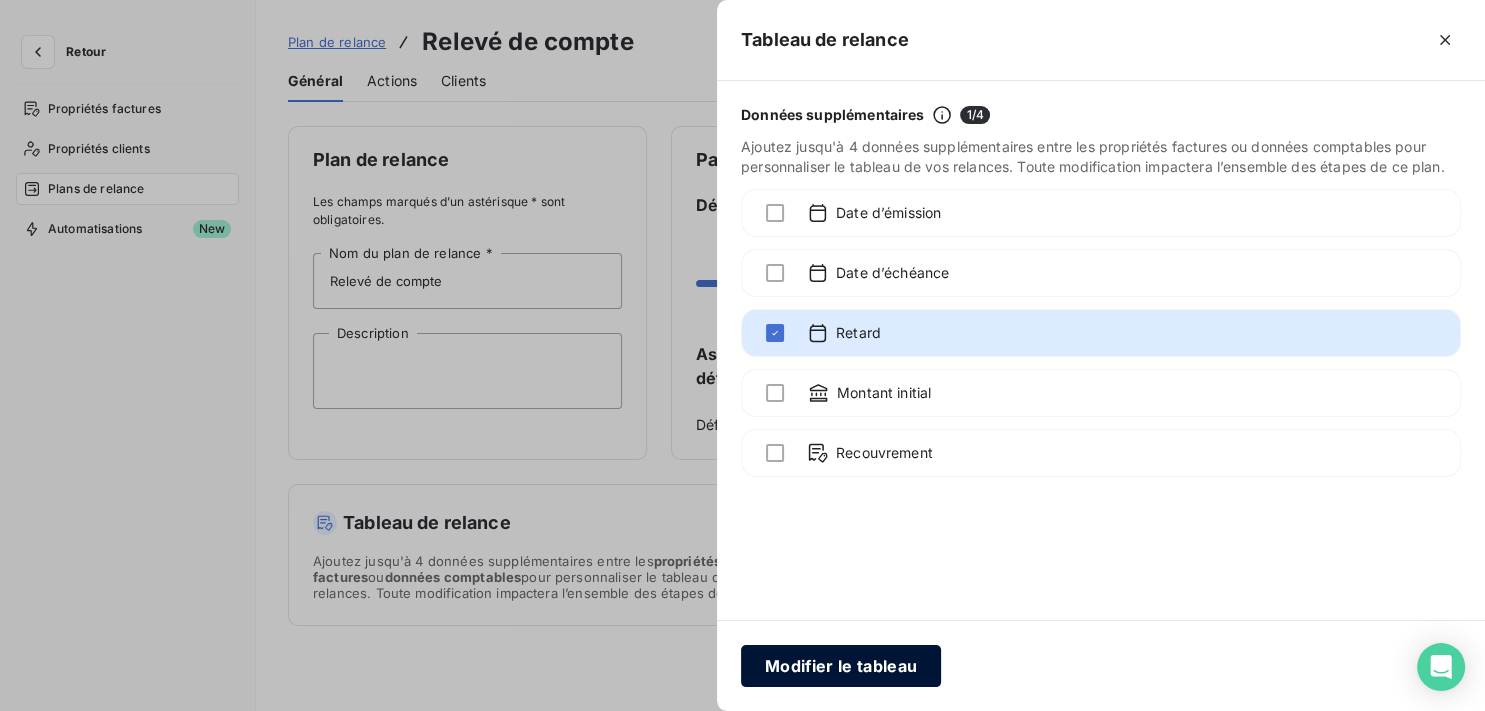 click on "Modifier le tableau" at bounding box center (841, 666) 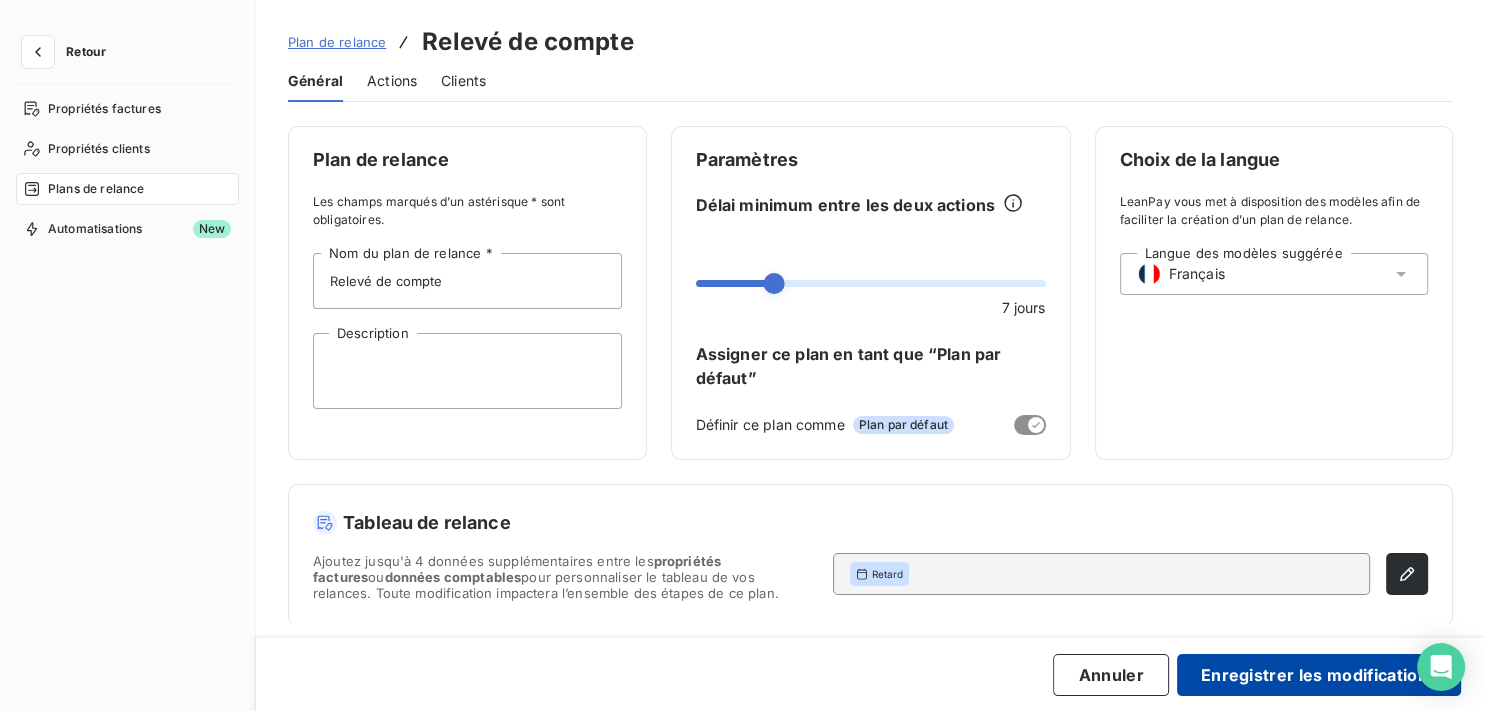 click on "Enregistrer les modifications" at bounding box center (1319, 675) 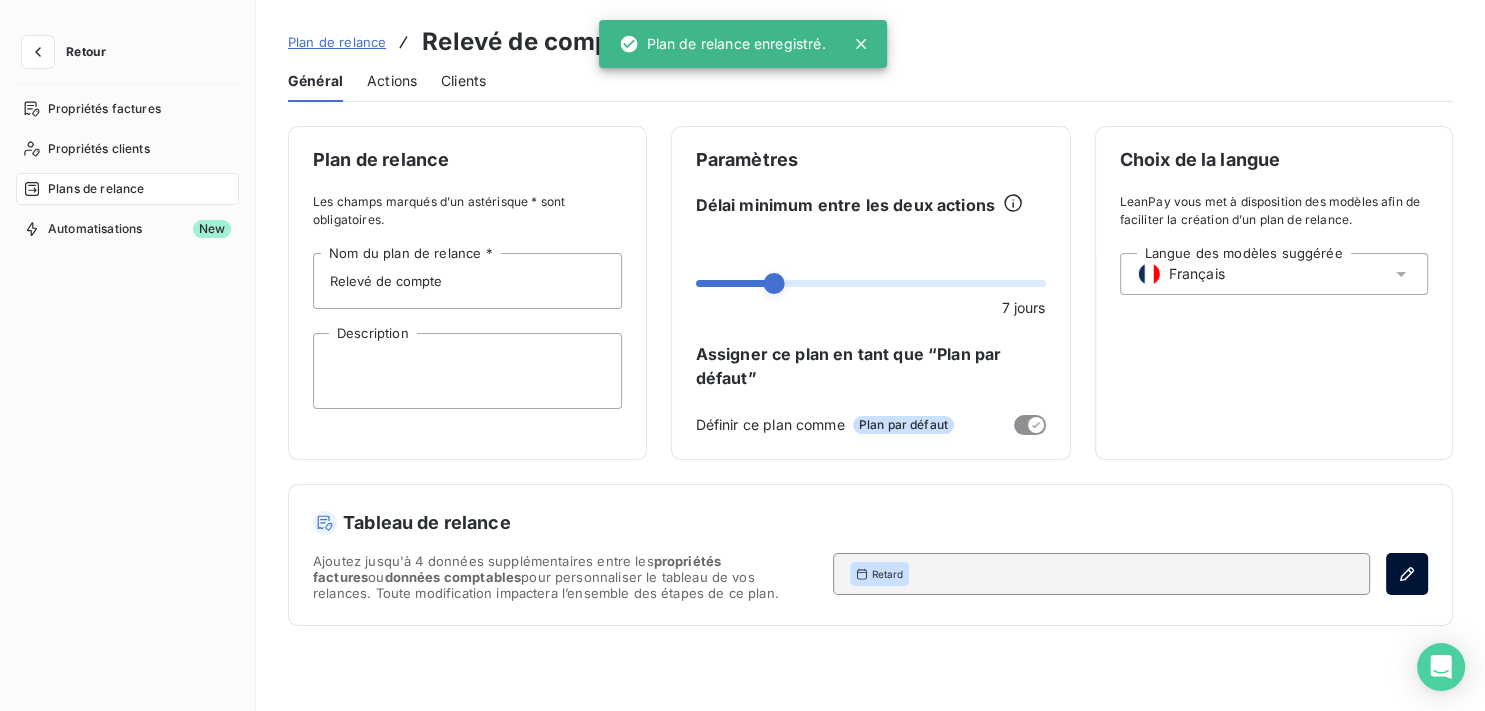click 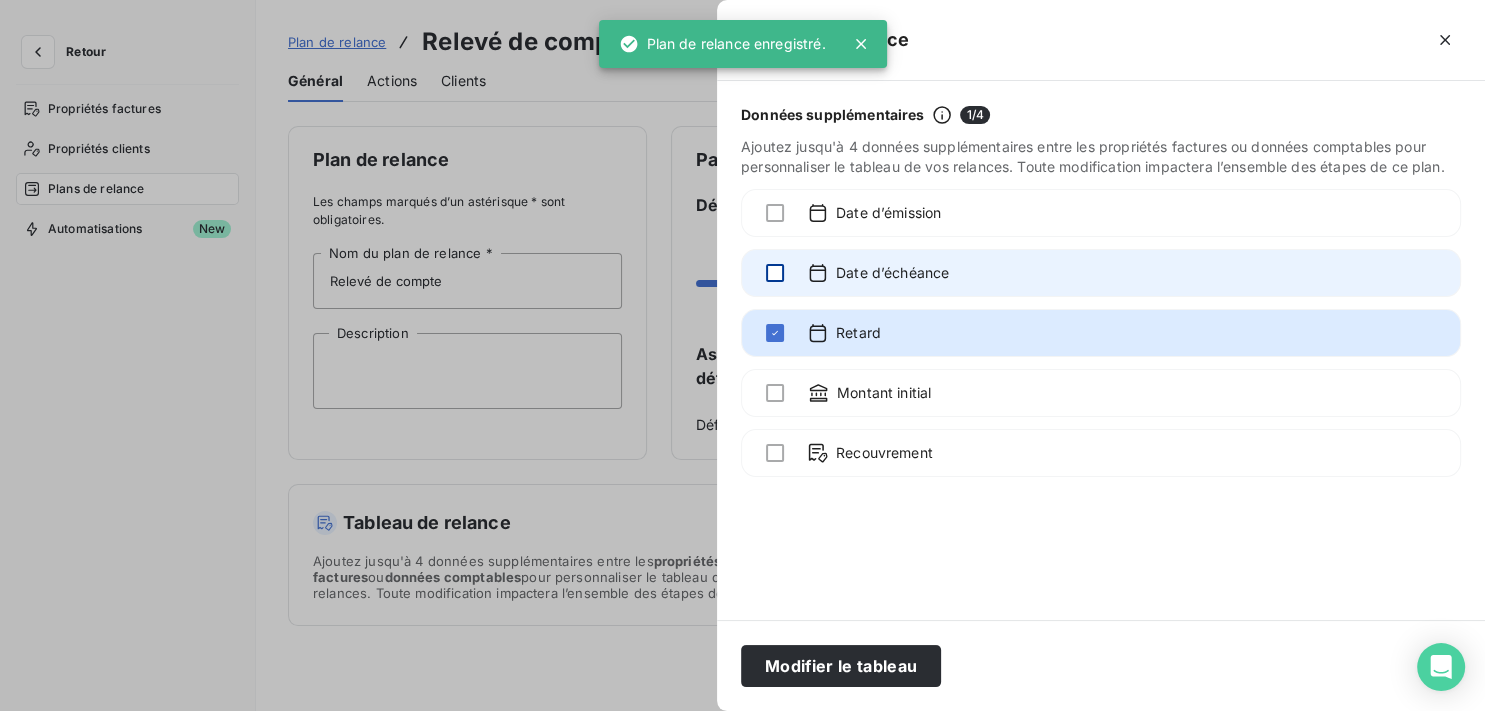 click at bounding box center [775, 273] 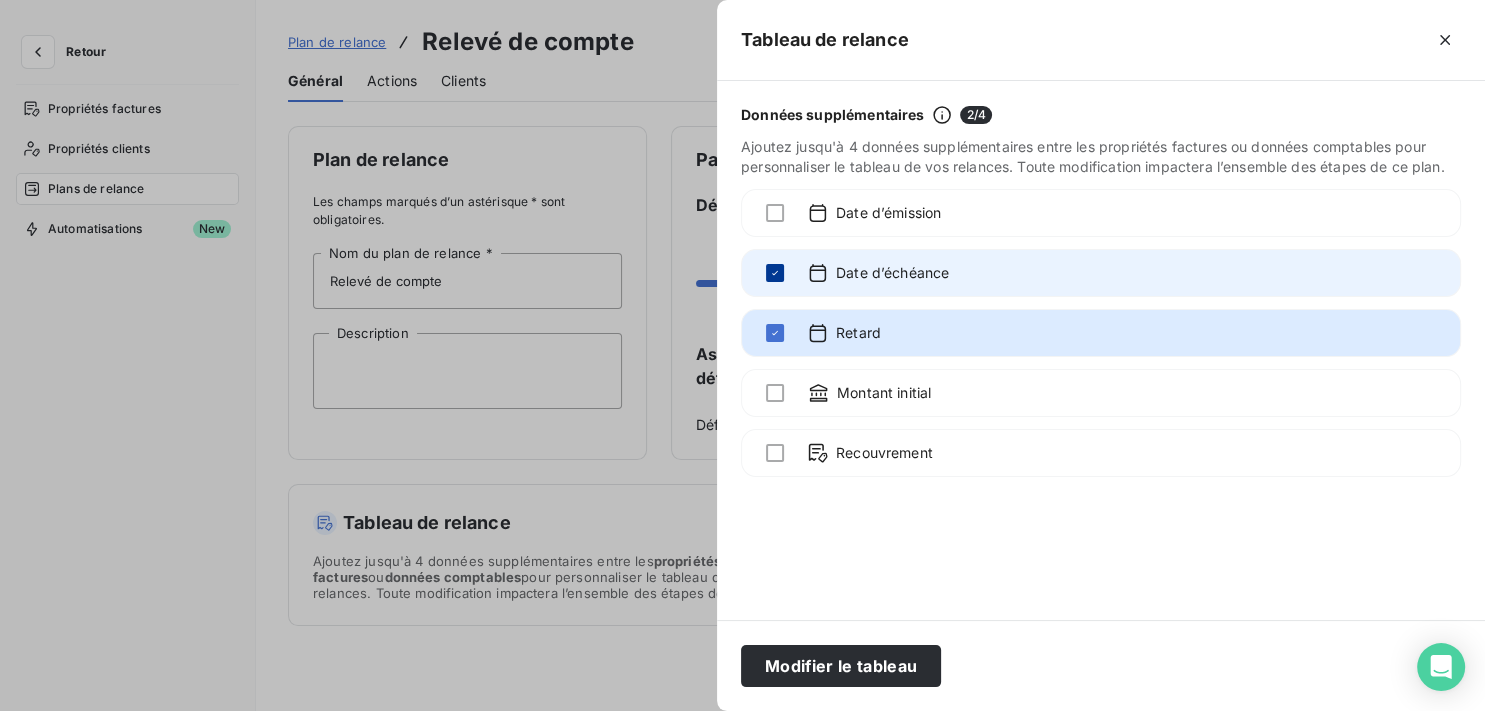 click at bounding box center (775, 273) 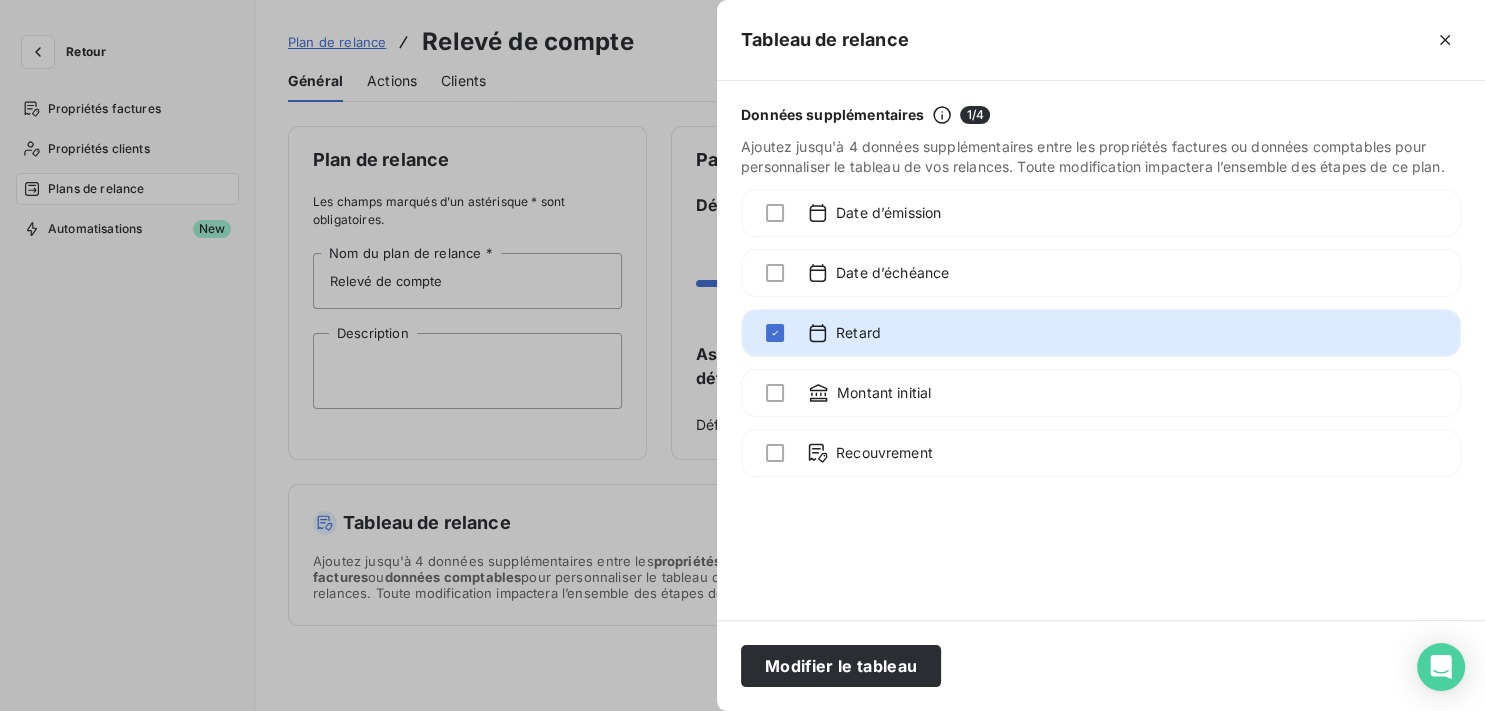 click at bounding box center (742, 355) 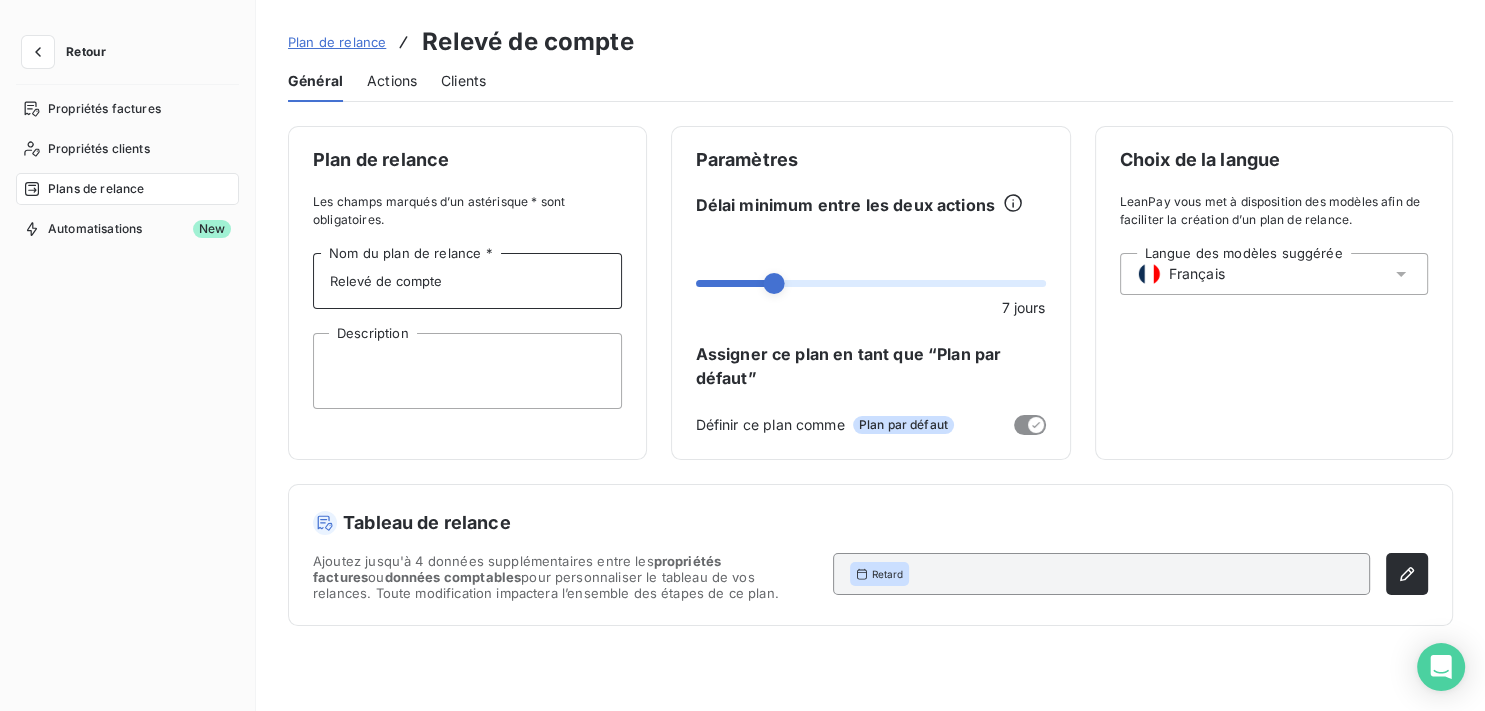 click on "Relevé de compte" at bounding box center [467, 281] 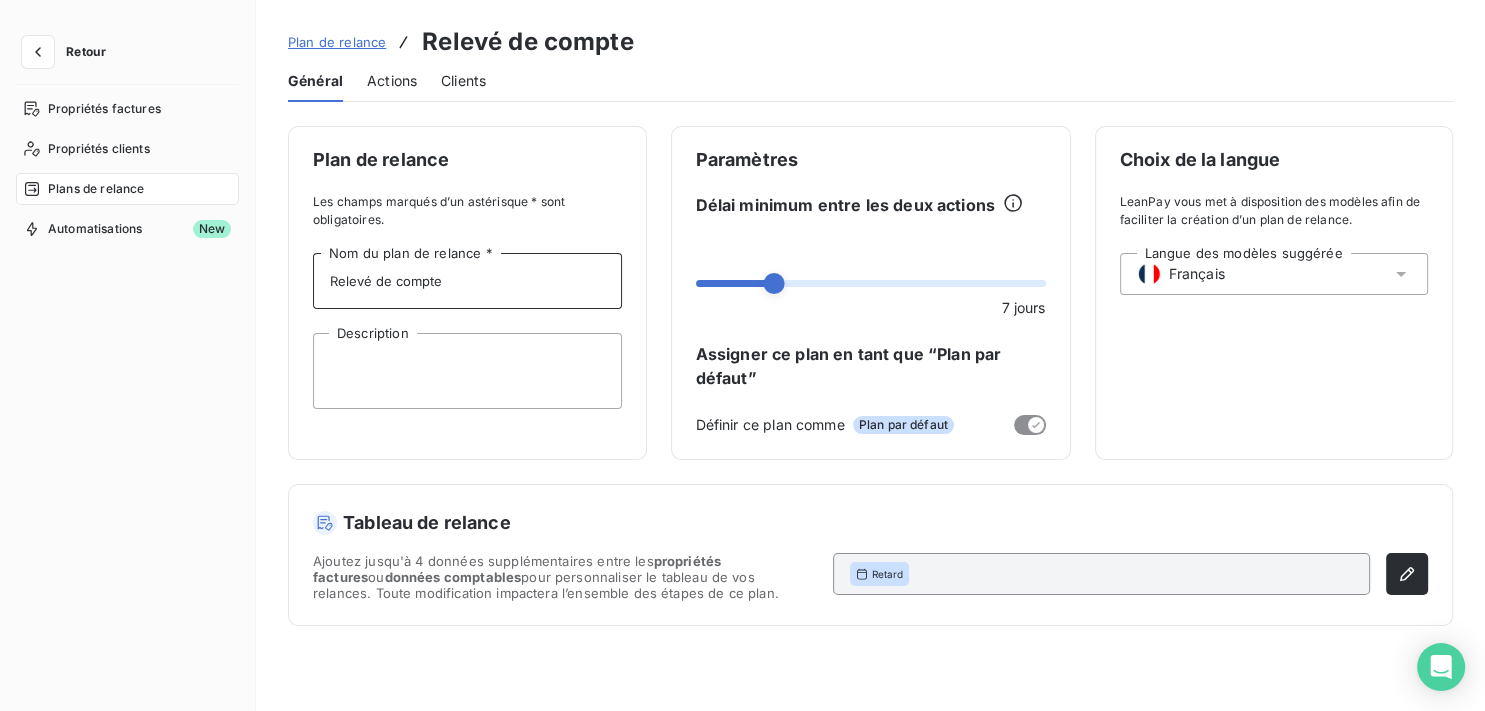 click on "Actions" at bounding box center (392, 81) 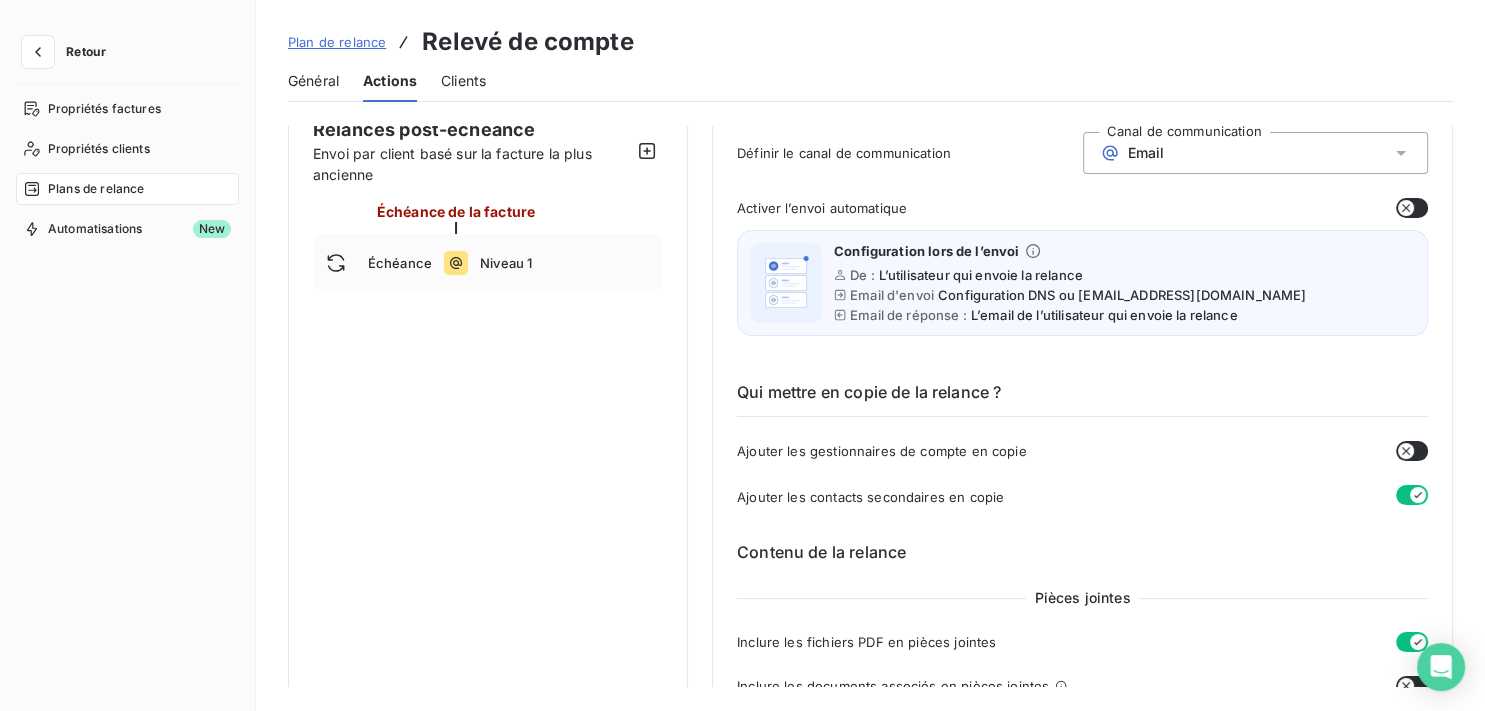 scroll, scrollTop: 0, scrollLeft: 0, axis: both 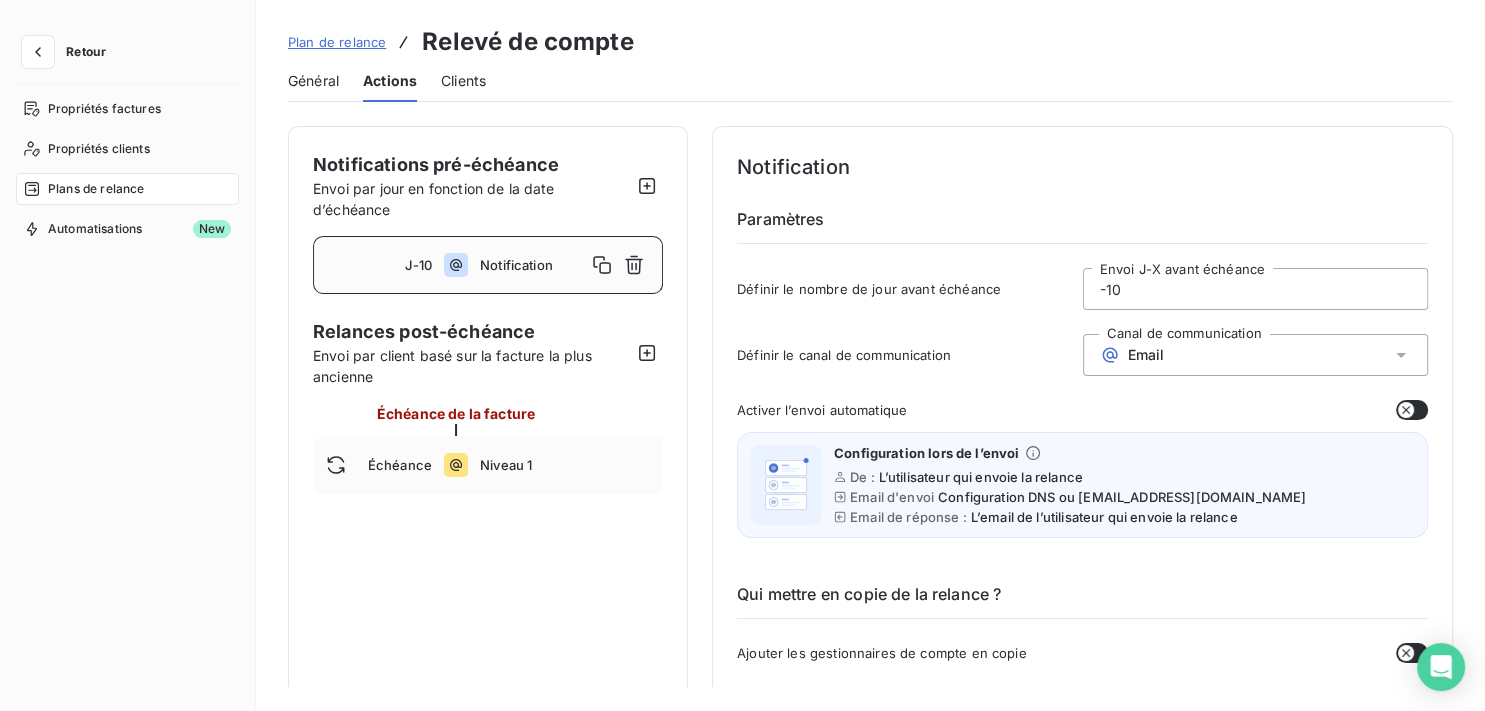 click on "Clients" at bounding box center [463, 81] 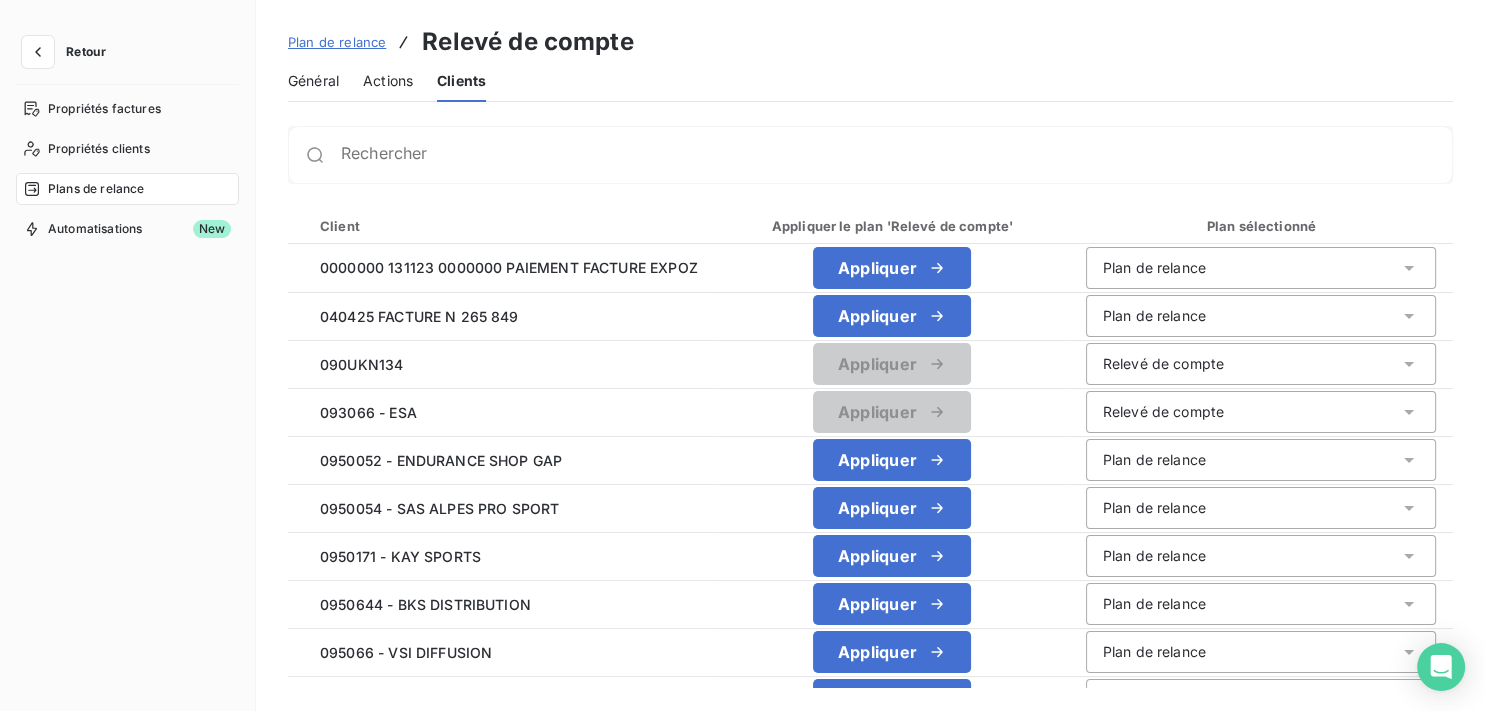 click on "Général" at bounding box center [313, 81] 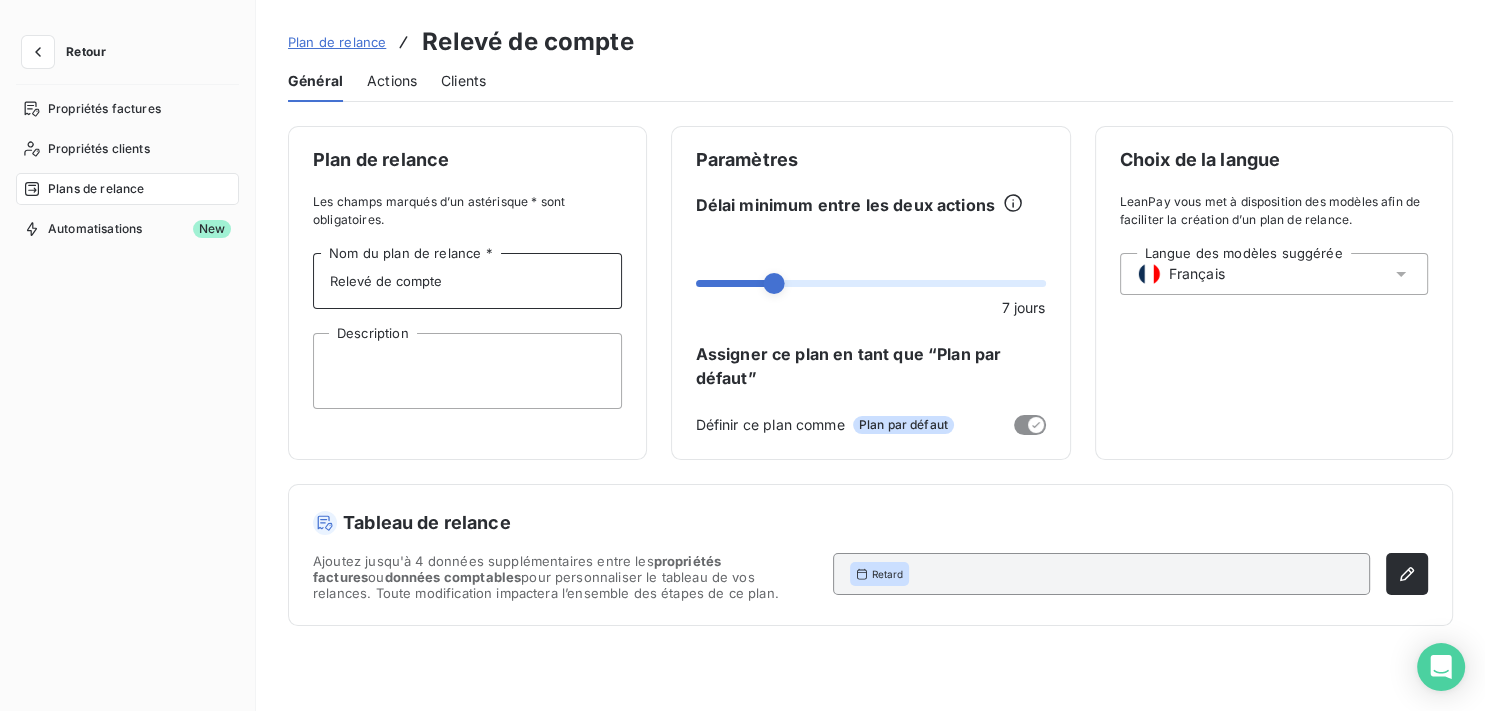click on "Relevé de compte" at bounding box center (467, 281) 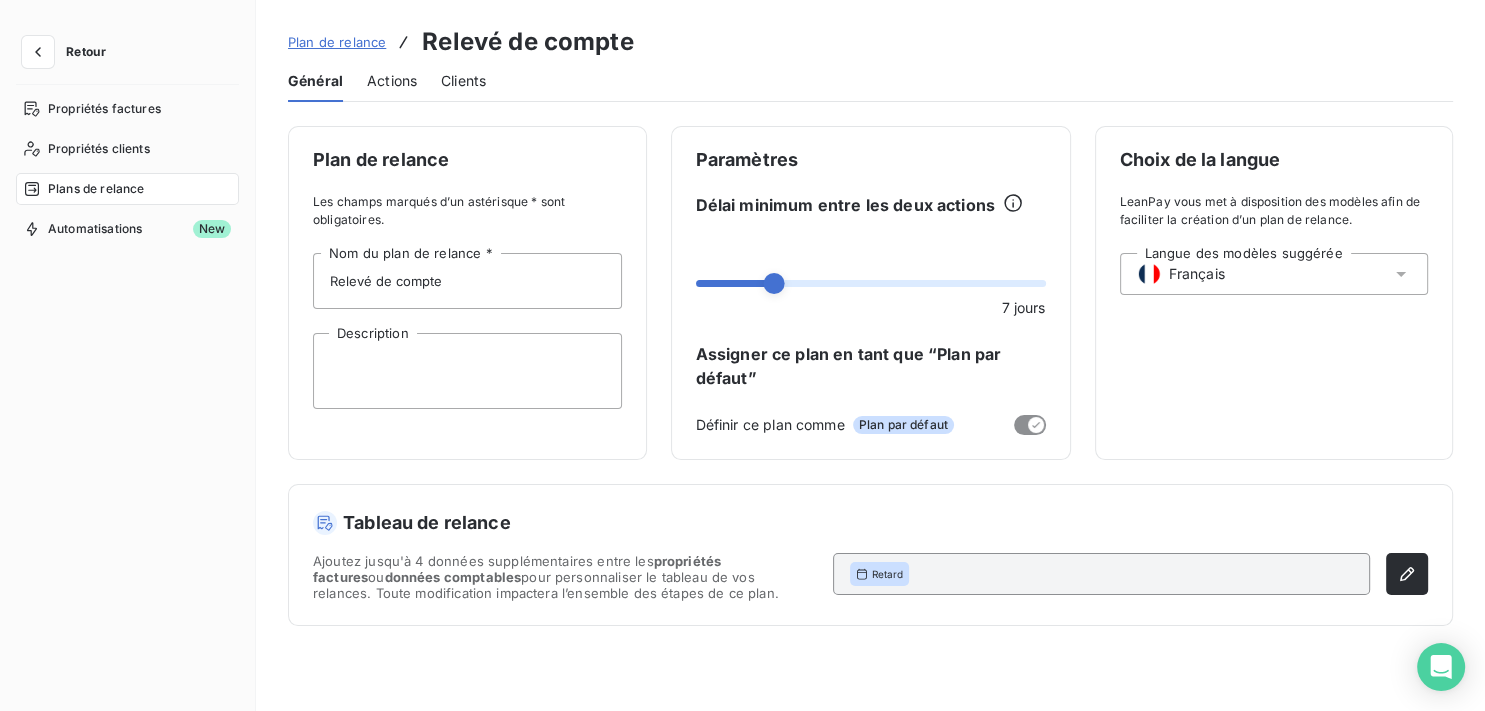 click on "Tableau de relance Ajoutez jusqu'à 4 données supplémentaires entre les  propriétés factures  ou  données comptables  pour personnaliser le tableau de vos relances. Toute modification impactera l’ensemble des étapes de ce plan. Retard" at bounding box center (870, 555) 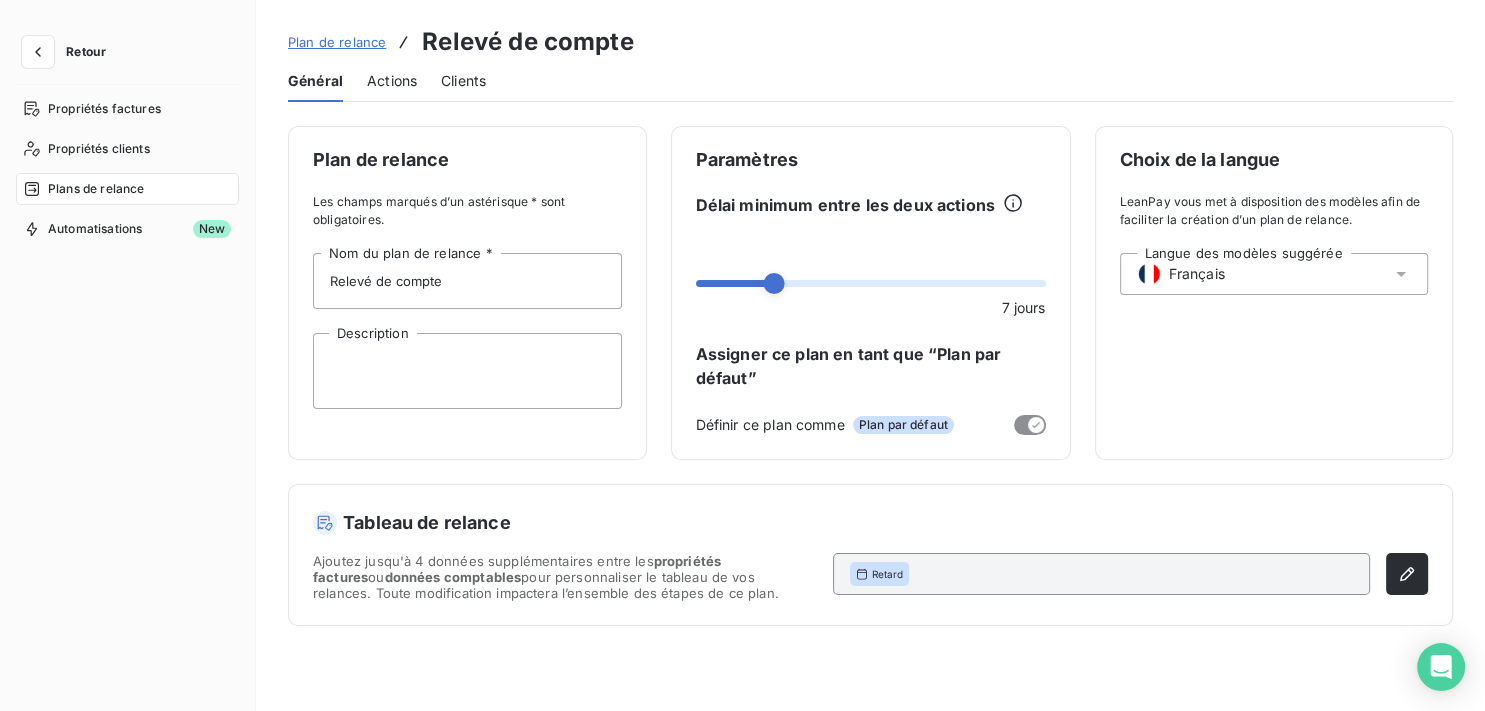 click on "Actions" at bounding box center (392, 81) 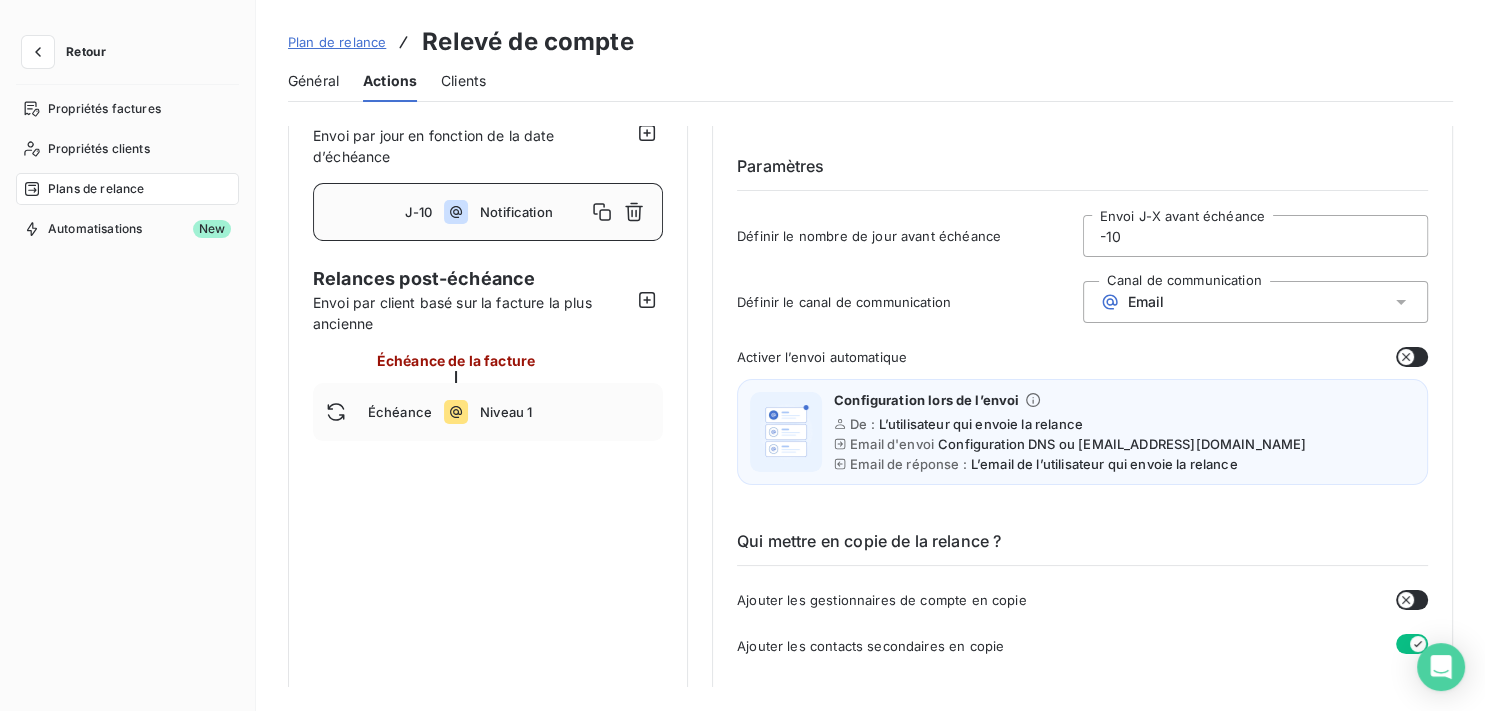 scroll, scrollTop: 101, scrollLeft: 0, axis: vertical 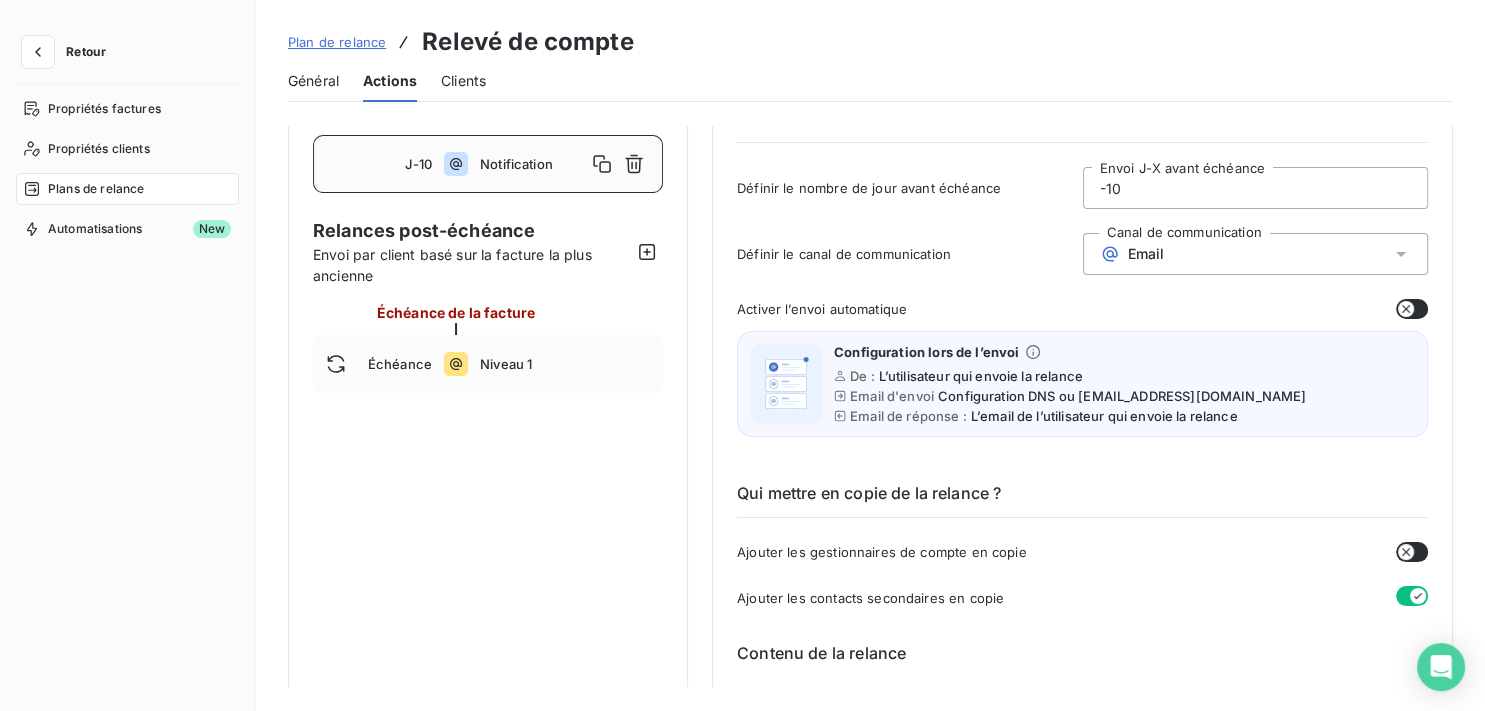 click 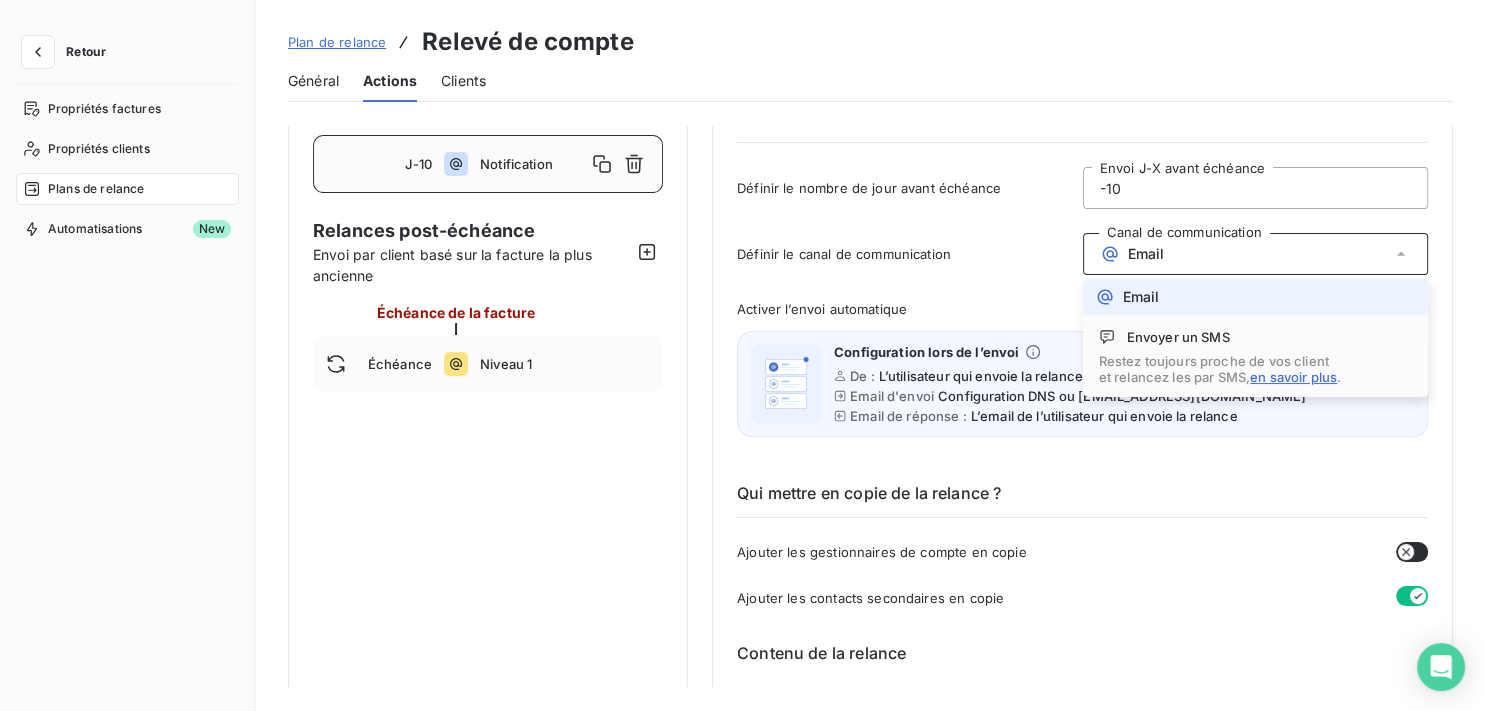 click on "Paramètres" at bounding box center (1082, 124) 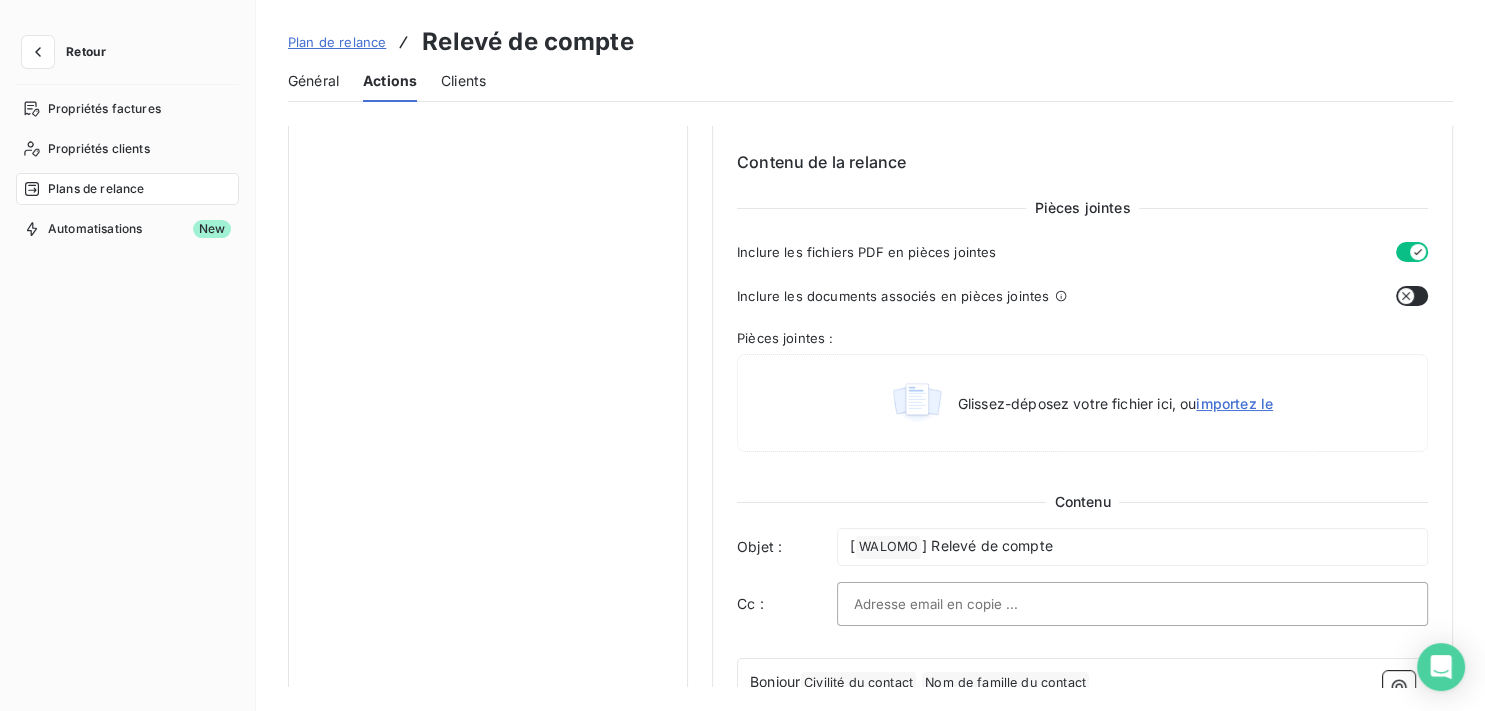 scroll, scrollTop: 0, scrollLeft: 0, axis: both 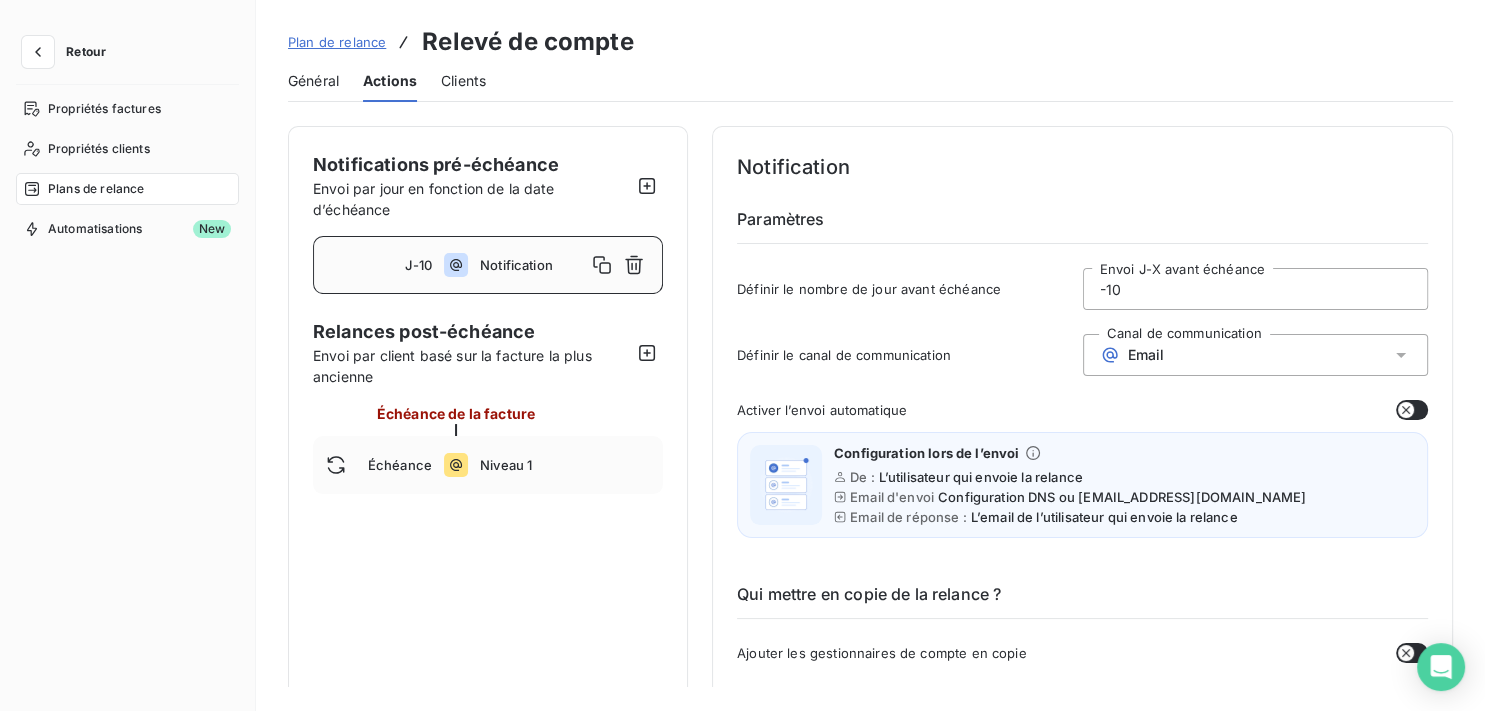 click on "Général" at bounding box center [313, 81] 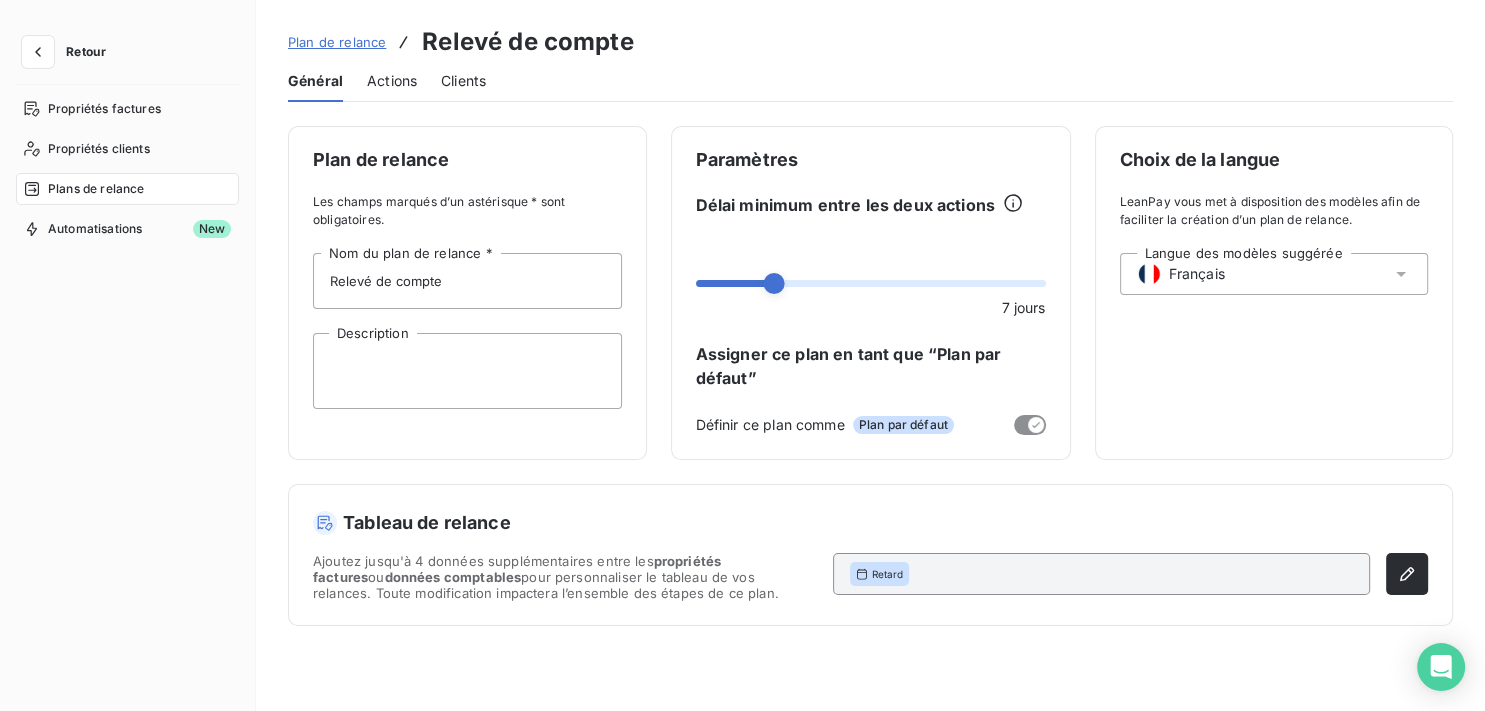 click on "Actions" at bounding box center (392, 81) 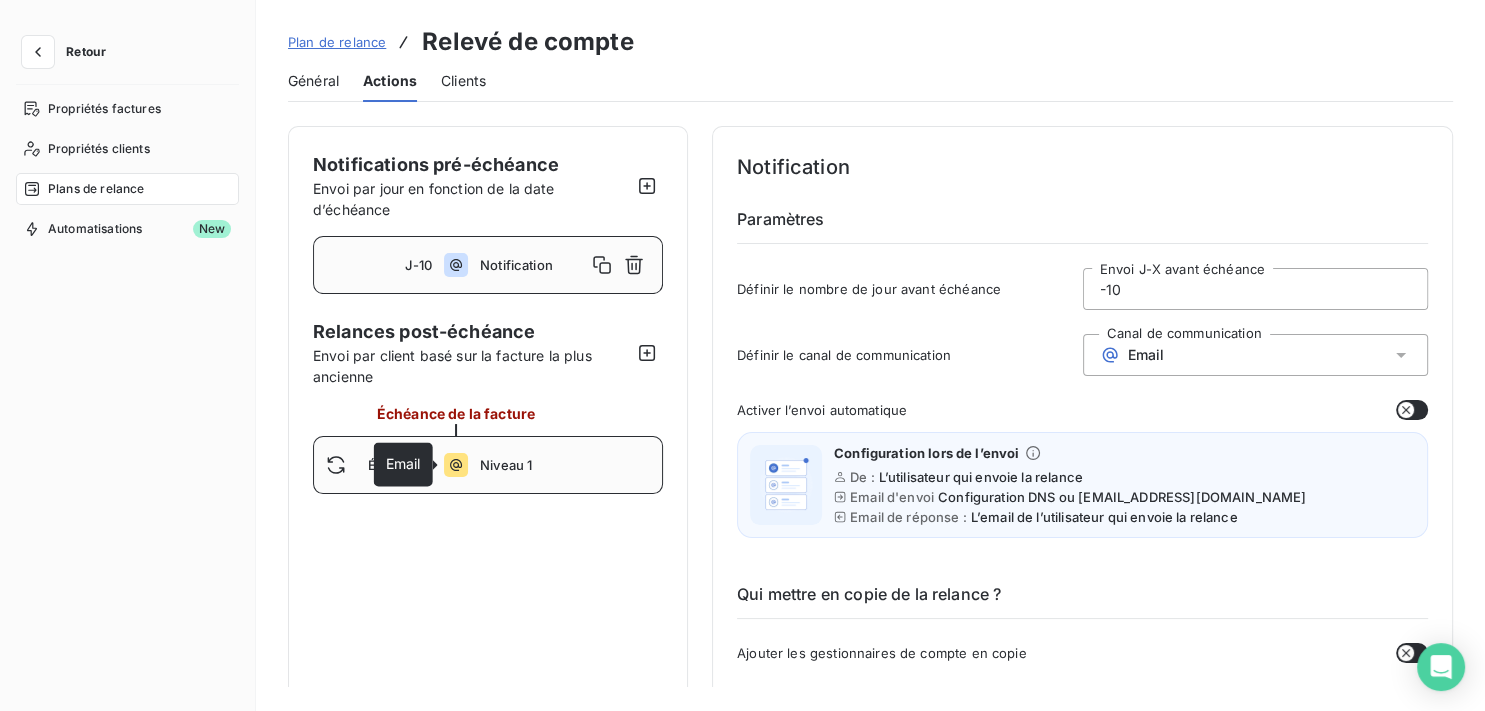 click 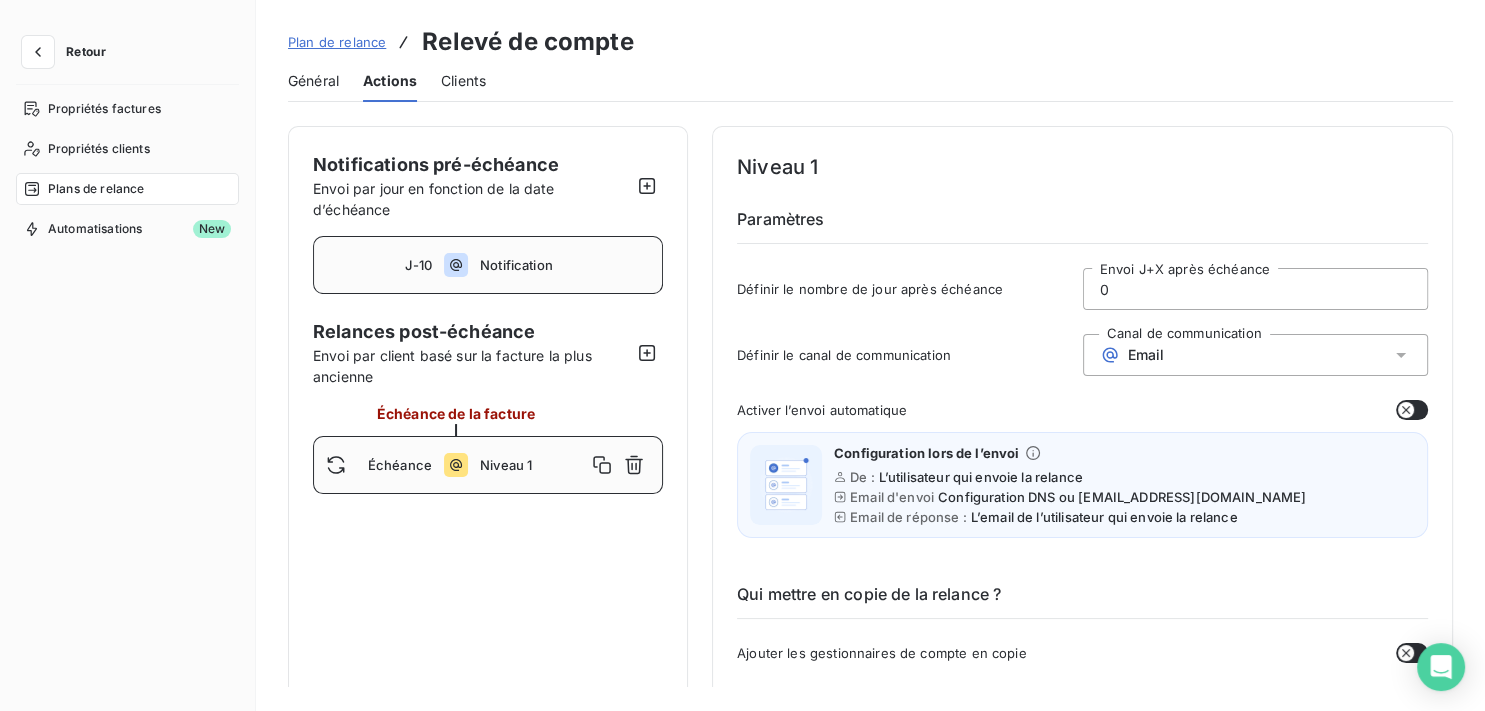 click on "J-10" at bounding box center [379, 265] 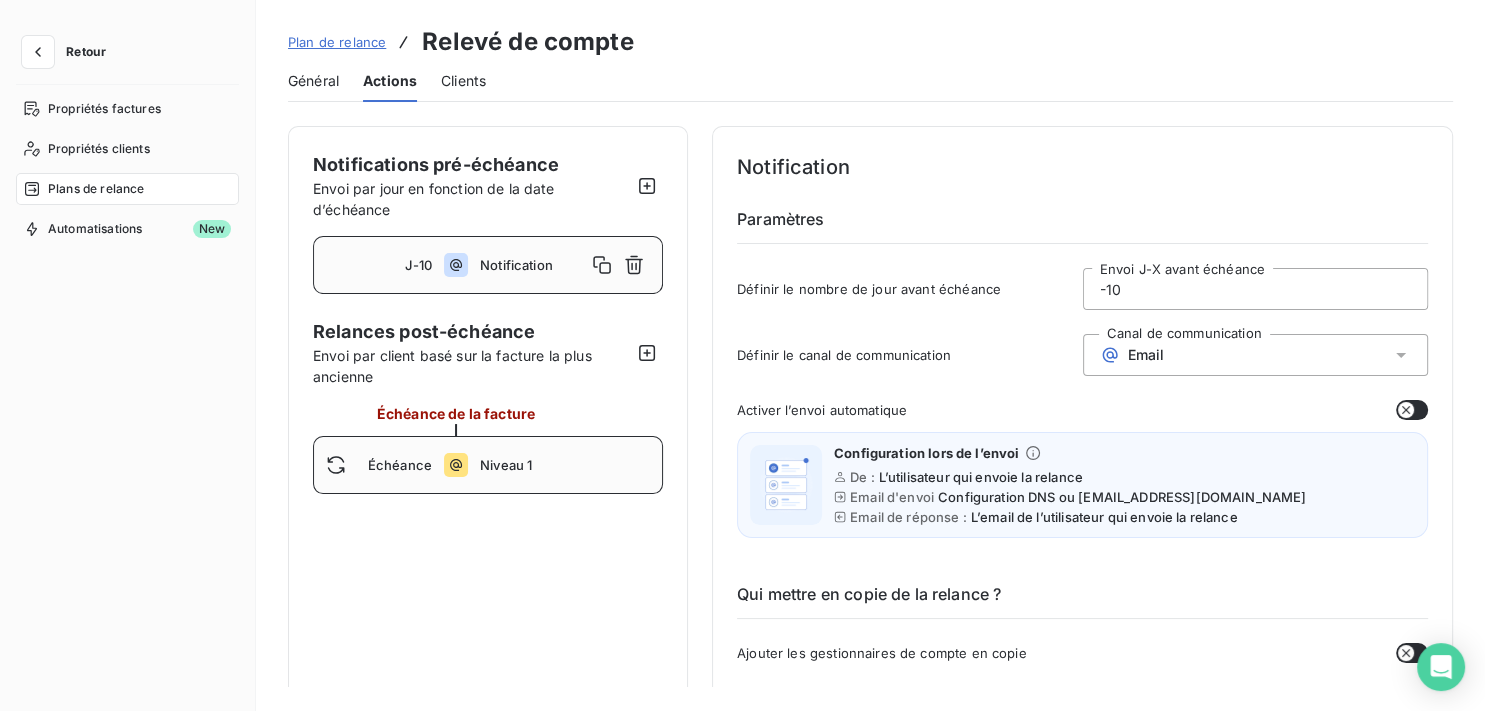 click on "Échéance Niveau 1" at bounding box center [488, 465] 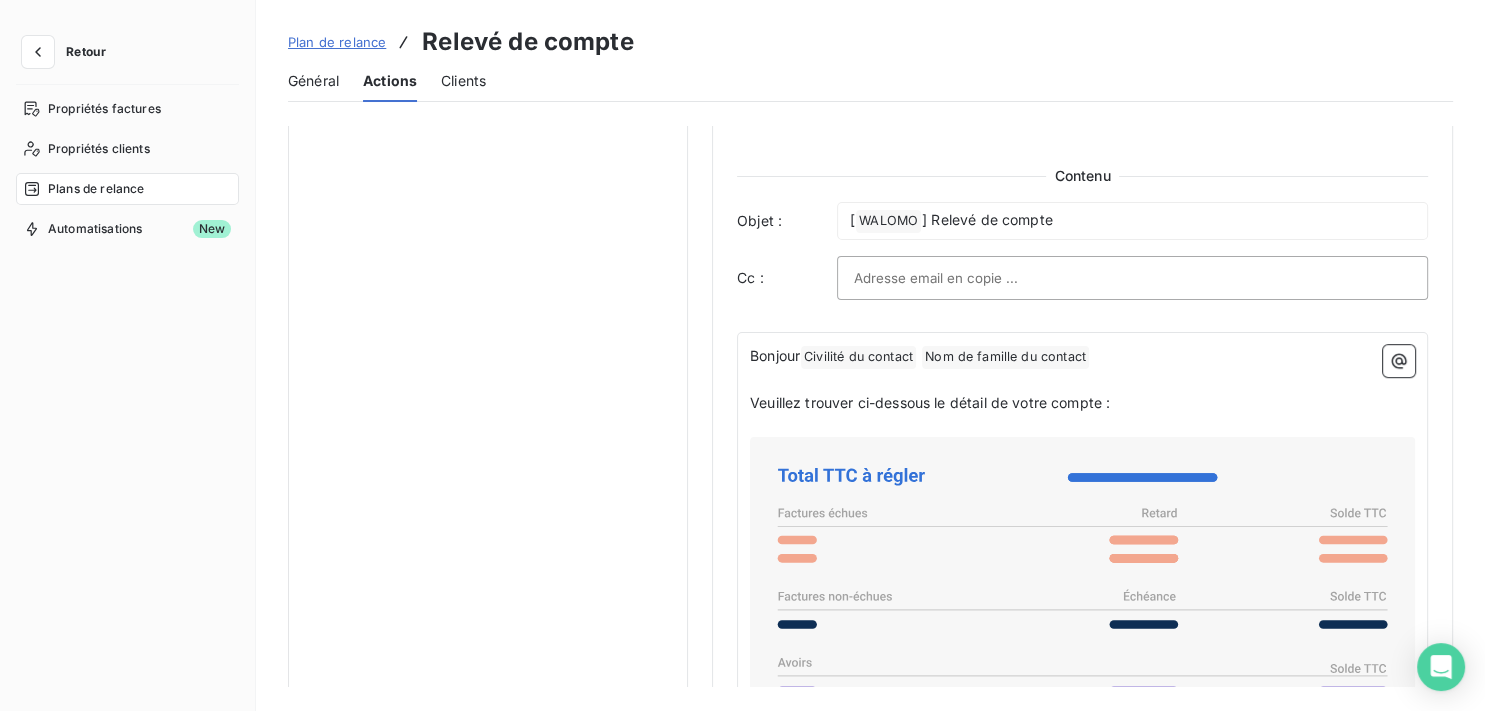 scroll, scrollTop: 1152, scrollLeft: 0, axis: vertical 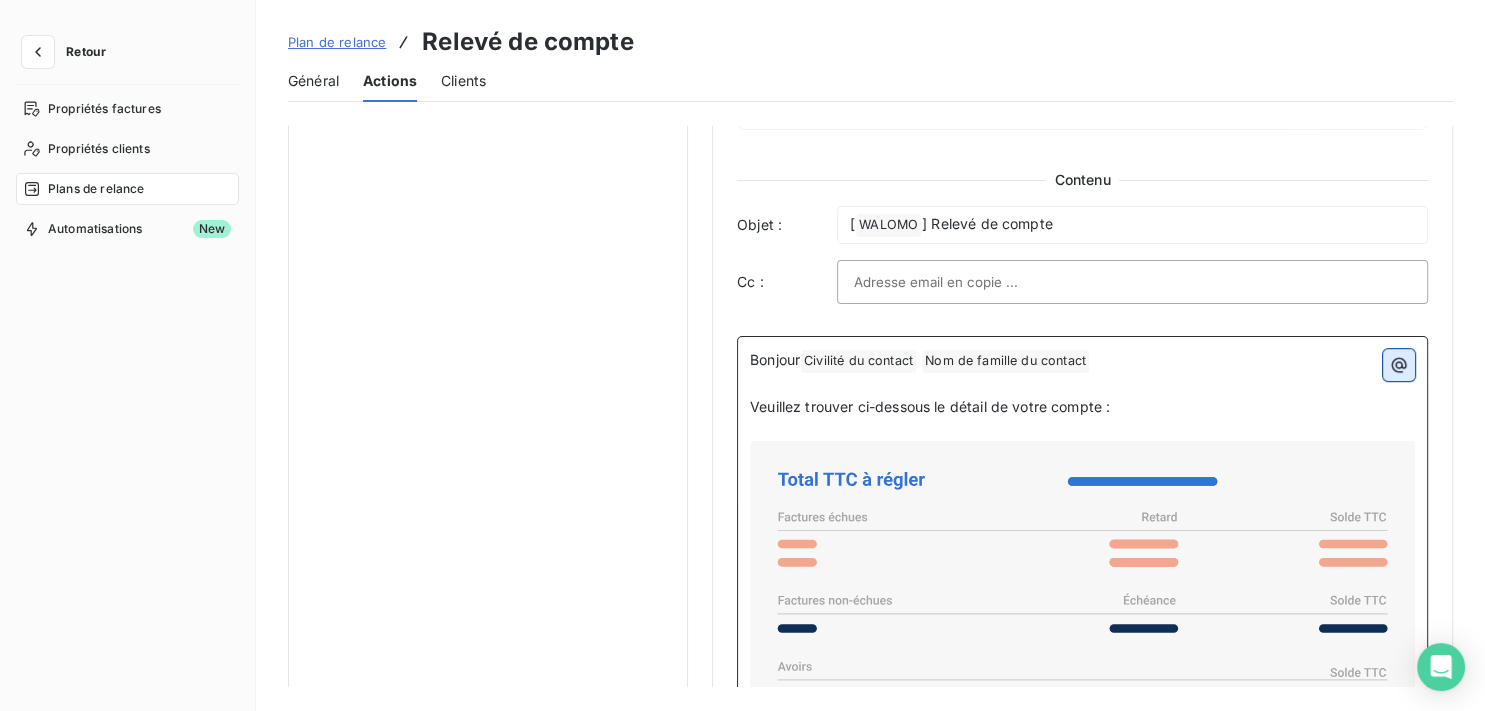 click 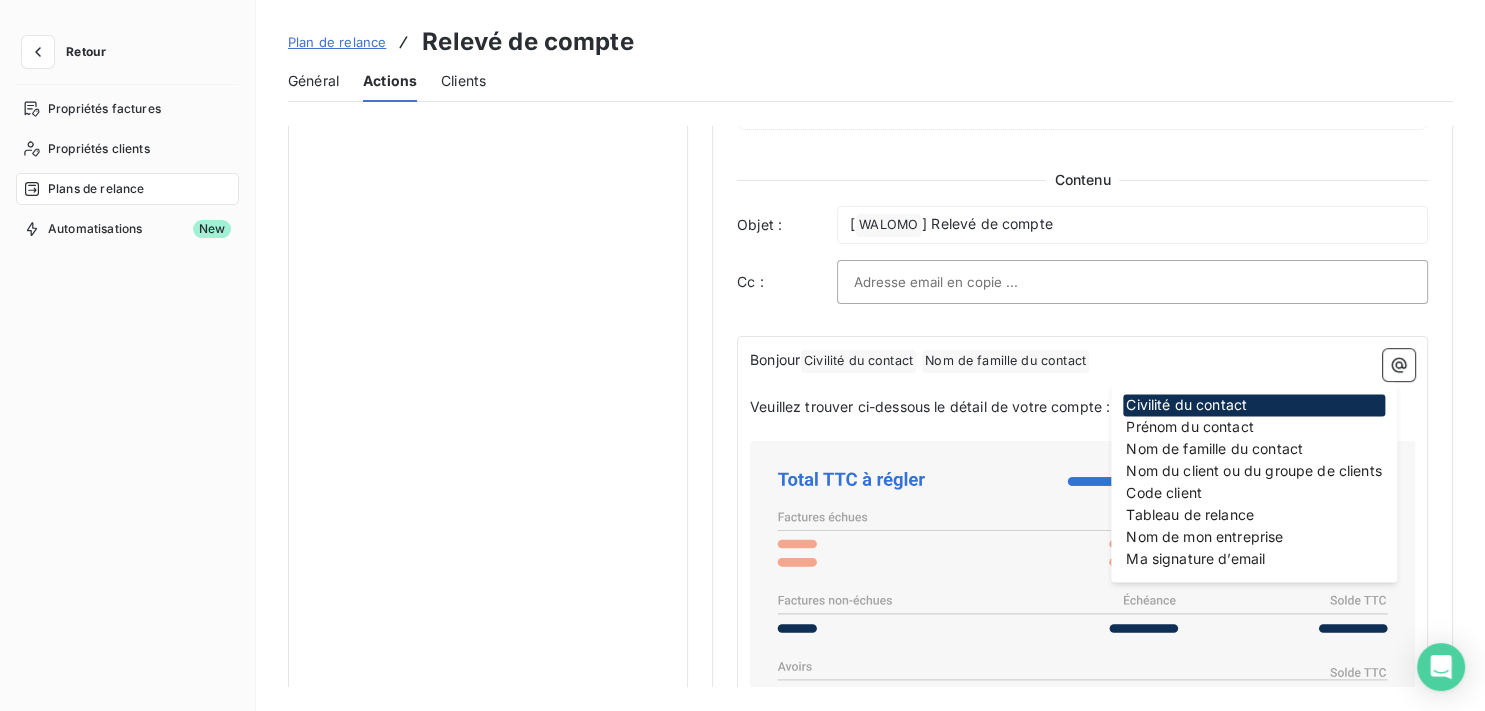 click on "Notifications pré-échéance Envoi par jour en fonction de la date d’échéance J-10 Notification   Relances post-échéance Envoi par client basé sur la facture la plus ancienne Échéance de la facture Échéance Niveau 1" at bounding box center (488, 88) 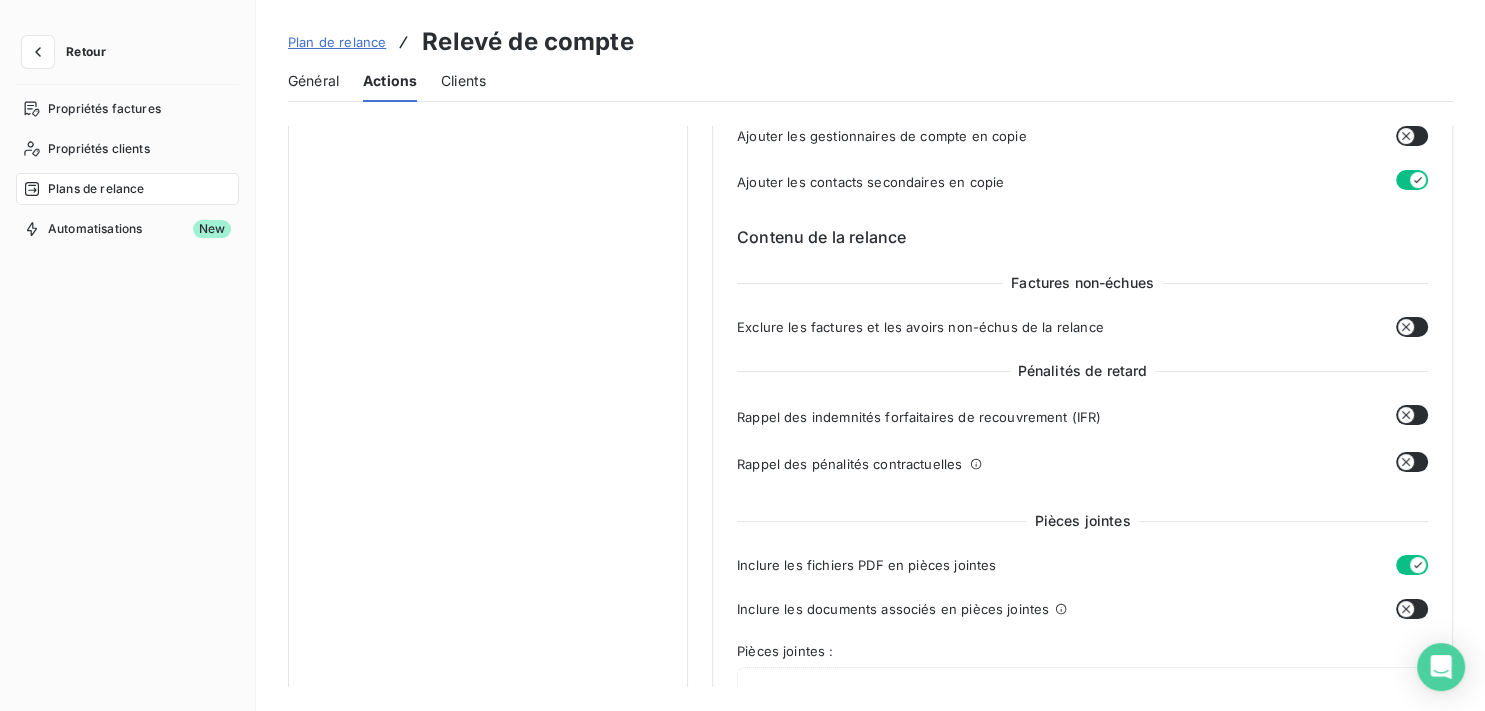 scroll, scrollTop: 446, scrollLeft: 0, axis: vertical 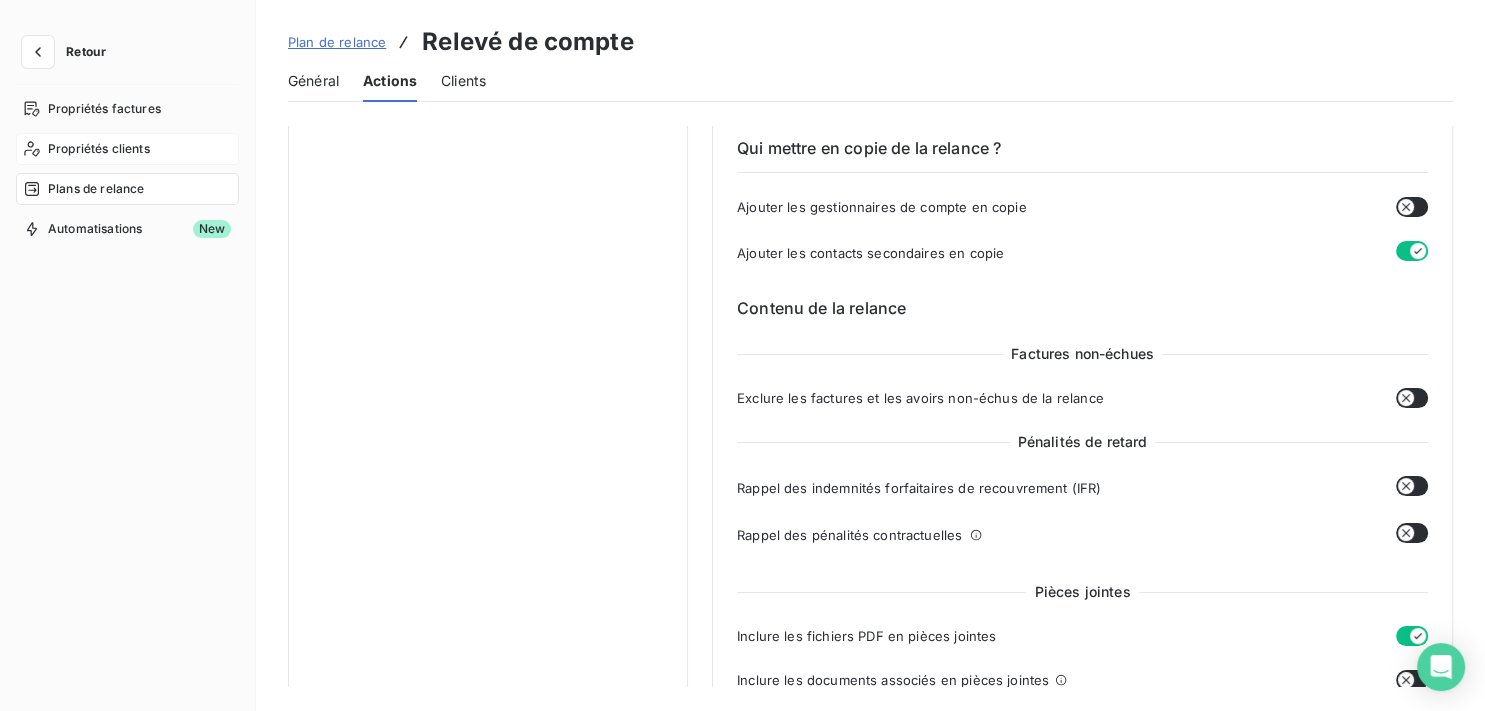 click on "Propriétés clients" at bounding box center (99, 149) 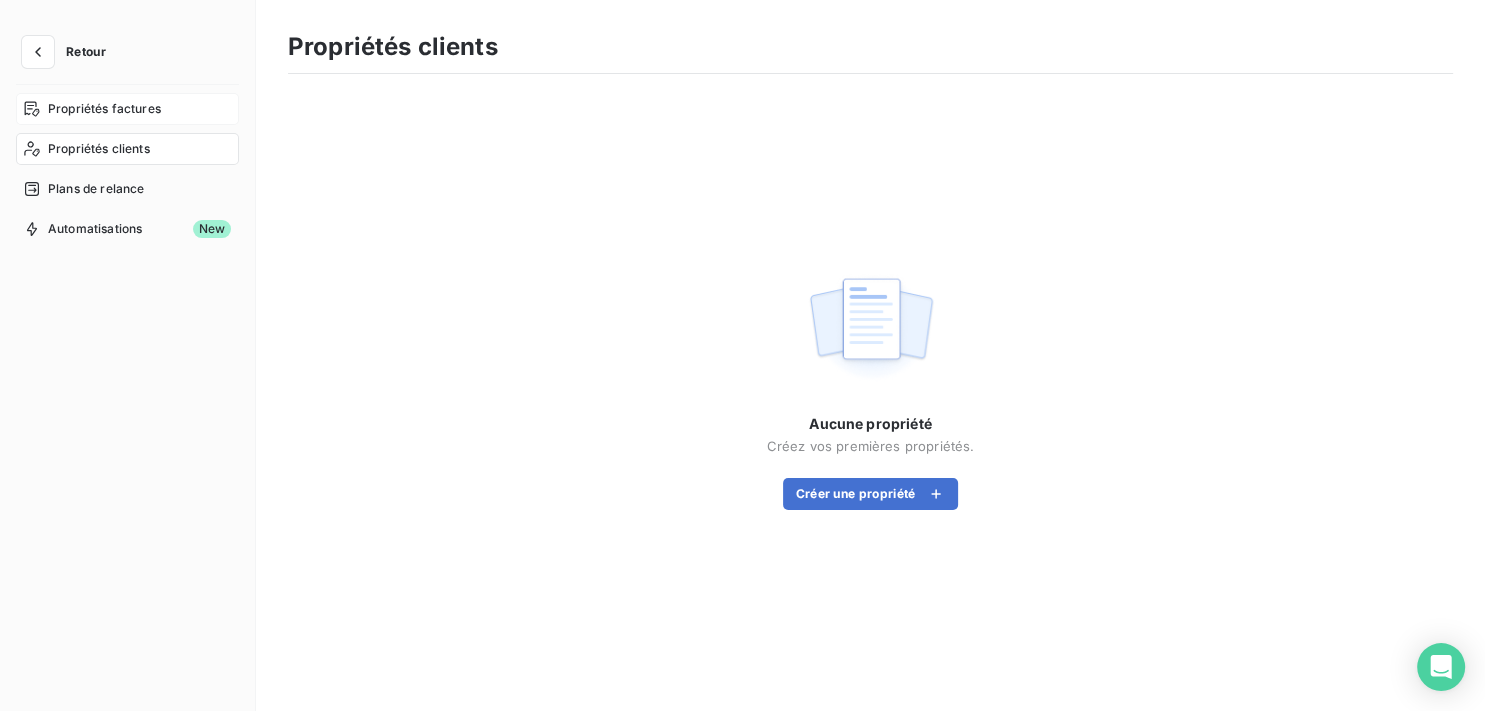 click on "Propriétés factures" at bounding box center [104, 109] 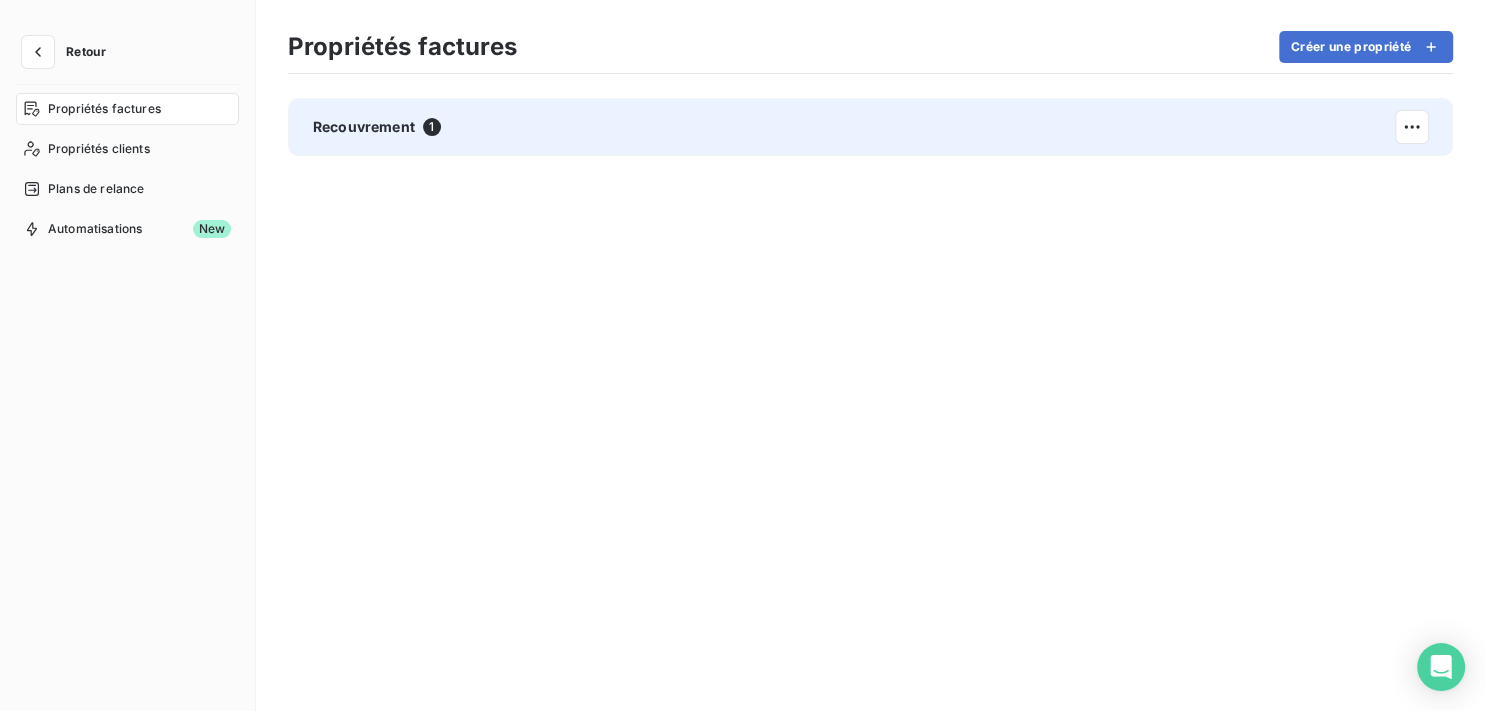 click on "Recouvrement 1" at bounding box center (870, 127) 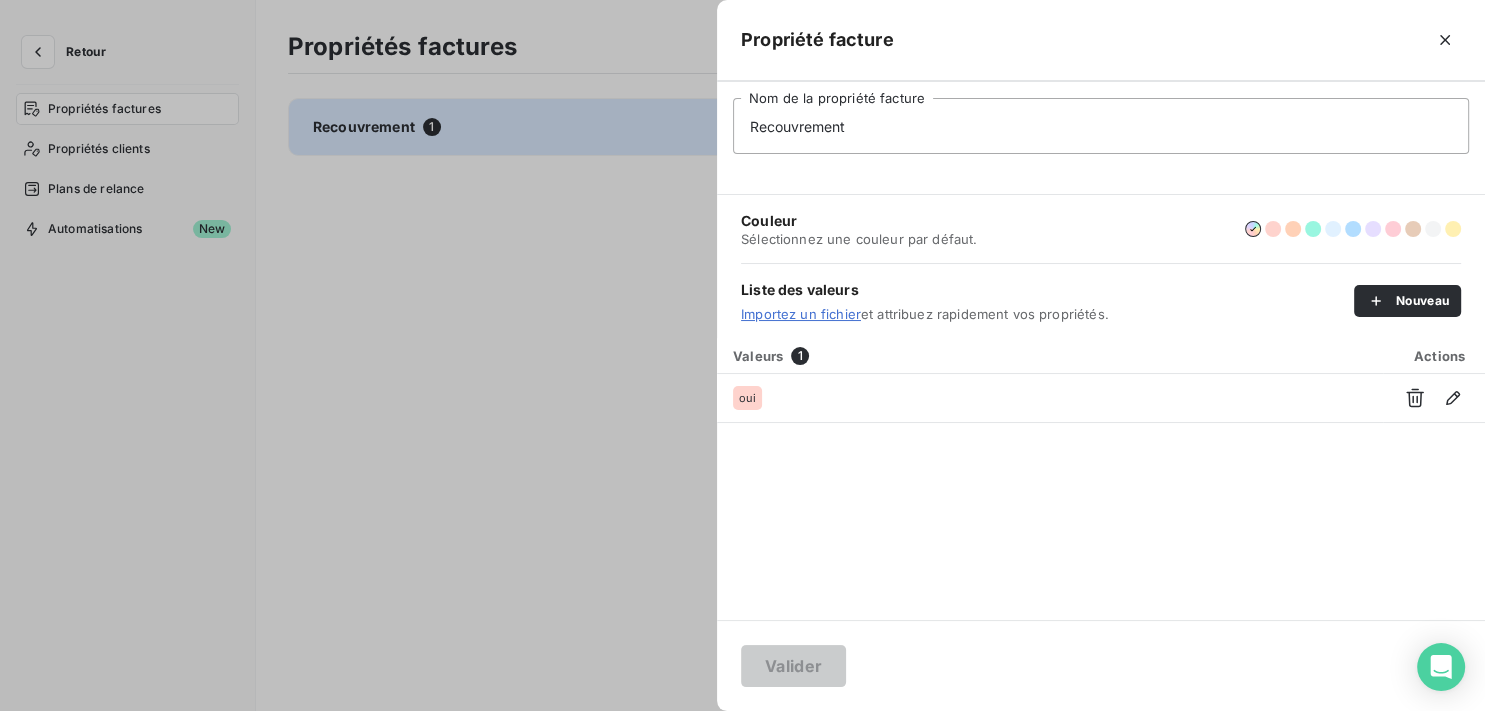 click at bounding box center [742, 355] 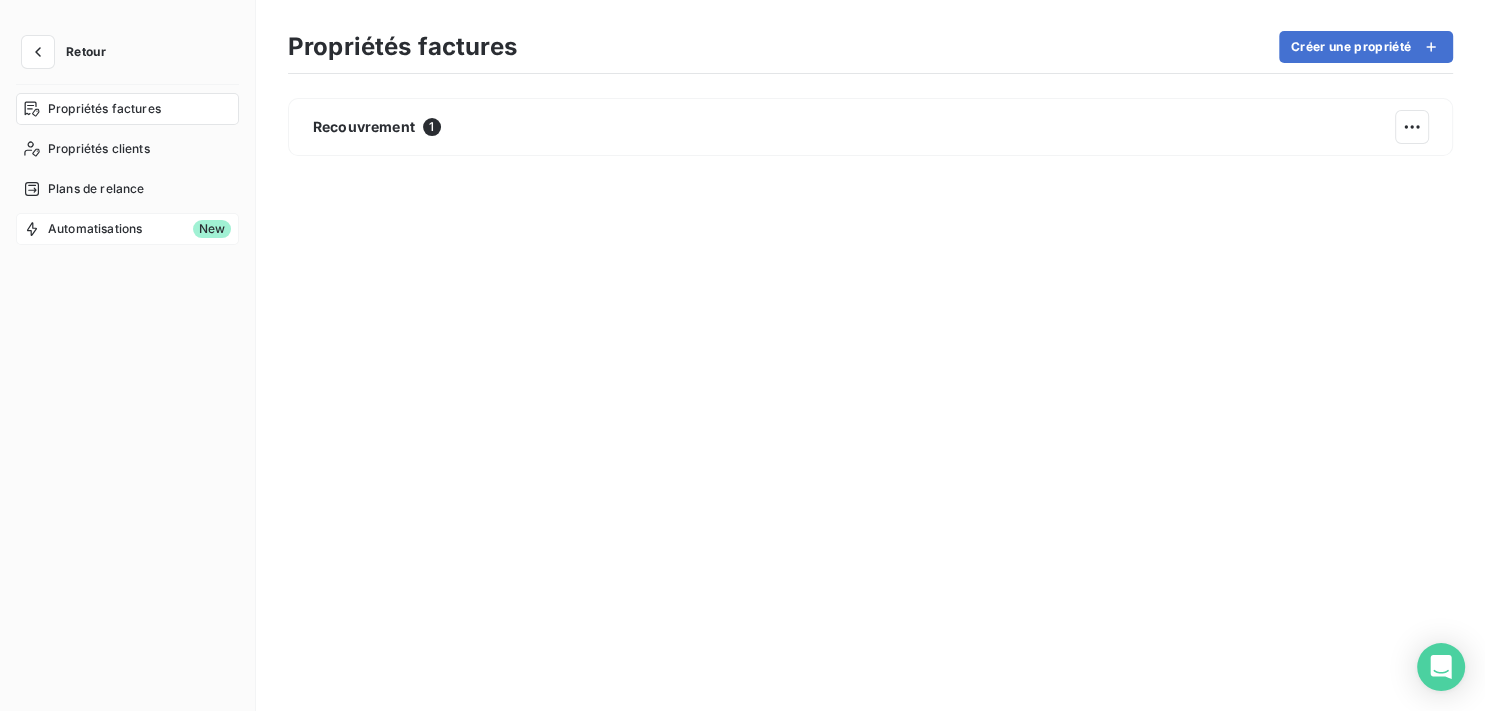 click on "Automatisations New" at bounding box center [127, 229] 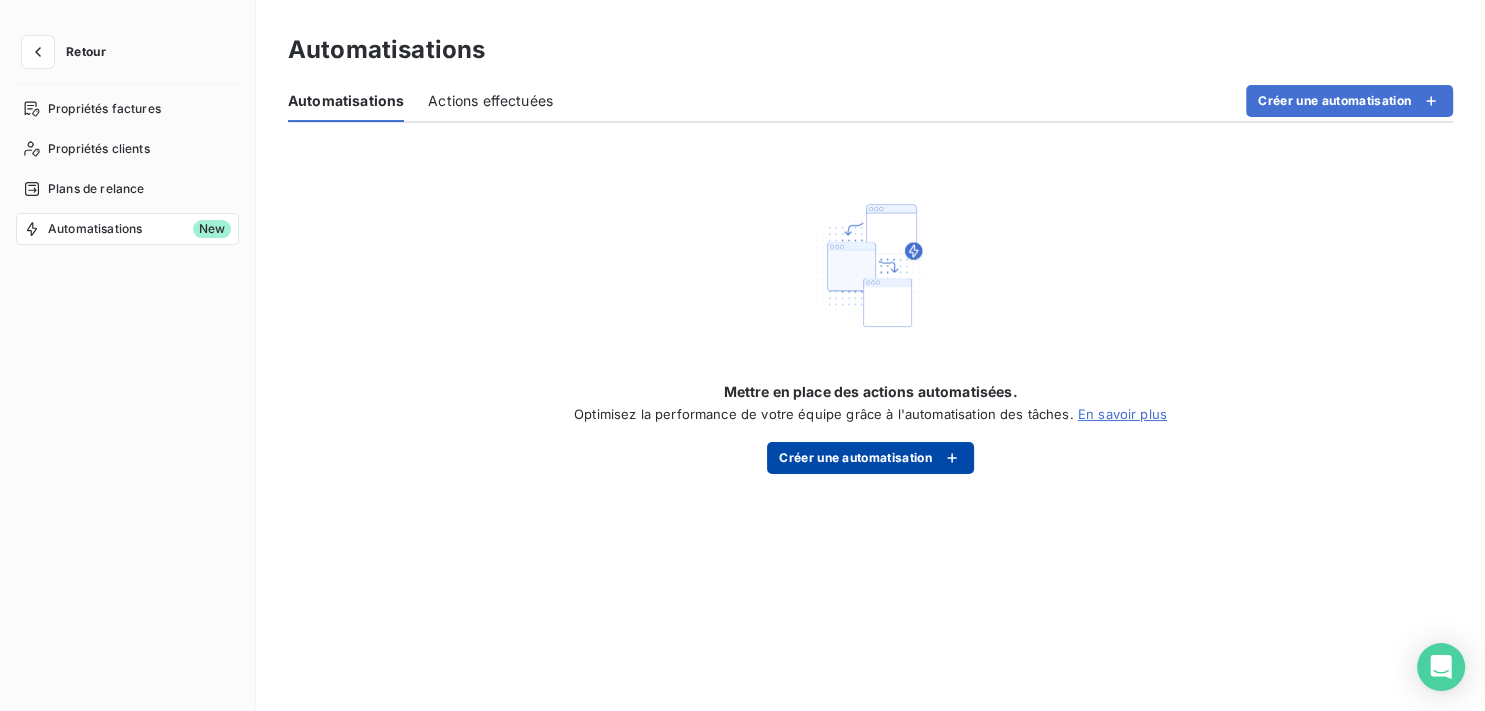 click on "Créer une automatisation" at bounding box center (870, 458) 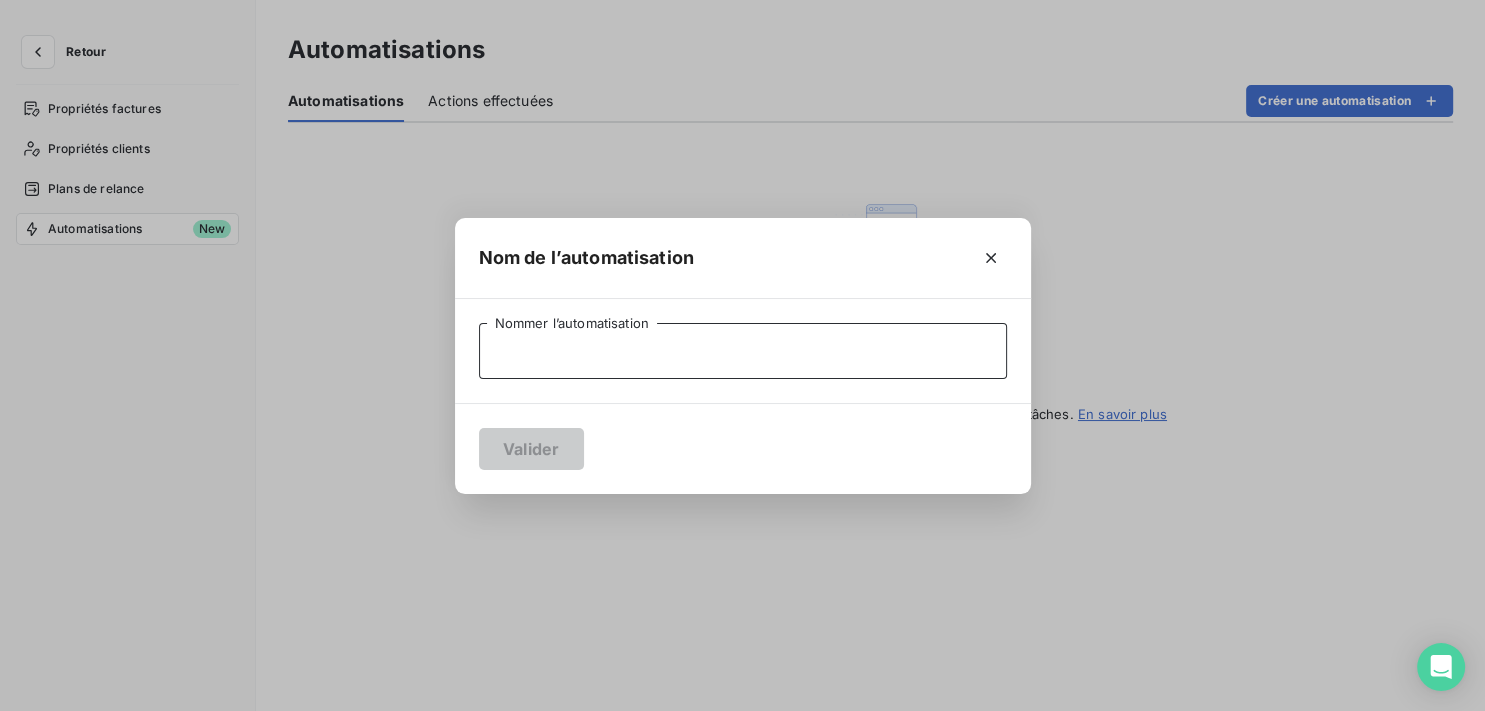 click on "Nommer l’automatisation" at bounding box center (743, 351) 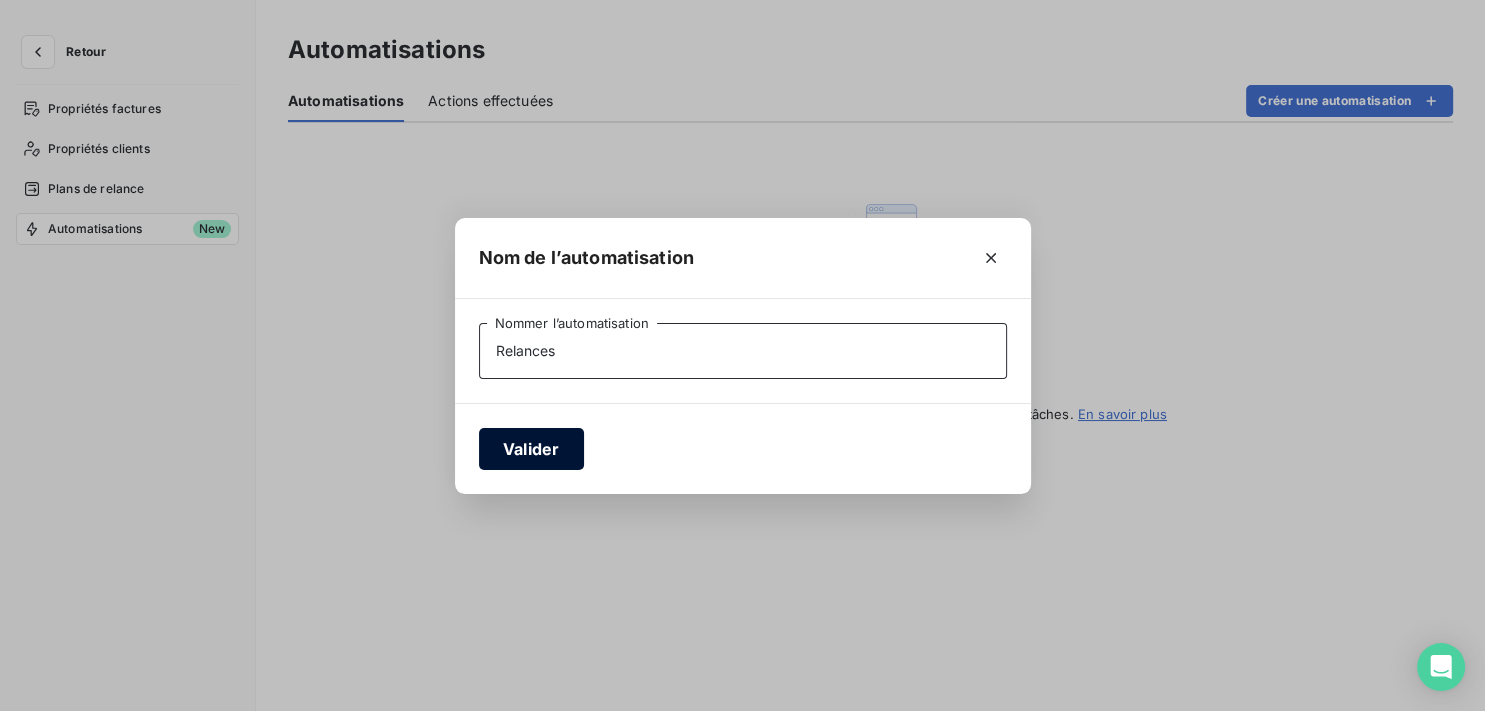 type on "Relances" 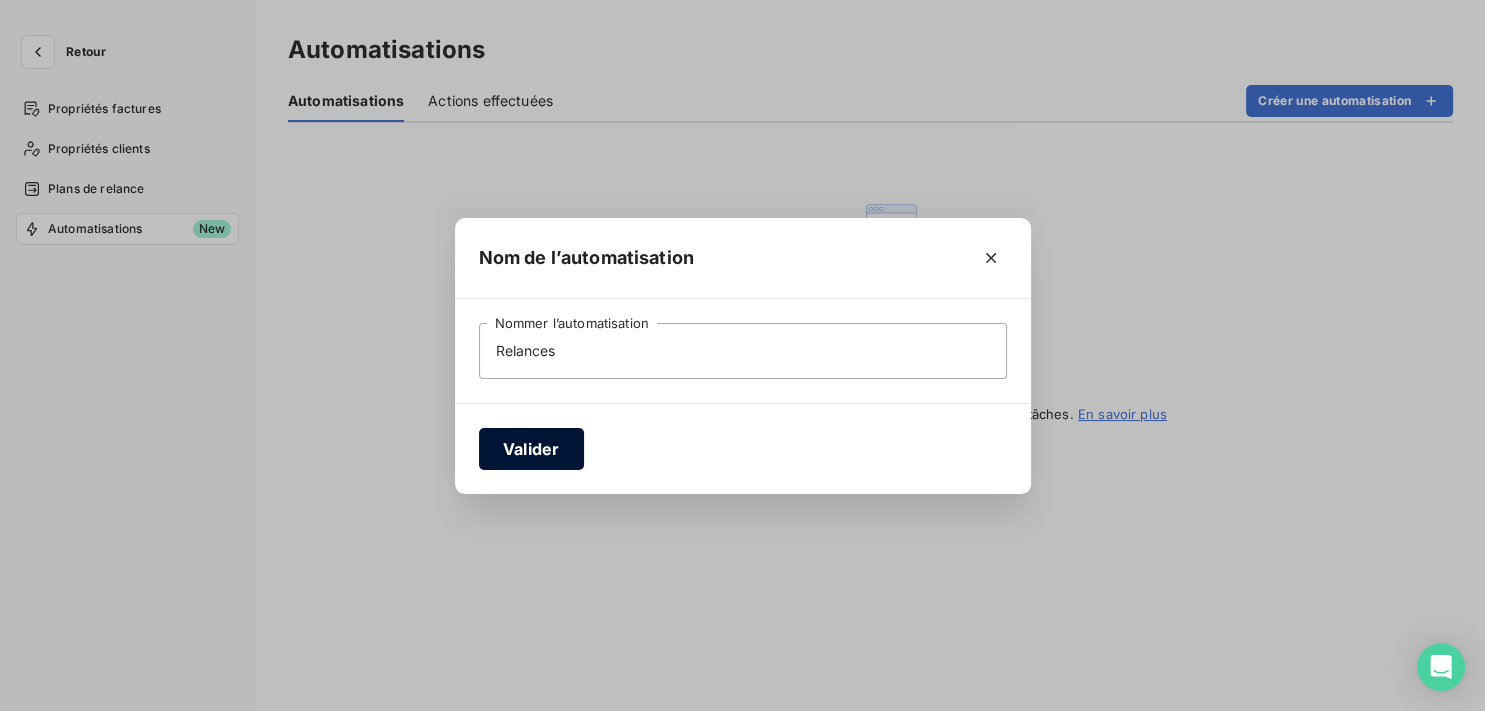 click on "Valider" at bounding box center [531, 449] 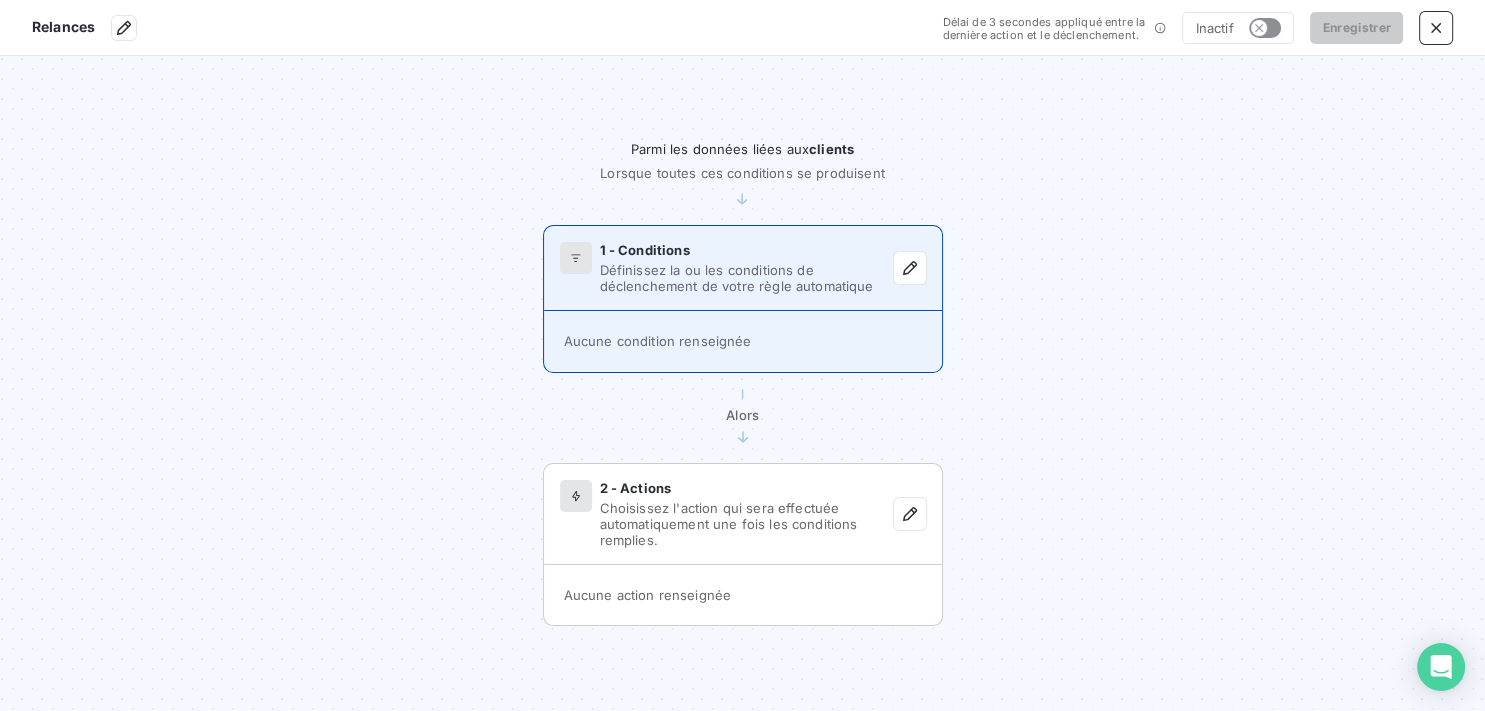 click on "1 - Conditions Définissez la ou les conditions de déclenchement de votre règle automatique" at bounding box center [743, 268] 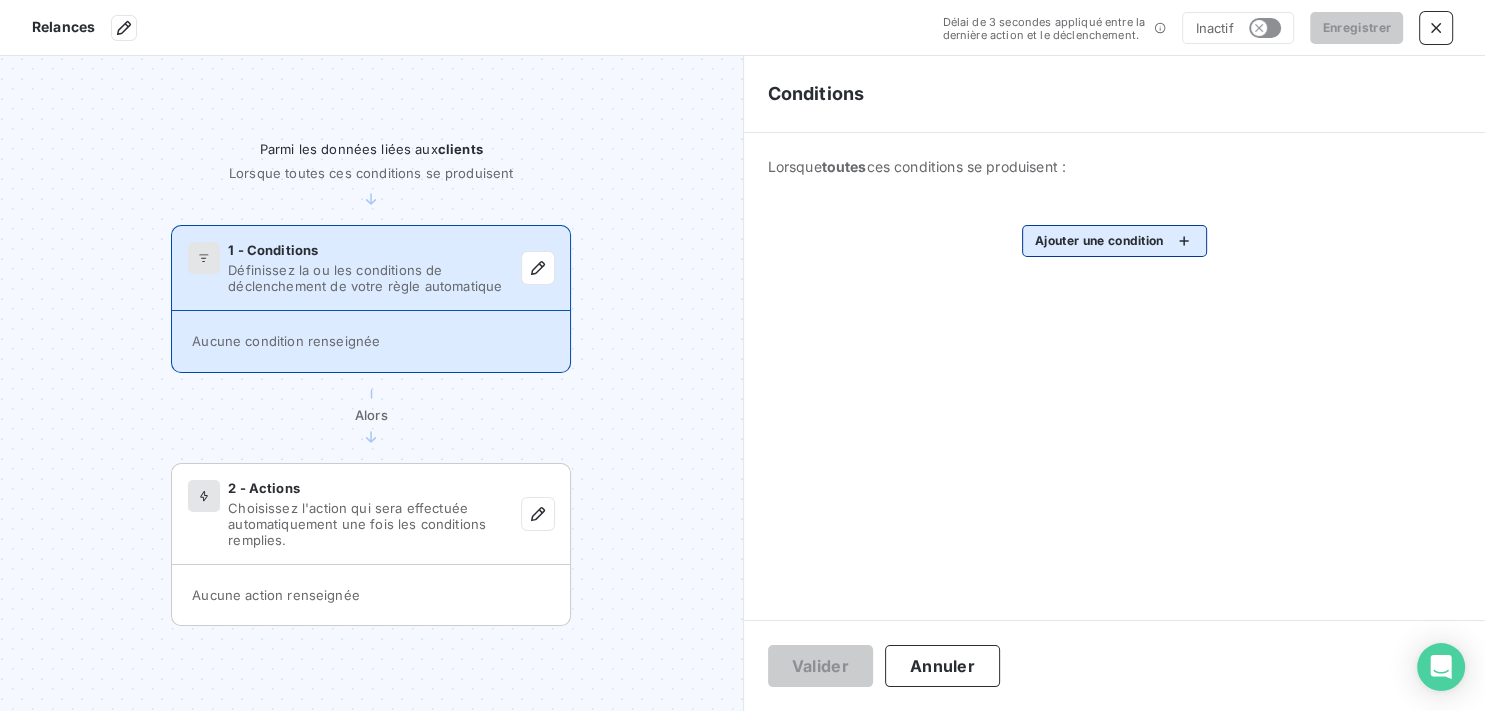 click on "Relances Délai de 3 secondes appliqué entre la dernière action et le déclenchement. Inactif Enregistrer Parmi les données liées aux  clients Lorsque toutes ces conditions se produisent 1 - Conditions Définissez la ou les conditions de déclenchement de votre règle automatique Aucune condition renseignée Alors 2 - Actions Choisissez l'action qui sera effectuée automatiquement une fois les conditions remplies. Aucune action renseignée Conditions Lorsque  toutes  ces conditions se produisent :  Ajouter une condition Valider Annuler" at bounding box center (742, 355) 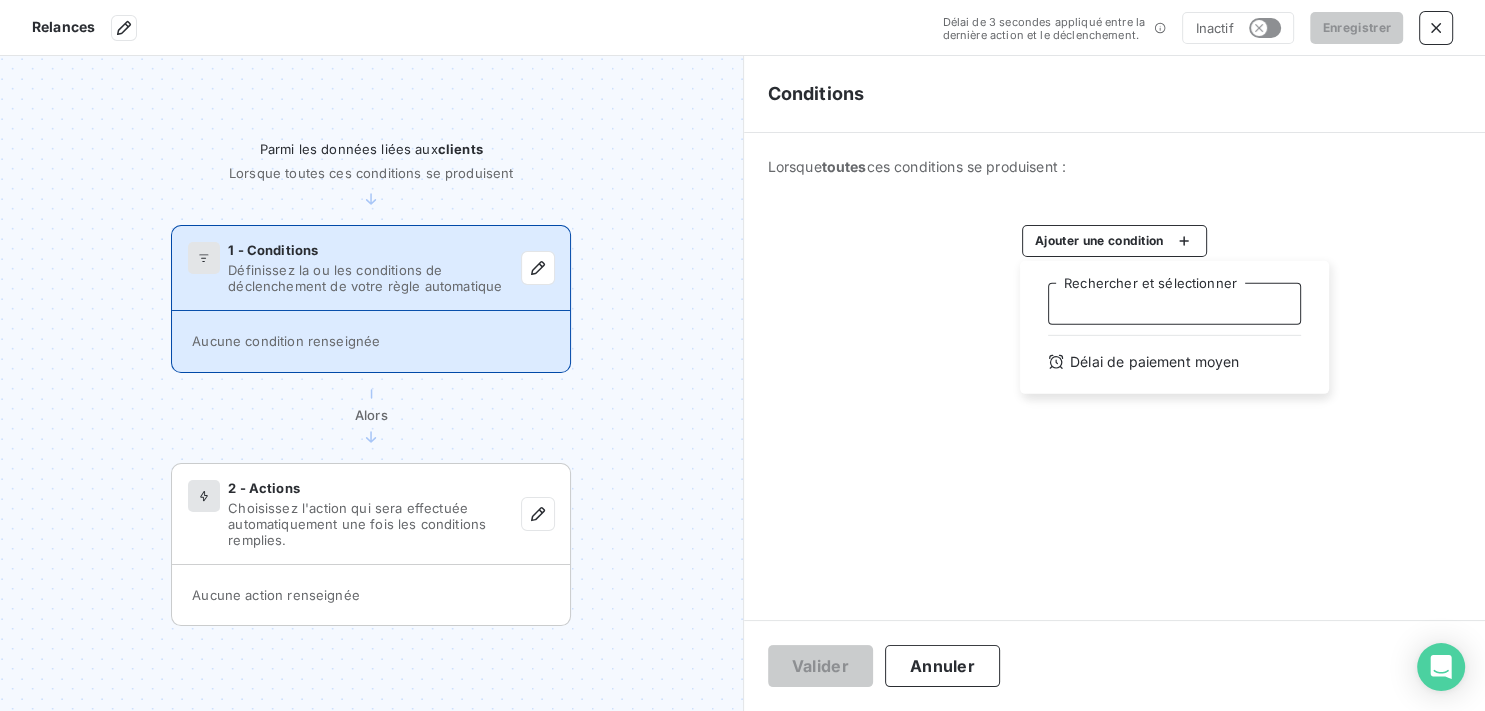 click on "Rechercher et sélectionner" at bounding box center (1174, 304) 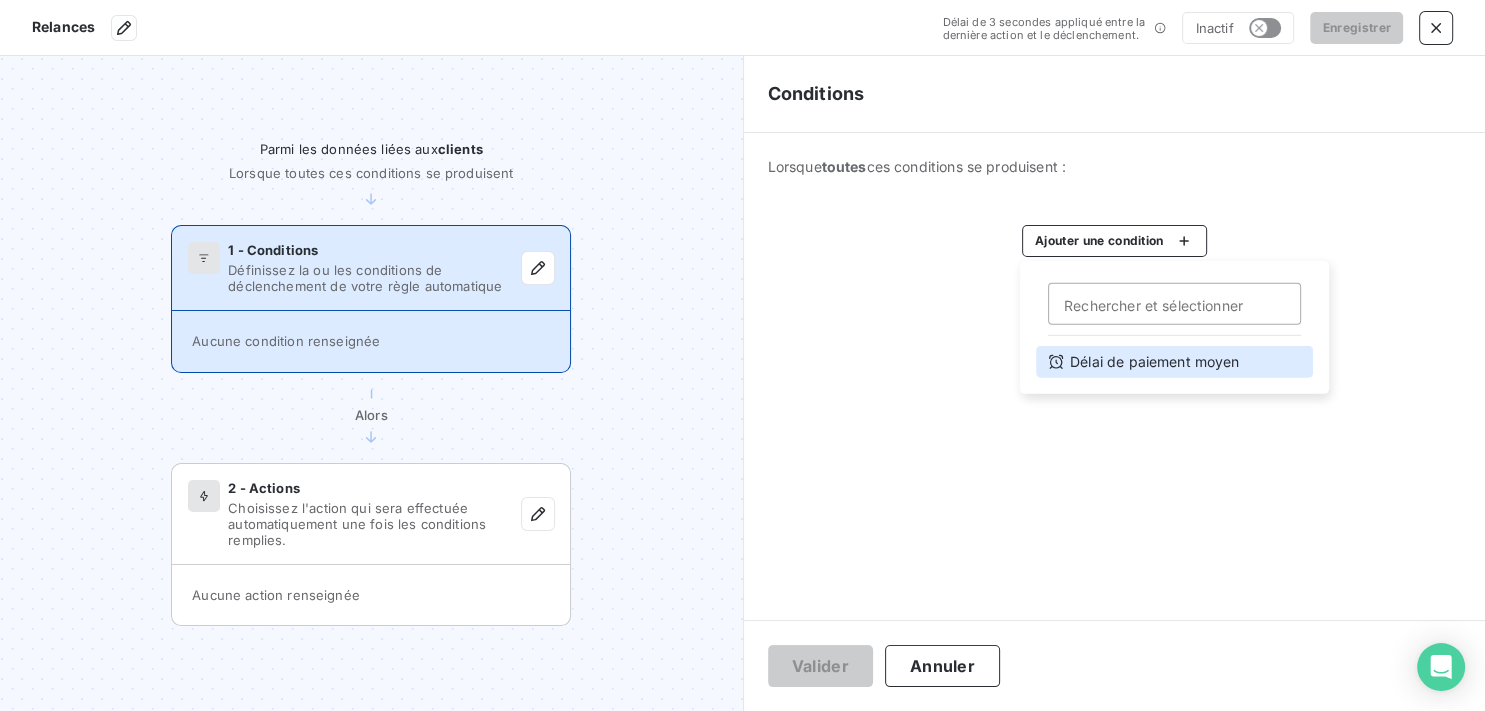 click on "Délai de paiement moyen" at bounding box center (1174, 362) 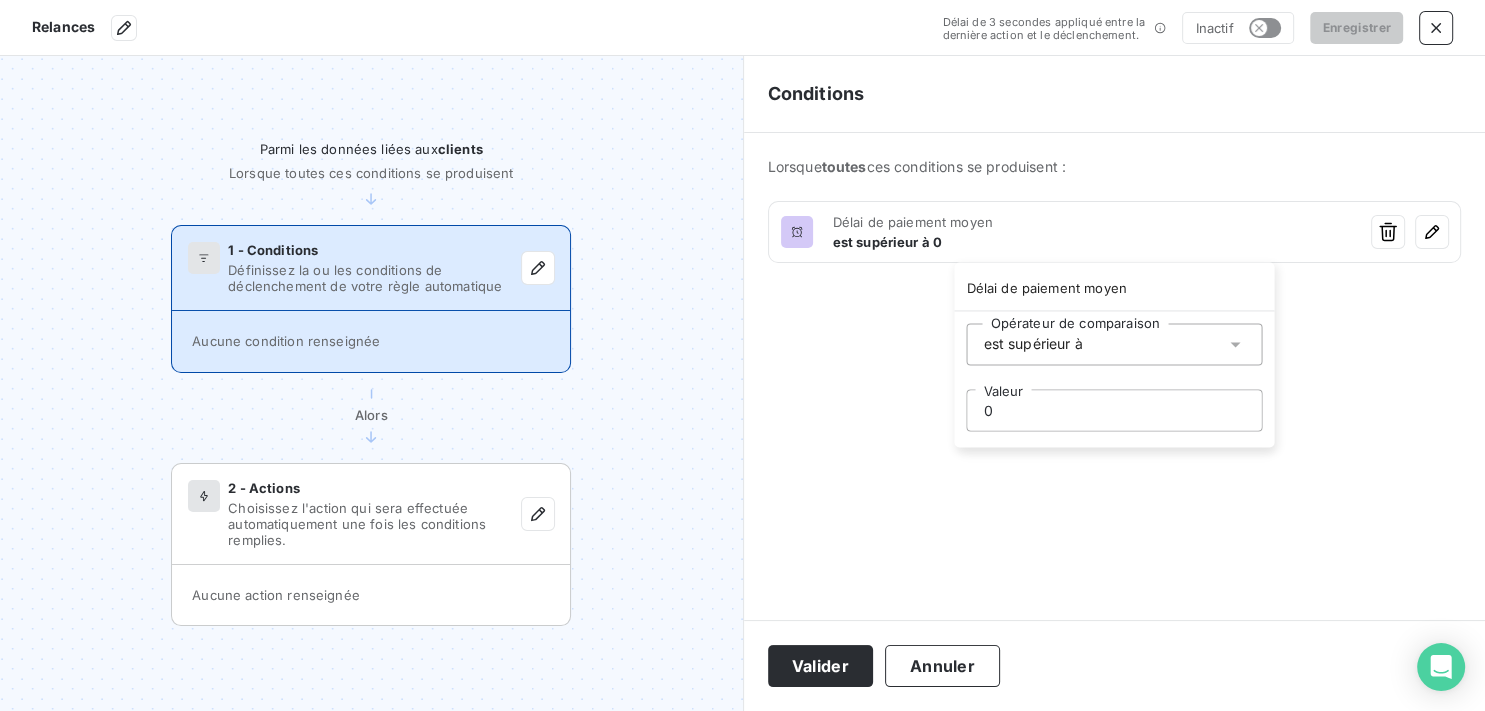 click on "Relances Délai de 3 secondes appliqué entre la dernière action et le déclenchement. Inactif Enregistrer Parmi les données liées aux  clients Lorsque toutes ces conditions se produisent 1 - Conditions Définissez la ou les conditions de déclenchement de votre règle automatique Aucune condition renseignée Alors 2 - Actions Choisissez l'action qui sera effectuée automatiquement une fois les conditions remplies. Aucune action renseignée Conditions Lorsque  toutes  ces conditions se produisent :  Délai de paiement moyen est supérieur à 0 Ajouter une condition Valider Annuler
Délai de paiement moyen Opérateur de comparaison est supérieur à 0 Valeur" at bounding box center (742, 355) 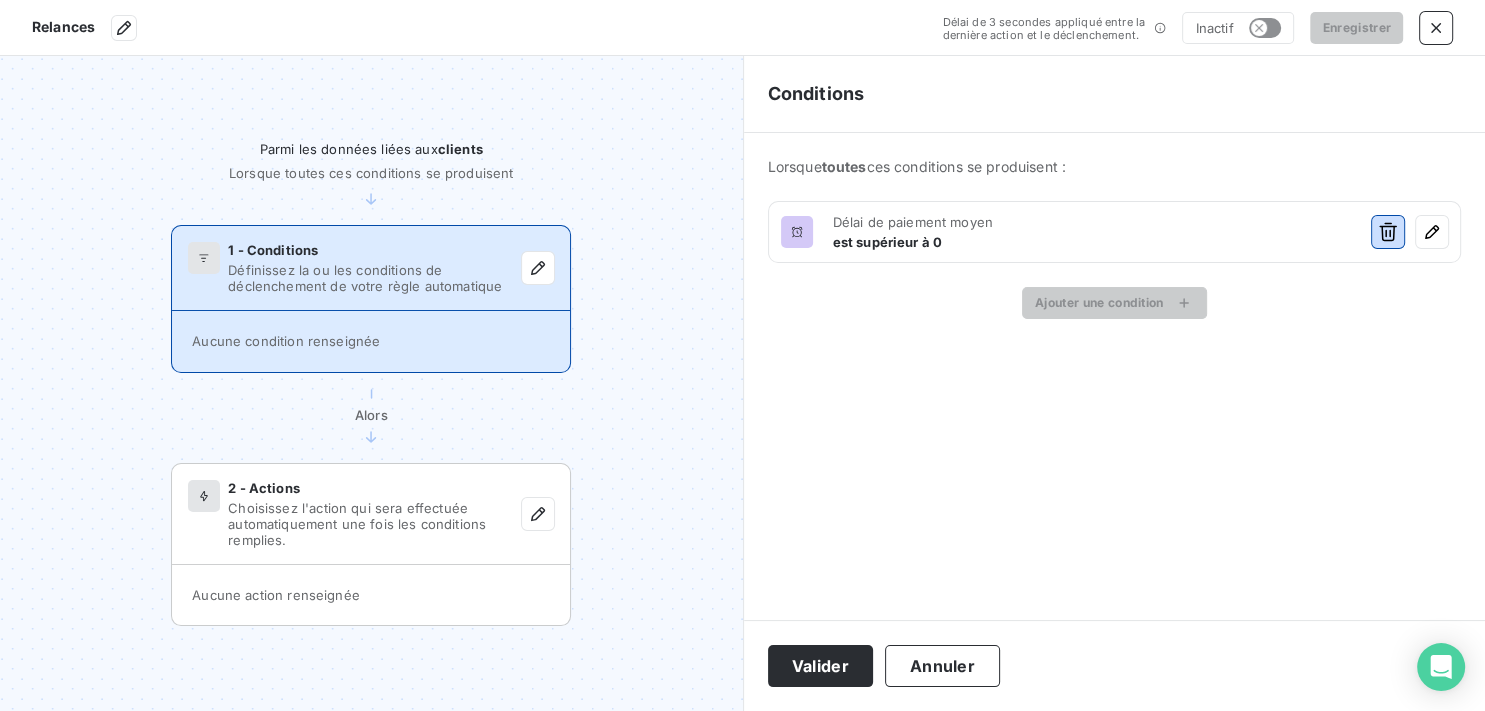 click 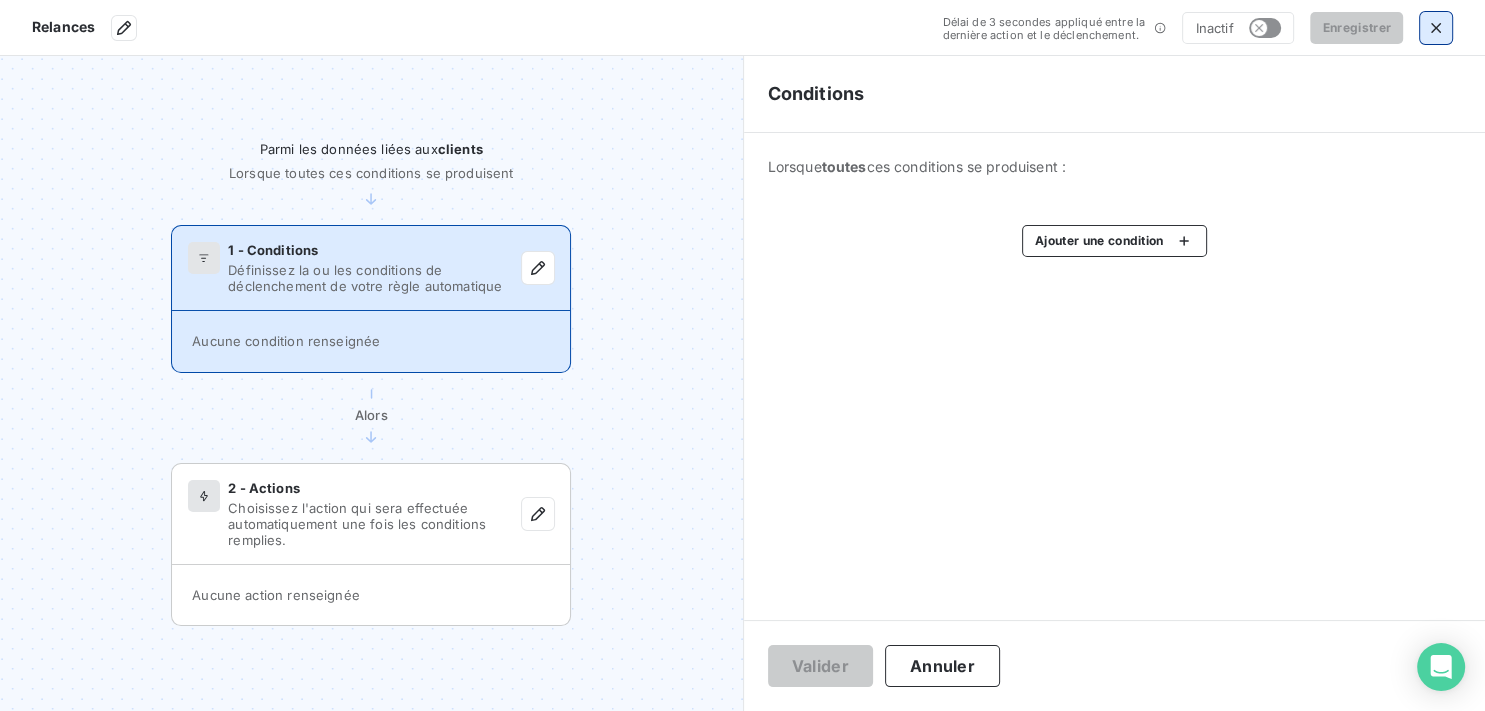 click 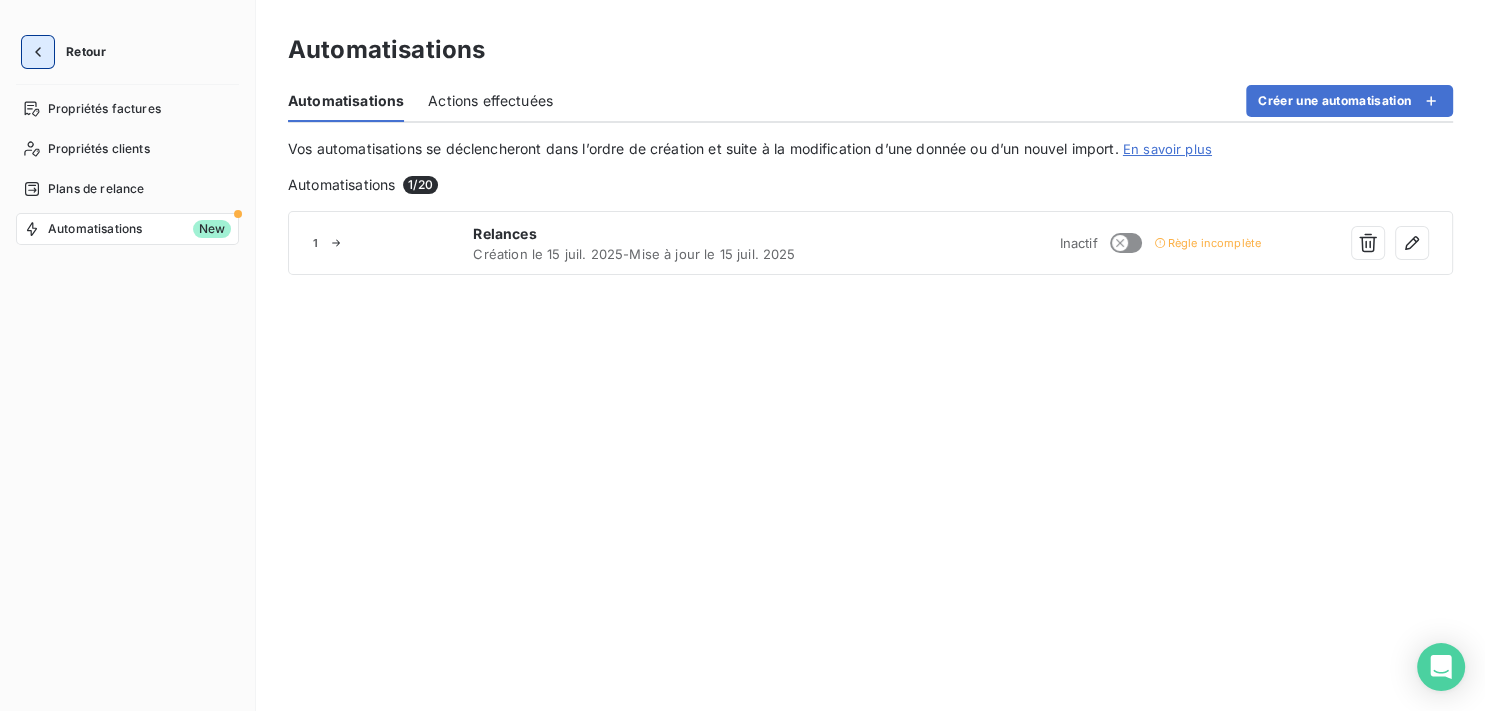 click at bounding box center [38, 52] 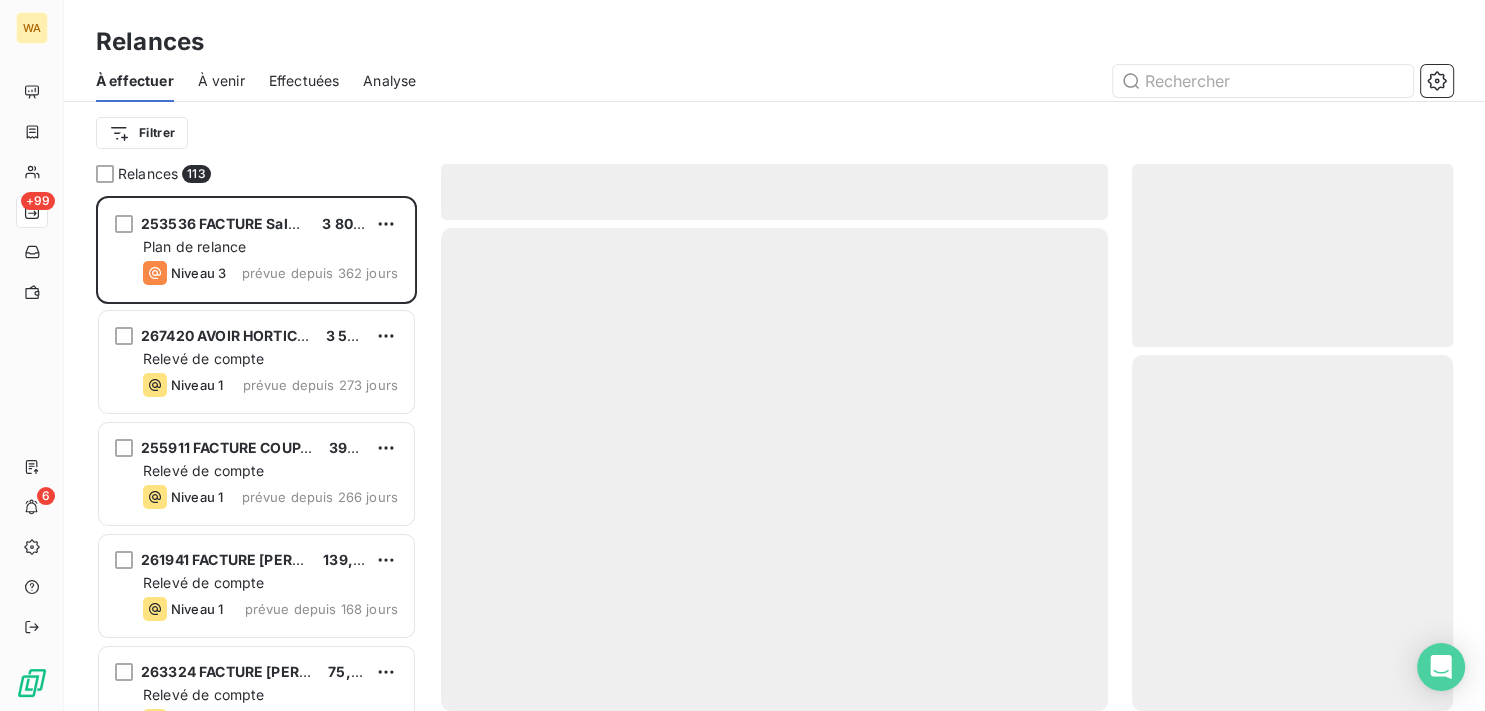 scroll, scrollTop: 18, scrollLeft: 18, axis: both 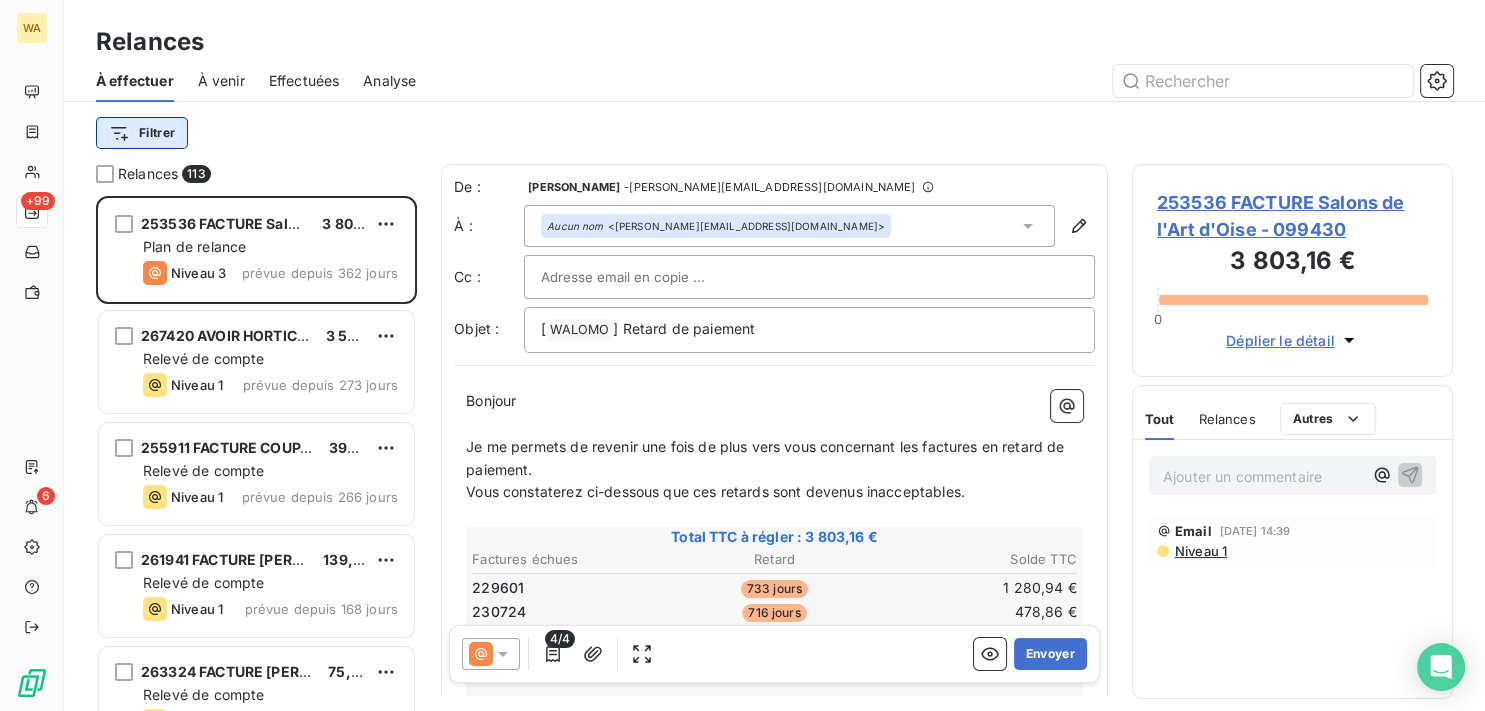 click on "WA +99 6 Relances À effectuer À venir Effectuées Analyse Filtrer Relances 113 253536 FACTURE Salons de l'Art d'Oise 3 803,16 € Plan de relance Niveau 3 prévue depuis 362 jours 267420 AVOIR HORTICA [PERSON_NAME] 3 537,14 € Relevé de compte Niveau 1 prévue depuis 273 jours 255911 FACTURE COUPA GADONNA Trifina 399,60 € Relevé de compte Niveau 1 prévue depuis 266 jours 261941 FACTURE [PERSON_NAME] 139,68 € Relevé de compte Niveau 1 prévue depuis 168 jours 263324 FACTURE [PERSON_NAME] 75,00 € Relevé de compte Niveau 1 prévue depuis 146 jours 266480 FACTURE AIST Béziers Cour d'[GEOGRAPHIC_DATA] 79,32 € Relevé de compte Niveau 1 prévue depuis 78 jours 266130 FACTURE BPGO Comité Social Economiq 98,28 € Relevé de compte Niveau 1 prévue depuis 76 jours 267984 FACTURE Mr [PERSON_NAME] 124,92 € Relevé de compte Niveau 1 prévue depuis 76 jours HLP STUDIO 54,48 € Relevé de compte Niveau 1 prévue depuis 61 jours 268926 FACTURE [PERSON_NAME] 19,50 € Relevé de compte De : -" at bounding box center [742, 355] 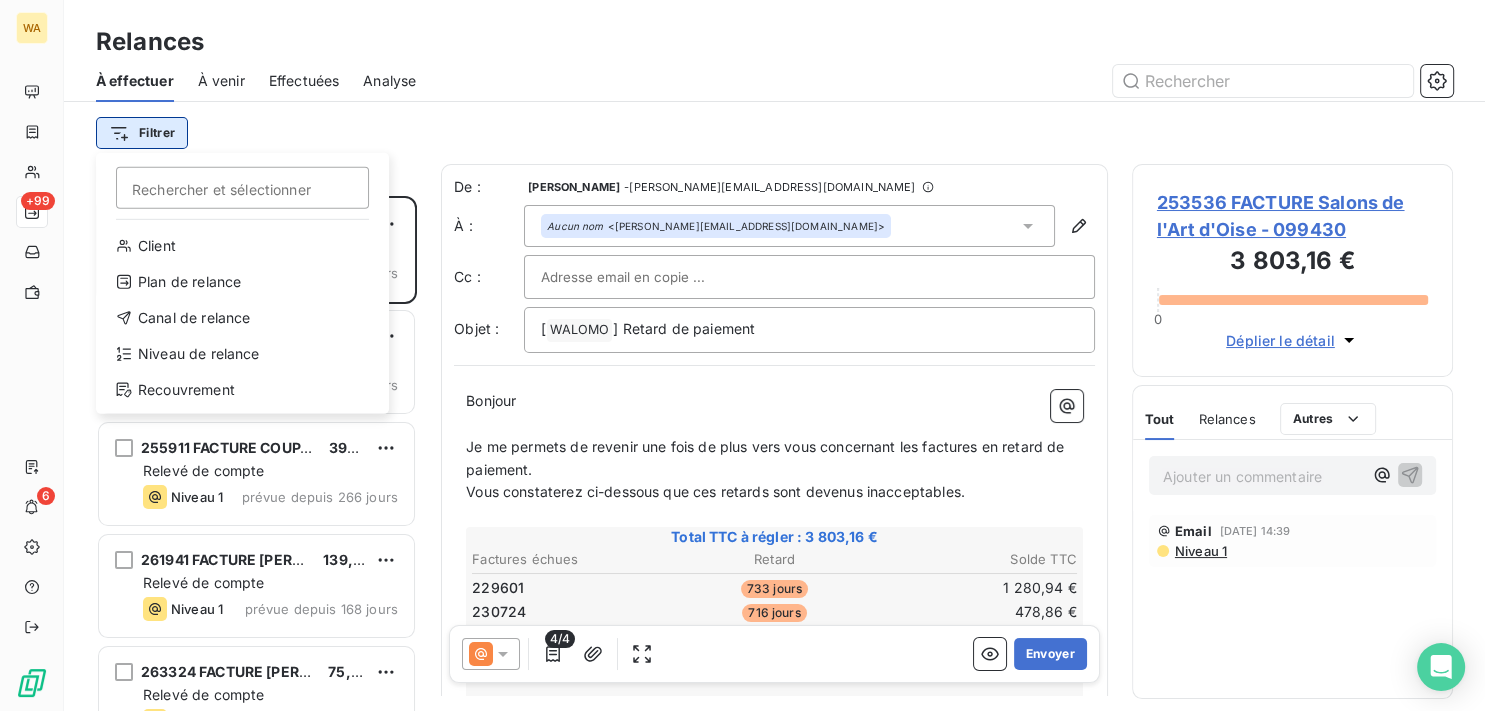 scroll, scrollTop: 18, scrollLeft: 18, axis: both 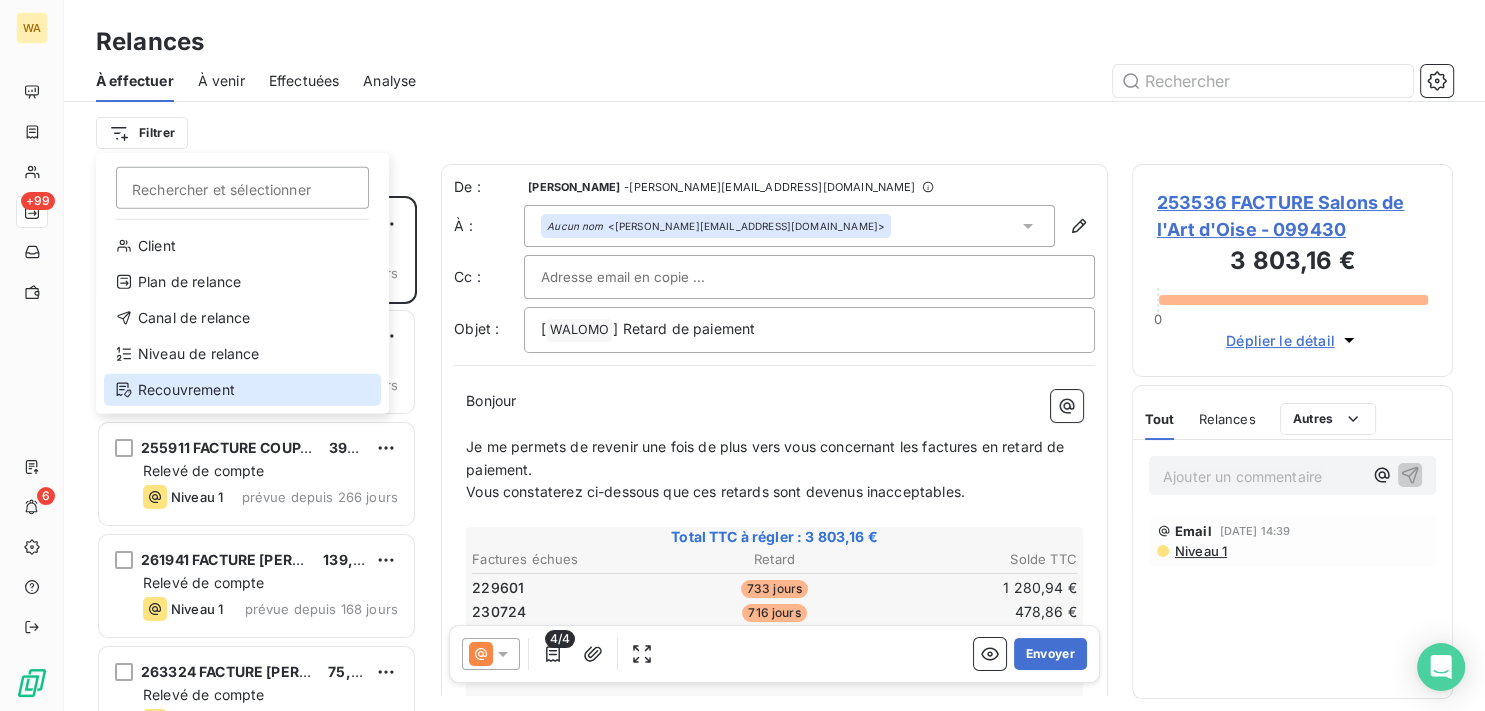 click on "Recouvrement" at bounding box center (242, 390) 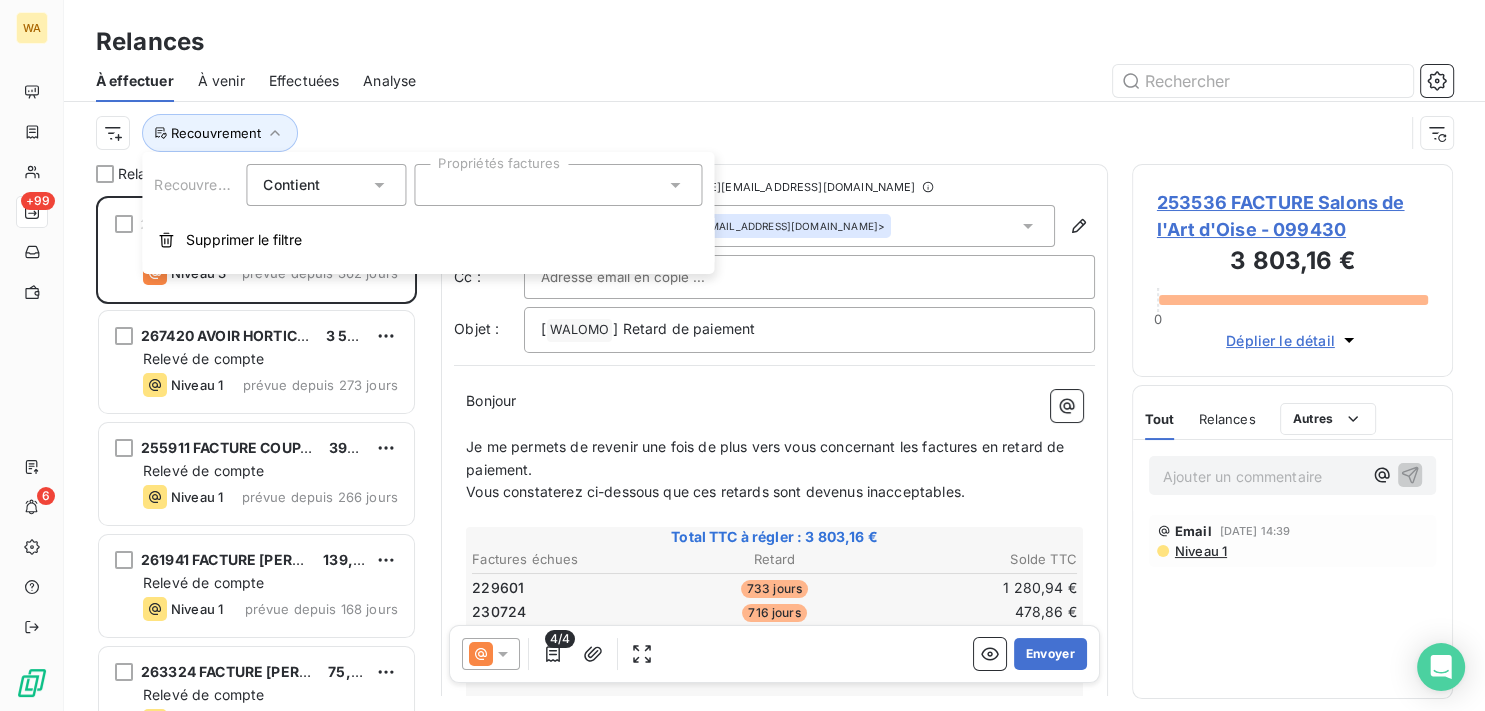 scroll, scrollTop: 18, scrollLeft: 18, axis: both 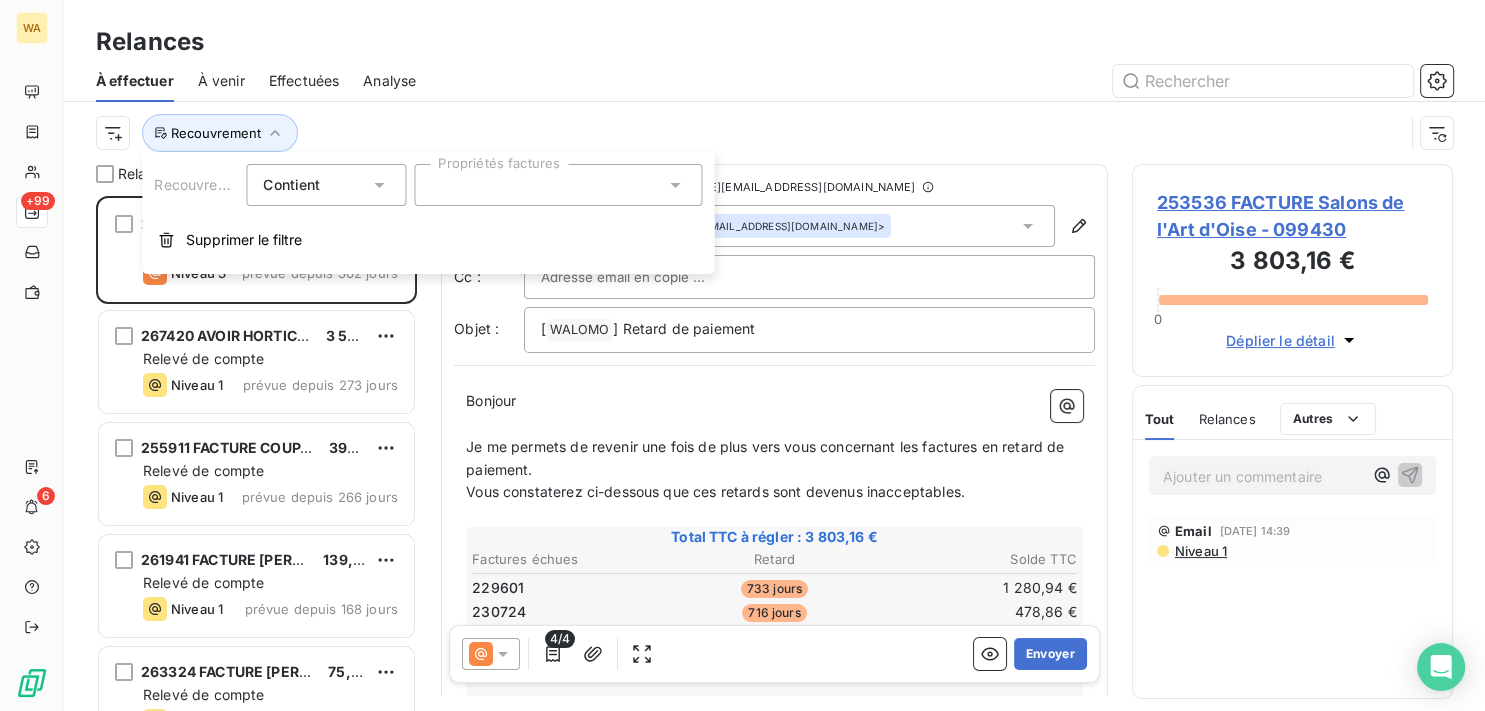 click at bounding box center (558, 185) 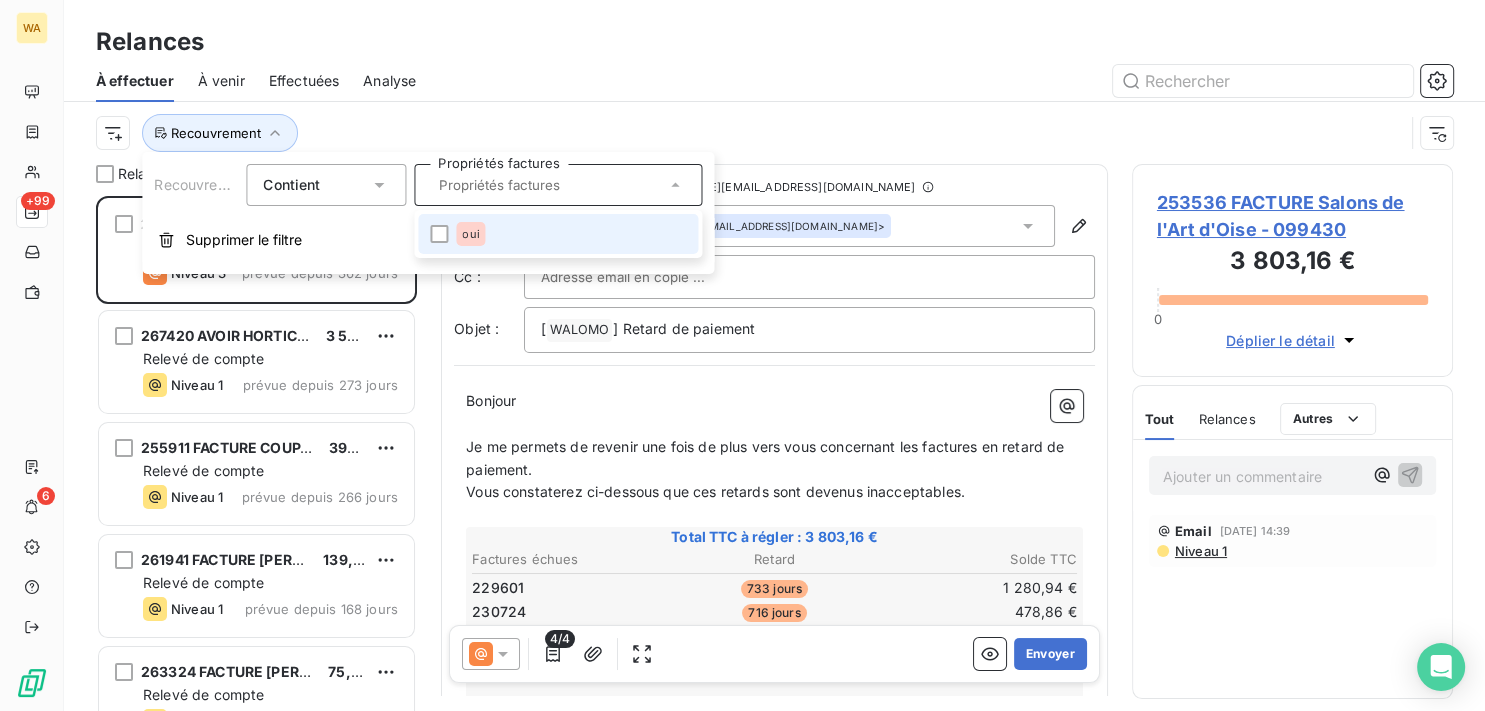 click on "Recouvrement" at bounding box center (750, 133) 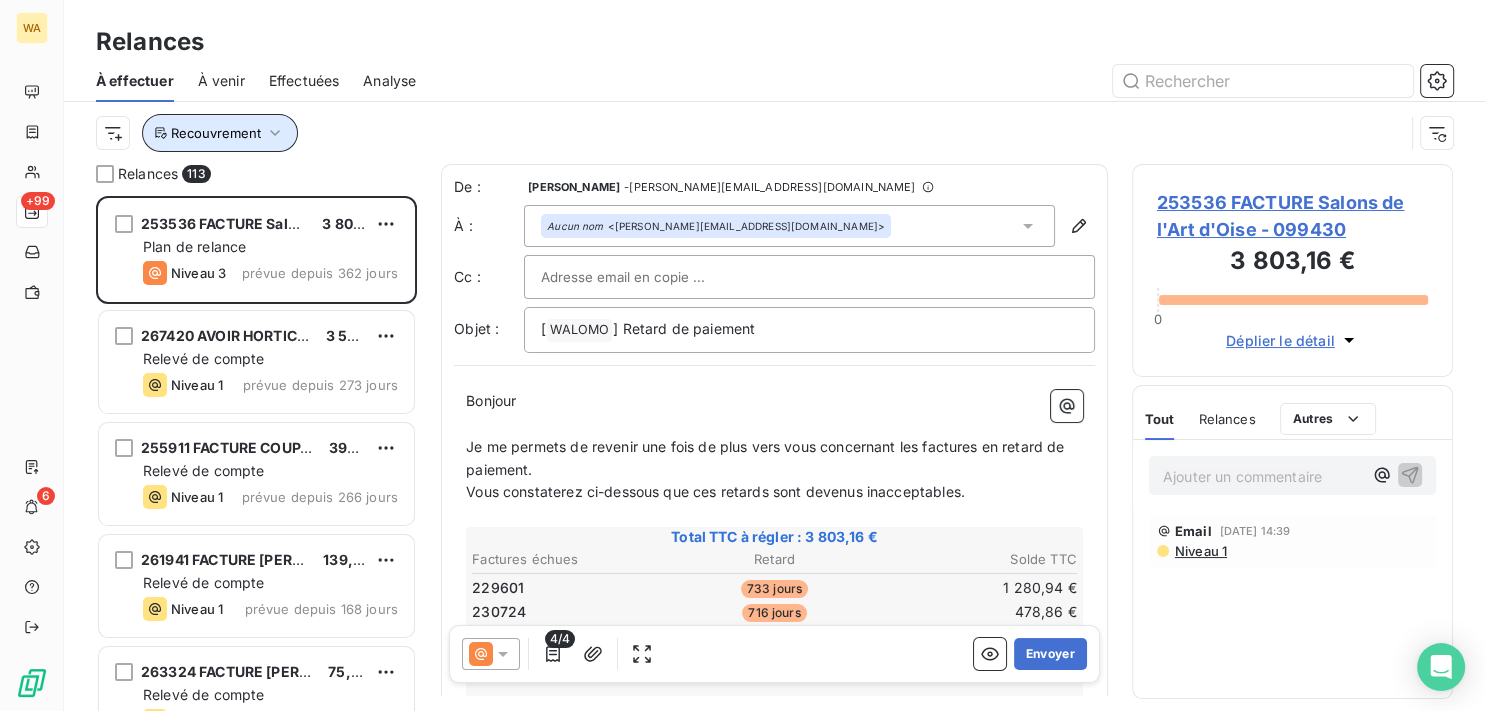 click on "Recouvrement" at bounding box center [216, 133] 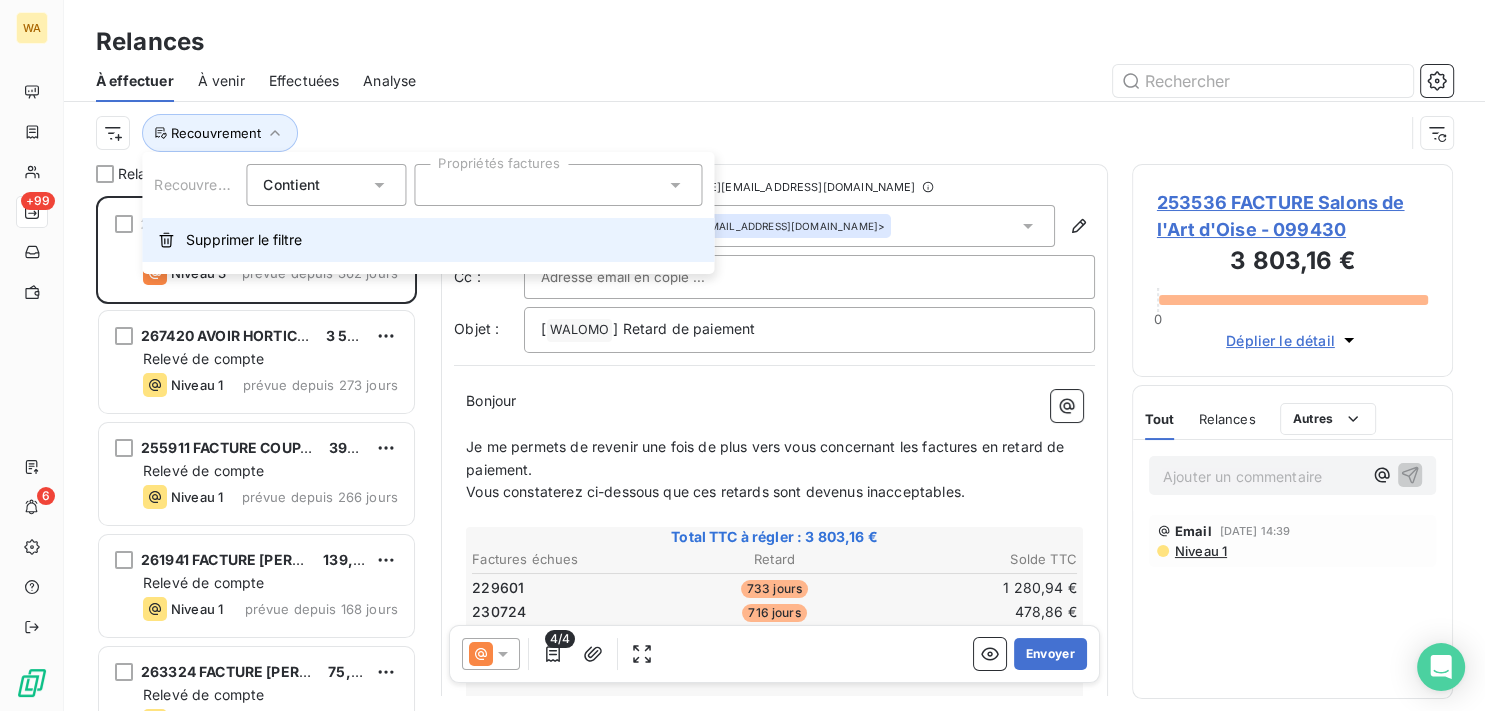 click on "Supprimer le filtre" at bounding box center [244, 240] 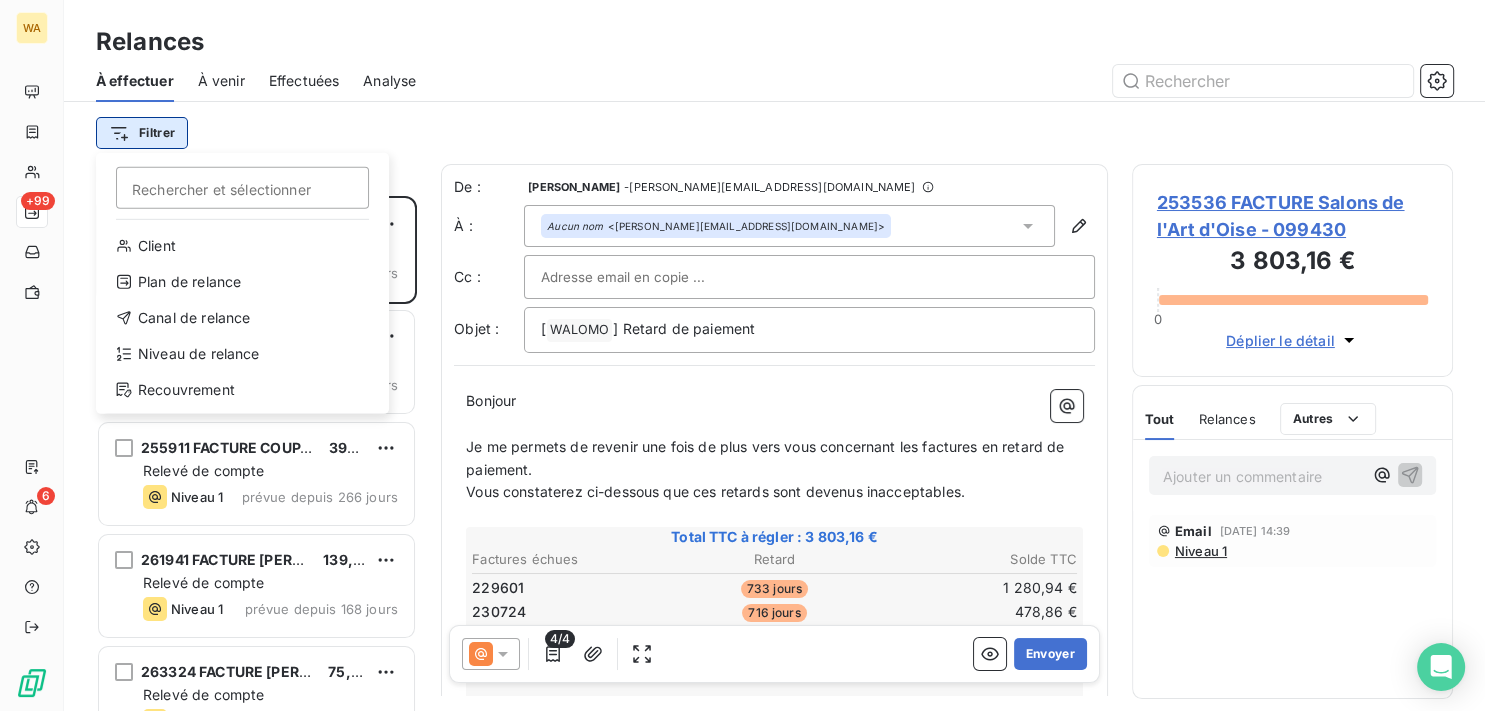 click on "WA +99 6 Relances À effectuer À venir Effectuées Analyse Filtrer Rechercher et sélectionner Client Plan de relance Canal de relance Niveau de relance Recouvrement Relances 113 253536 FACTURE Salons de l'Art d'Oise 3 803,16 € Plan de relance Niveau 3 prévue depuis 362 jours 267420 AVOIR HORTICA [PERSON_NAME] 3 537,14 € Relevé de compte Niveau 1 prévue depuis 273 jours 255911 FACTURE COUPA GADONNA Trifina 399,60 € Relevé de compte Niveau 1 prévue depuis 266 jours 261941 FACTURE [PERSON_NAME] 139,68 € Relevé de compte Niveau 1 prévue depuis 168 jours 263324 FACTURE [PERSON_NAME] 75,00 € Relevé de compte Niveau 1 prévue depuis 146 jours 266480 FACTURE AIST Béziers Cour d'Hérault 79,32 € Relevé de compte Niveau 1 prévue depuis 78 jours 266130 FACTURE BPGO Comité Social Economiq 98,28 € Relevé de compte Niveau 1 prévue depuis 76 jours 267984 FACTURE Mr [PERSON_NAME] 124,92 € Relevé de compte Niveau 1 prévue depuis 76 jours HLP STUDIO 54,48 € Relevé de compte" at bounding box center [742, 355] 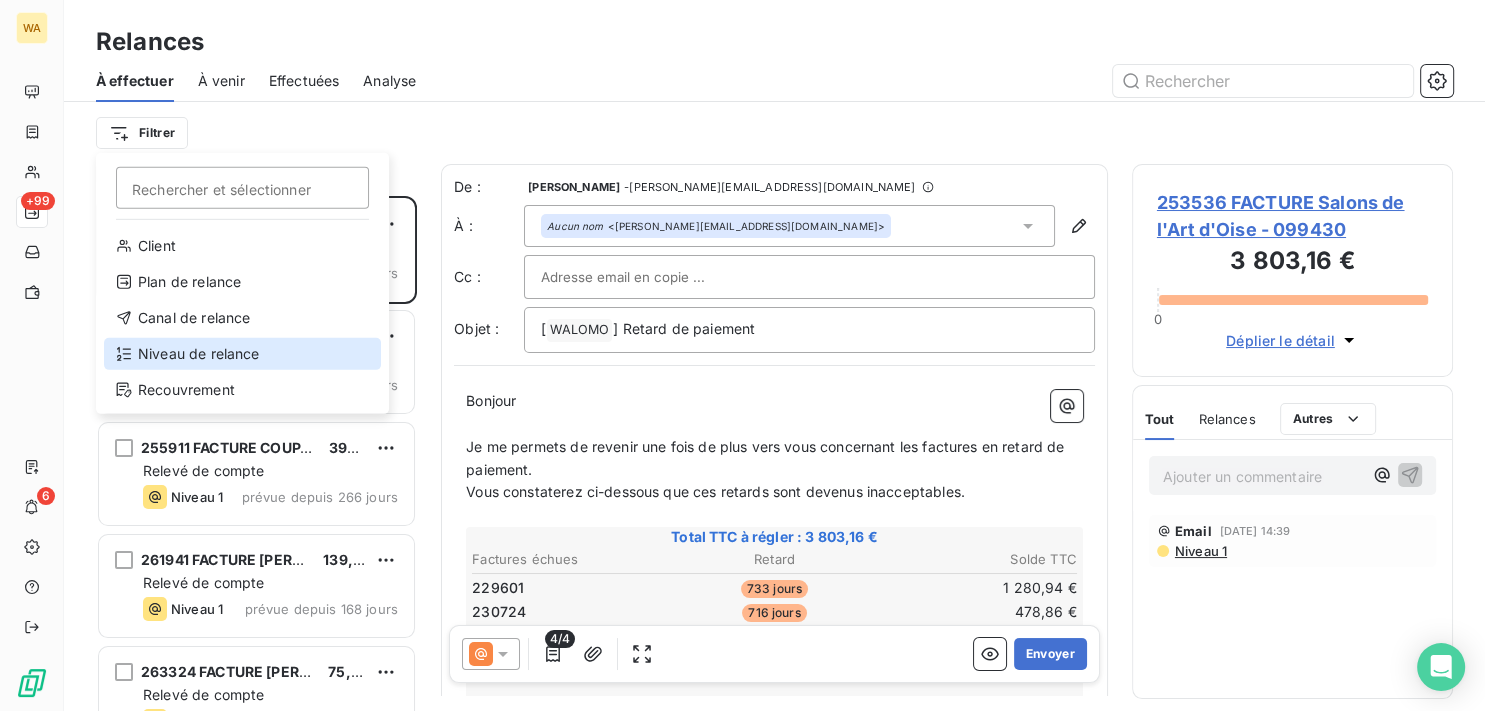 click on "Niveau de relance" at bounding box center [242, 354] 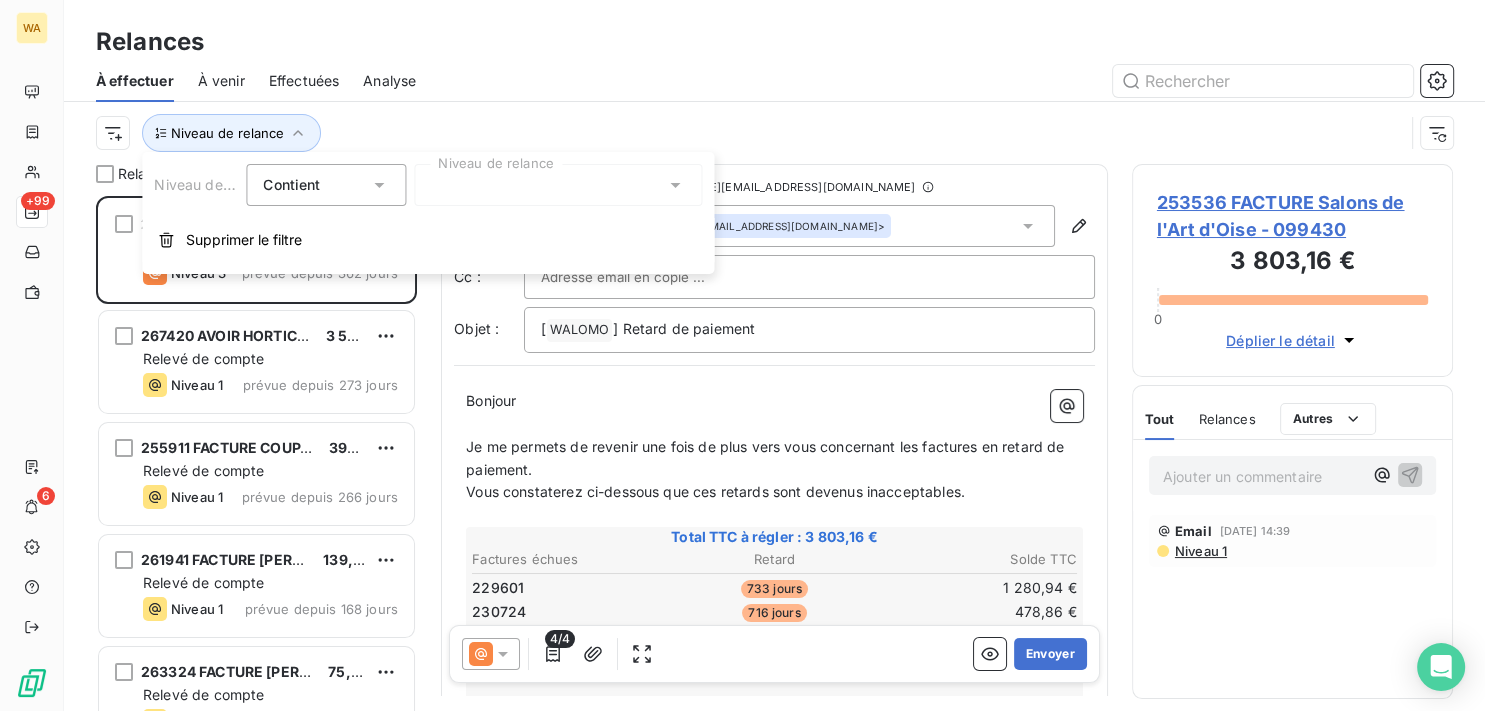 scroll, scrollTop: 18, scrollLeft: 18, axis: both 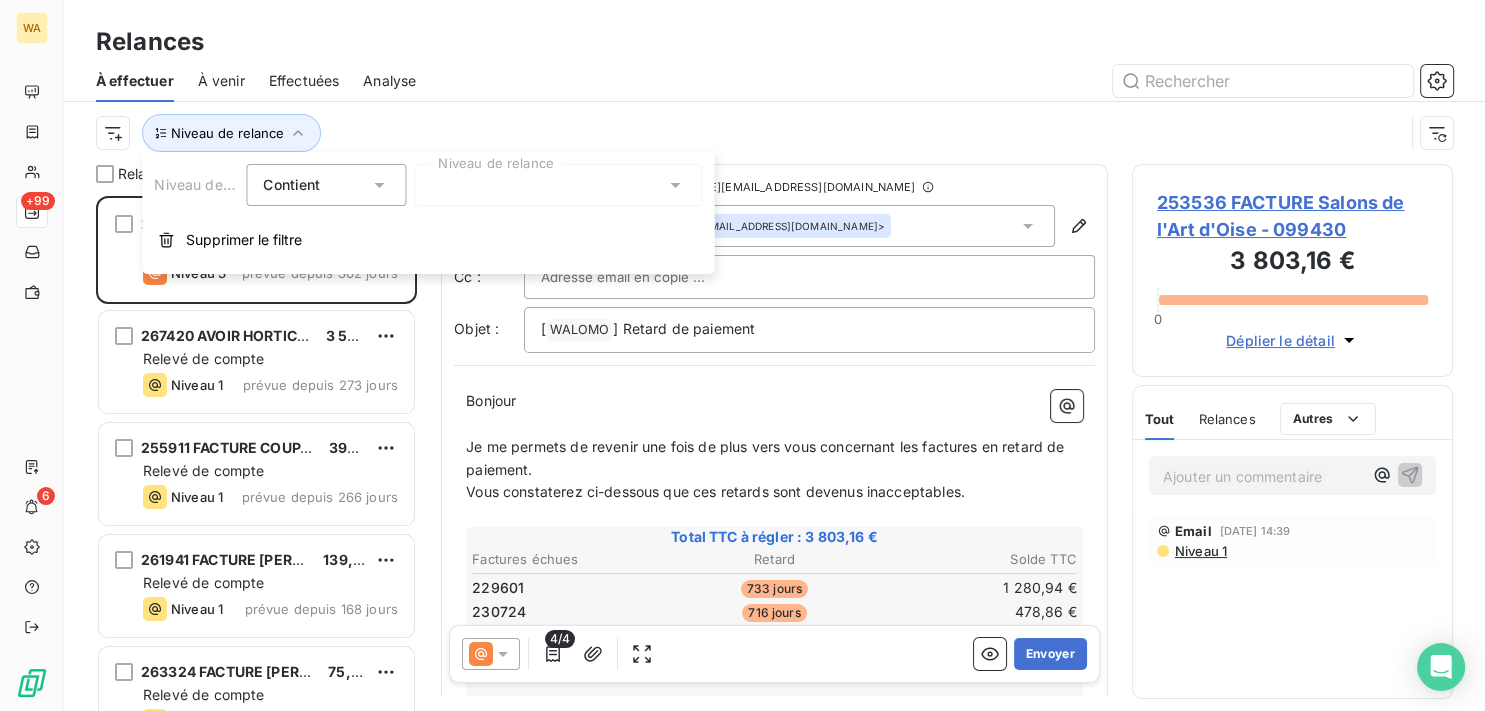 click at bounding box center [558, 185] 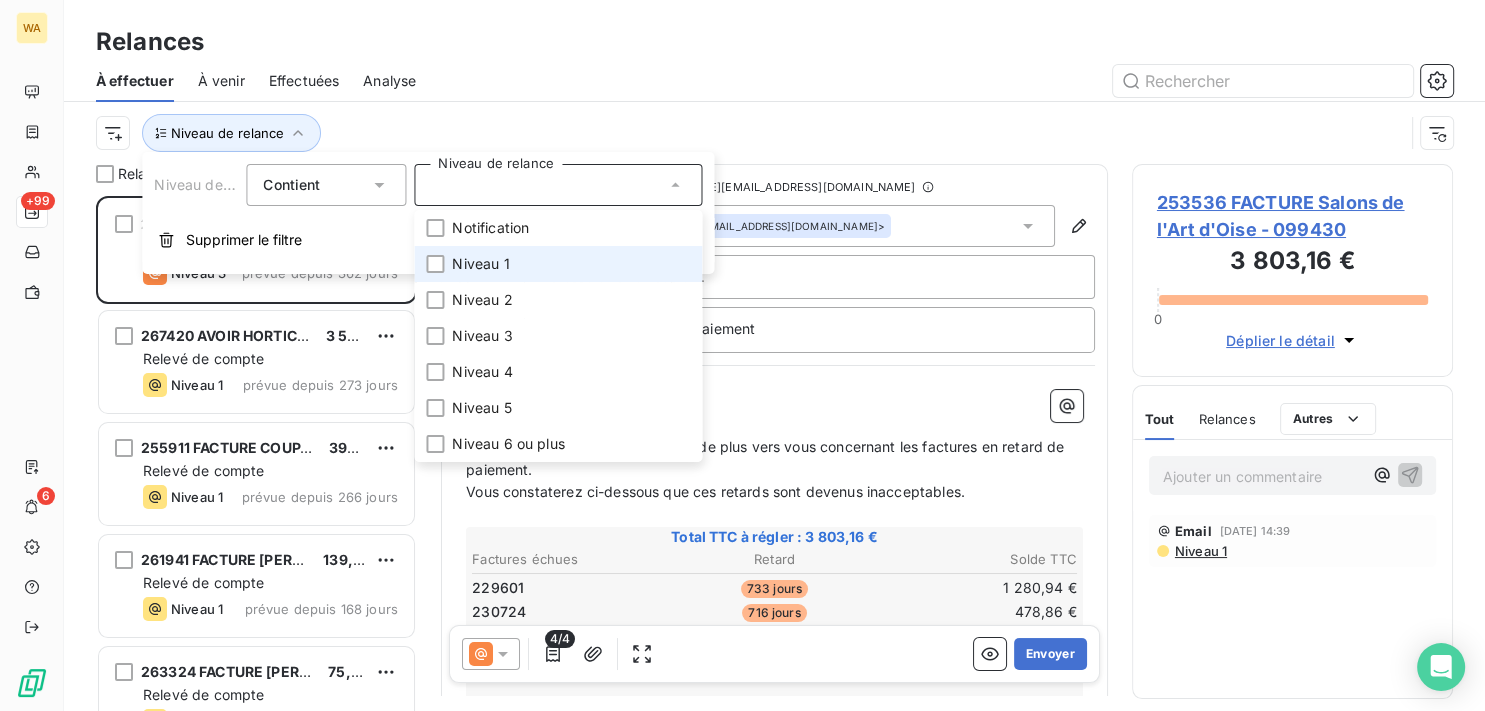 click on "Niveau 1" at bounding box center (480, 264) 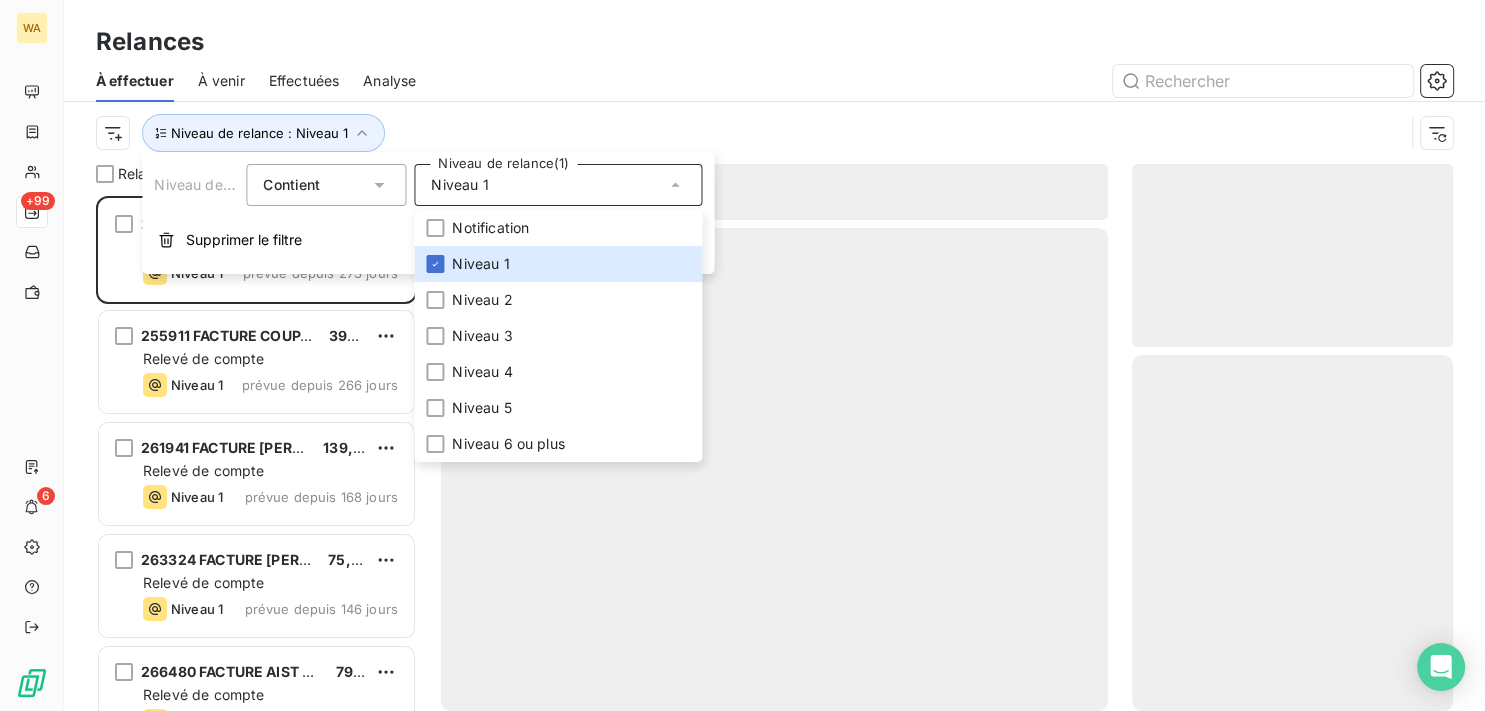 scroll, scrollTop: 18, scrollLeft: 18, axis: both 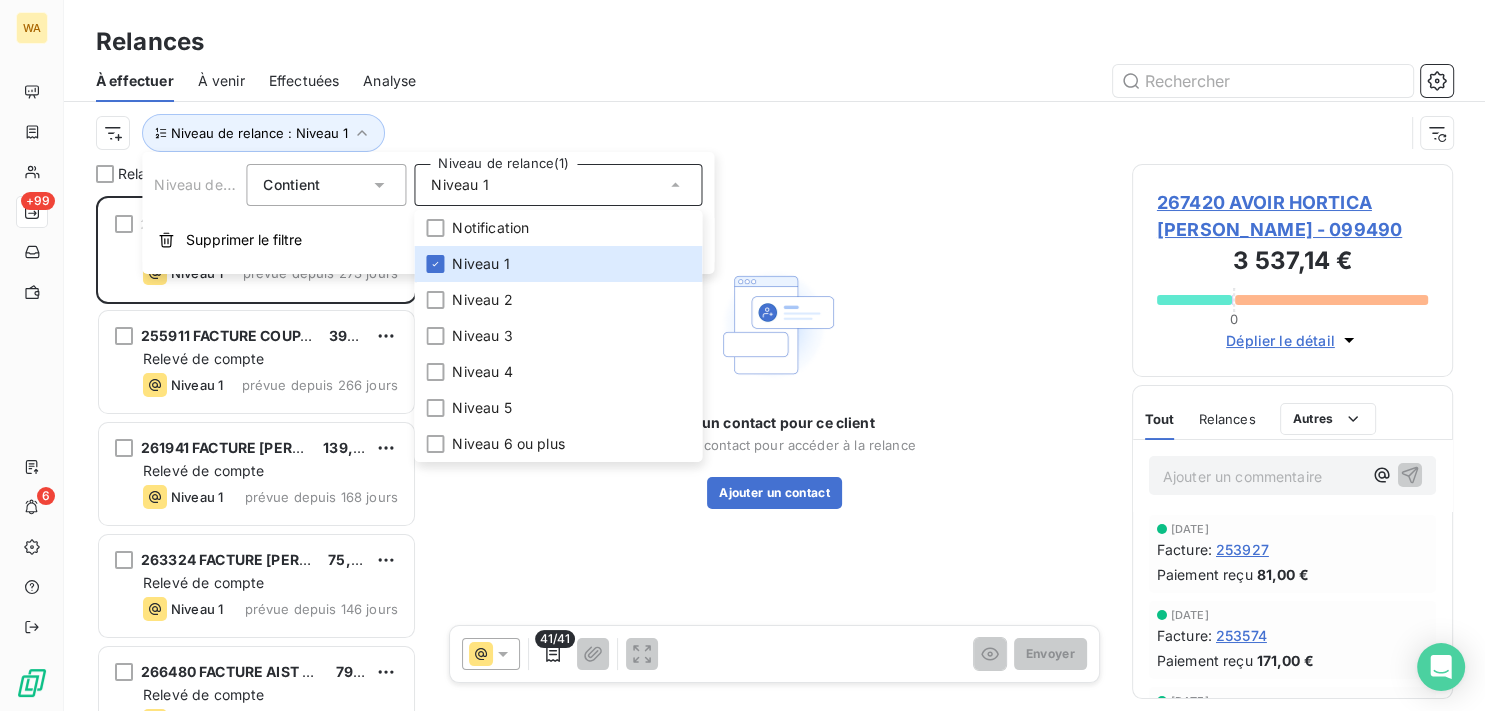 click at bounding box center [946, 81] 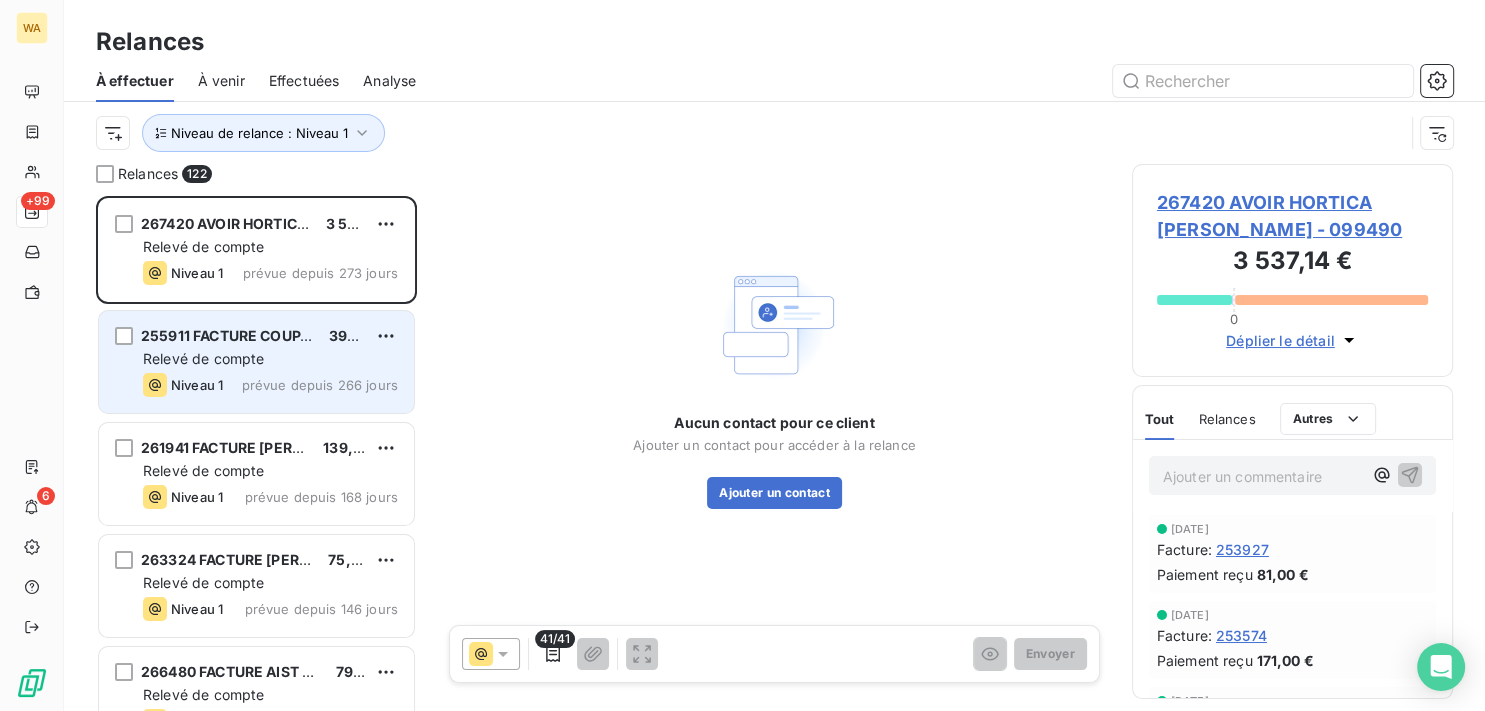 click on "Relevé de compte" at bounding box center (270, 359) 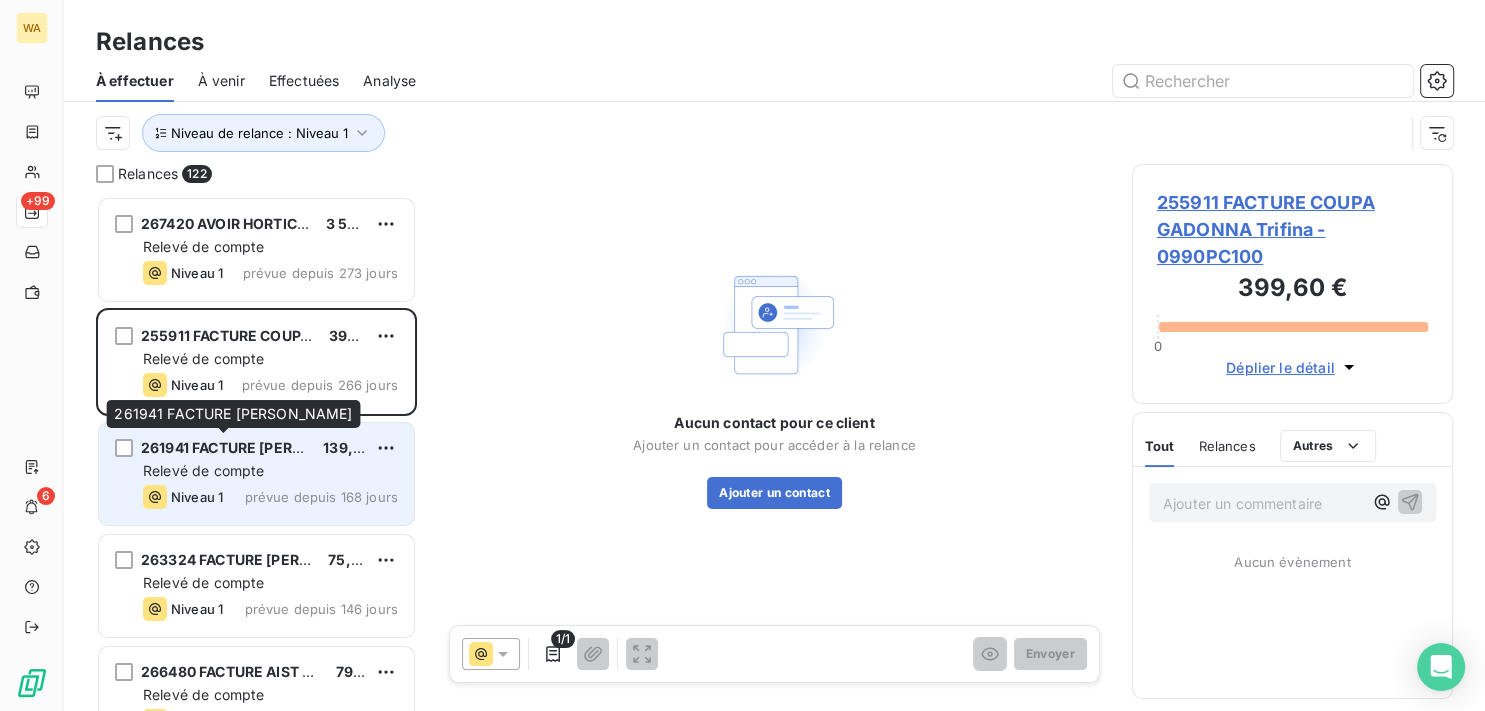 click on "261941 FACTURE [PERSON_NAME]" at bounding box center [224, 448] 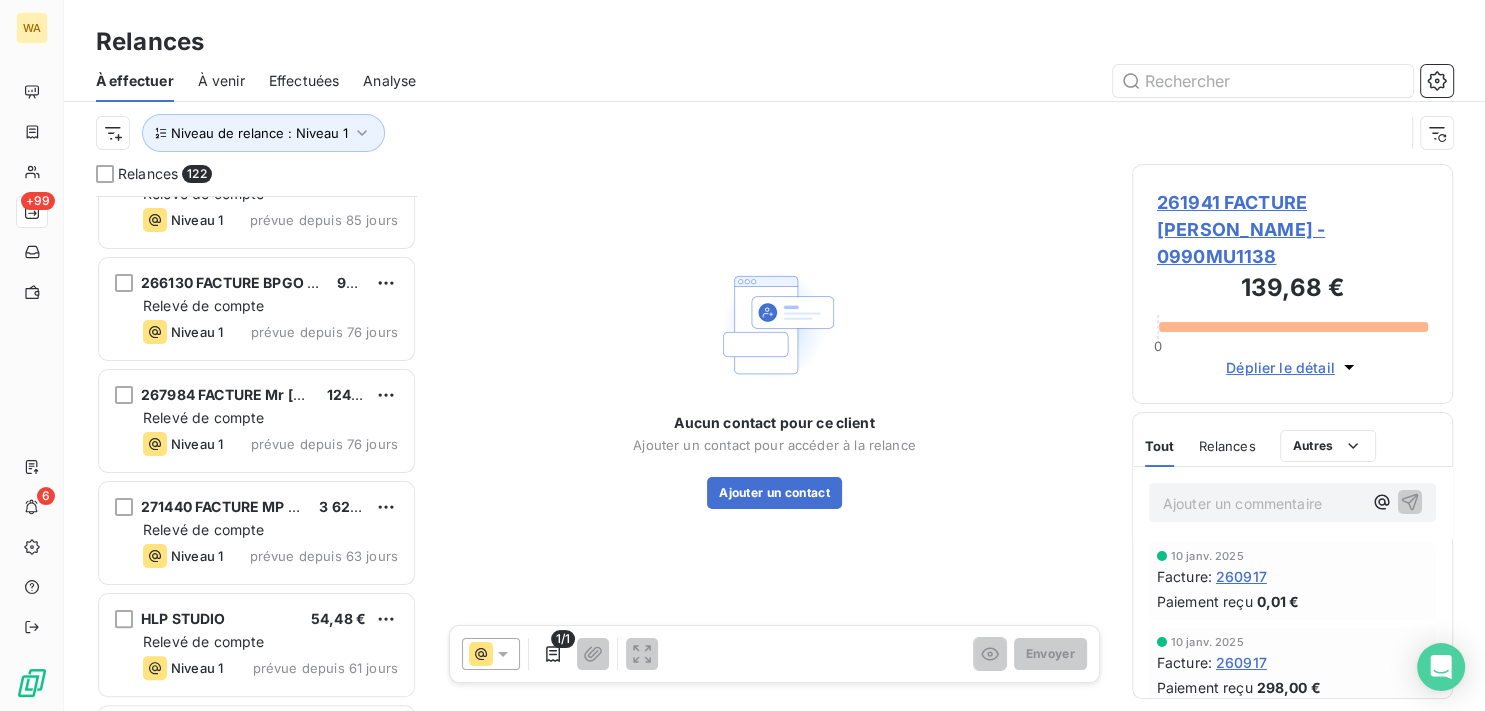 scroll, scrollTop: 505, scrollLeft: 0, axis: vertical 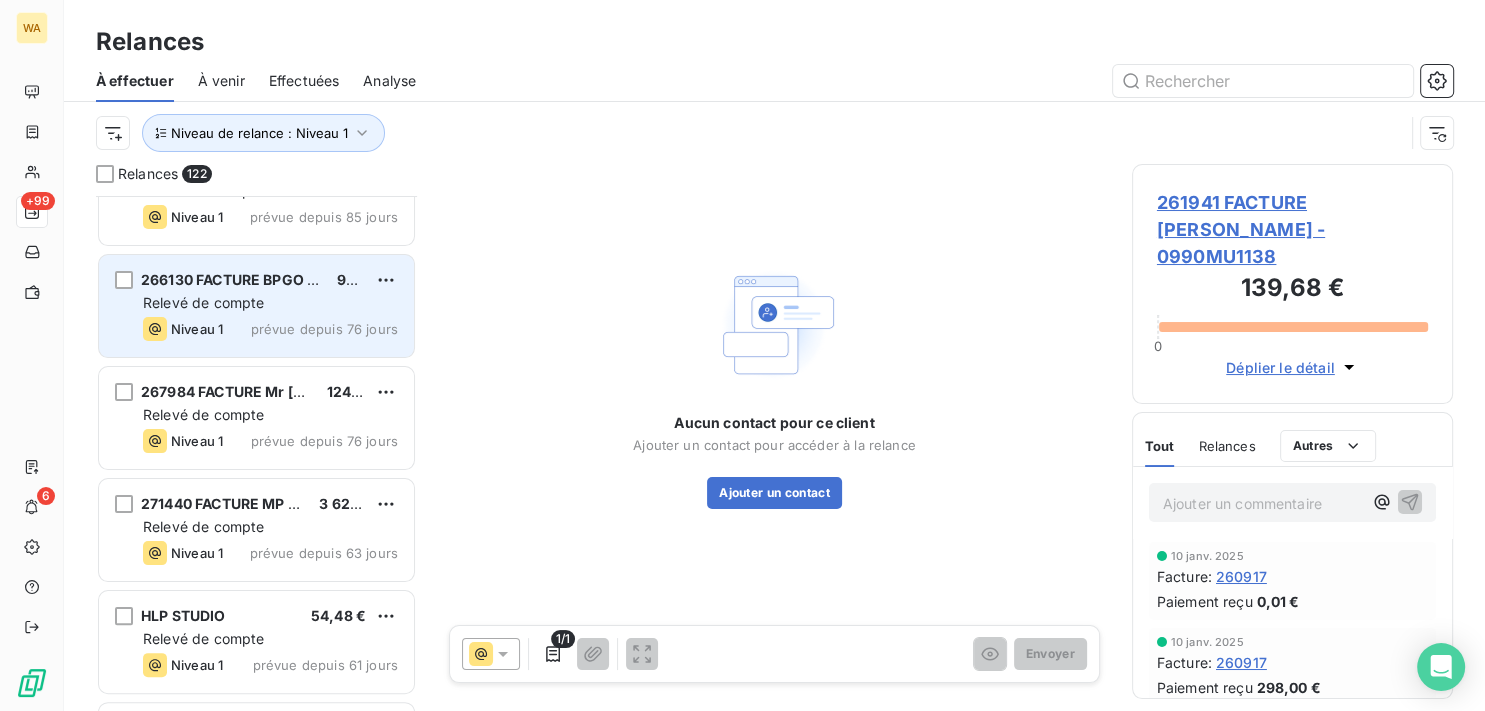 click on "Niveau 1 prévue depuis 76 jours" at bounding box center (270, 329) 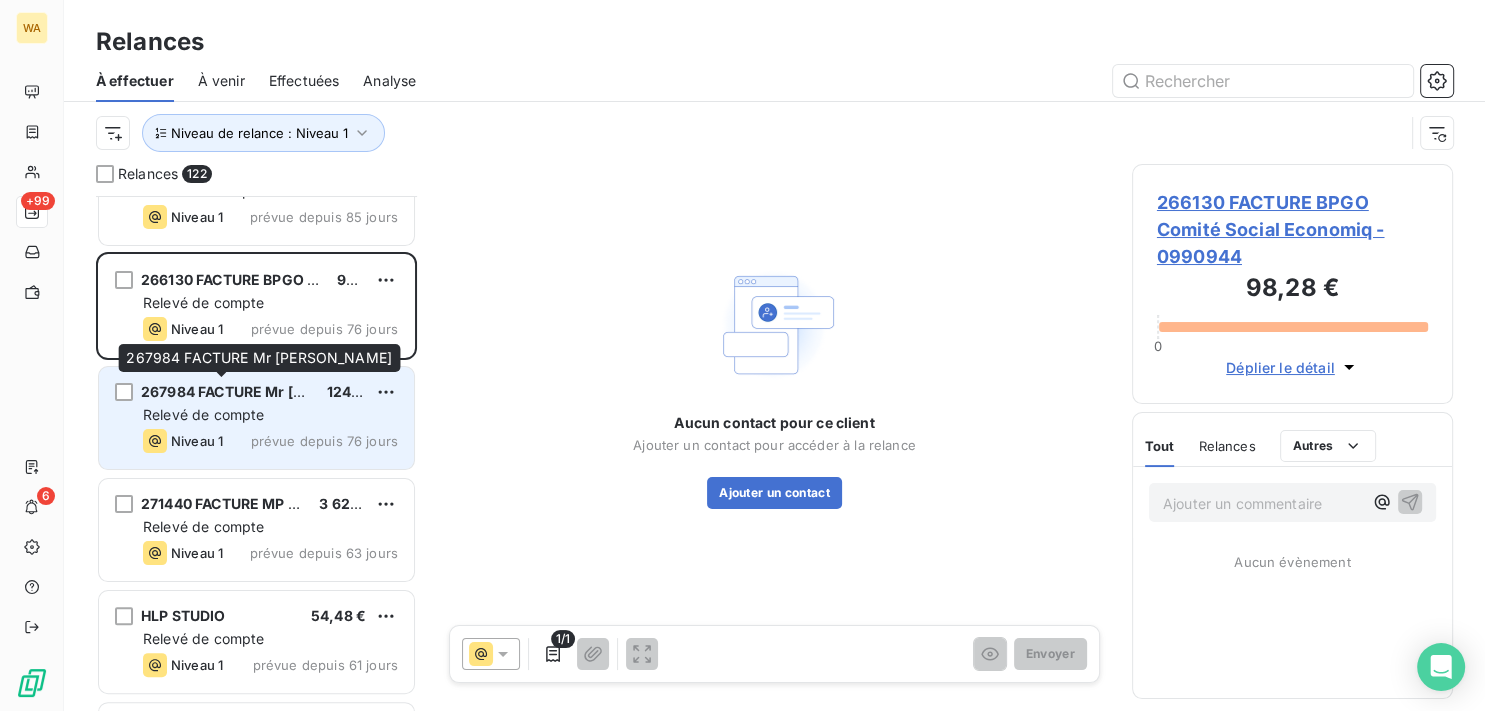 click on "267984 FACTURE Mr [PERSON_NAME]" at bounding box center (274, 391) 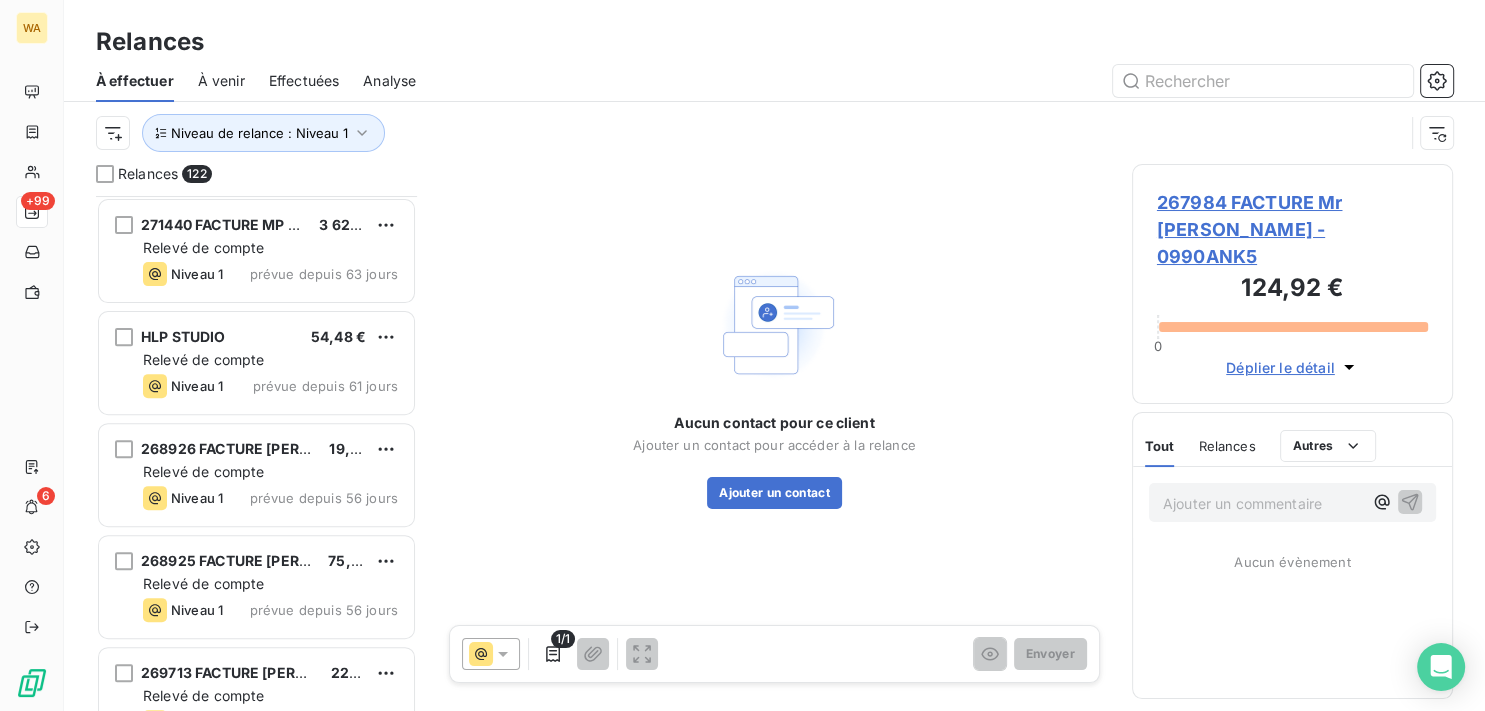 scroll, scrollTop: 807, scrollLeft: 0, axis: vertical 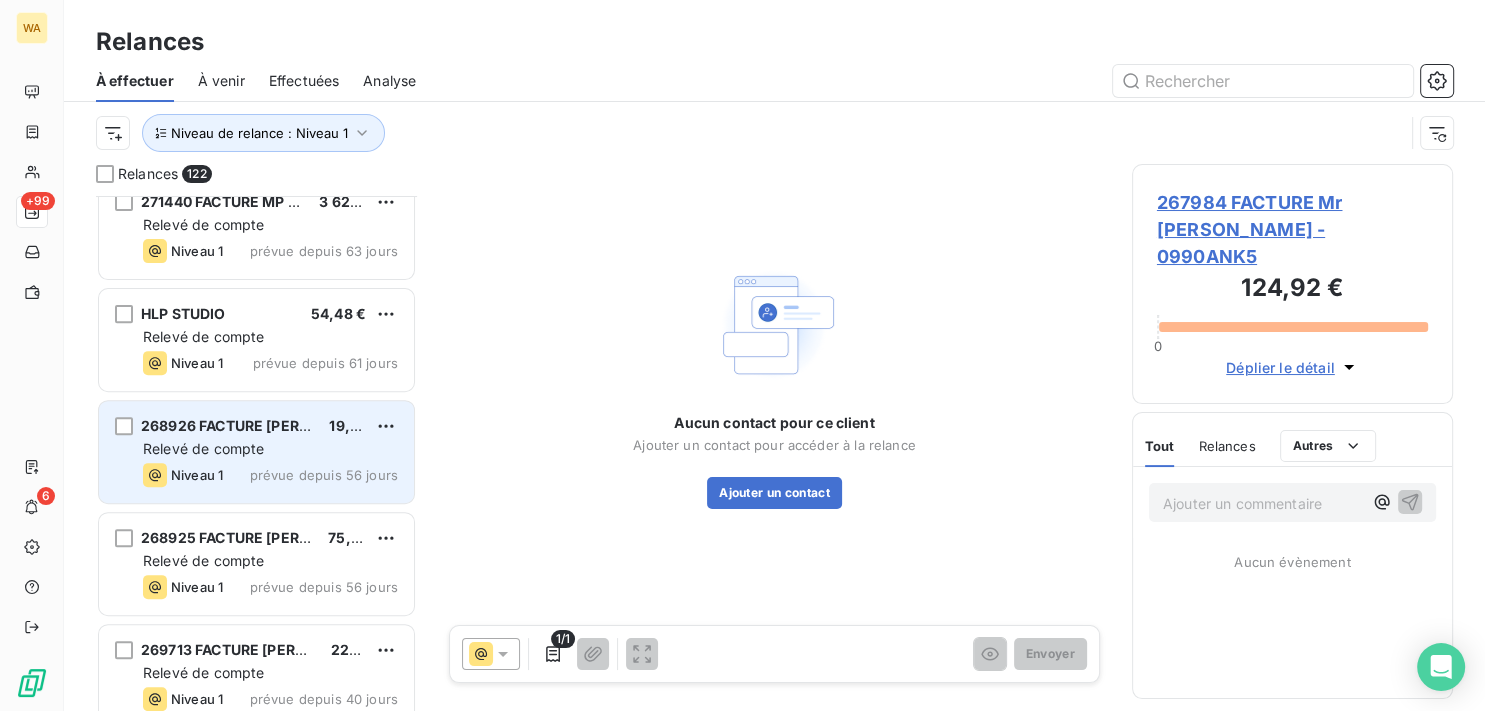 click on "268926 FACTURE [PERSON_NAME]" at bounding box center [263, 425] 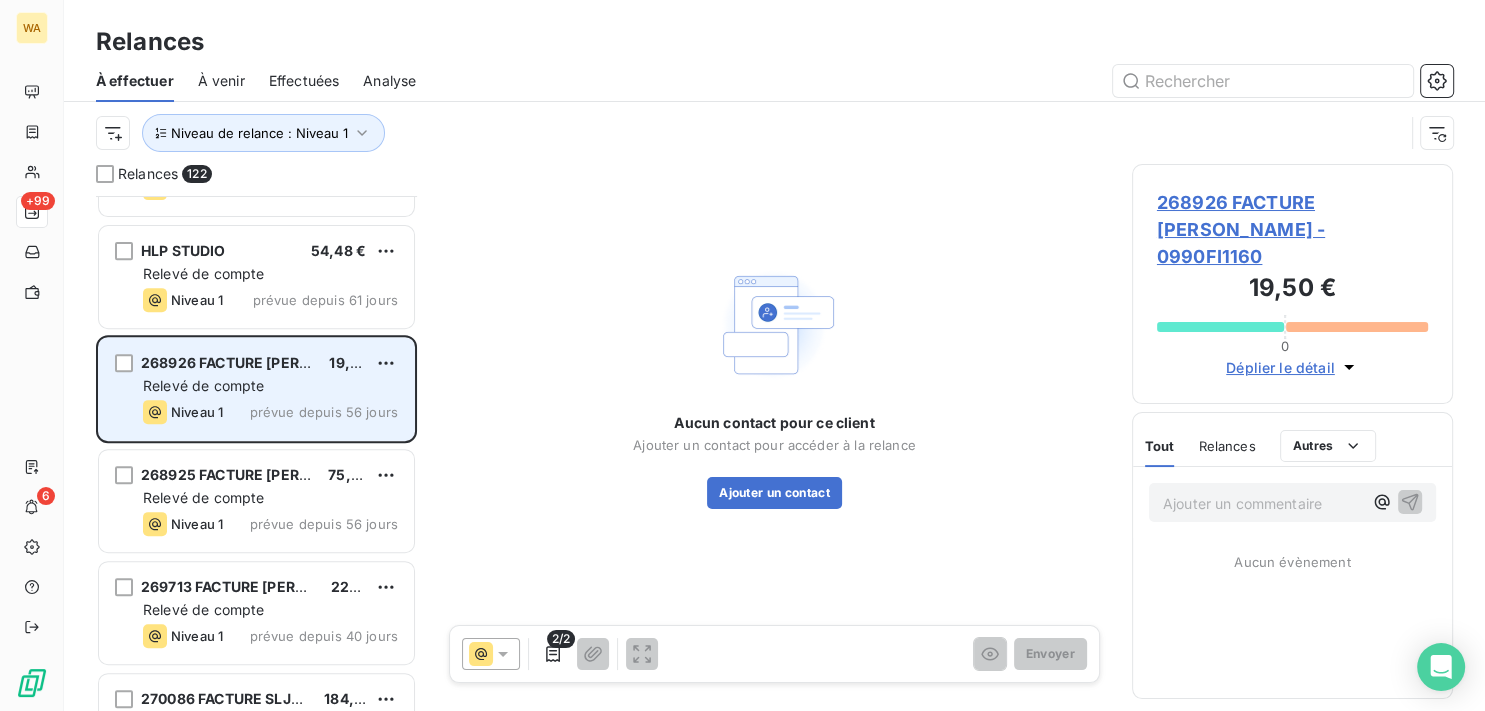 scroll, scrollTop: 1009, scrollLeft: 0, axis: vertical 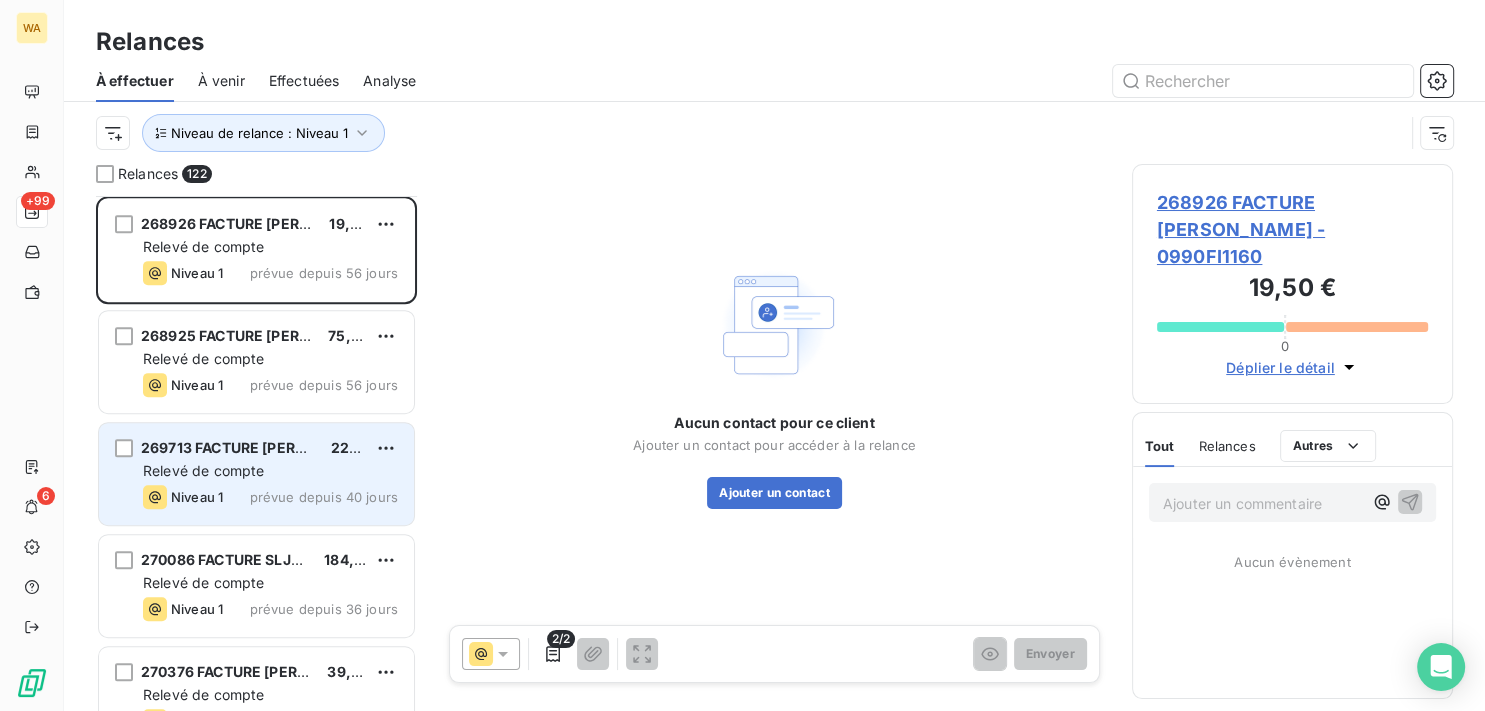click on "Relevé de compte" at bounding box center (203, 470) 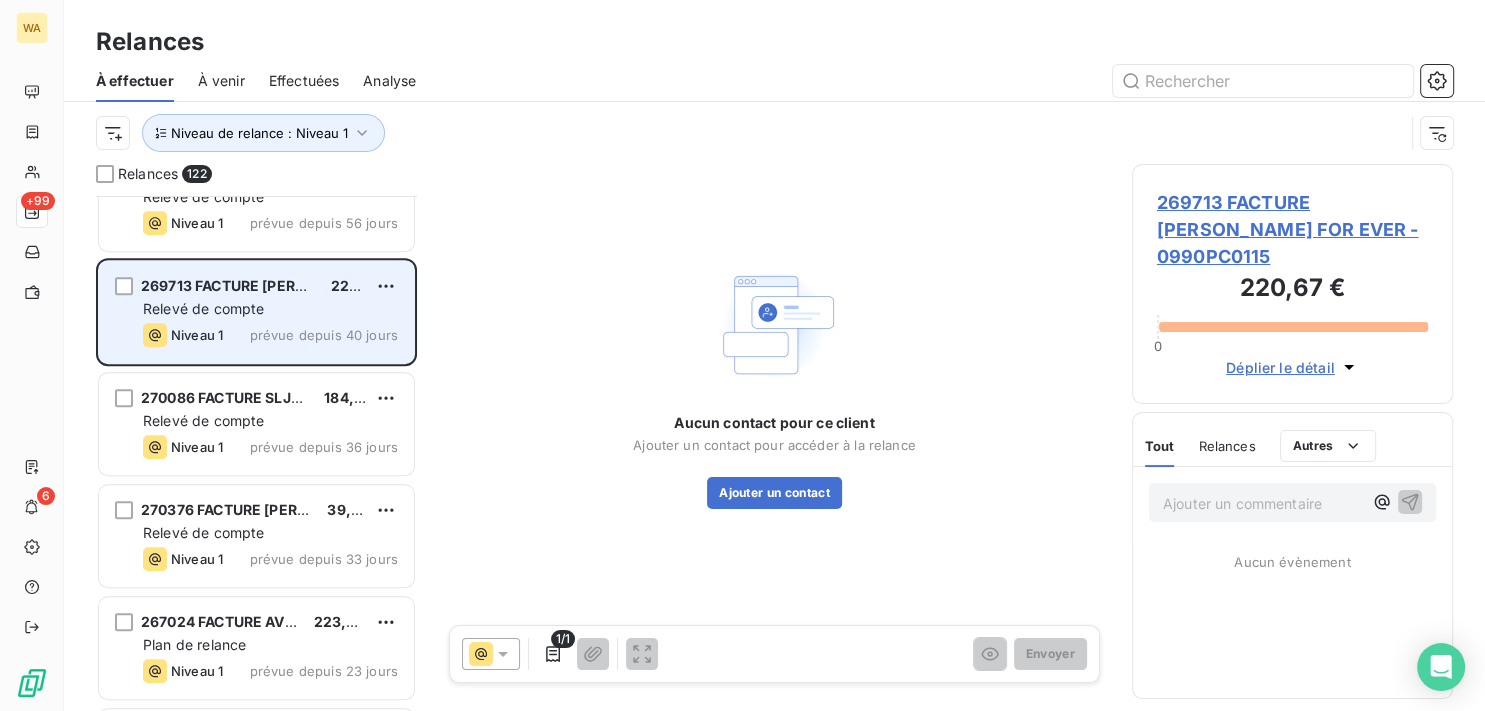 scroll, scrollTop: 1210, scrollLeft: 0, axis: vertical 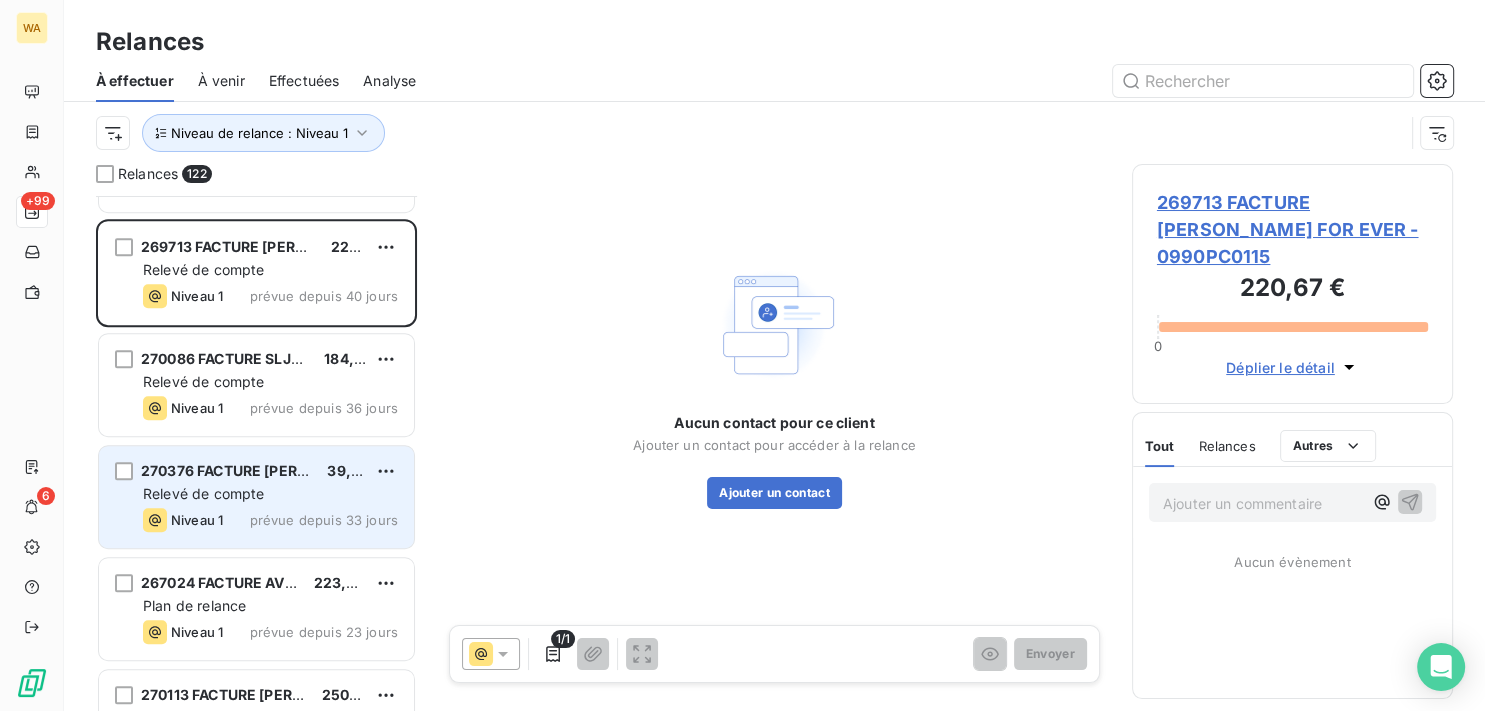 click on "270376 FACTURE [PERSON_NAME] 39,00 € Relevé de compte Niveau 1 prévue depuis 33 jours" at bounding box center [256, 497] 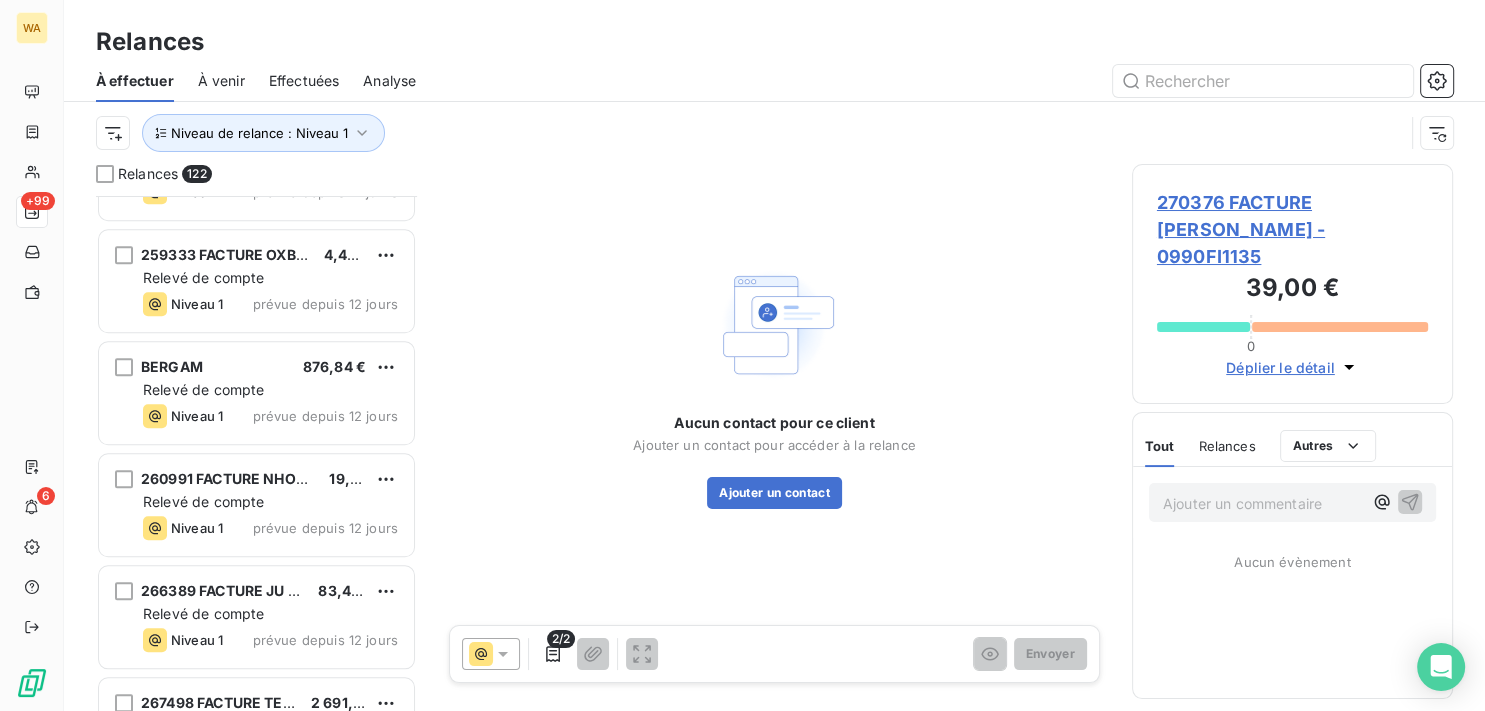 scroll, scrollTop: 1916, scrollLeft: 0, axis: vertical 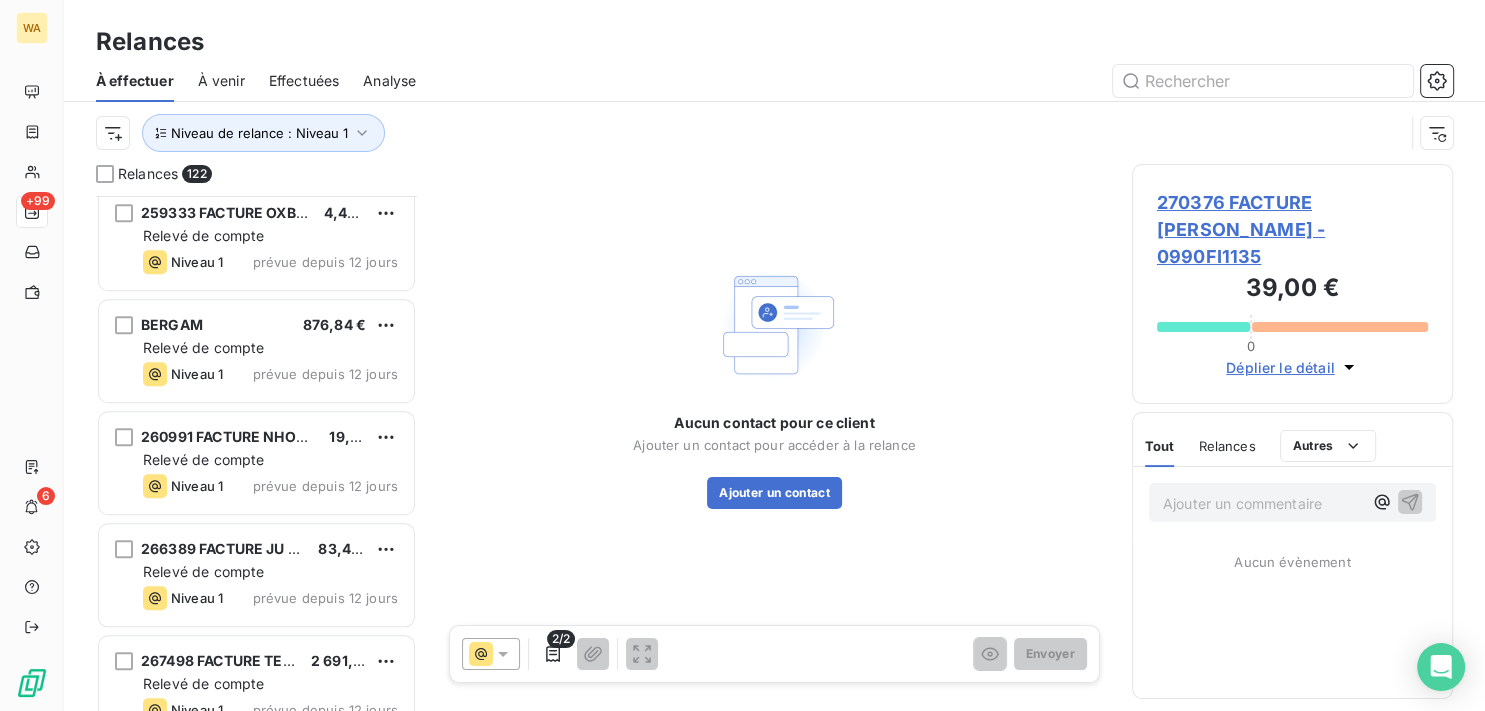 click on "Niveau 1 prévue depuis 12 jours" at bounding box center [270, 486] 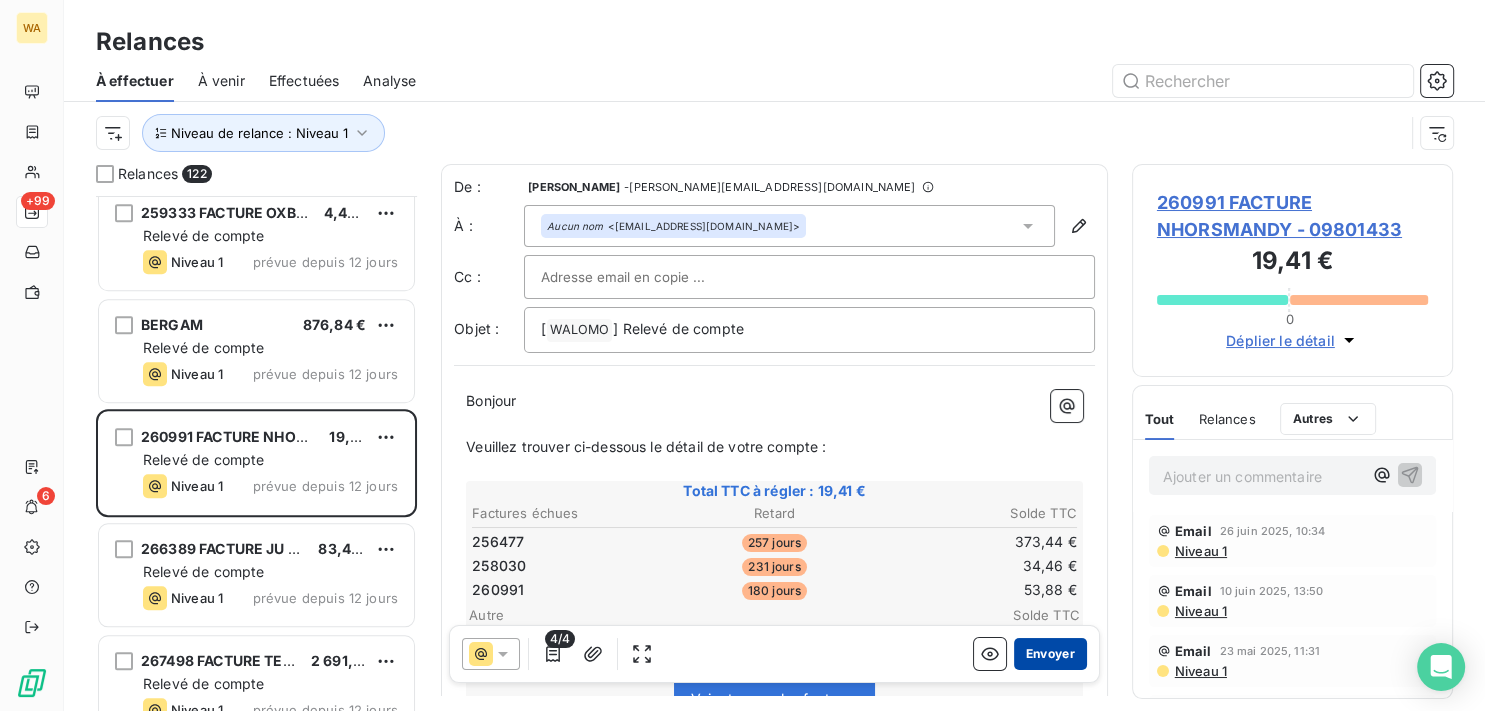 click on "Envoyer" at bounding box center [1050, 654] 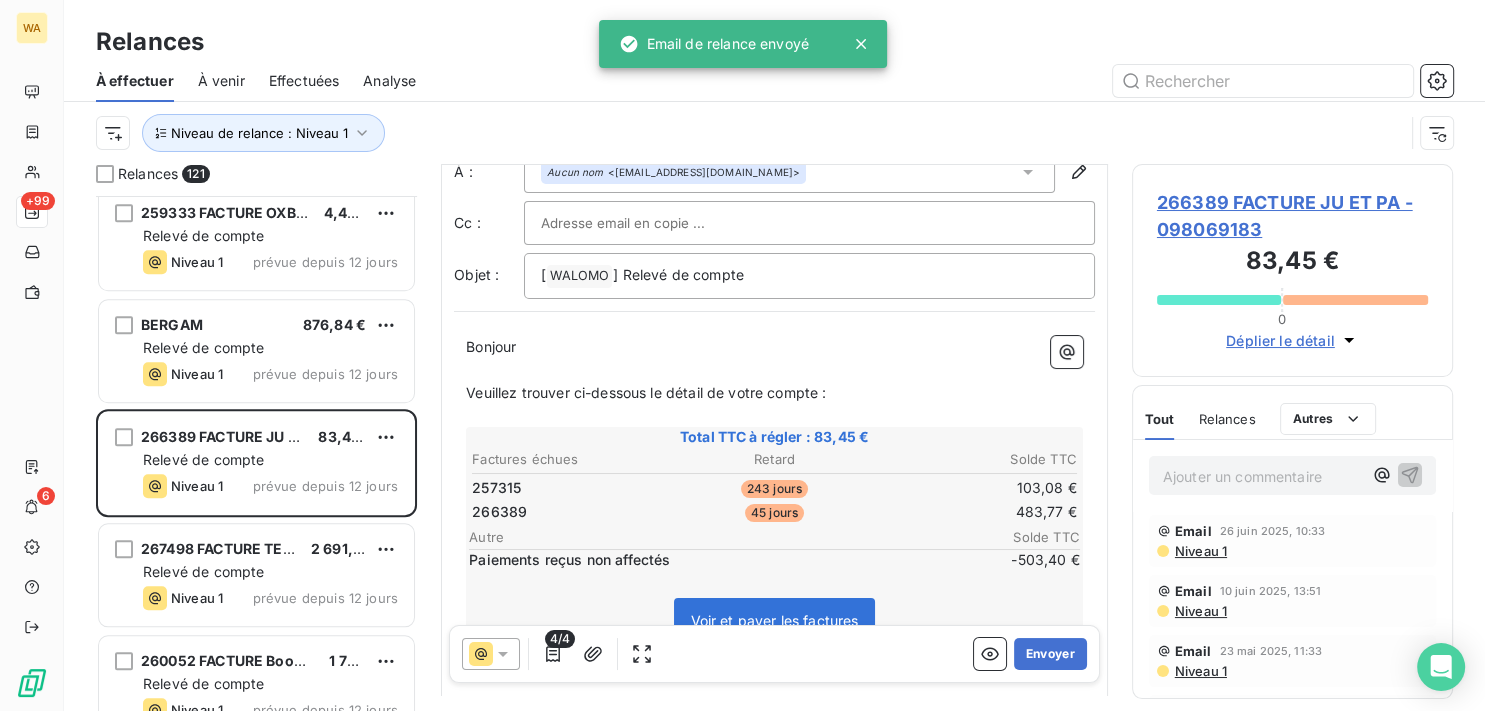 scroll, scrollTop: 102, scrollLeft: 0, axis: vertical 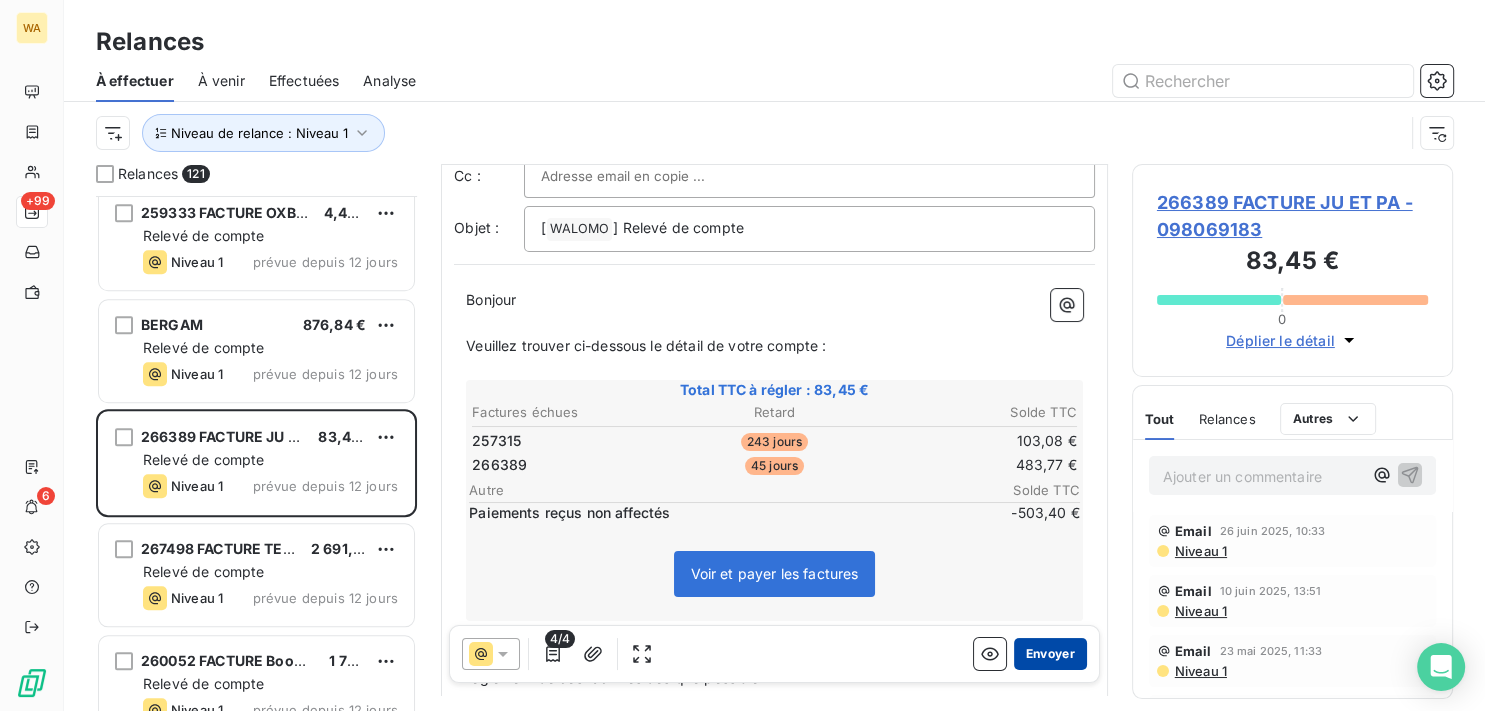 click on "Envoyer" at bounding box center [1050, 654] 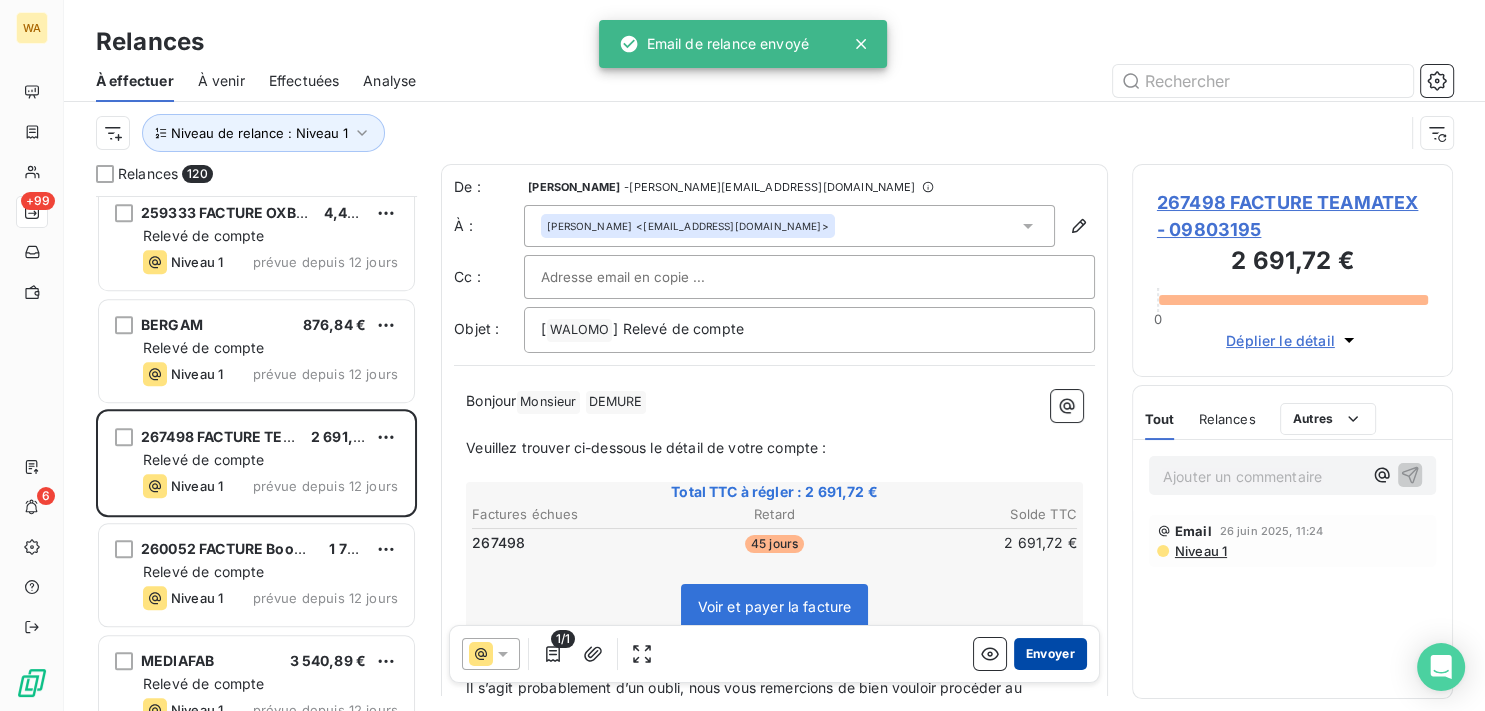 click on "Envoyer" at bounding box center (1050, 654) 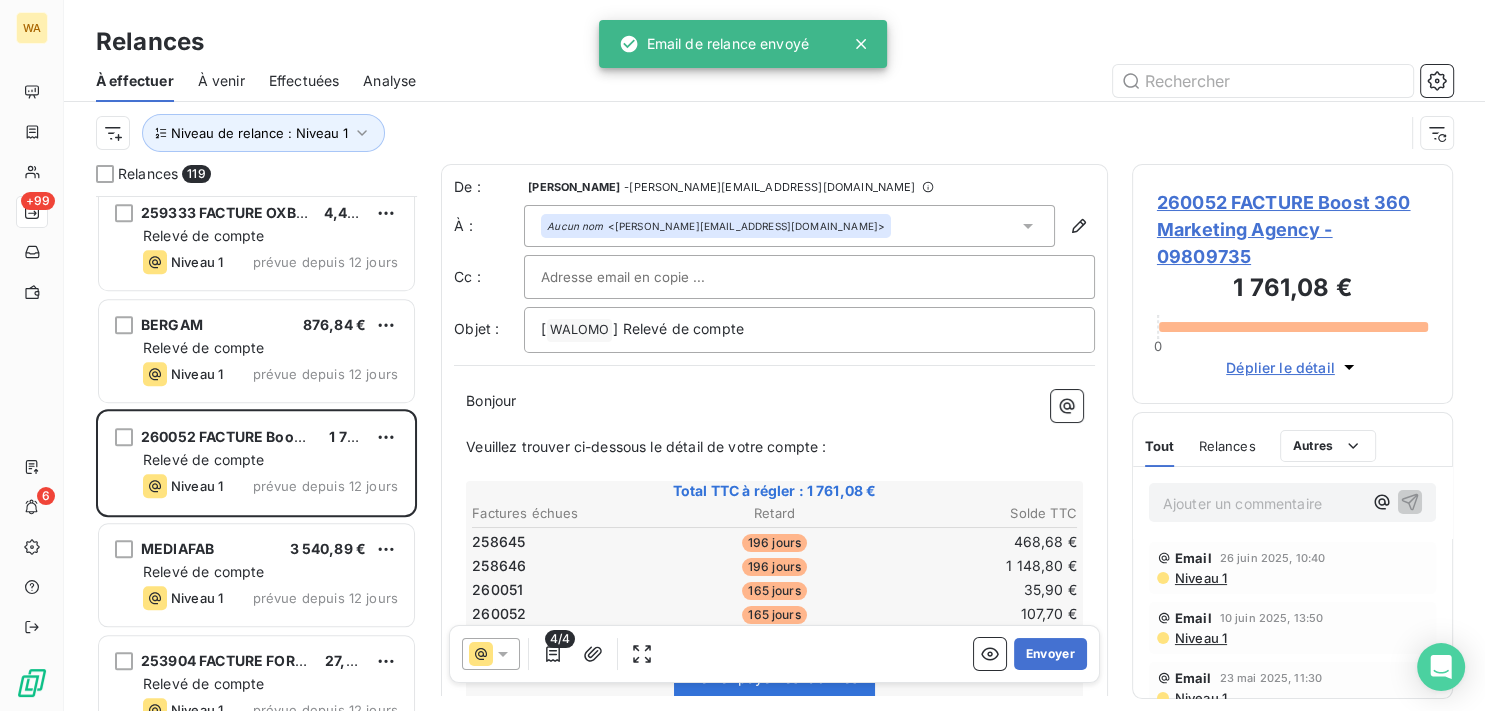 click on "Envoyer" at bounding box center [1050, 654] 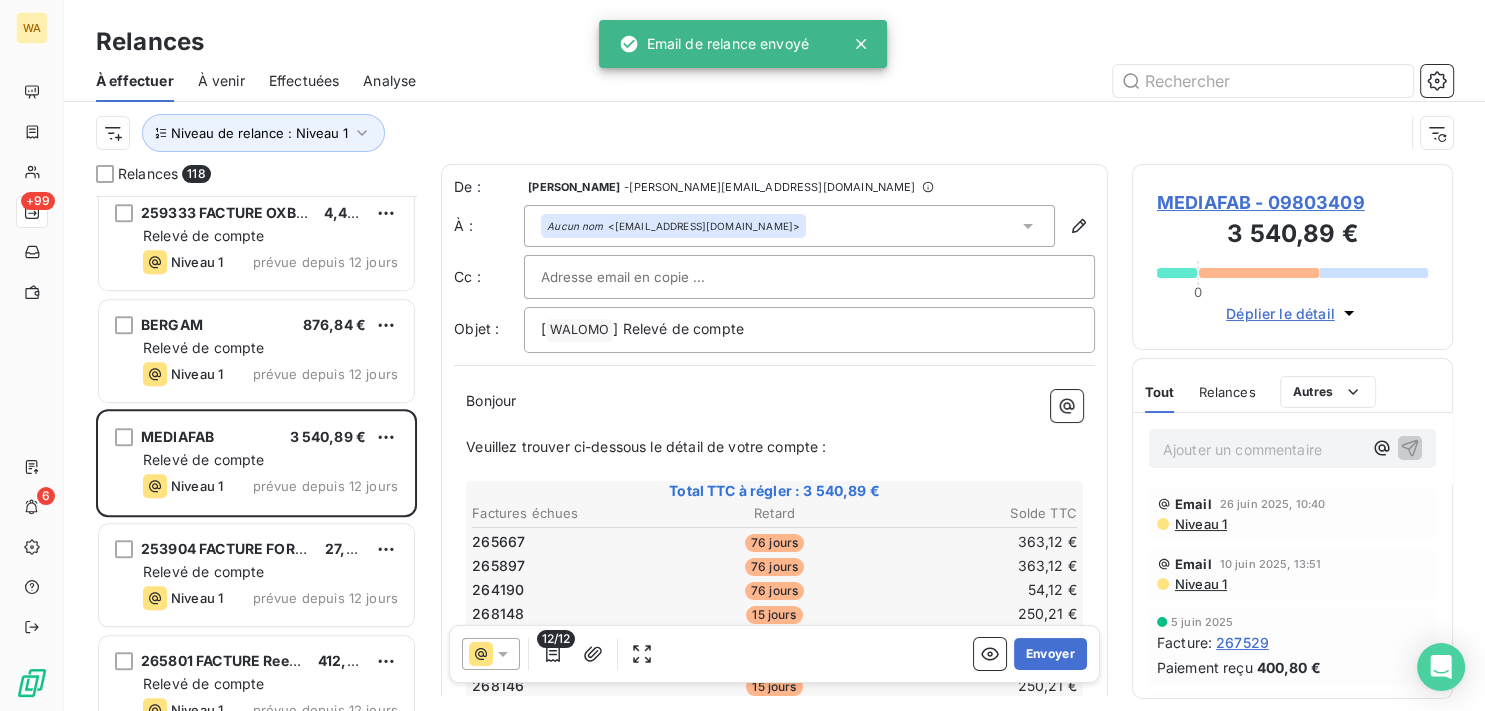 click on "Envoyer" at bounding box center (1050, 654) 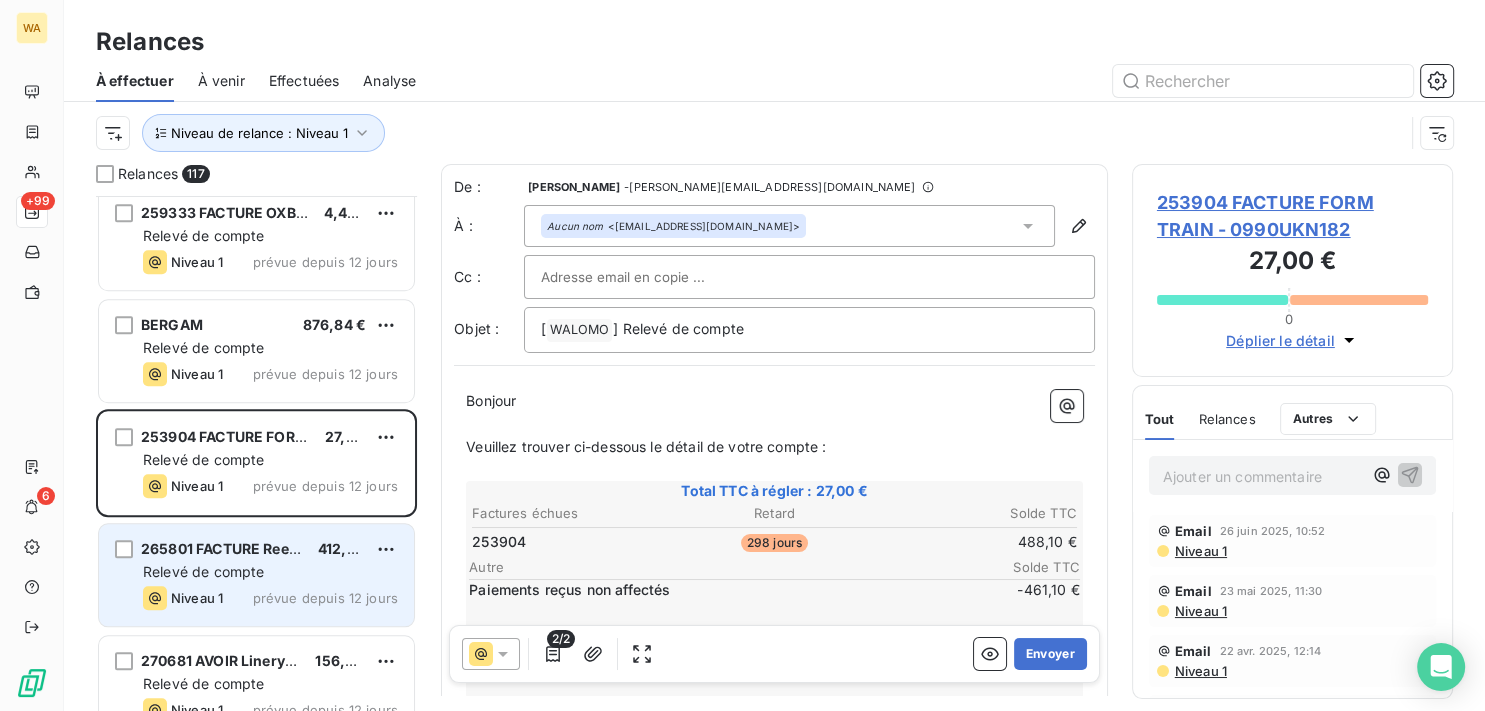 click on "prévue depuis 12 jours" at bounding box center (325, 598) 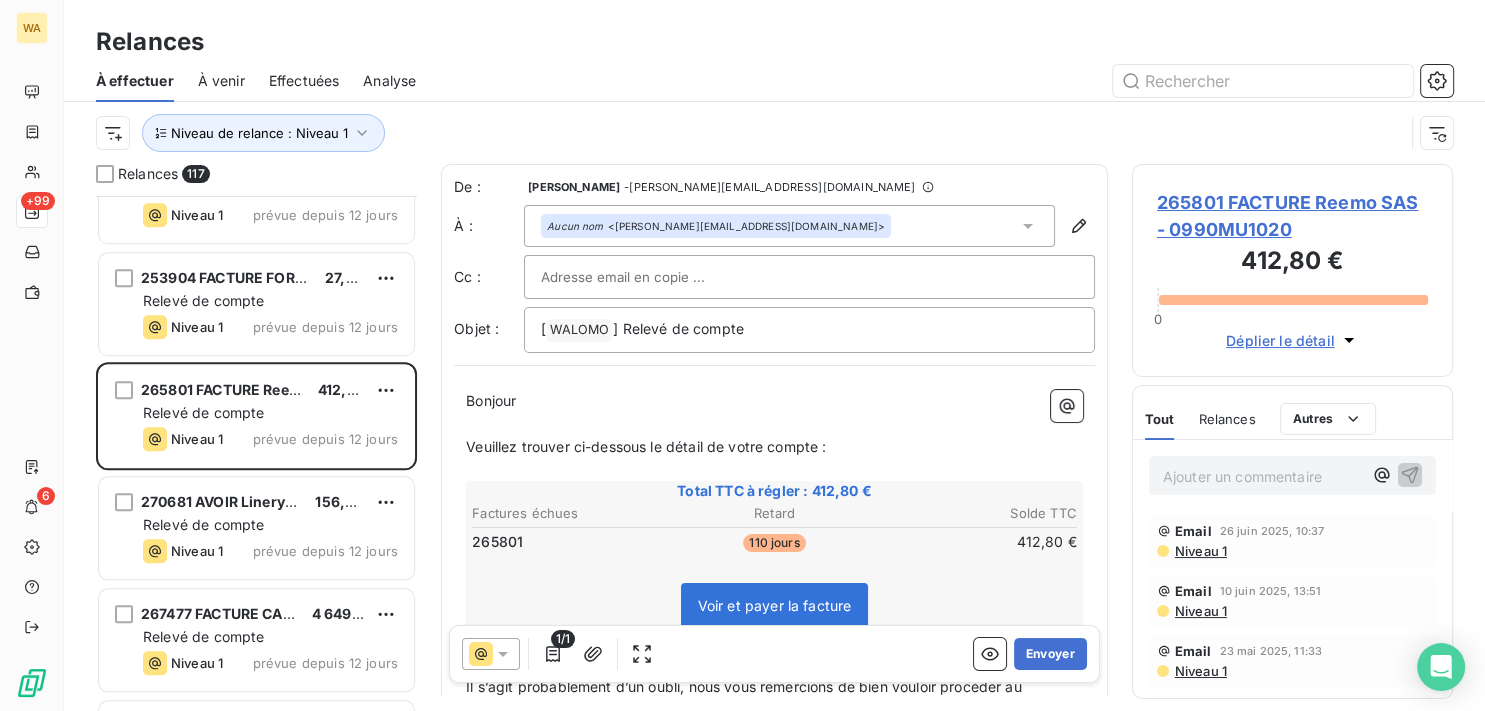 scroll, scrollTop: 2118, scrollLeft: 0, axis: vertical 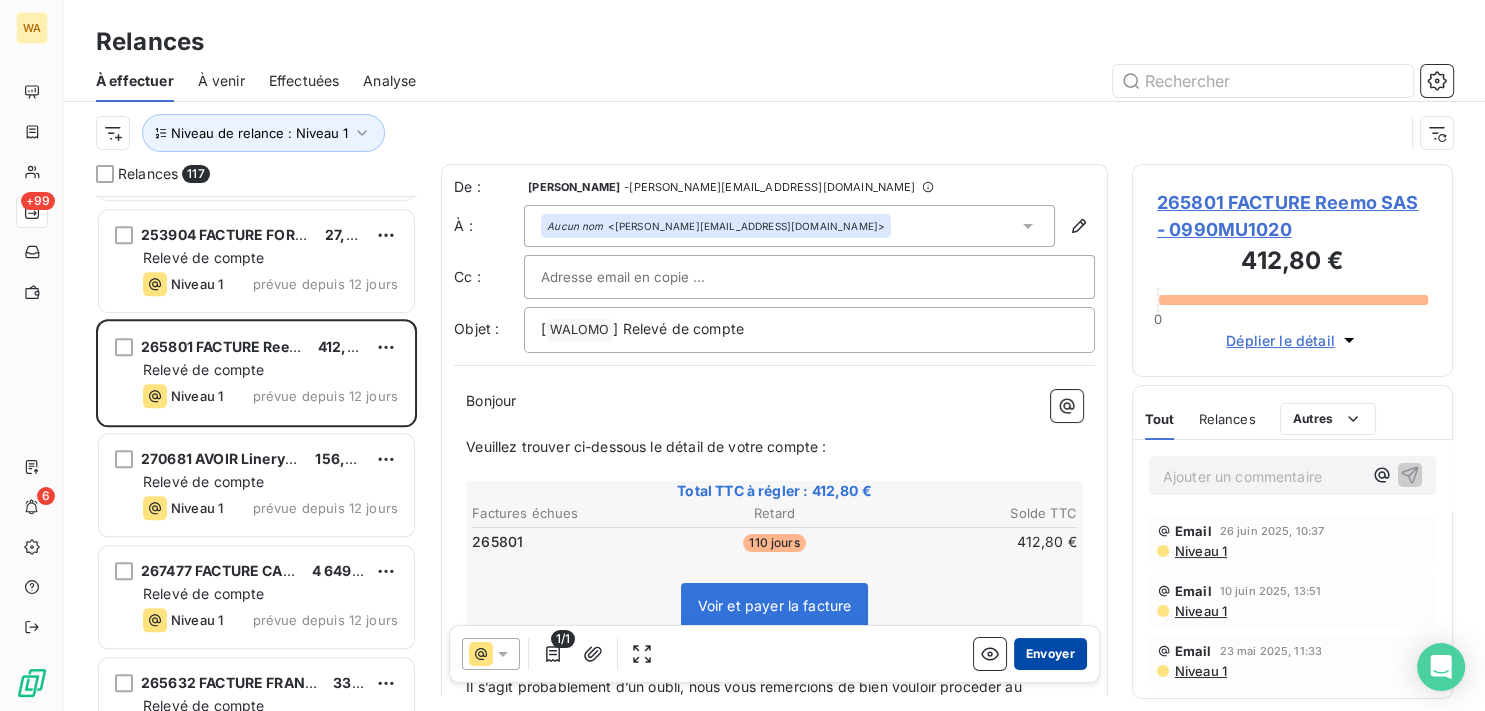 click on "Envoyer" at bounding box center (1050, 654) 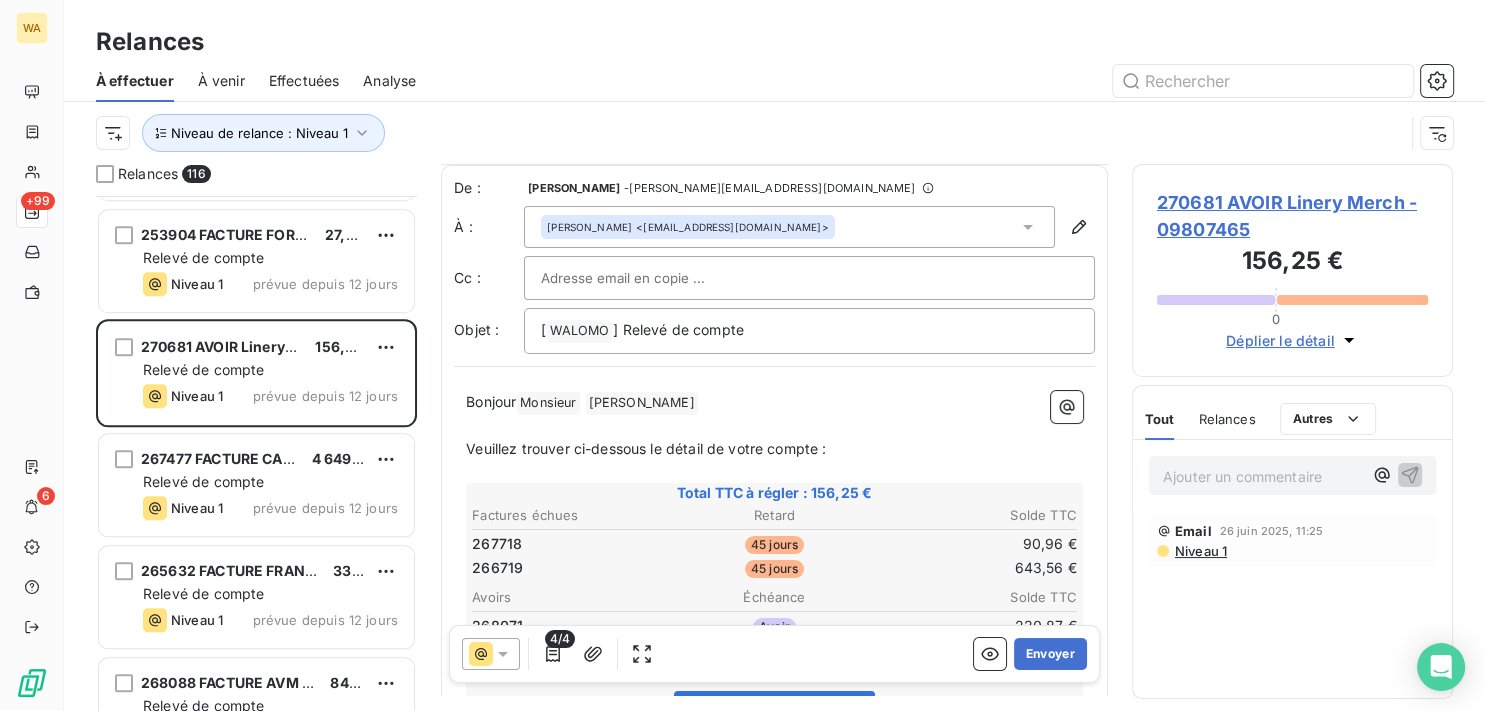scroll, scrollTop: 102, scrollLeft: 0, axis: vertical 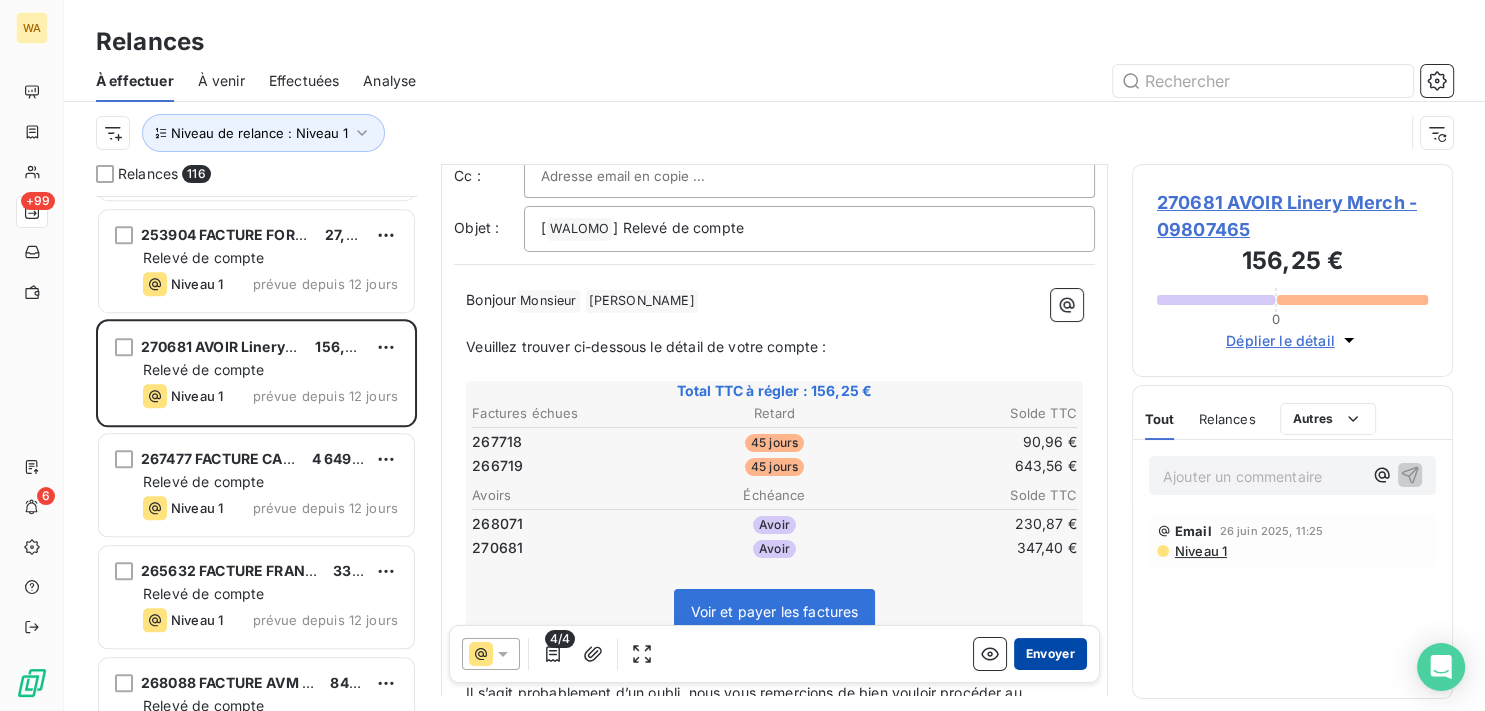 click on "Envoyer" at bounding box center [1050, 654] 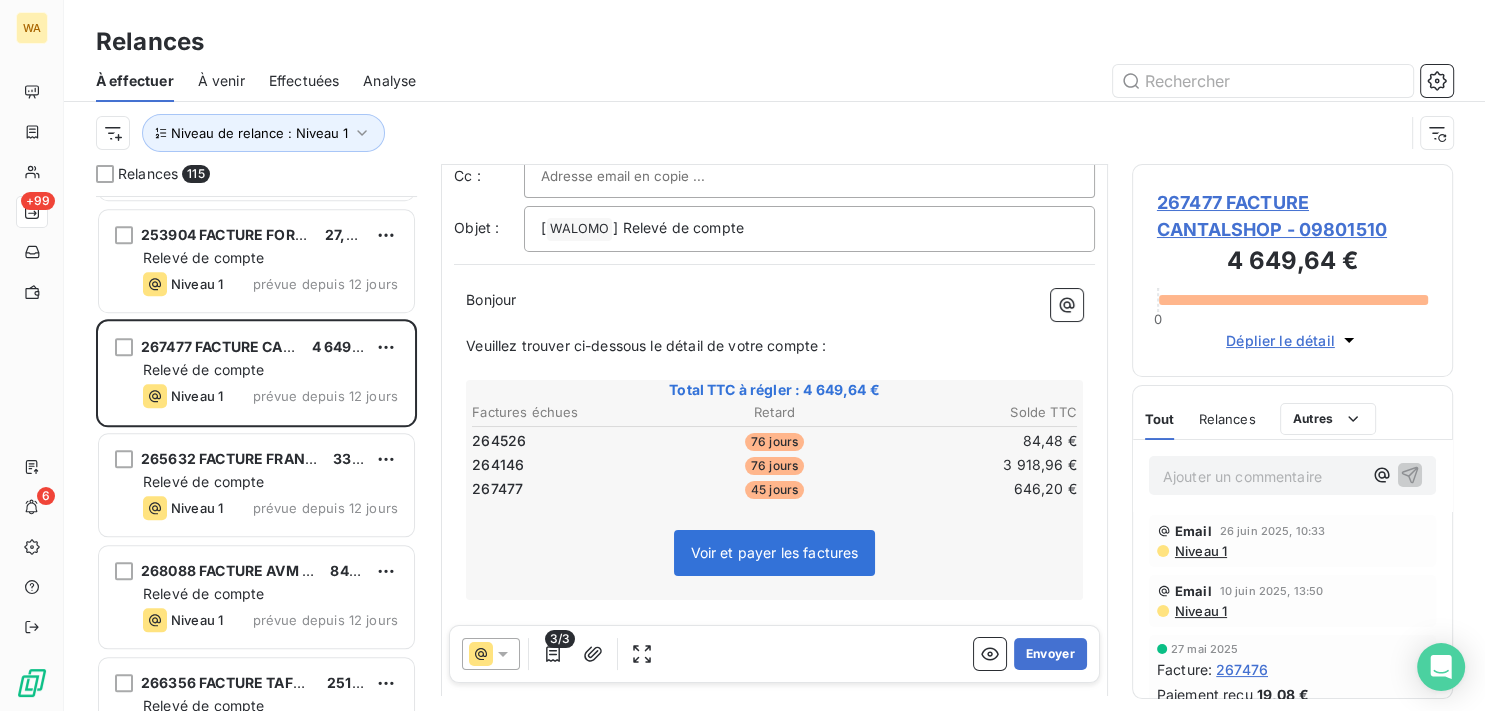 scroll, scrollTop: 1, scrollLeft: 0, axis: vertical 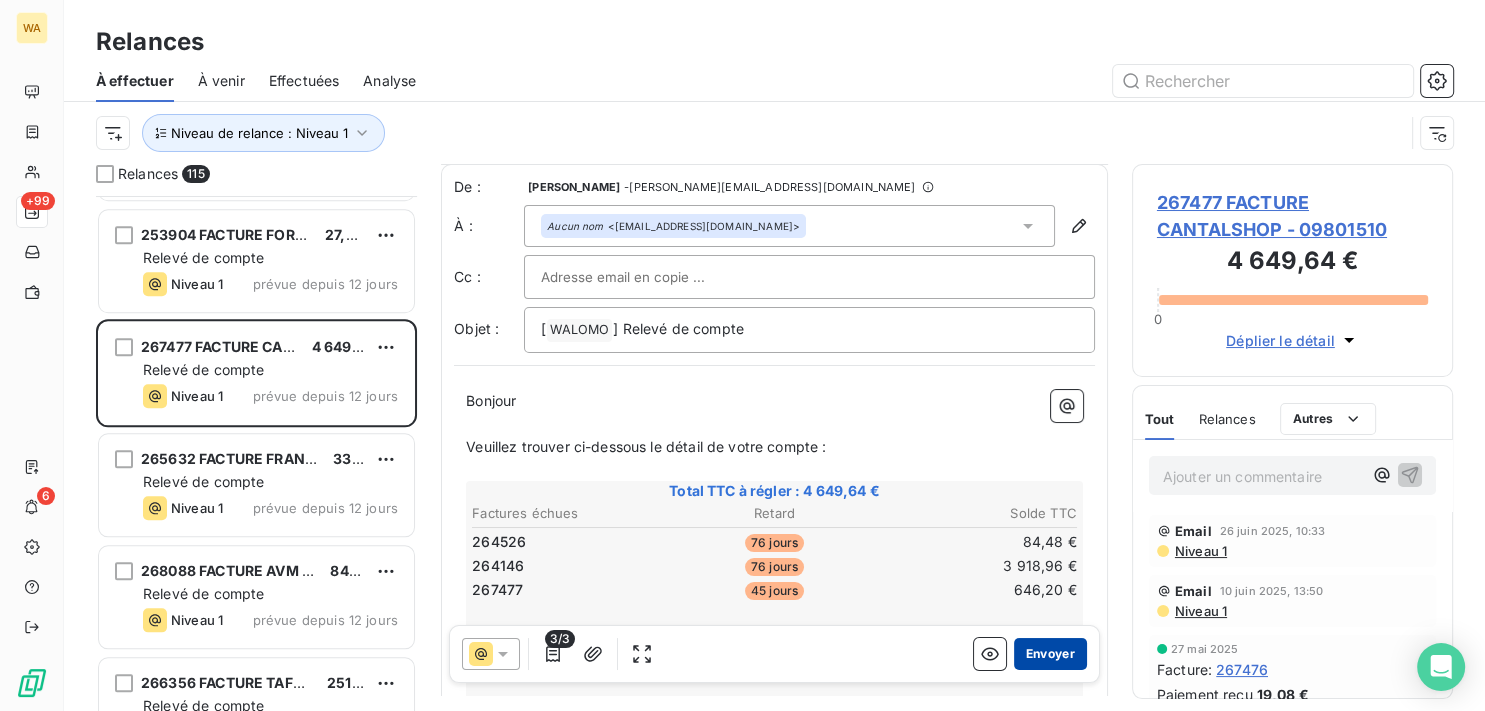 click on "Envoyer" at bounding box center (1050, 654) 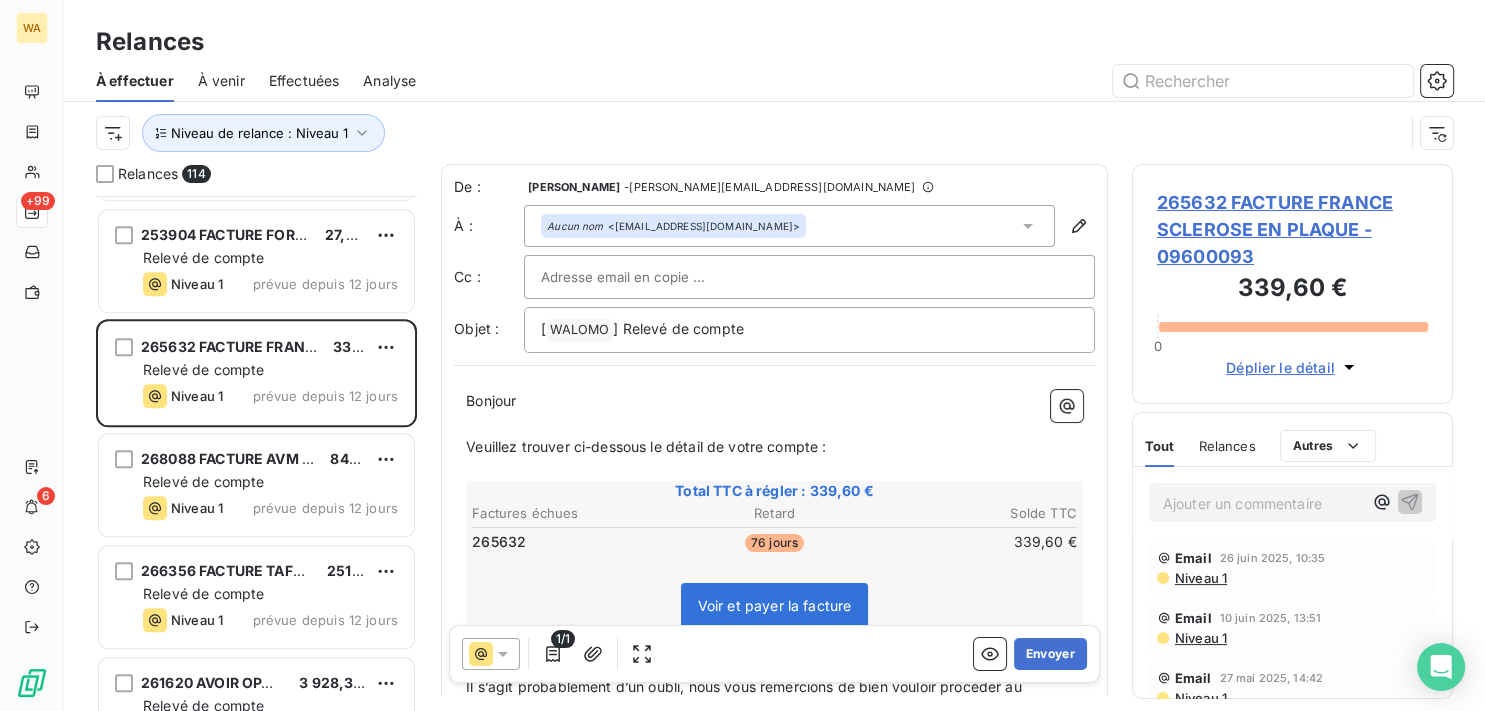 click on "Envoyer" at bounding box center (1050, 654) 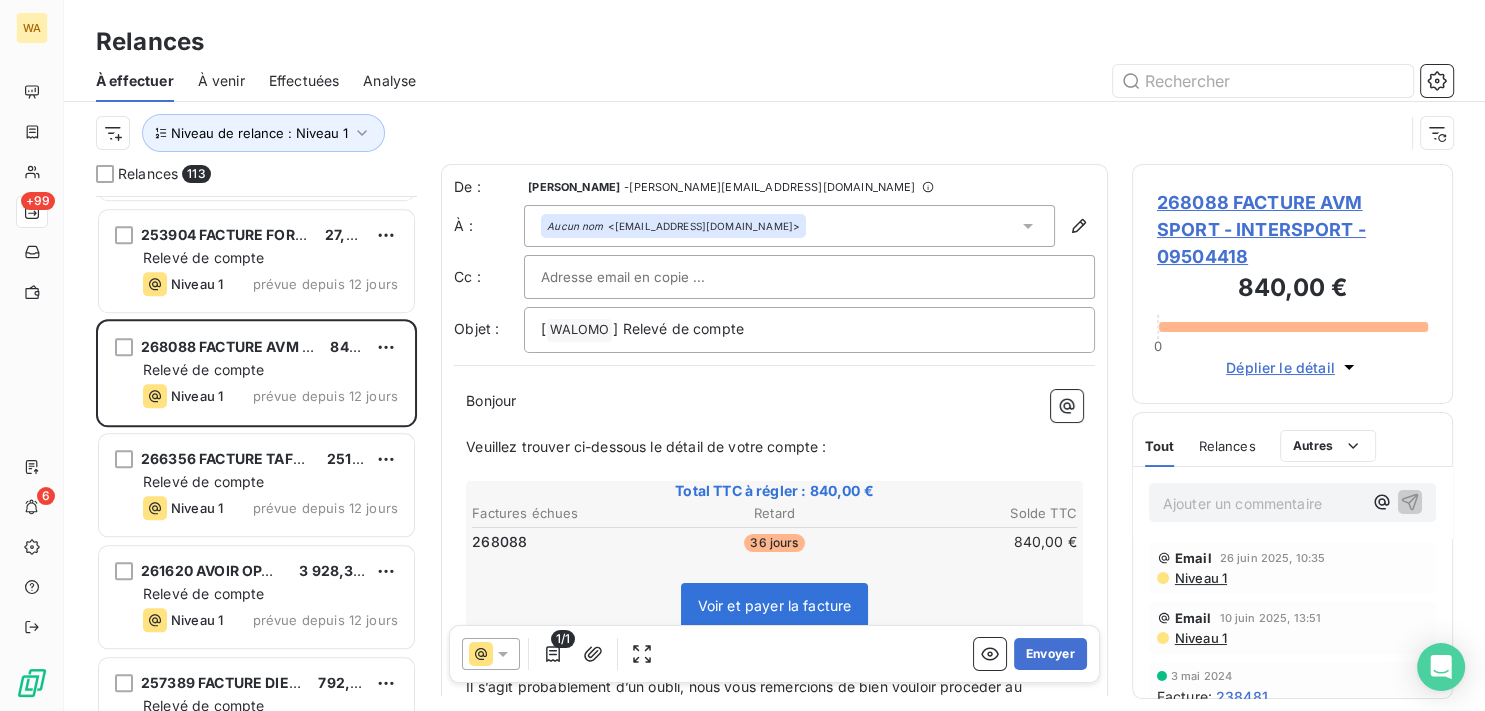 click on "Envoyer" at bounding box center [1050, 654] 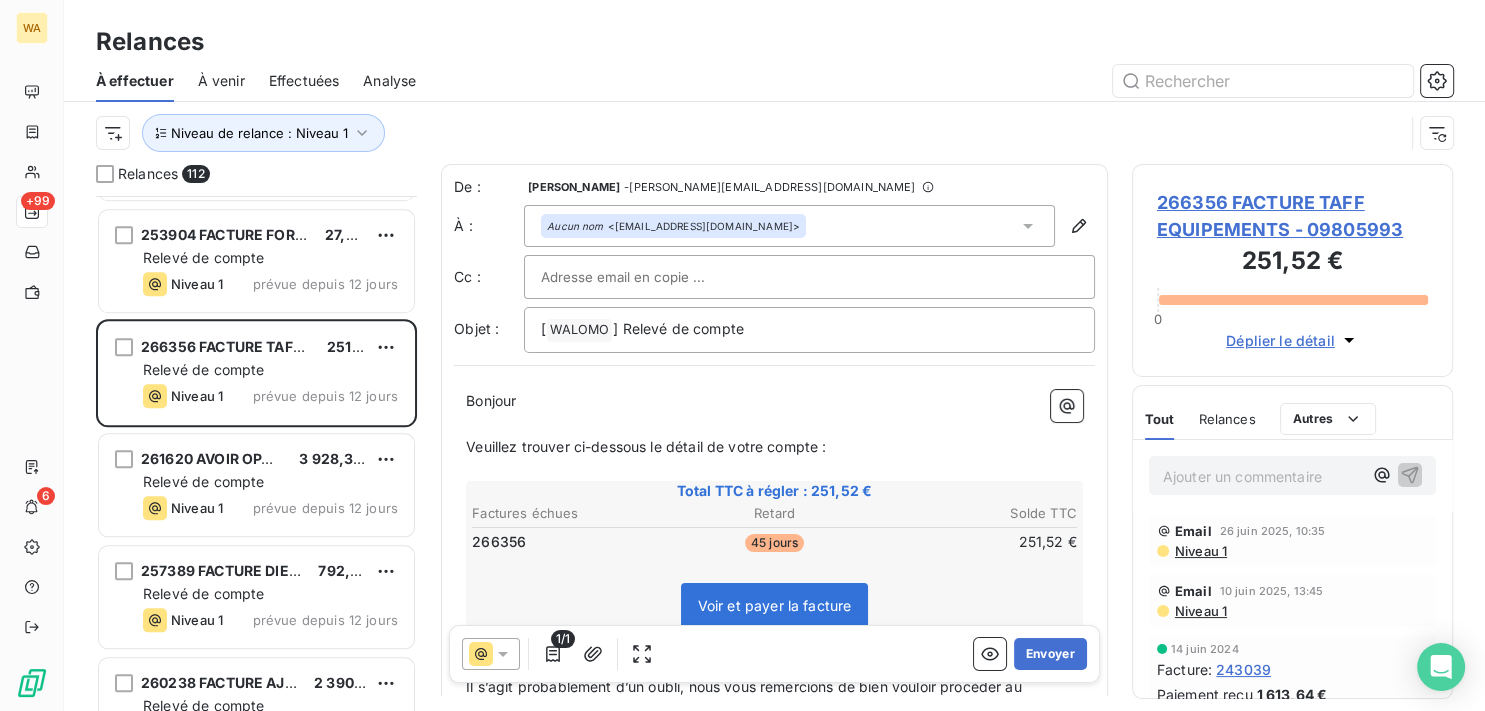 click on "Envoyer" at bounding box center (1050, 654) 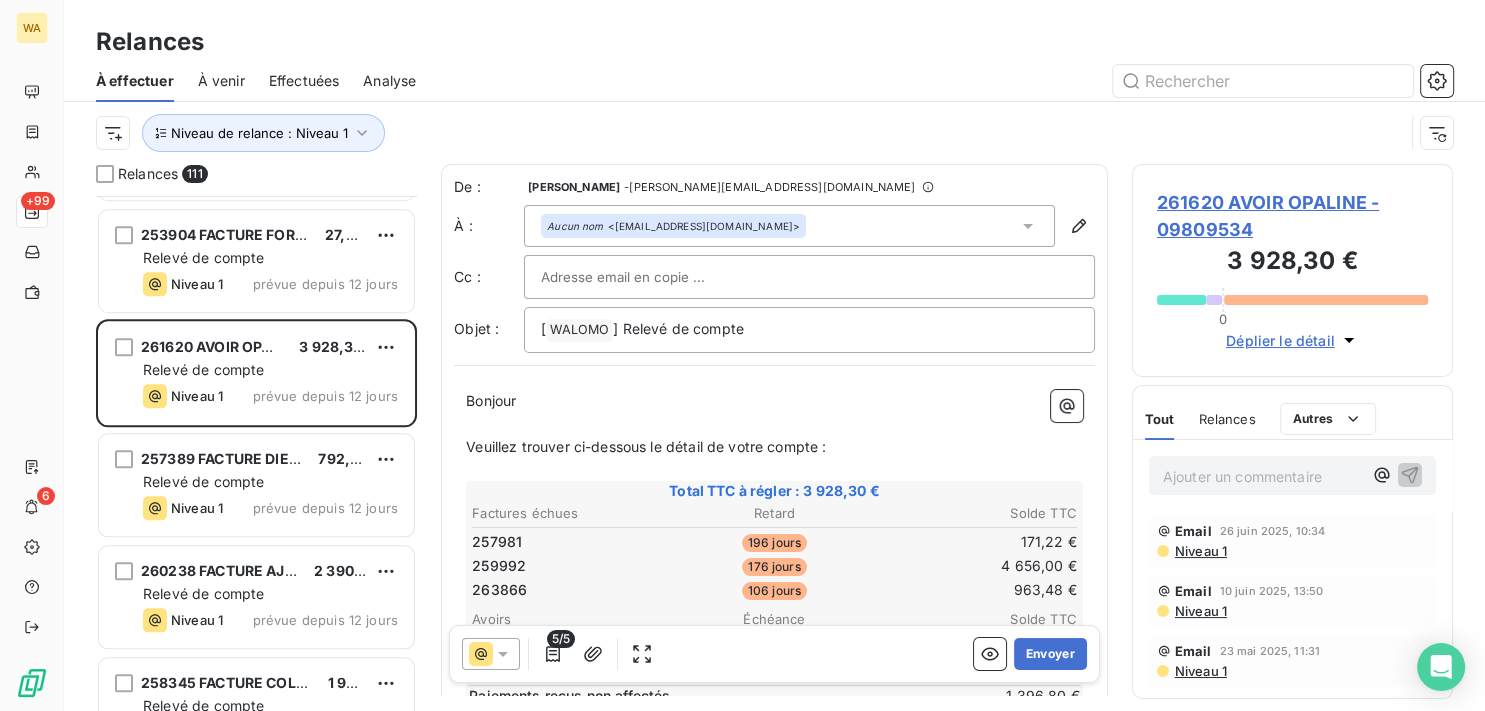 click on "Envoyer" at bounding box center [1050, 654] 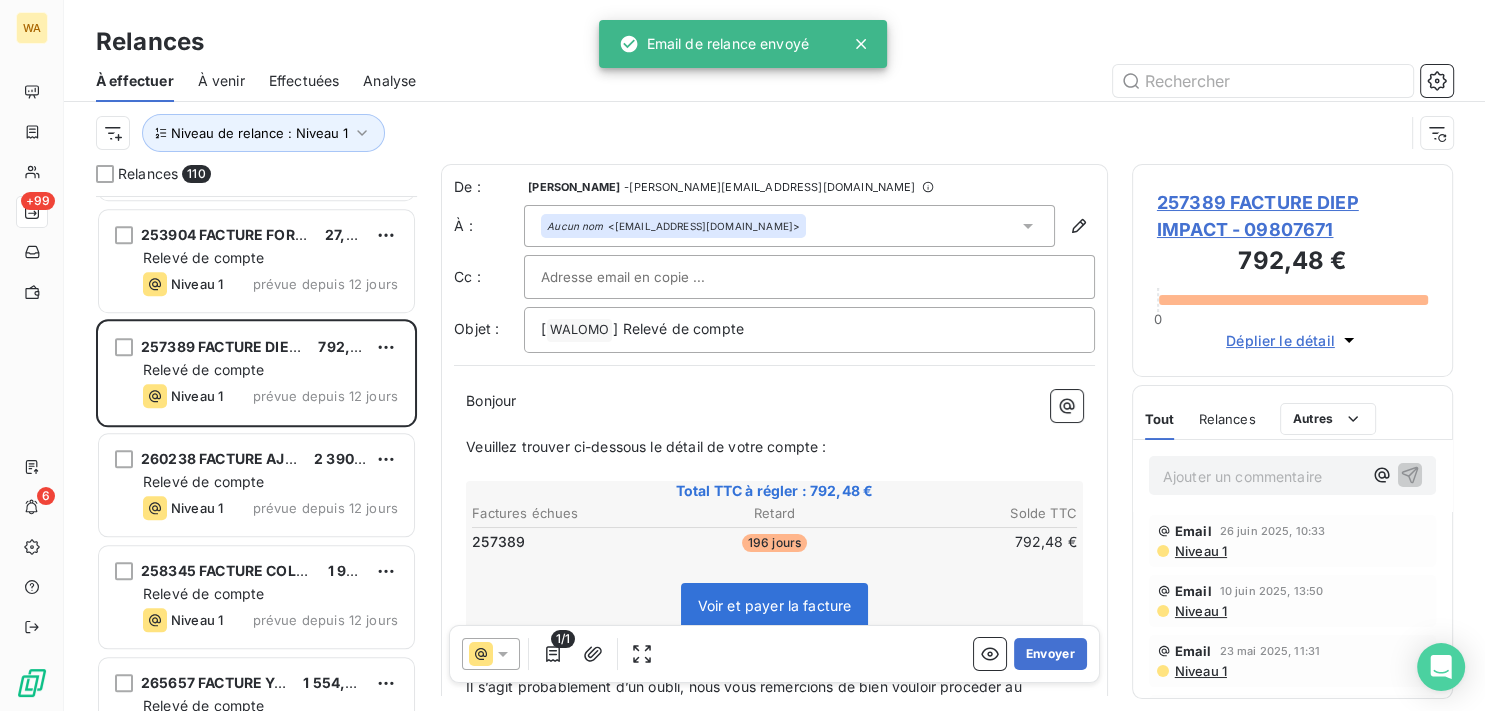 click on "Envoyer" at bounding box center (1050, 654) 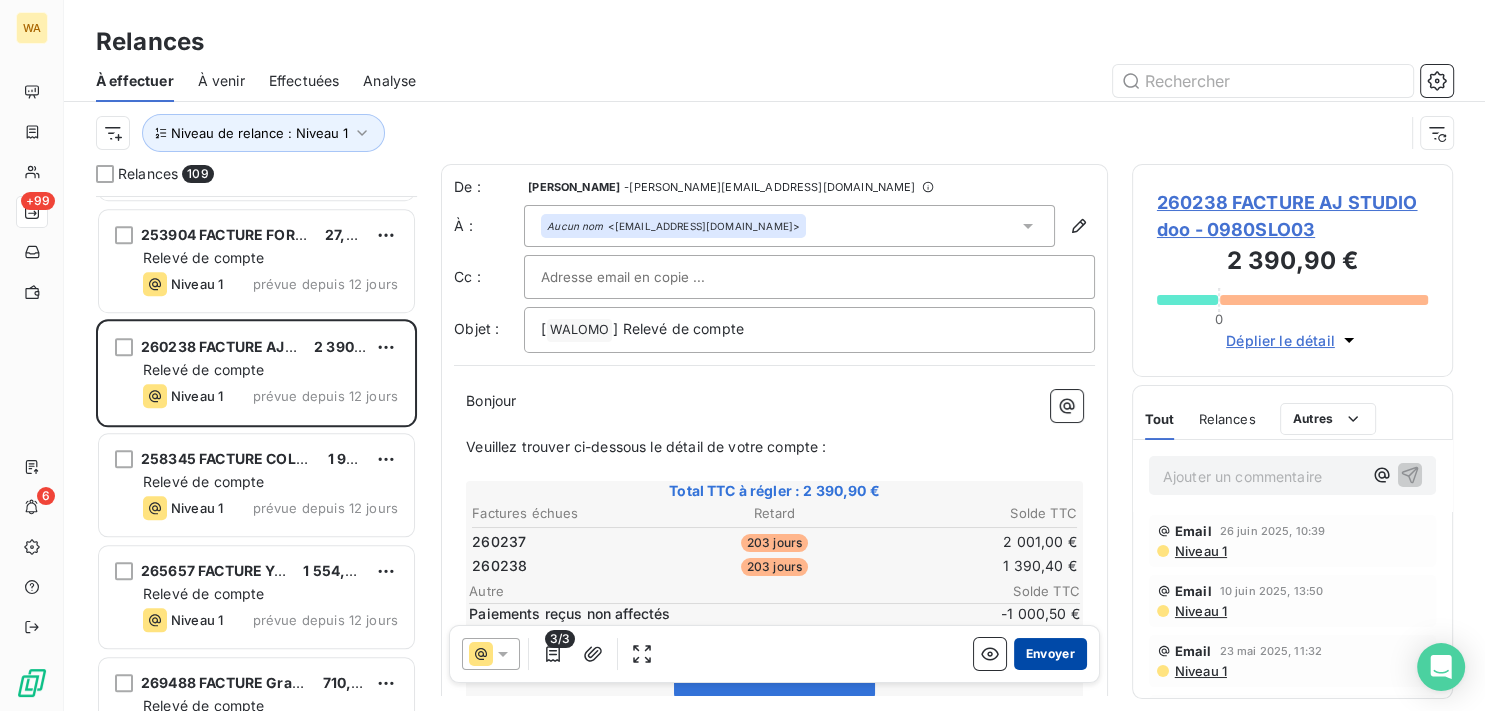 click on "Envoyer" at bounding box center [1050, 654] 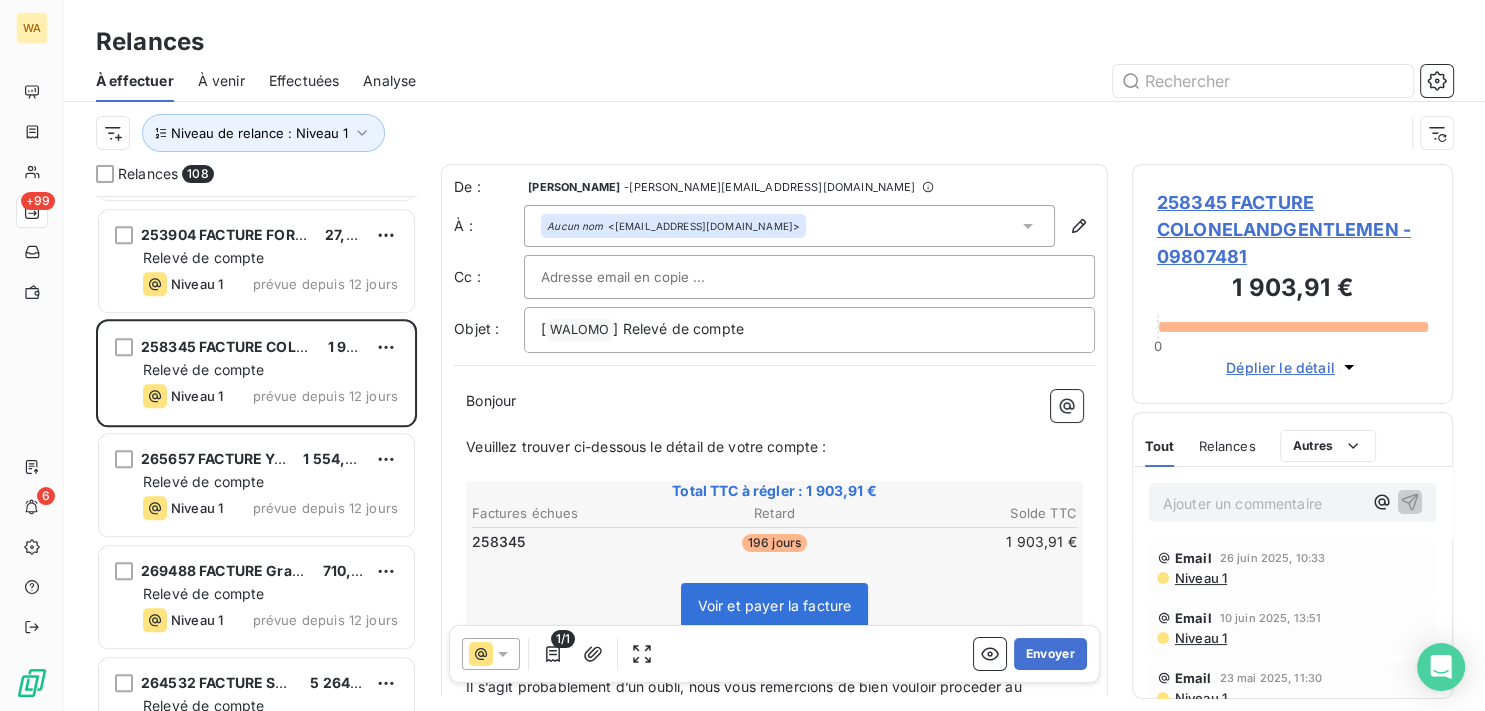 click on "Envoyer" at bounding box center (1050, 654) 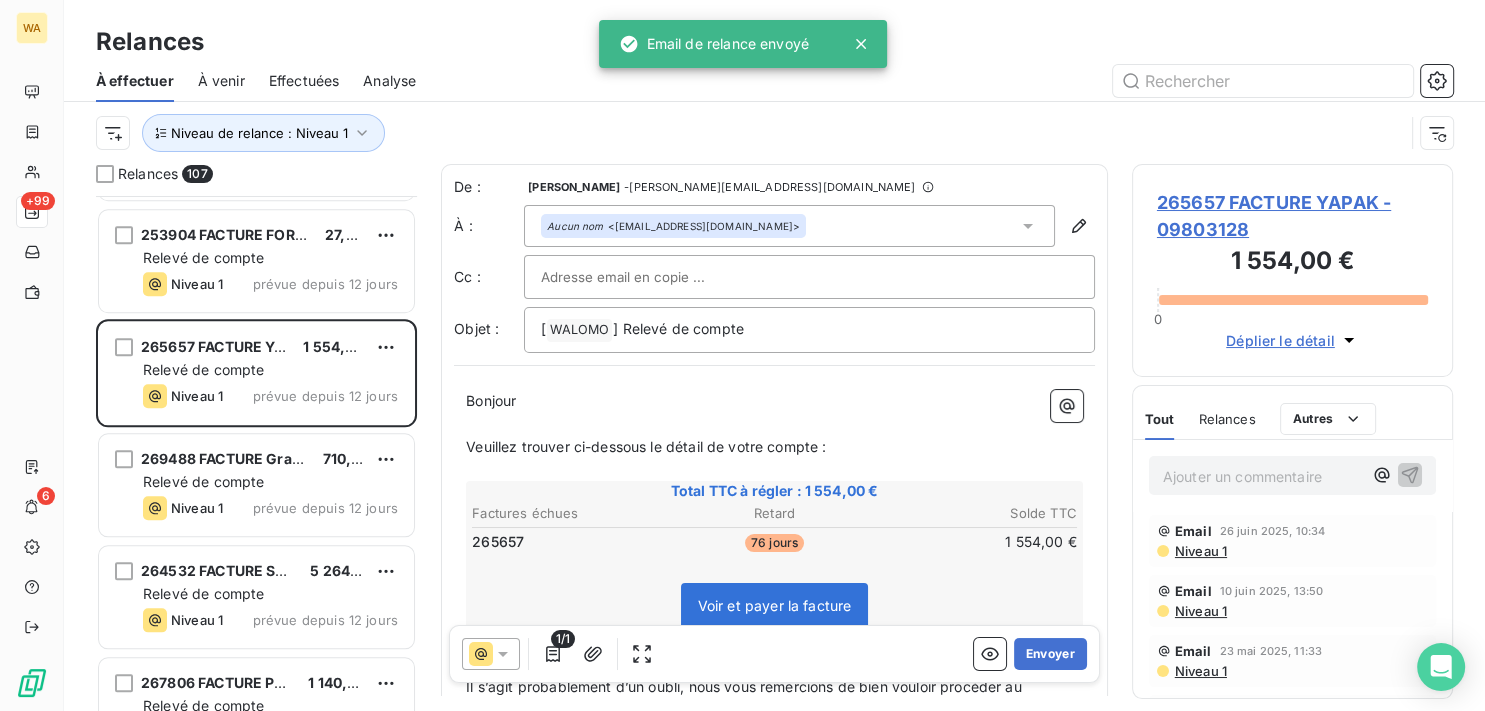 click on "Envoyer" at bounding box center (1050, 654) 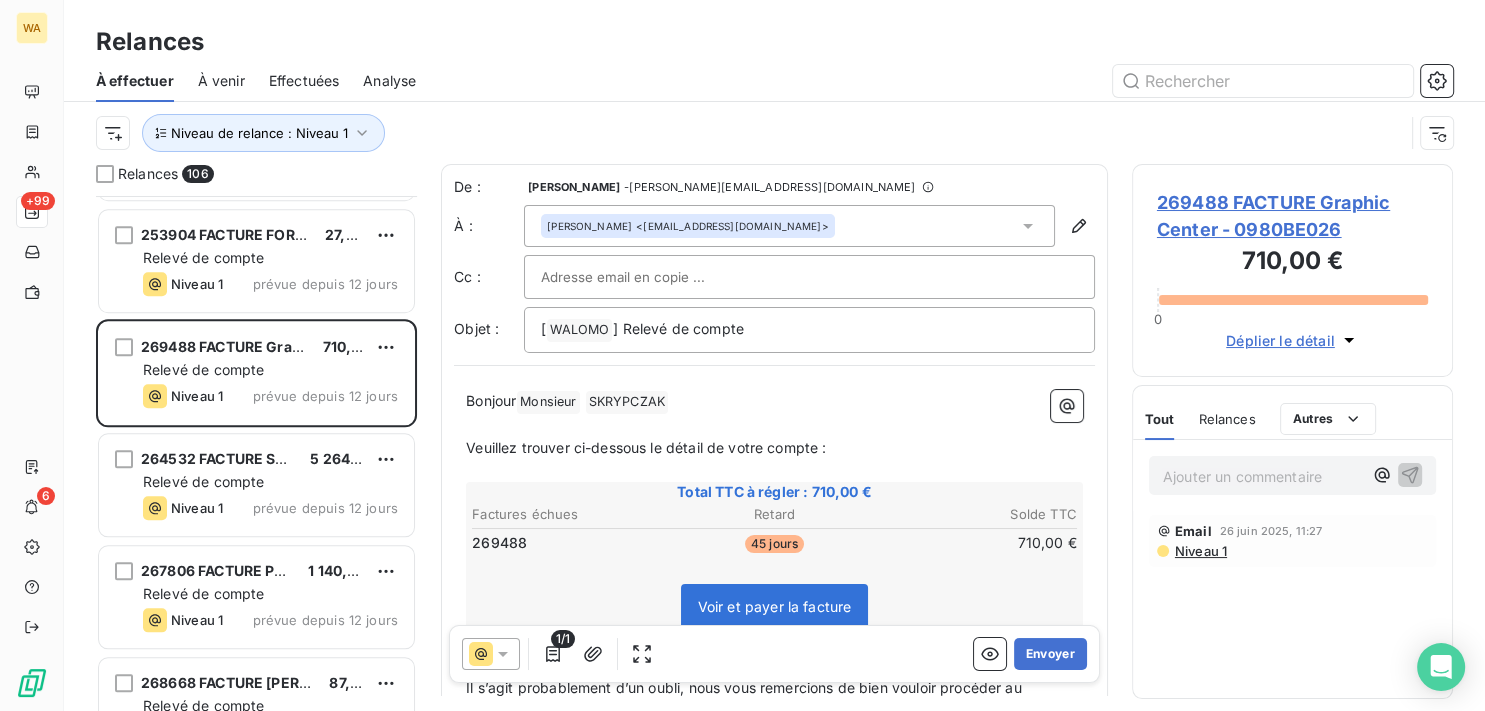 click on "Envoyer" at bounding box center (1050, 654) 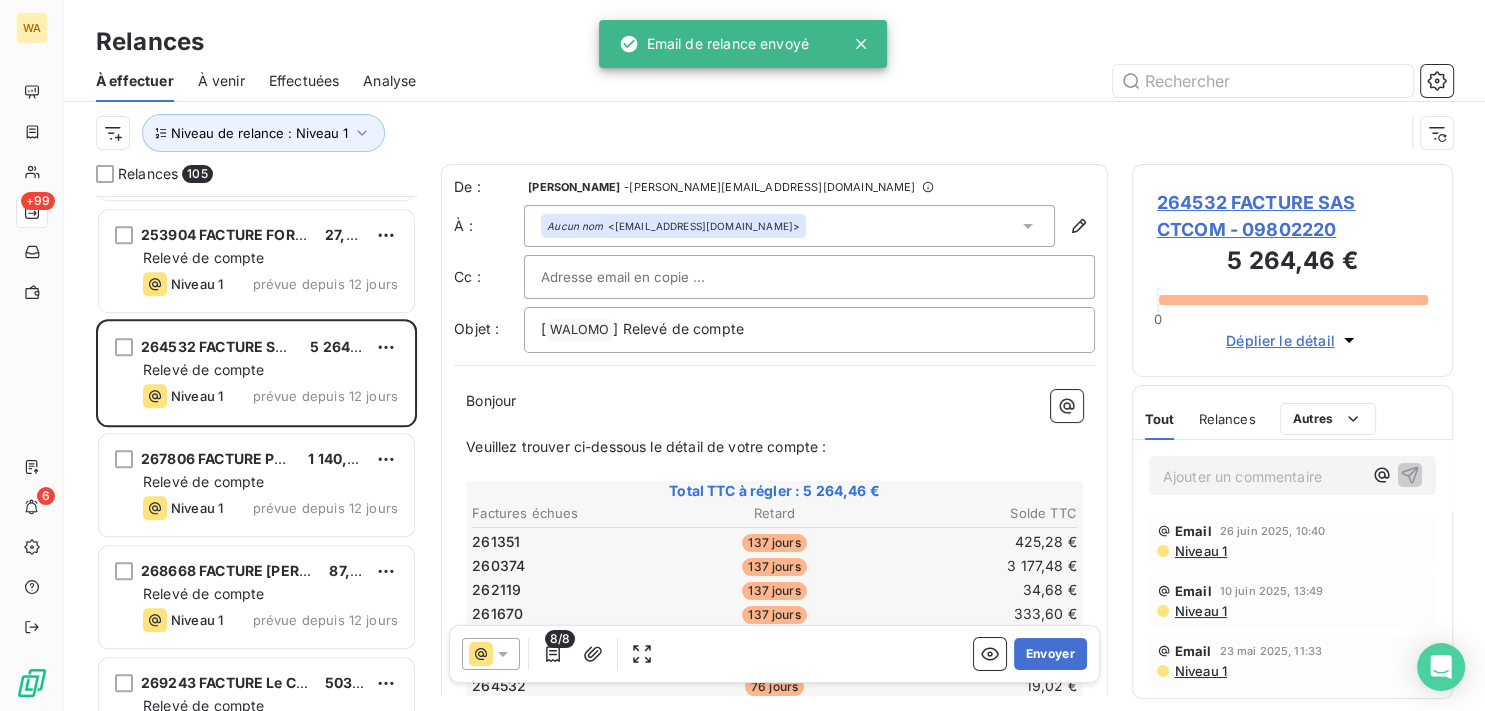 click on "Envoyer" at bounding box center (1050, 654) 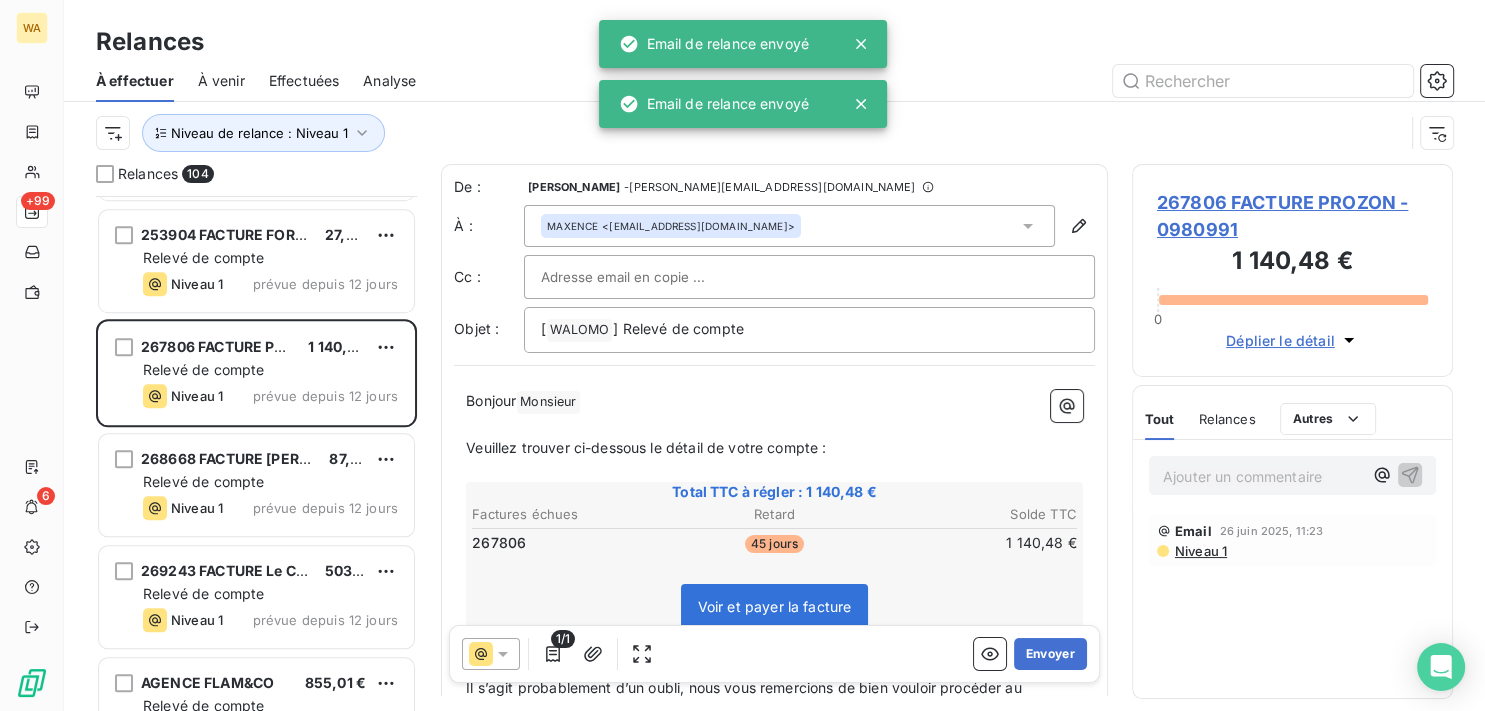 click on "Envoyer" at bounding box center [1050, 654] 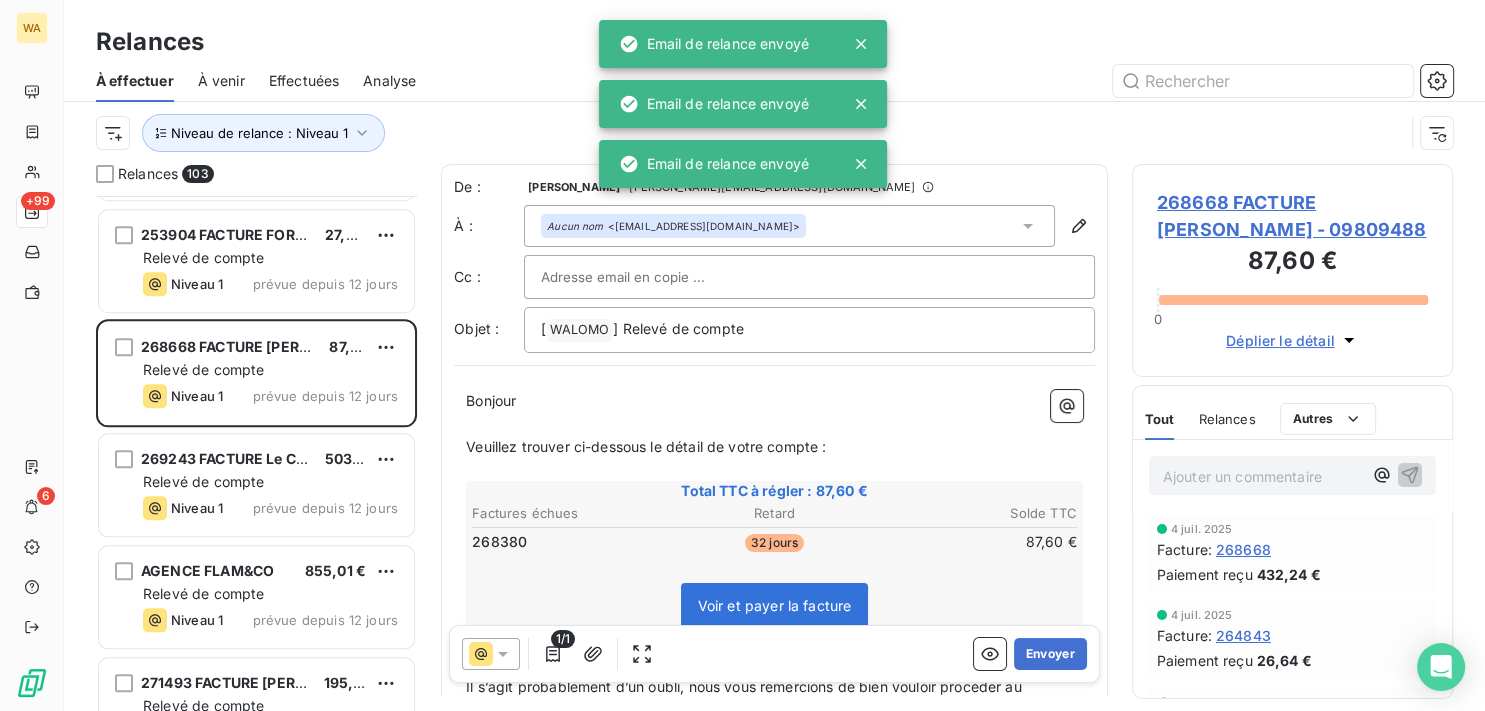 click on "Envoyer" at bounding box center (1050, 654) 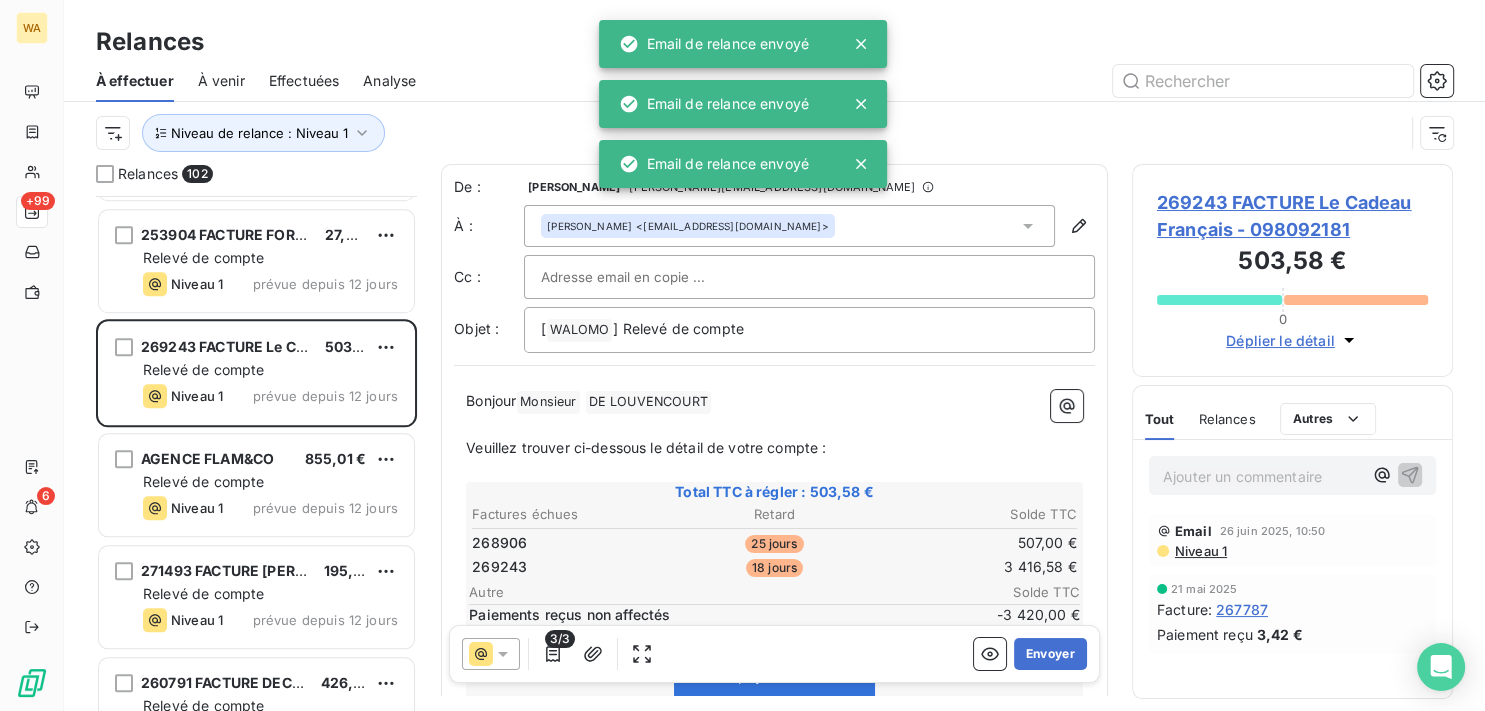 click on "Envoyer" at bounding box center (1050, 654) 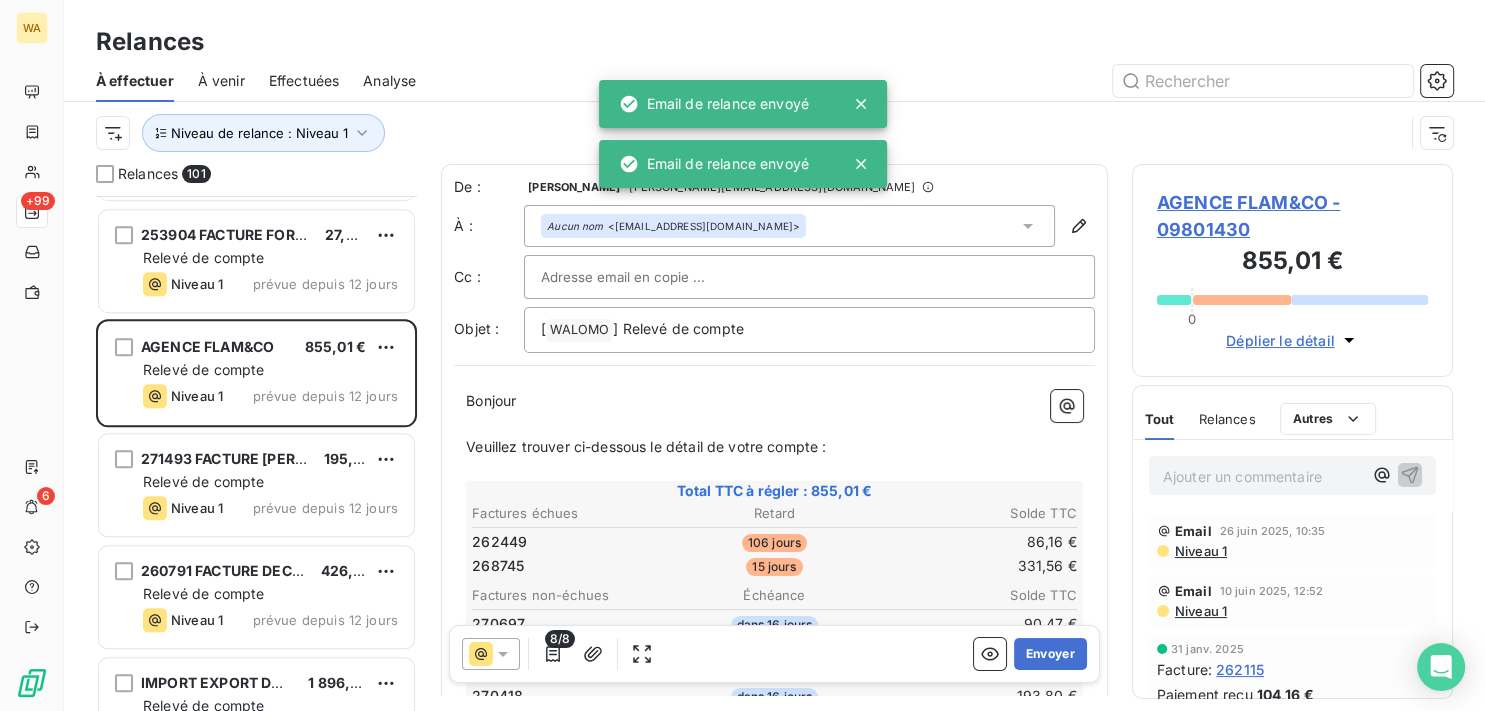 click on "Envoyer" at bounding box center (1050, 654) 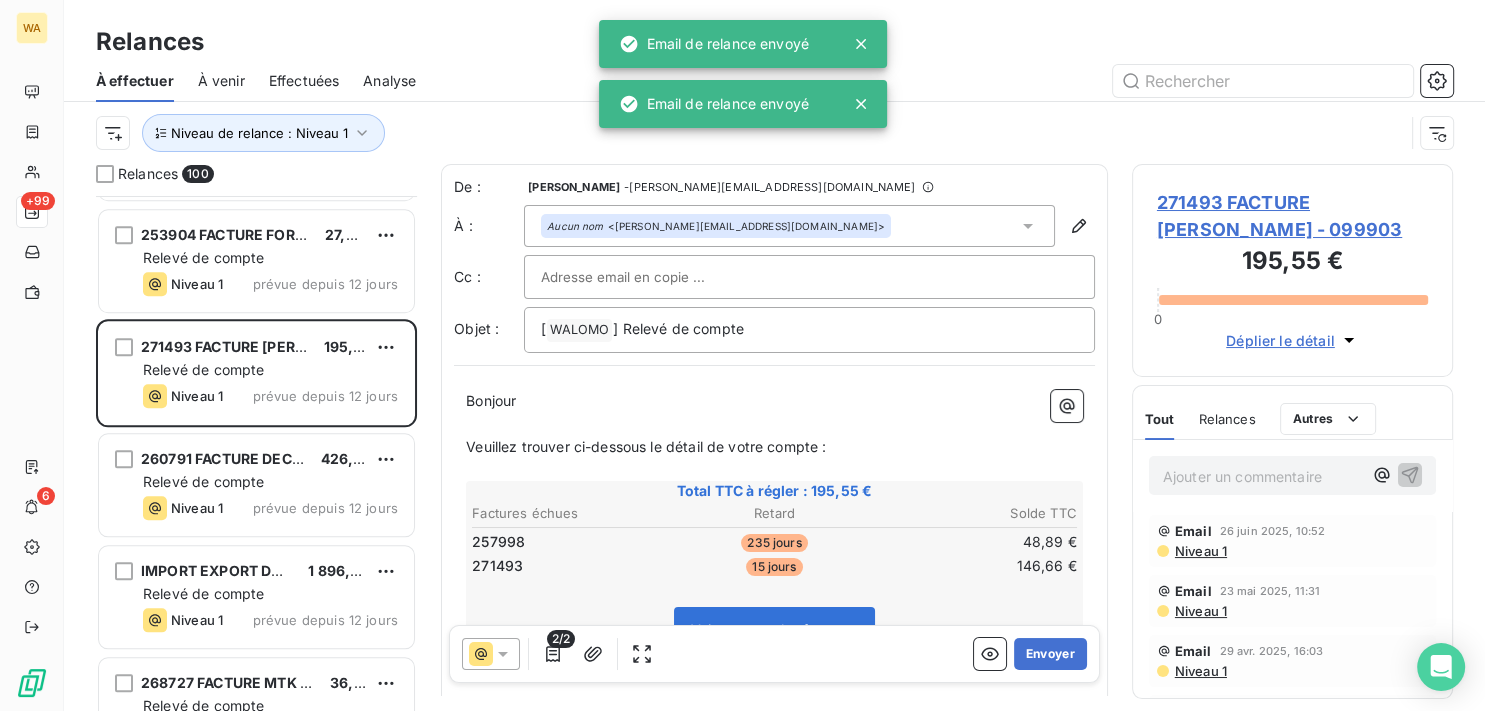 click on "Envoyer" at bounding box center [1050, 654] 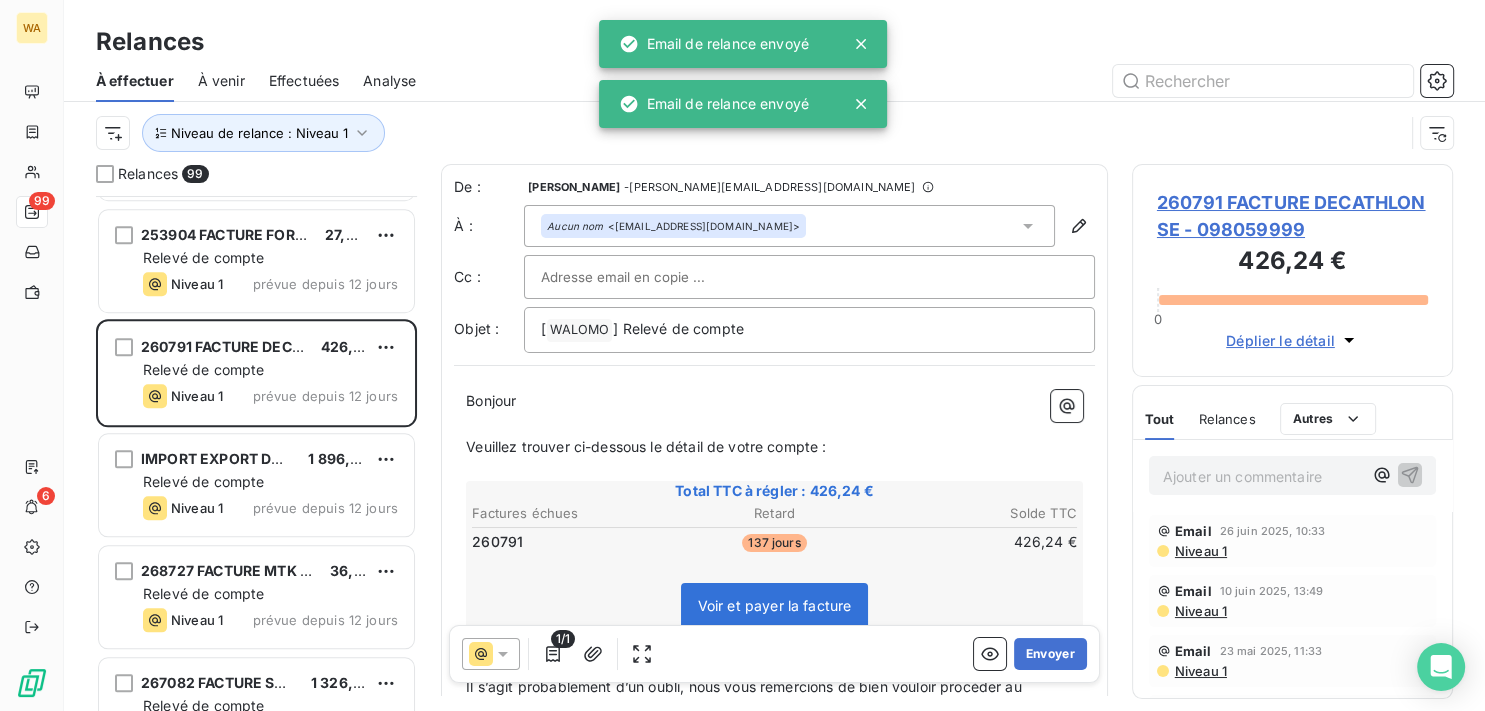 click on "Envoyer" at bounding box center (1050, 654) 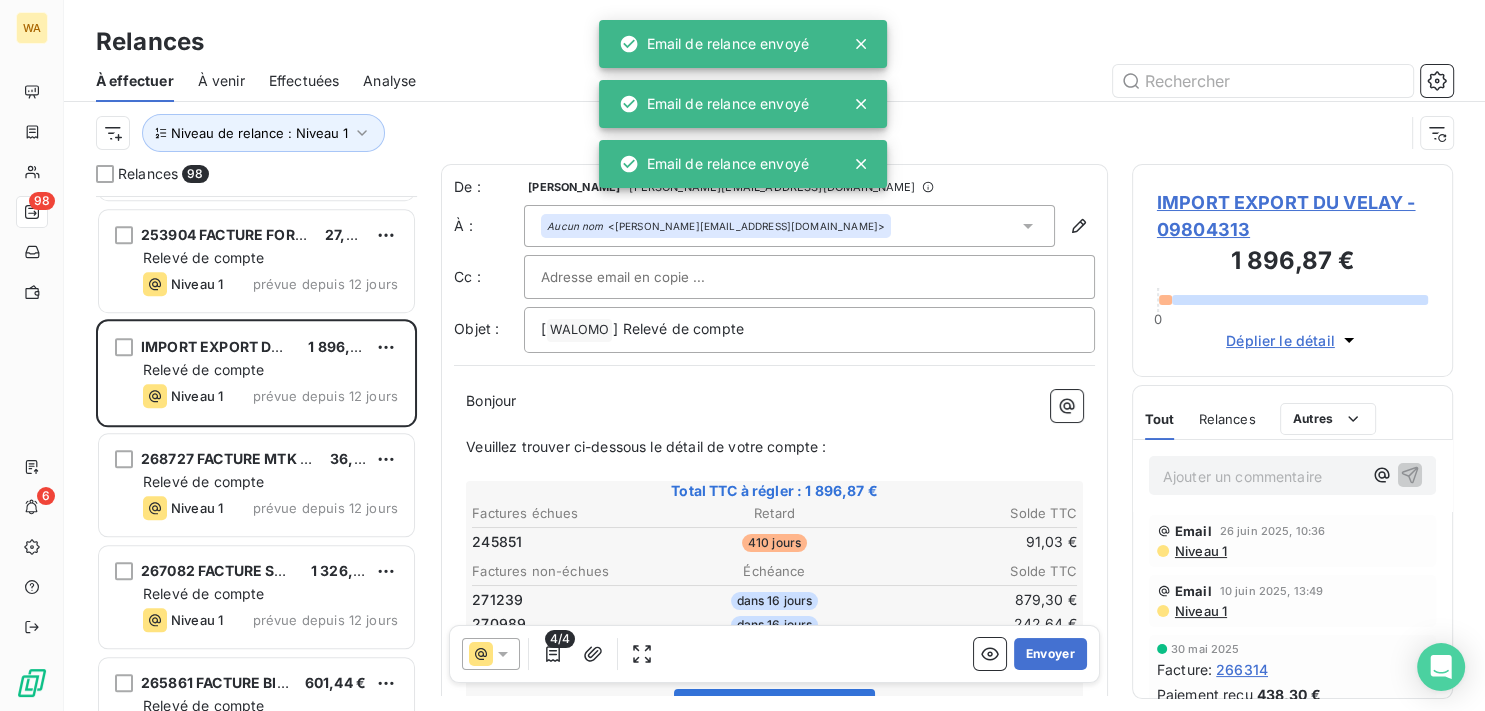 click on "Envoyer" at bounding box center (1050, 654) 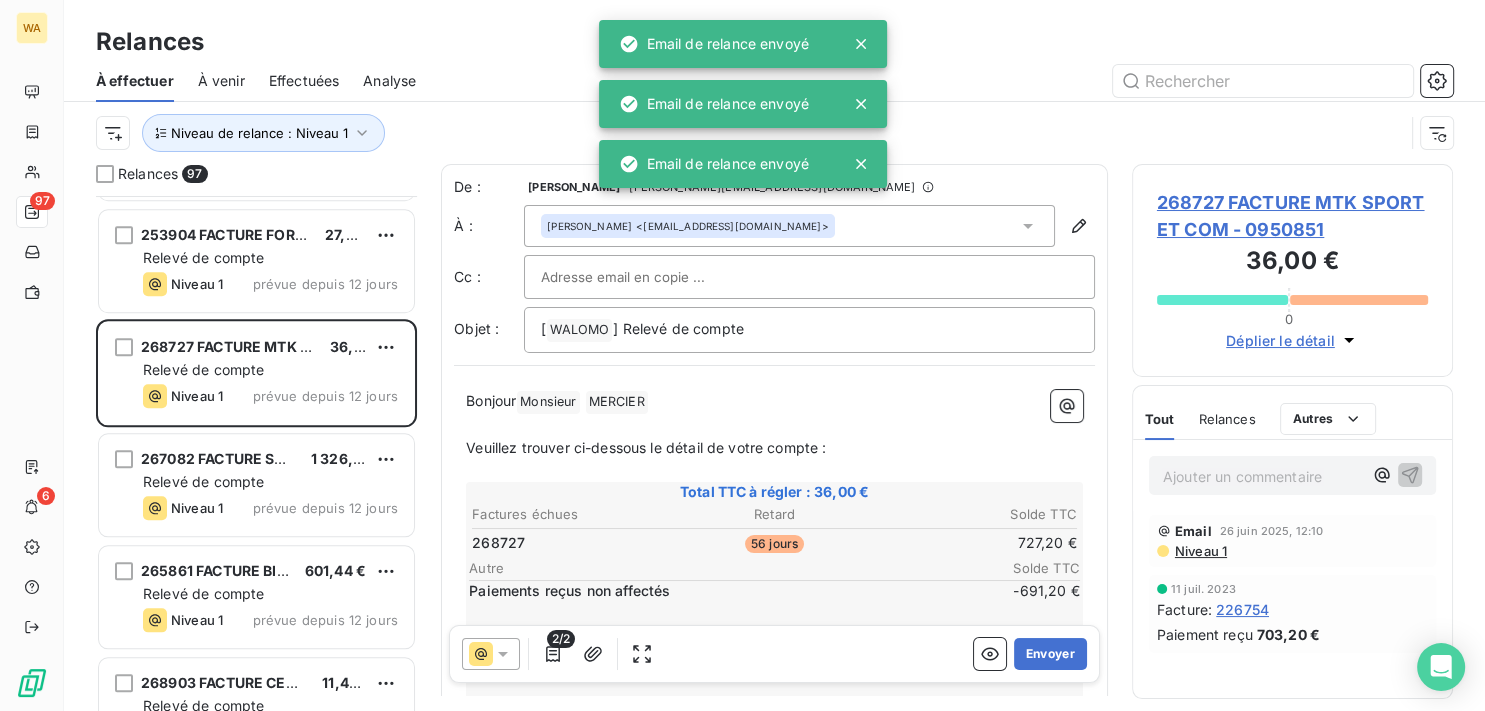 click on "Envoyer" at bounding box center (1050, 654) 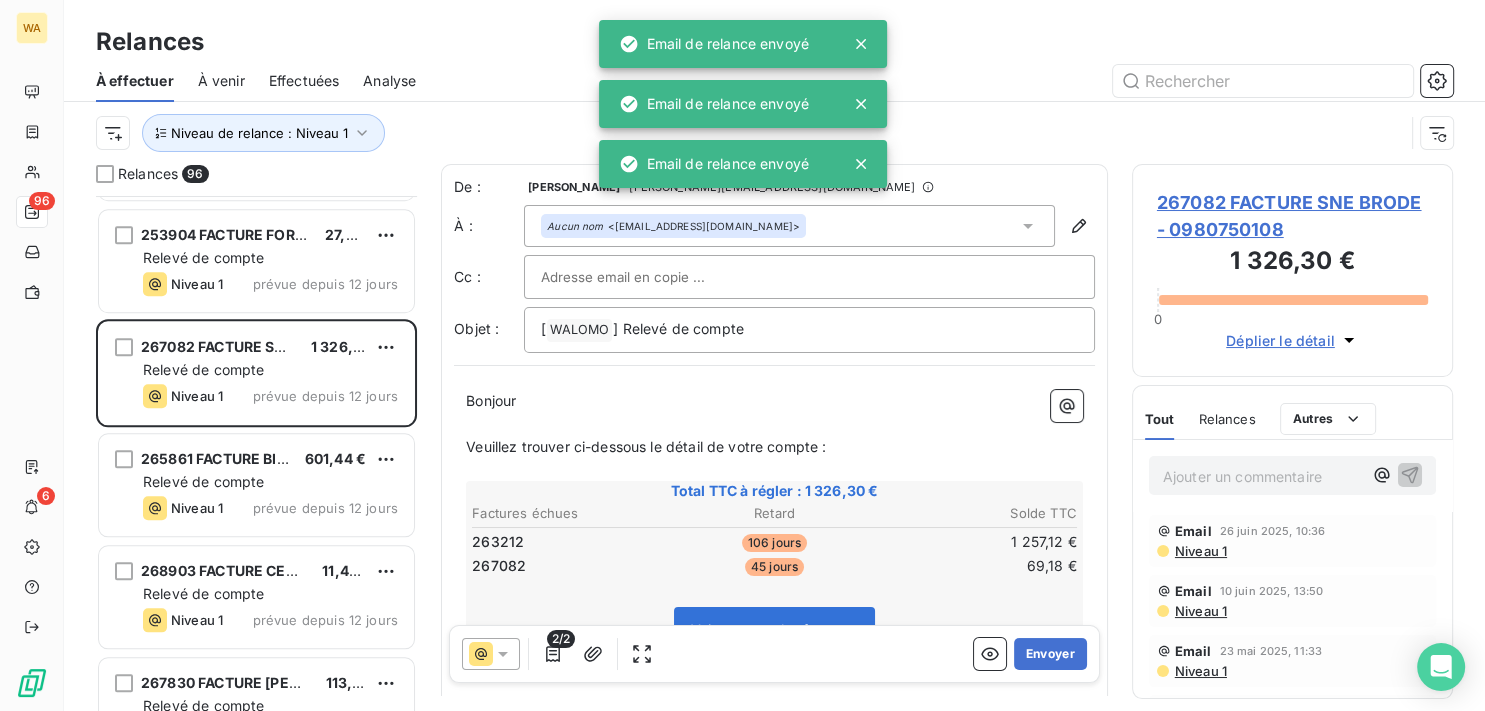 click on "Envoyer" at bounding box center [1050, 654] 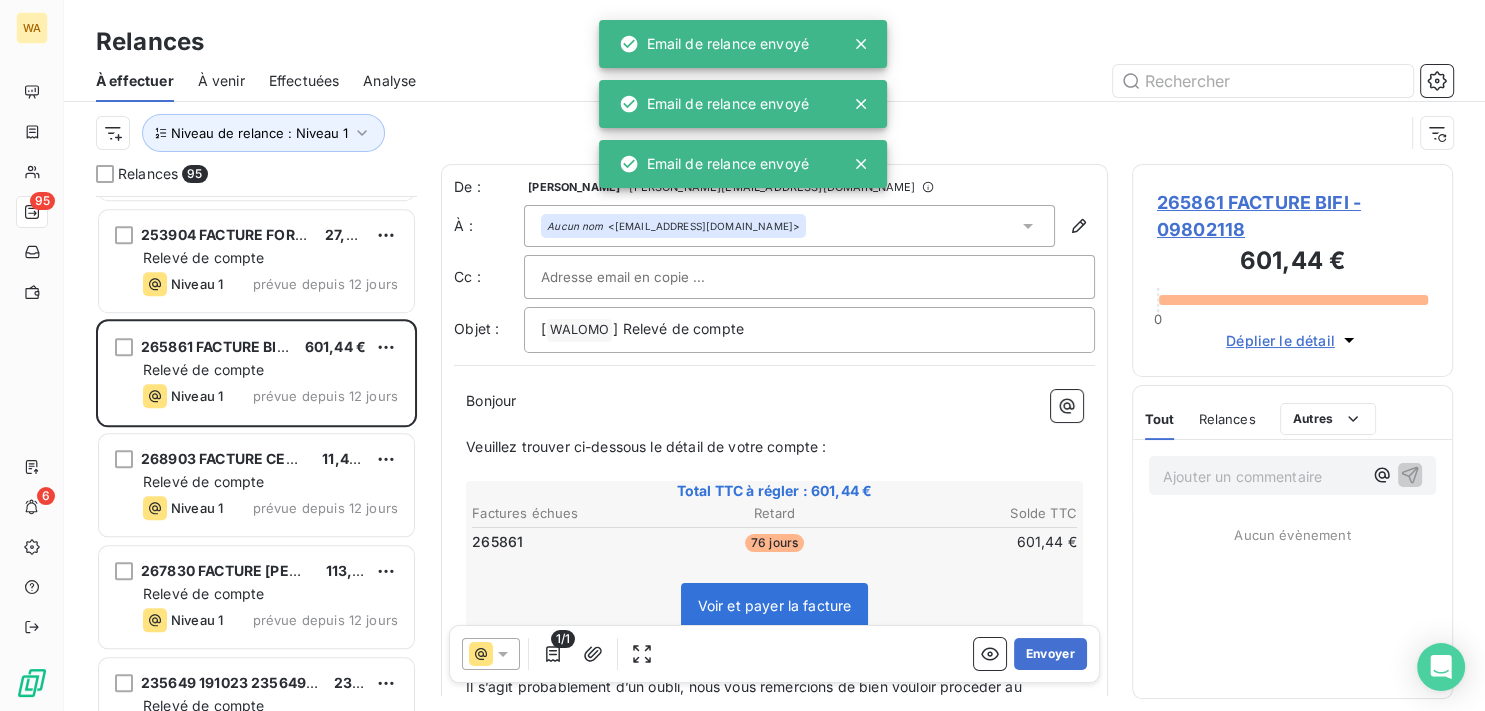 click on "Envoyer" at bounding box center (1050, 654) 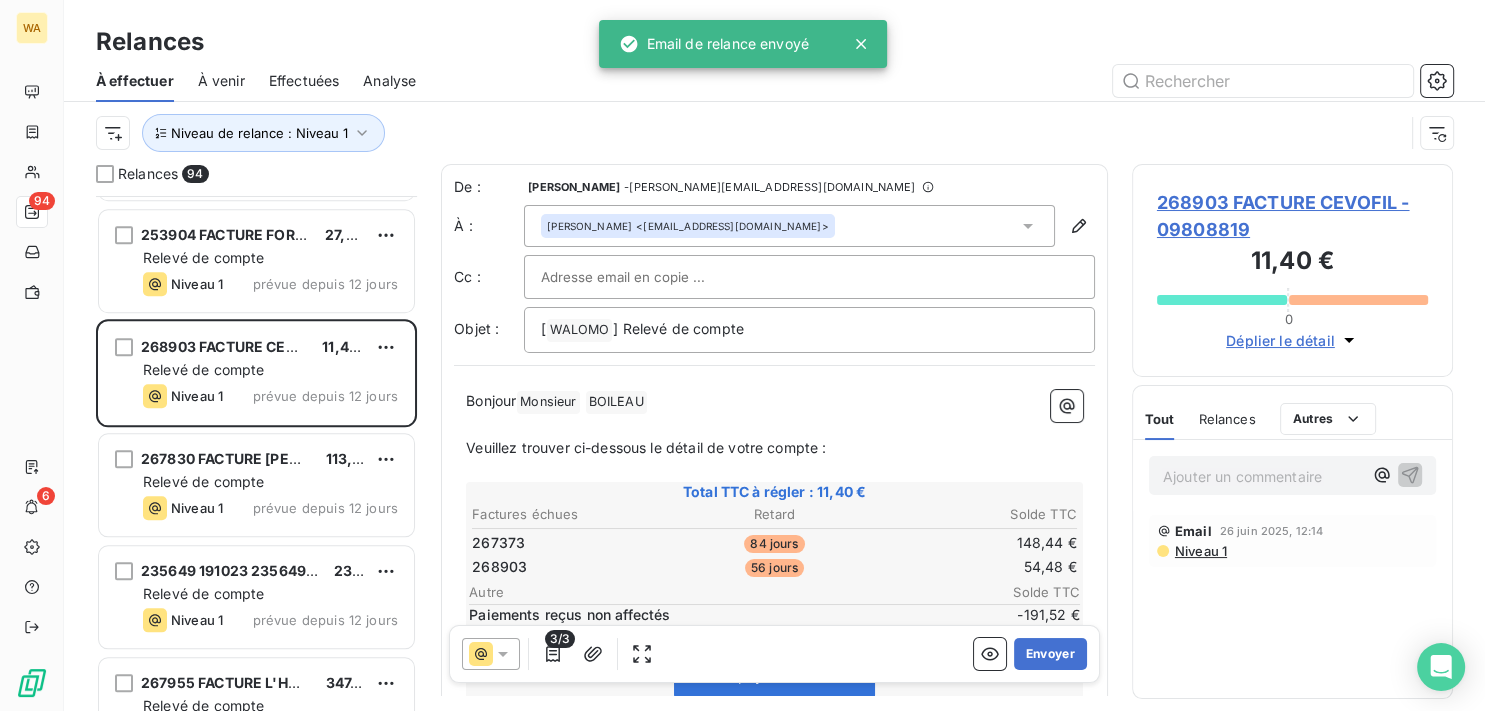 click on "Envoyer" at bounding box center (1050, 654) 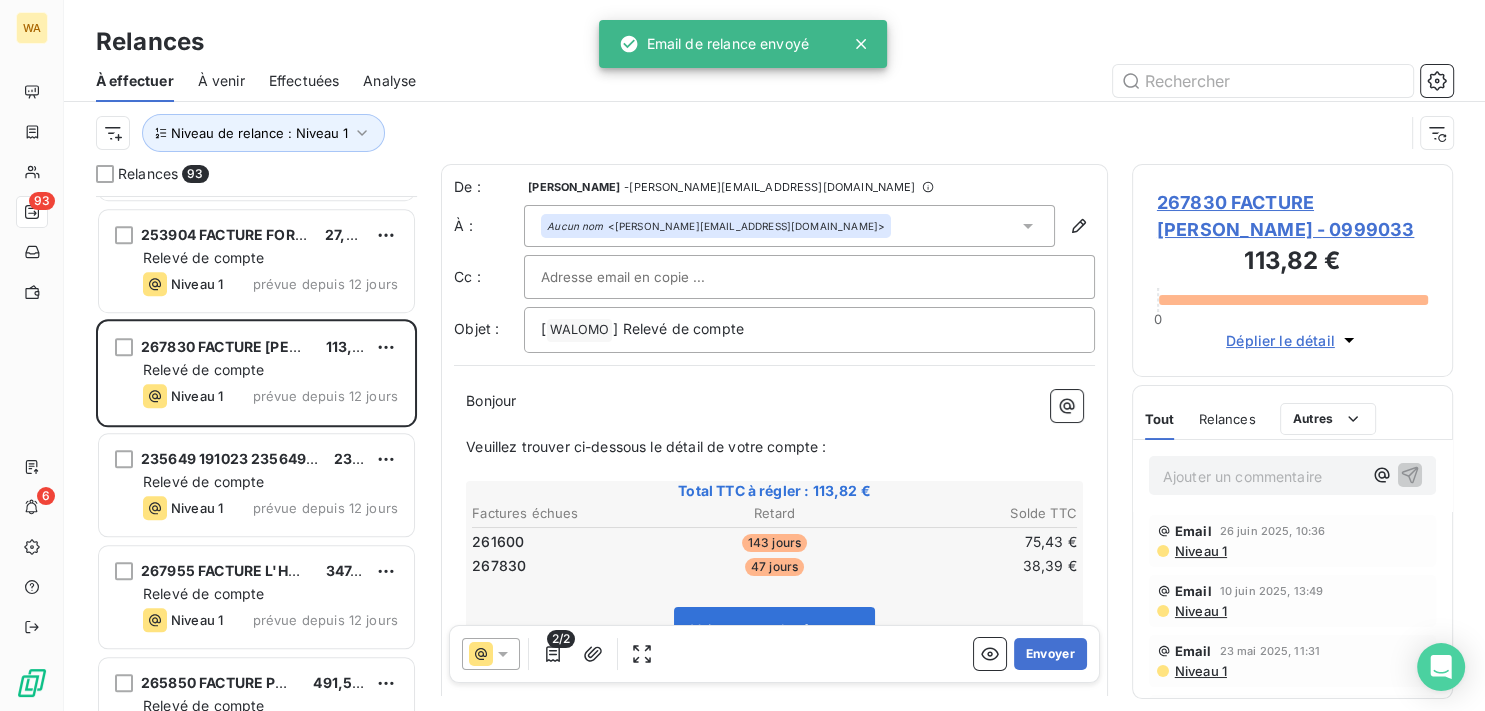click on "Envoyer" at bounding box center [1050, 654] 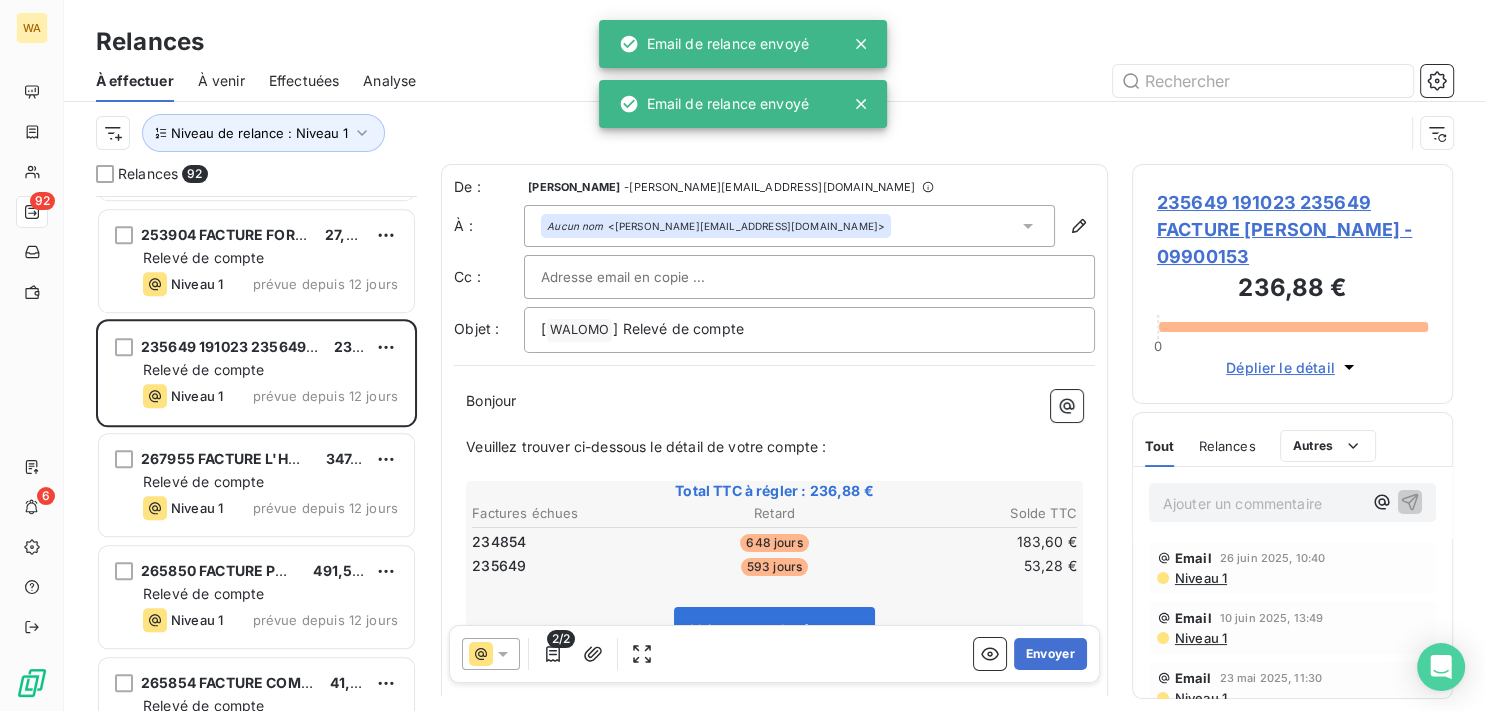 click on "Envoyer" at bounding box center [1050, 654] 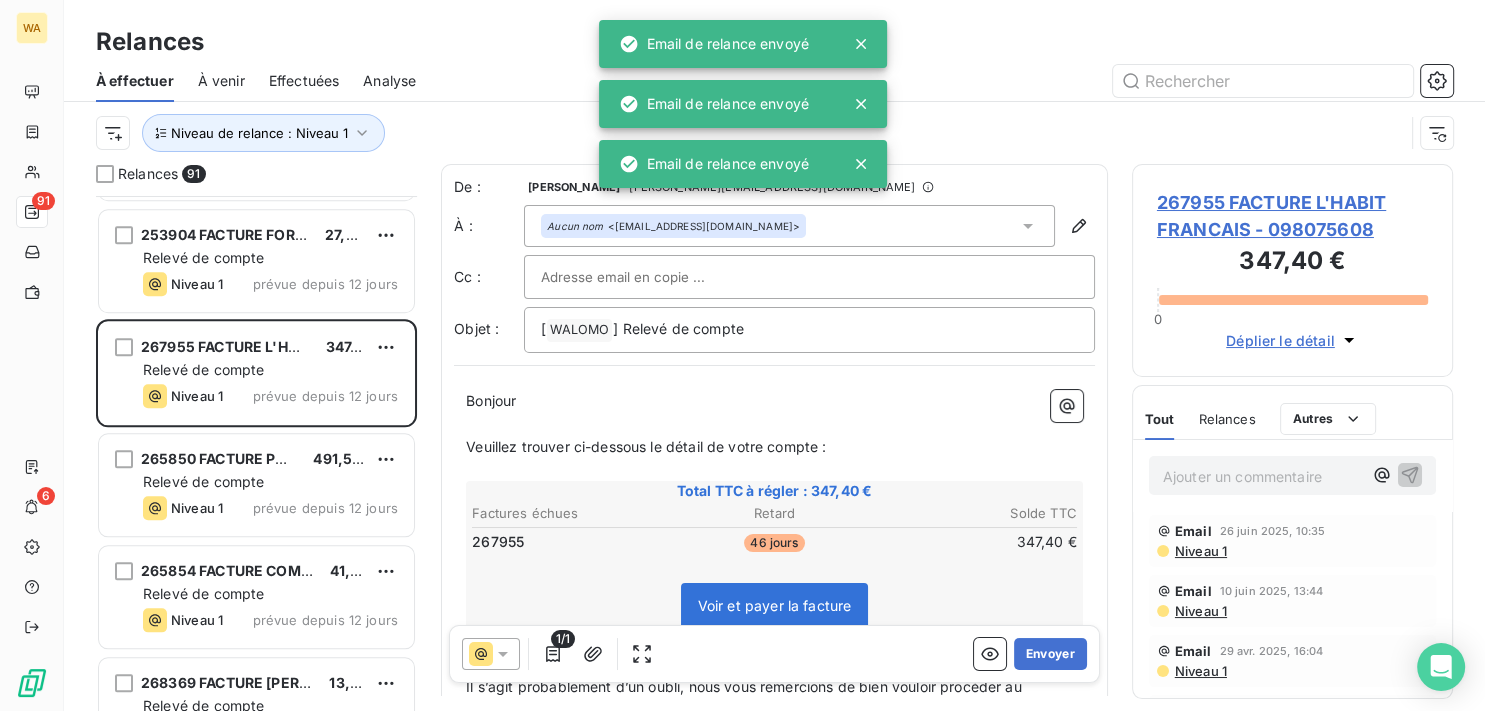click on "Envoyer" at bounding box center [1050, 654] 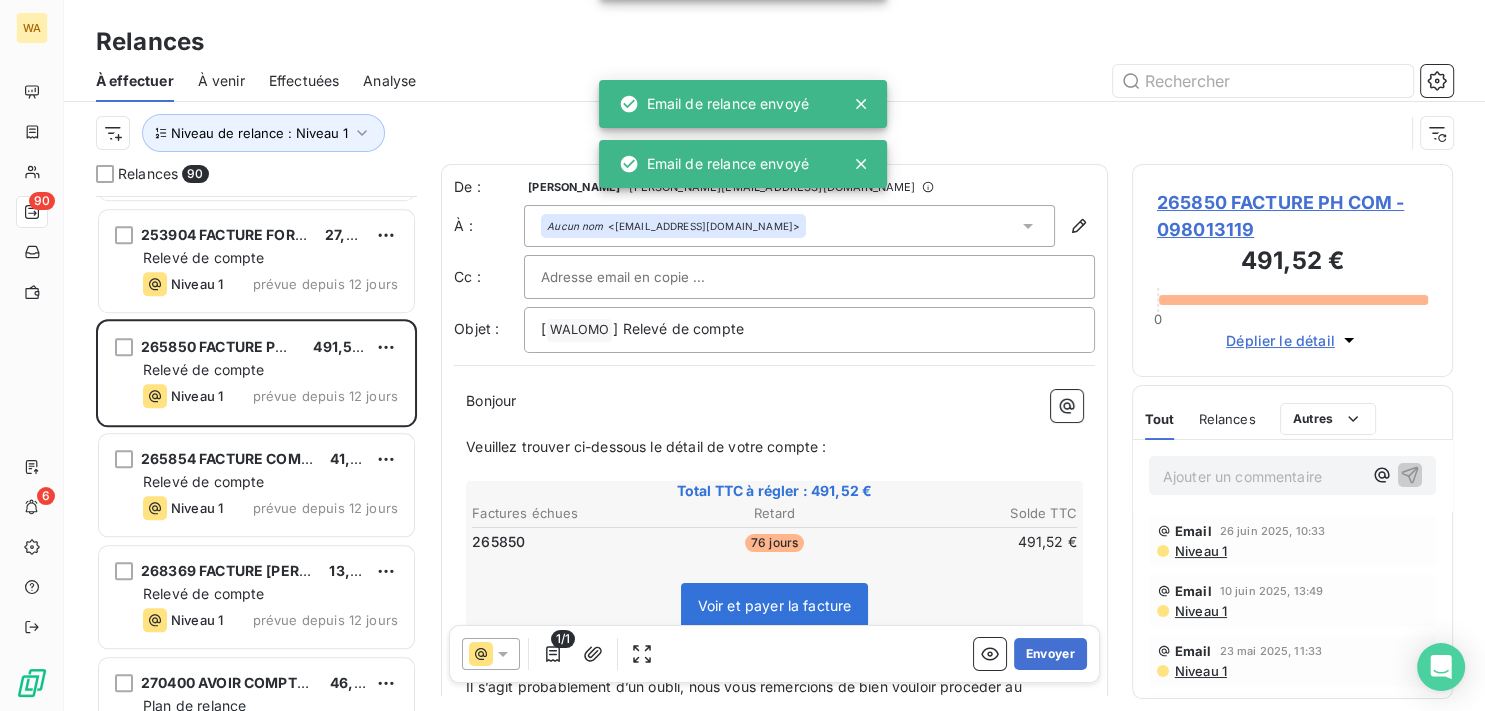 click on "Envoyer" at bounding box center (1050, 654) 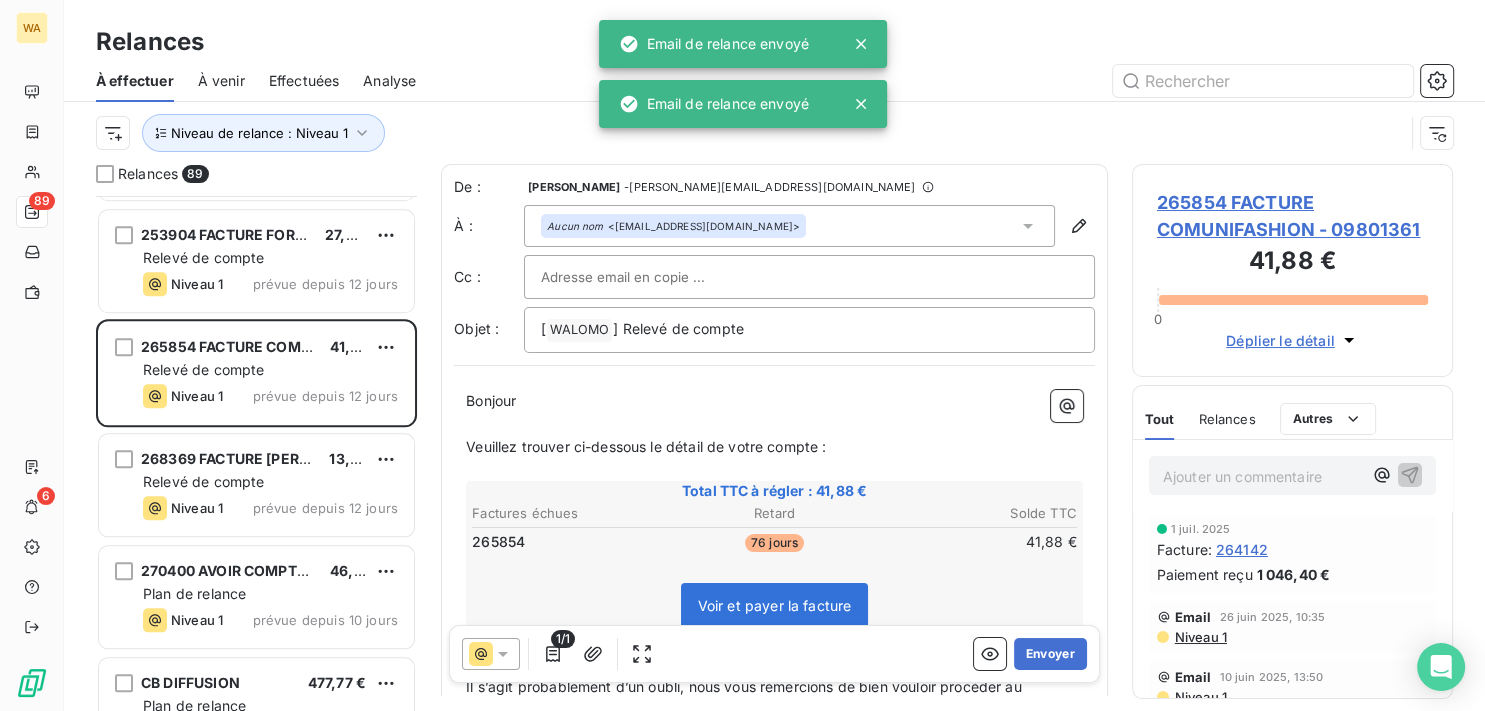 click on "Envoyer" at bounding box center [1050, 654] 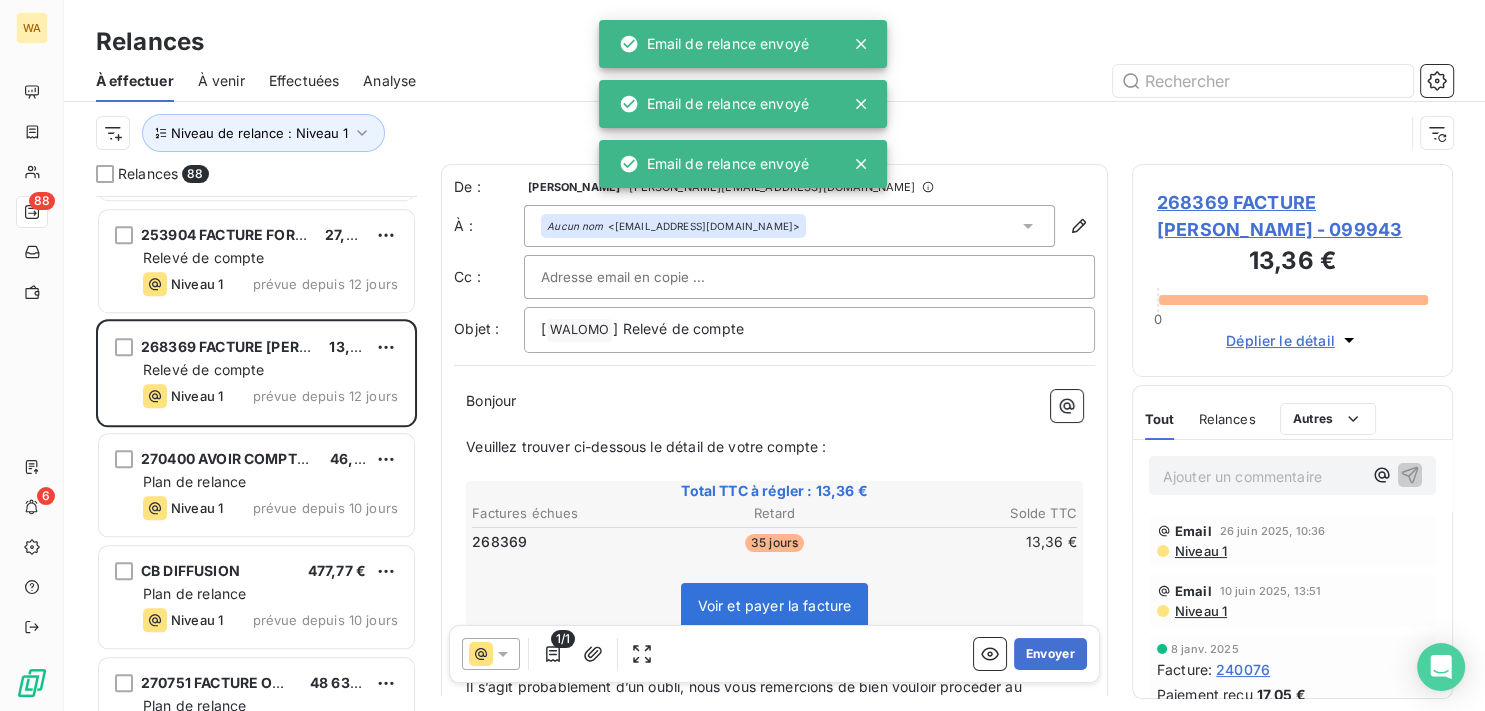 click on "Envoyer" at bounding box center [1050, 654] 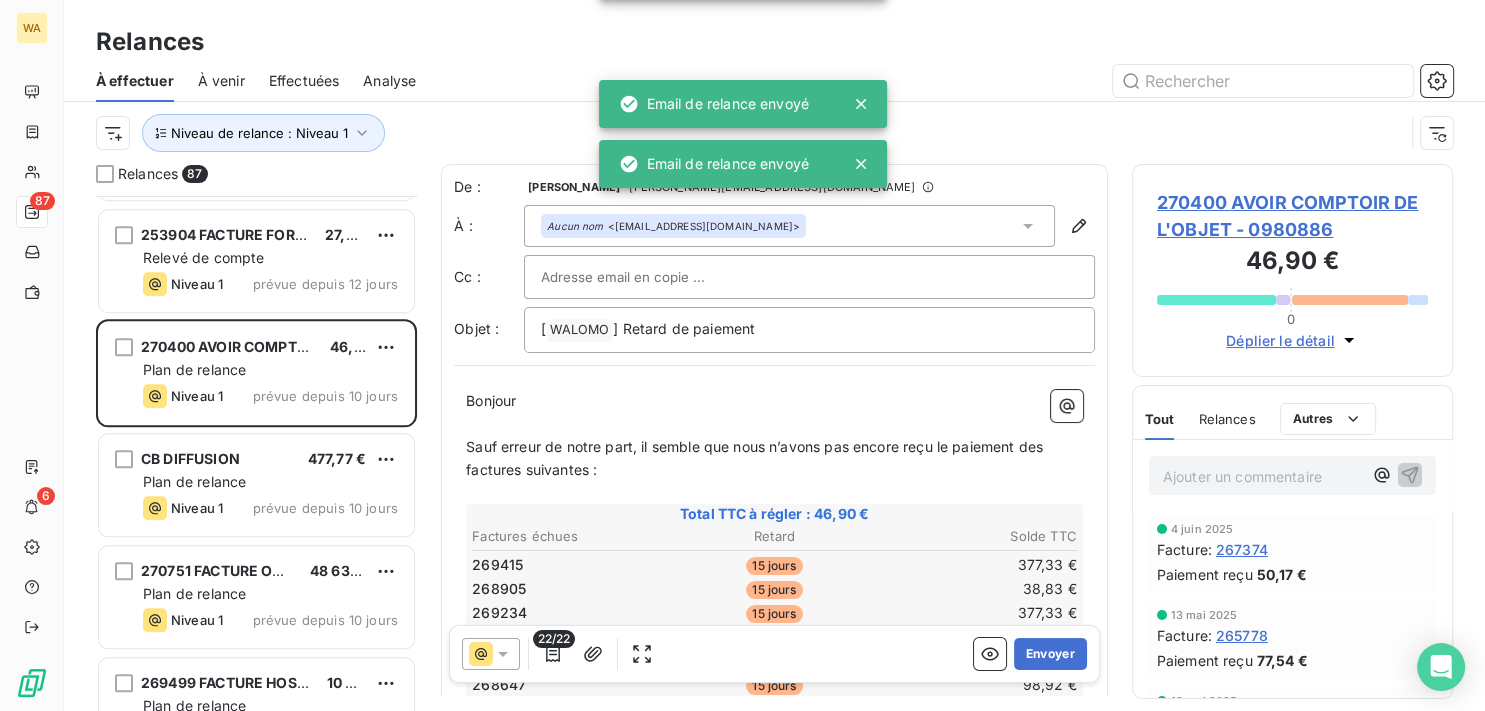 click on "Envoyer" at bounding box center [1050, 654] 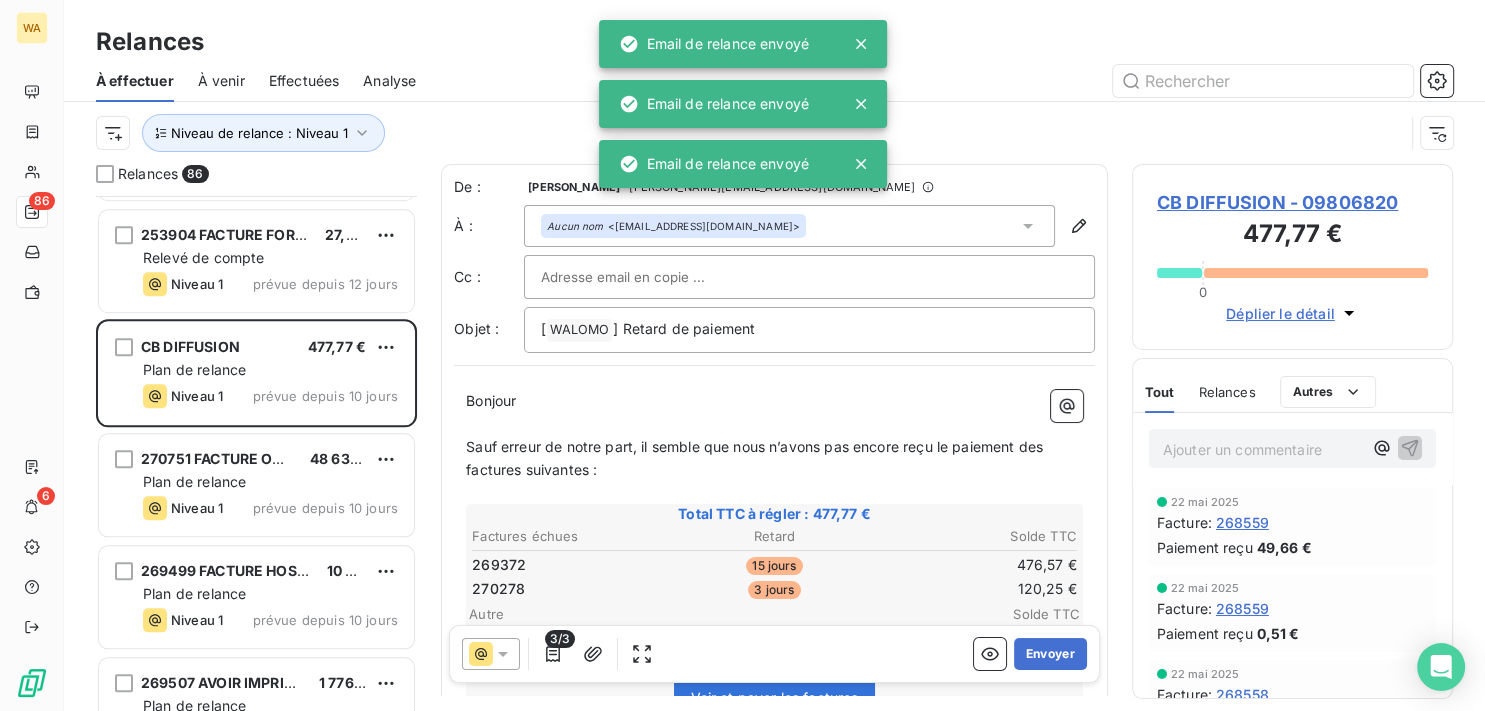 click on "Envoyer" at bounding box center [1050, 654] 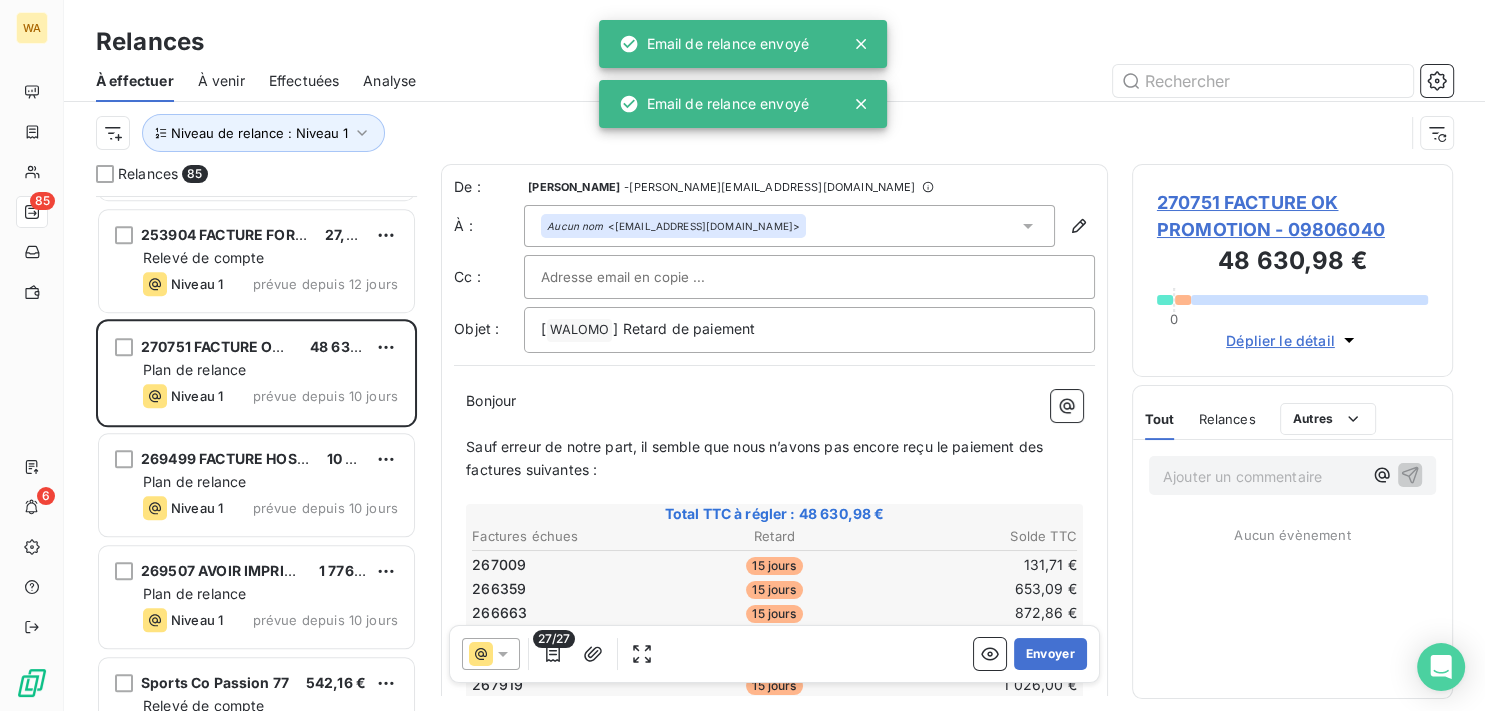click on "Envoyer" at bounding box center (1050, 654) 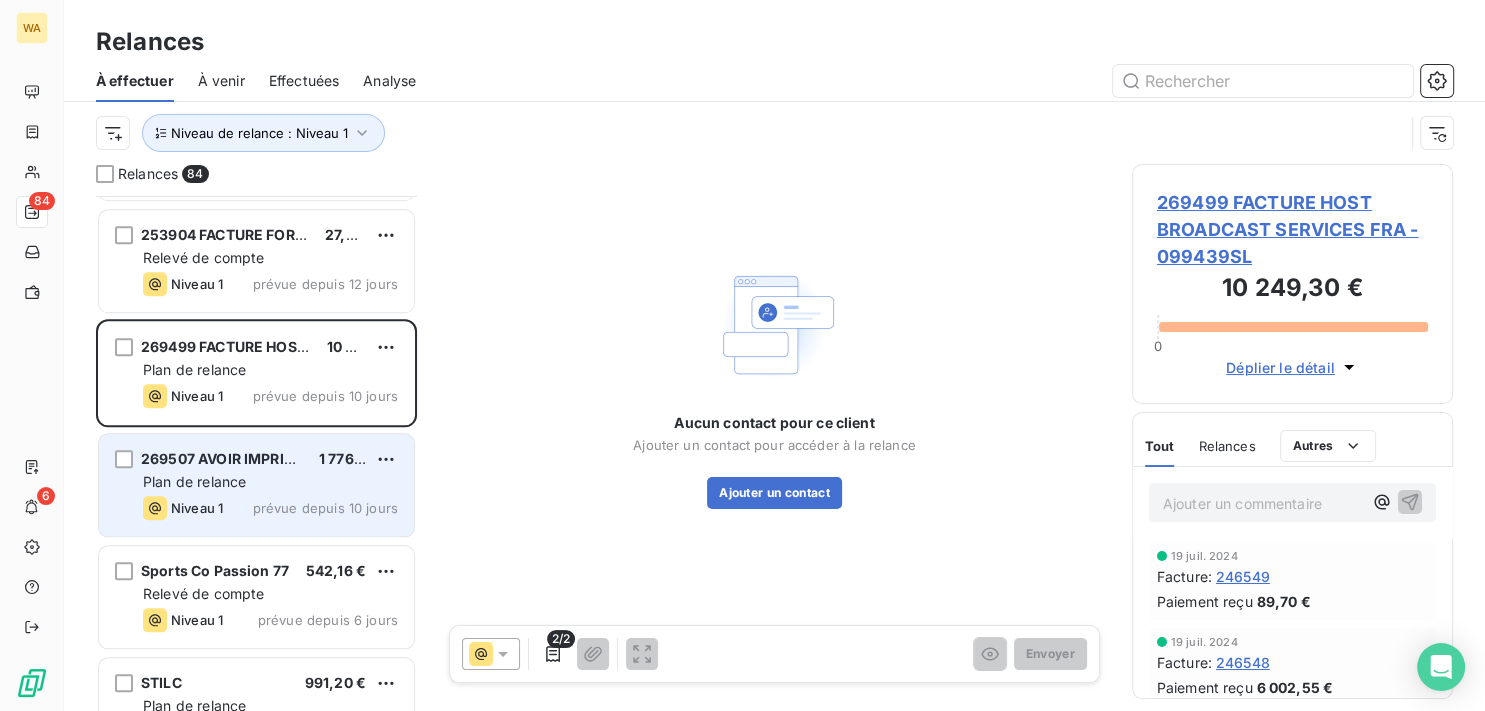 click on "Plan de relance" at bounding box center (270, 482) 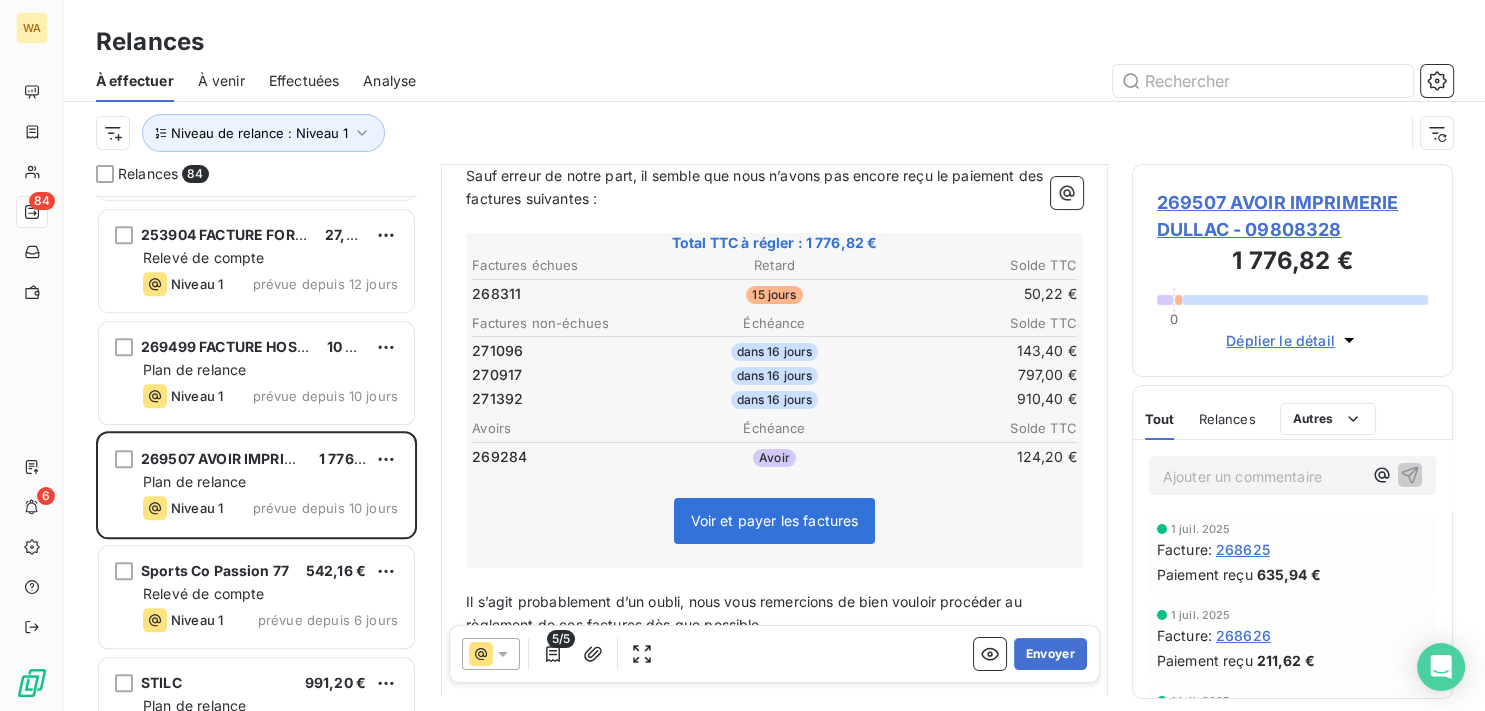 scroll, scrollTop: 303, scrollLeft: 0, axis: vertical 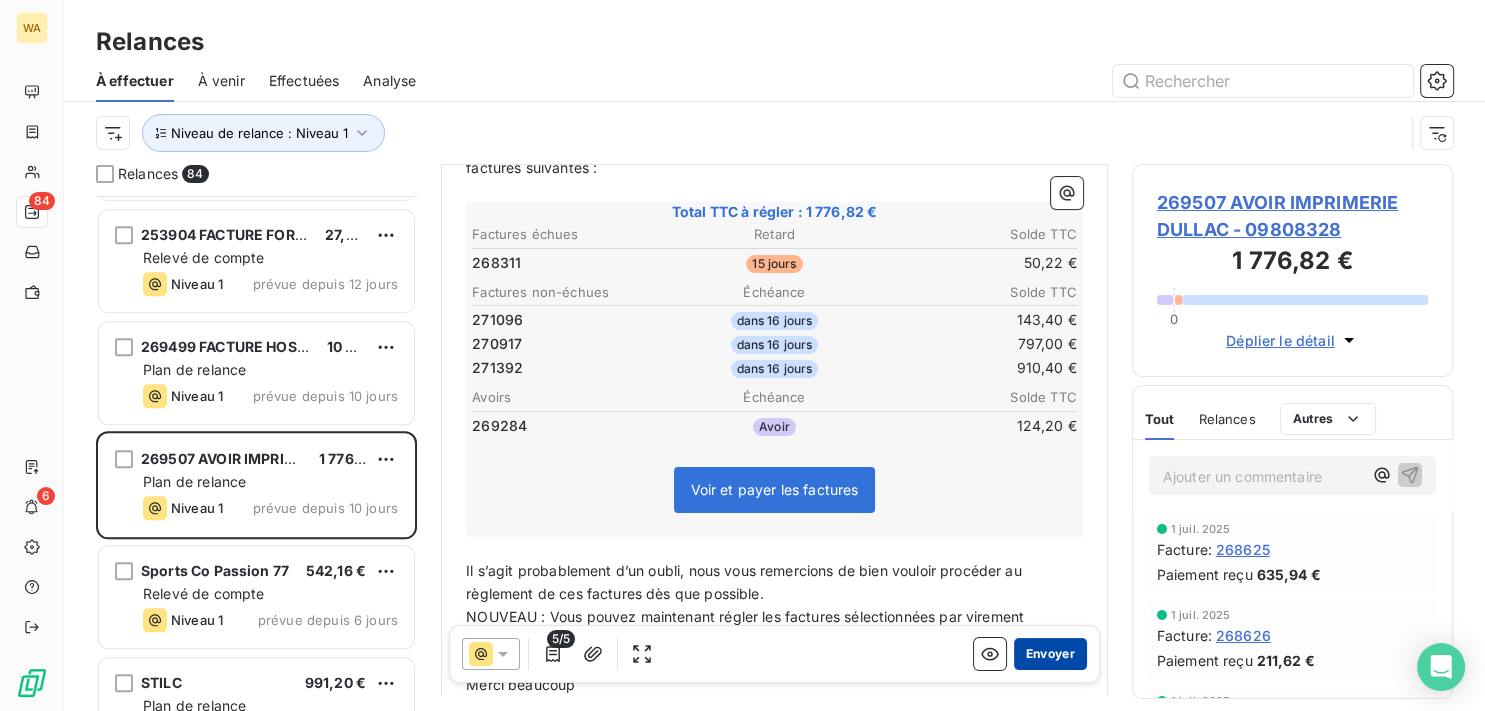 click on "Envoyer" at bounding box center (1050, 654) 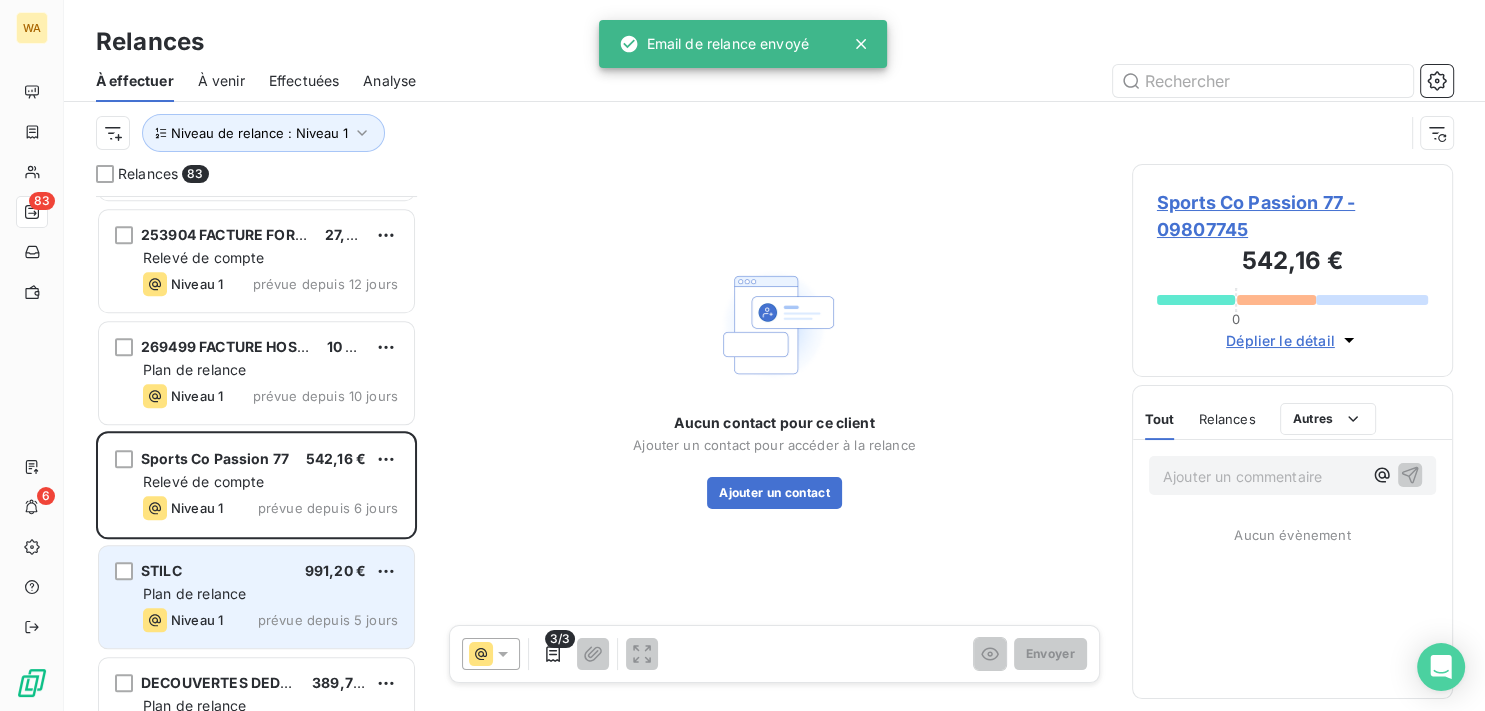 click on "STILC 991,20 €" at bounding box center (270, 571) 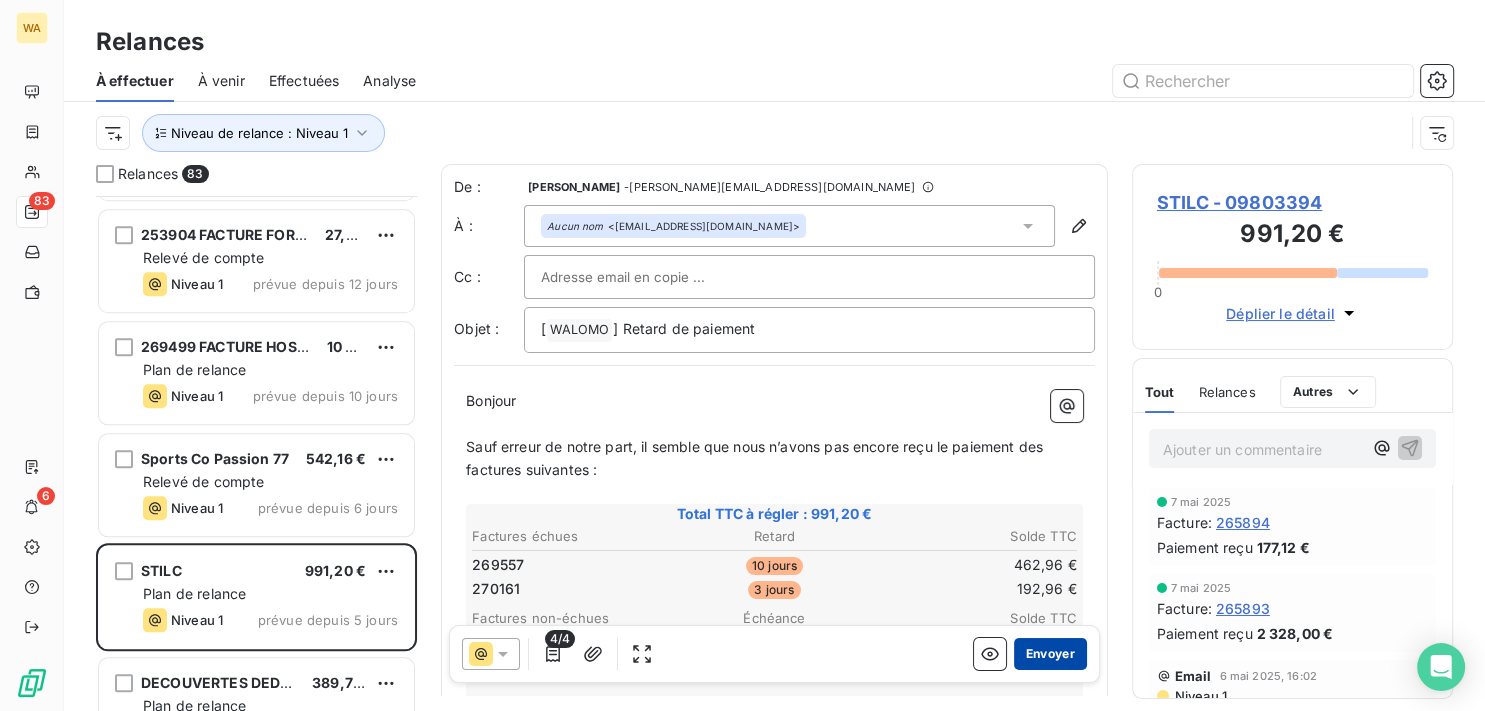 click on "Envoyer" at bounding box center (1050, 654) 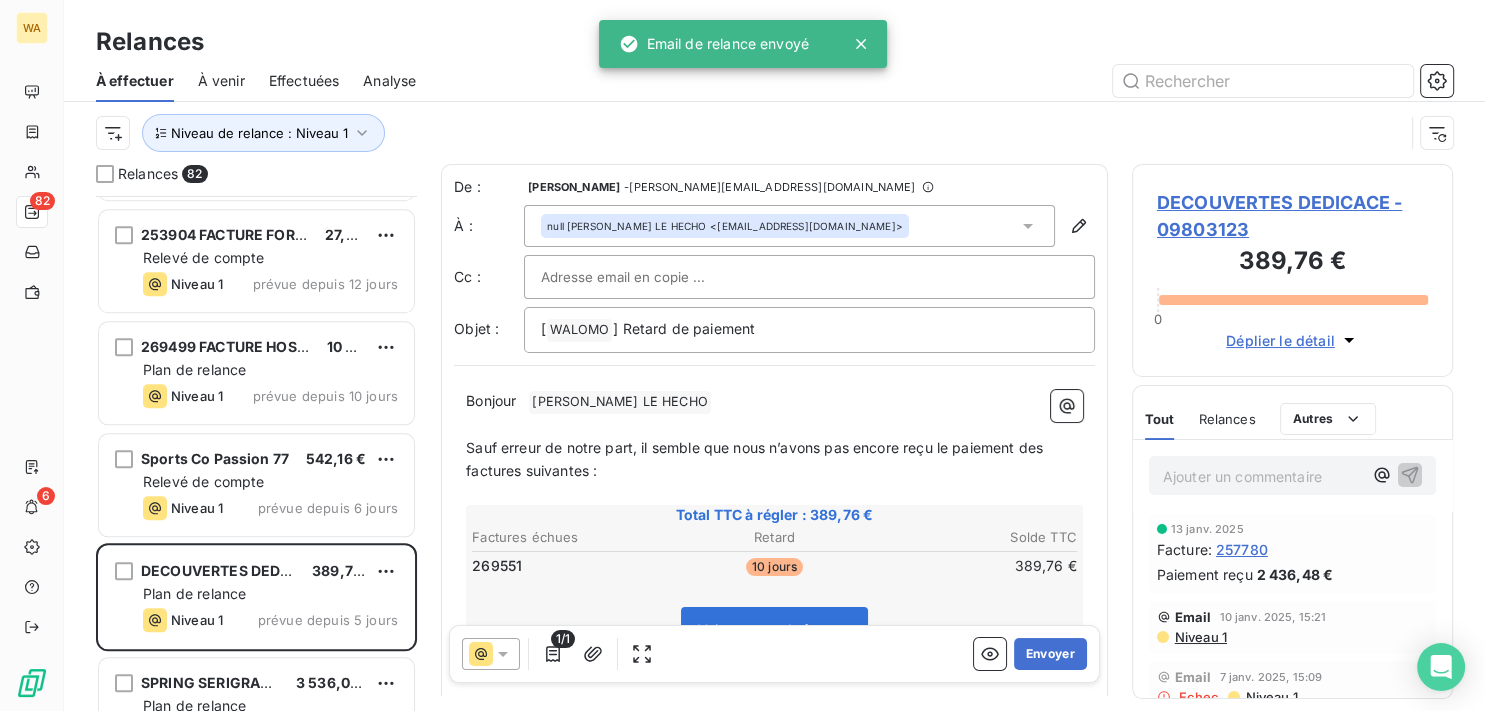 click on "Envoyer" at bounding box center (1050, 654) 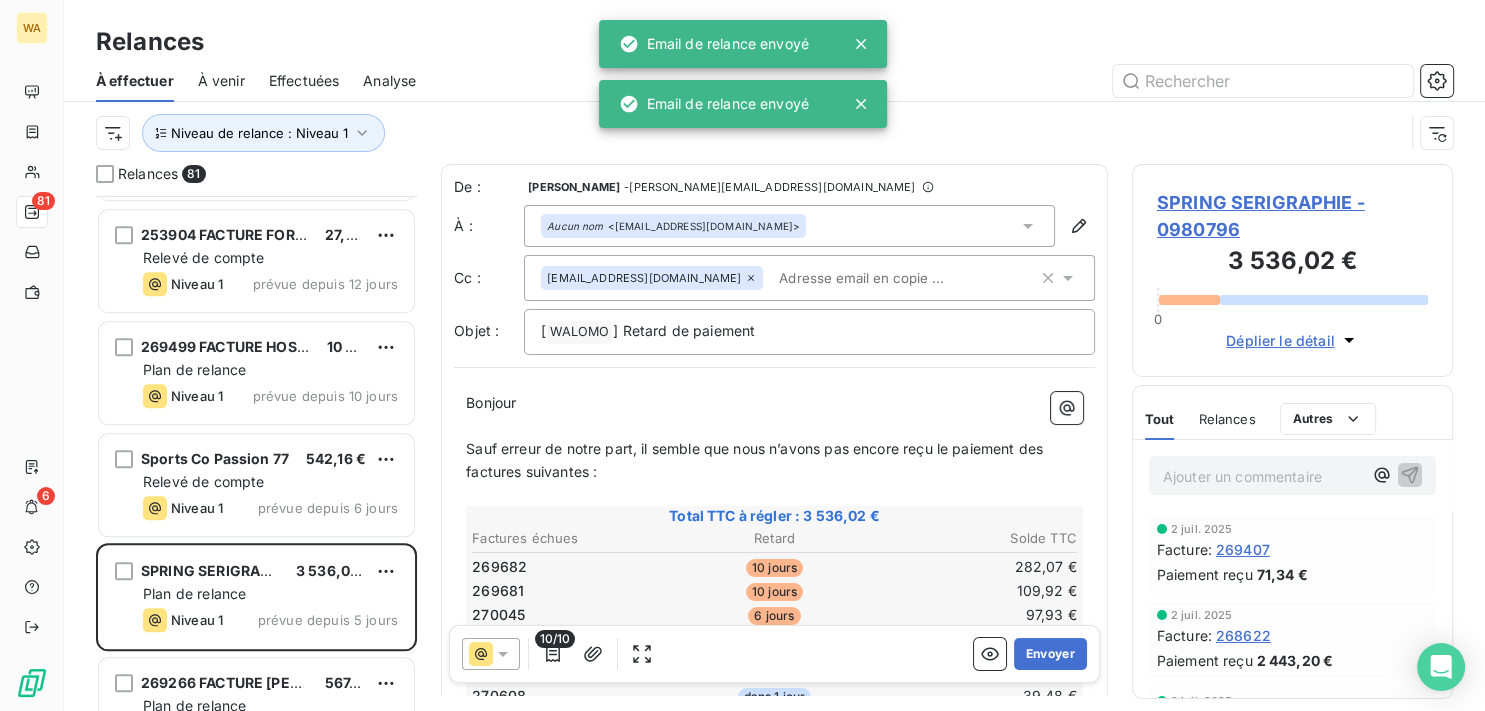 click on "Envoyer" at bounding box center [1050, 654] 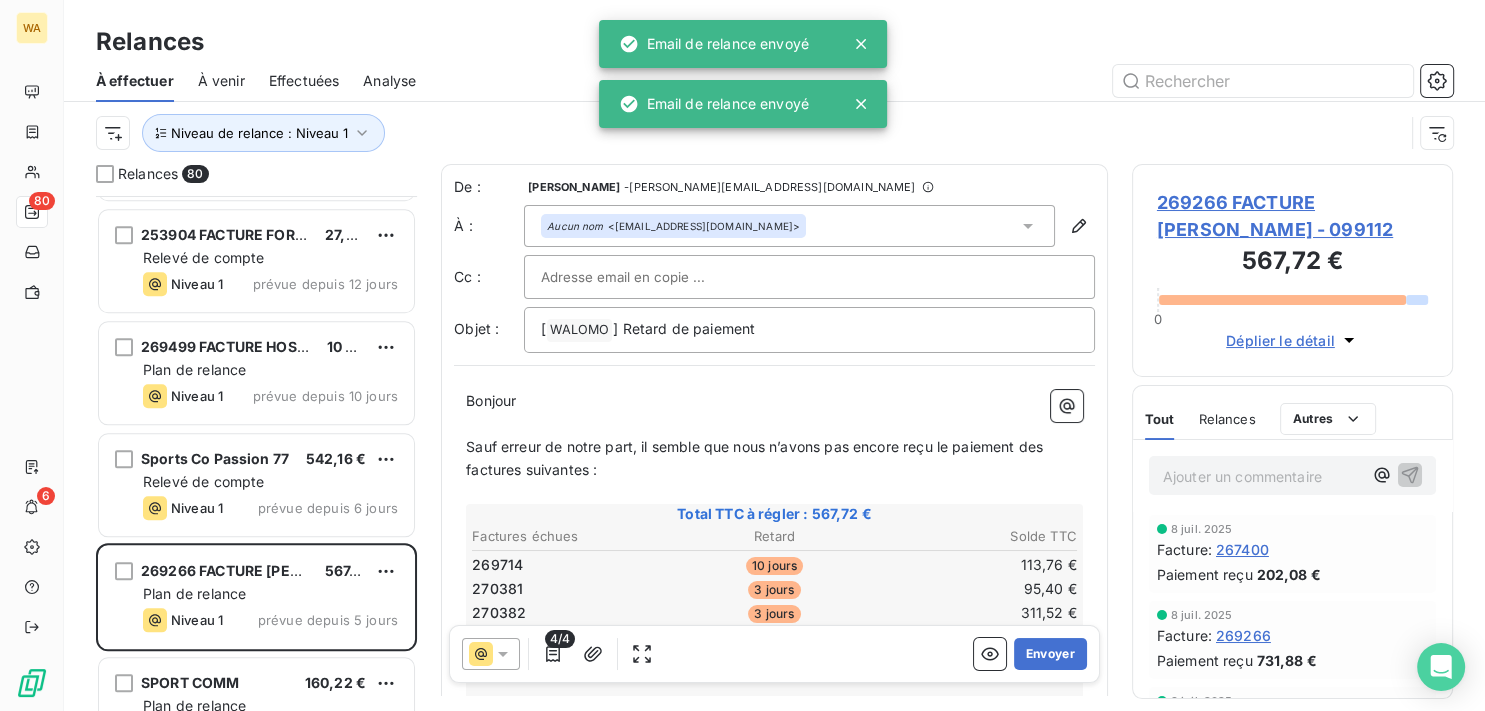 click on "Envoyer" at bounding box center [1050, 654] 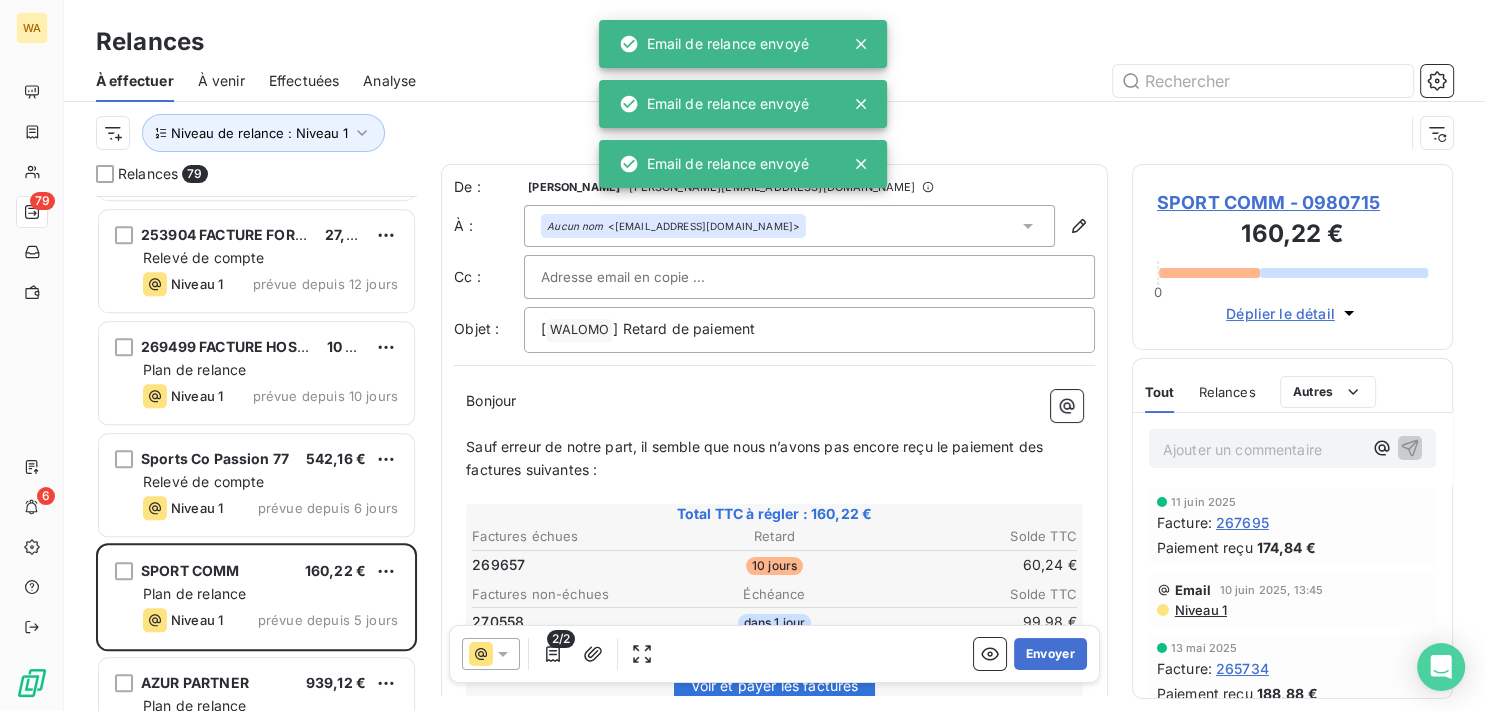 click on "Envoyer" at bounding box center (1050, 654) 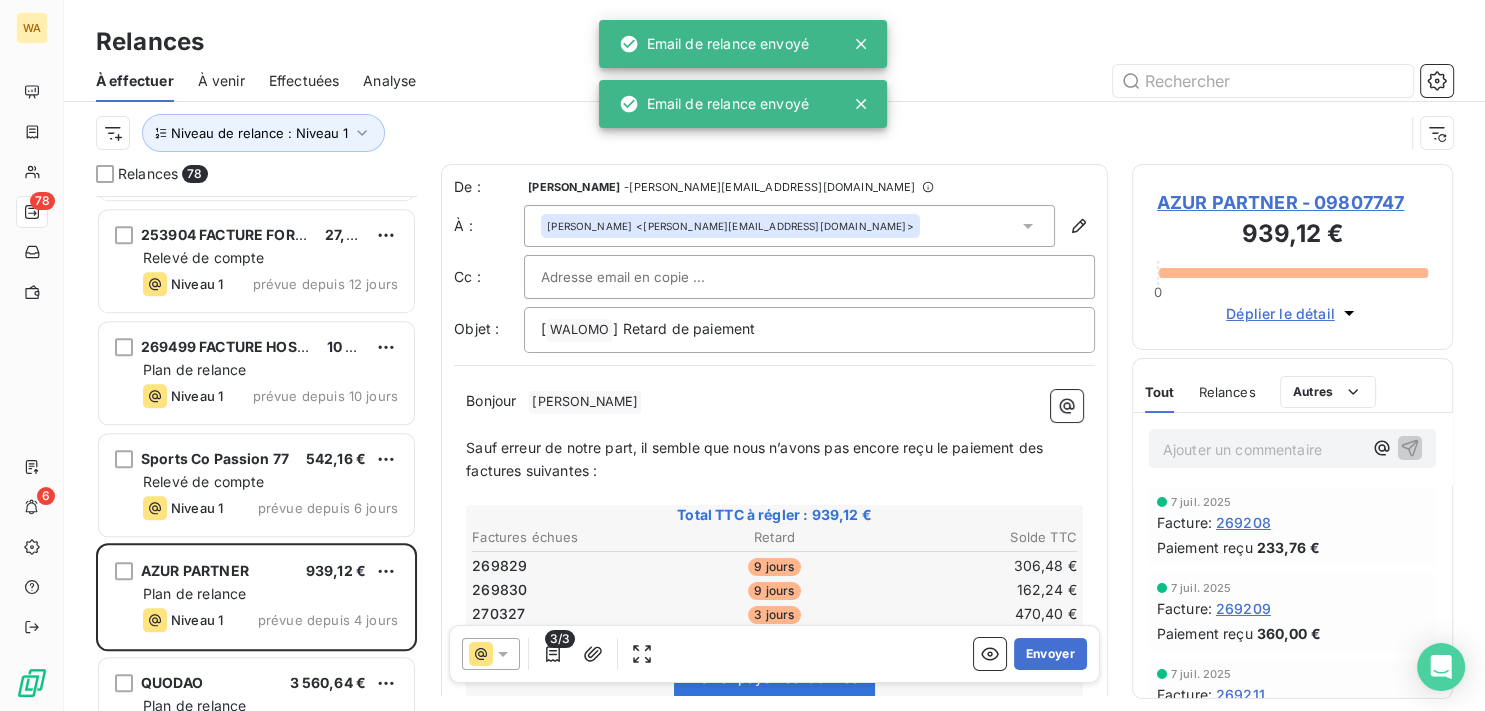 click on "Envoyer" at bounding box center [1050, 654] 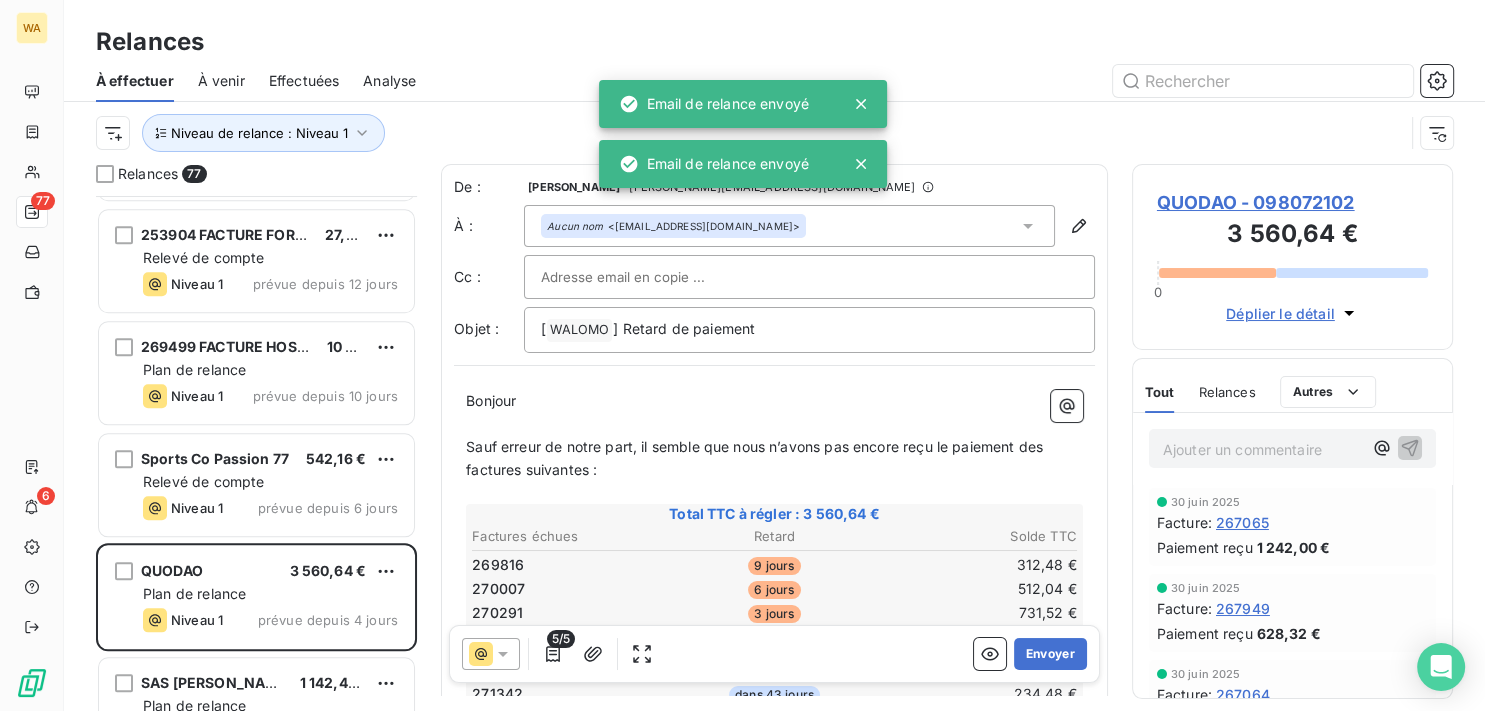 click on "Envoyer" at bounding box center (1050, 654) 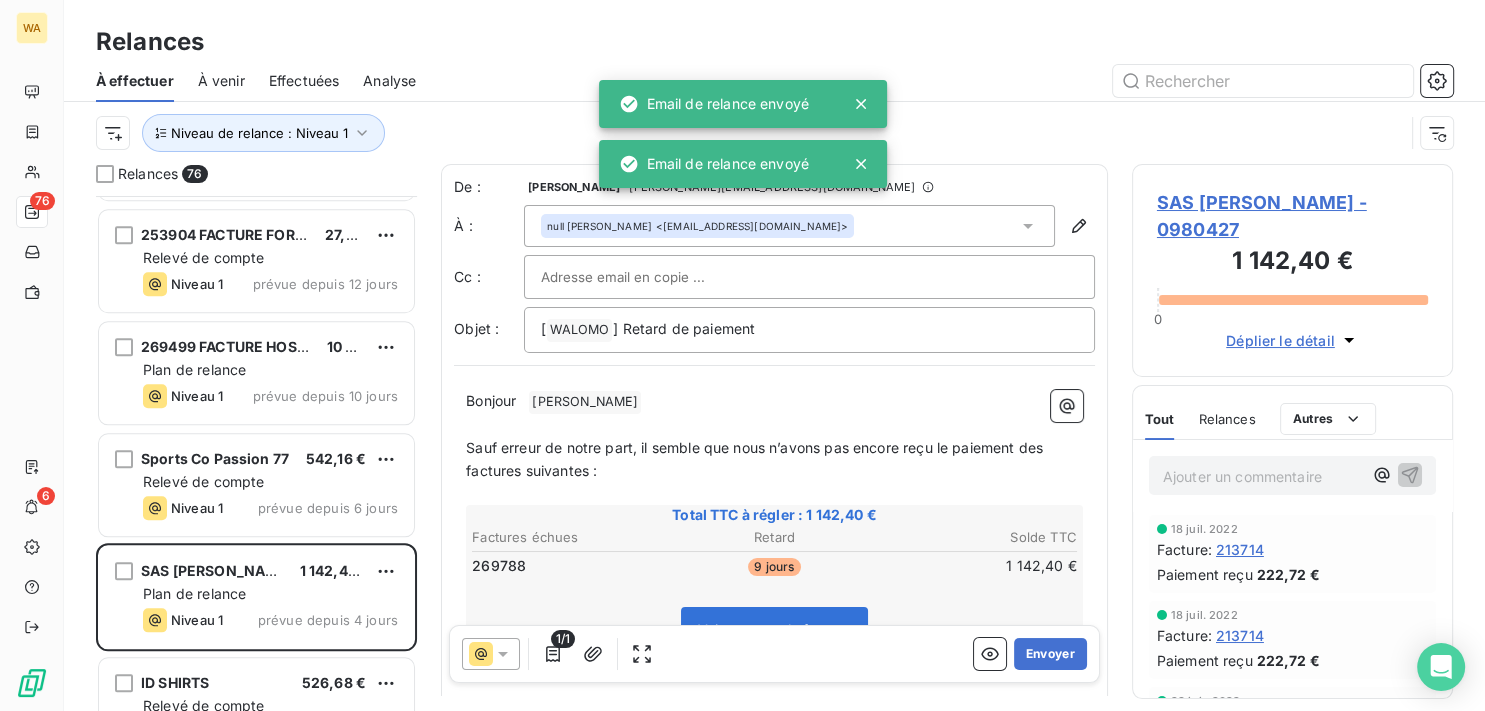 click on "Envoyer" at bounding box center (1050, 654) 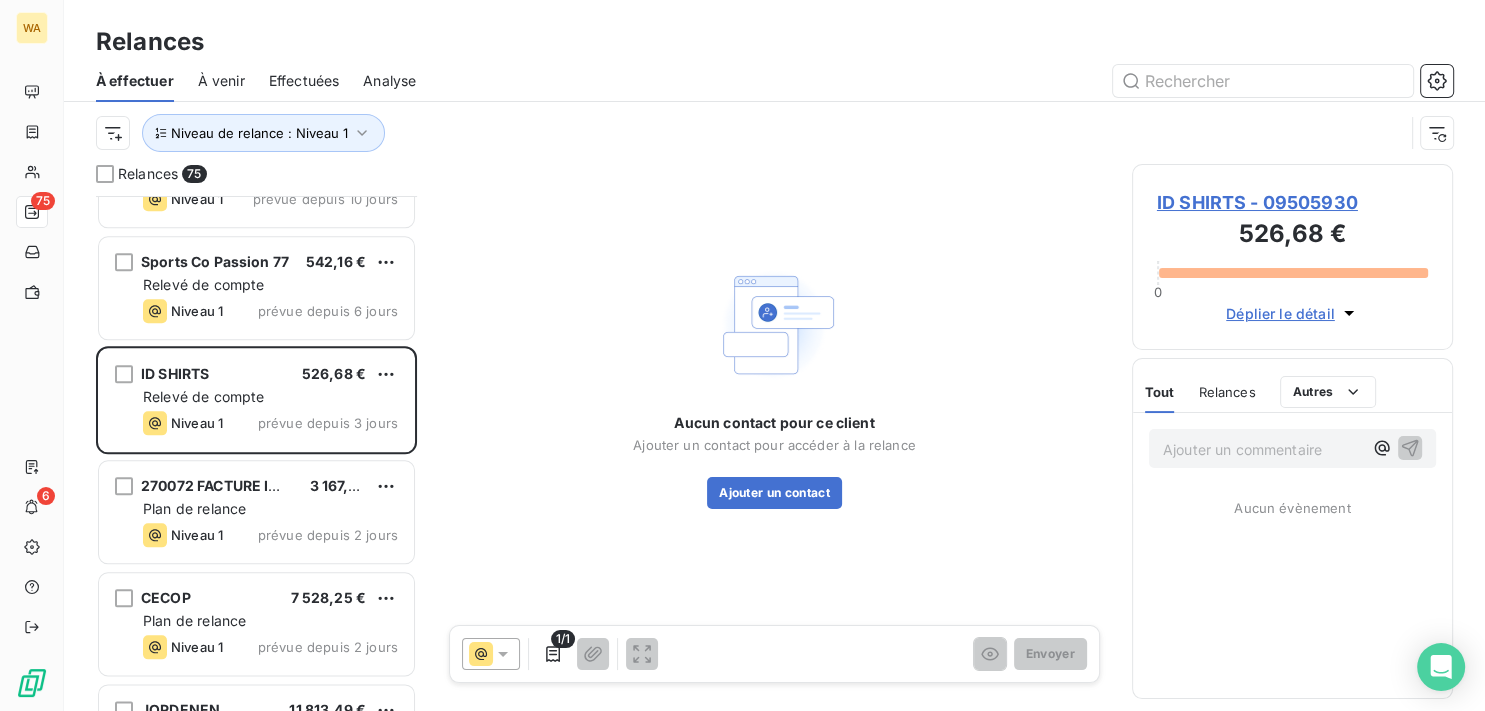 scroll, scrollTop: 2319, scrollLeft: 0, axis: vertical 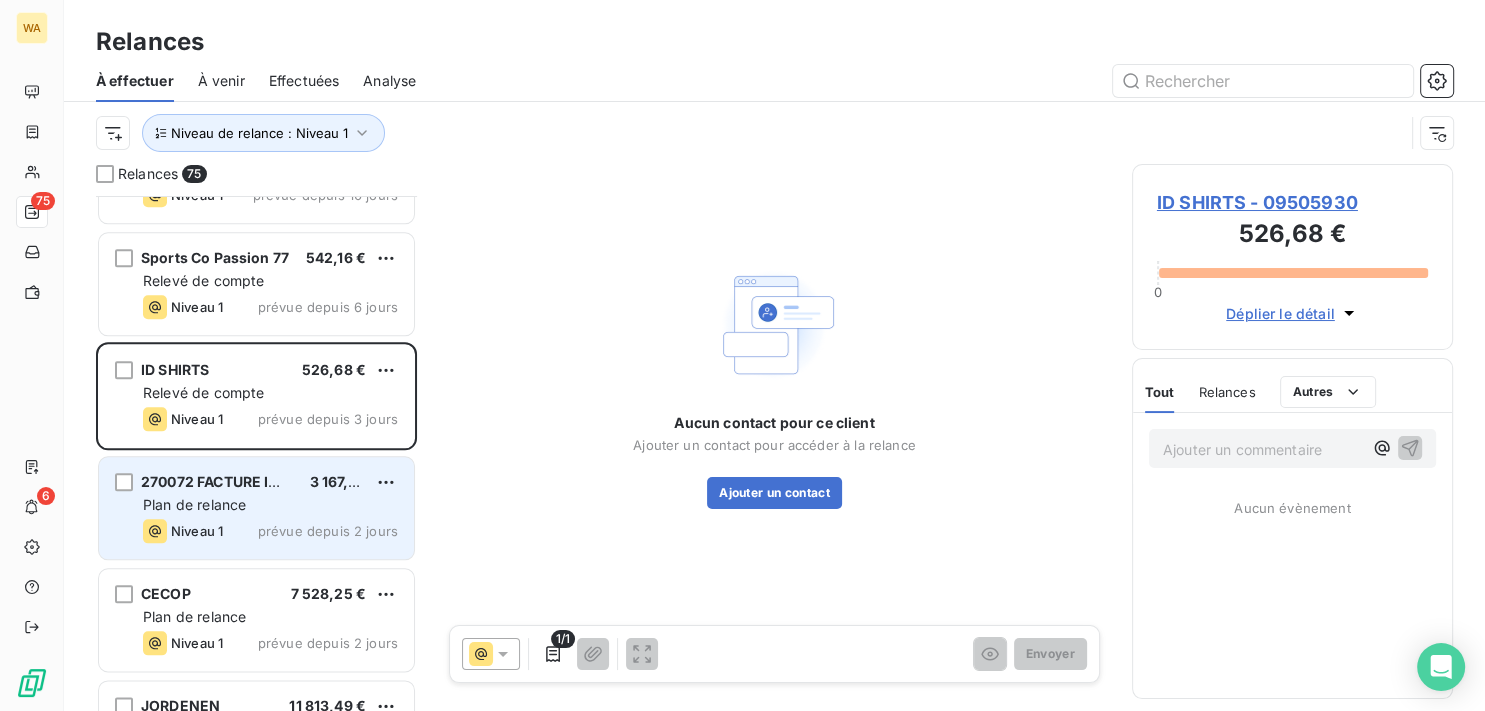 click on "270072 FACTURE IMAGE'IN 3 167,40 € Plan de relance Niveau 1 prévue depuis 2 jours" at bounding box center (256, 508) 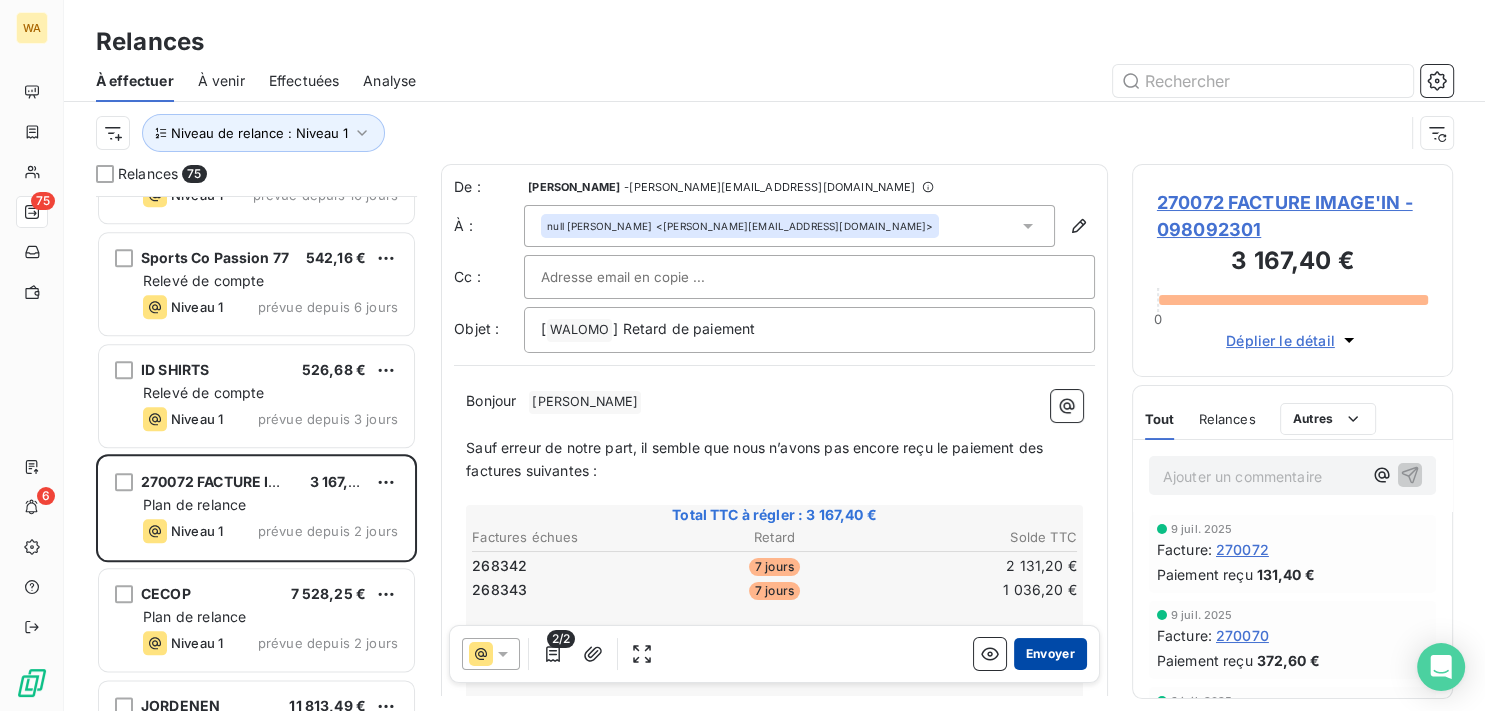 click on "Envoyer" at bounding box center (1050, 654) 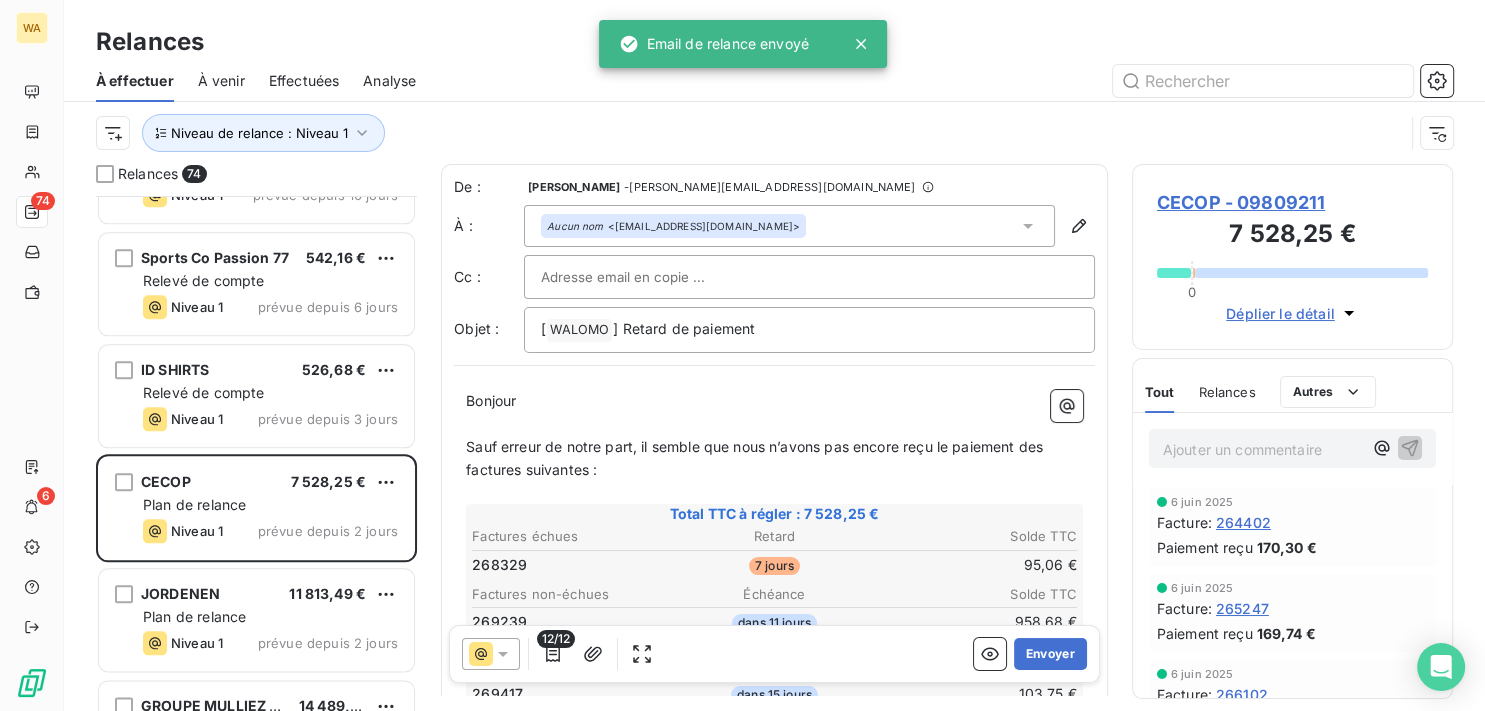 click on "Envoyer" at bounding box center (1050, 654) 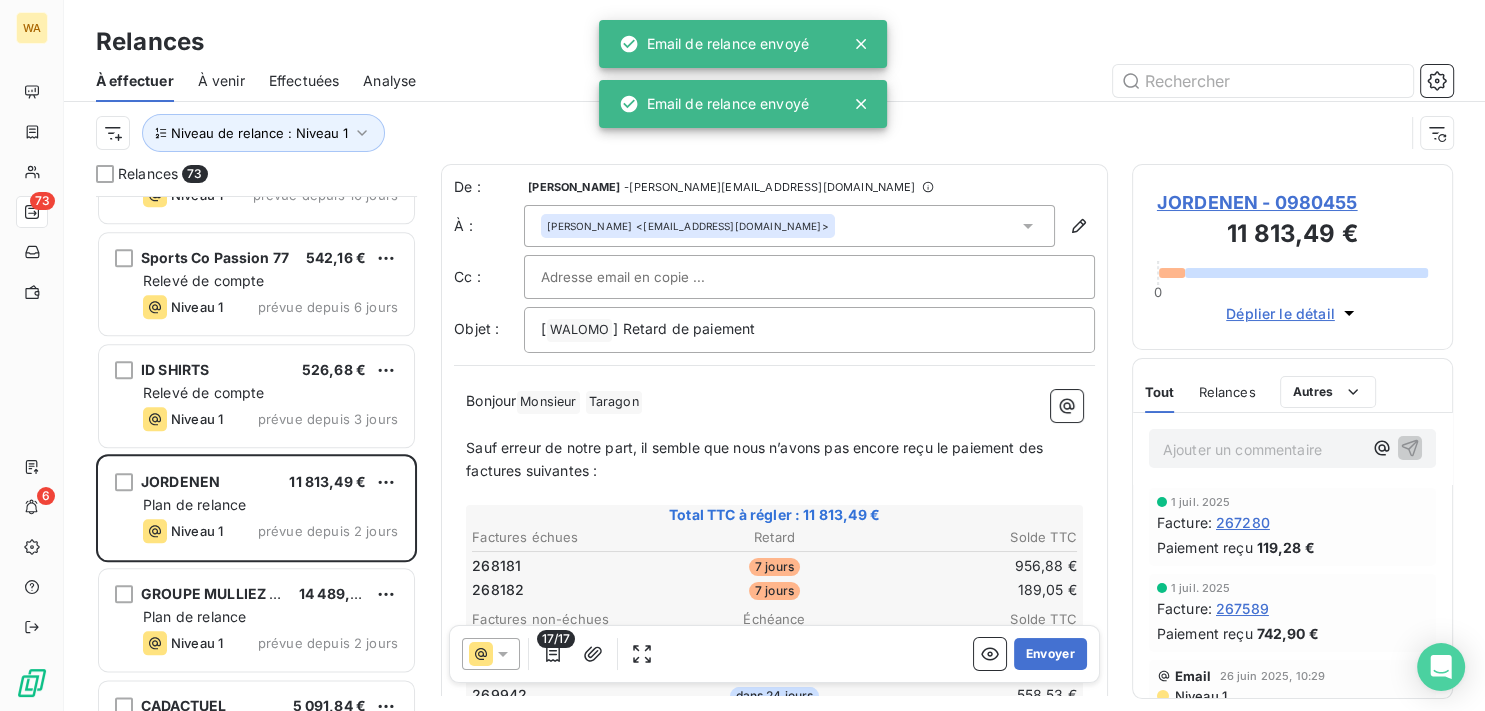 click on "Envoyer" at bounding box center (1050, 654) 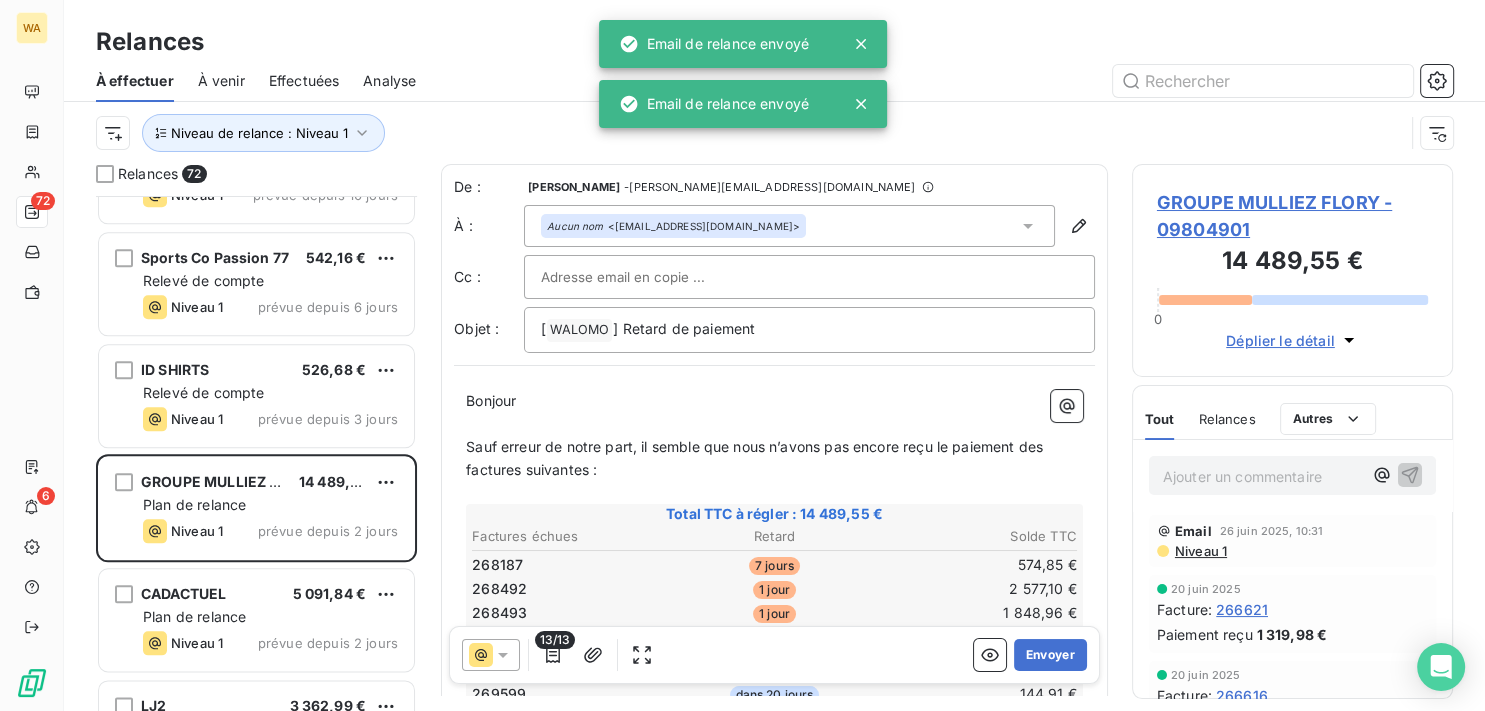 click on "Envoyer" at bounding box center [1050, 654] 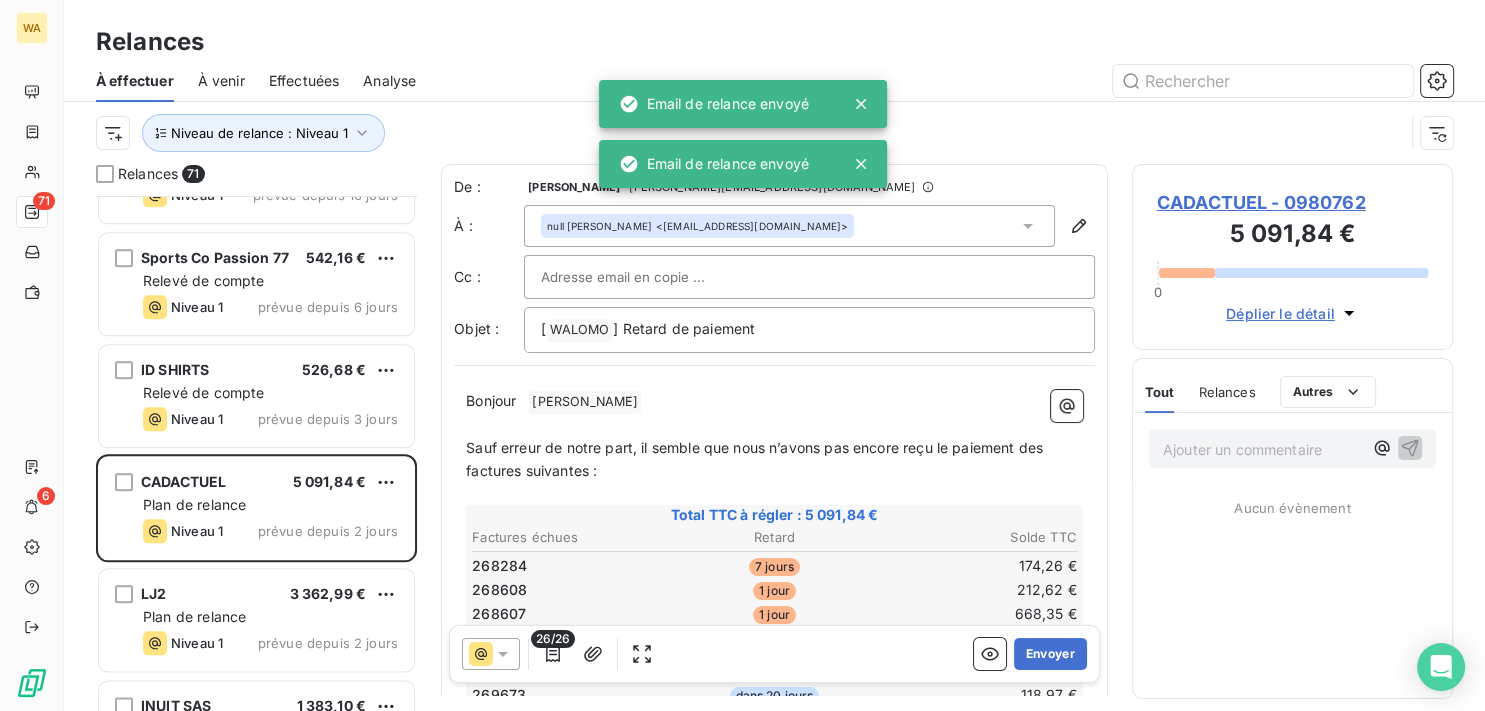 click on "Envoyer" at bounding box center [1050, 654] 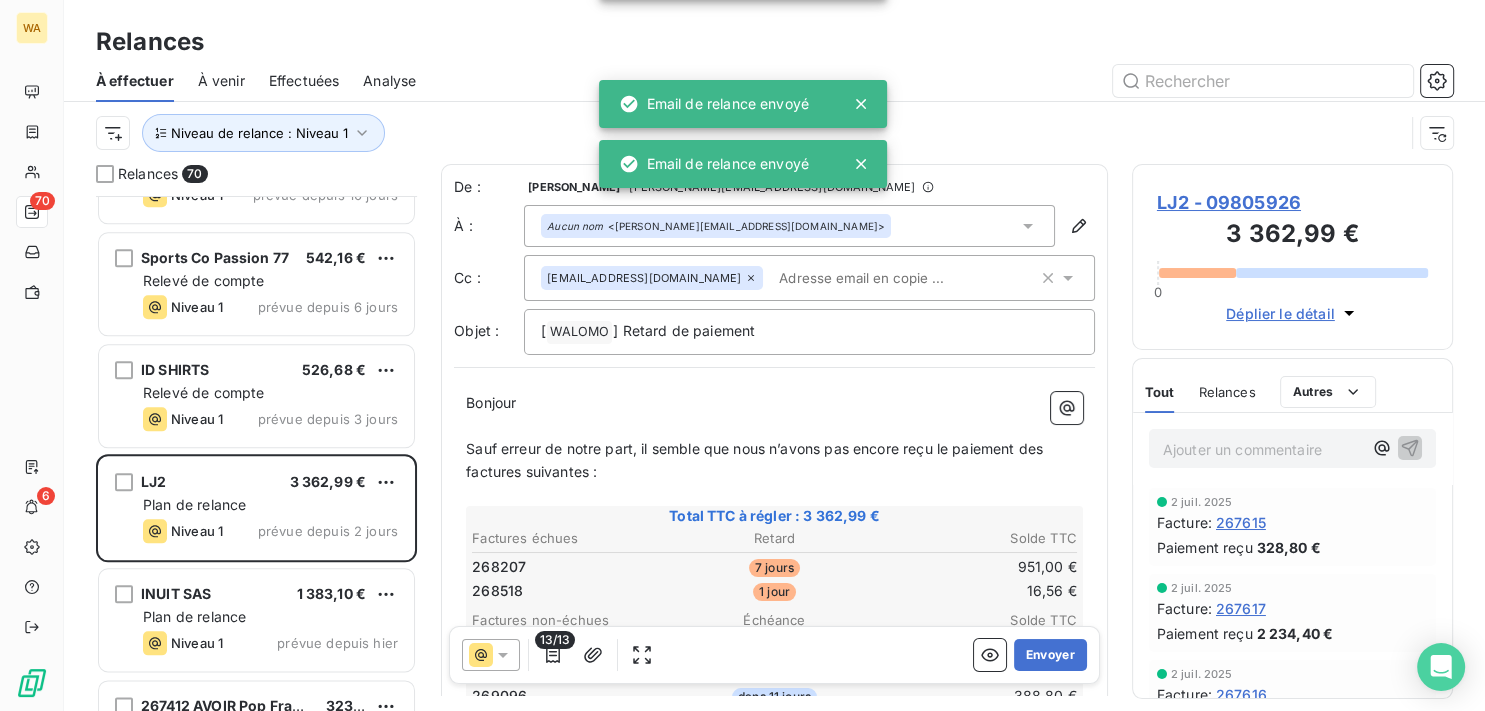 click on "Envoyer" at bounding box center (1050, 654) 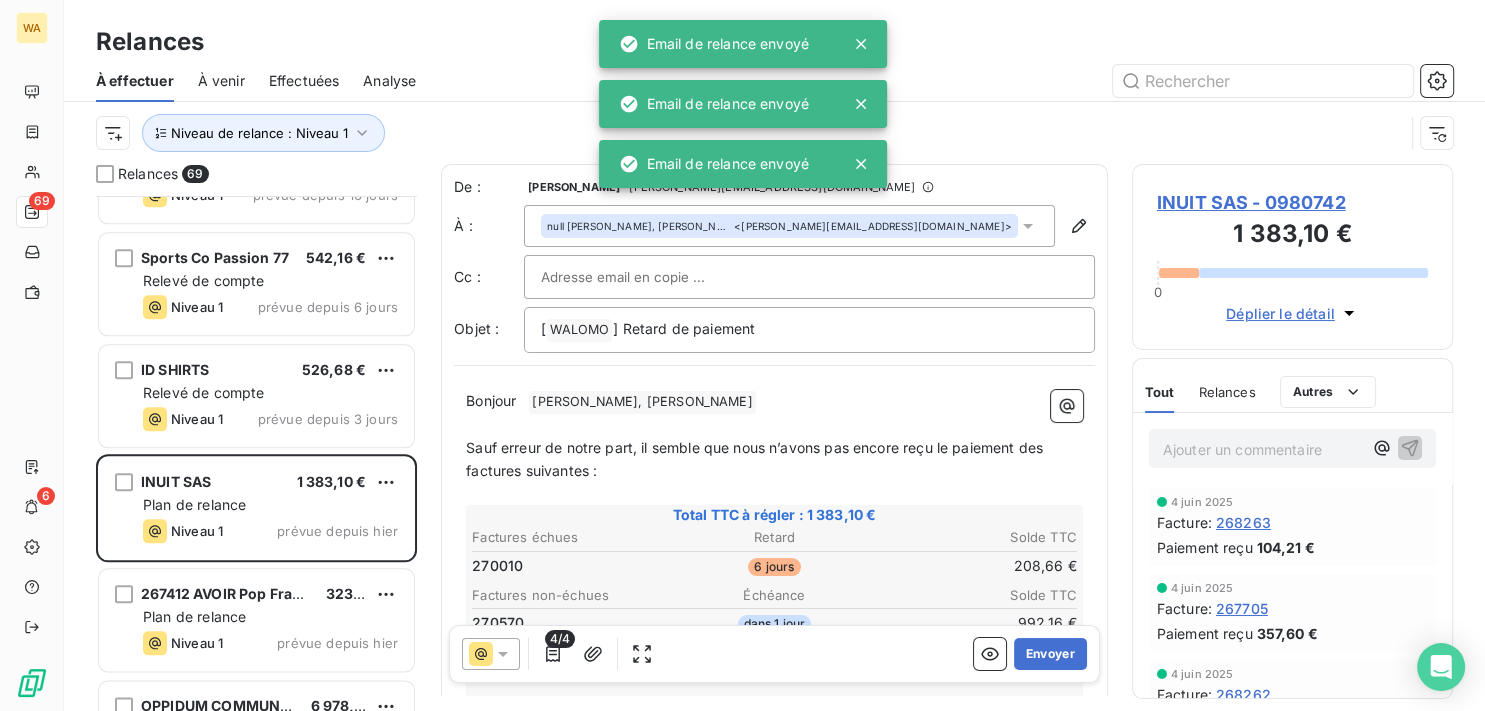 click on "Envoyer" at bounding box center [1050, 654] 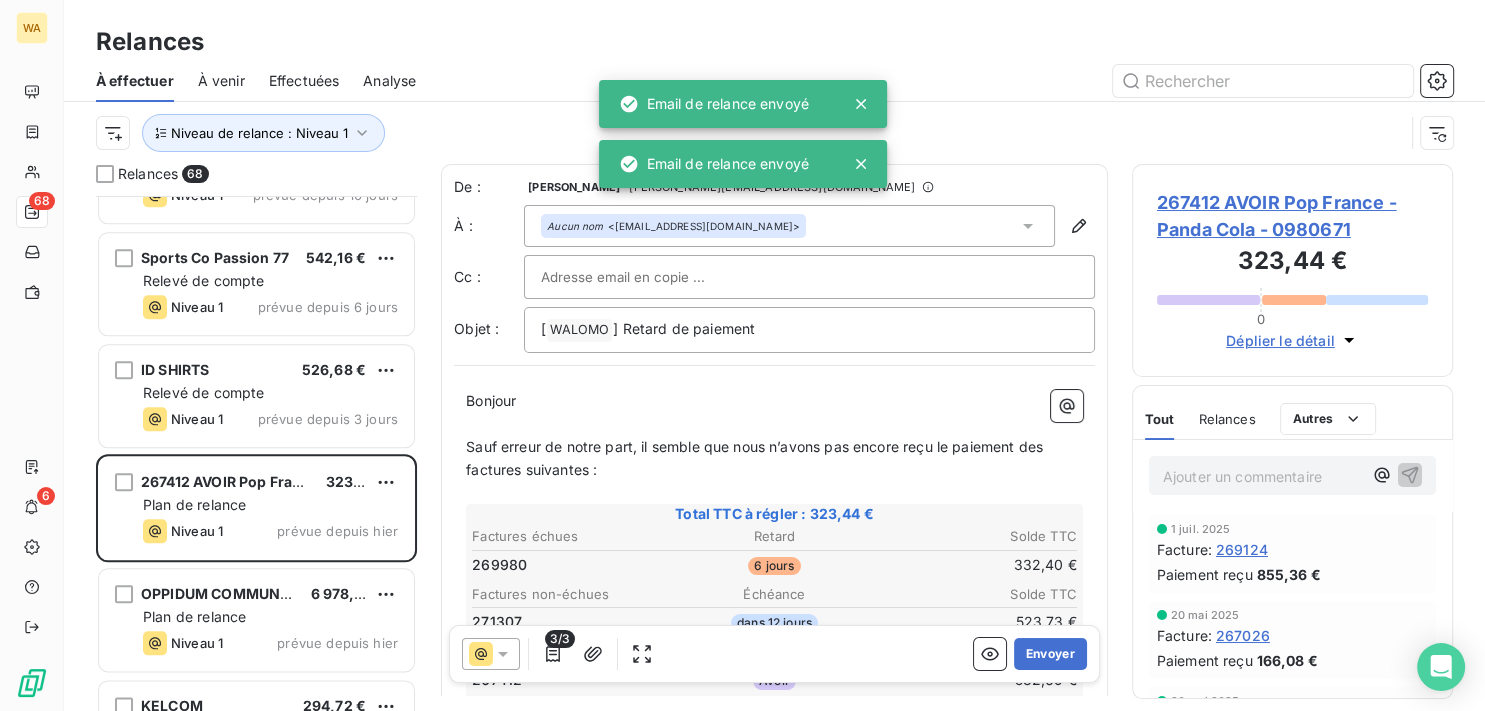 click on "Envoyer" at bounding box center [1050, 654] 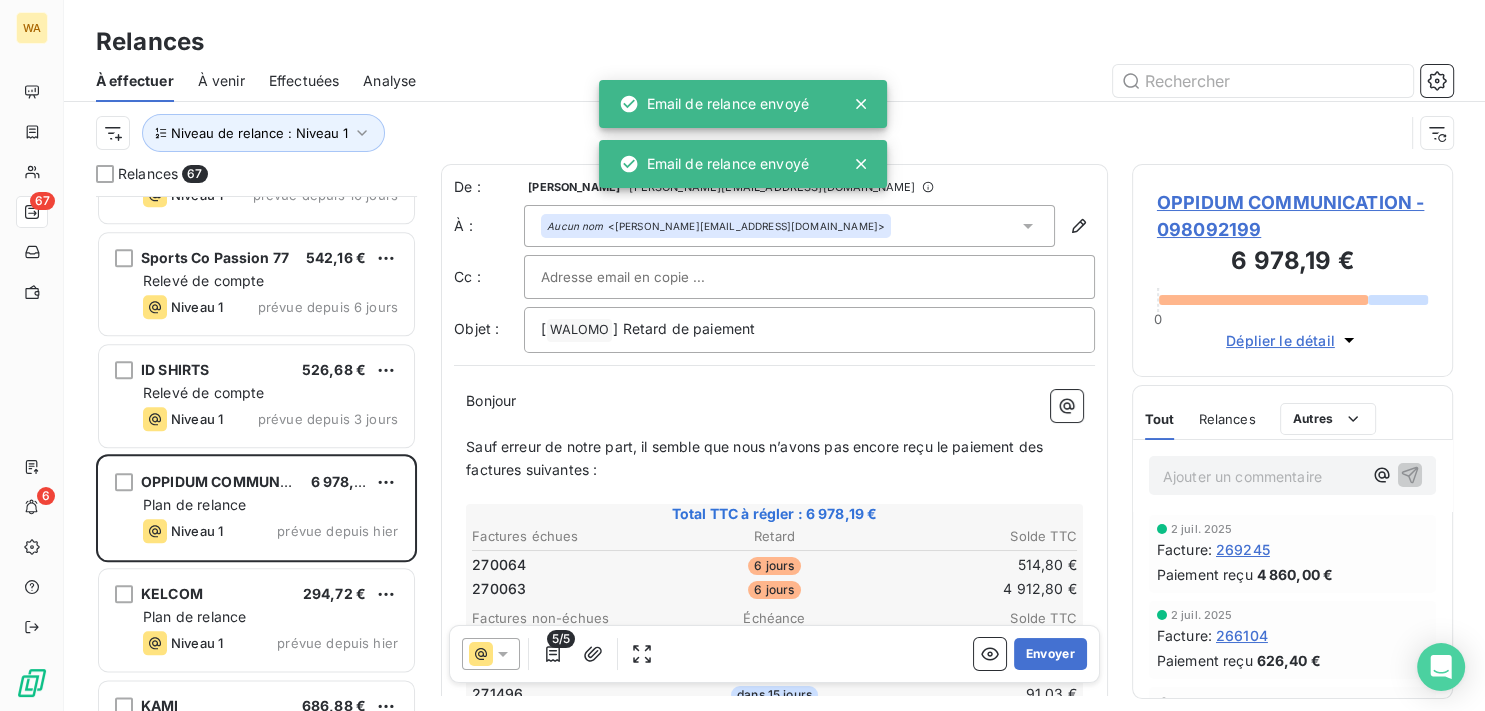 click on "Envoyer" at bounding box center (1050, 654) 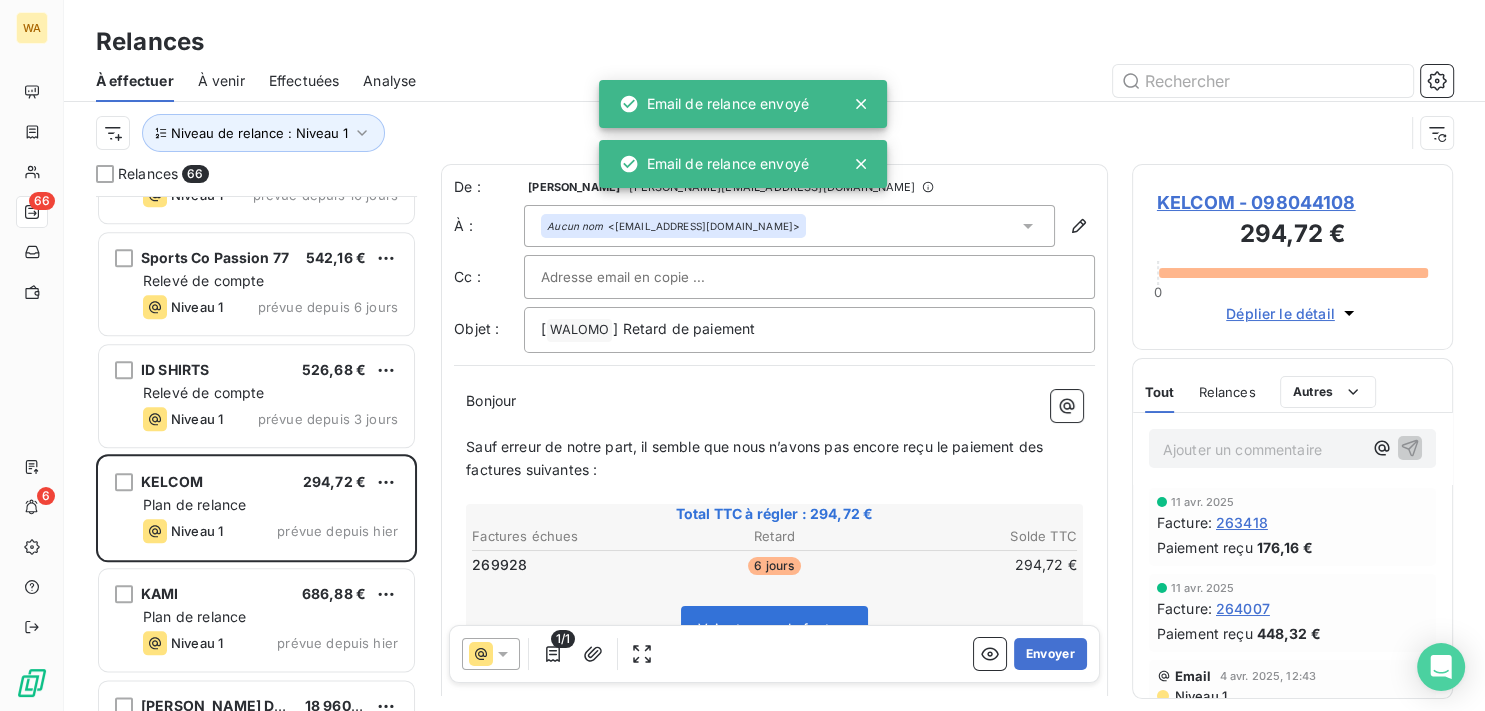 click on "Envoyer" at bounding box center [1050, 654] 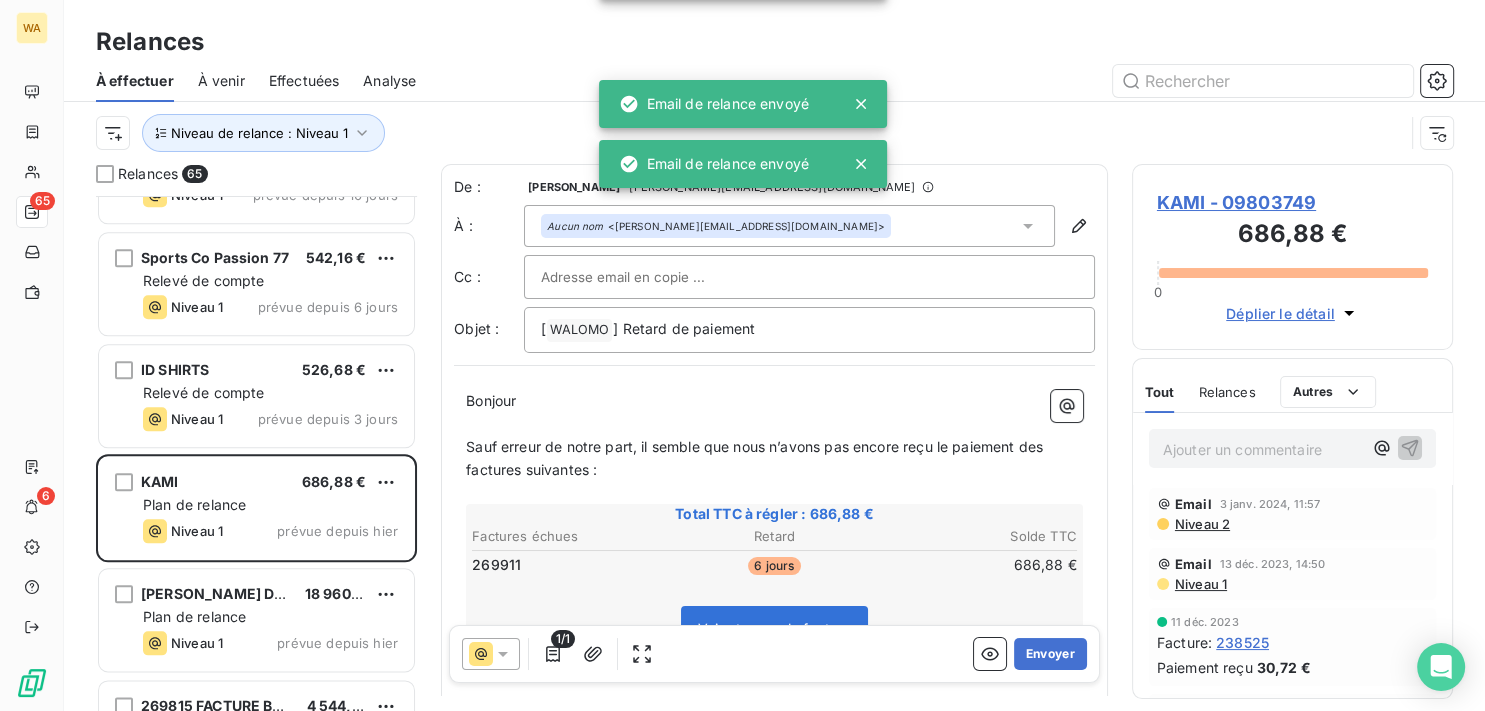 click on "Envoyer" at bounding box center [1050, 654] 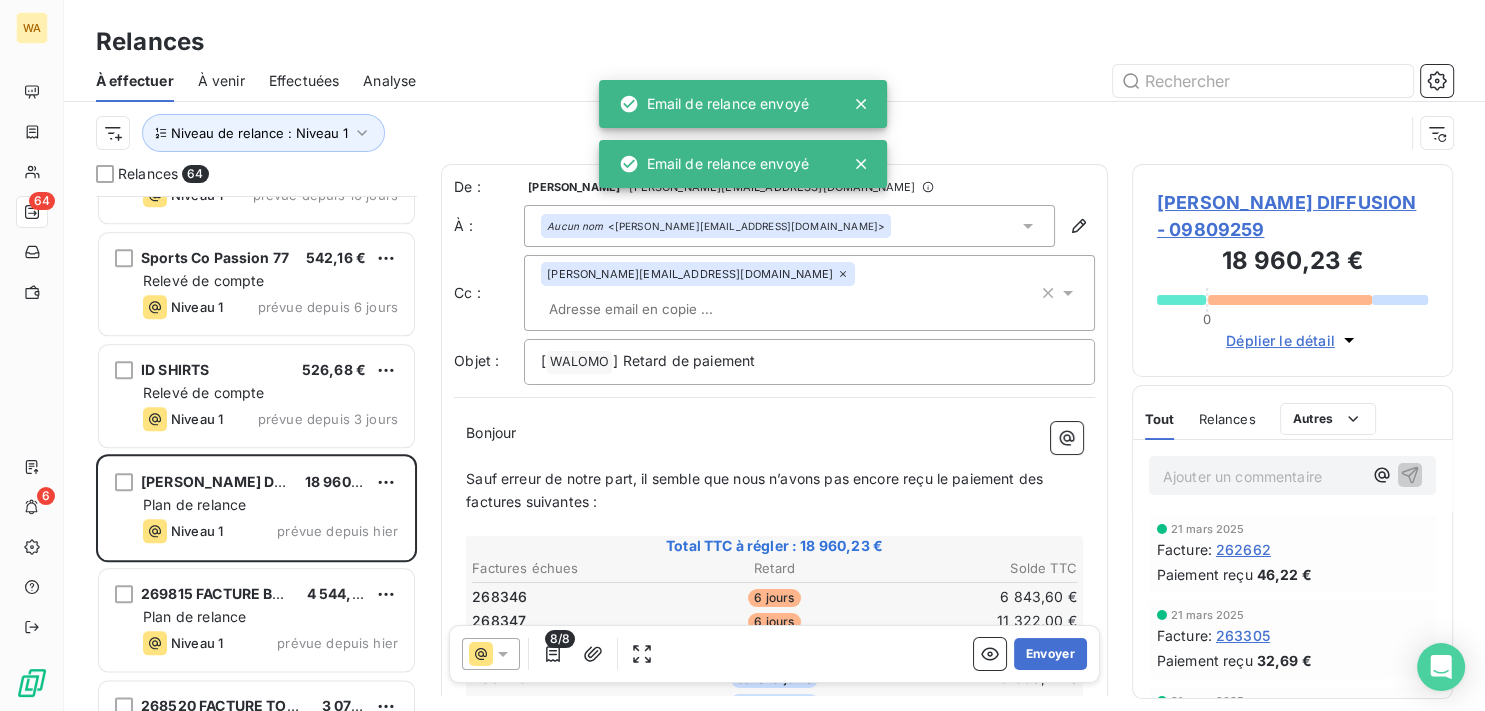 click on "Envoyer" at bounding box center (1050, 654) 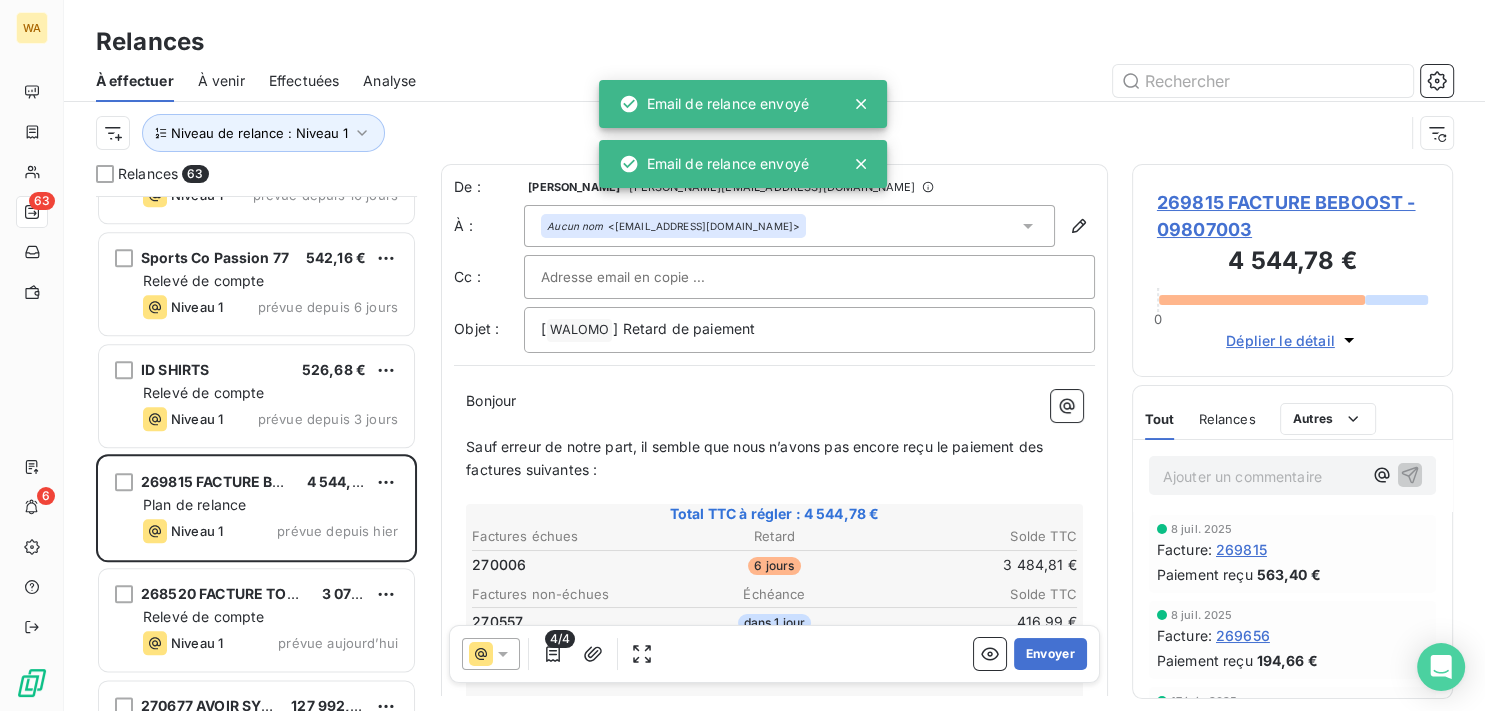 click on "Envoyer" at bounding box center (1050, 654) 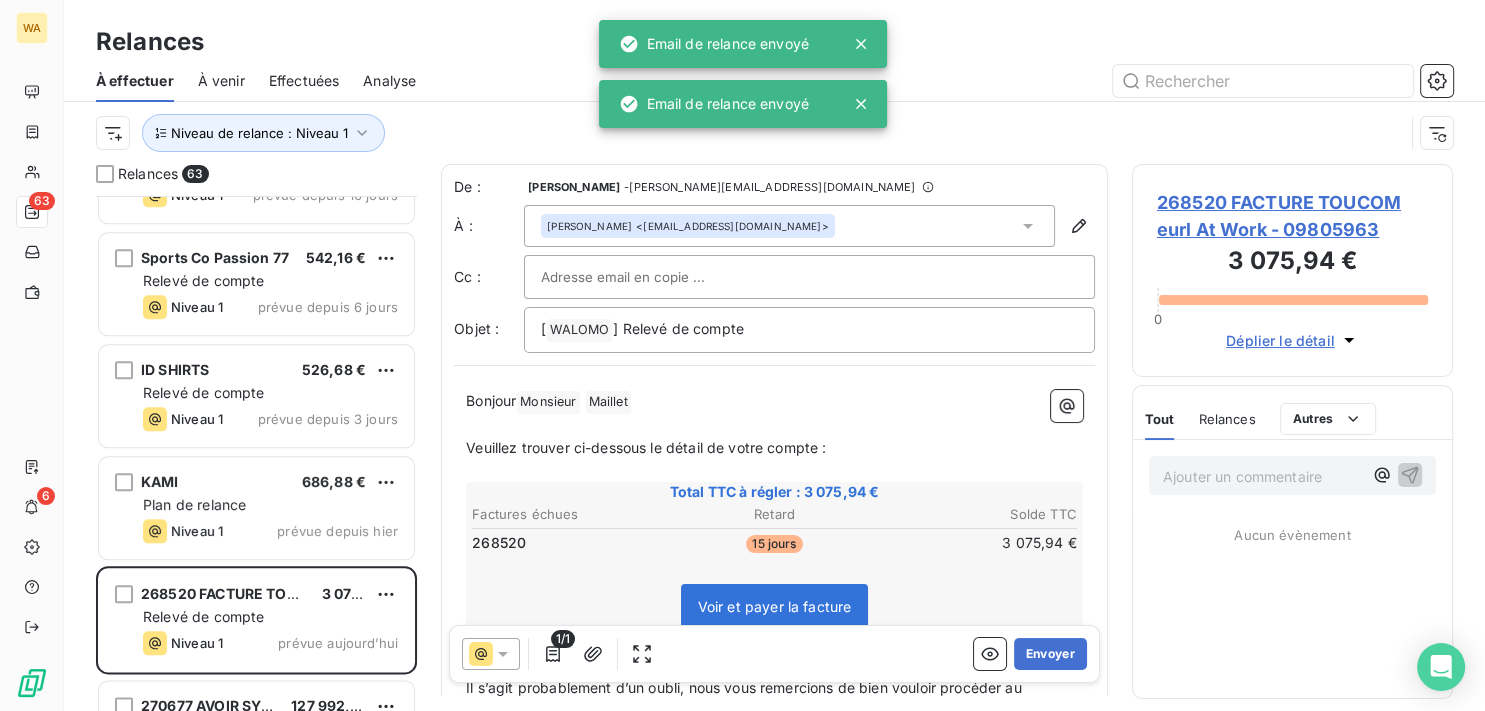 click on "Envoyer" at bounding box center [1050, 654] 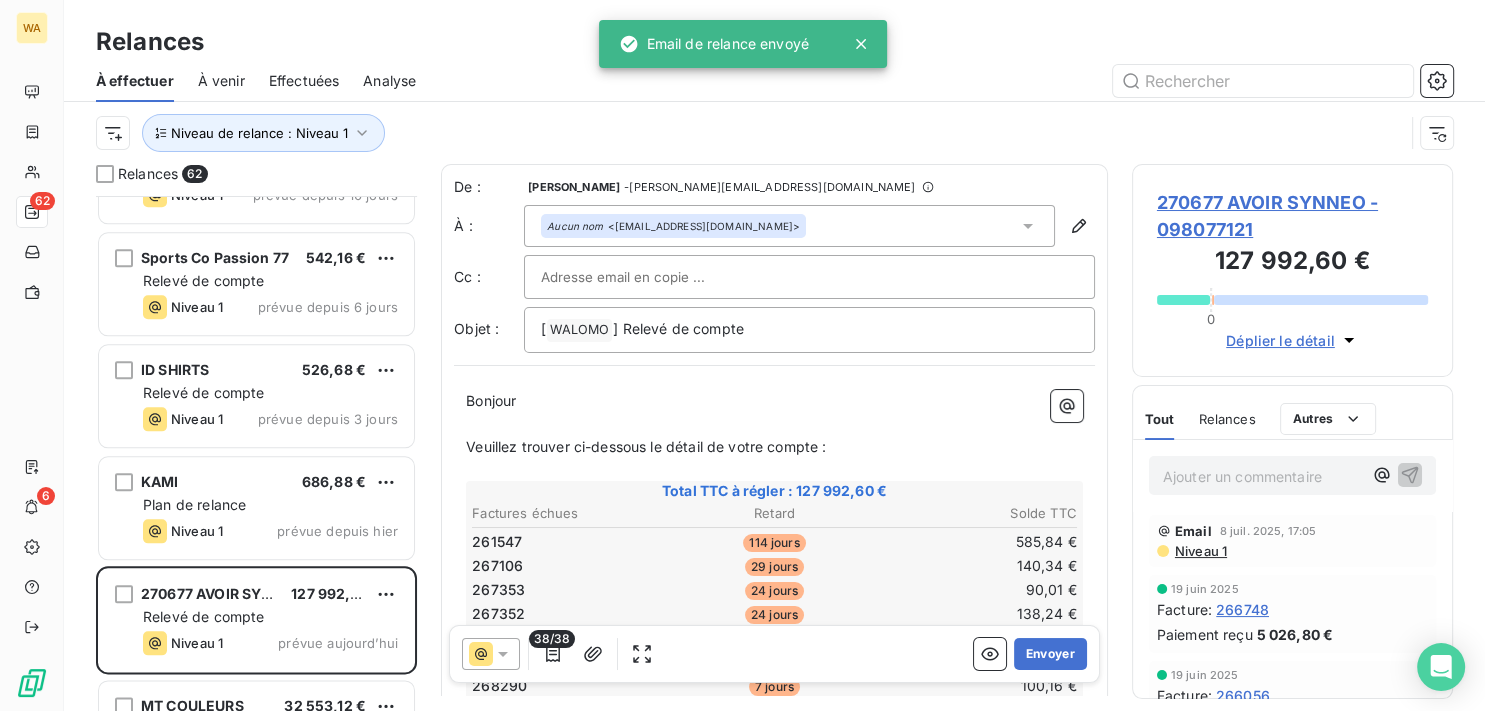 scroll, scrollTop: 2420, scrollLeft: 0, axis: vertical 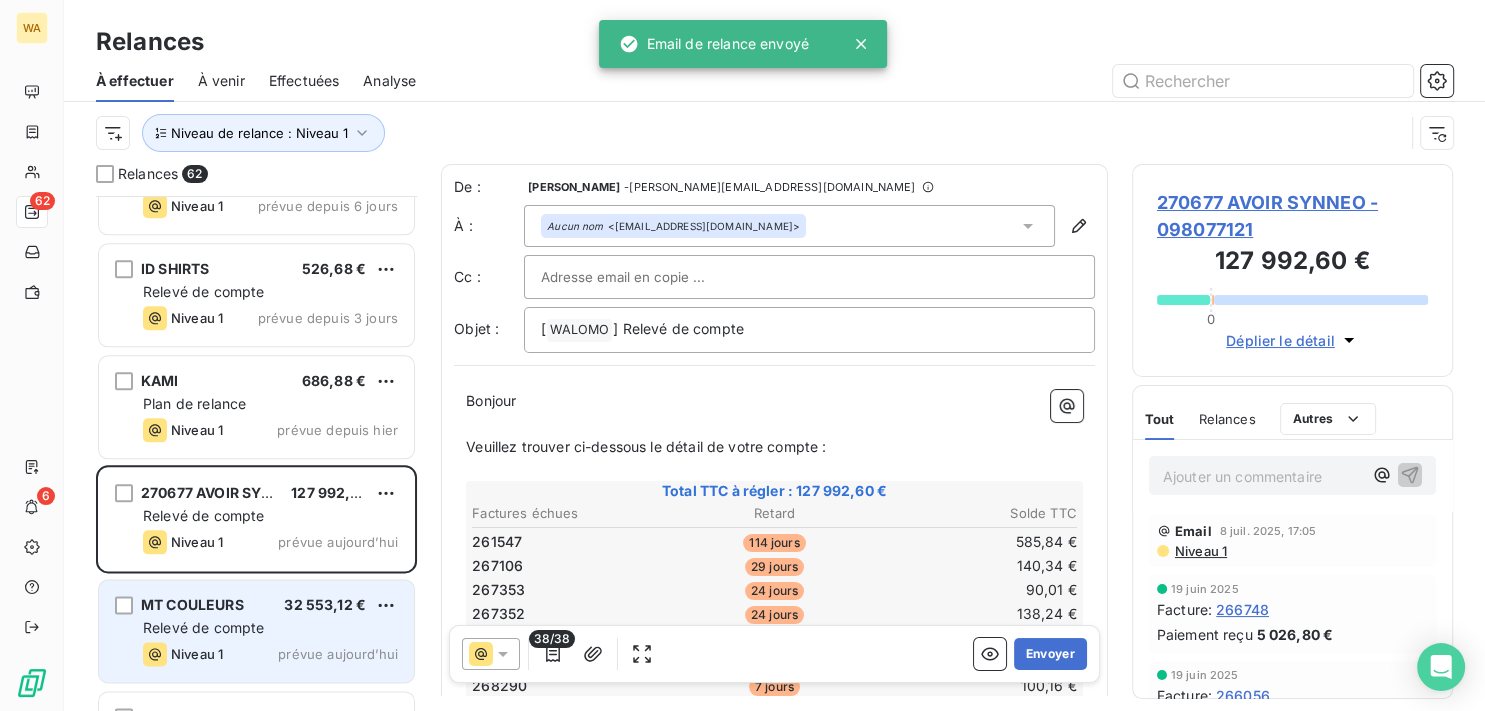 click on "32 553,12 €" at bounding box center (325, 604) 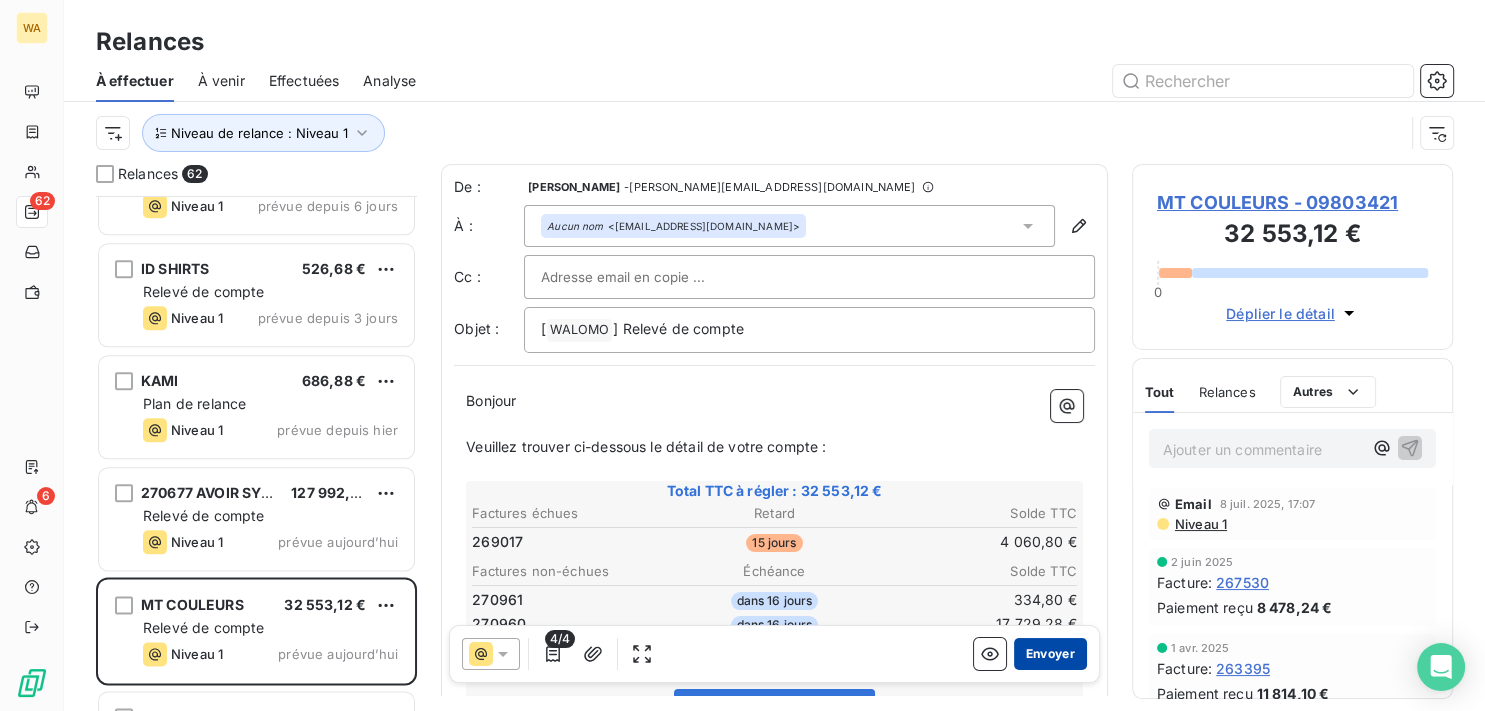 click on "Envoyer" at bounding box center [1050, 654] 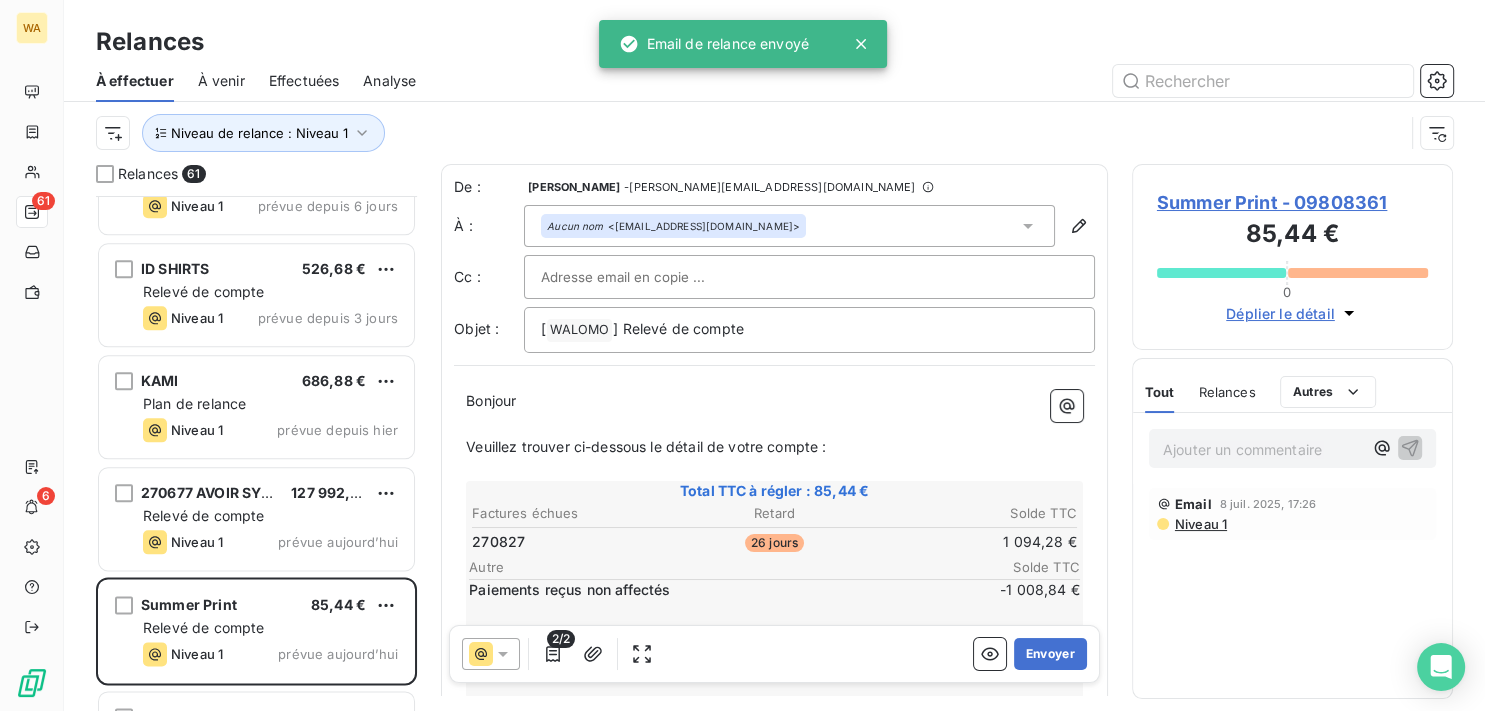 click on "Envoyer" at bounding box center (1050, 654) 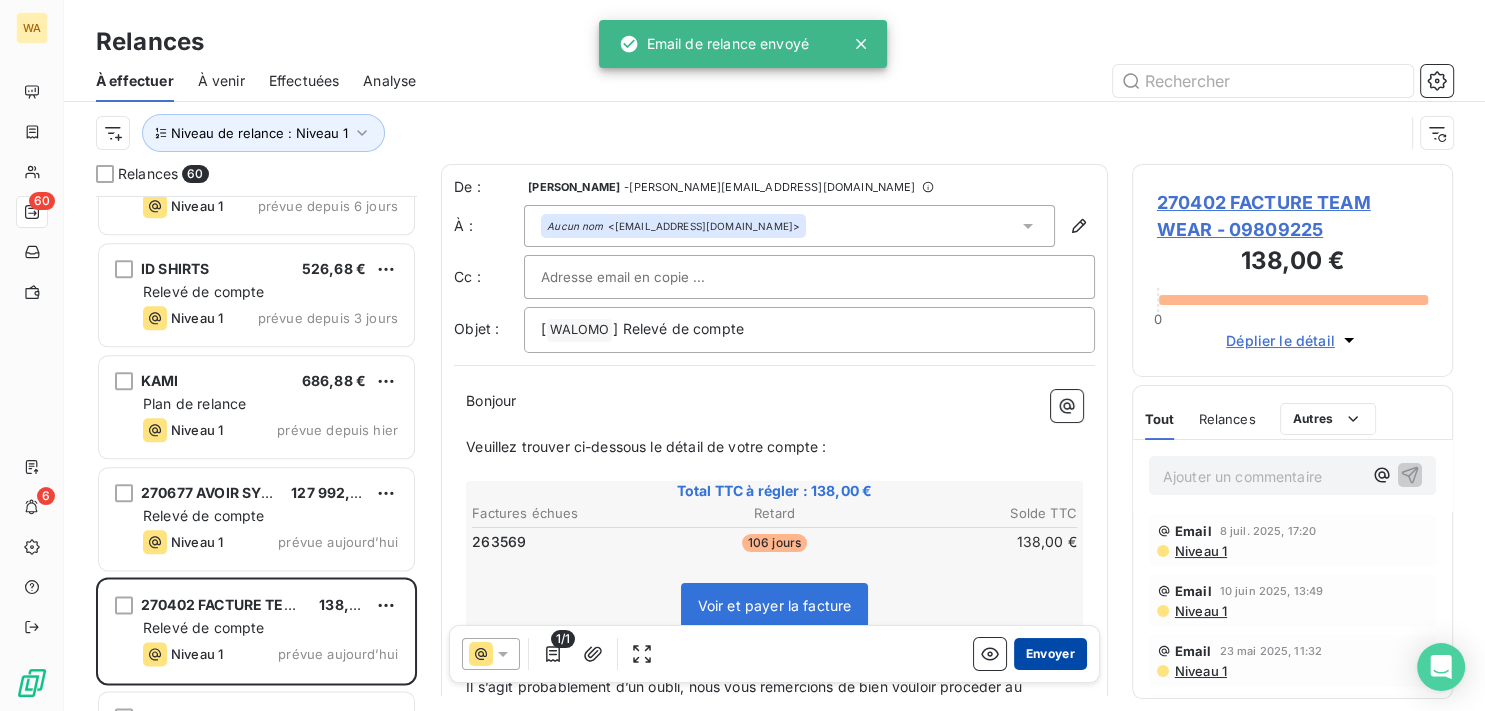 click on "Envoyer" at bounding box center (1050, 654) 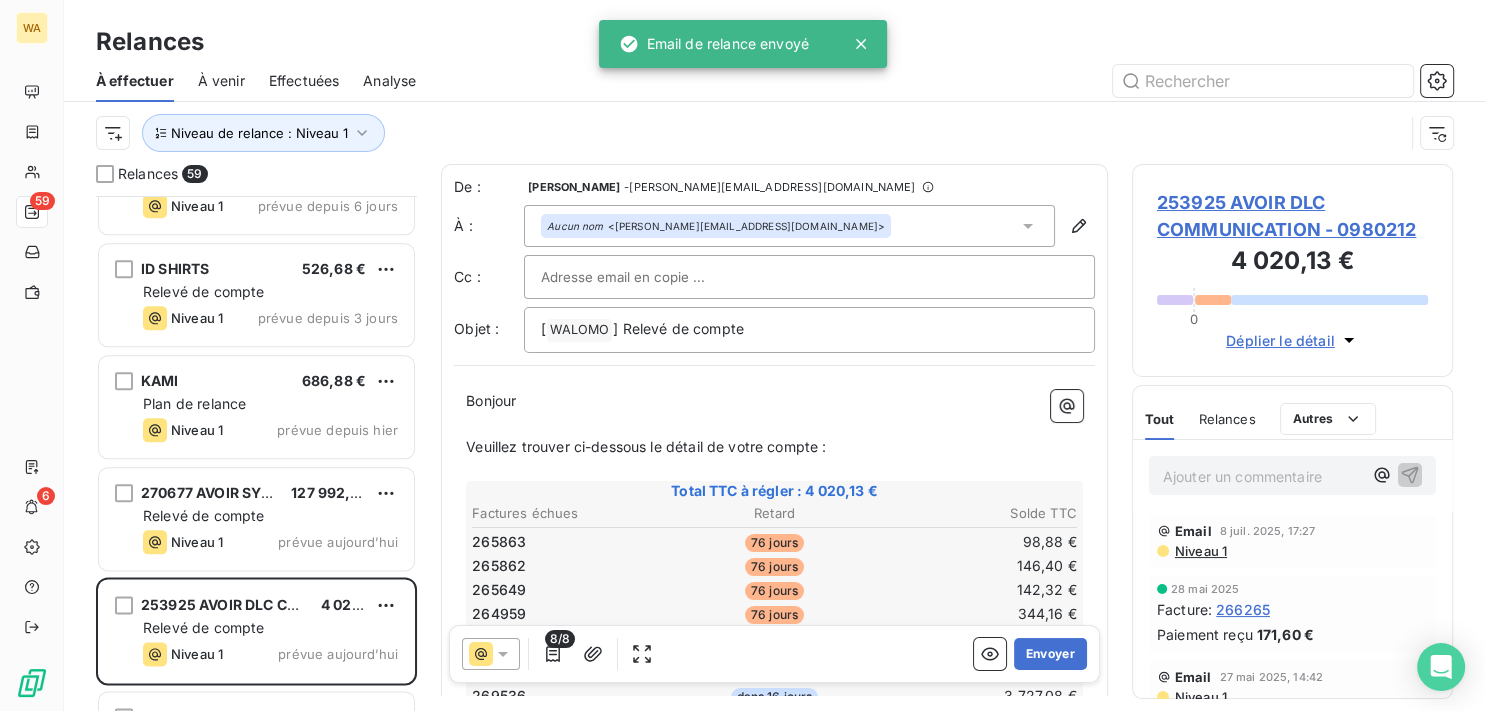 click on "Envoyer" at bounding box center [1050, 654] 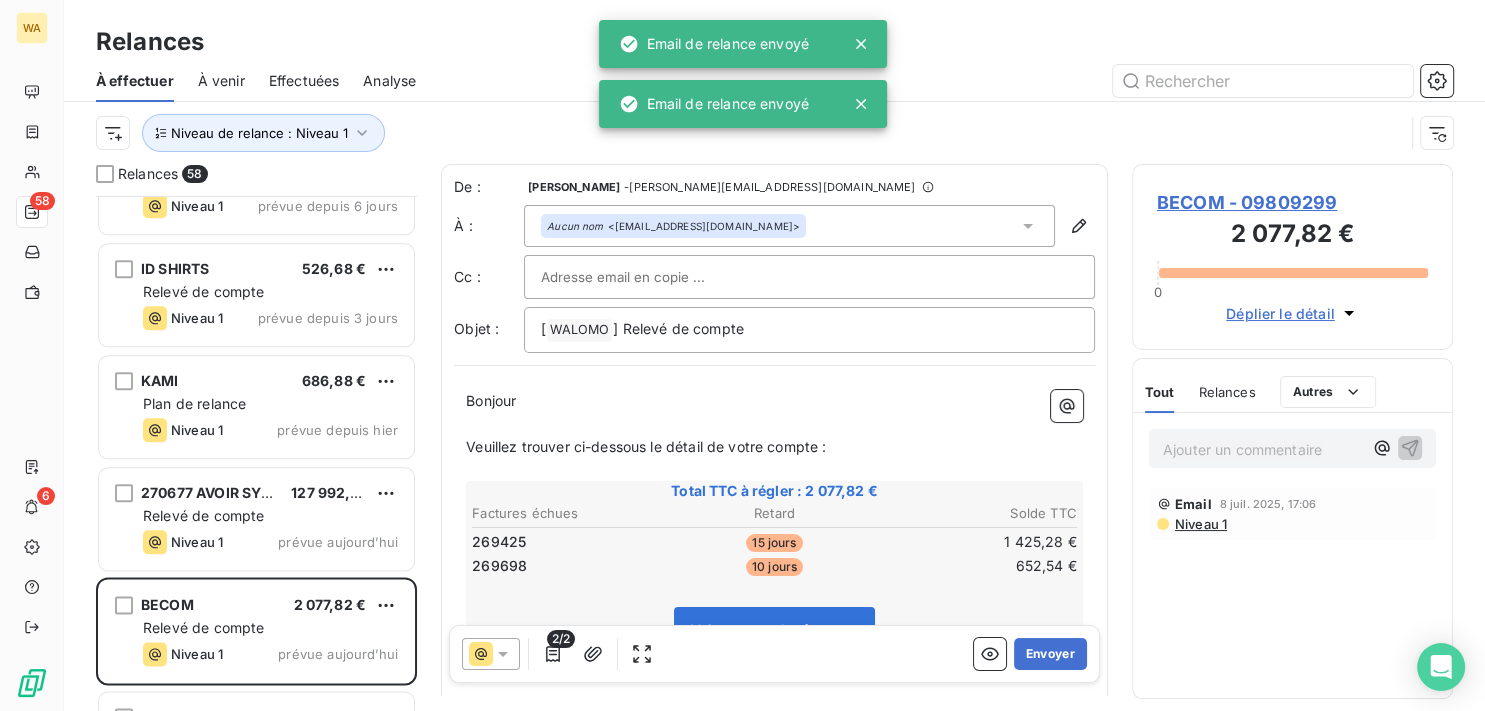 click on "Envoyer" at bounding box center [1050, 654] 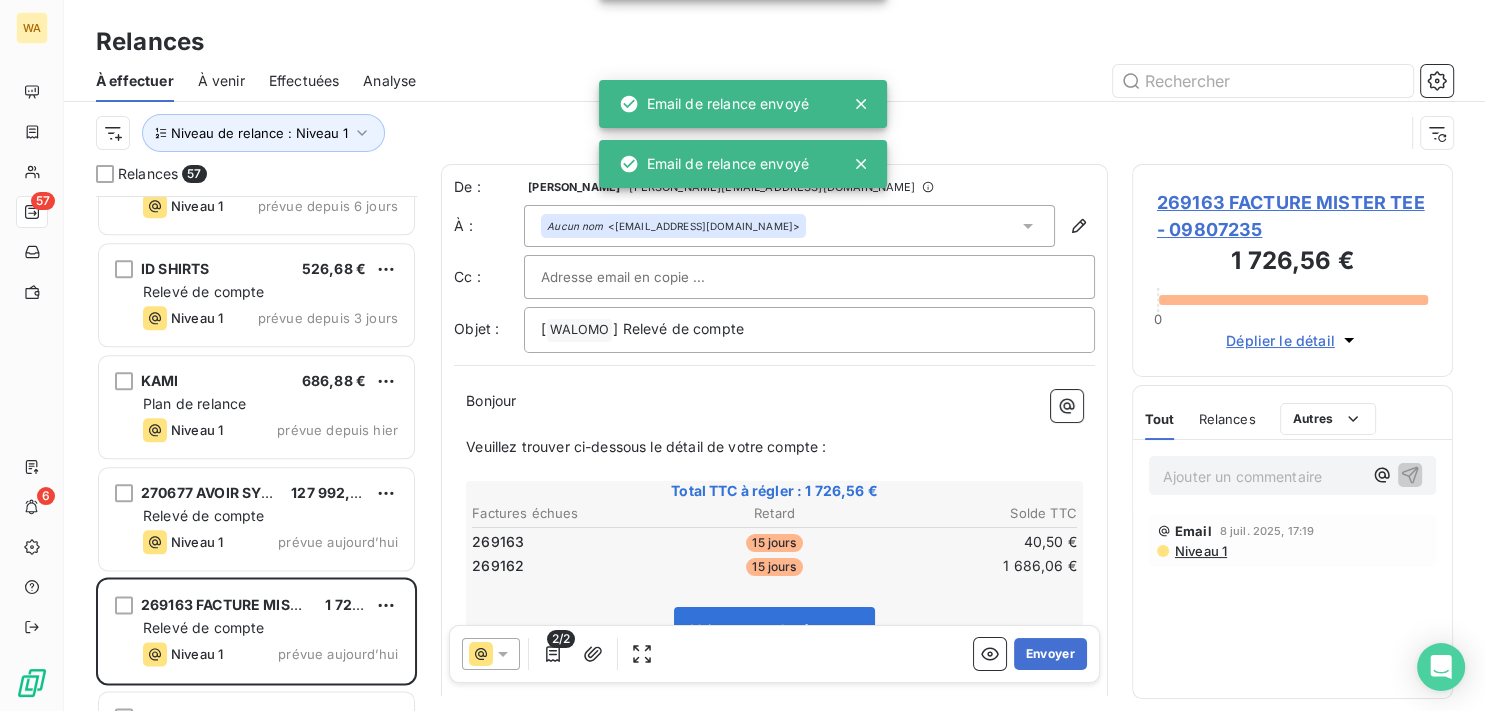 click on "Envoyer" at bounding box center (1050, 654) 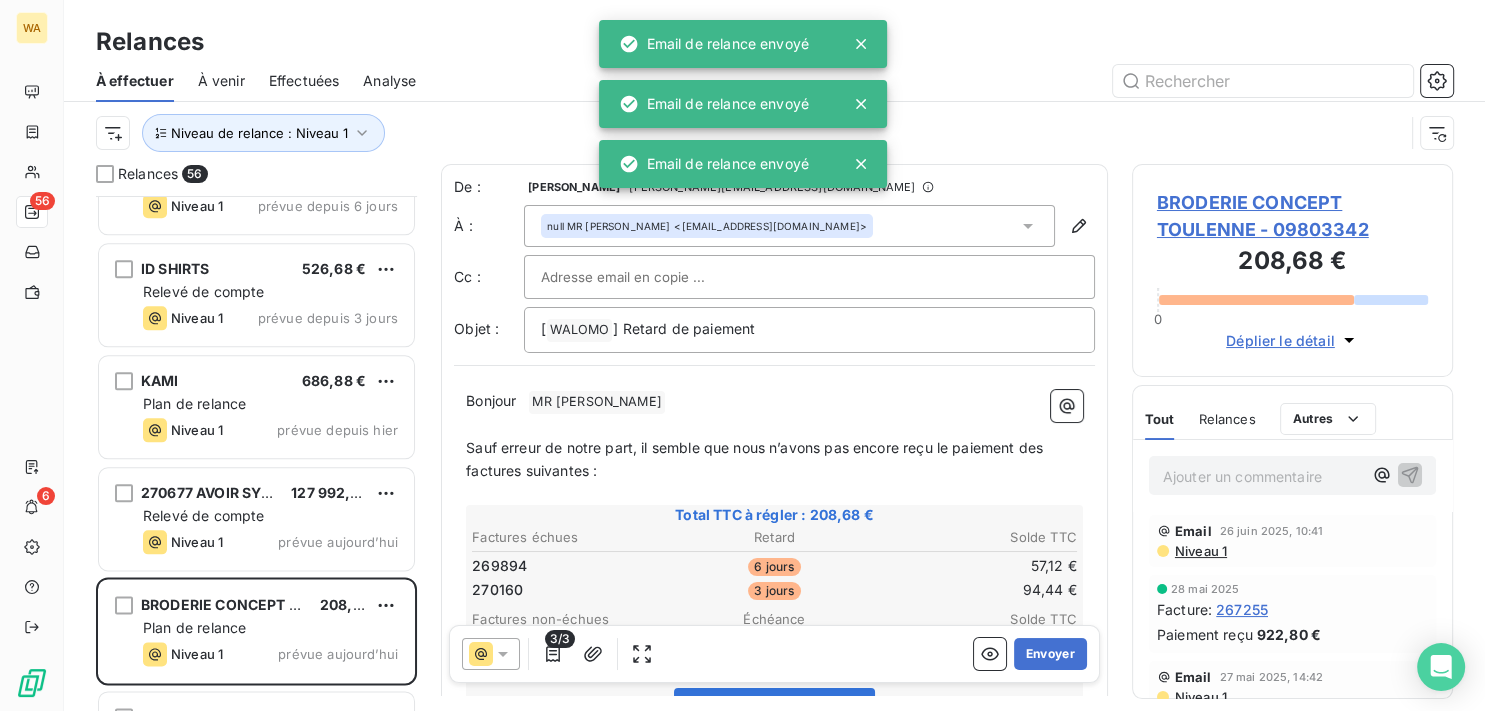 click on "Envoyer" at bounding box center (1050, 654) 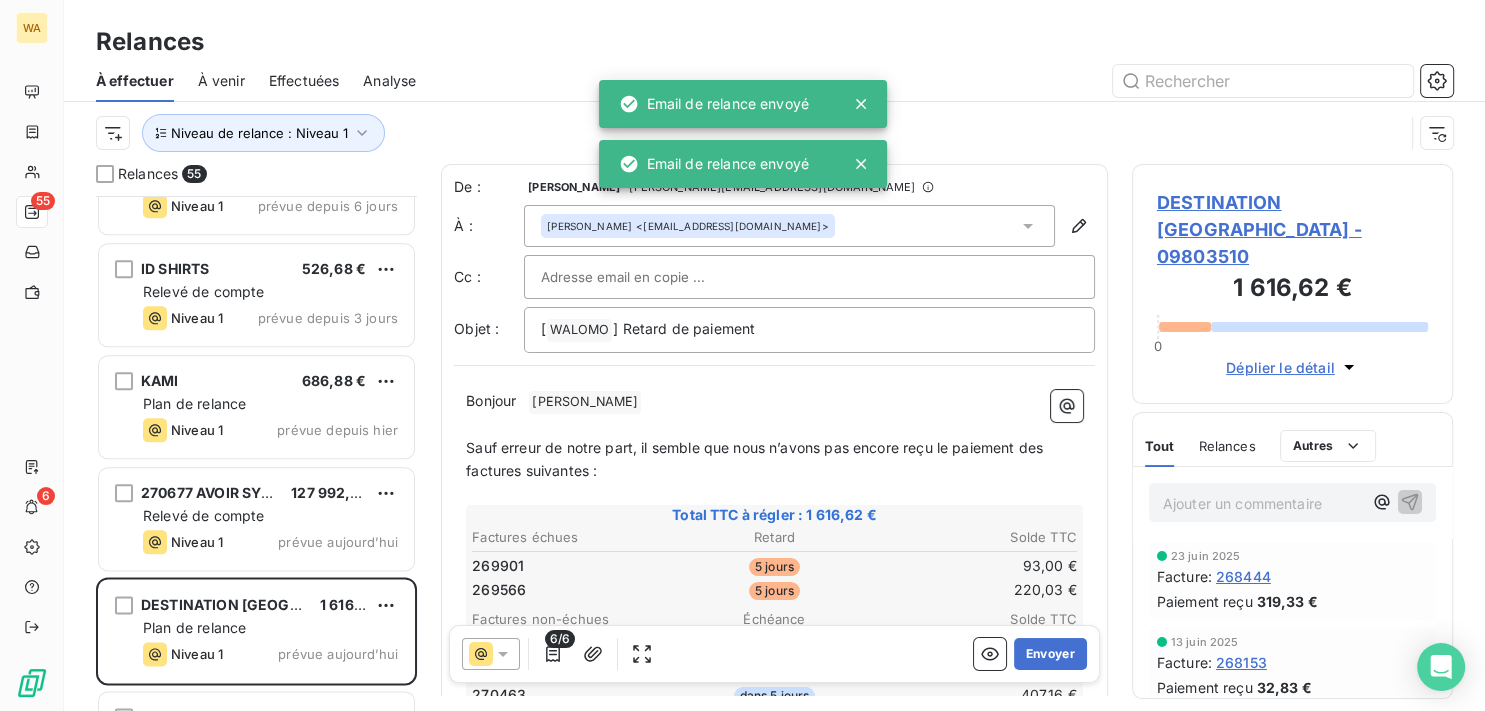 click on "Envoyer" at bounding box center (1050, 654) 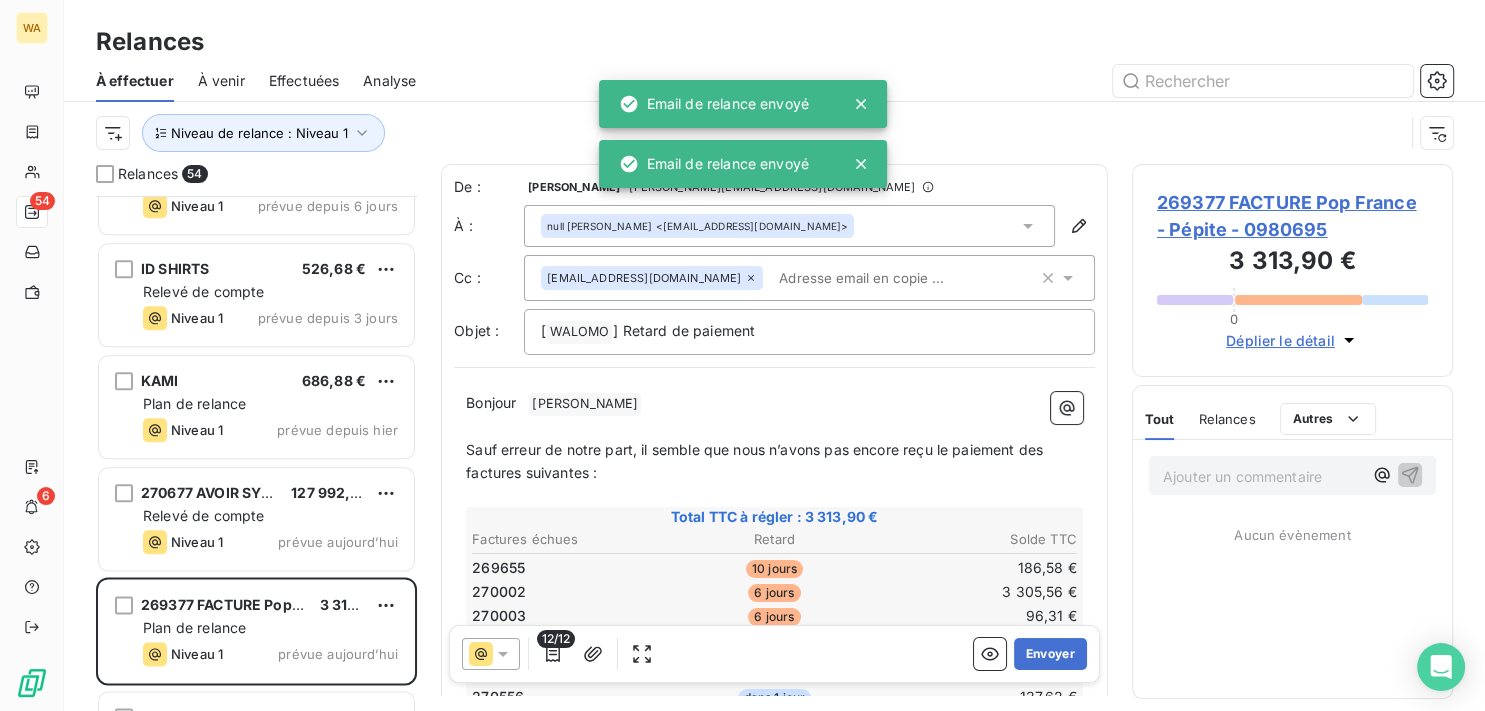 click on "Envoyer" at bounding box center (1050, 654) 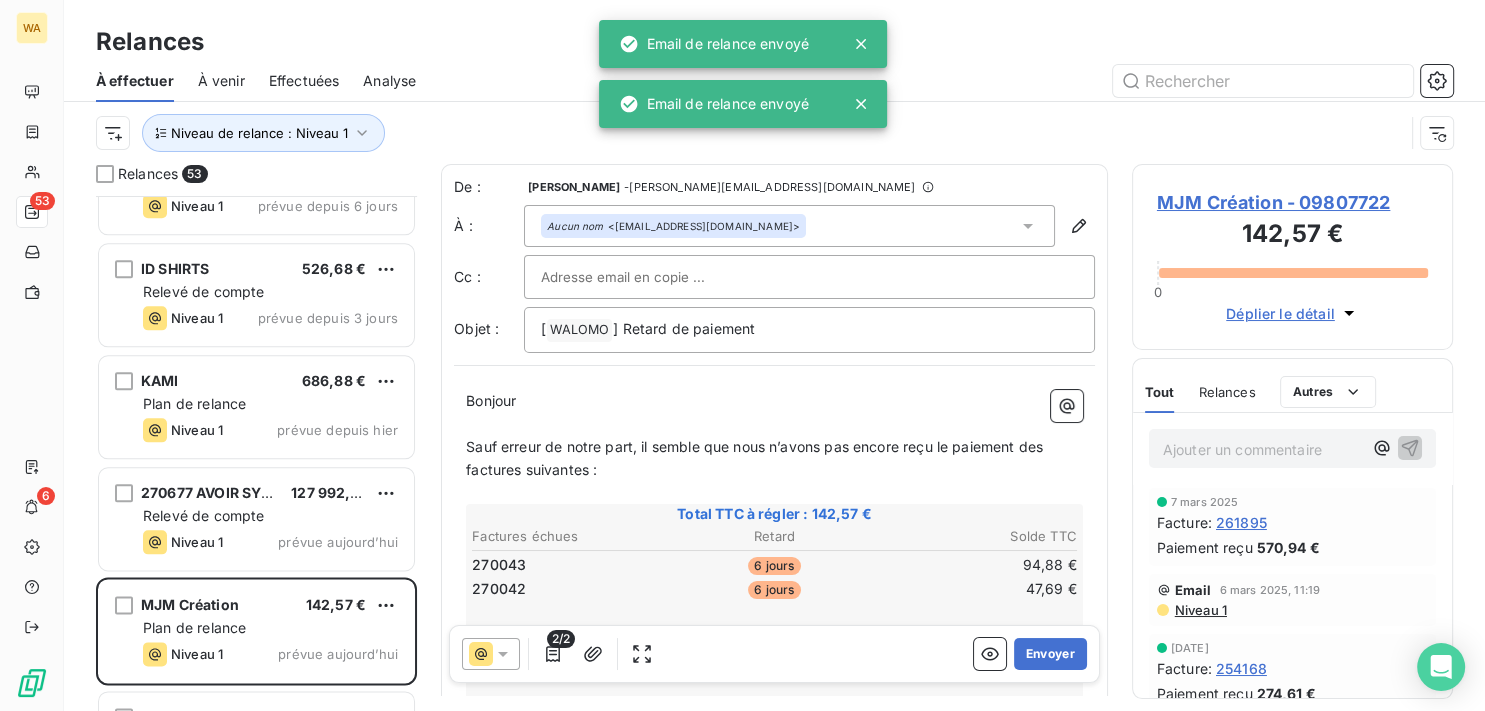 click on "Envoyer" at bounding box center (1050, 654) 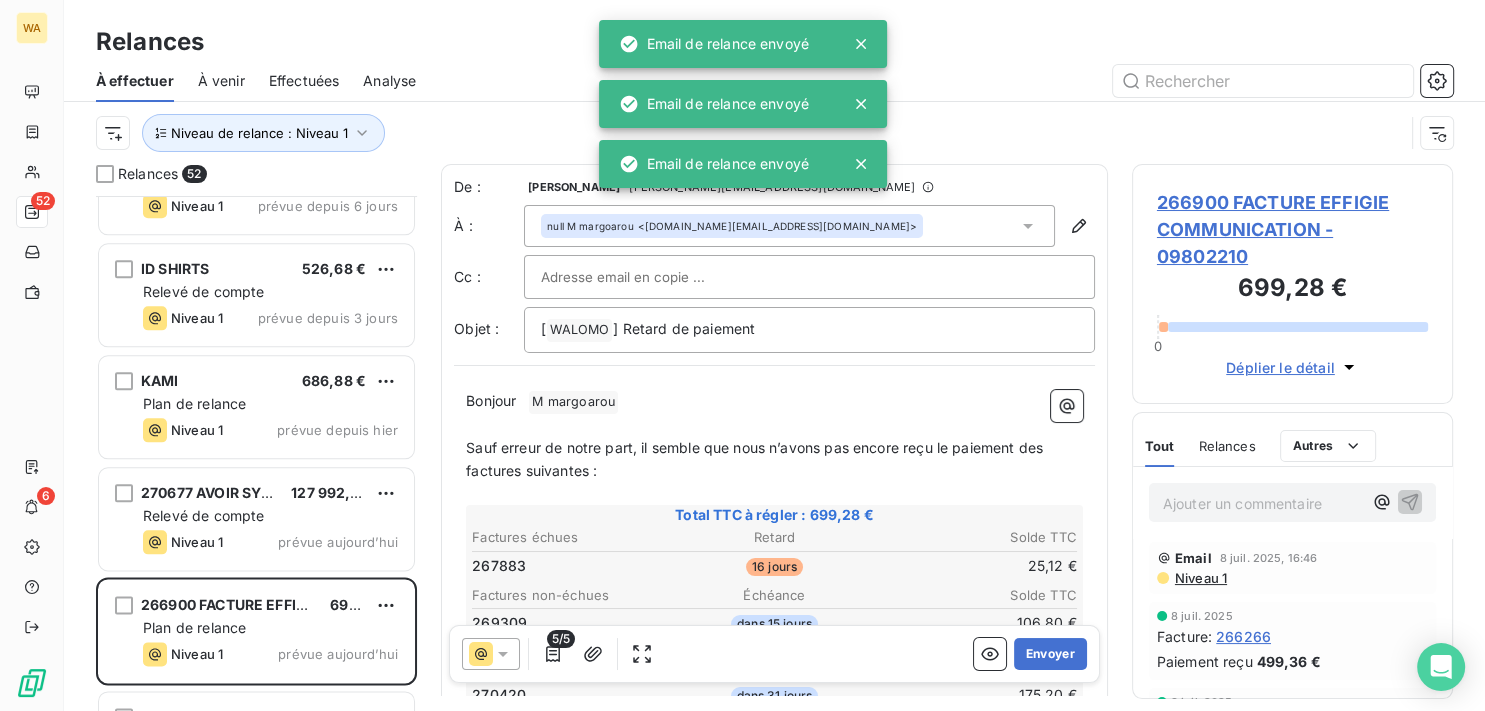 click on "Envoyer" at bounding box center [1050, 654] 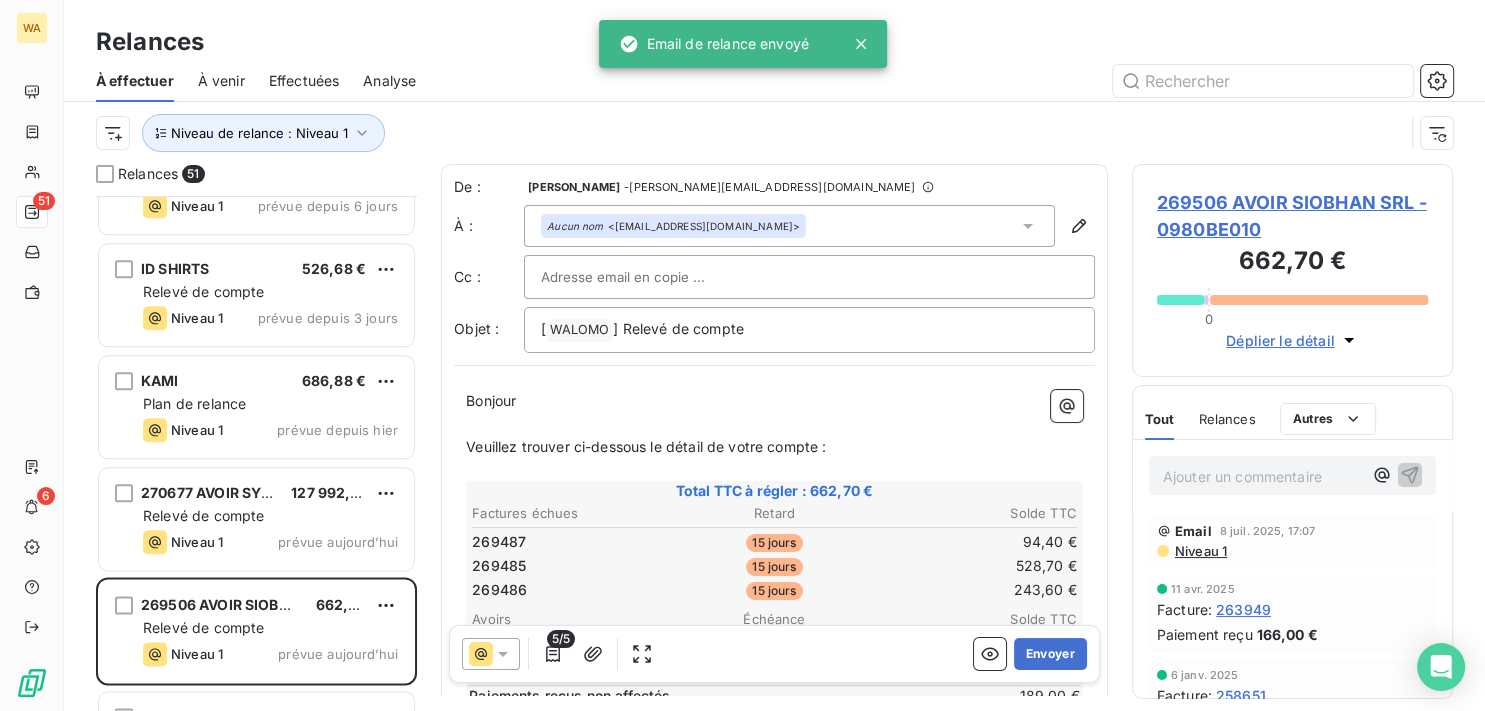 click on "Envoyer" at bounding box center [1050, 654] 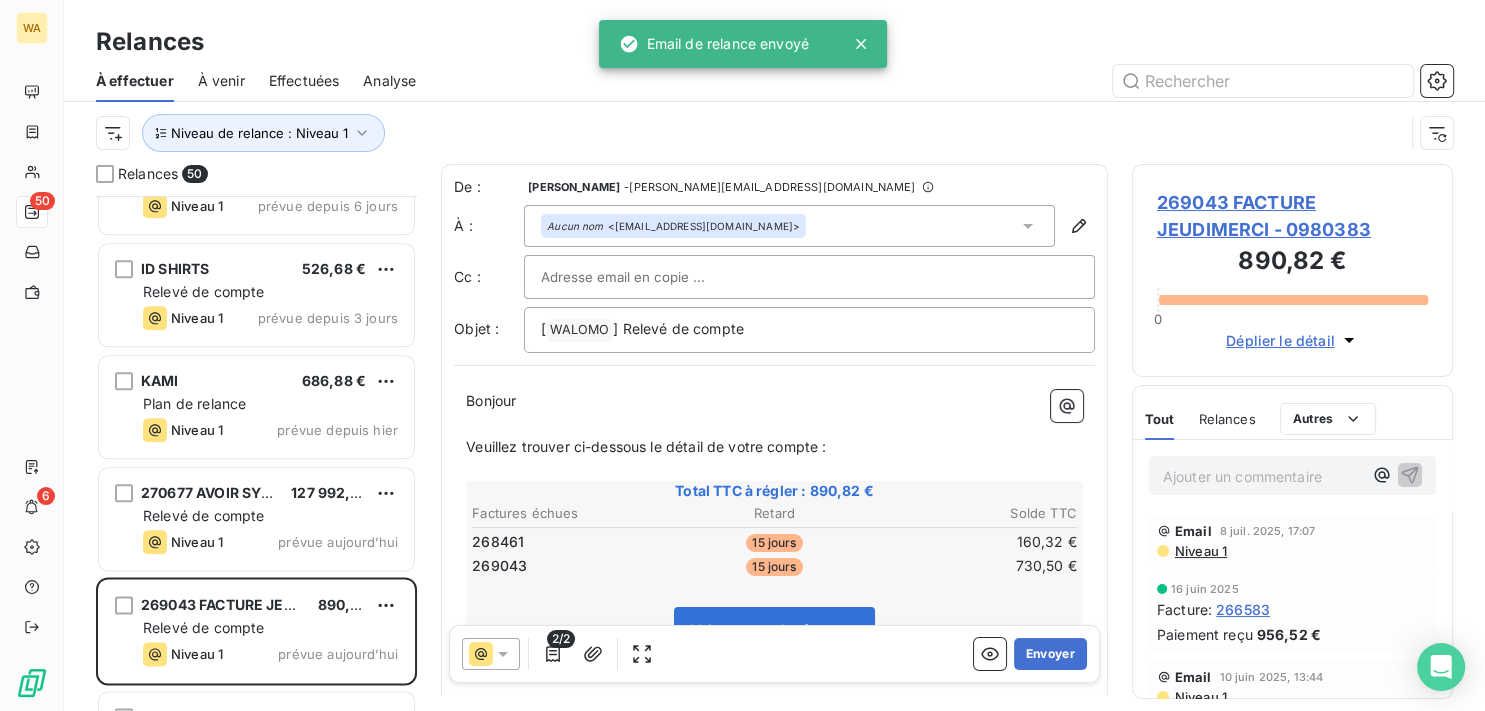click on "Envoyer" at bounding box center [1050, 654] 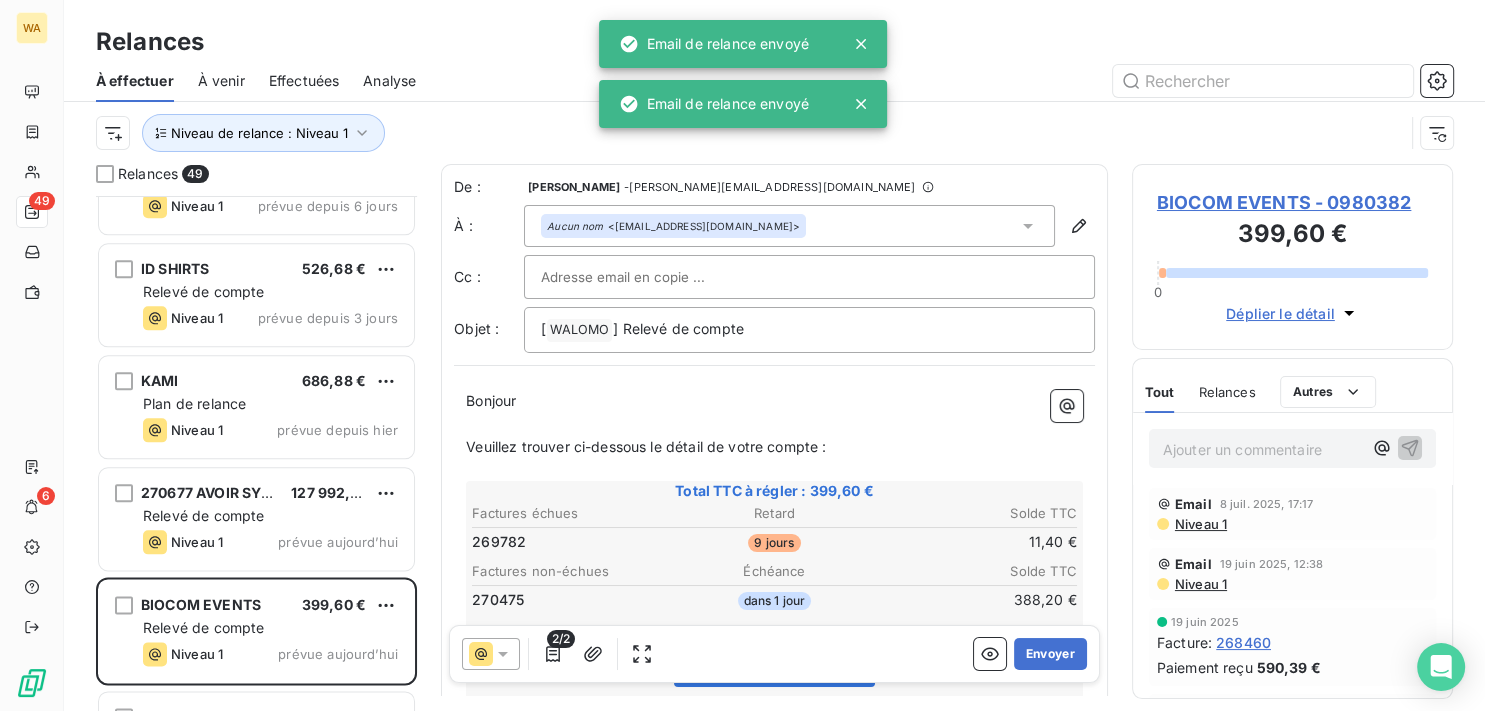 click on "Envoyer" at bounding box center (1050, 654) 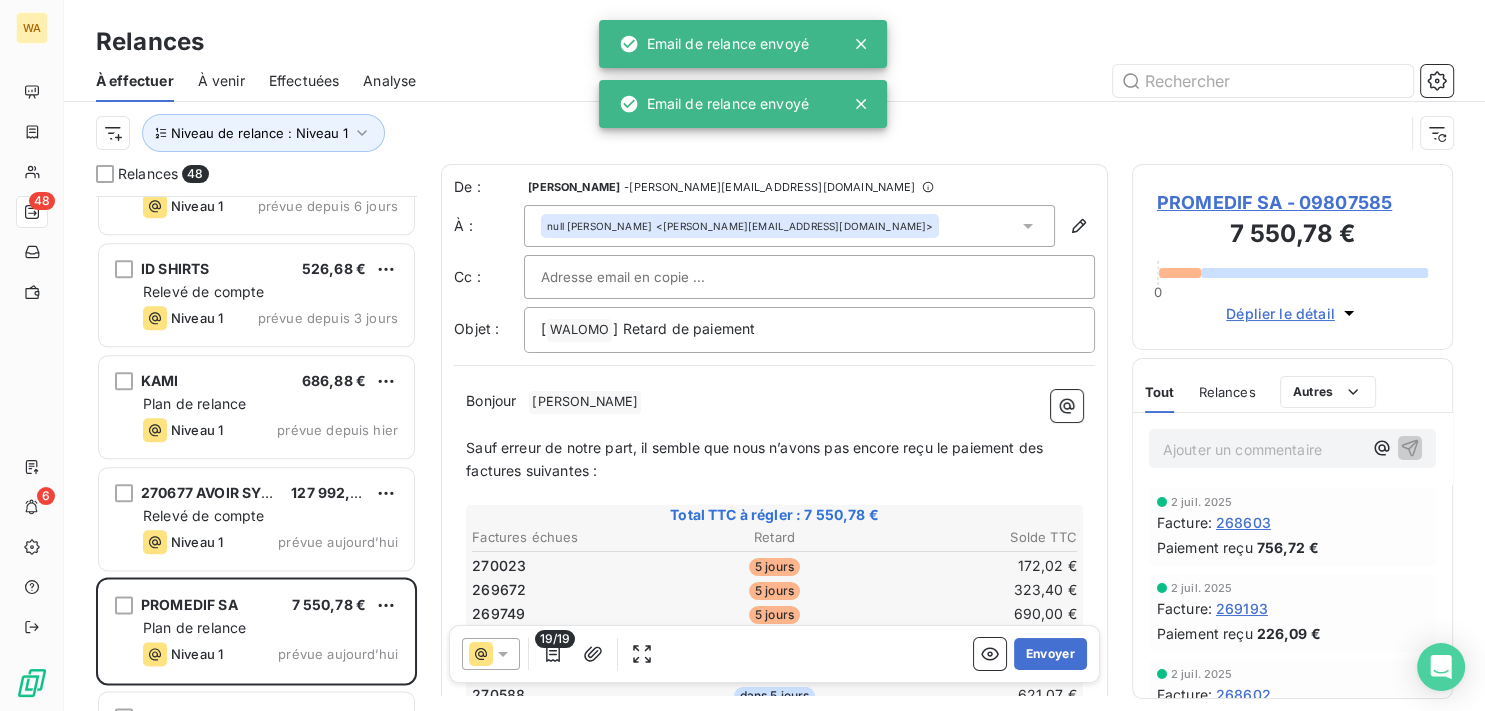 click on "Envoyer" at bounding box center (1050, 654) 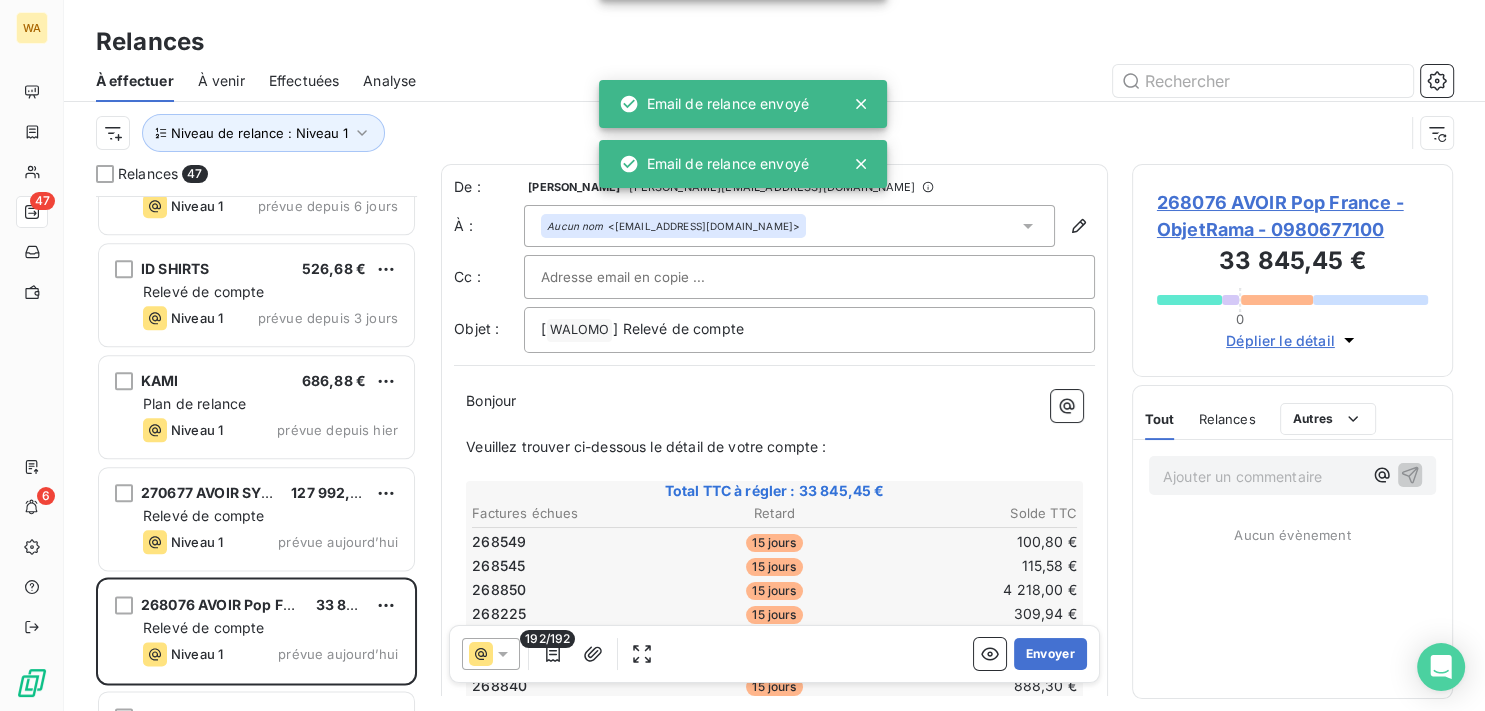 click on "Envoyer" at bounding box center [1050, 654] 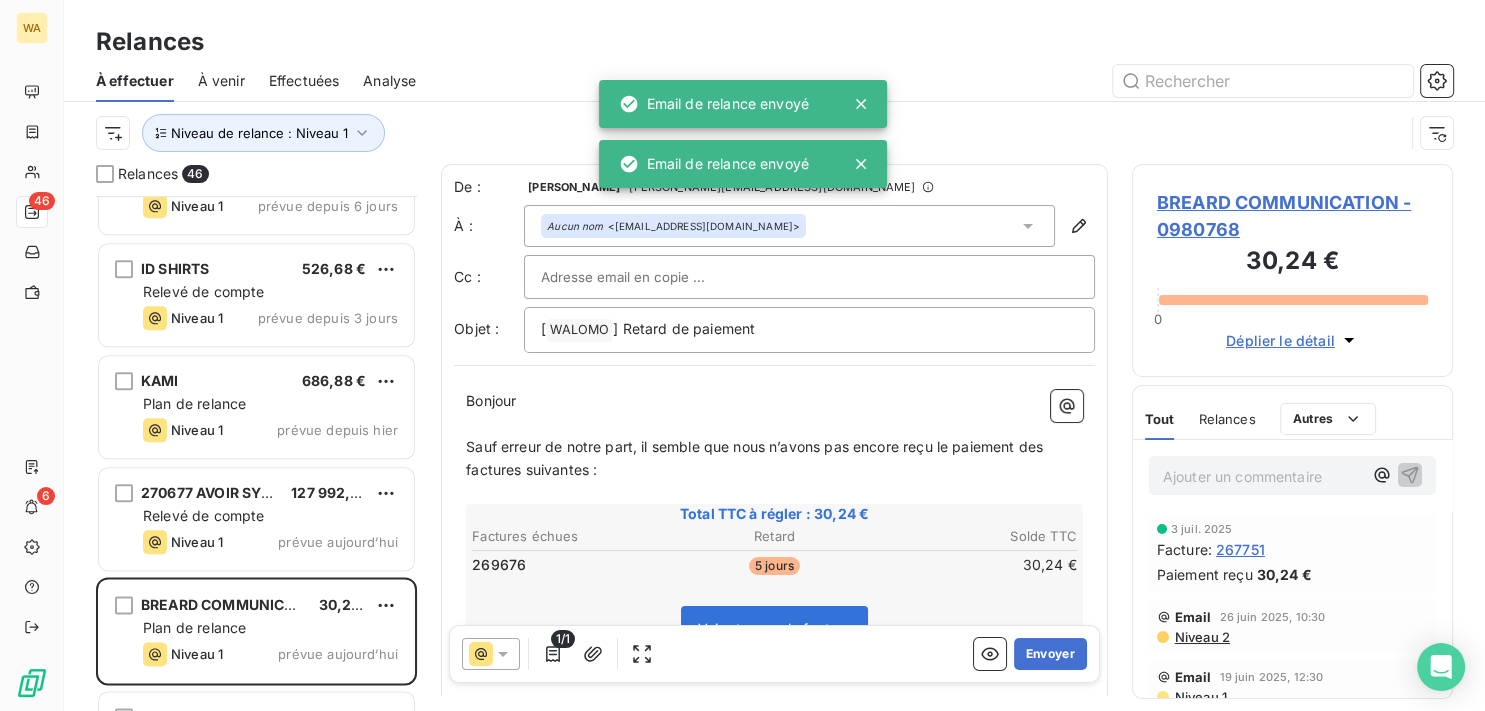 click on "Envoyer" at bounding box center [1050, 654] 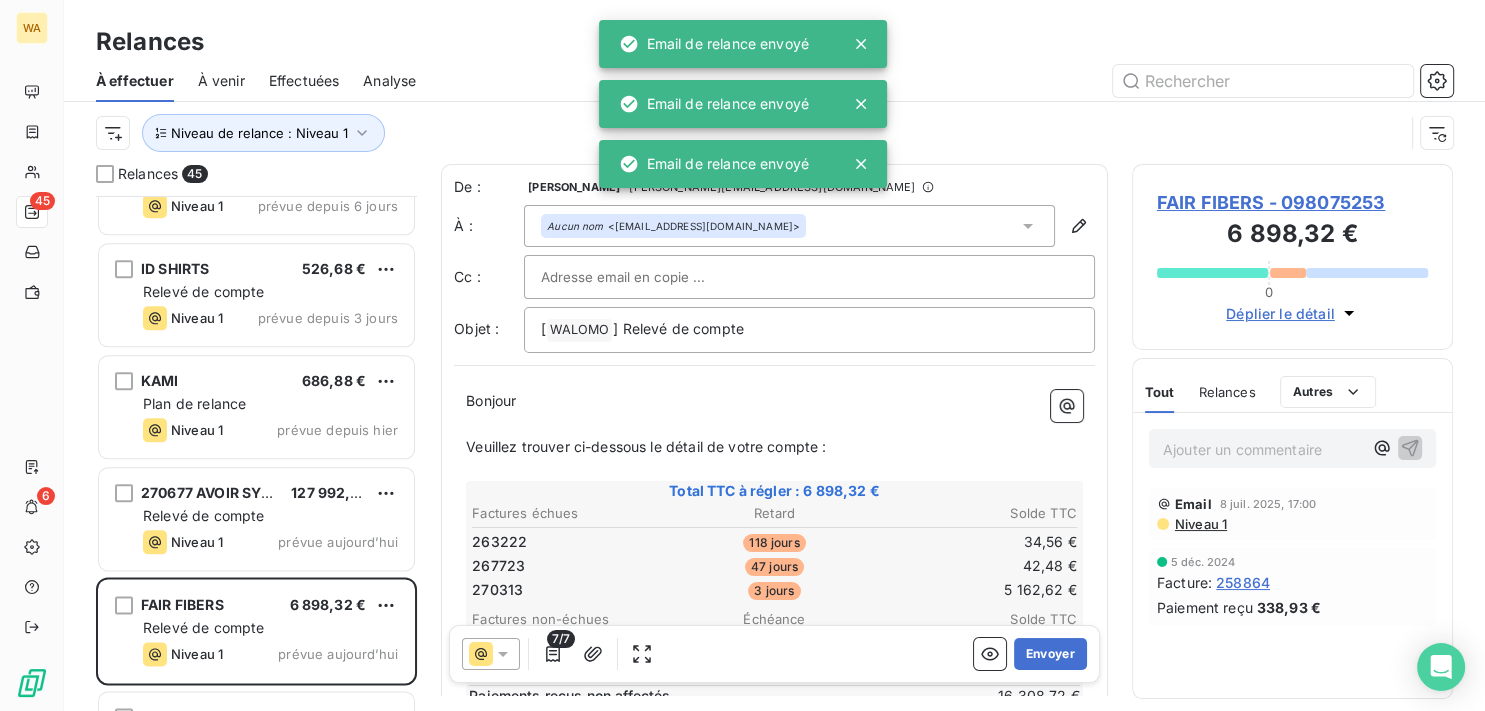 click on "Envoyer" at bounding box center (1050, 654) 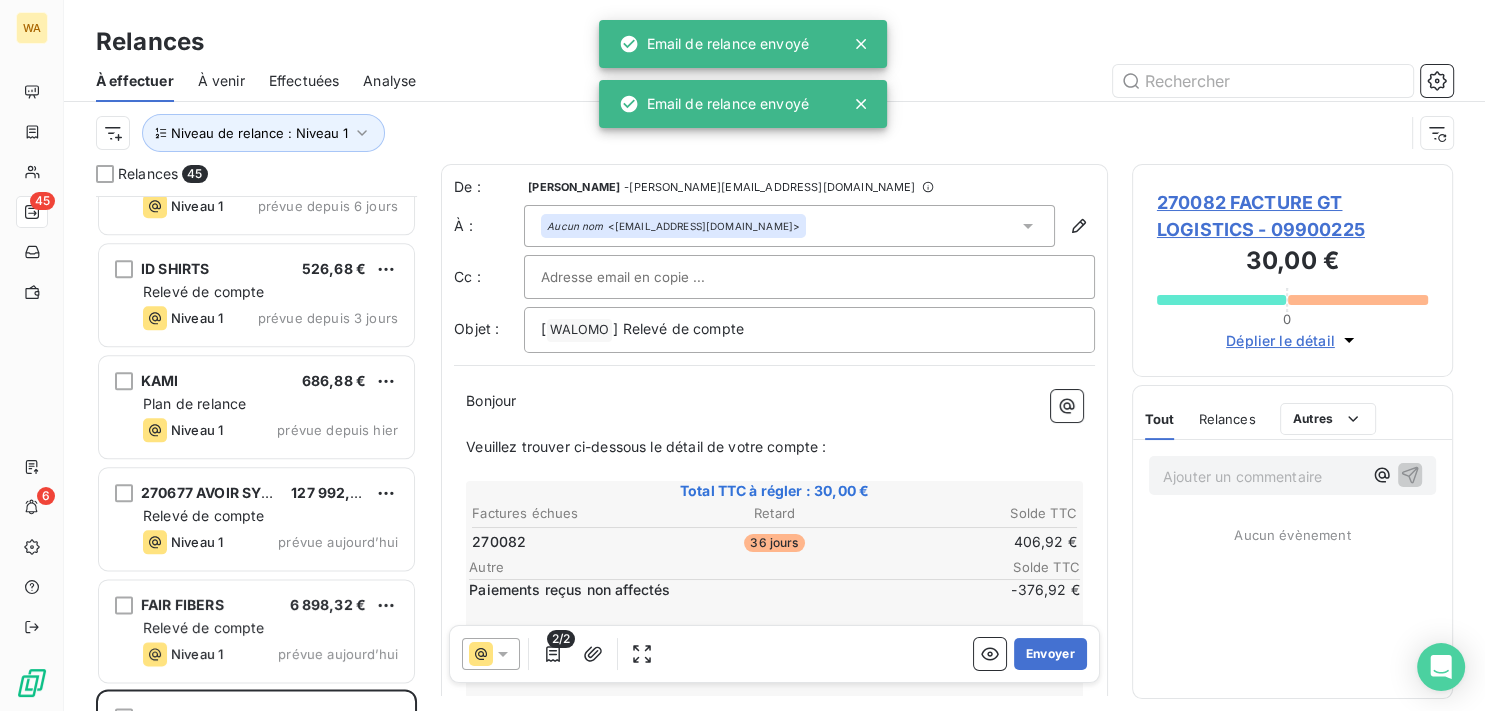 click on "Envoyer" at bounding box center [1050, 654] 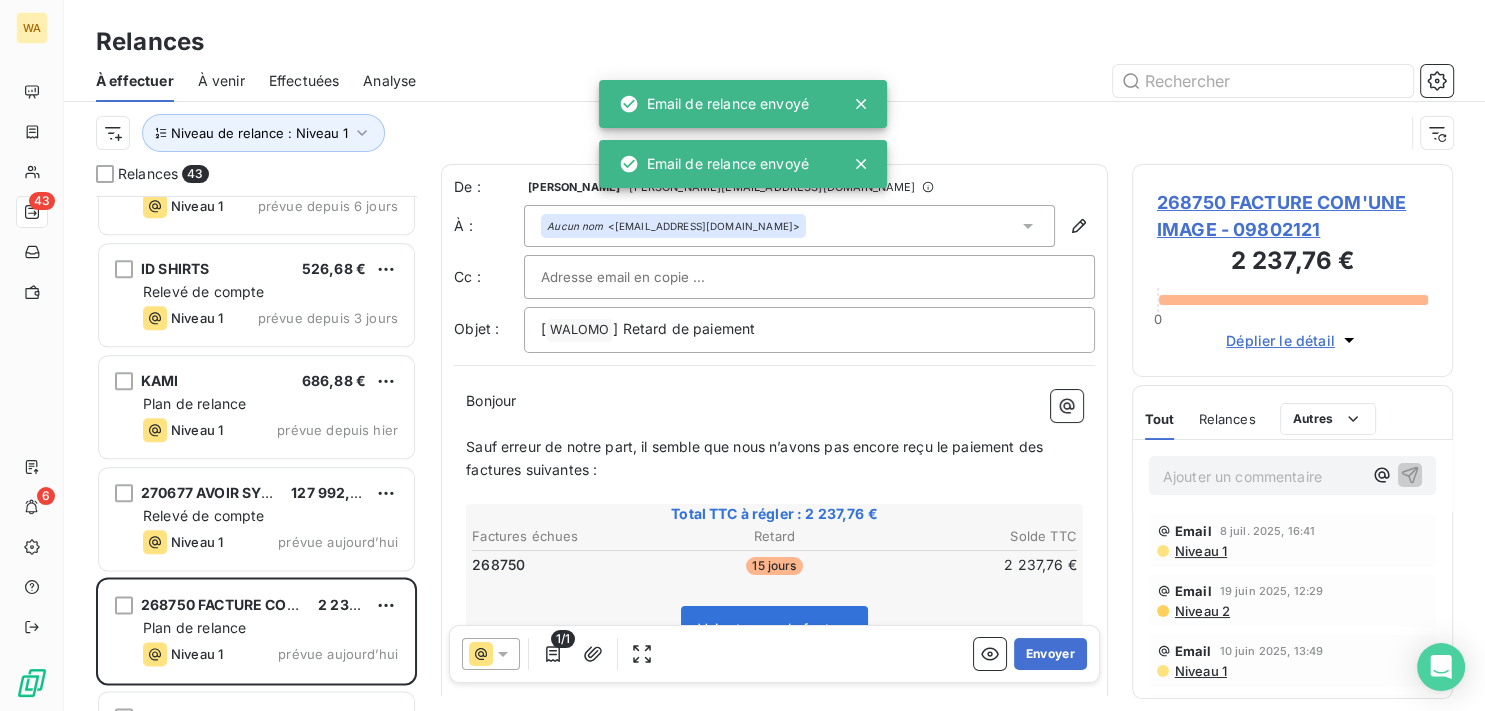 click on "Envoyer" at bounding box center (1050, 654) 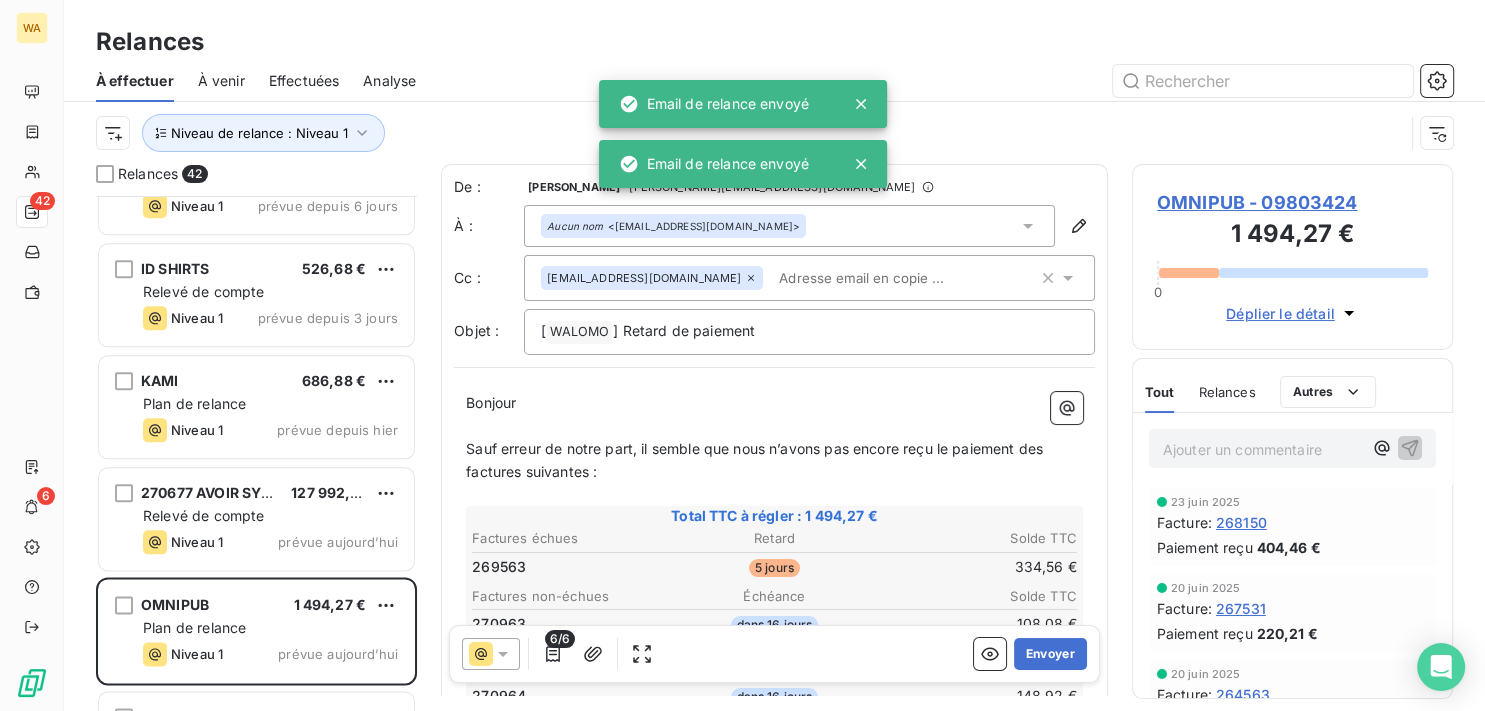 click on "Envoyer" at bounding box center [1050, 654] 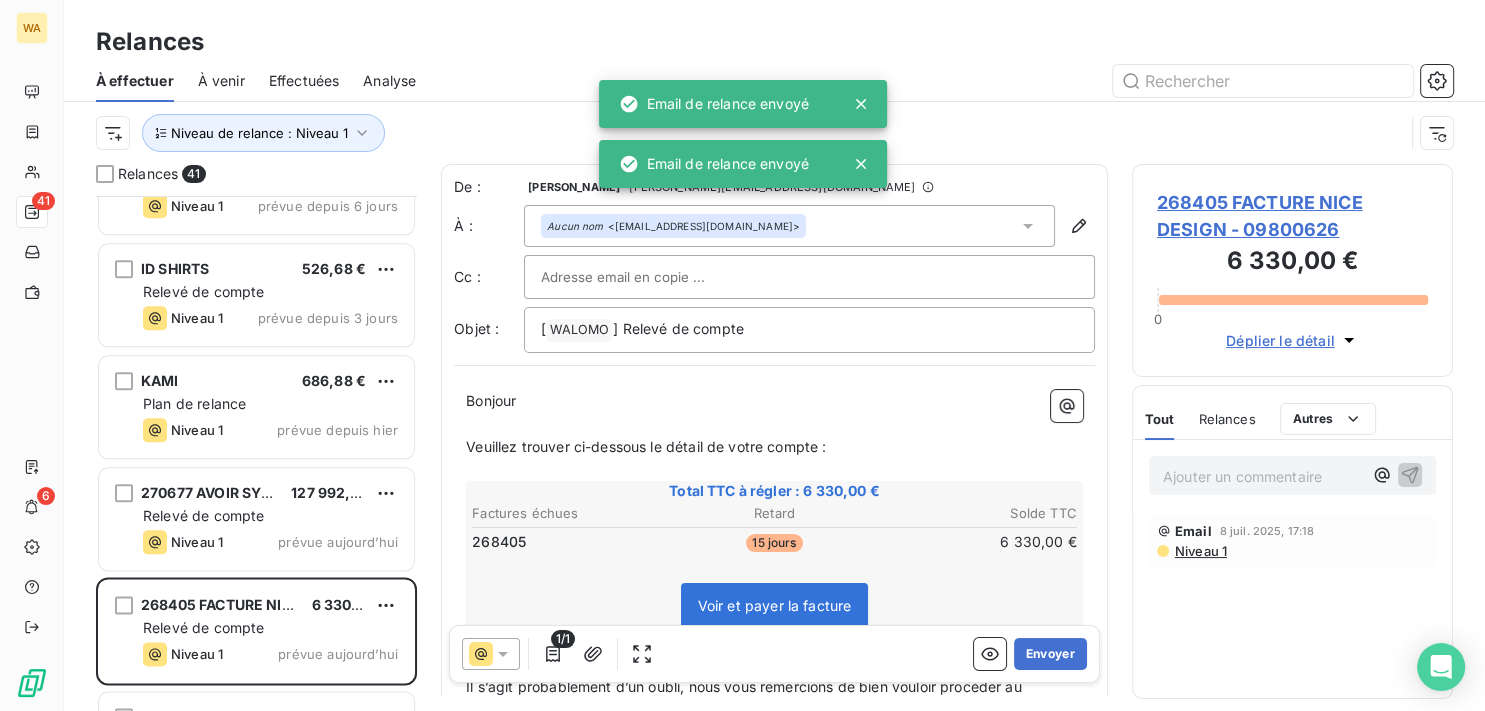 click on "Envoyer" at bounding box center (1050, 654) 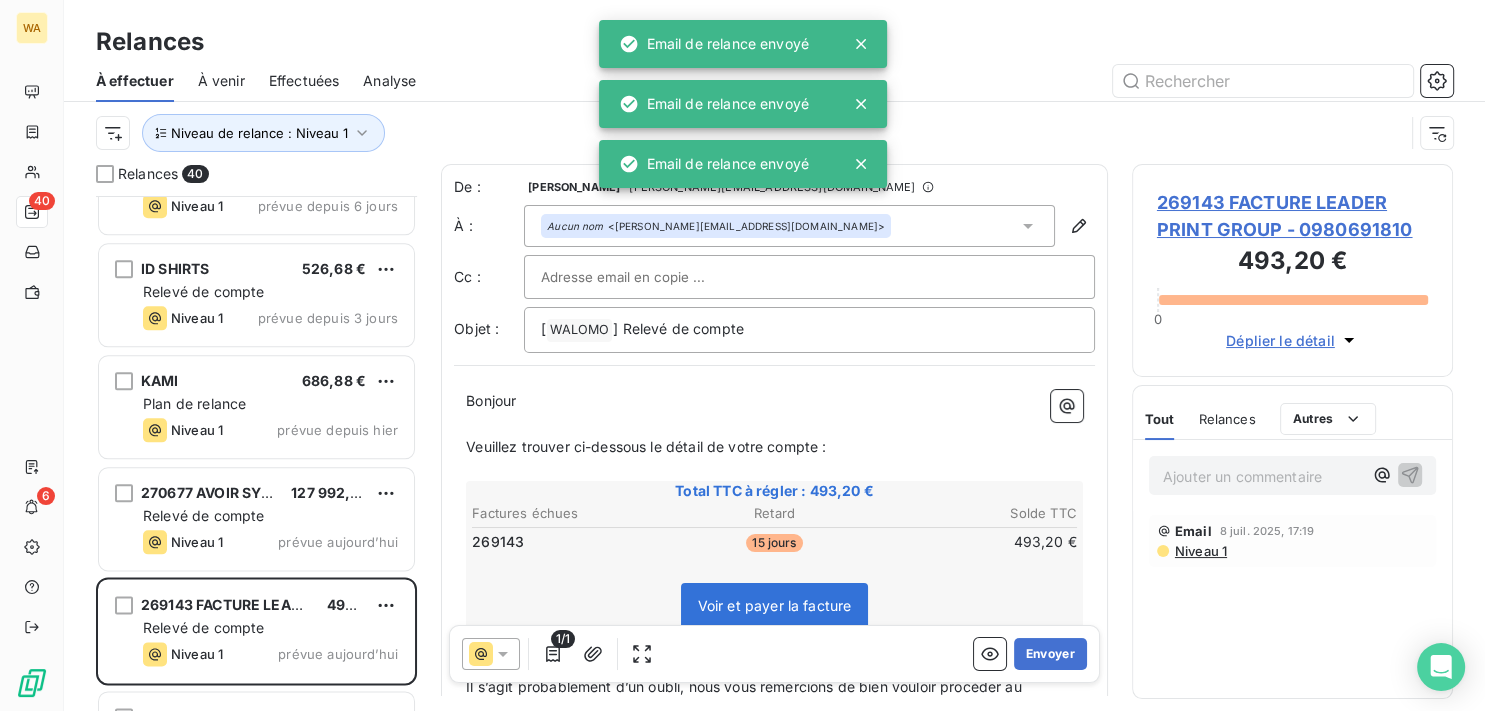 click on "Envoyer" at bounding box center (1050, 654) 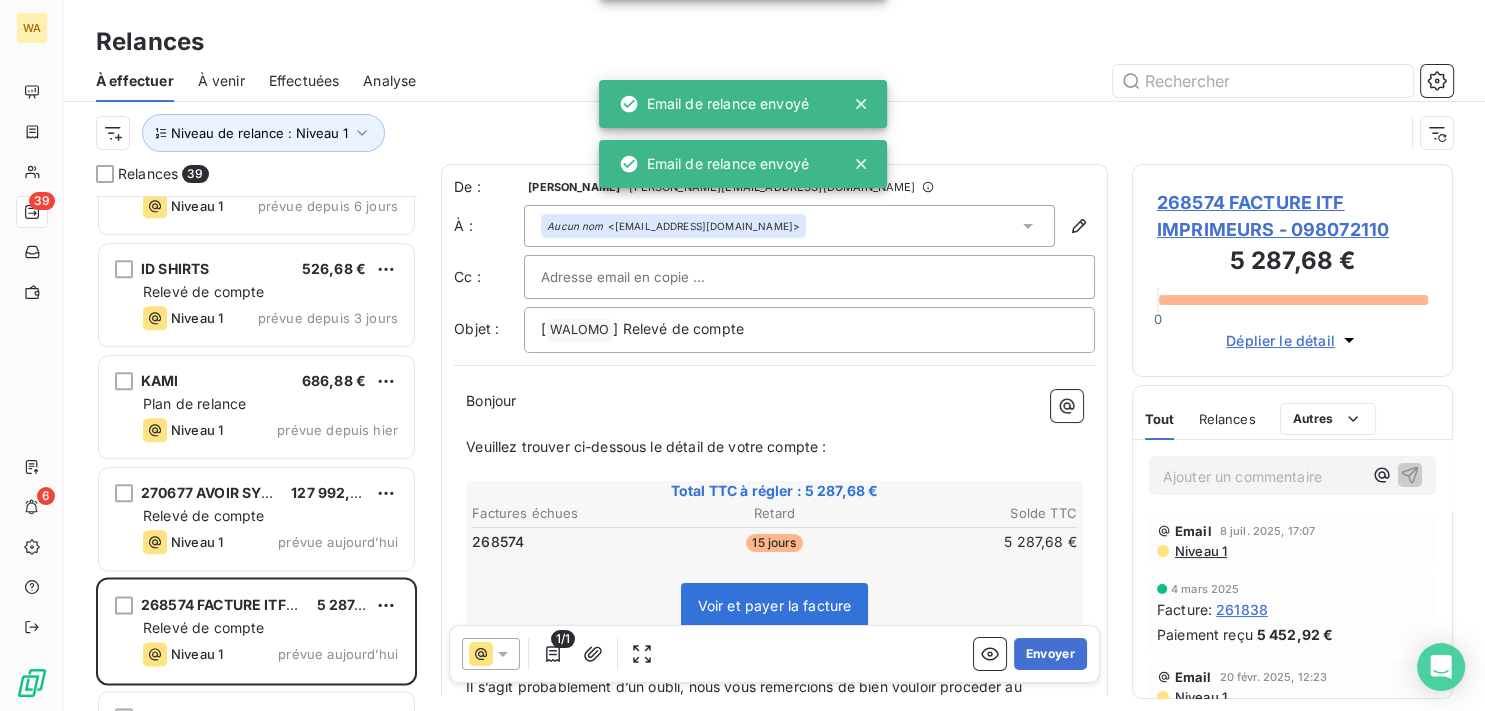 click on "Envoyer" at bounding box center (1050, 654) 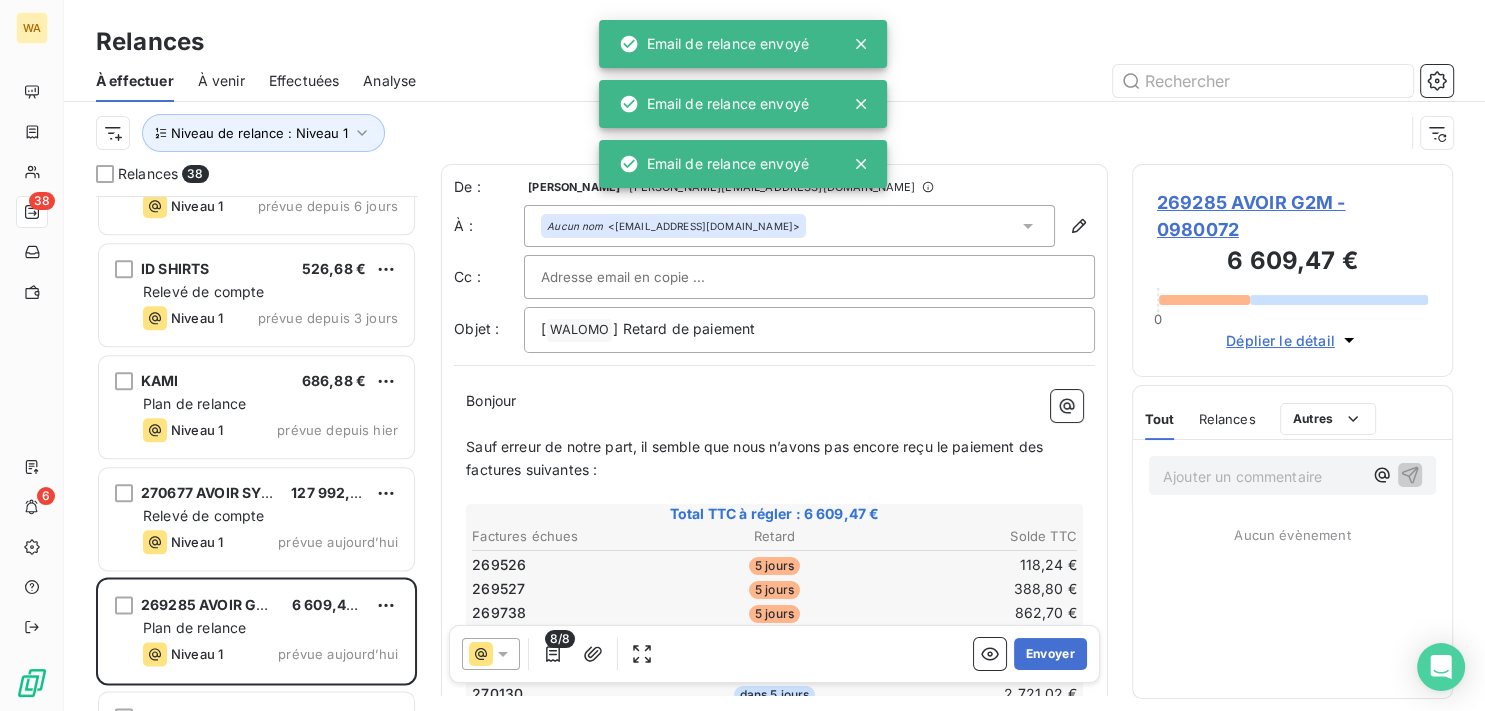 click on "Envoyer" at bounding box center [1050, 654] 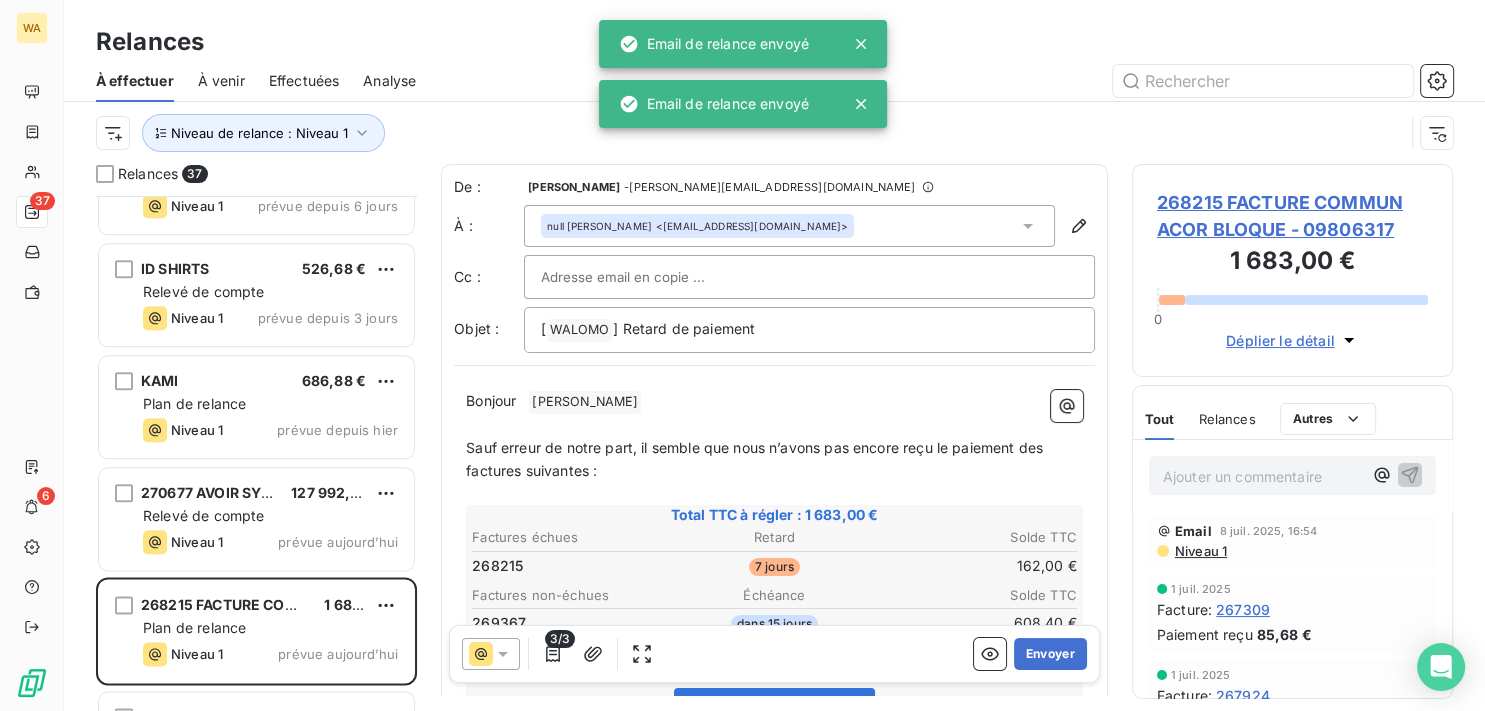 click on "Envoyer" at bounding box center [1050, 654] 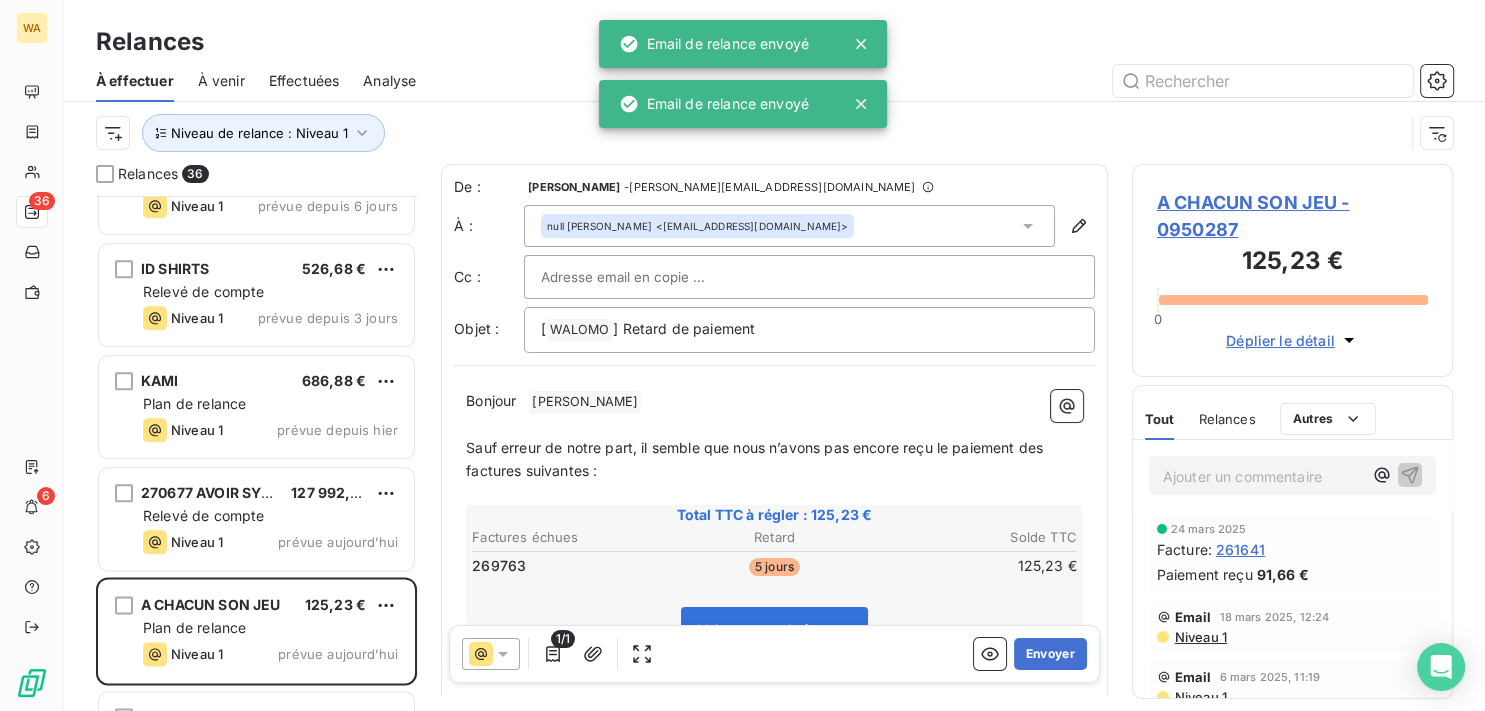 click on "Envoyer" at bounding box center [1050, 654] 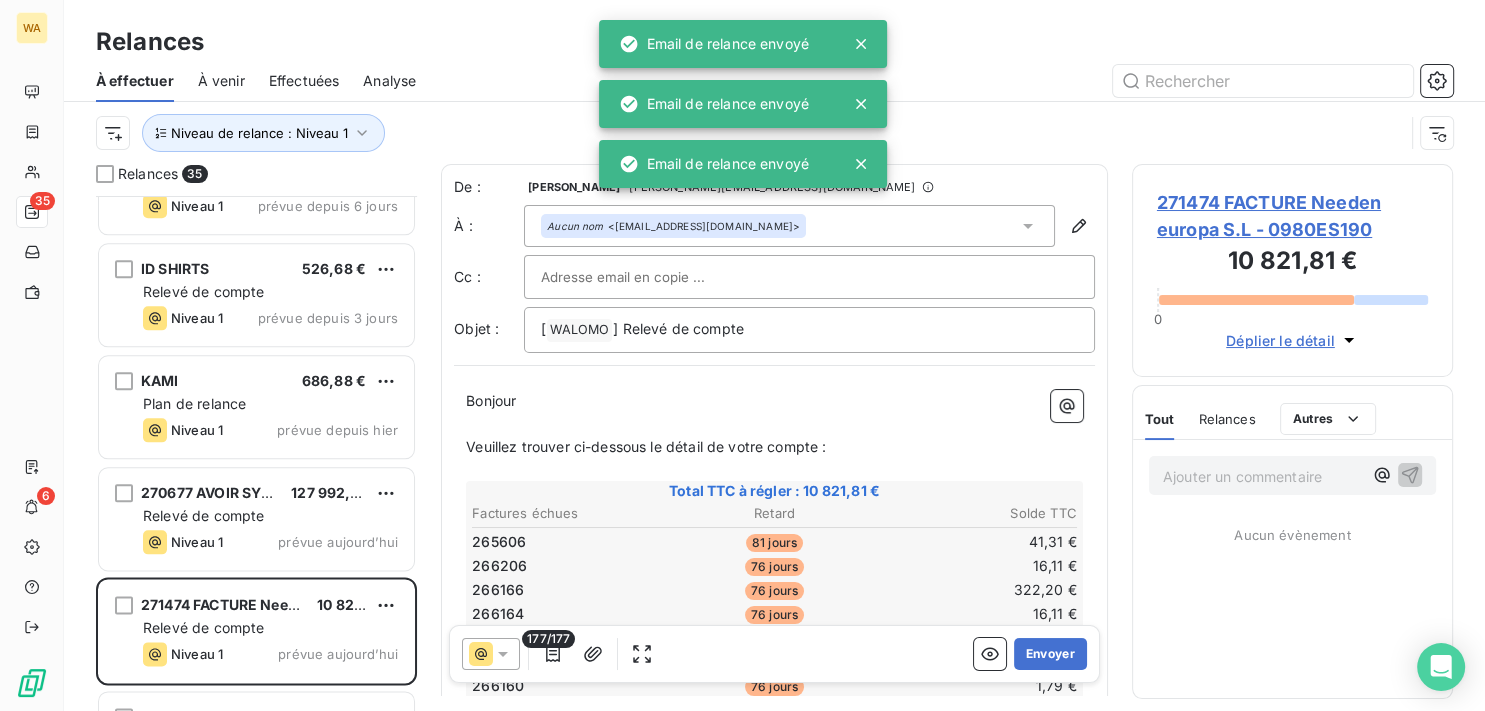 click on "Envoyer" at bounding box center (1050, 654) 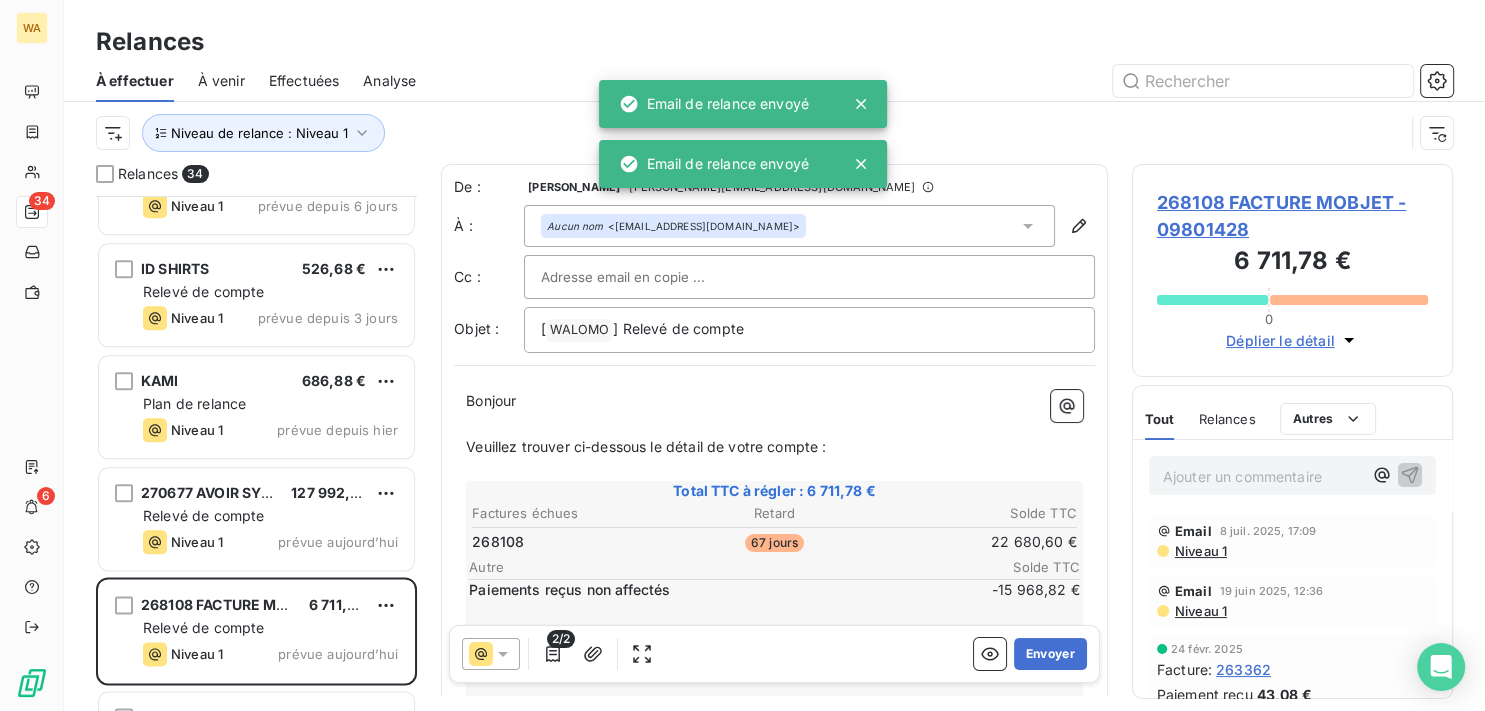 click on "Envoyer" at bounding box center [1050, 654] 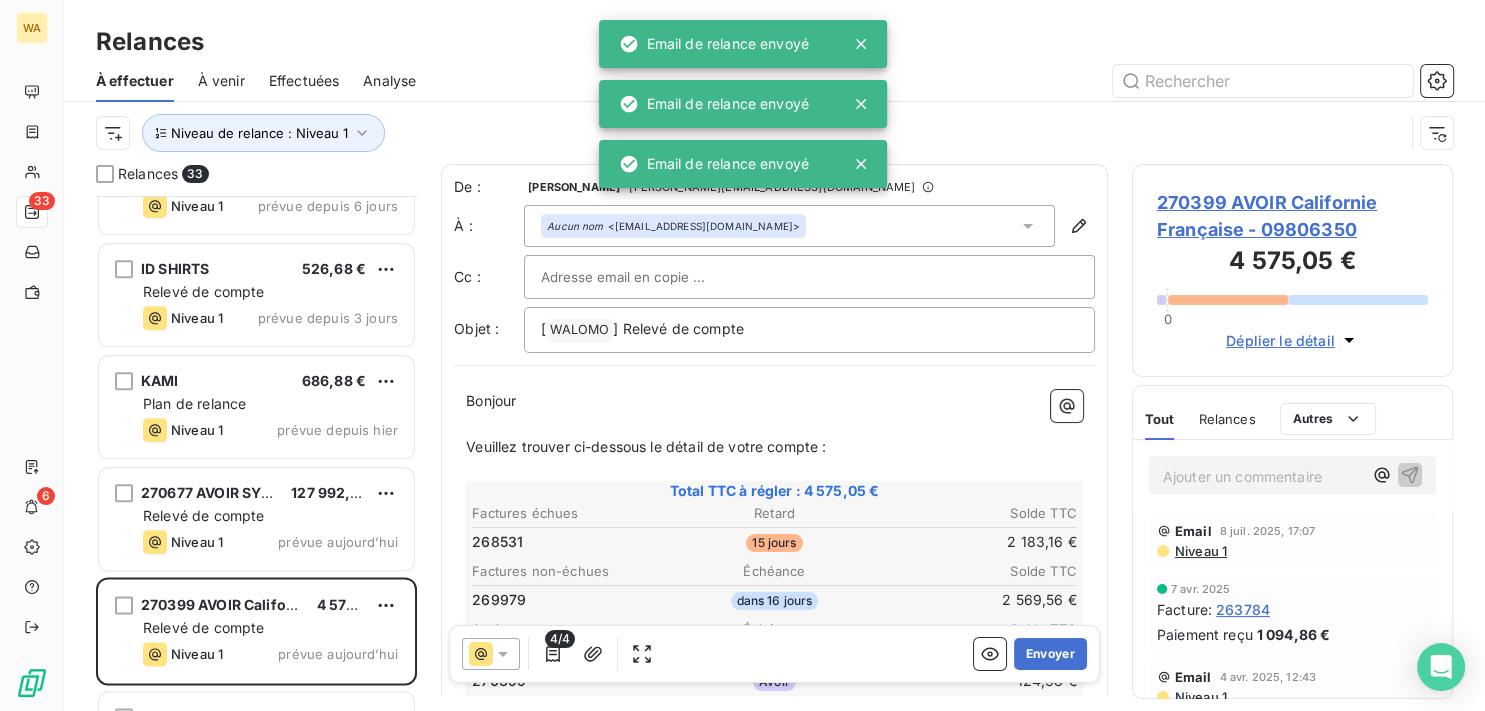 click on "Envoyer" at bounding box center (1050, 654) 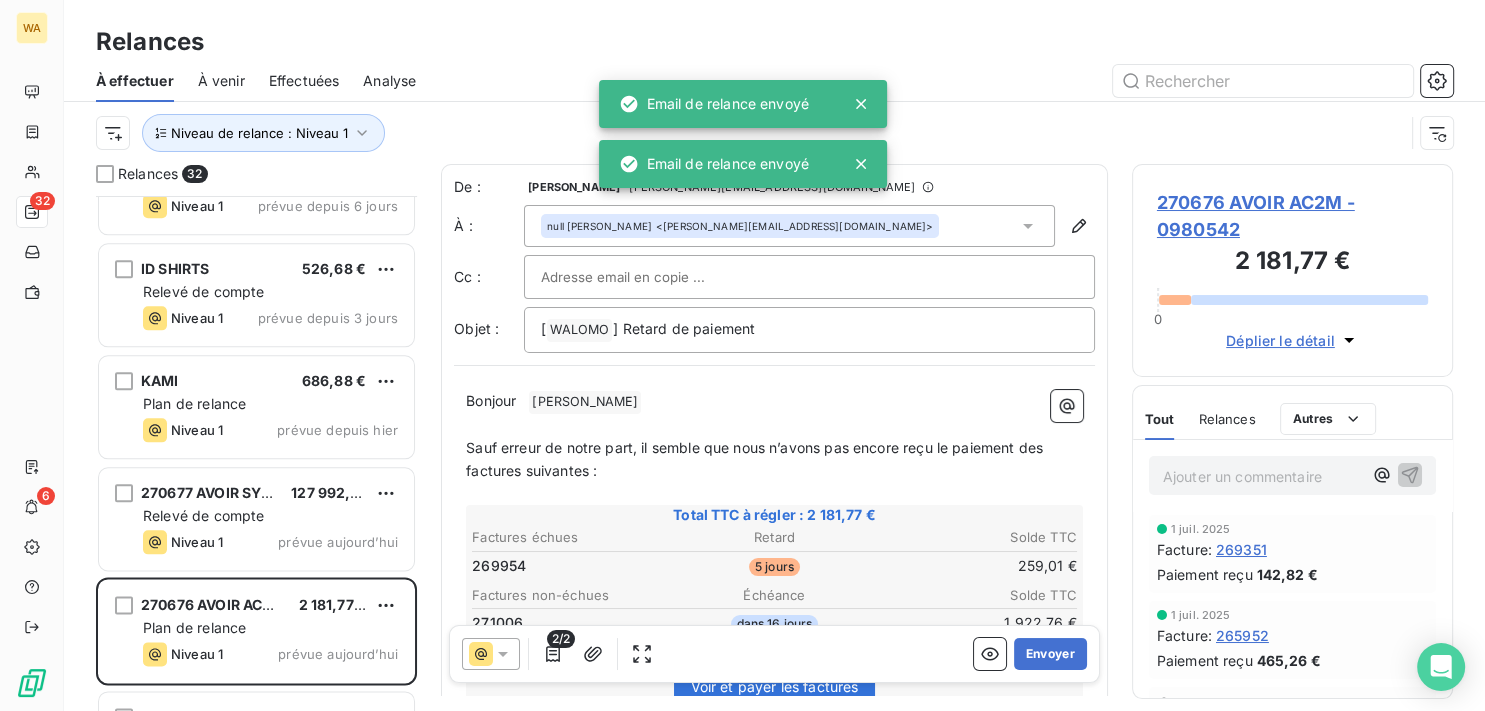 click on "Envoyer" at bounding box center [1050, 654] 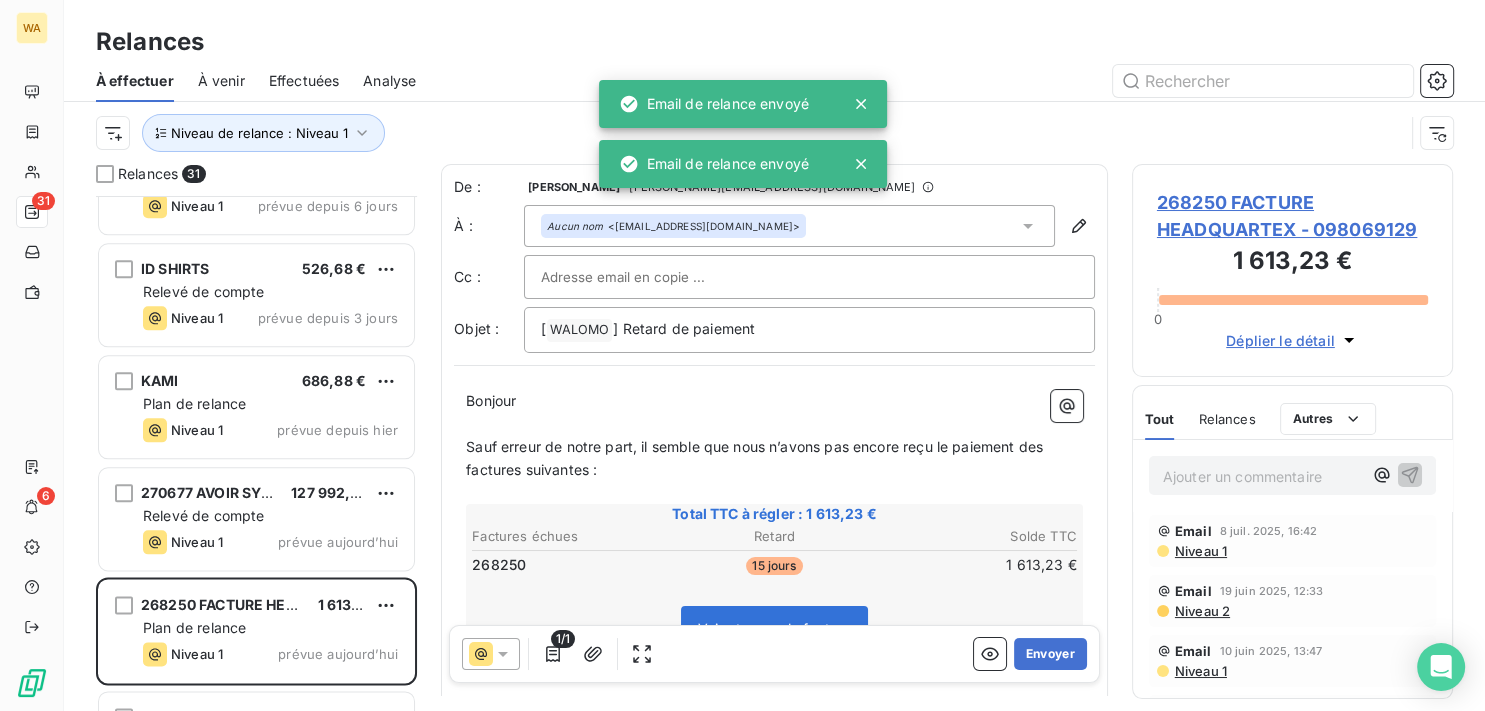 click on "Envoyer" at bounding box center (1050, 654) 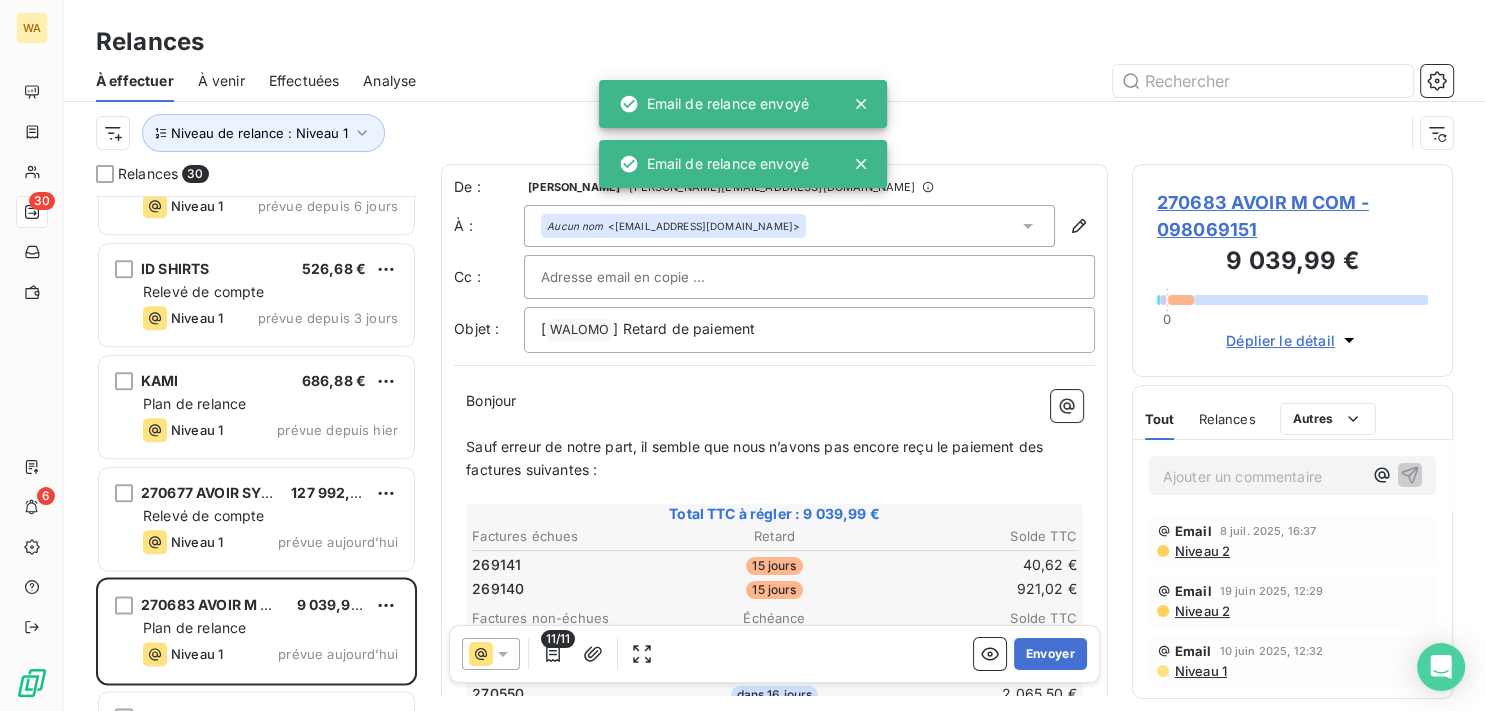 click on "Envoyer" at bounding box center [1050, 654] 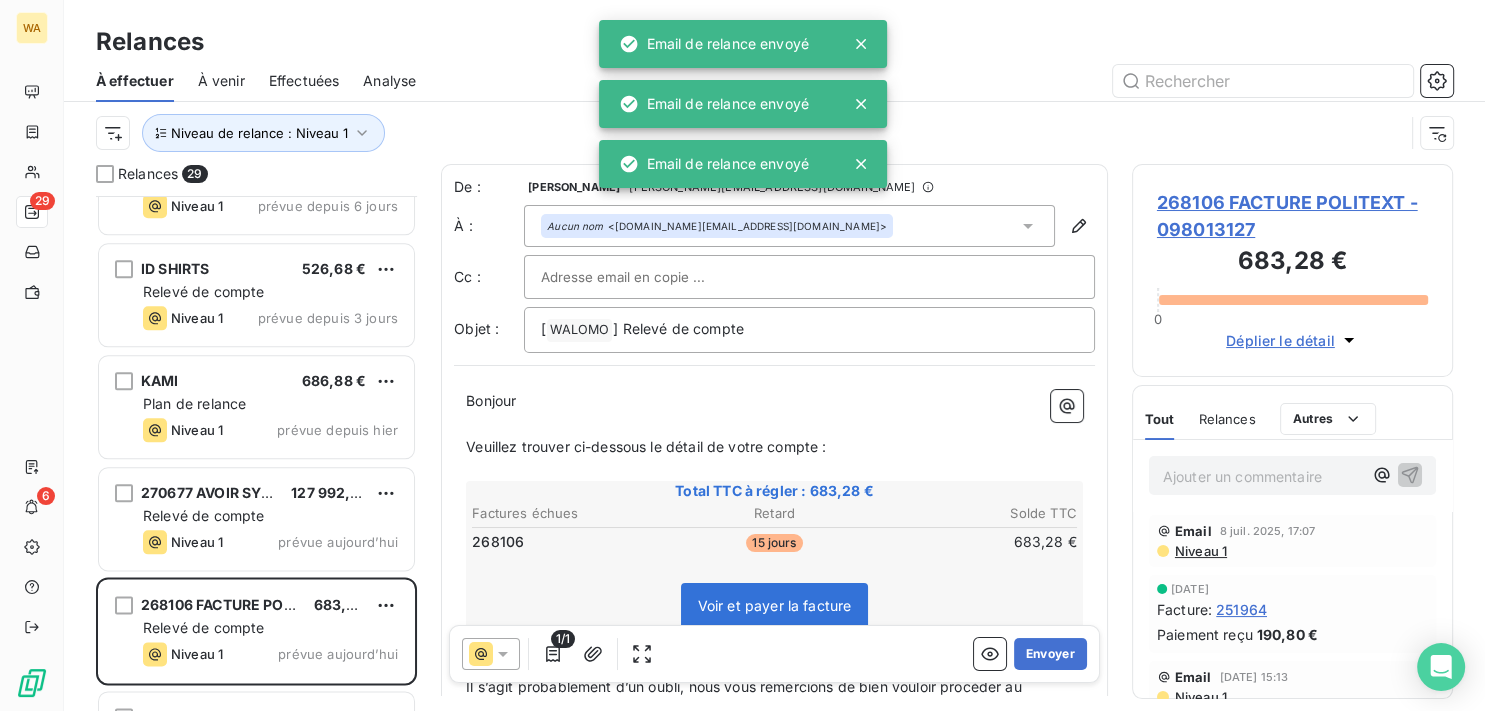click on "Envoyer" at bounding box center (1050, 654) 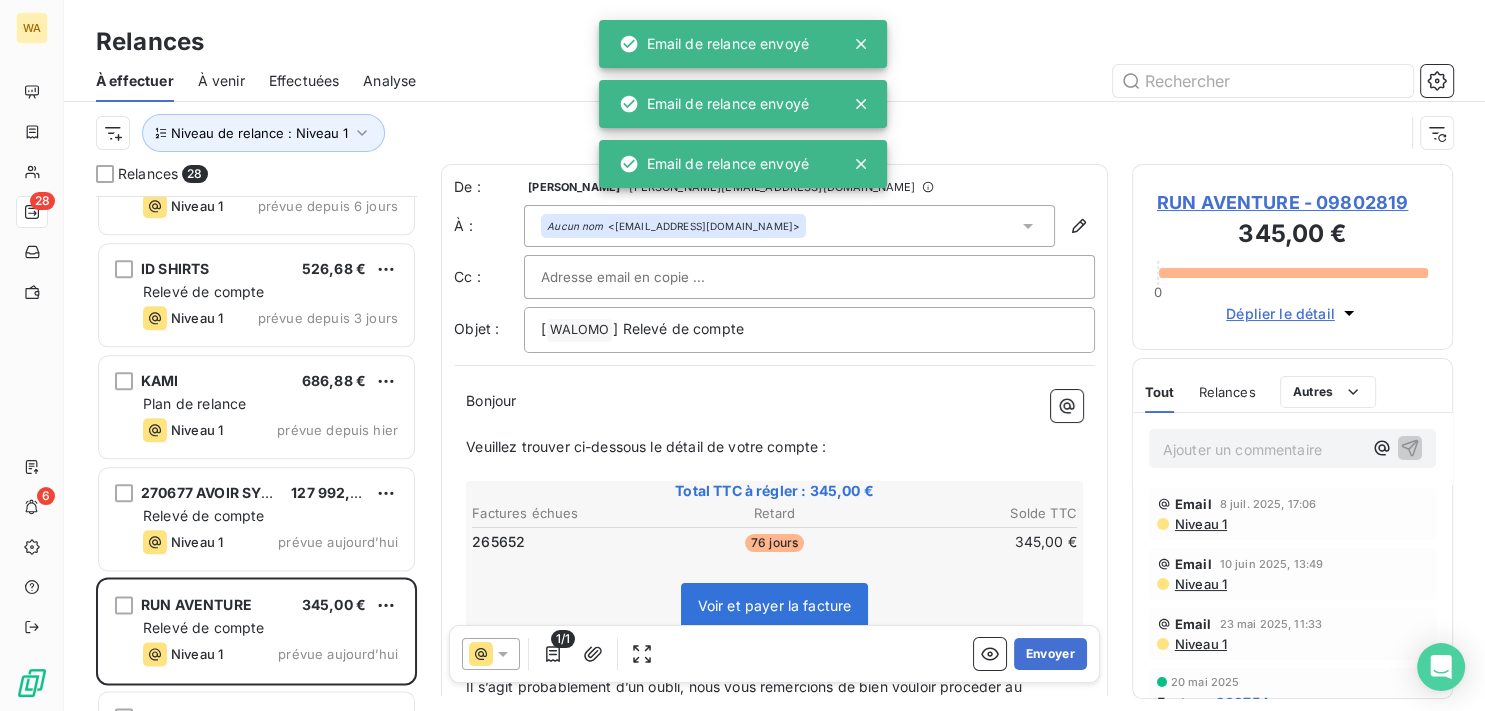 click on "Envoyer" at bounding box center [1050, 654] 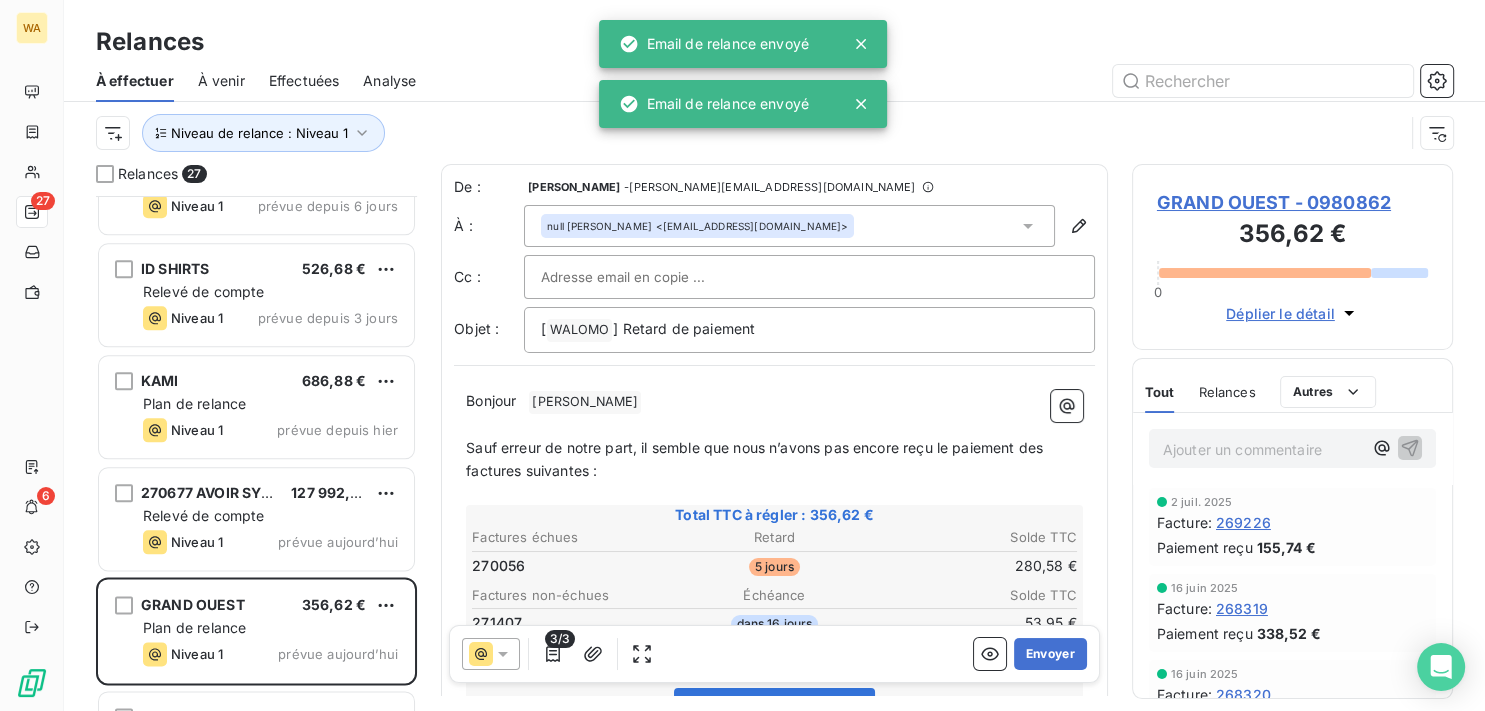 click on "Envoyer" at bounding box center [1050, 654] 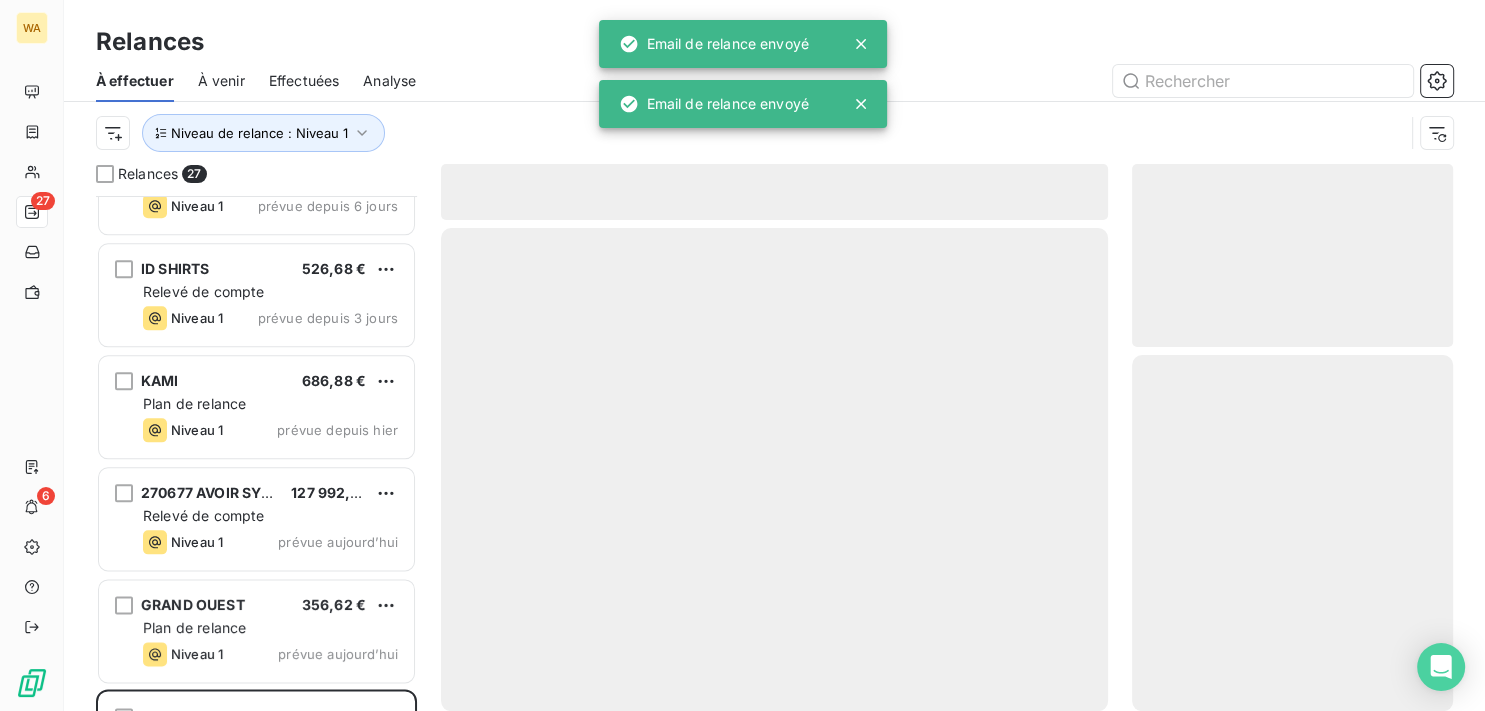 scroll, scrollTop: 2397, scrollLeft: 0, axis: vertical 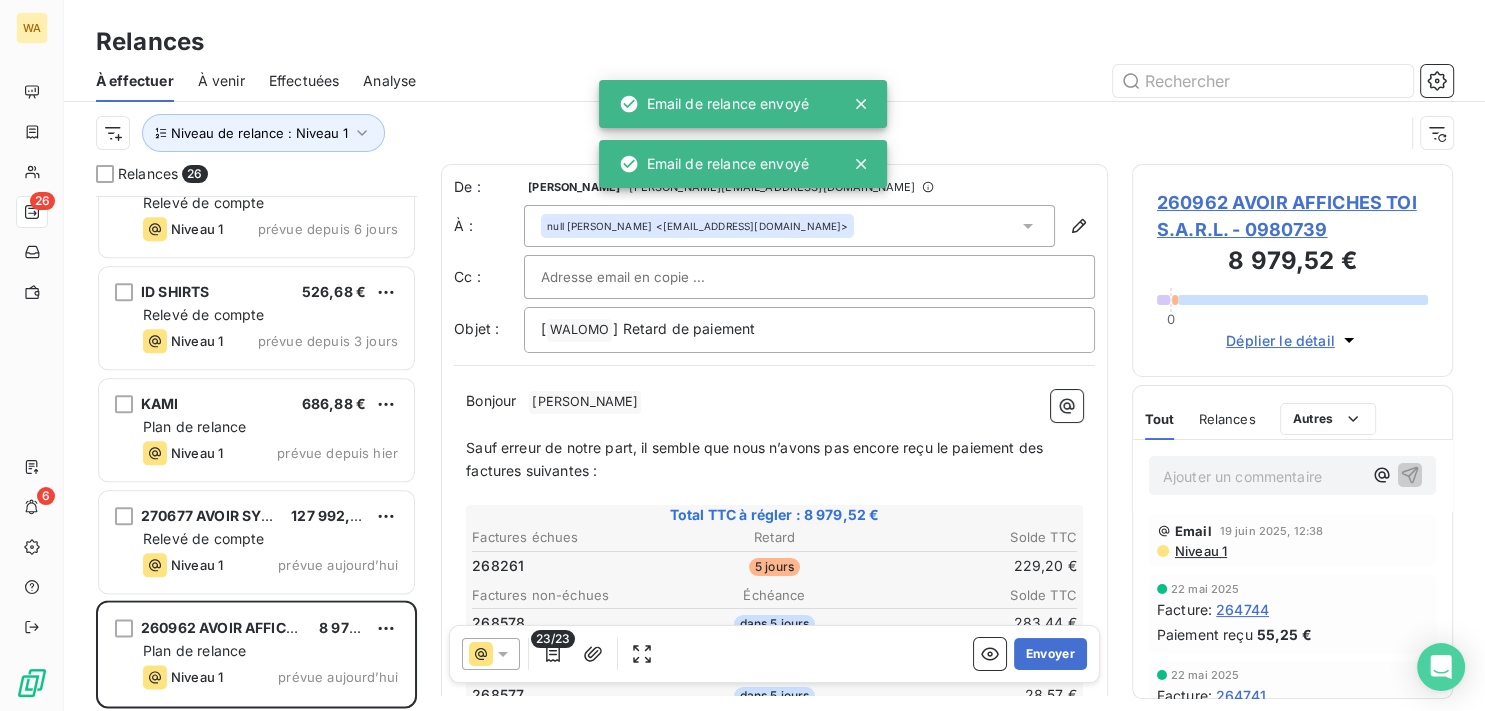 click on "Envoyer" at bounding box center (1050, 654) 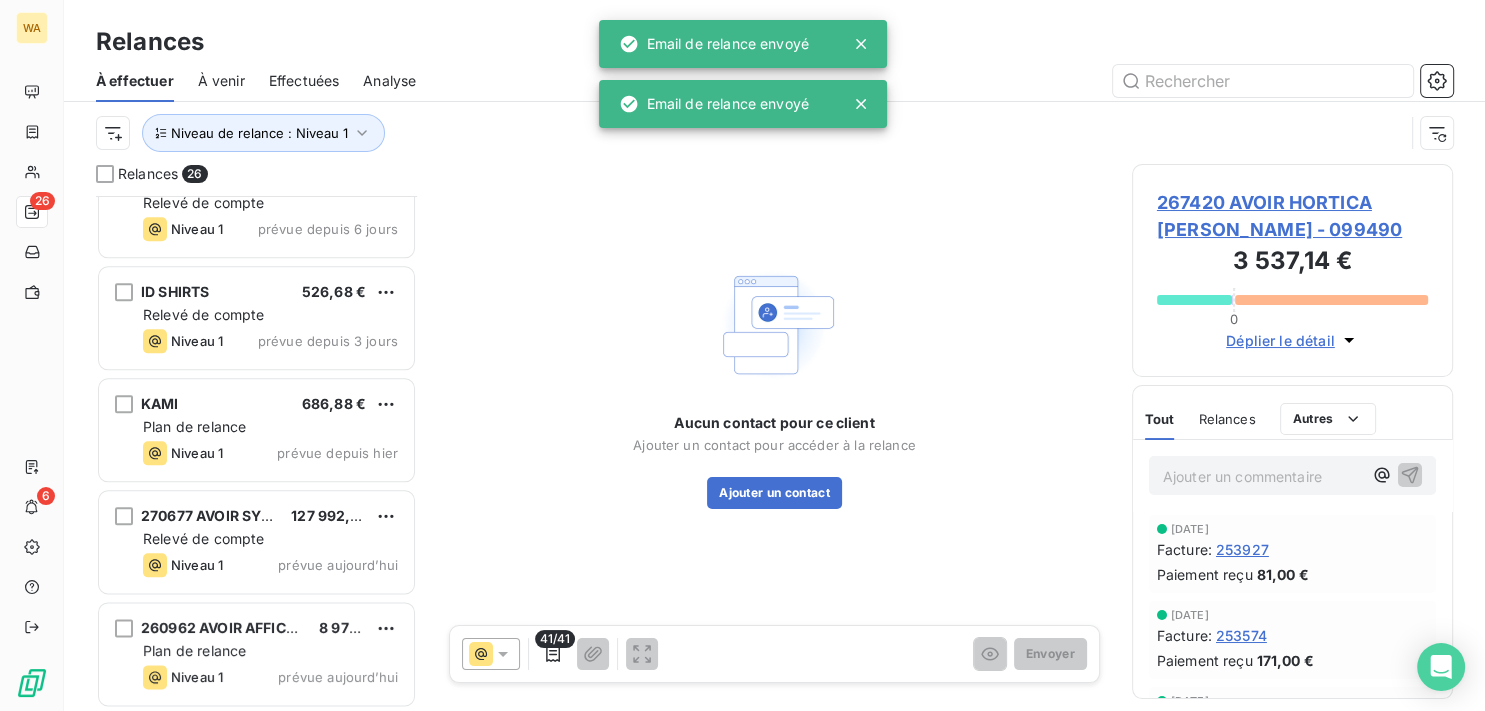scroll, scrollTop: 2285, scrollLeft: 0, axis: vertical 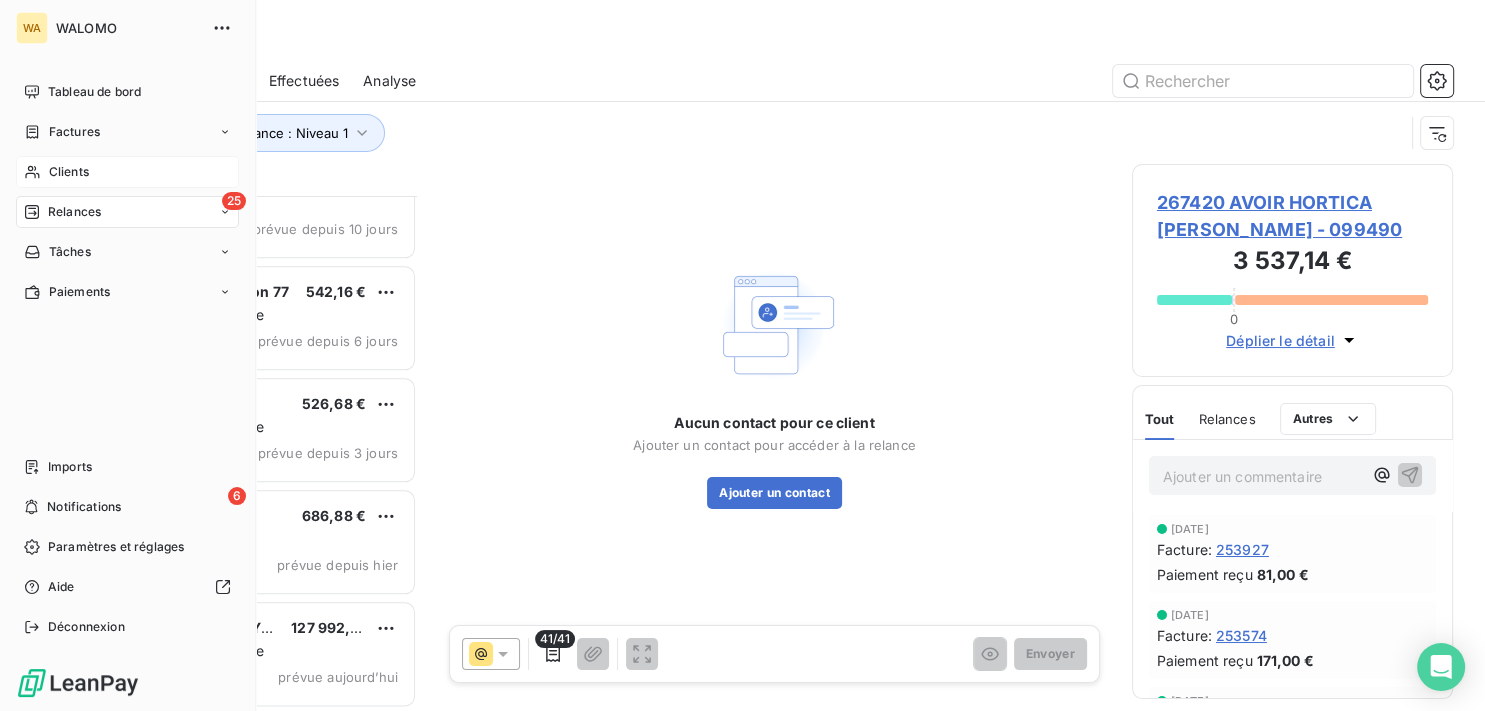 click on "Clients" at bounding box center [69, 172] 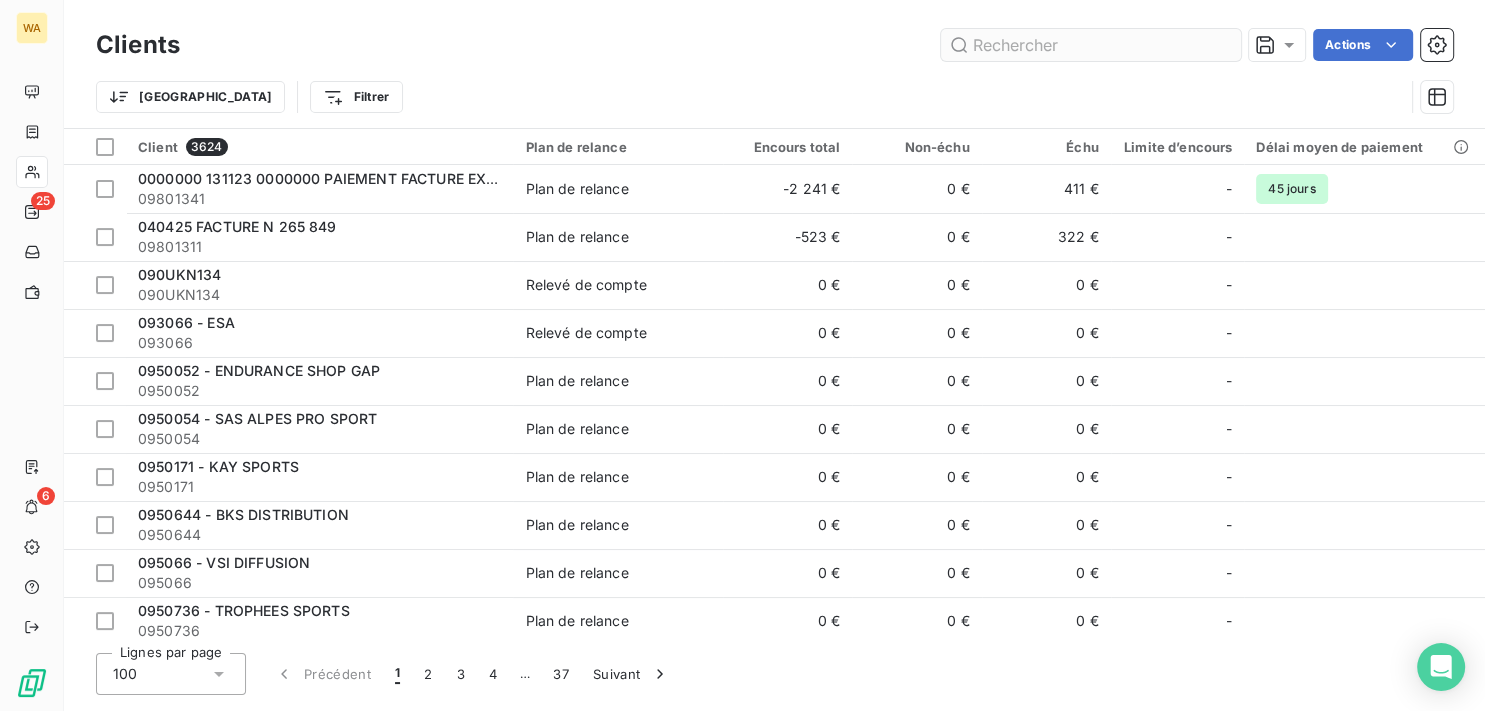 click at bounding box center (1091, 45) 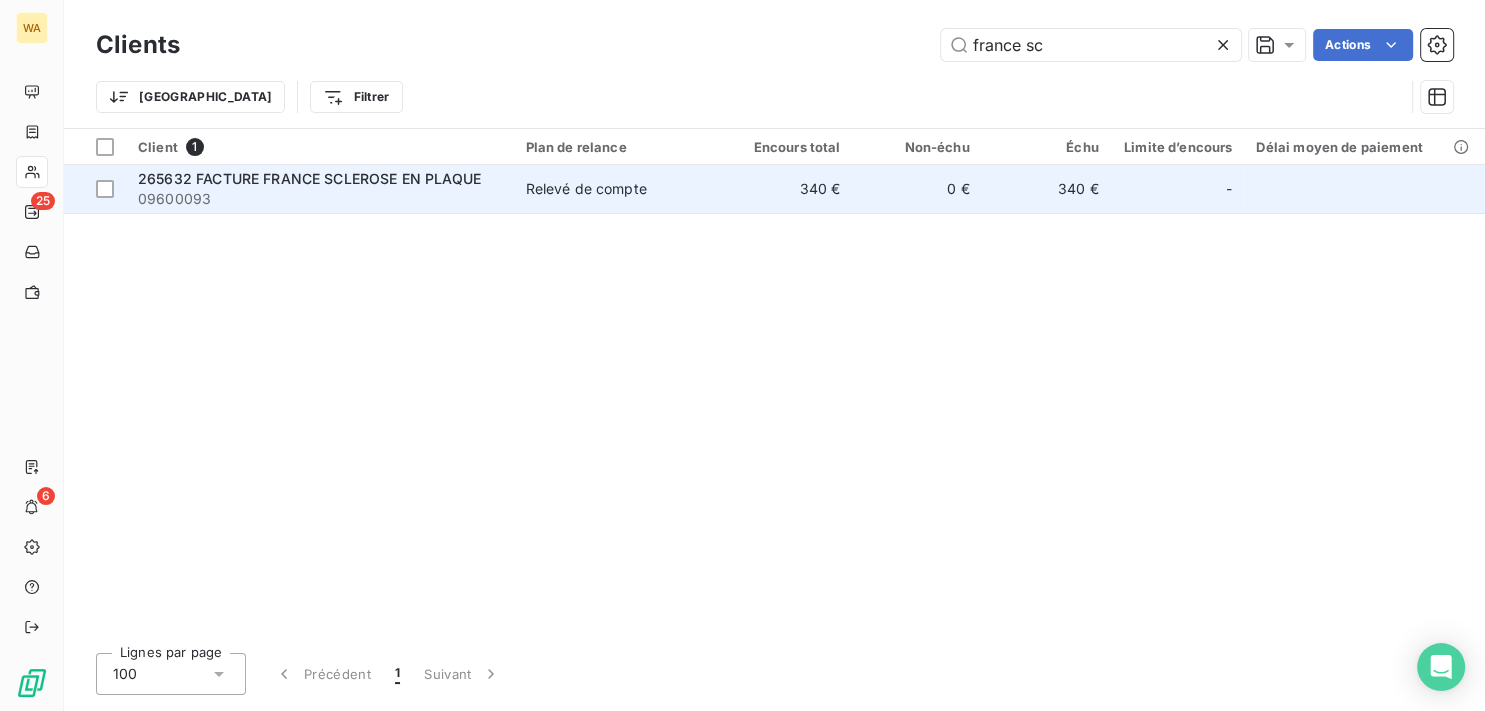 type on "france sc" 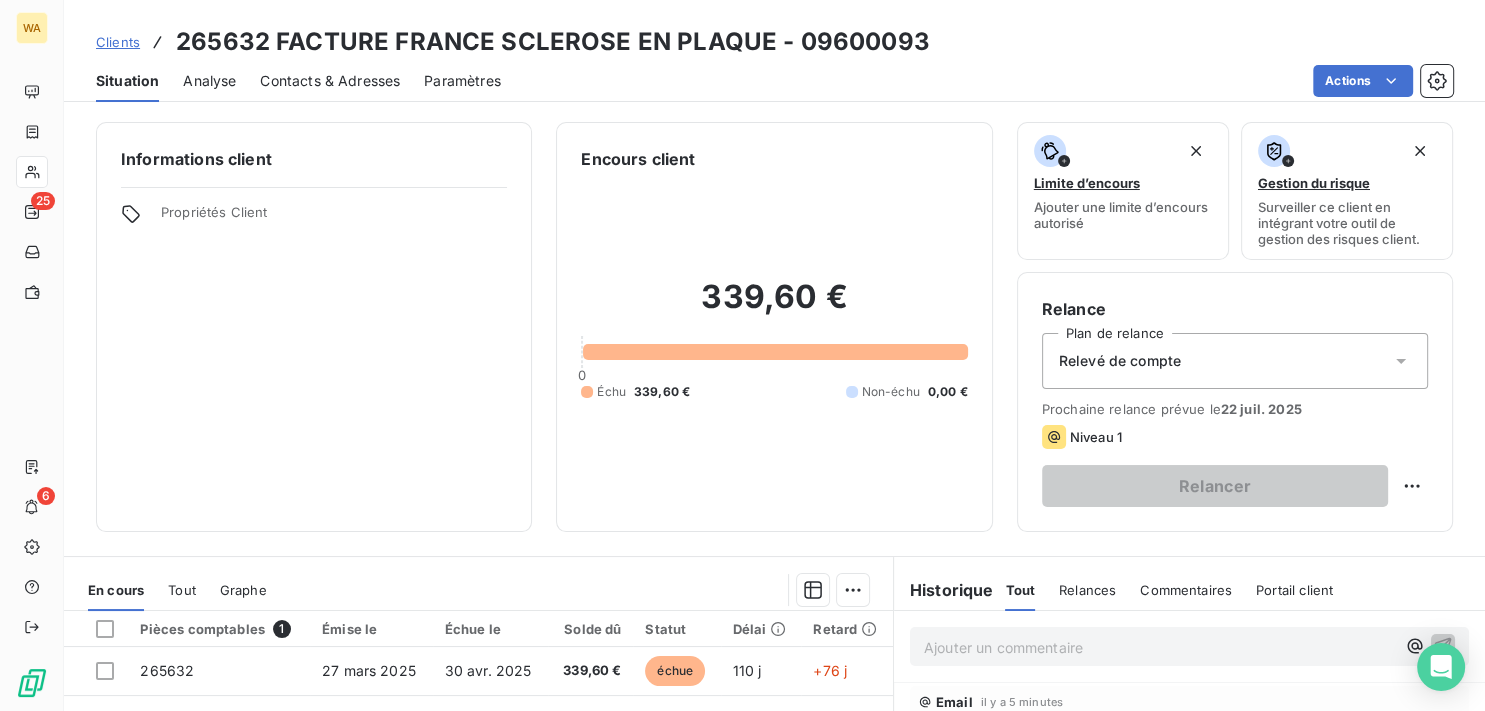 click on "Paramètres" at bounding box center [462, 81] 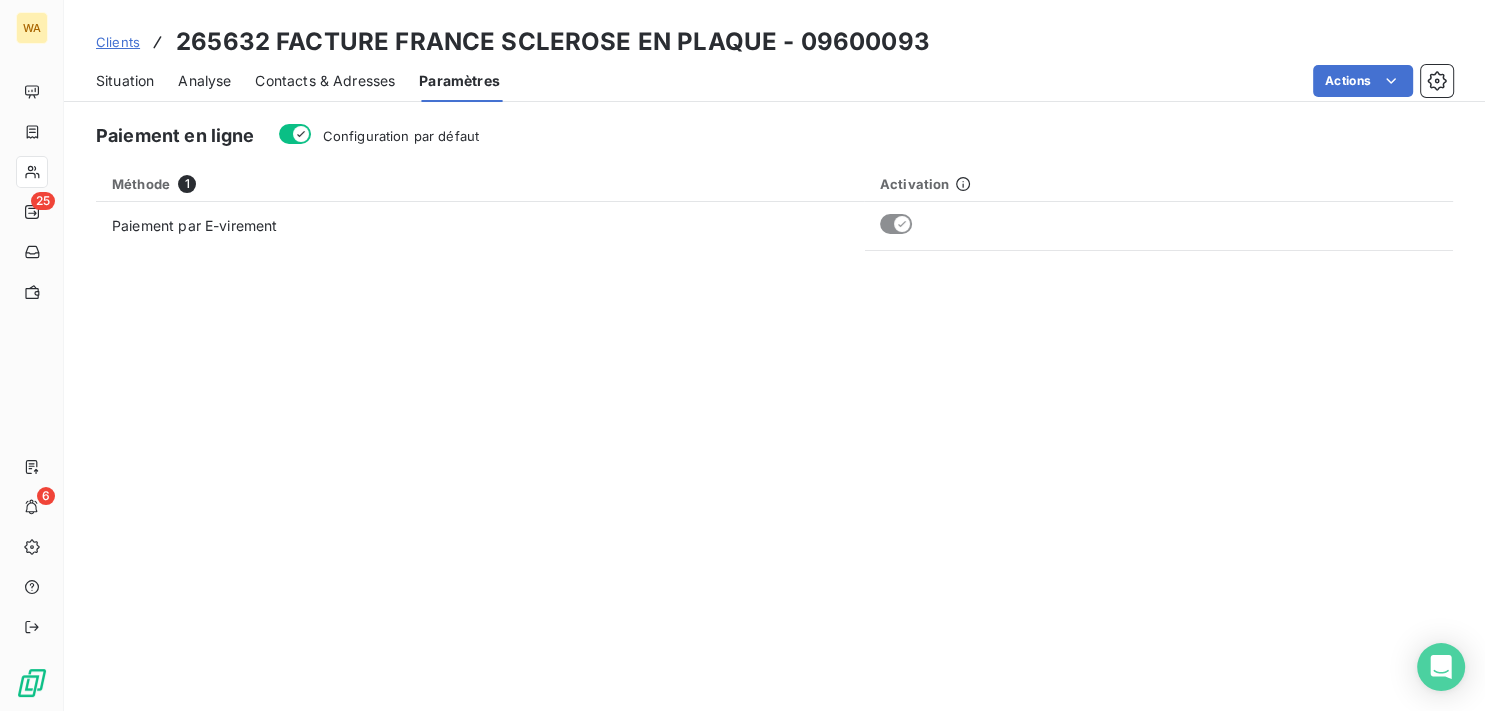 click on "Contacts & Adresses" at bounding box center (325, 81) 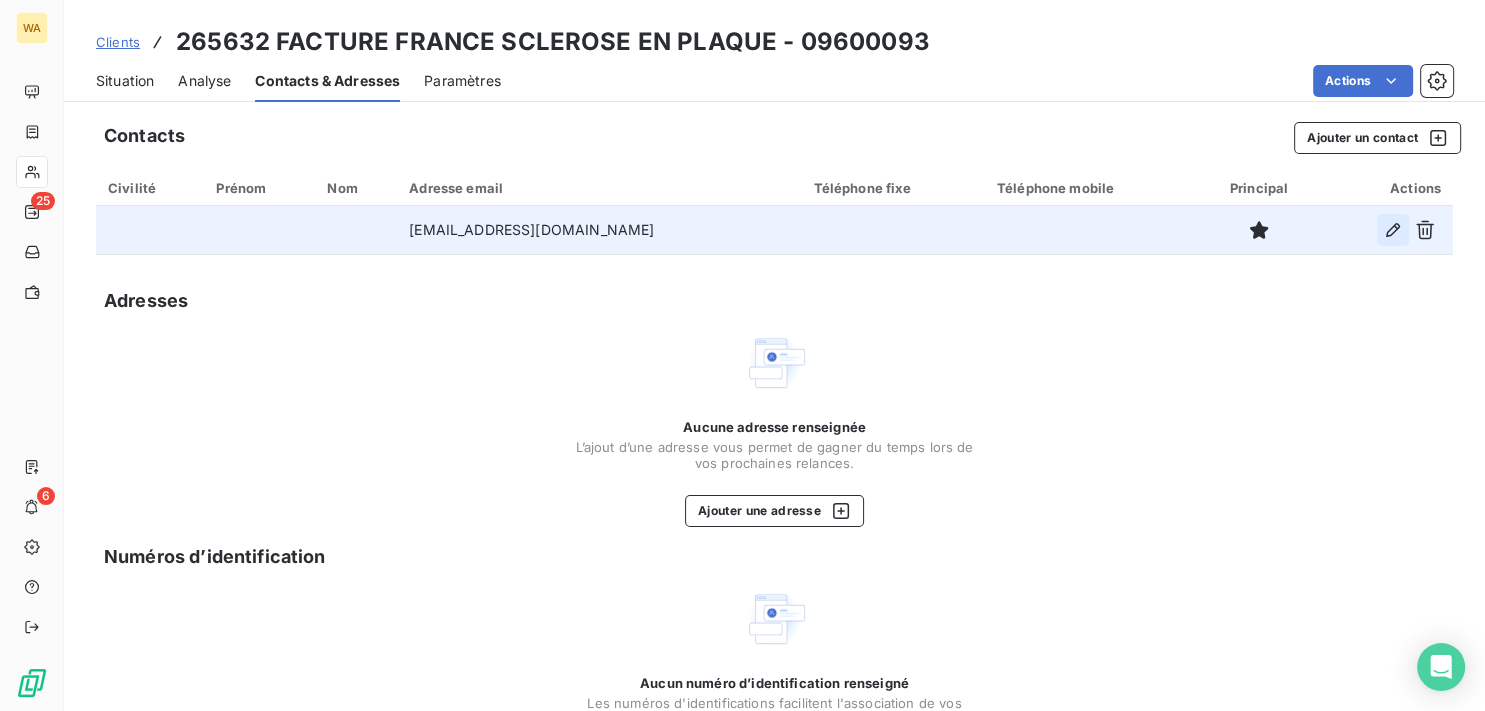 click 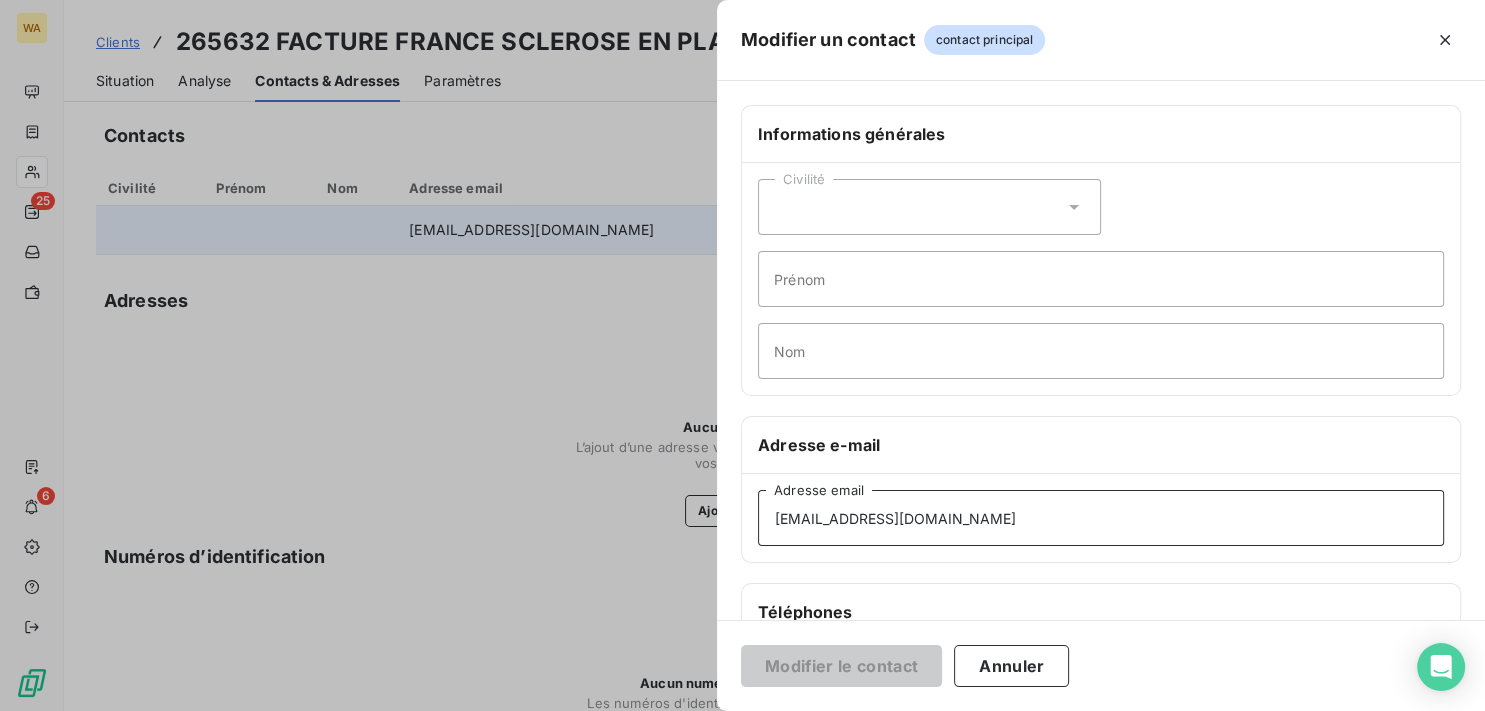 click on "[EMAIL_ADDRESS][DOMAIN_NAME]" at bounding box center [1101, 518] 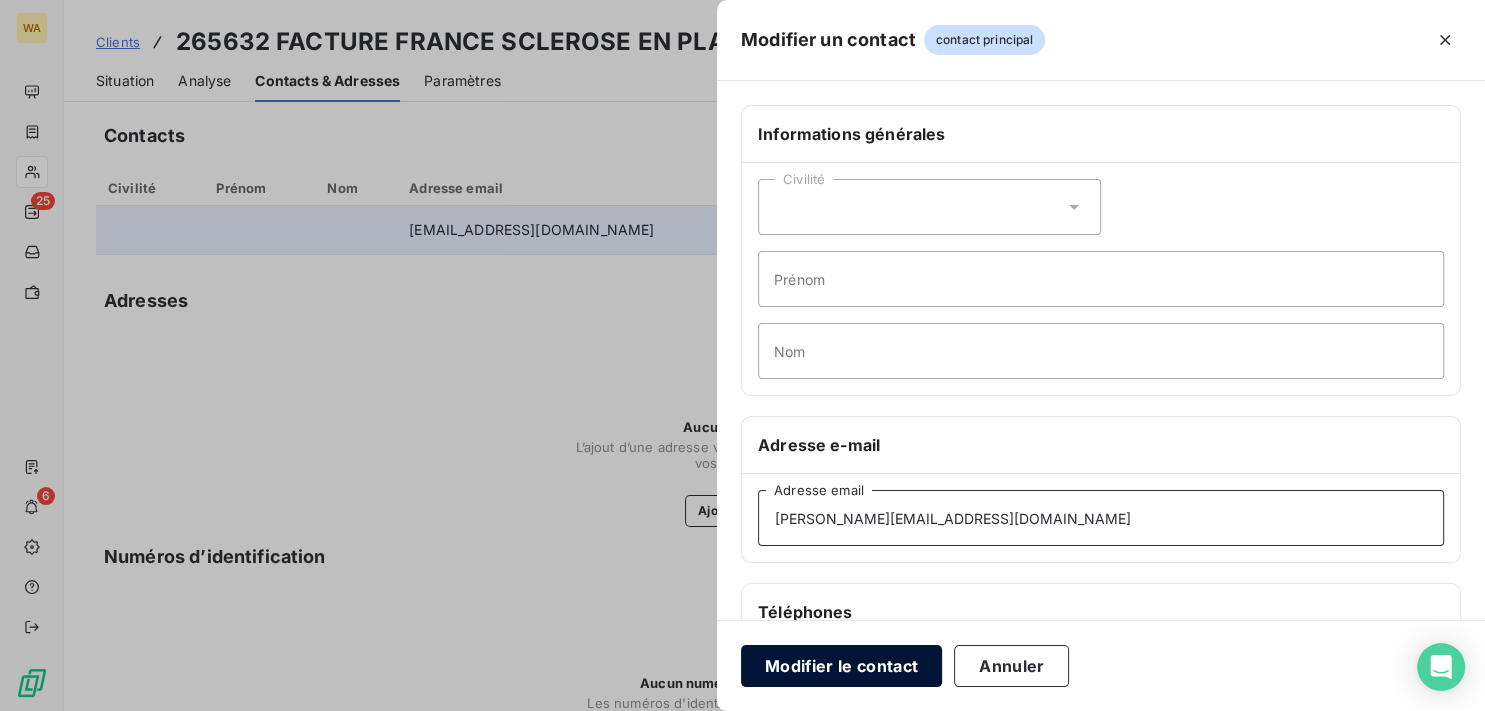 type on "[PERSON_NAME][EMAIL_ADDRESS][DOMAIN_NAME]" 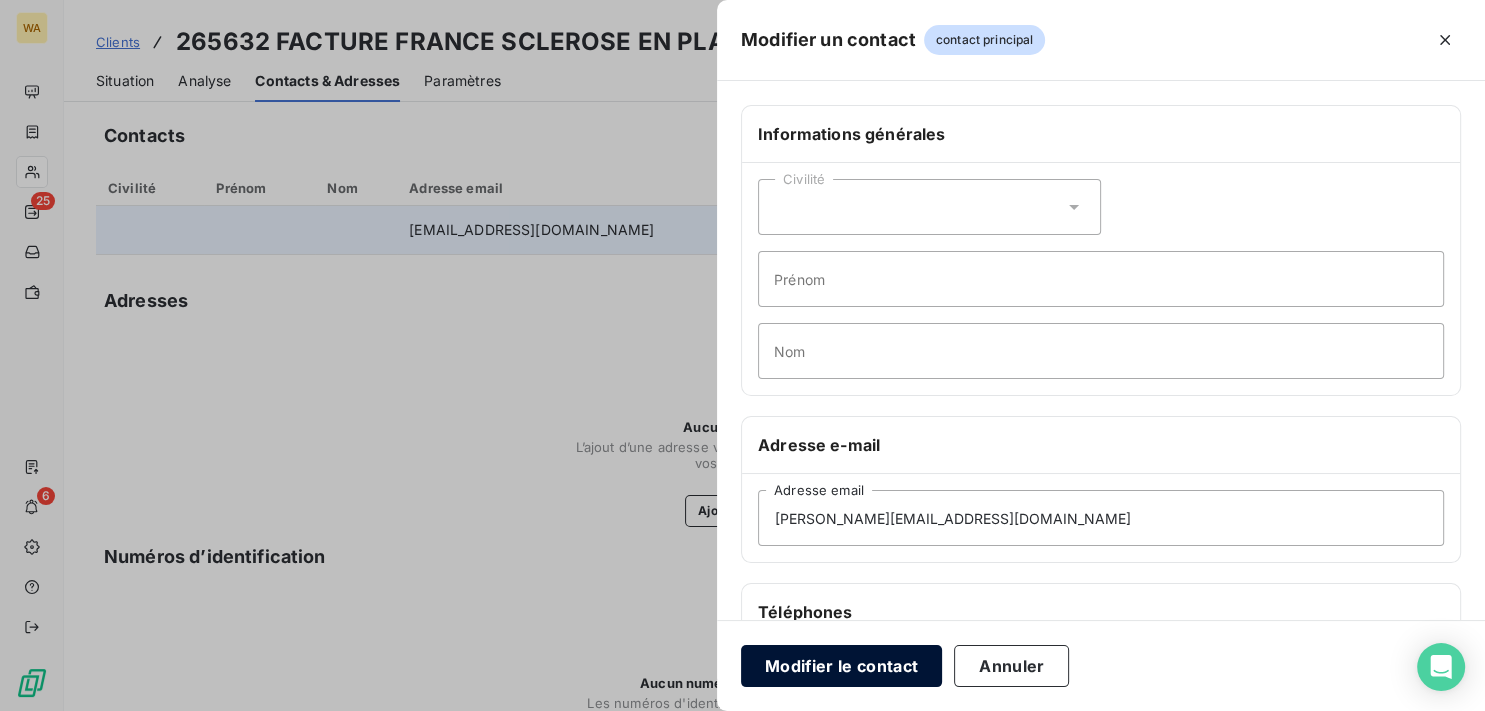 click on "Modifier le contact" at bounding box center [841, 666] 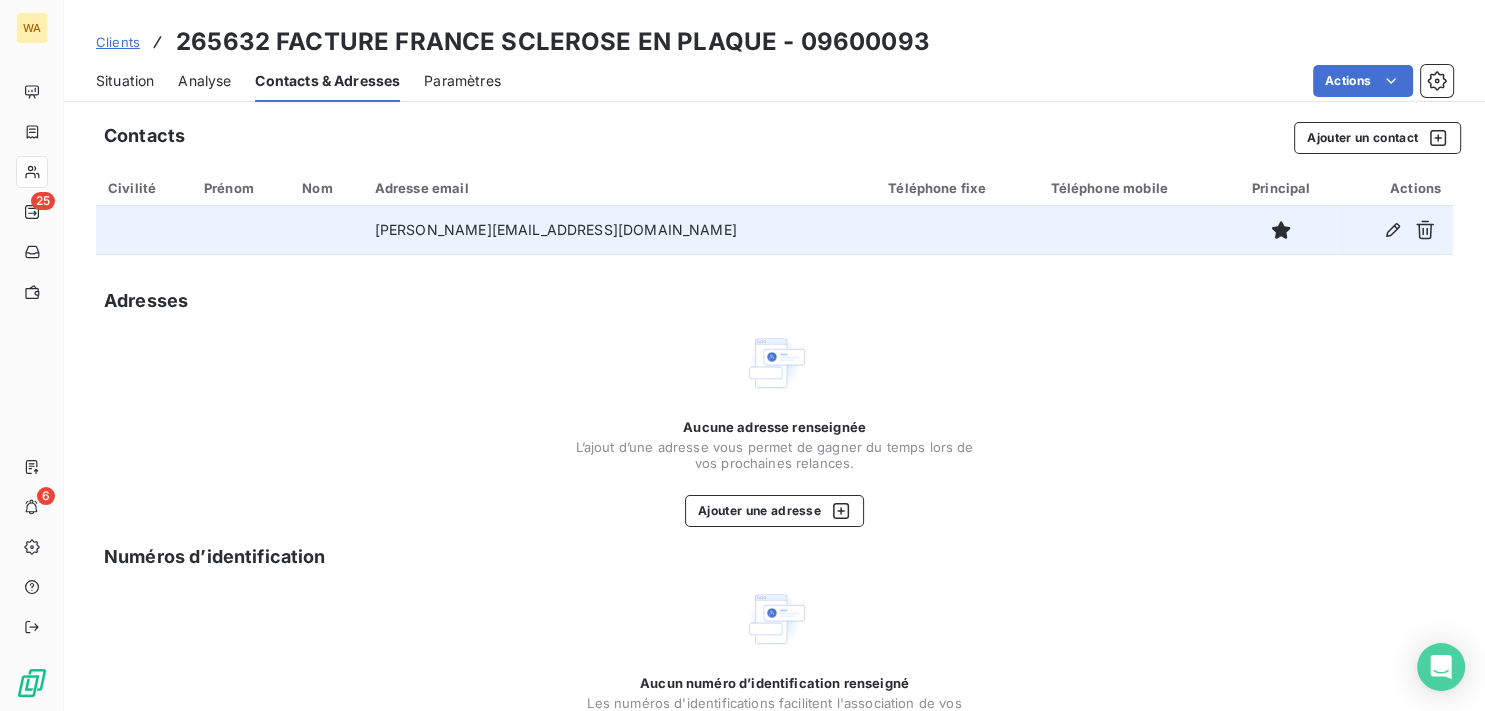 click on "Situation" at bounding box center [125, 81] 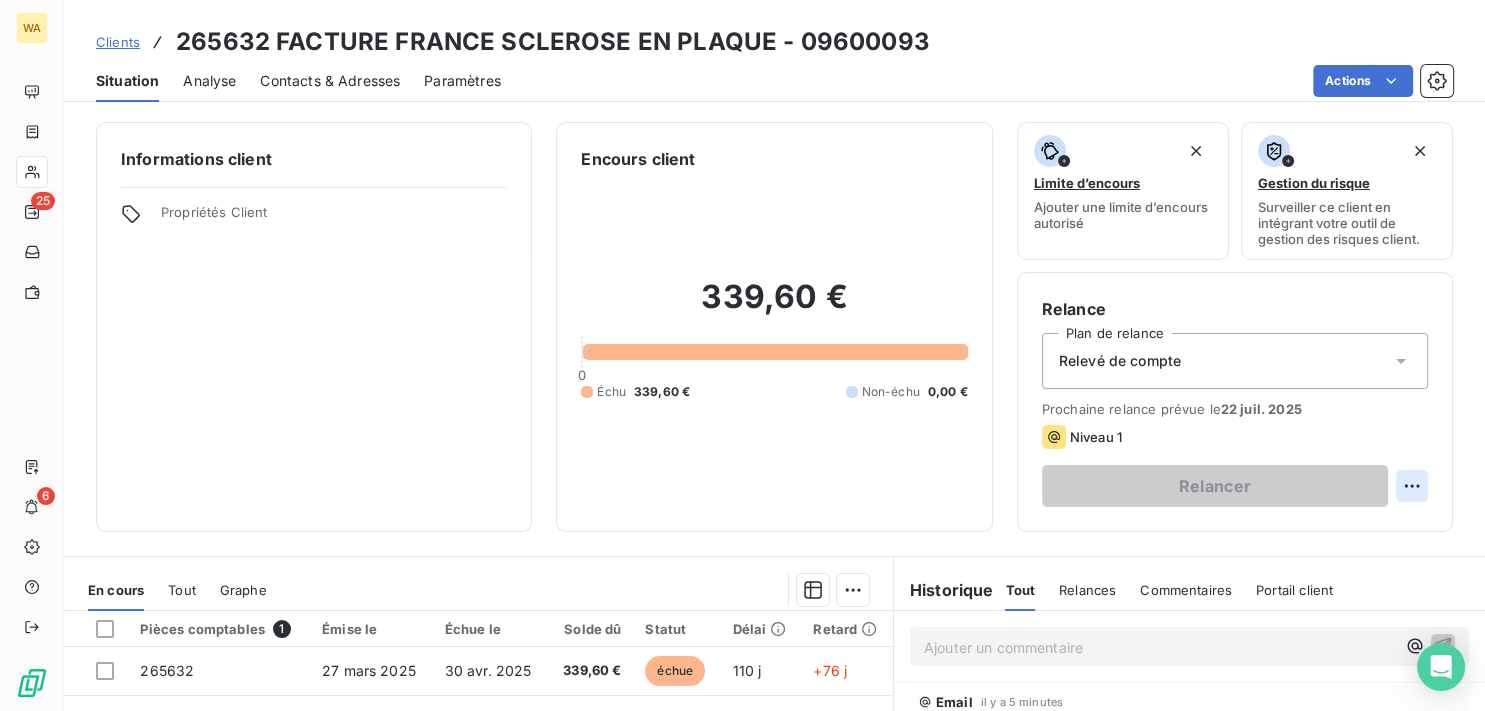 click on "WA 25 6 Clients 265632 FACTURE FRANCE SCLEROSE EN PLAQUE - 09600093 Situation Analyse Contacts & Adresses Paramètres Actions Informations client Propriétés Client Encours client   339,60 € 0 Échu 339,60 € Non-échu 0,00 €     Limite d’encours Ajouter une limite d’encours autorisé Gestion du risque Surveiller ce client en intégrant votre outil de gestion des risques client. Relance Plan de relance Relevé de compte Prochaine relance prévue le  [DATE] Niveau 1 Relancer En cours Tout Graphe Pièces comptables 1 Émise le Échue le Solde dû Statut Délai   Retard   265632 [DATE] [DATE] 339,60 € échue 110 j +76 j Lignes par page 25 Précédent 1 Suivant Historique Tout Relances Commentaires Portail client Tout Relances Commentaires Portail client Ajouter un commentaire ﻿ Email il y a 5 minutes Niveau 1 Email [DATE] 10:35 Niveau 1 Email [DATE] 13:51 Niveau 1 Email [DATE] 14:42 Niveau 1 Email [DATE] 09:56 Niveau 1 [DATE]" at bounding box center (742, 355) 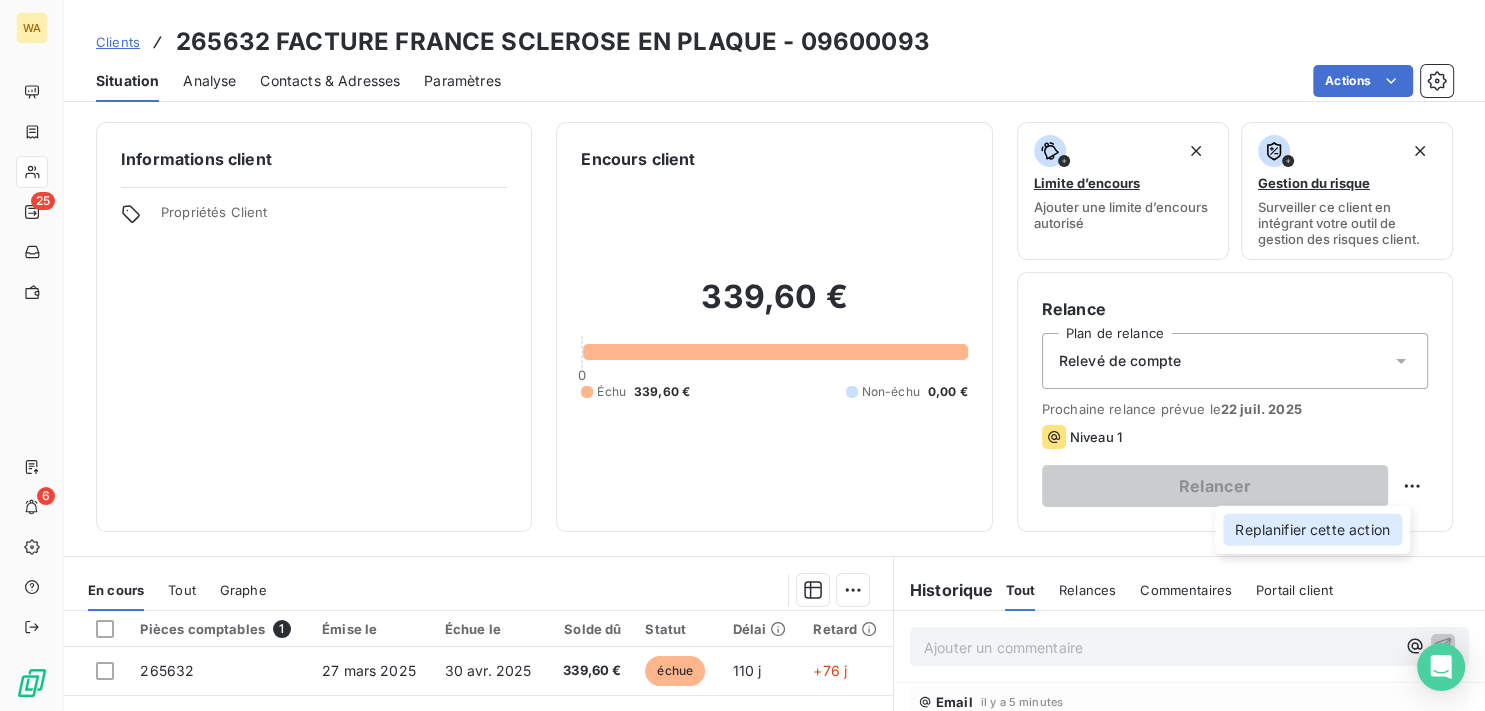click on "Replanifier cette action" at bounding box center (1312, 530) 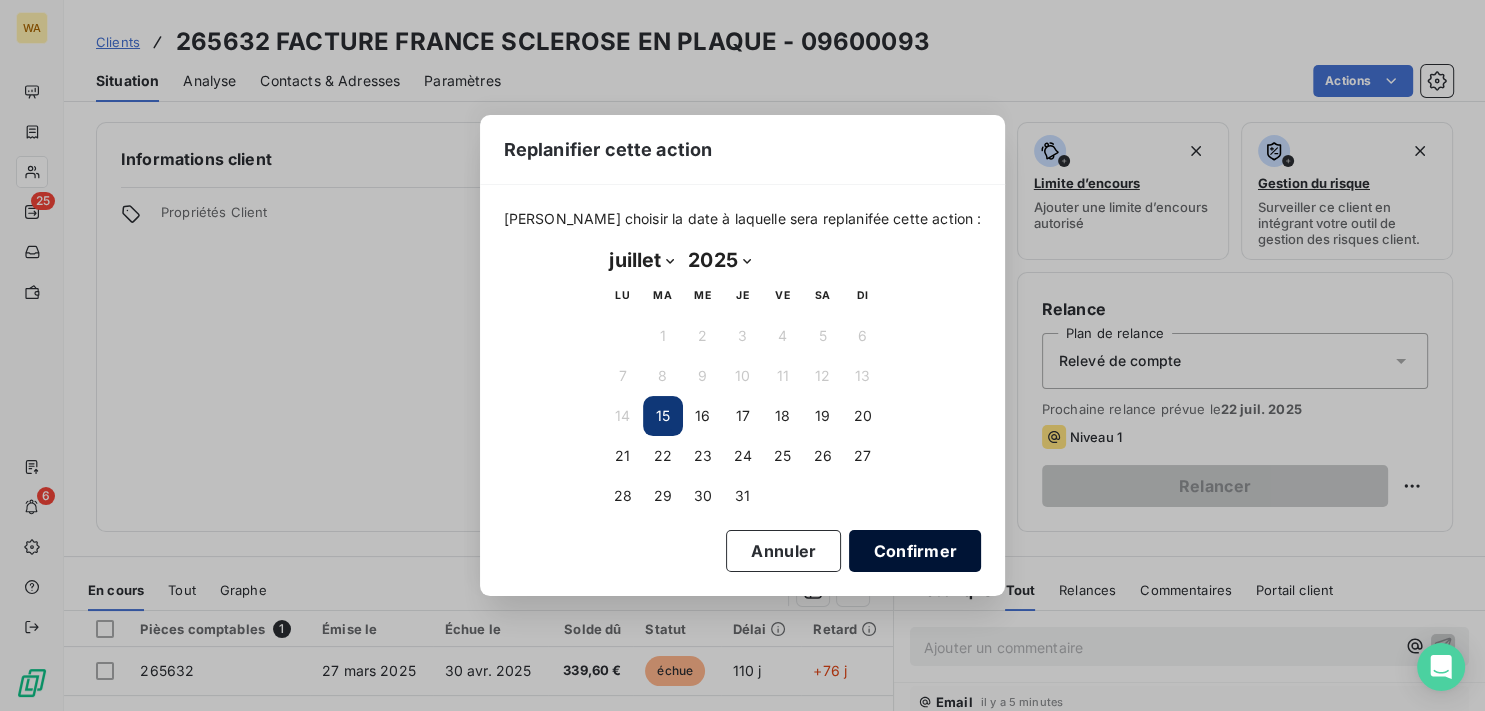 click on "Confirmer" at bounding box center [915, 551] 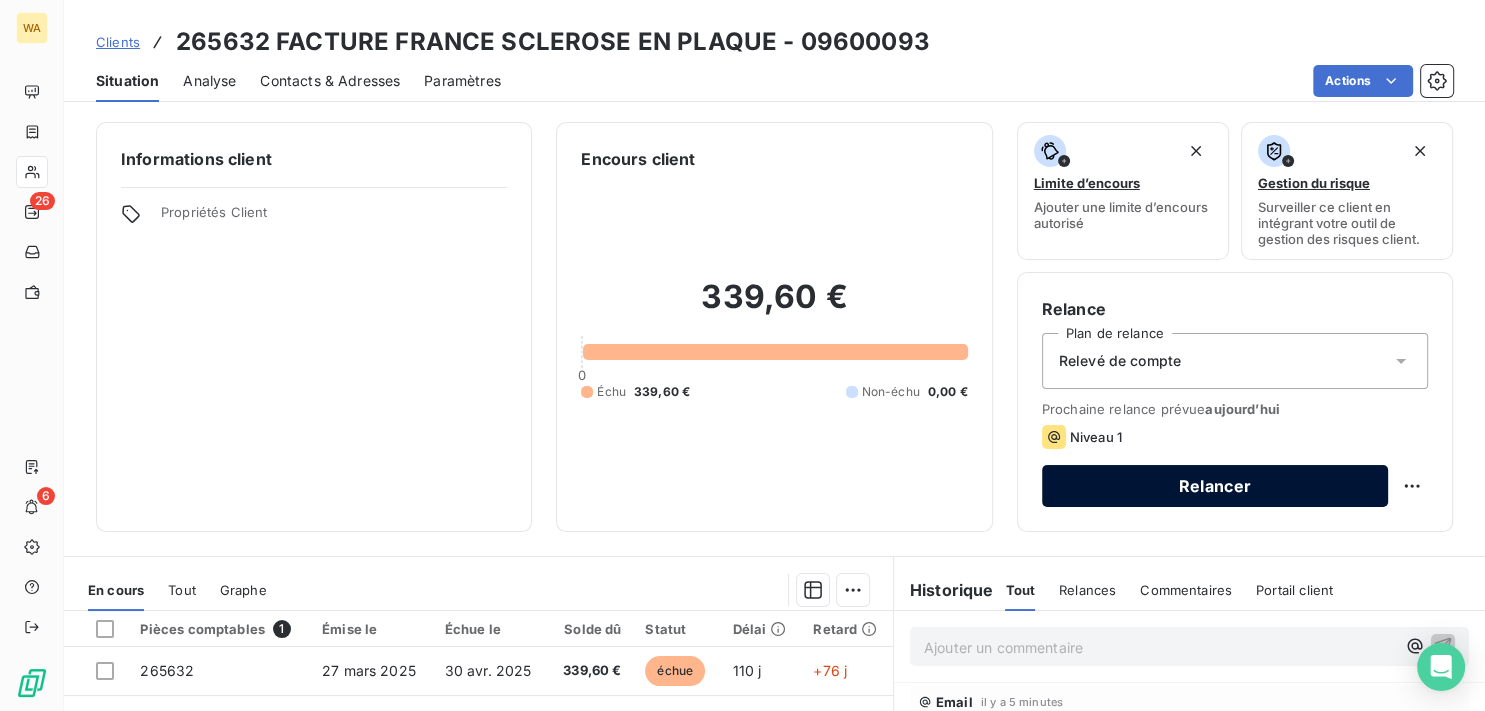 click on "Relancer" at bounding box center (1215, 486) 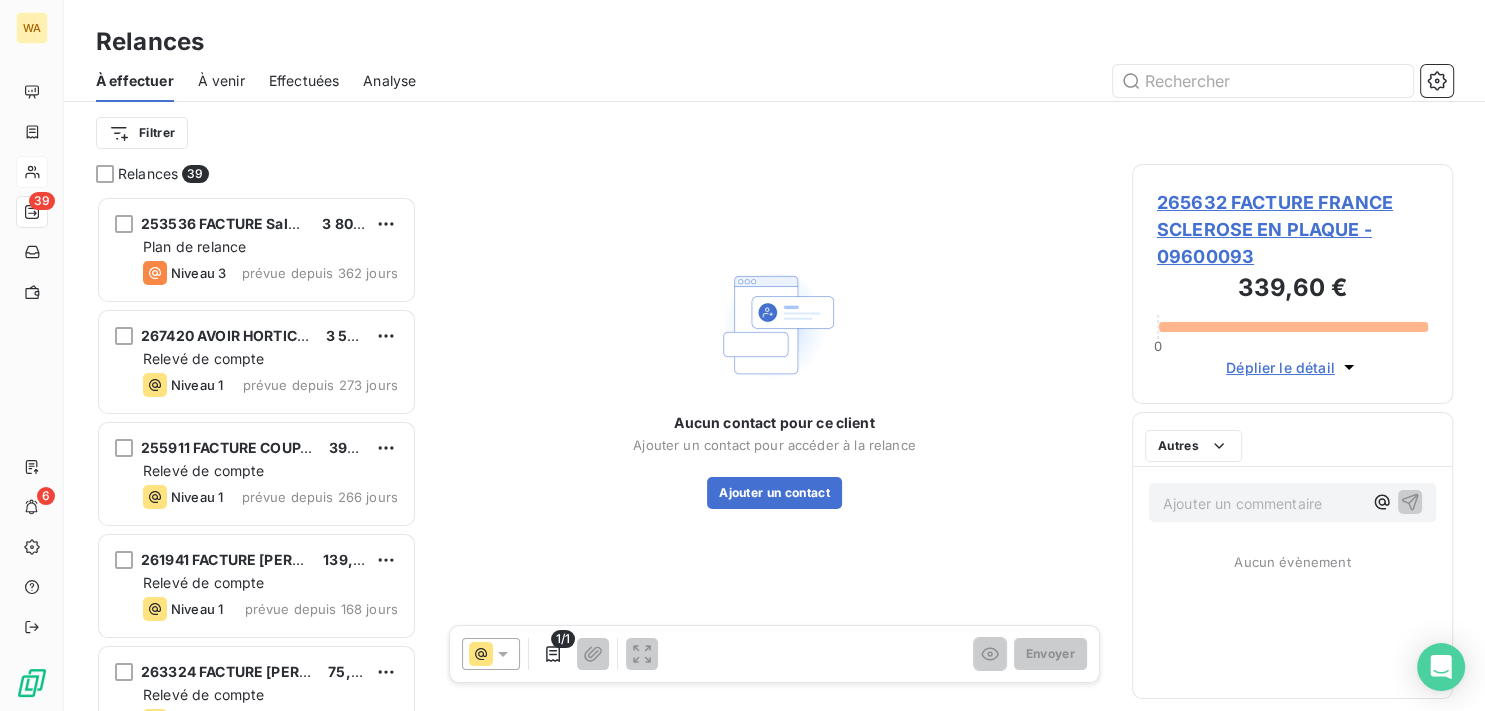 scroll, scrollTop: 18, scrollLeft: 18, axis: both 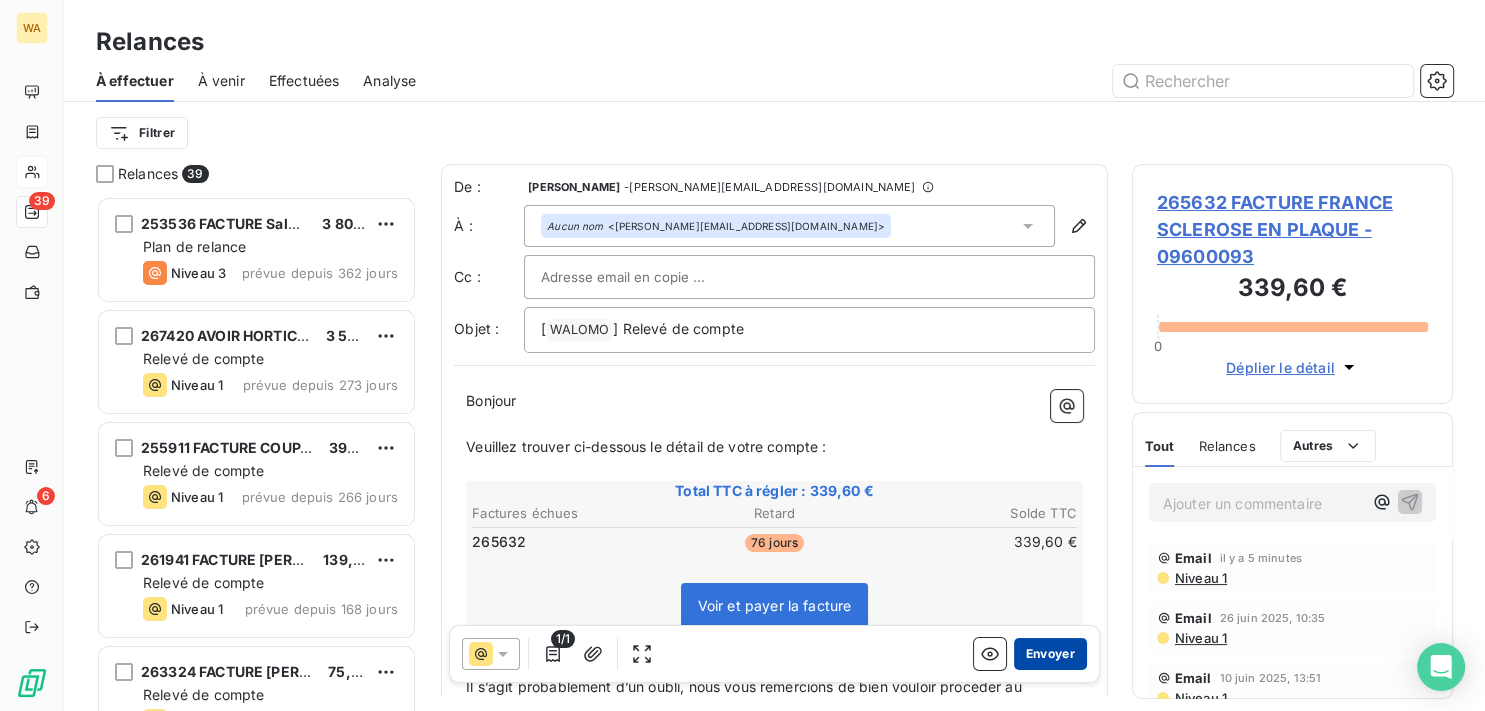 click on "Envoyer" at bounding box center [1050, 654] 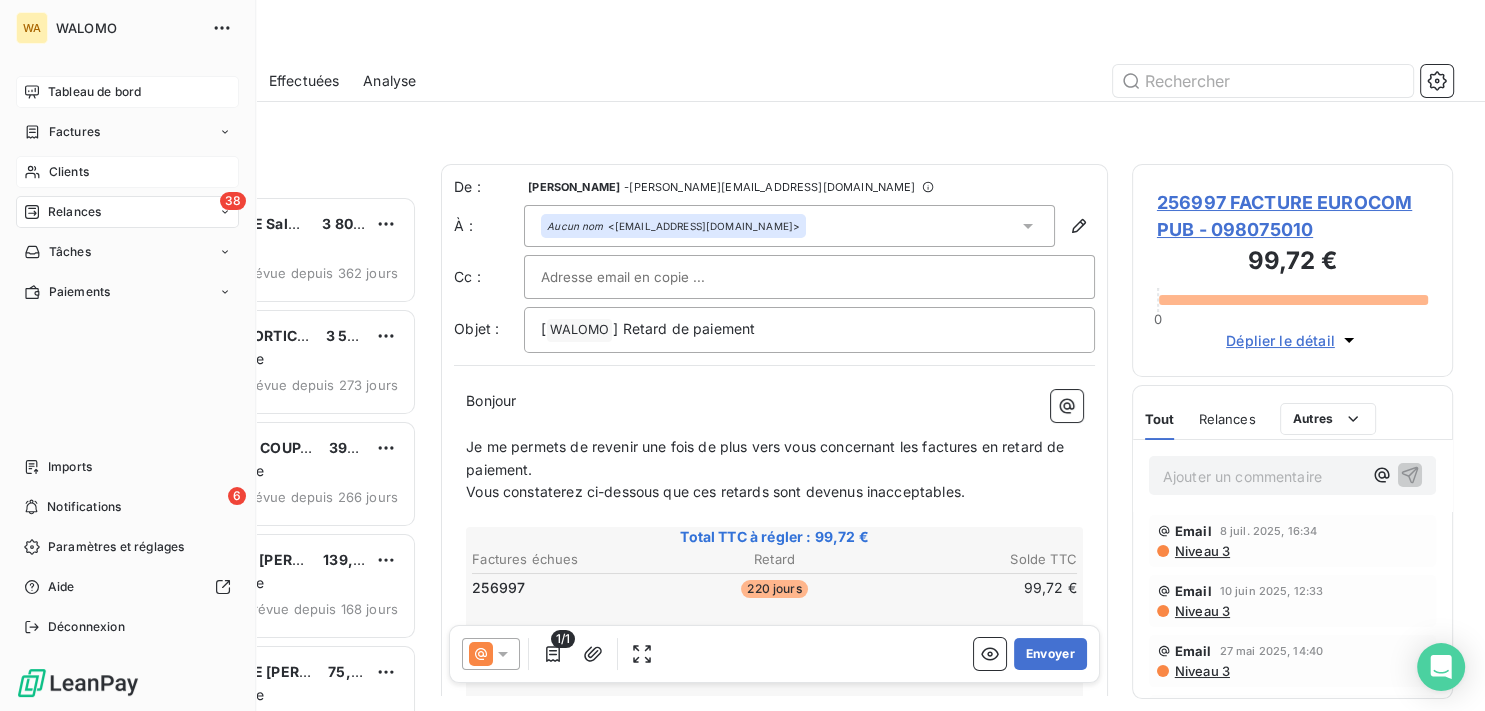 click on "Tableau de bord" at bounding box center (94, 92) 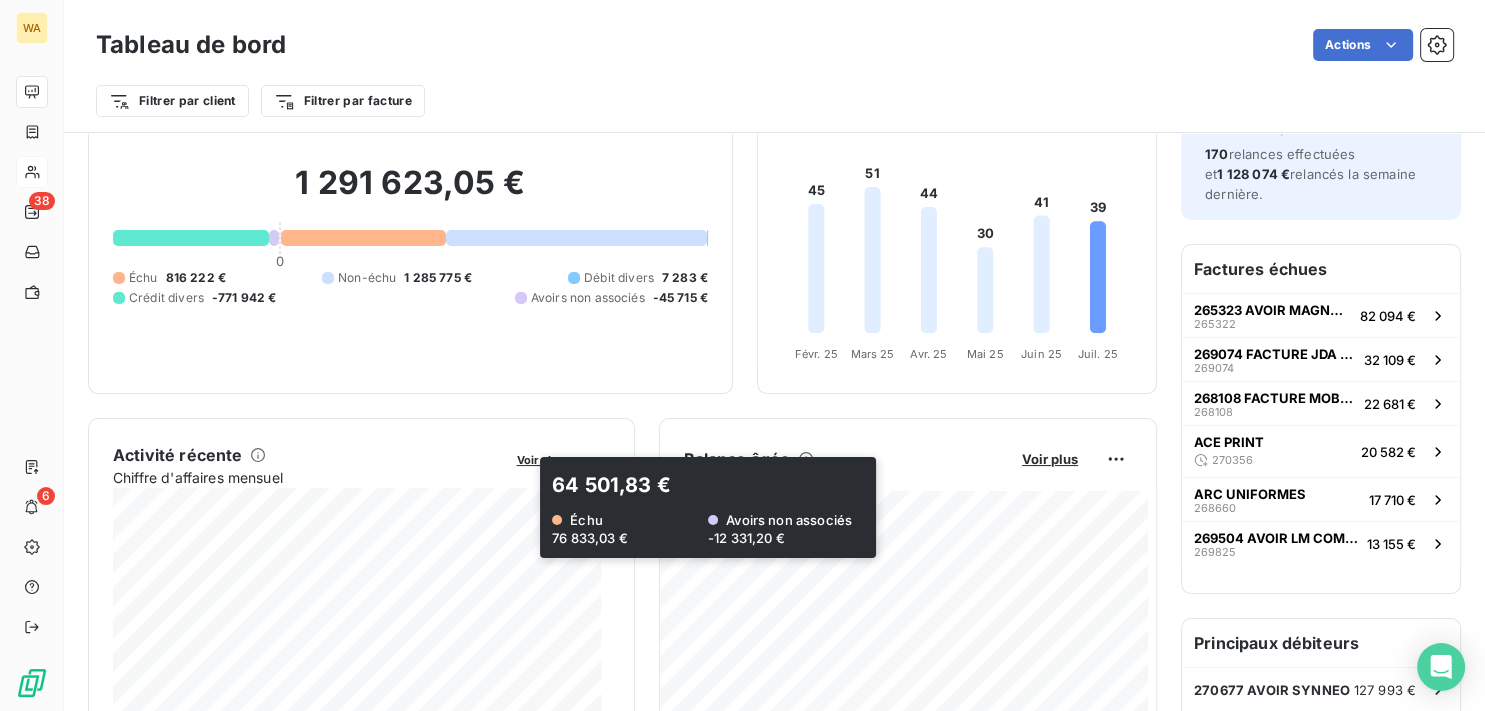 scroll, scrollTop: 102, scrollLeft: 0, axis: vertical 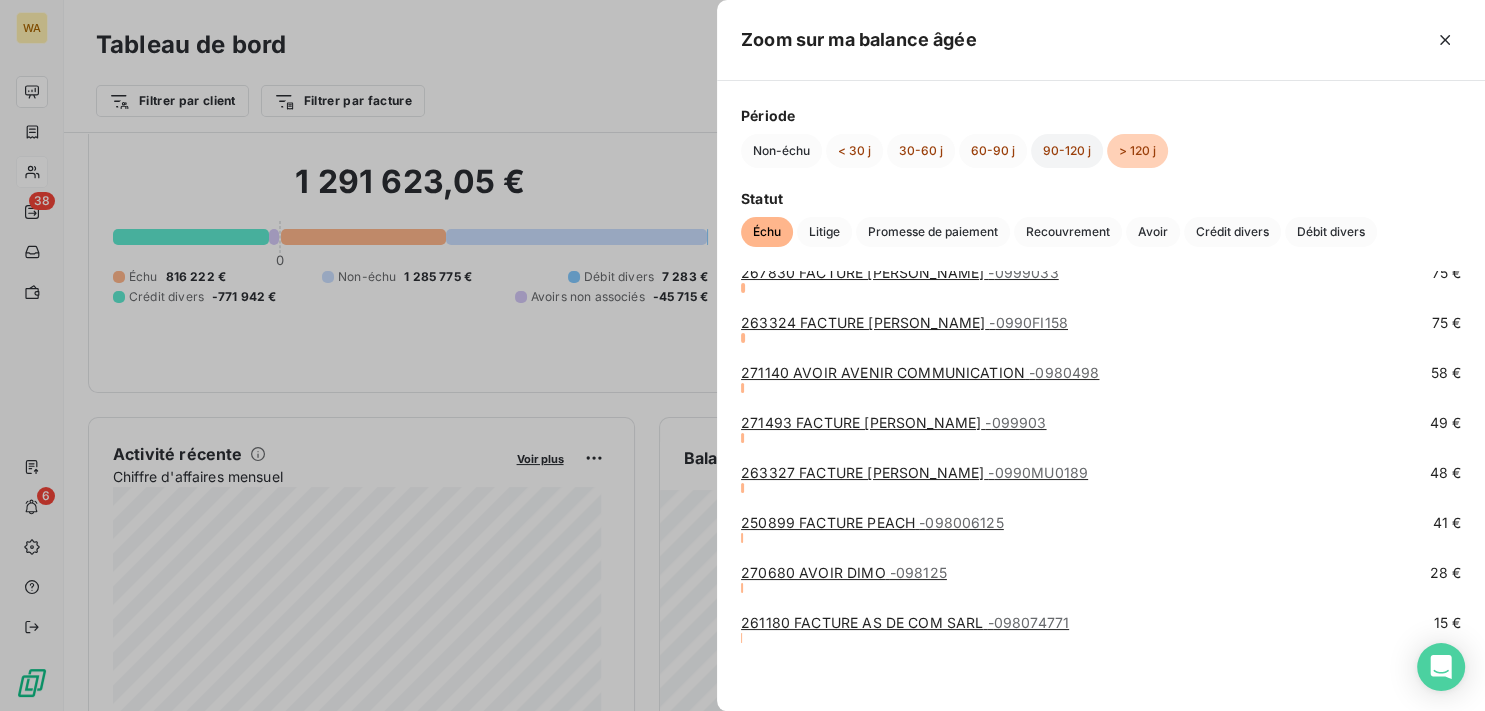 click on "90-120 j" at bounding box center (1067, 151) 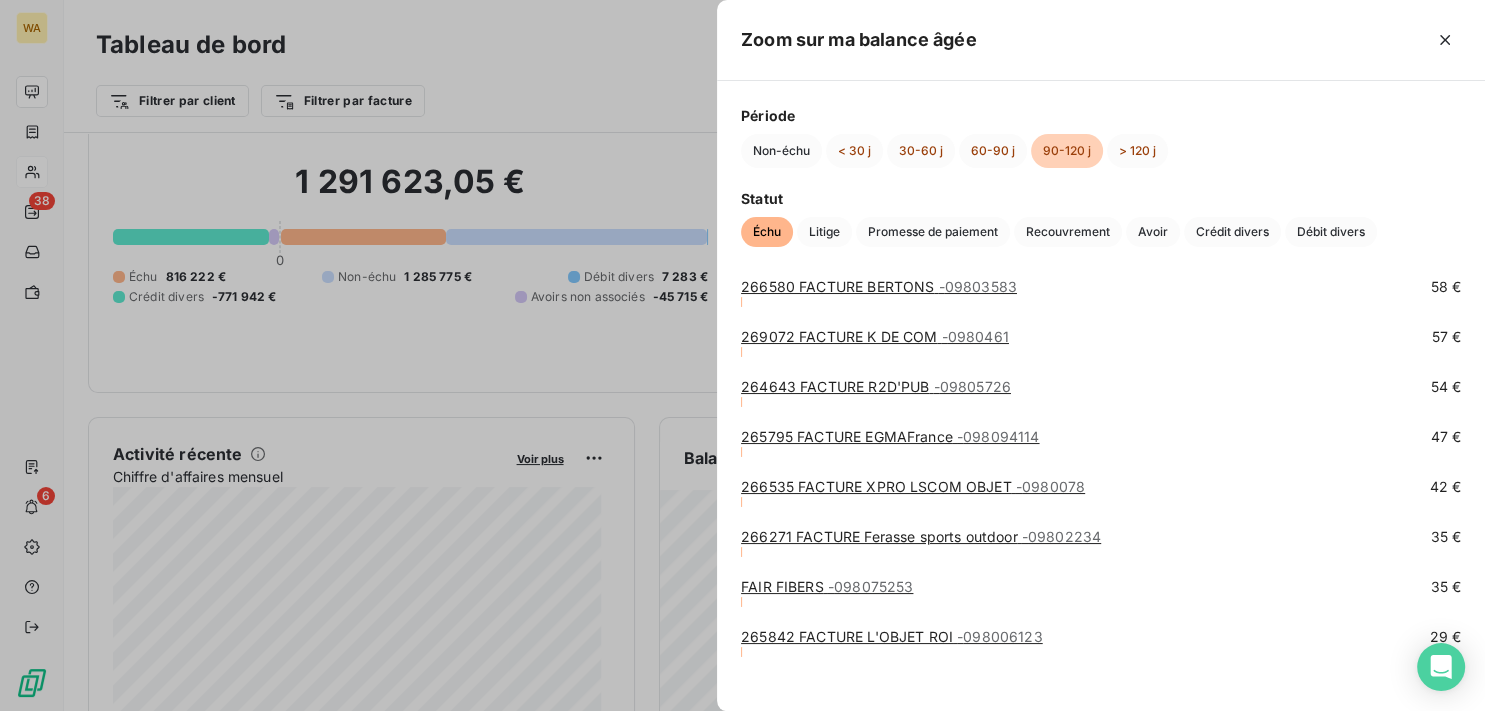 scroll, scrollTop: 3382, scrollLeft: 0, axis: vertical 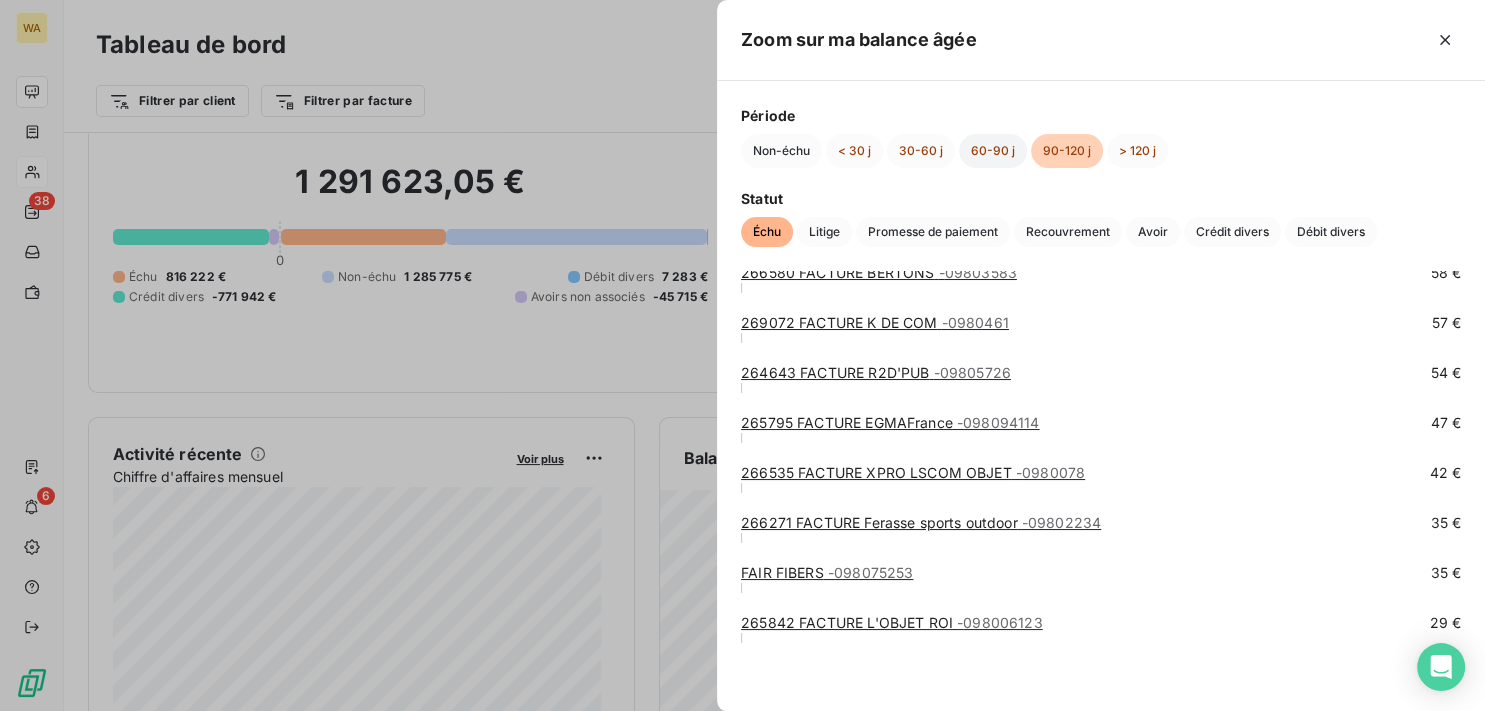 click on "60-90 j" at bounding box center [993, 151] 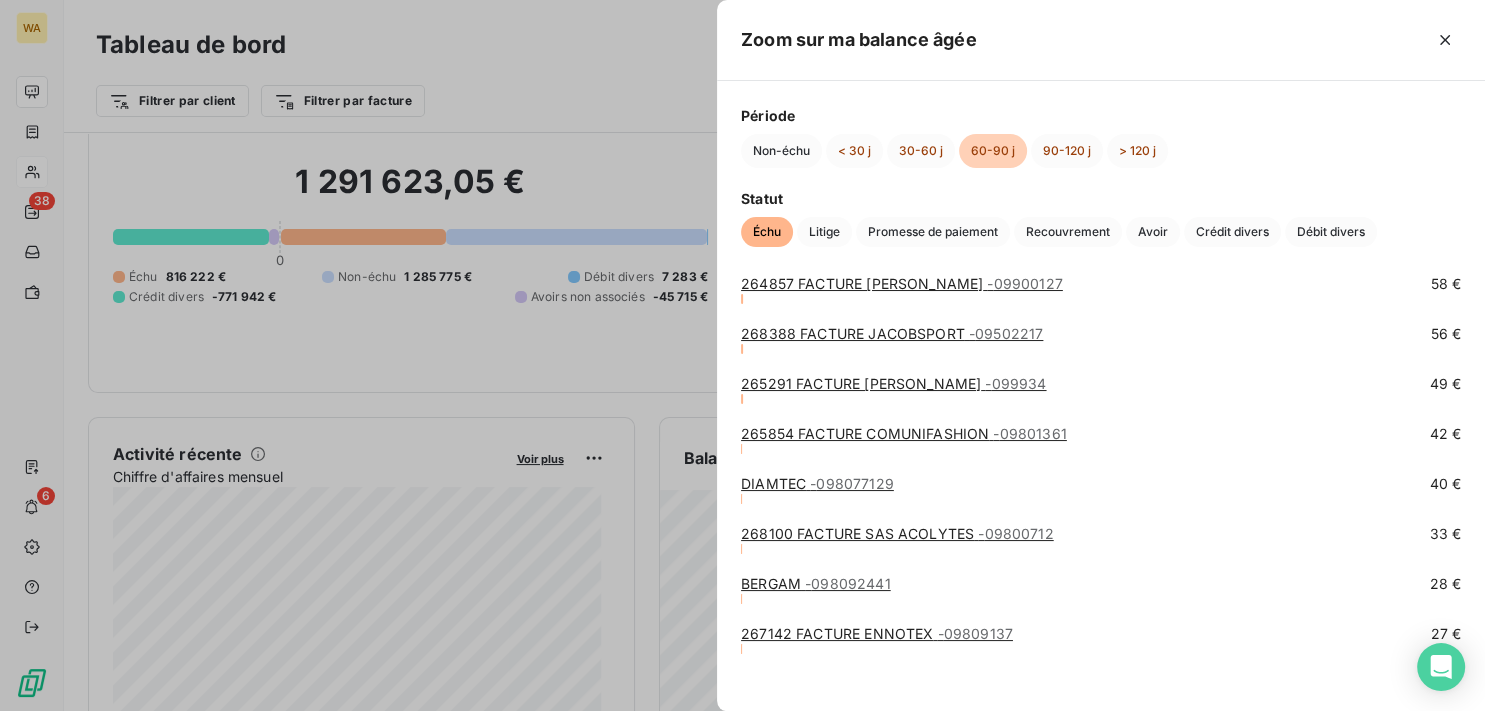 scroll, scrollTop: 5482, scrollLeft: 0, axis: vertical 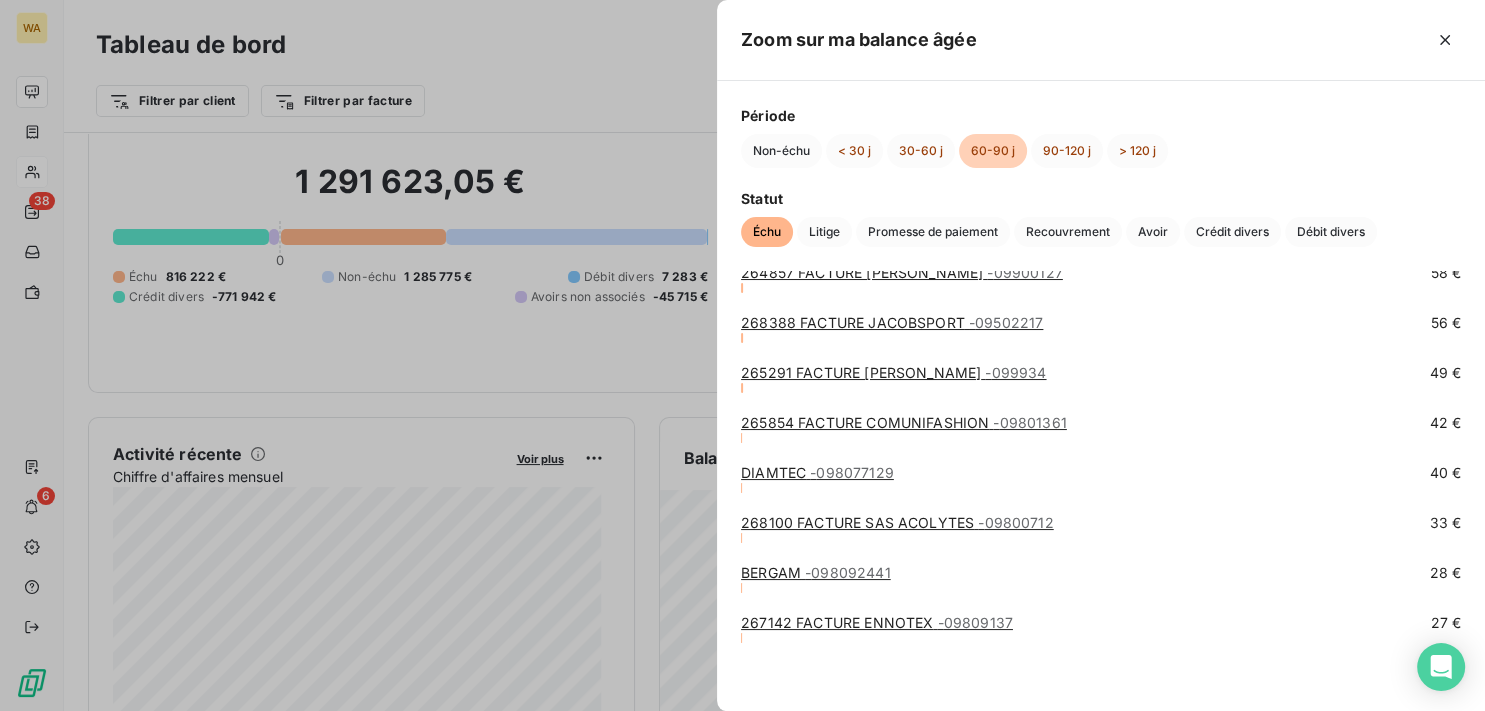 click at bounding box center [742, 355] 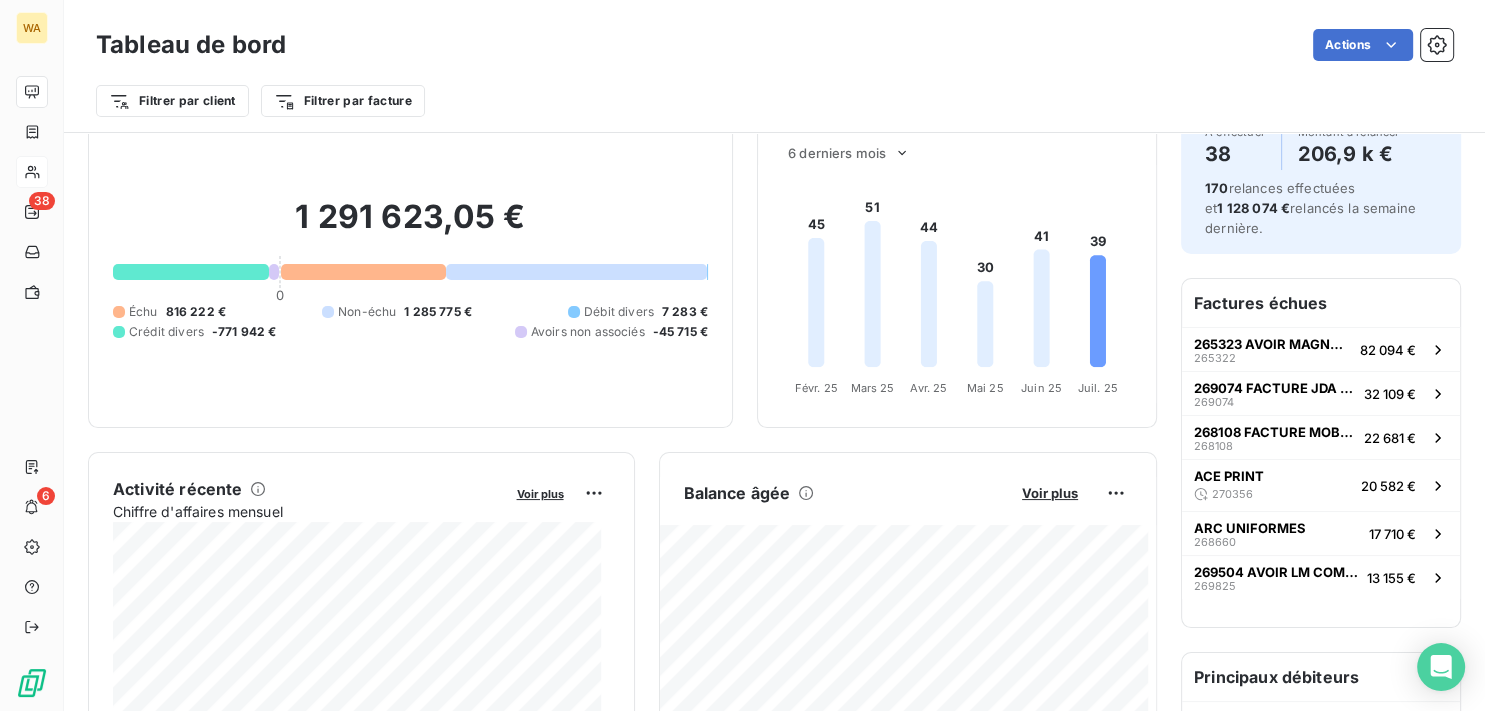 scroll, scrollTop: 303, scrollLeft: 0, axis: vertical 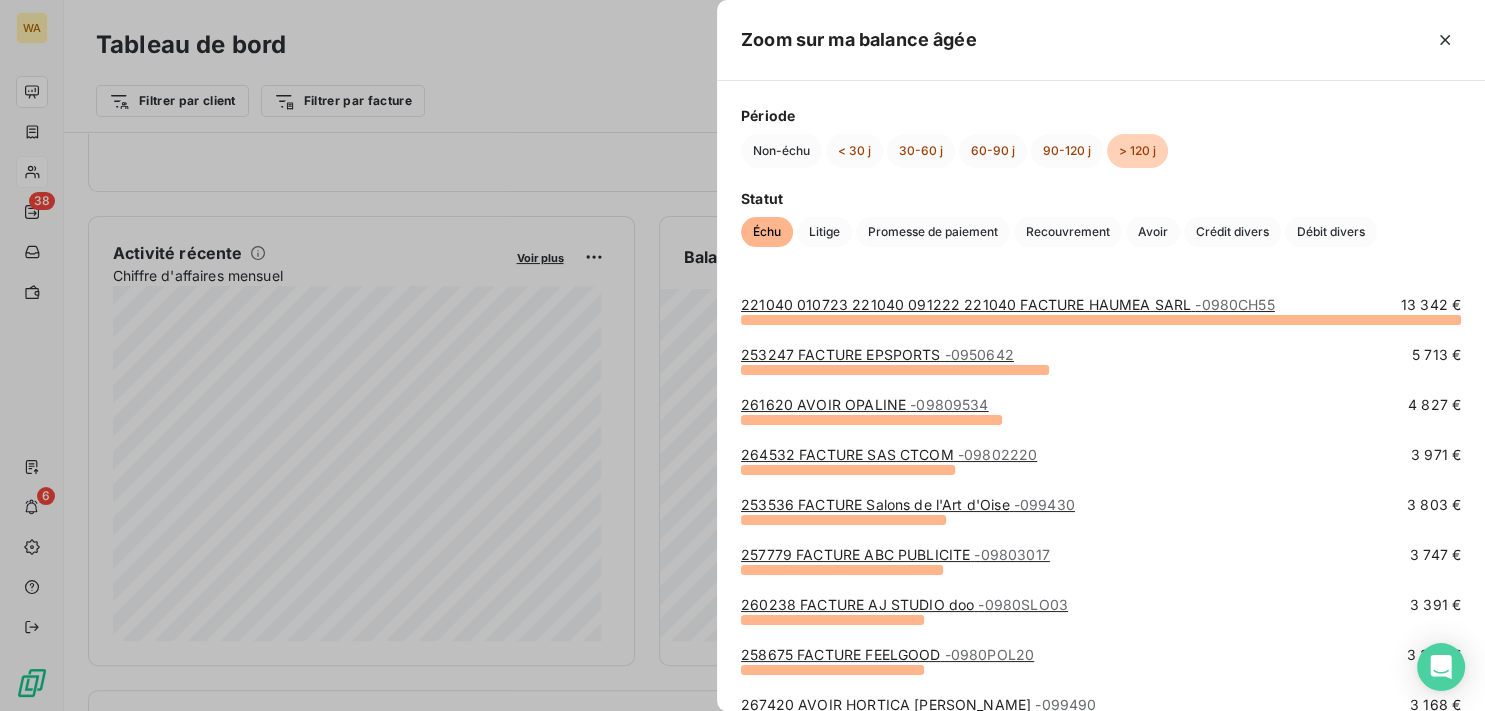 click at bounding box center [742, 355] 